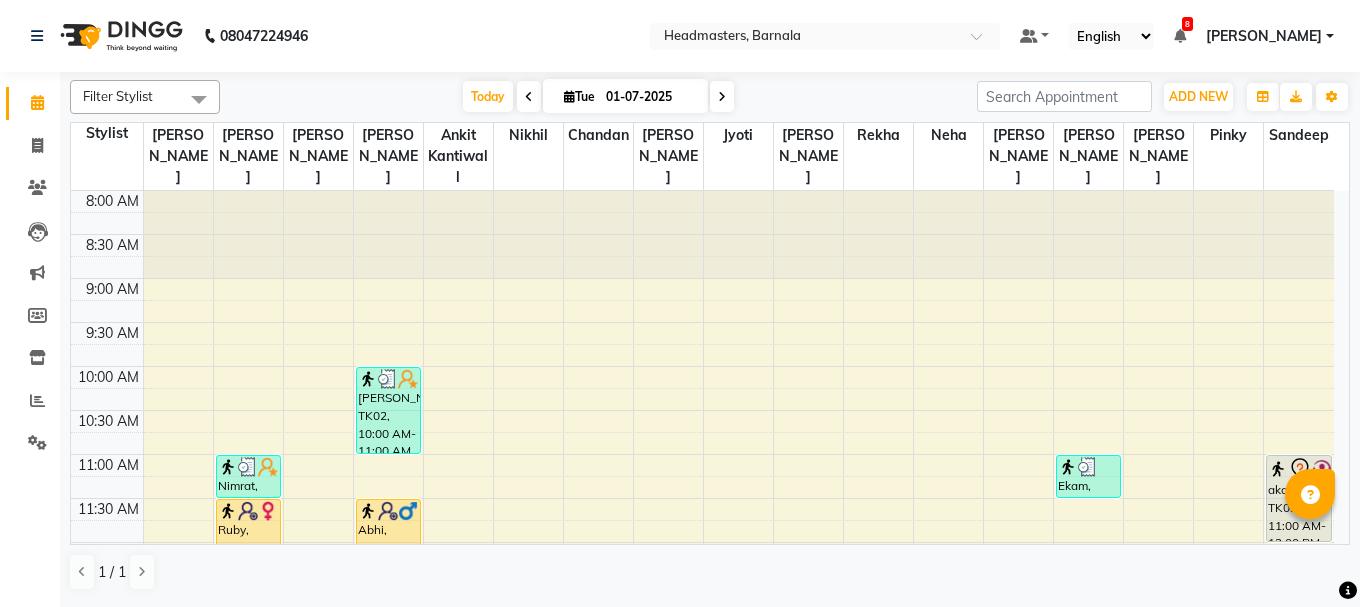 scroll, scrollTop: 0, scrollLeft: 0, axis: both 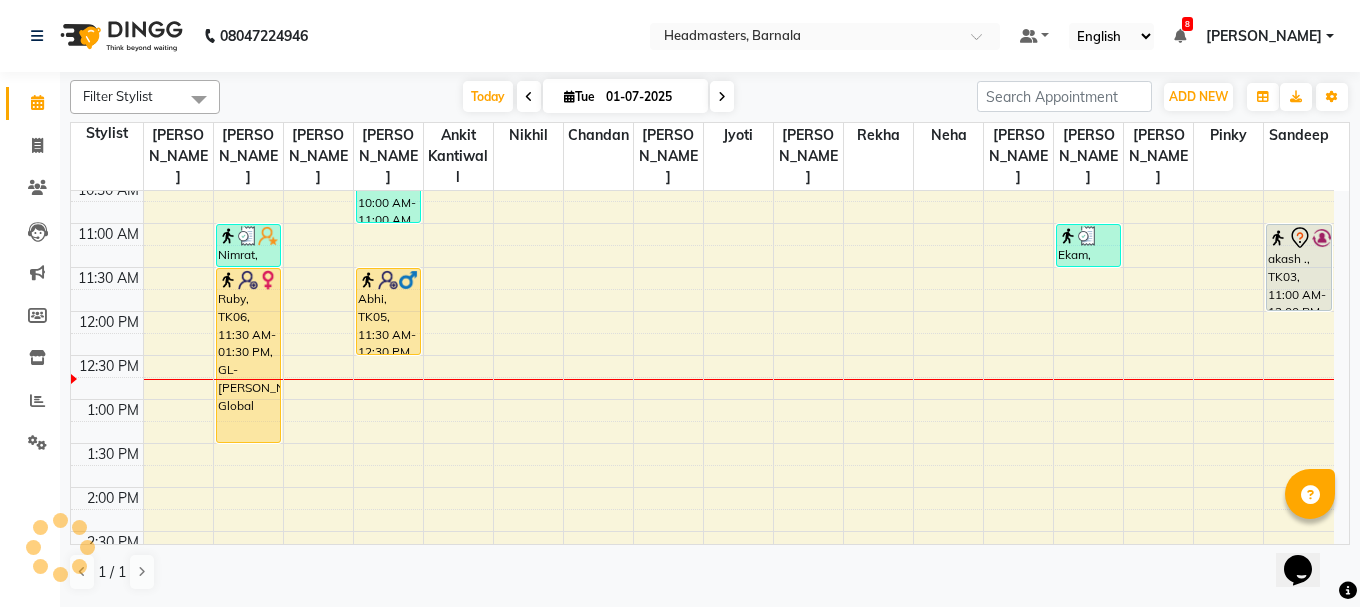 click on "8:00 AM 8:30 AM 9:00 AM 9:30 AM 10:00 AM 10:30 AM 11:00 AM 11:30 AM 12:00 PM 12:30 PM 1:00 PM 1:30 PM 2:00 PM 2:30 PM 3:00 PM 3:30 PM 4:00 PM 4:30 PM 5:00 PM 5:30 PM 6:00 PM 6:30 PM 7:00 PM 7:30 PM 8:00 PM 8:30 PM     Nimrat, TK04, 11:00 AM-11:30 AM, SSM - Shampoo     Ruby, TK06, 11:30 AM-01:30 PM, GL-igora - Igora Global     Rumi, TK02, 10:00 AM-11:00 AM, HCG - Hair Cut by Senior Hair Stylist     Abhi, TK05, 11:30 AM-12:30 PM, HCG - Hair Cut by Senior Hair Stylist     Ekam, TK01, 11:00 AM-11:30 AM, SSL - Shampoo             akash ., TK03, 11:00 AM-12:00 PM, HCG - Hair Cut by Senior Hair Stylist" at bounding box center (710, 368) 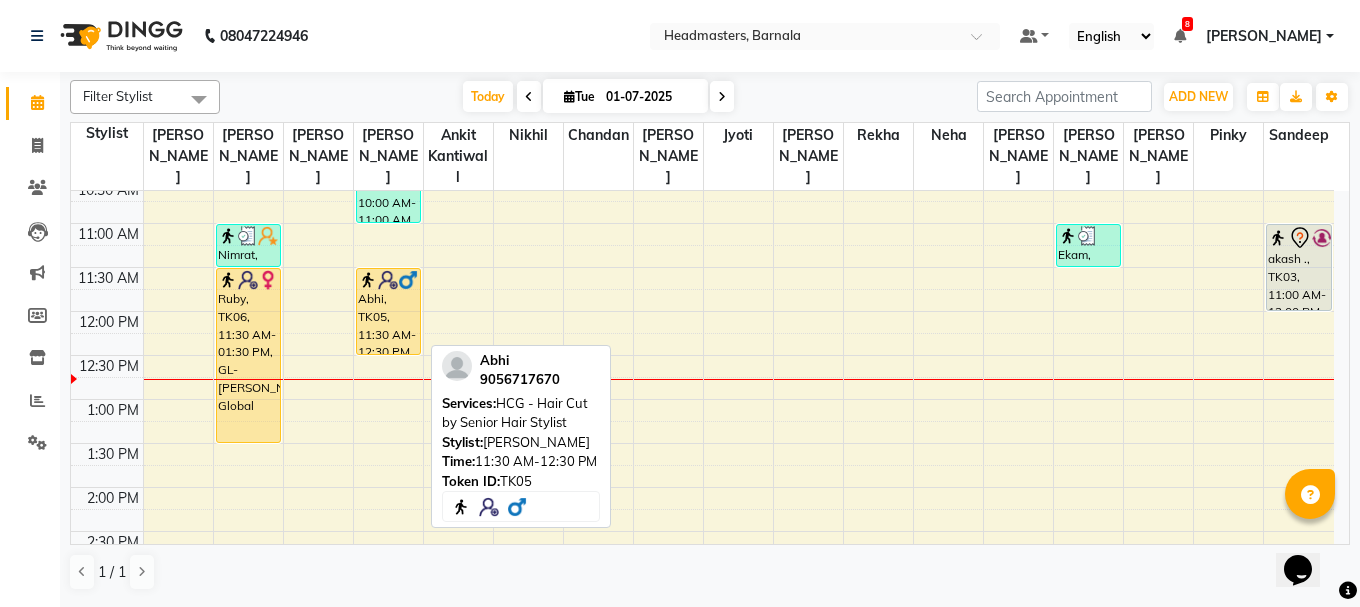 click on "Abhi, TK05, 11:30 AM-12:30 PM, HCG - Hair Cut by Senior Hair Stylist" at bounding box center [388, 311] 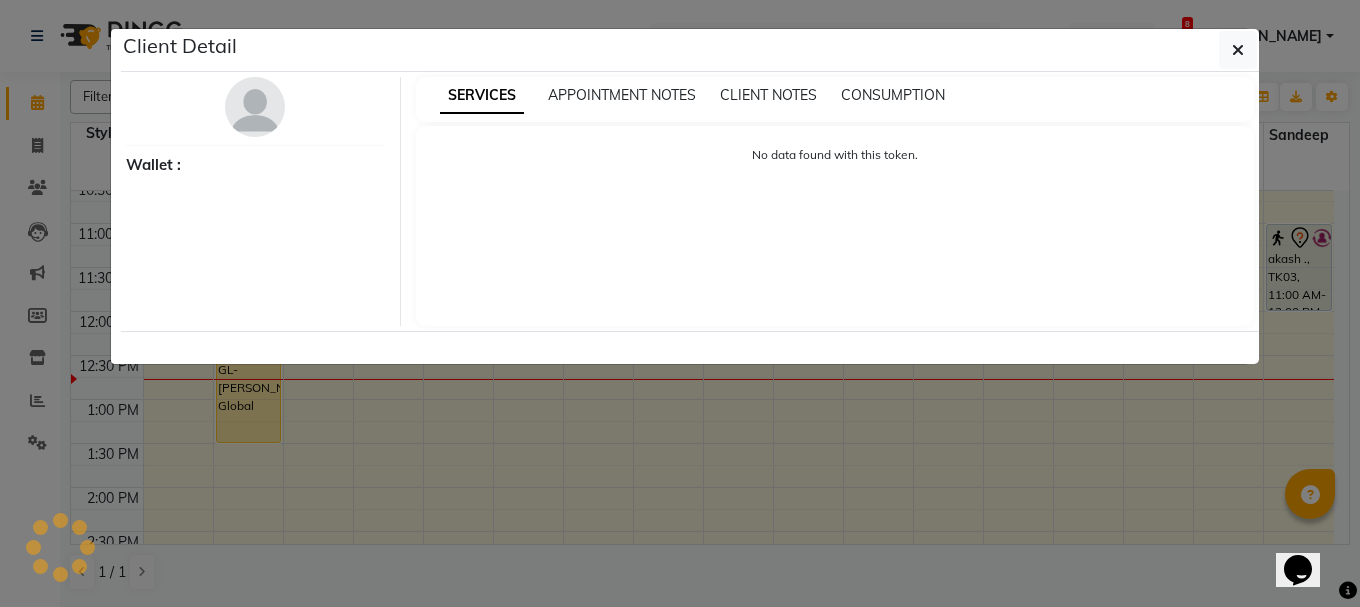select on "1" 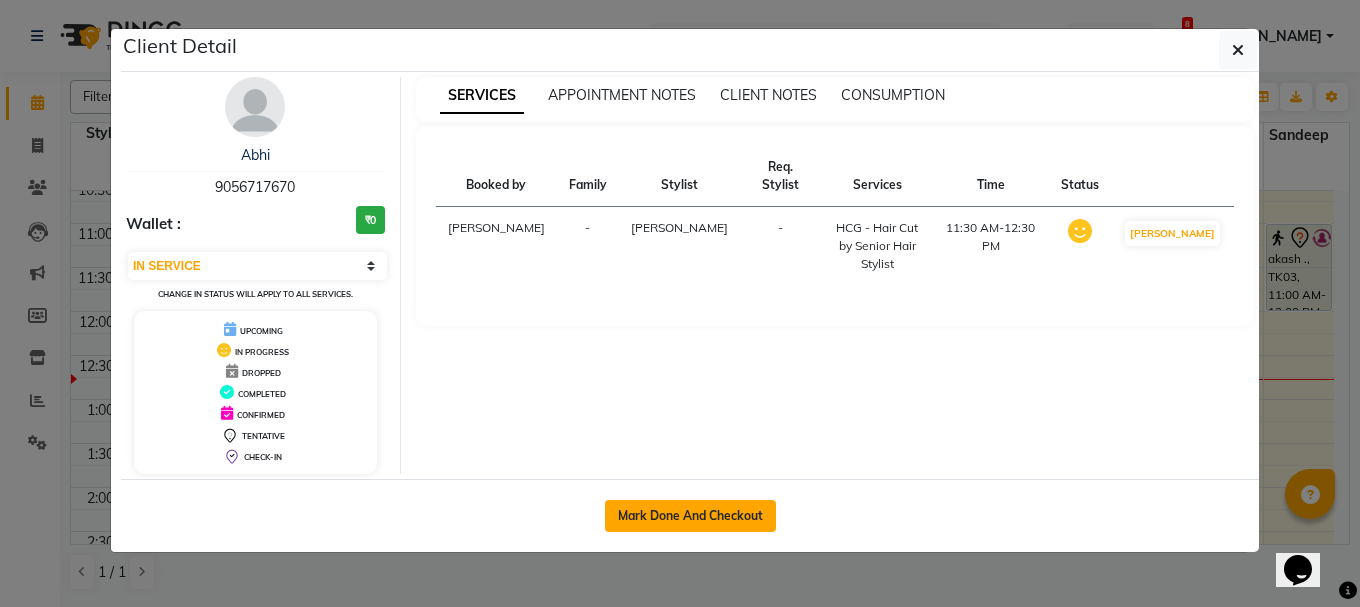 click on "Mark Done And Checkout" 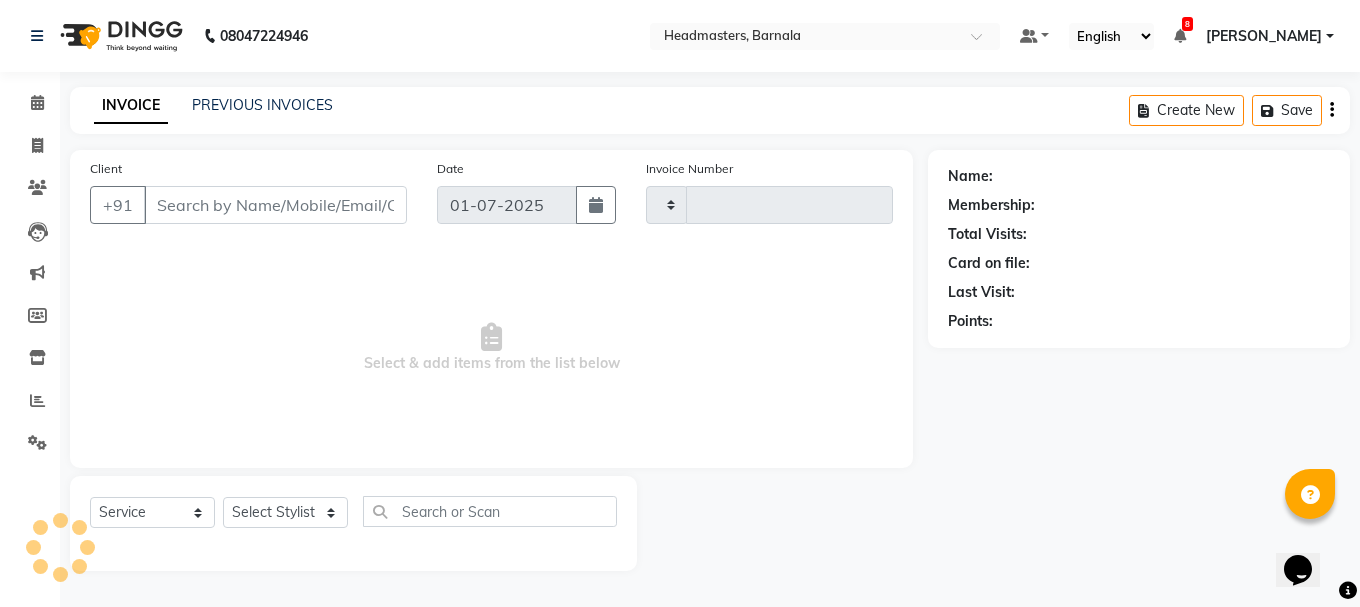 type on "2473" 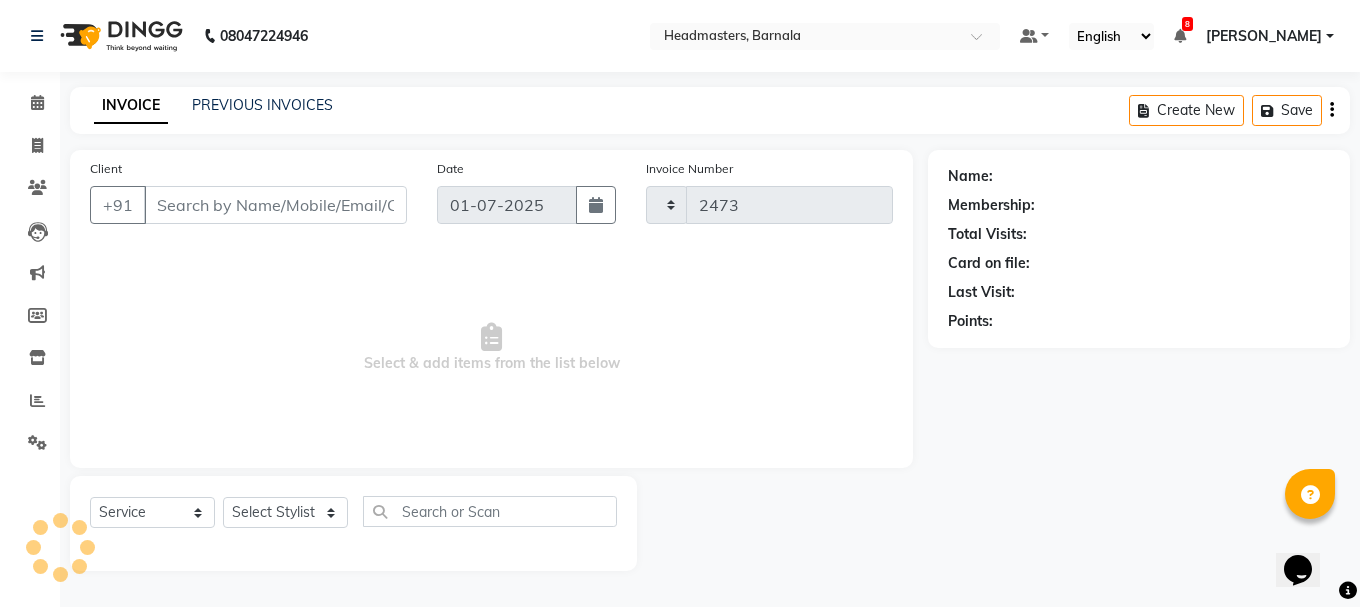 select on "7526" 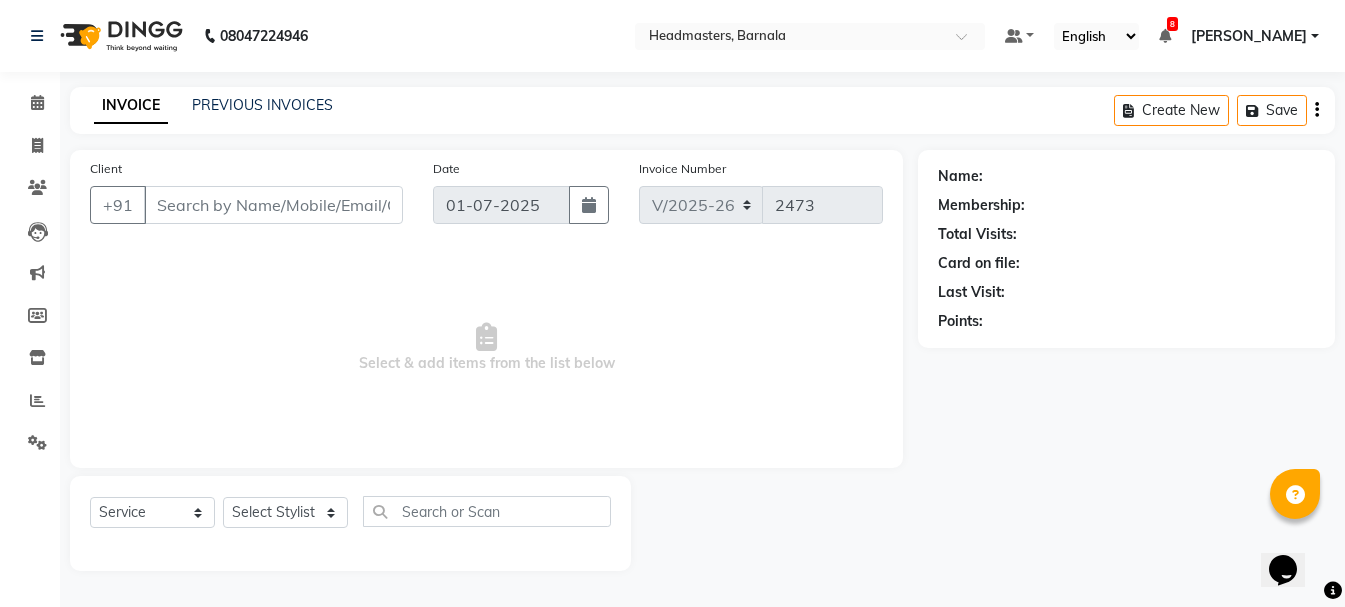 type on "9056717670" 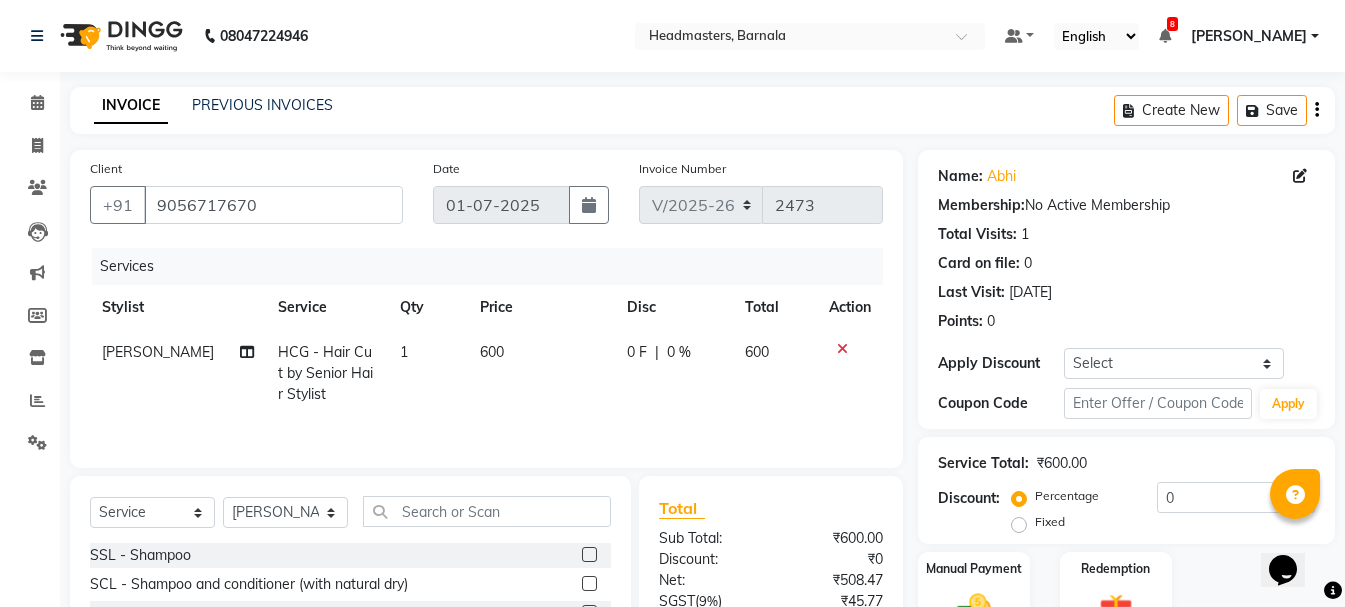 scroll, scrollTop: 194, scrollLeft: 0, axis: vertical 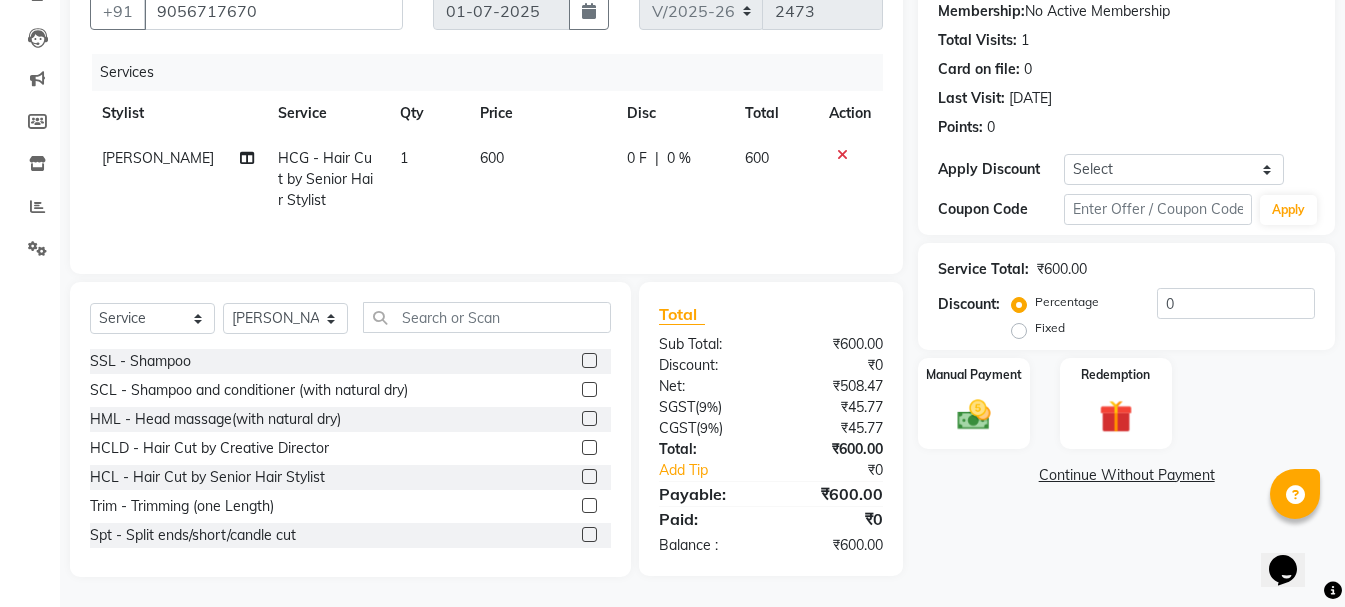 click on "Fixed" 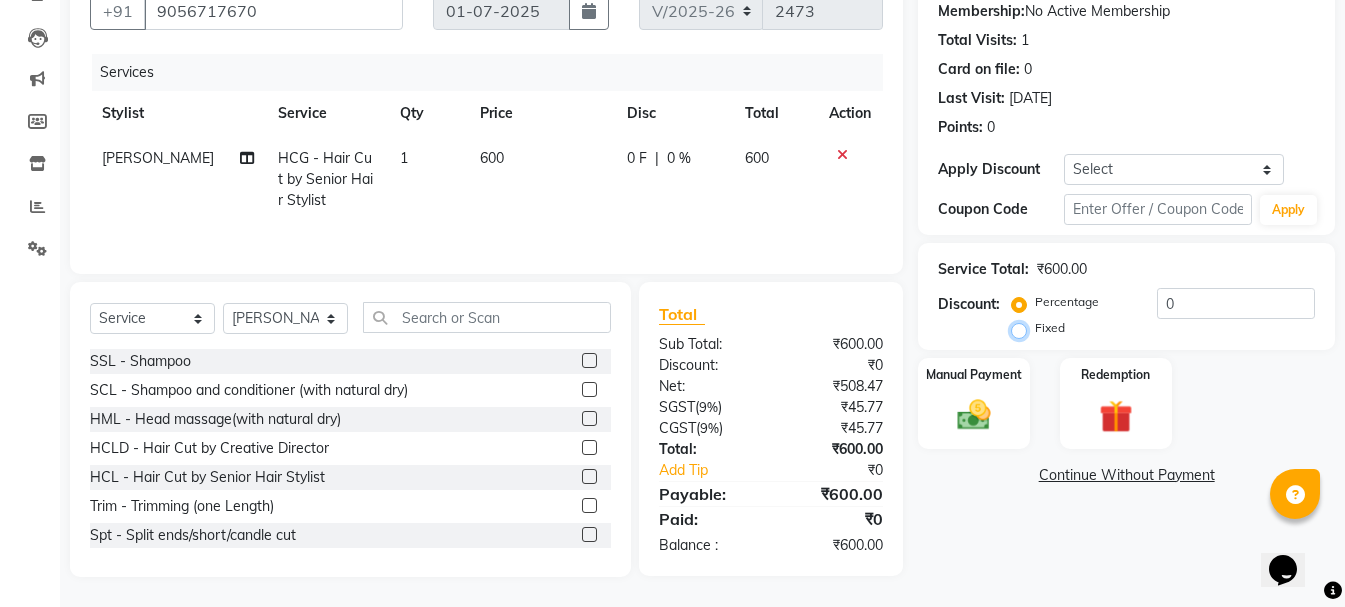 click on "Fixed" at bounding box center [1023, 328] 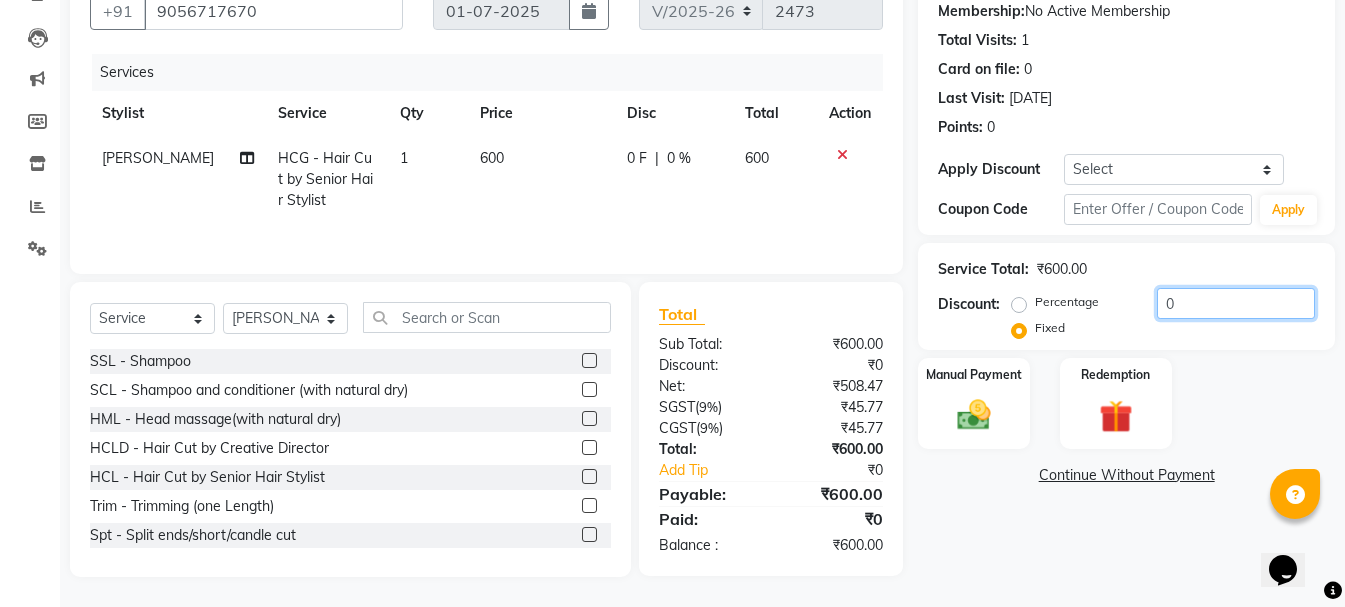 click on "0" 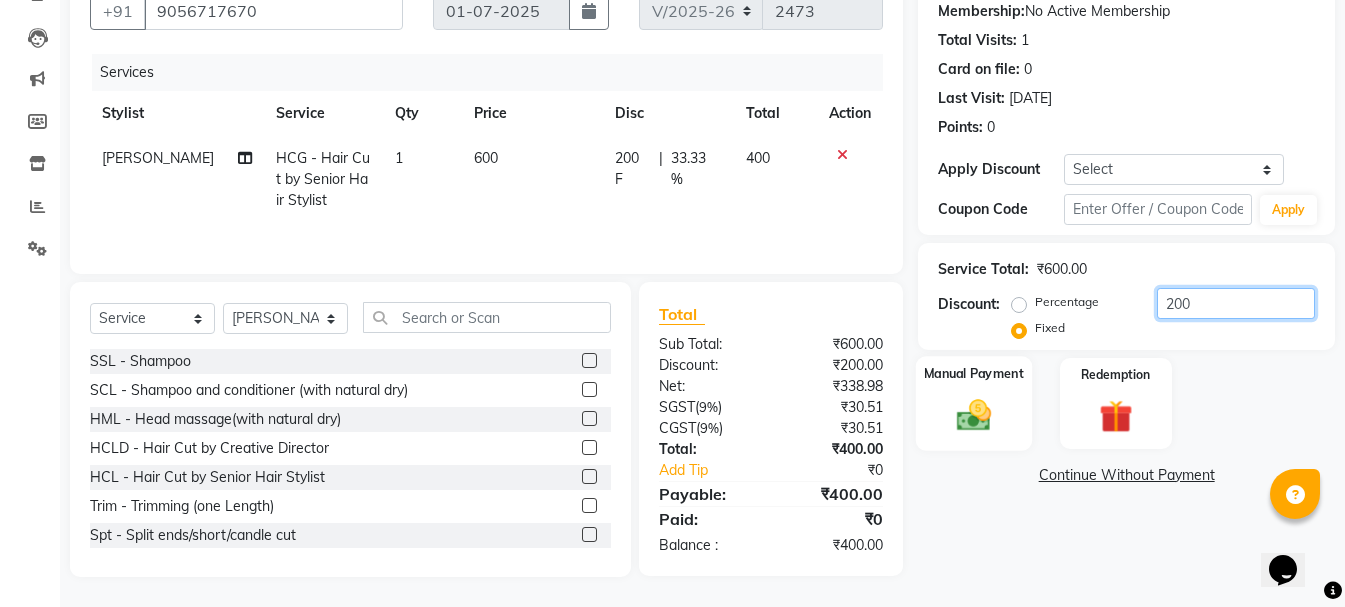 type on "200" 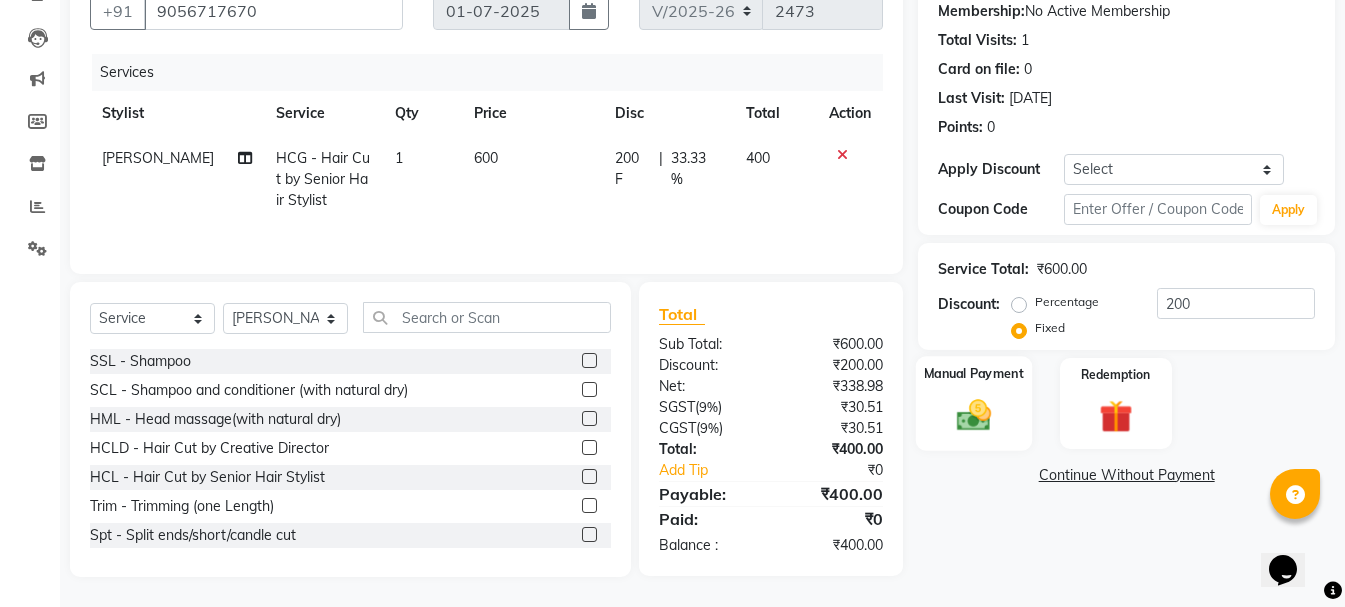click 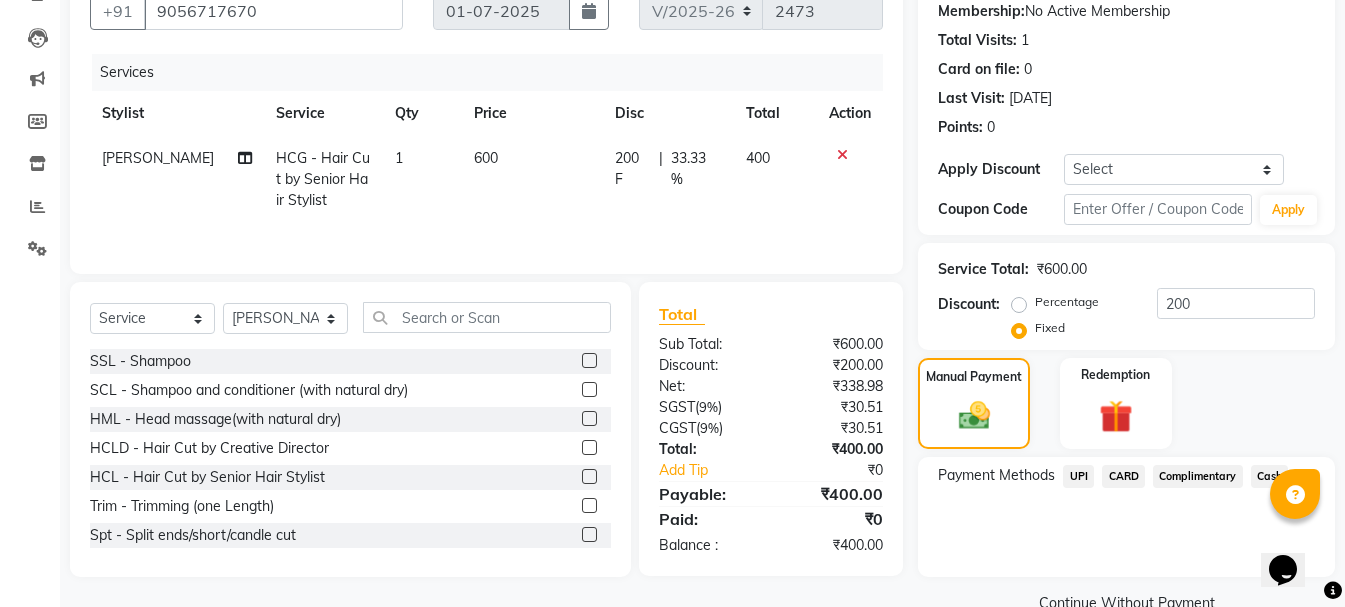 click on "UPI" 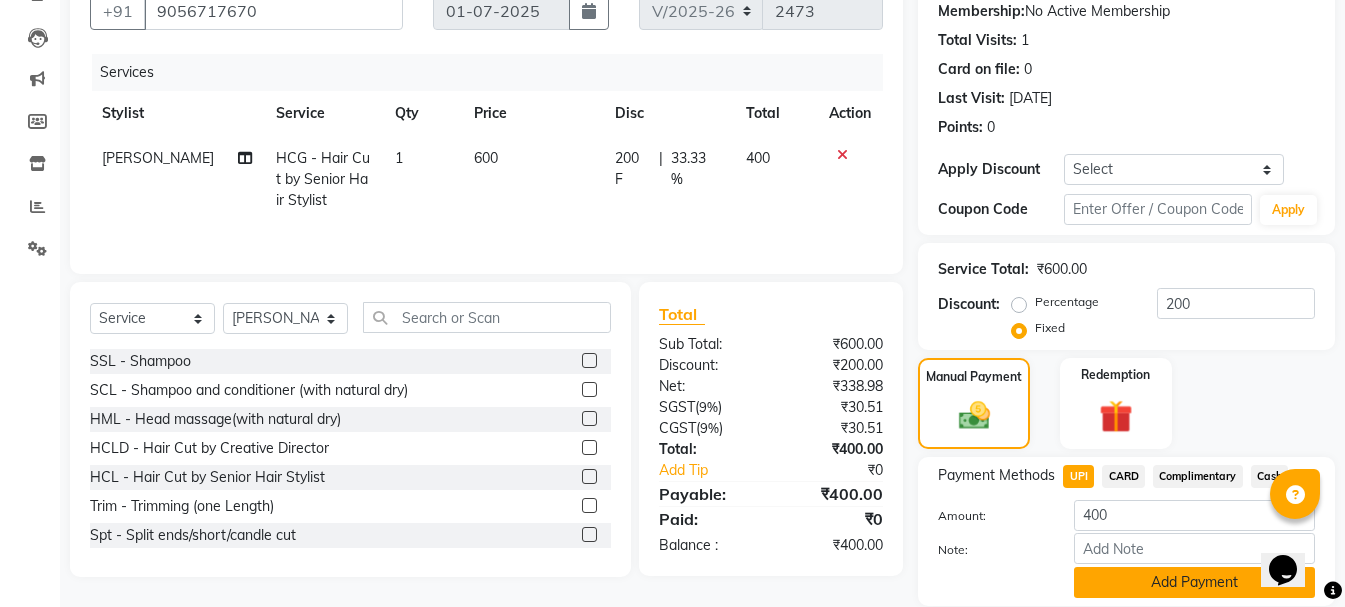 click on "Add Payment" 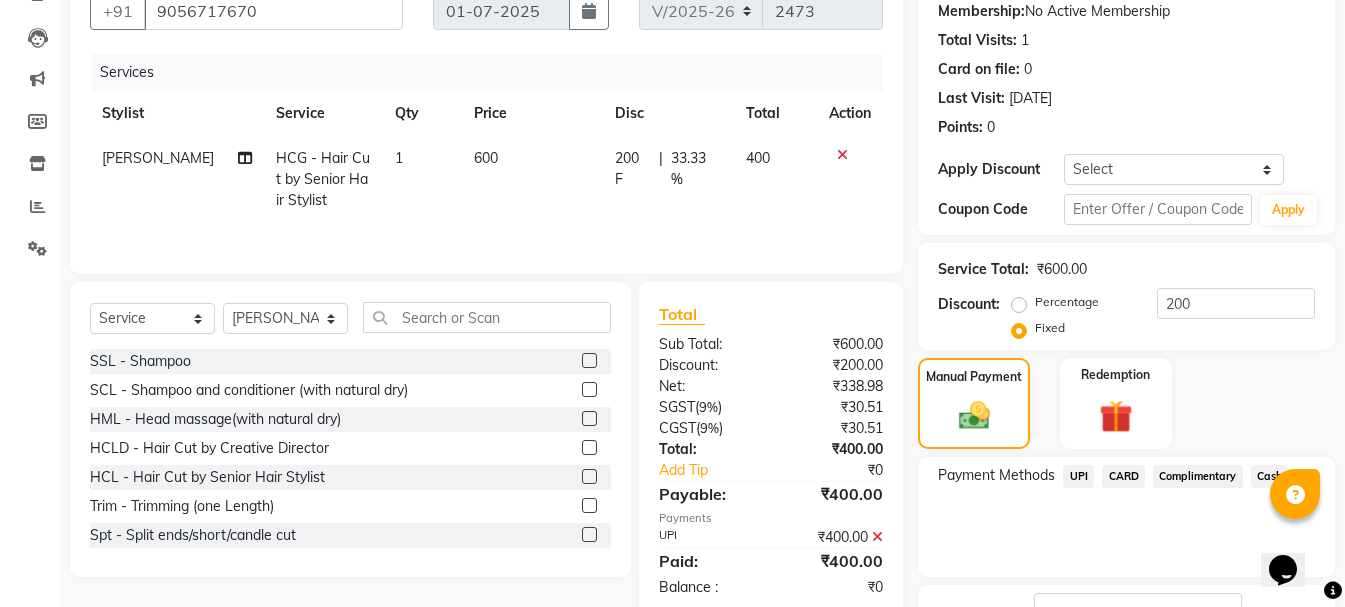 scroll, scrollTop: 348, scrollLeft: 0, axis: vertical 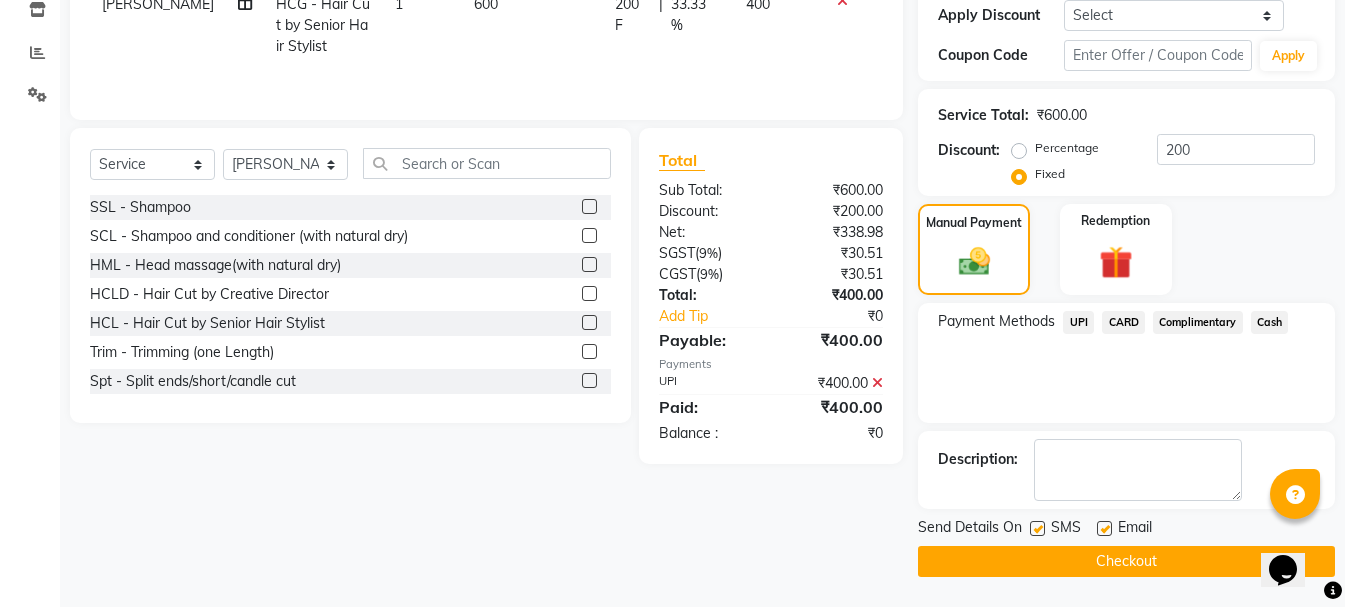 click on "Checkout" 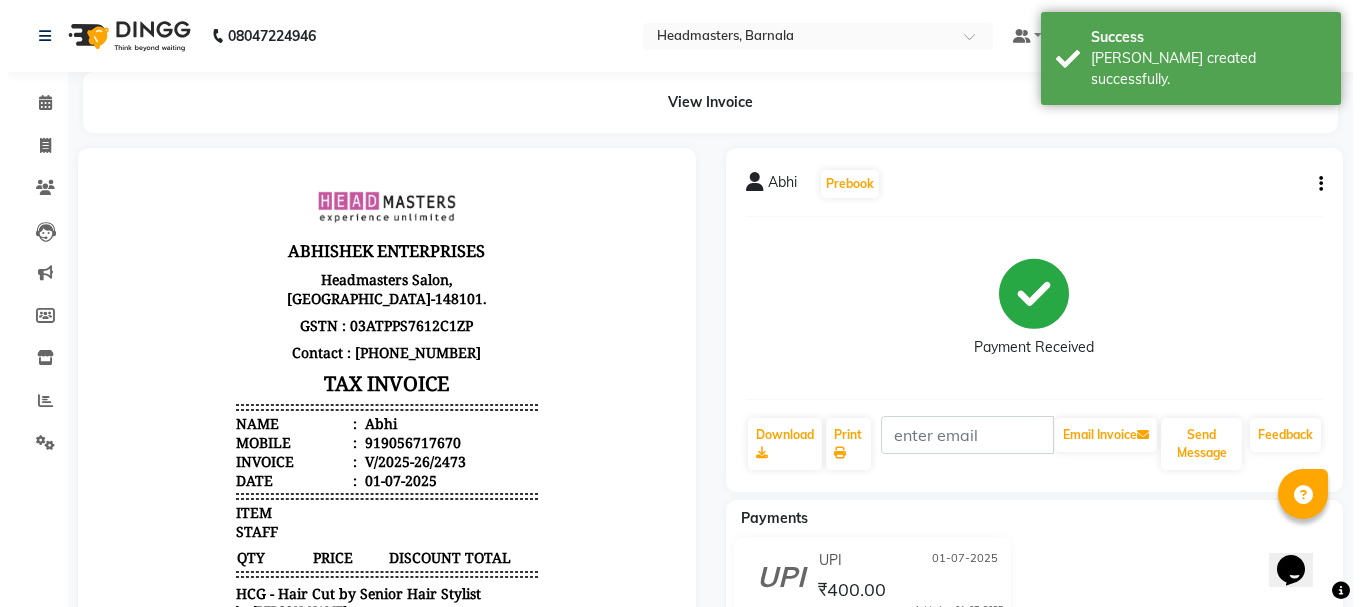 scroll, scrollTop: 0, scrollLeft: 0, axis: both 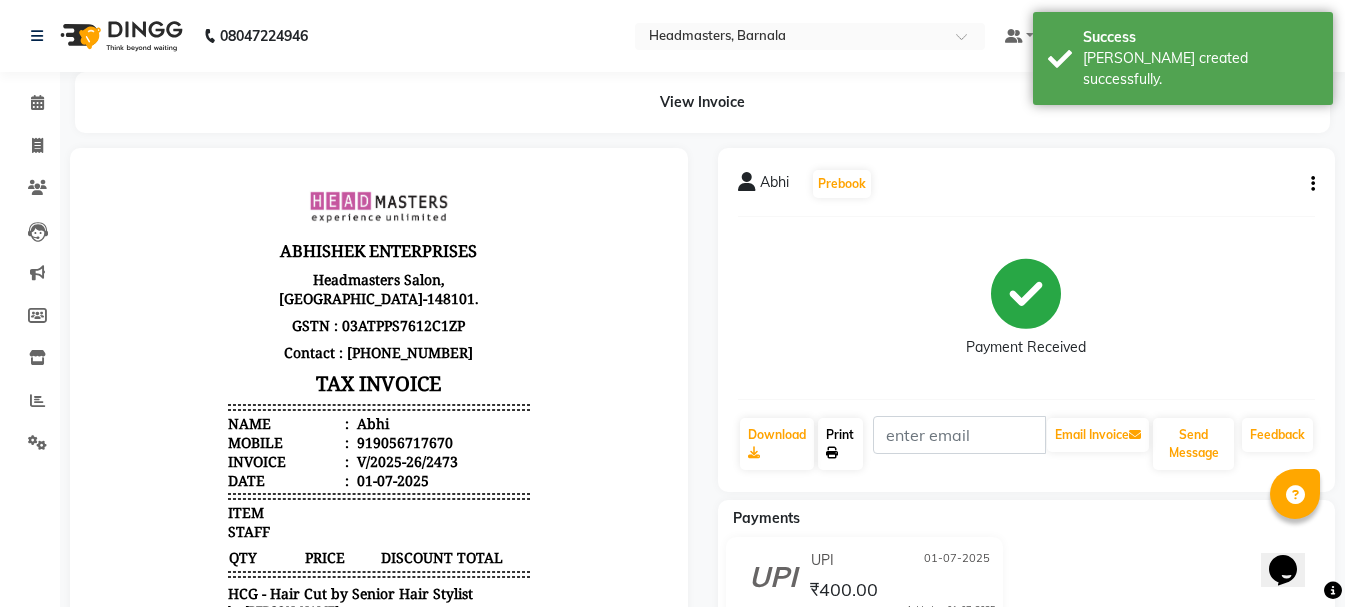 click 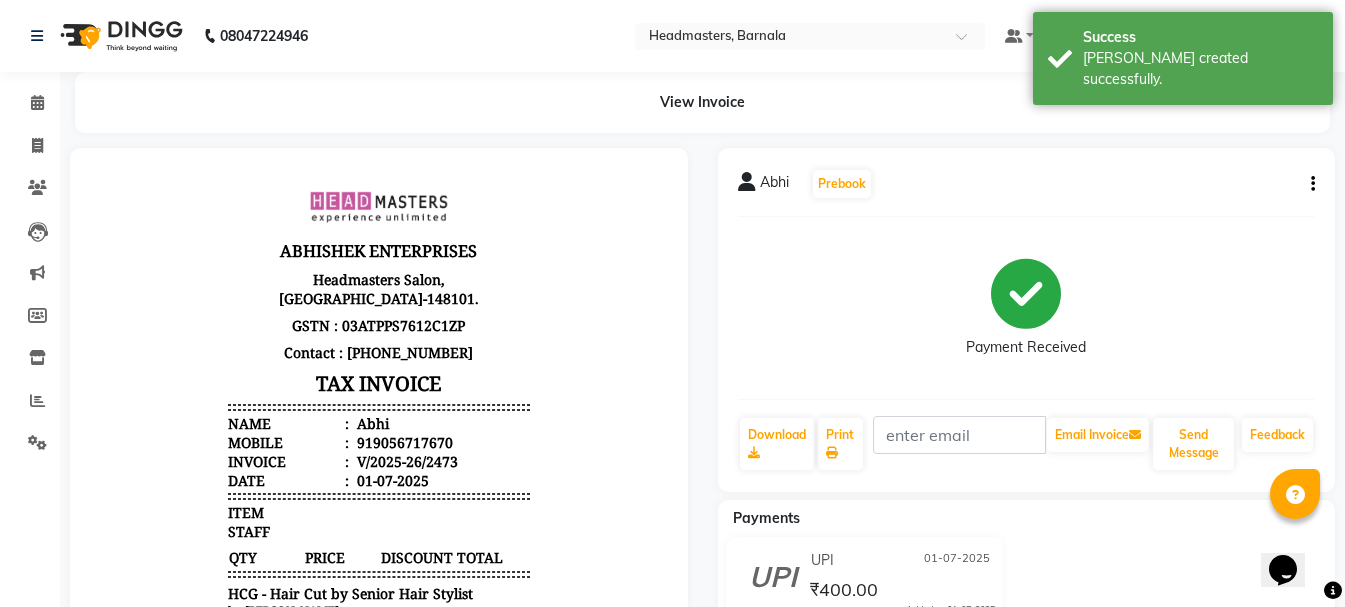 select on "service" 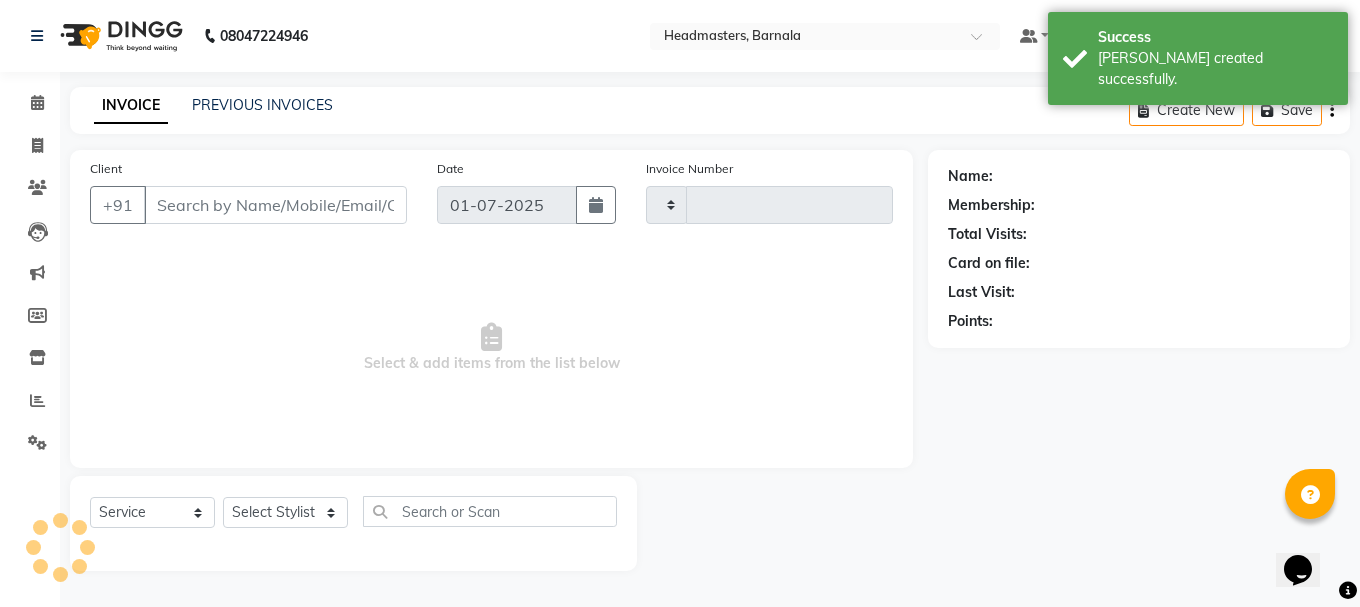 type on "2474" 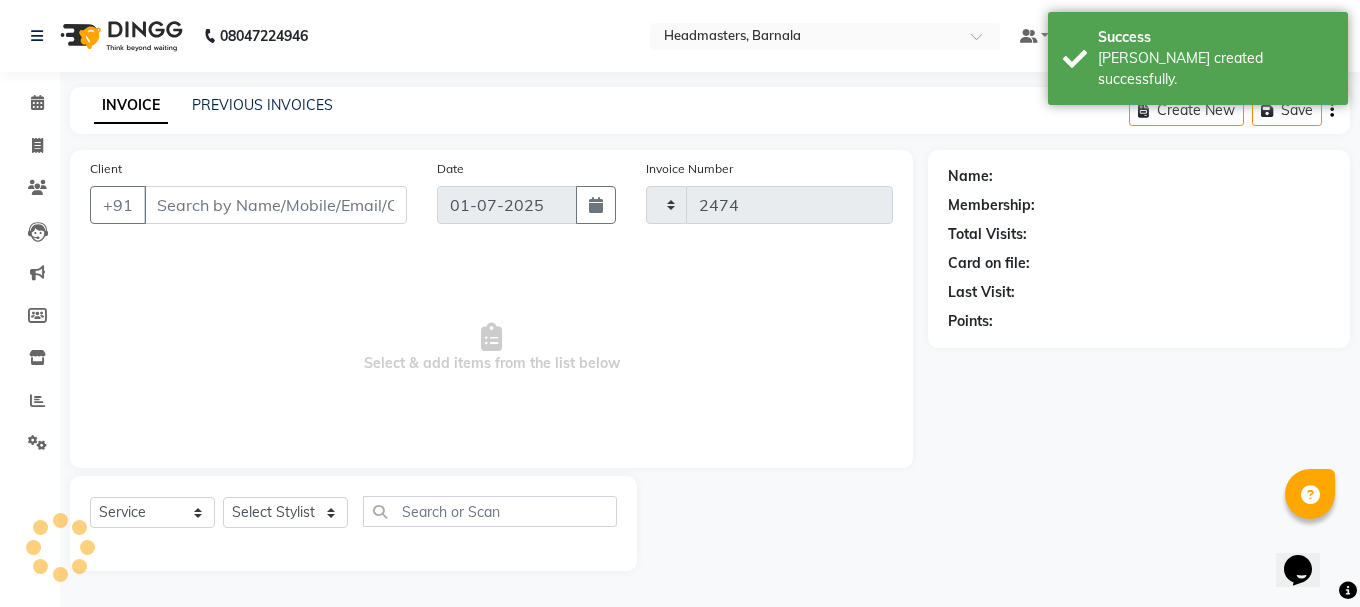 select on "7526" 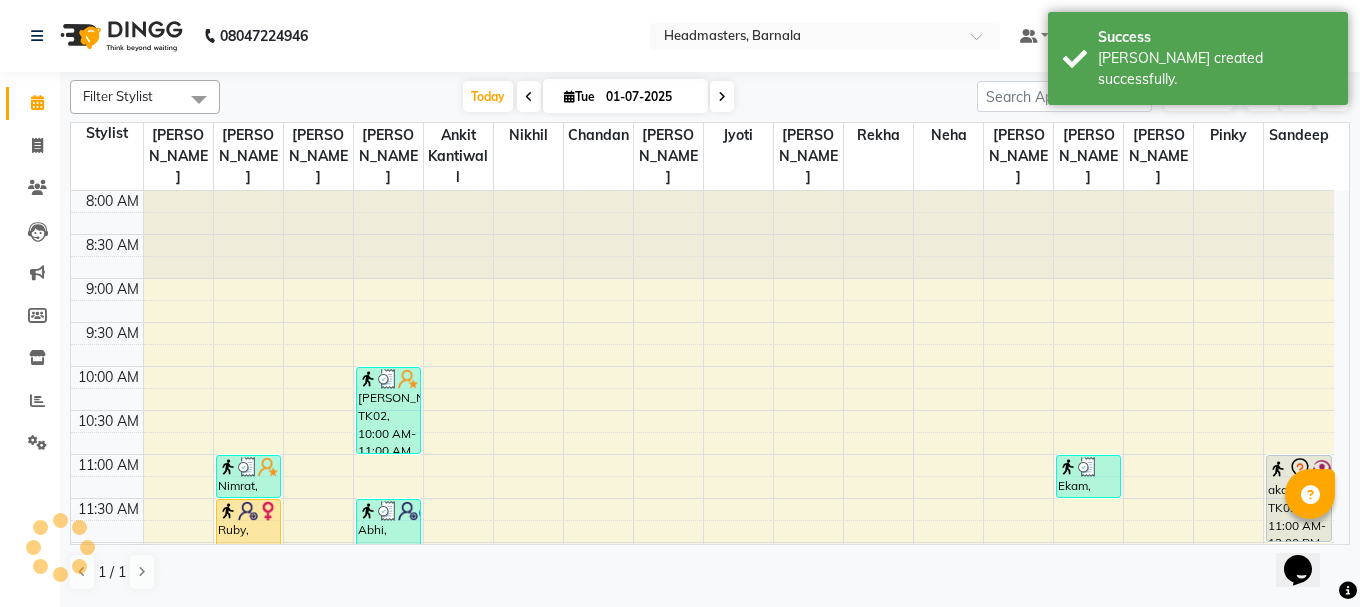 scroll, scrollTop: 0, scrollLeft: 0, axis: both 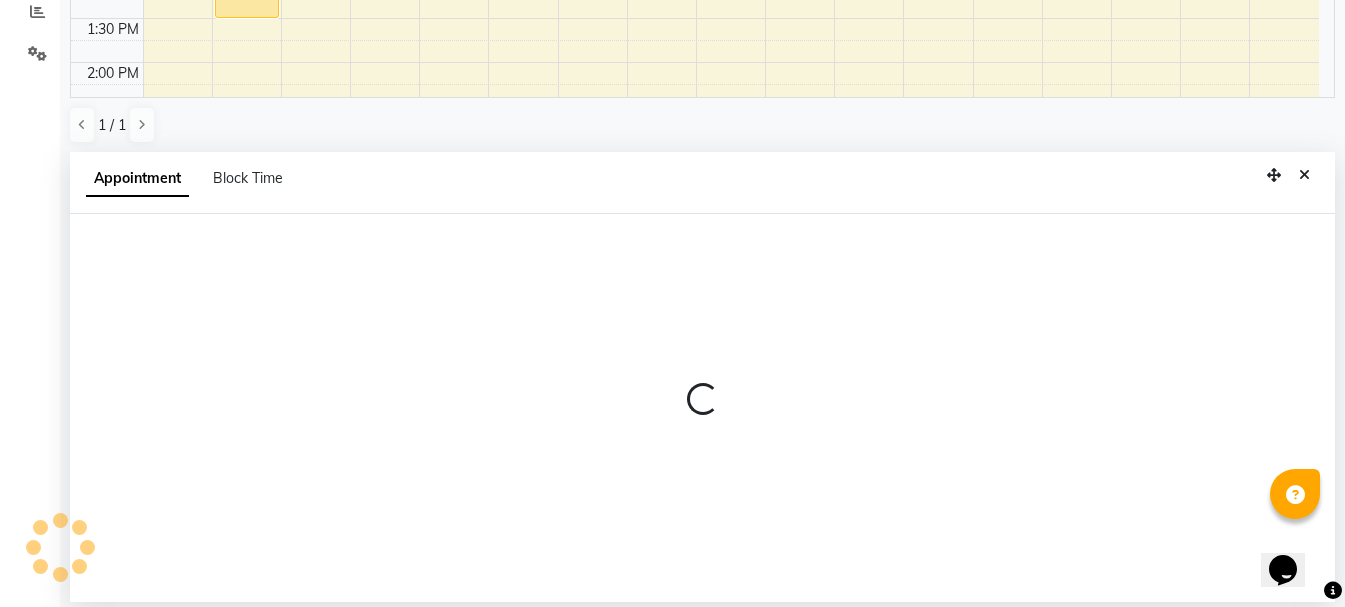 select on "67277" 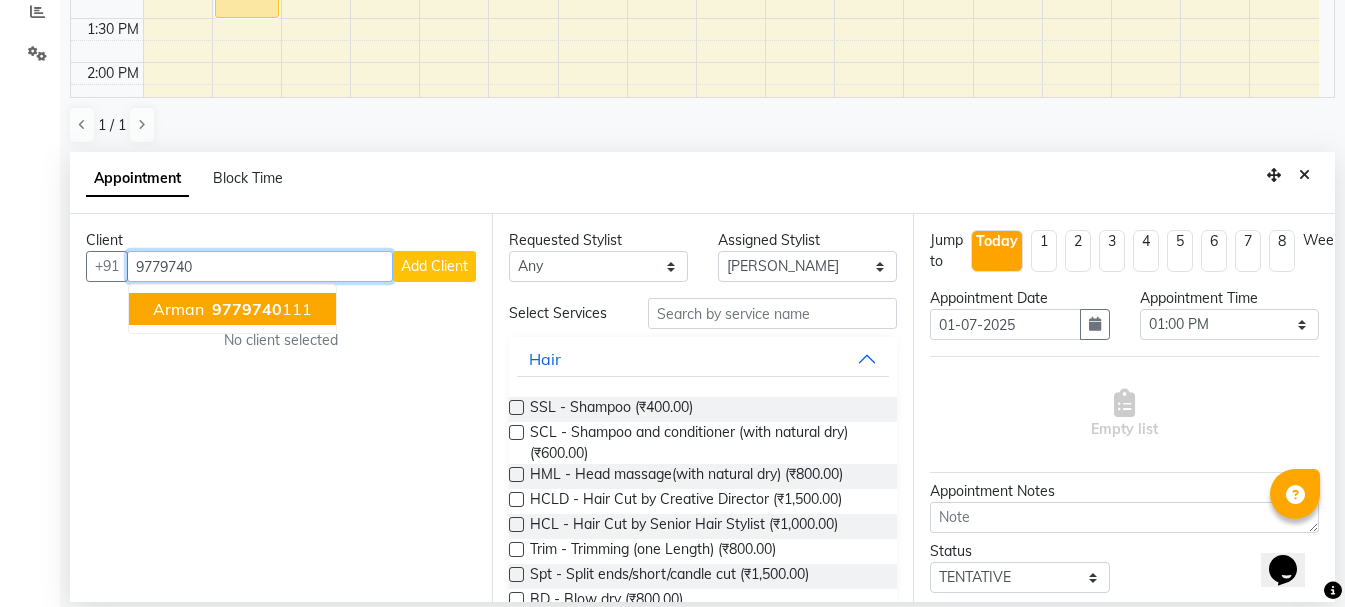 click on "9779740" at bounding box center [247, 309] 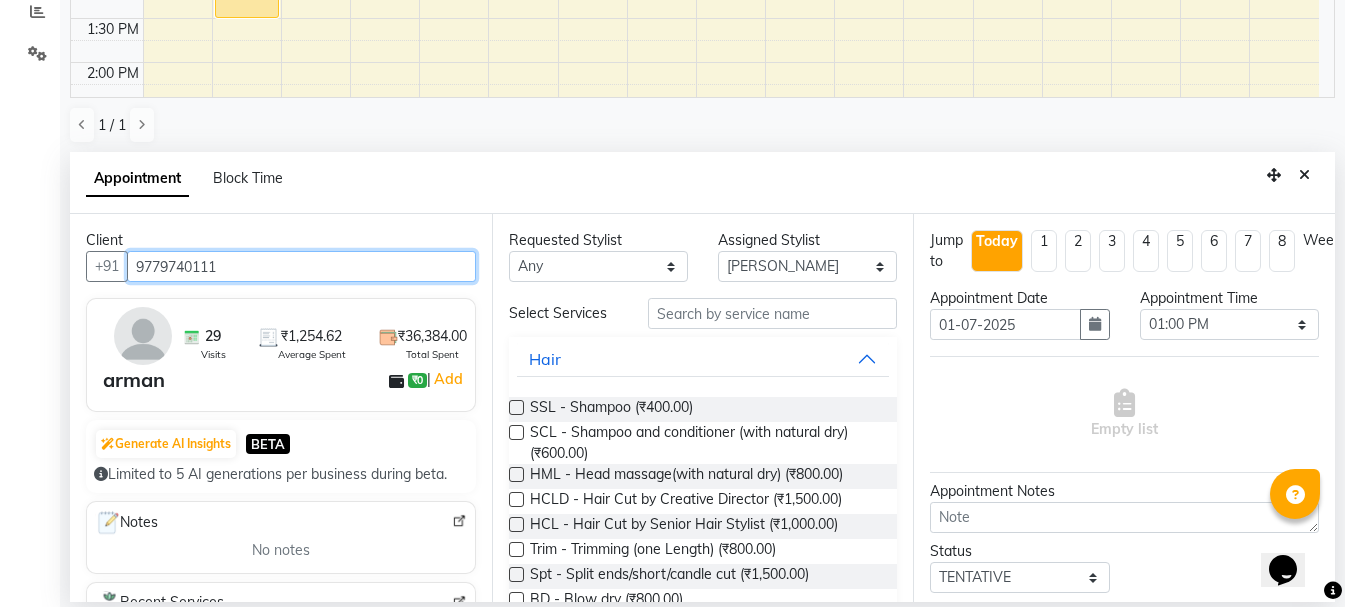 type on "9779740111" 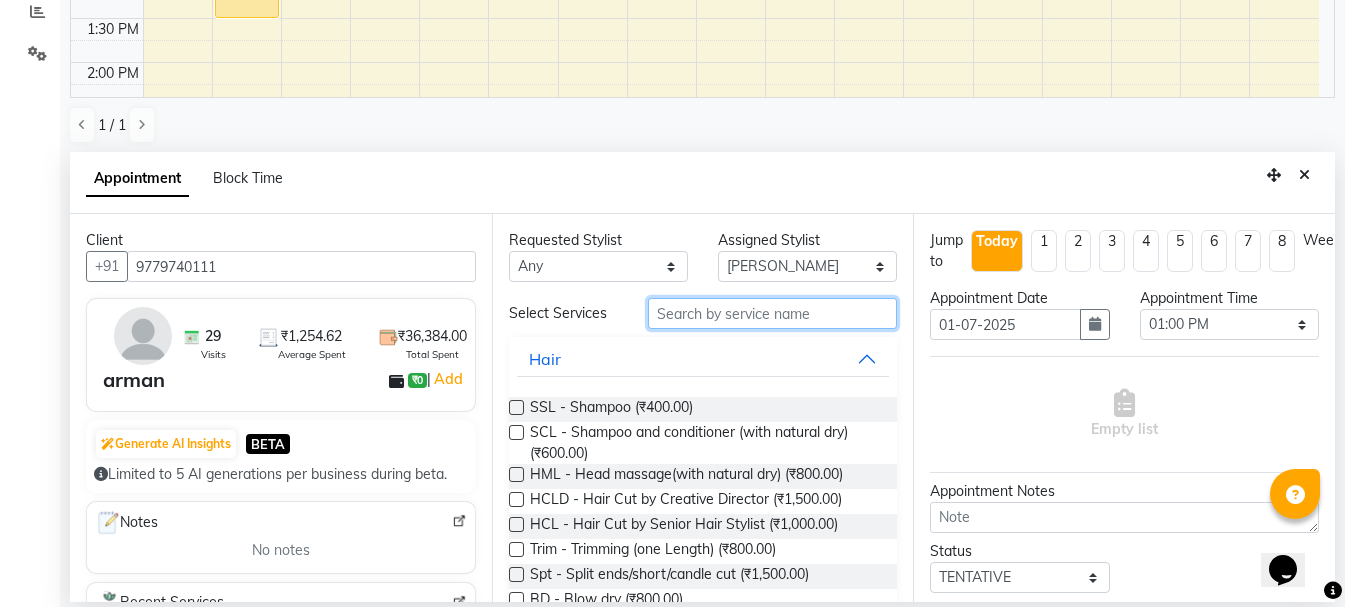 click at bounding box center (772, 313) 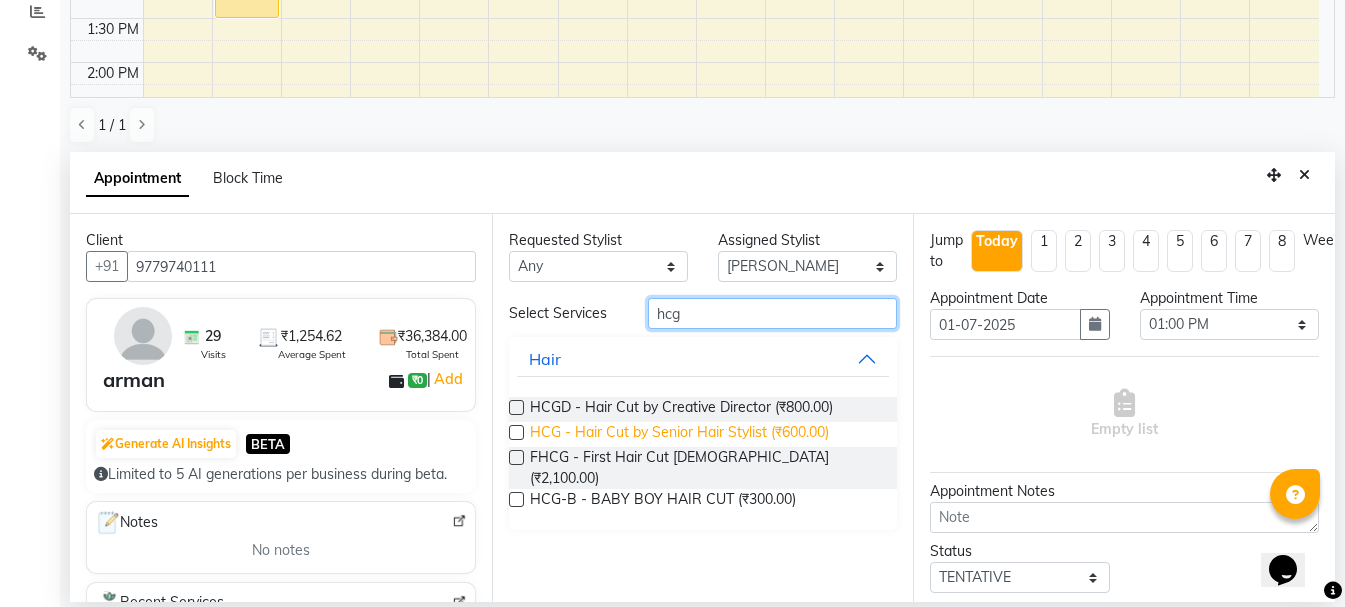 type on "hcg" 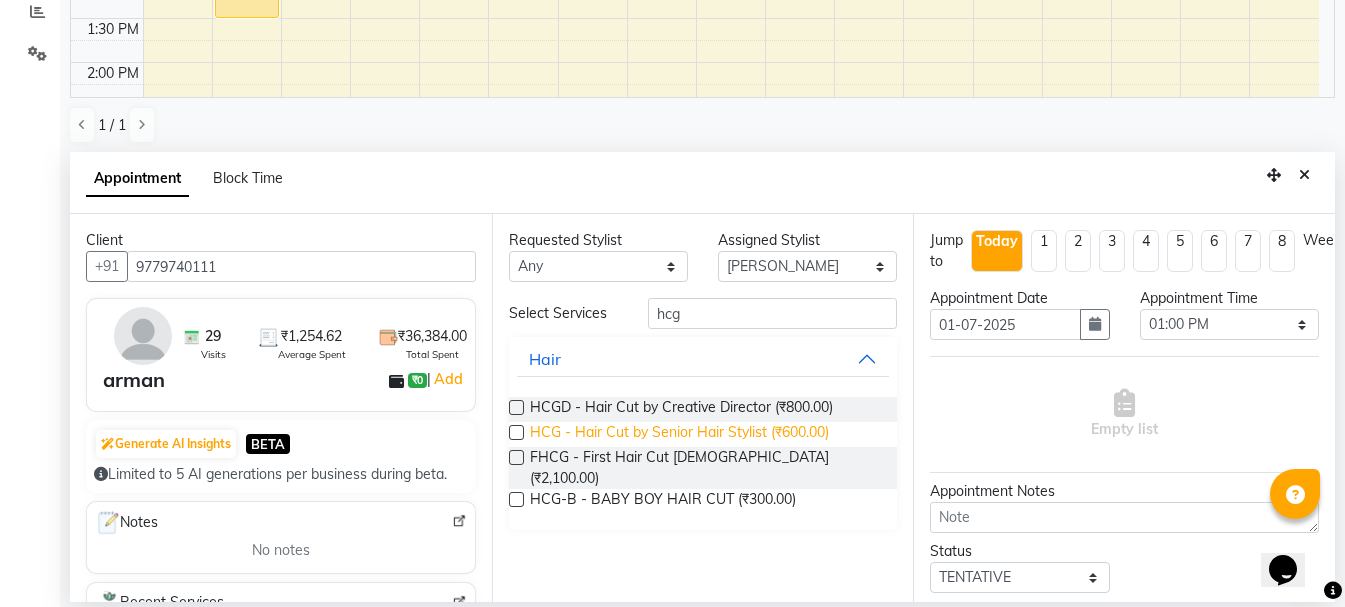click on "HCG - Hair Cut by Senior Hair Stylist (₹600.00)" at bounding box center [679, 434] 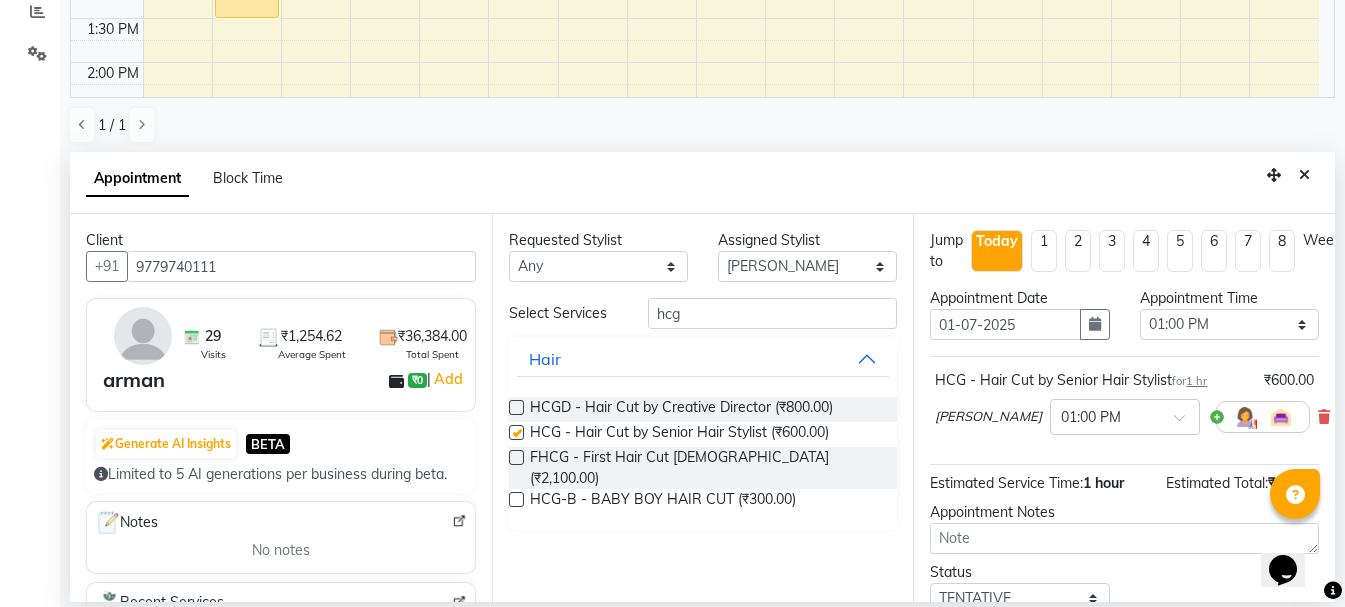 checkbox on "false" 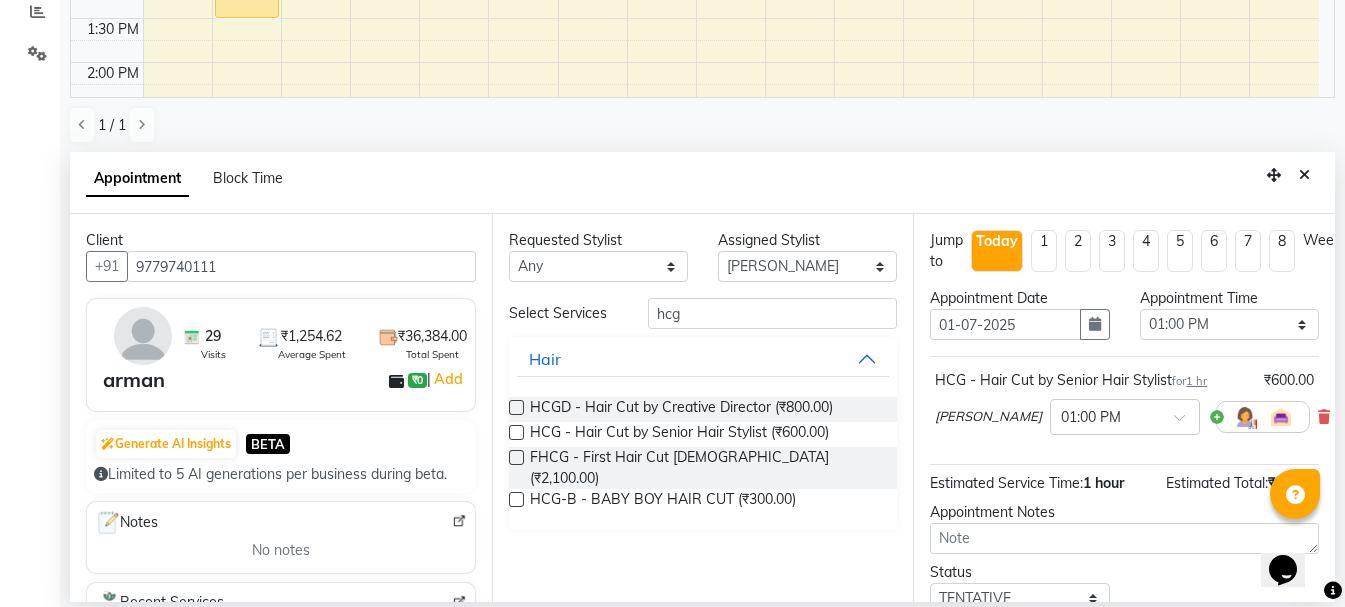 scroll, scrollTop: 156, scrollLeft: 0, axis: vertical 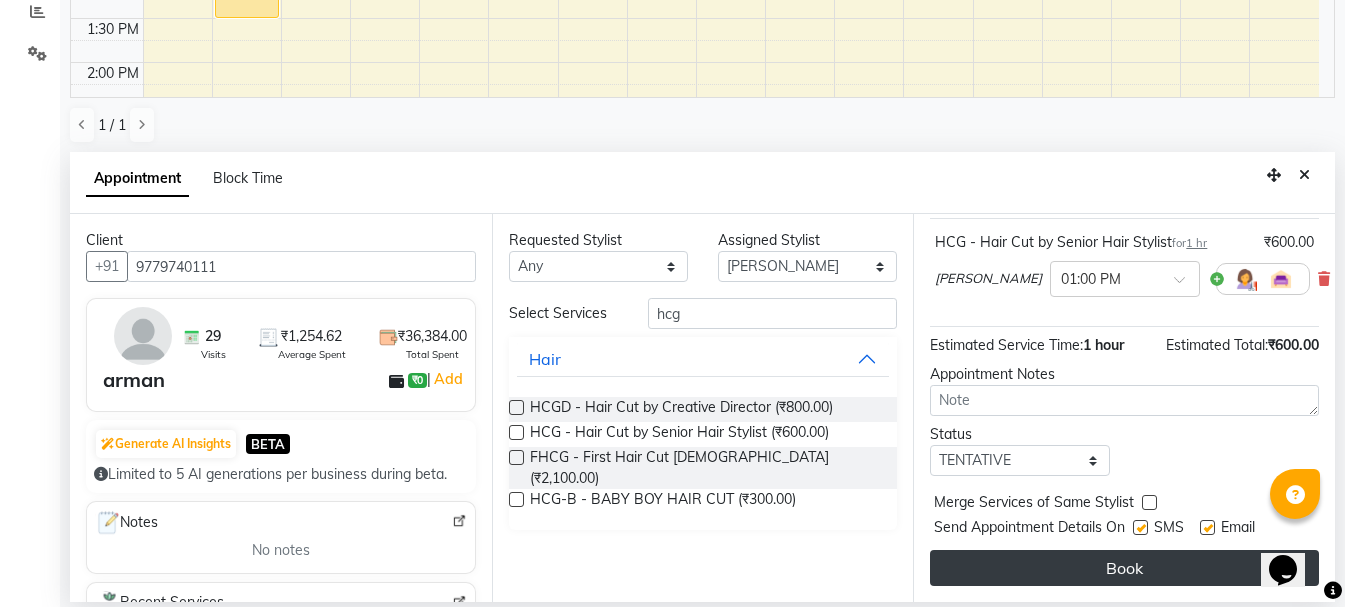 click on "Book" at bounding box center (1124, 568) 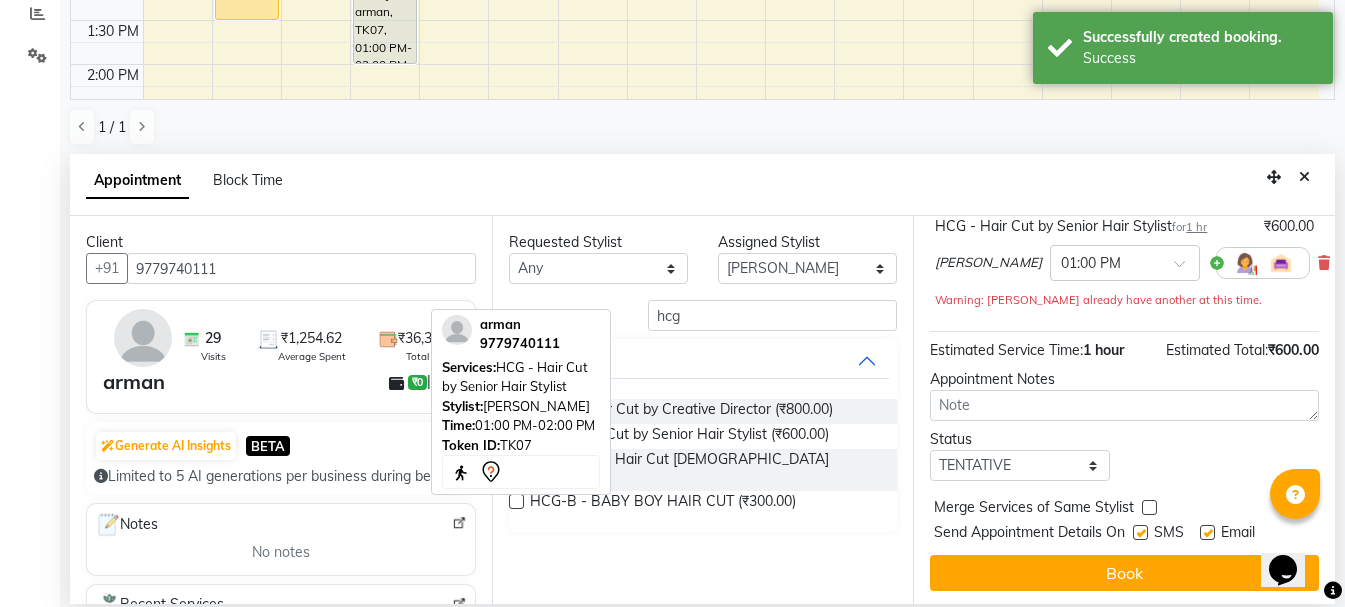 scroll, scrollTop: 0, scrollLeft: 0, axis: both 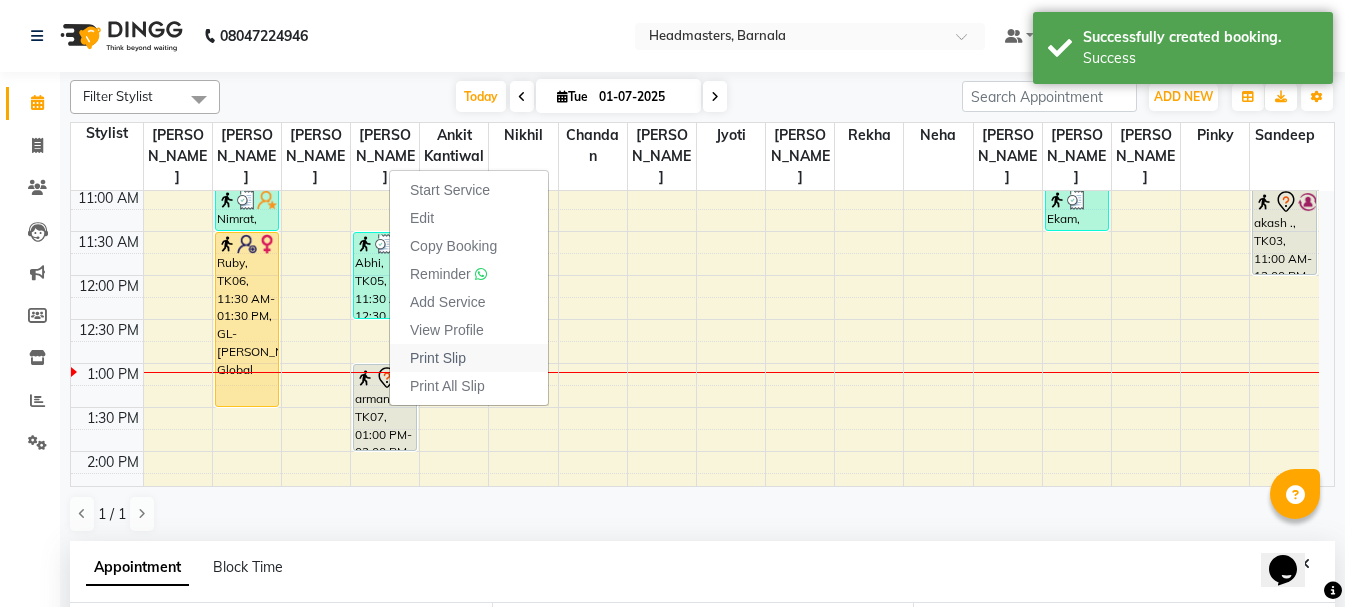 click on "Print Slip" at bounding box center [438, 358] 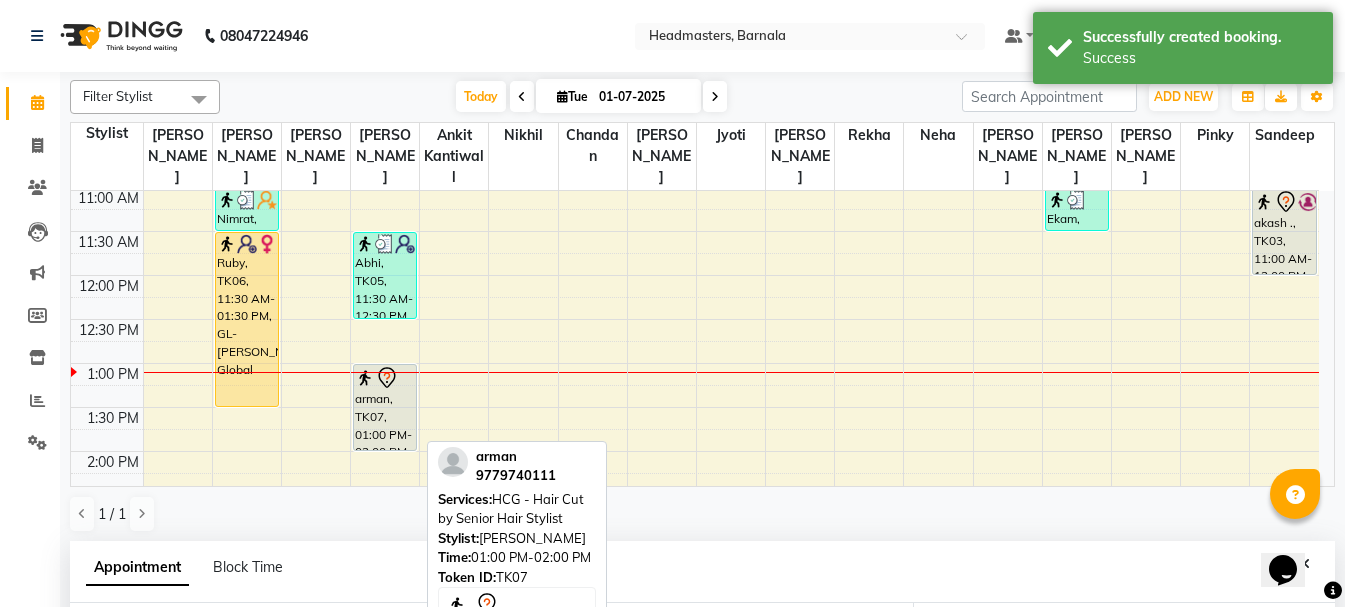 click 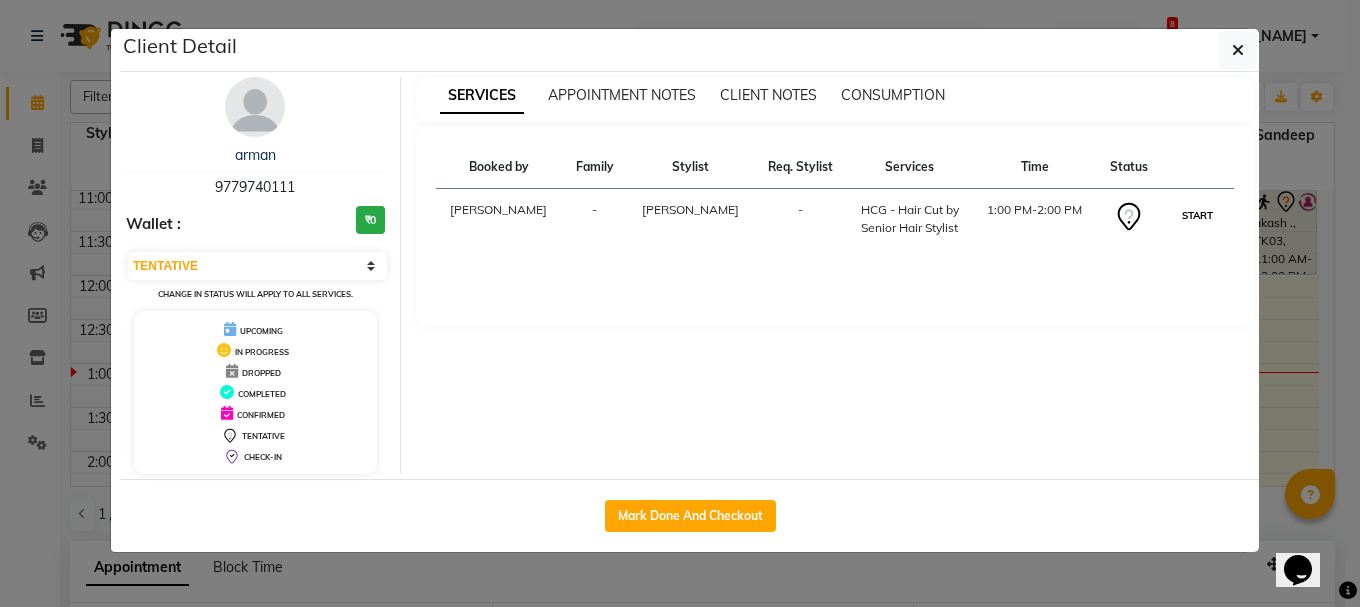 click on "START" at bounding box center [1197, 215] 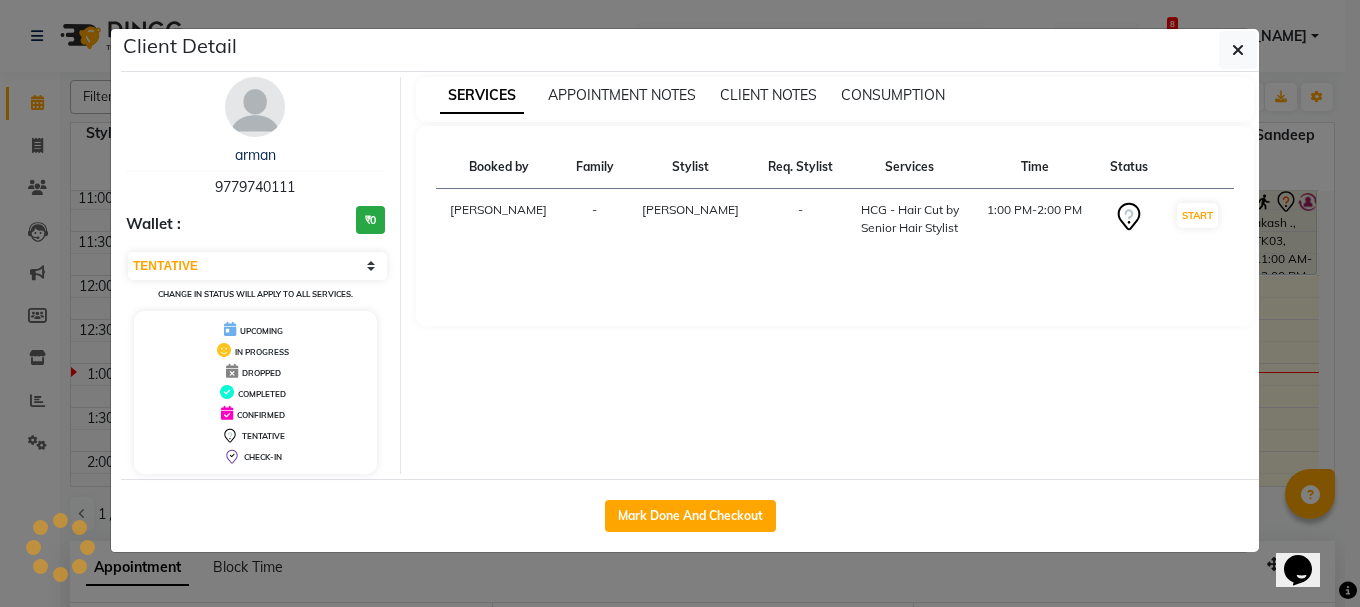 click on "SERVICES APPOINTMENT NOTES CLIENT NOTES CONSUMPTION Booked by Family Stylist Req. Stylist Services Time Status  Manya  -  Sameer khan -  HCG - Hair Cut by Senior Hair Stylist   1:00 PM-2:00 PM   START" at bounding box center (835, 275) 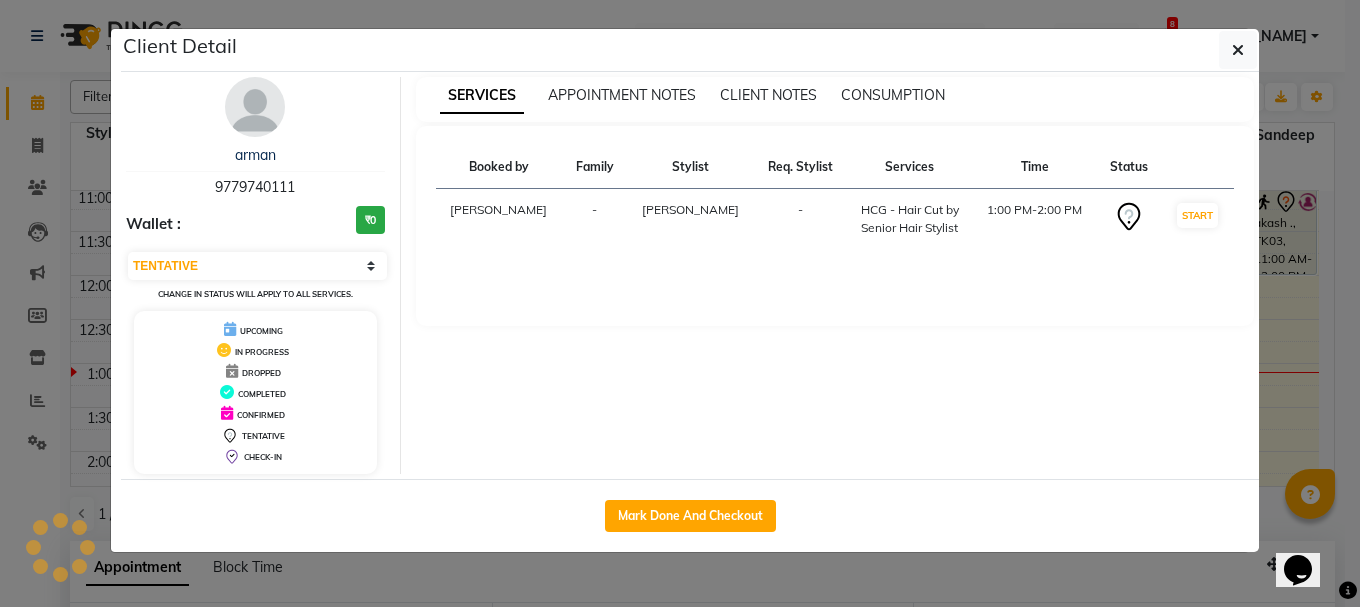select on "1" 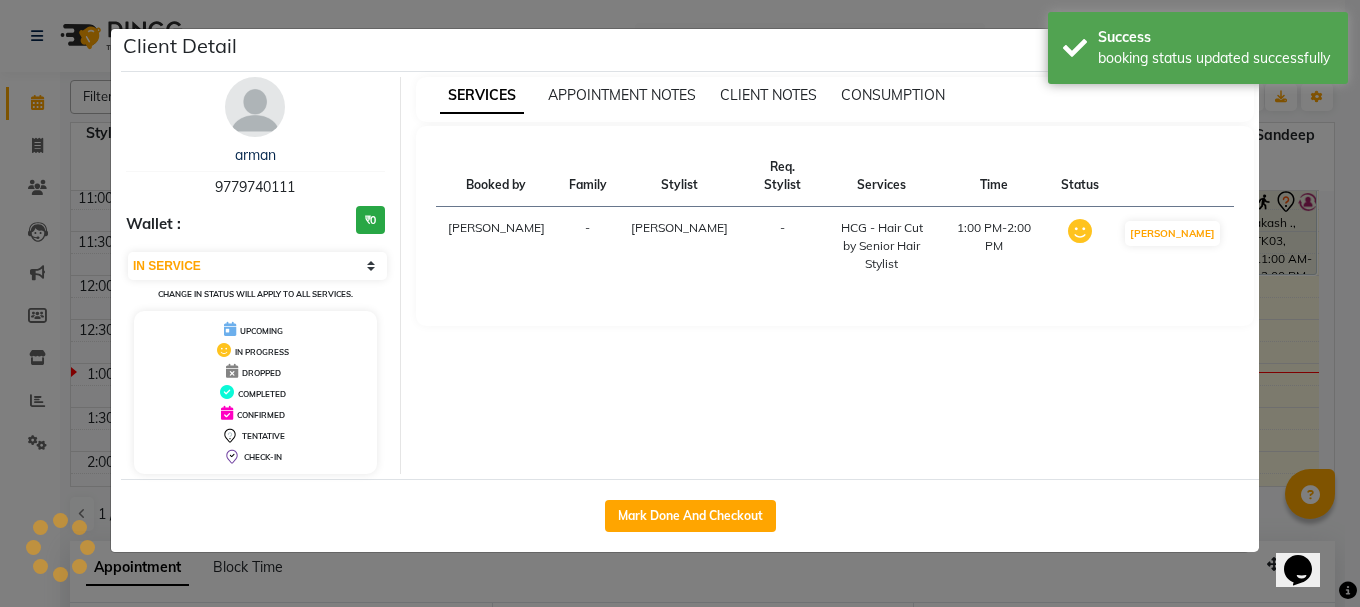 click on "Client Detail  arman    9779740111 Wallet : ₹0 Select IN SERVICE CONFIRMED TENTATIVE CHECK IN MARK DONE UPCOMING Change in status will apply to all services. UPCOMING IN PROGRESS DROPPED COMPLETED CONFIRMED TENTATIVE CHECK-IN SERVICES APPOINTMENT NOTES CLIENT NOTES CONSUMPTION Booked by Family Stylist Req. Stylist Services Time Status  Manya  -  Sameer khan -  HCG - Hair Cut by Senior Hair Stylist   1:00 PM-2:00 PM   MARK DONE   Mark Done And Checkout" 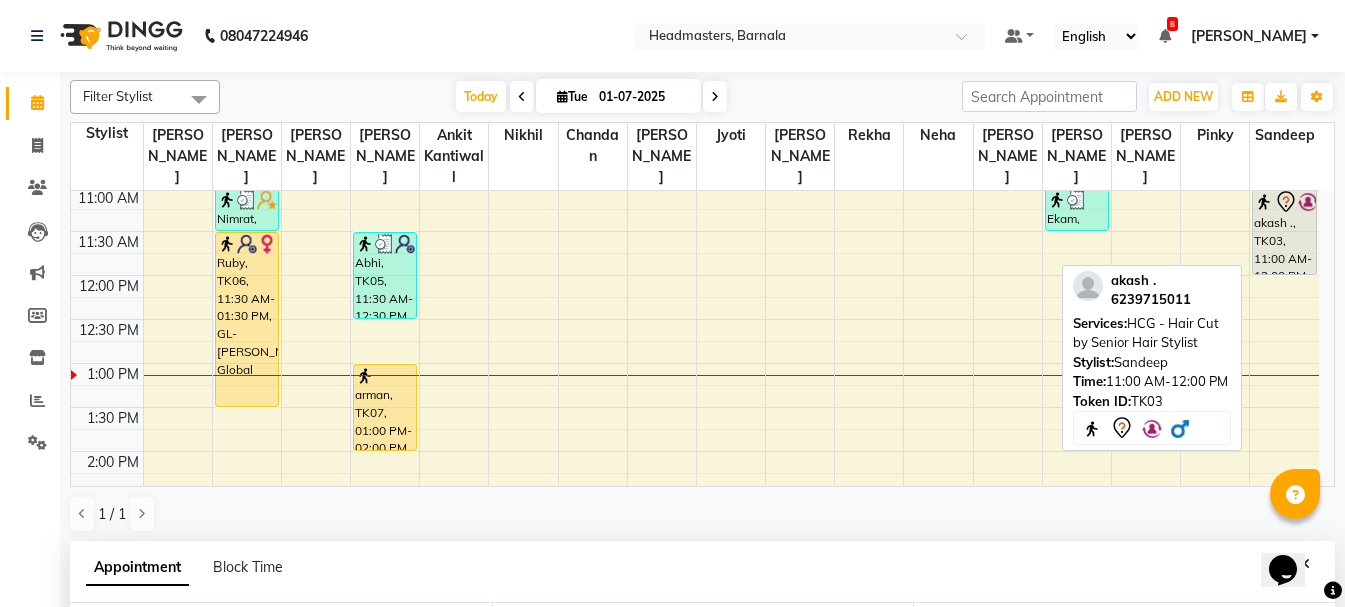 click on "akash ., TK03, 11:00 AM-12:00 PM, HCG - Hair Cut by Senior Hair Stylist" at bounding box center (1284, 231) 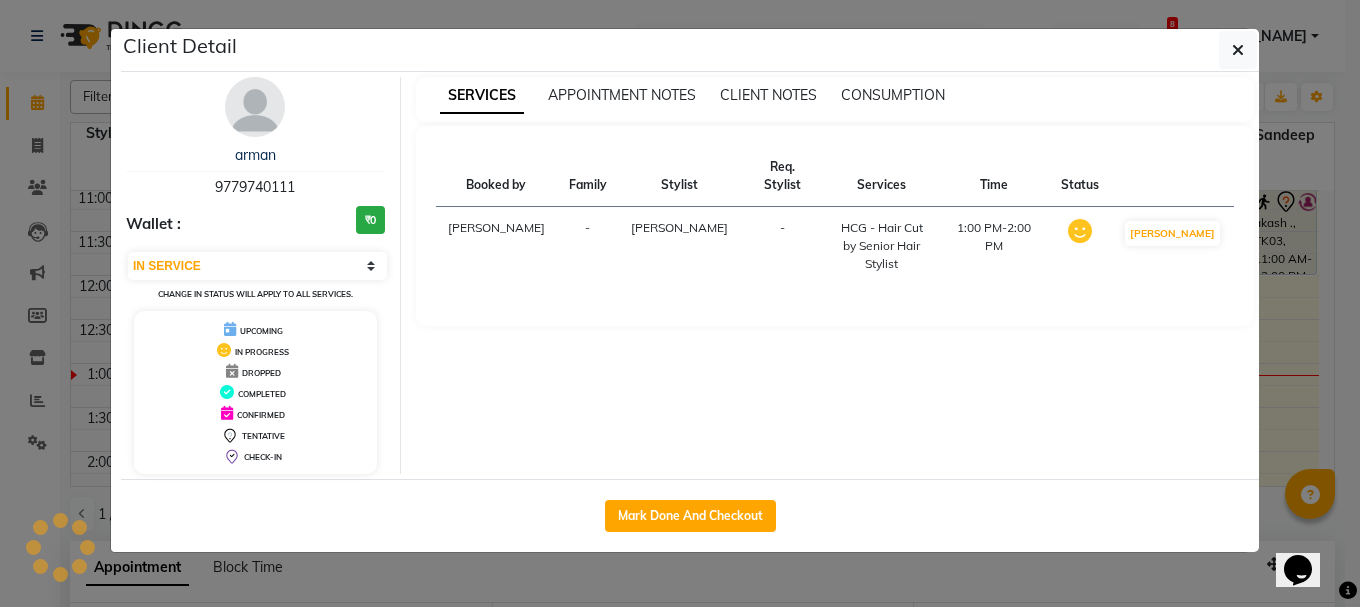 select on "7" 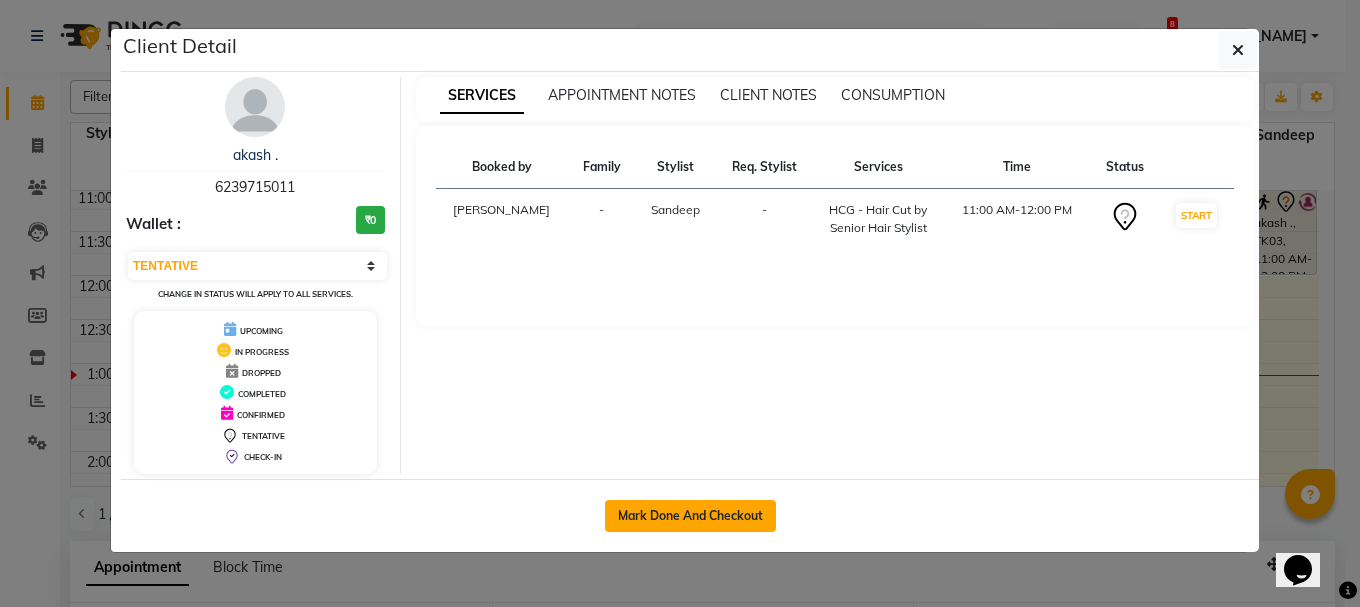click on "Mark Done And Checkout" 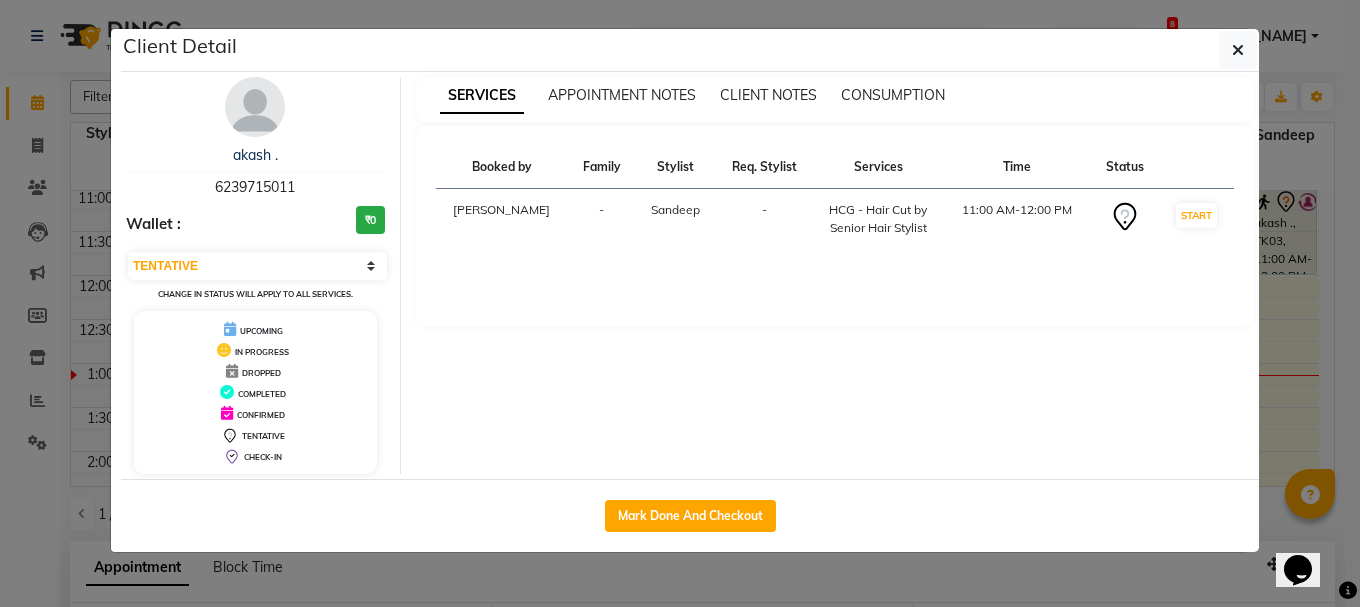select on "service" 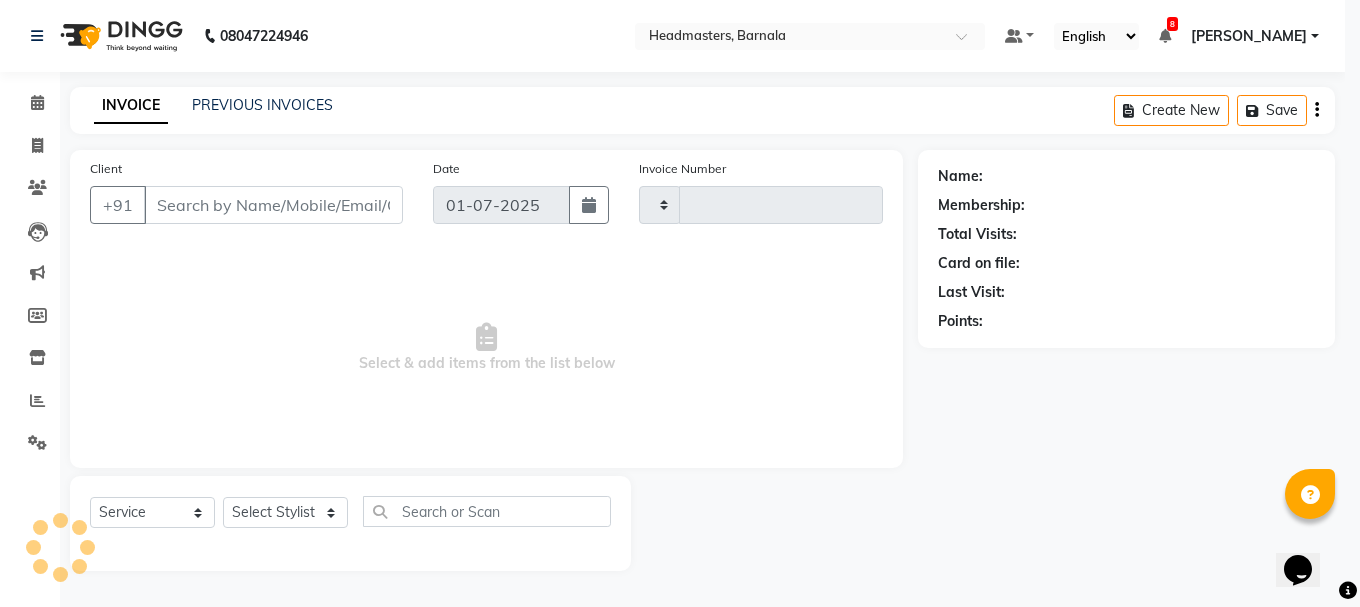 type on "2474" 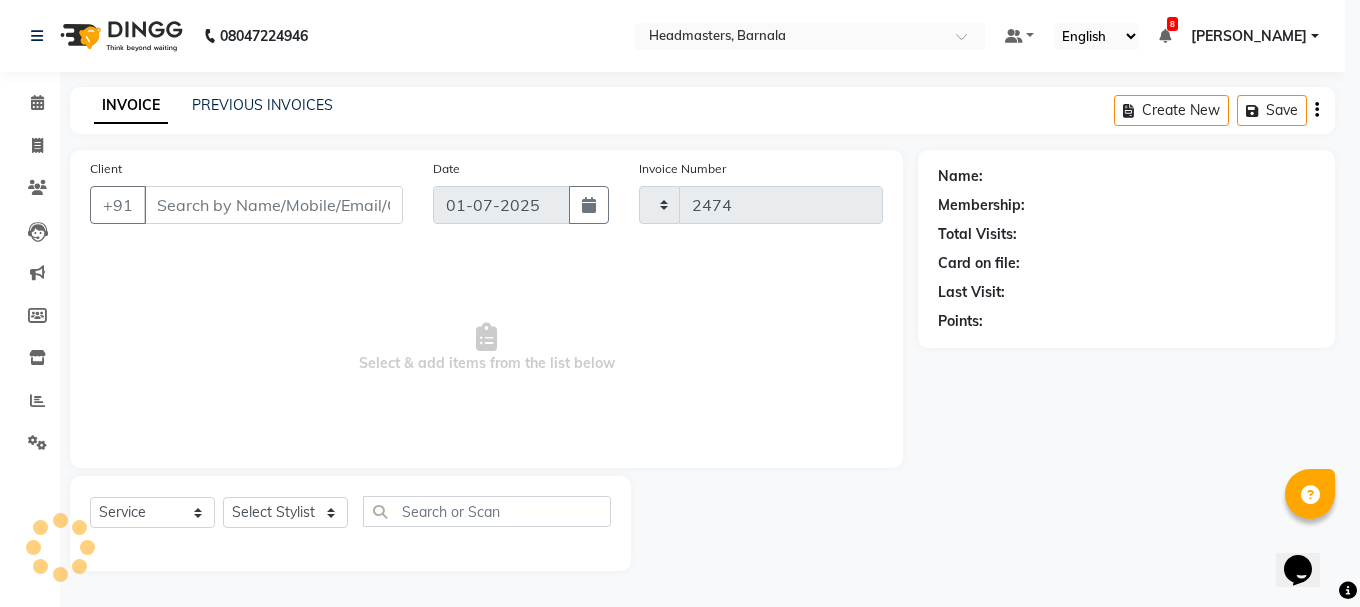 select on "7526" 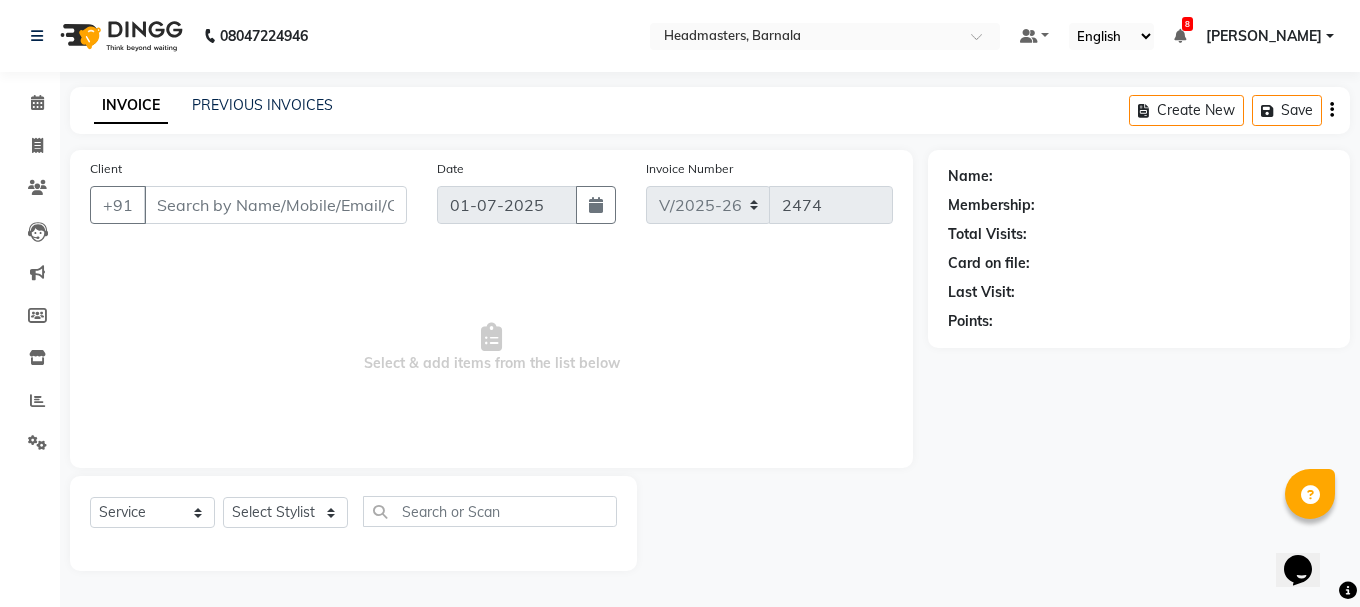 type on "6239715011" 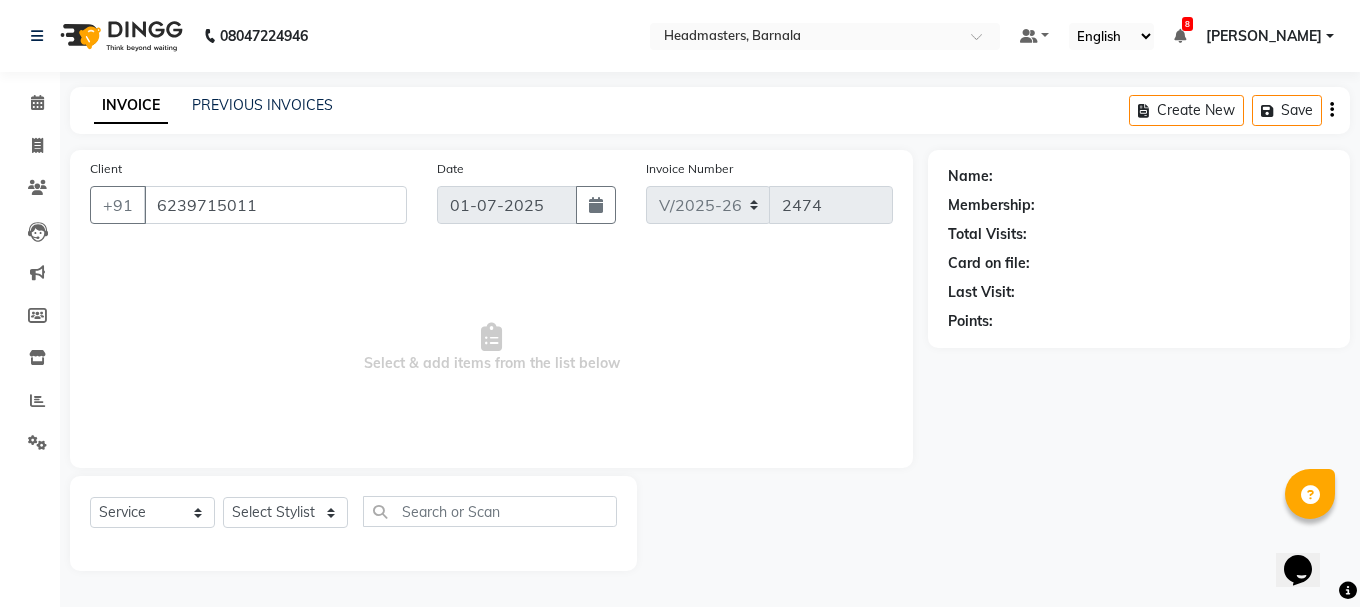 select on "71857" 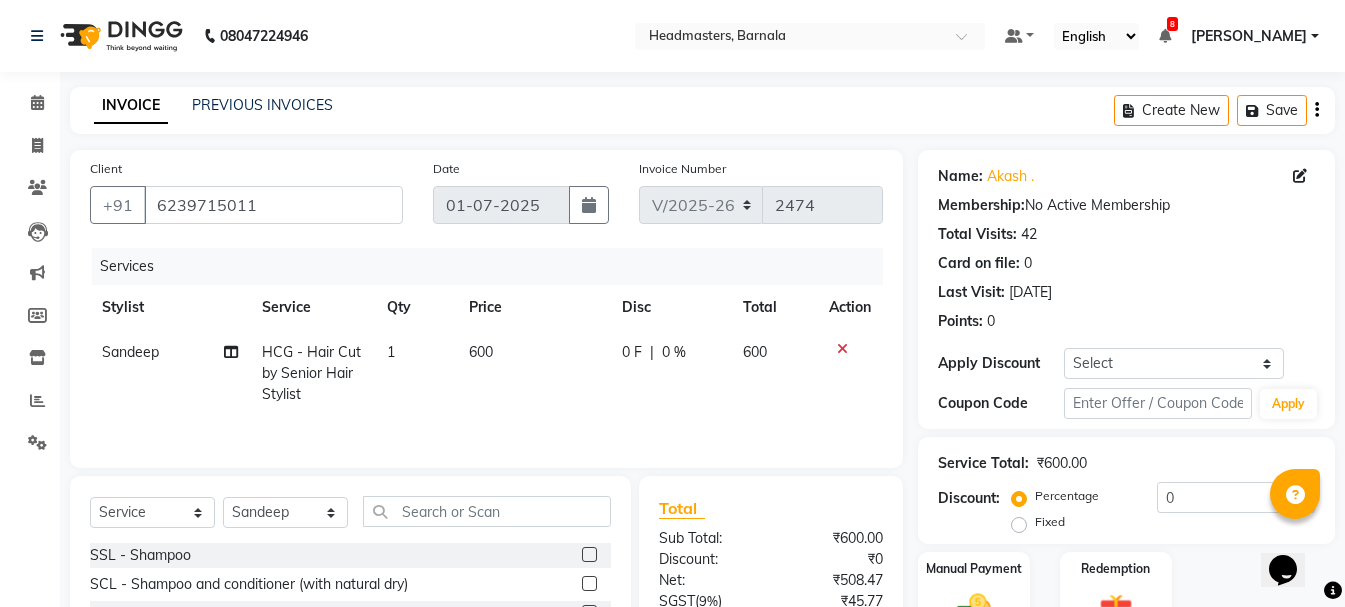 scroll, scrollTop: 194, scrollLeft: 0, axis: vertical 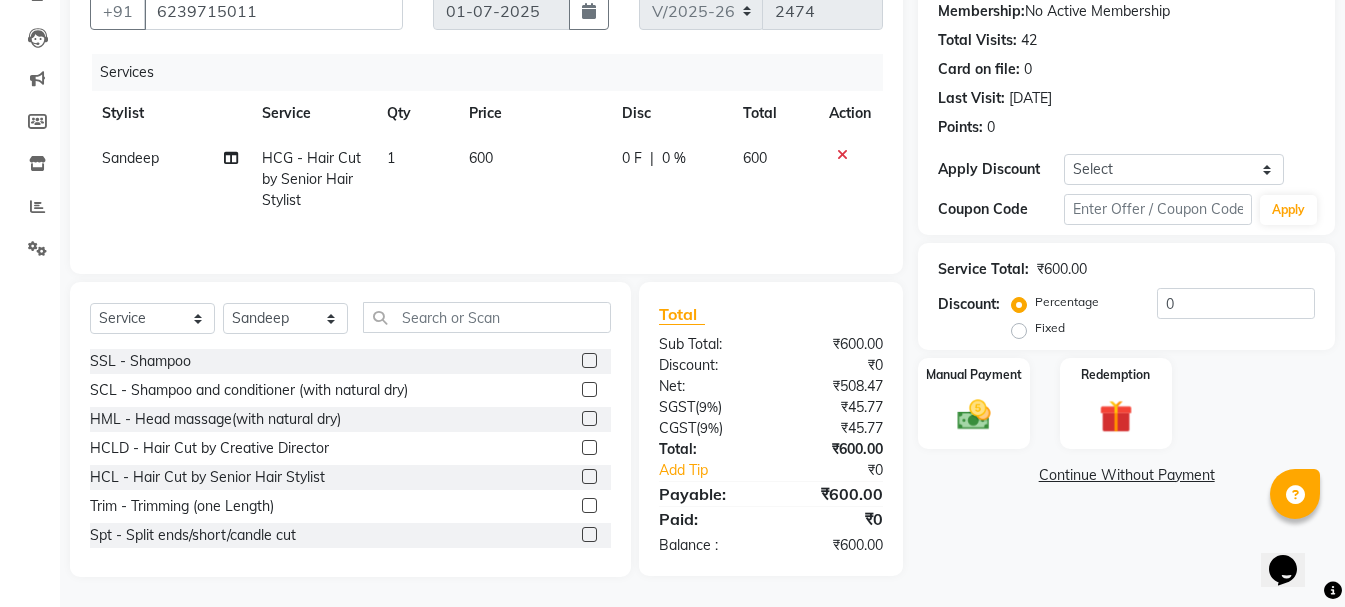 click on "Fixed" 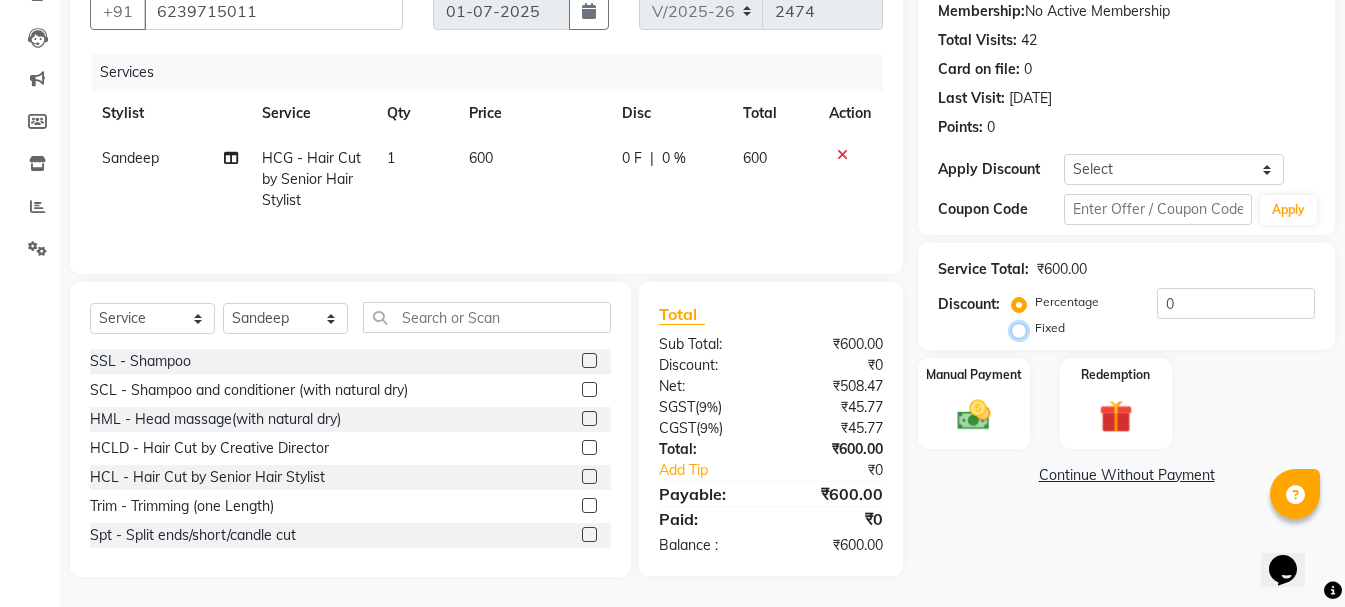 click on "Fixed" at bounding box center (1023, 328) 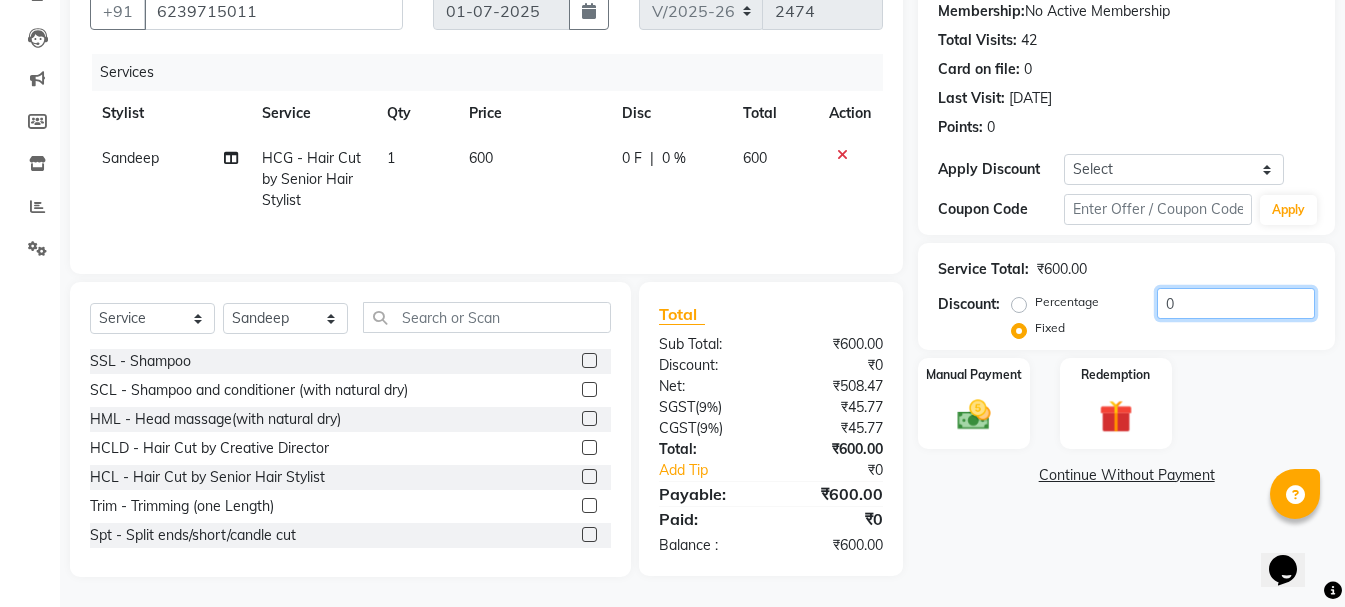 click on "0" 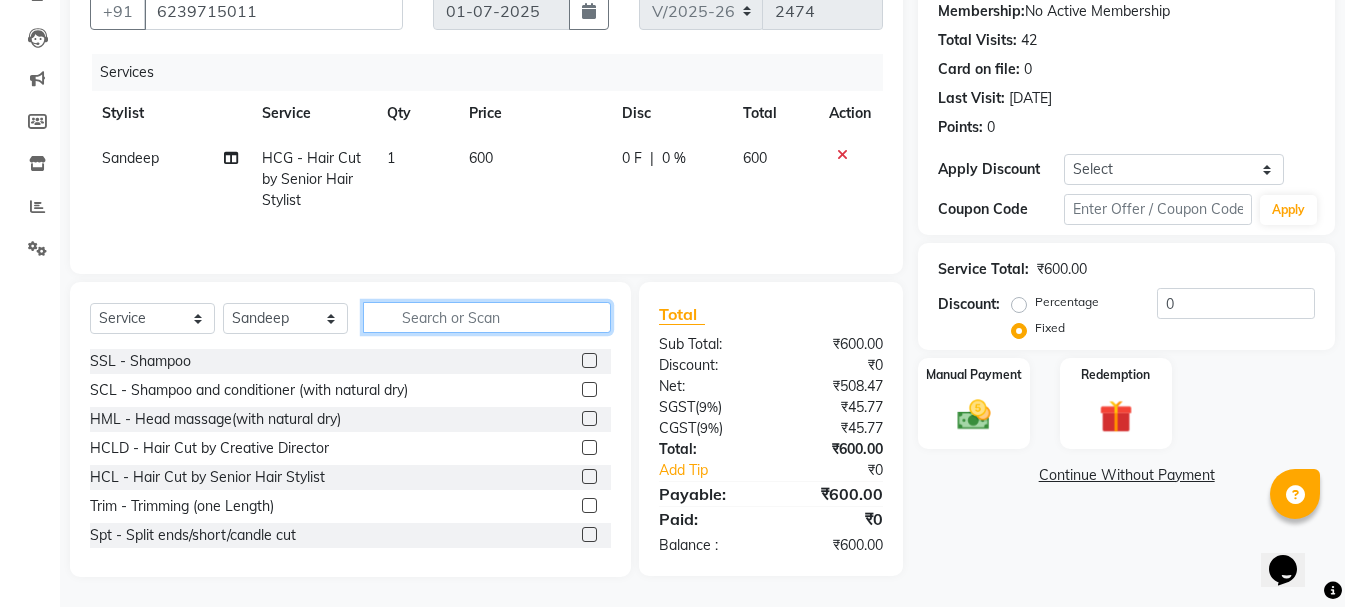 click 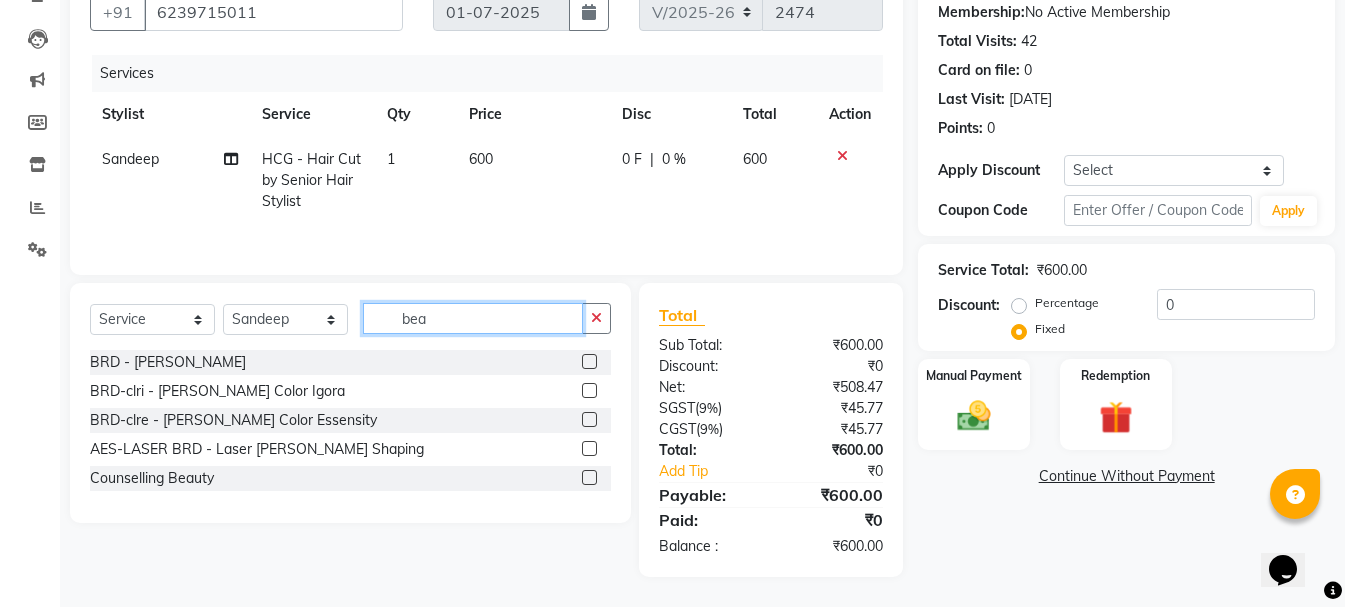 scroll, scrollTop: 193, scrollLeft: 0, axis: vertical 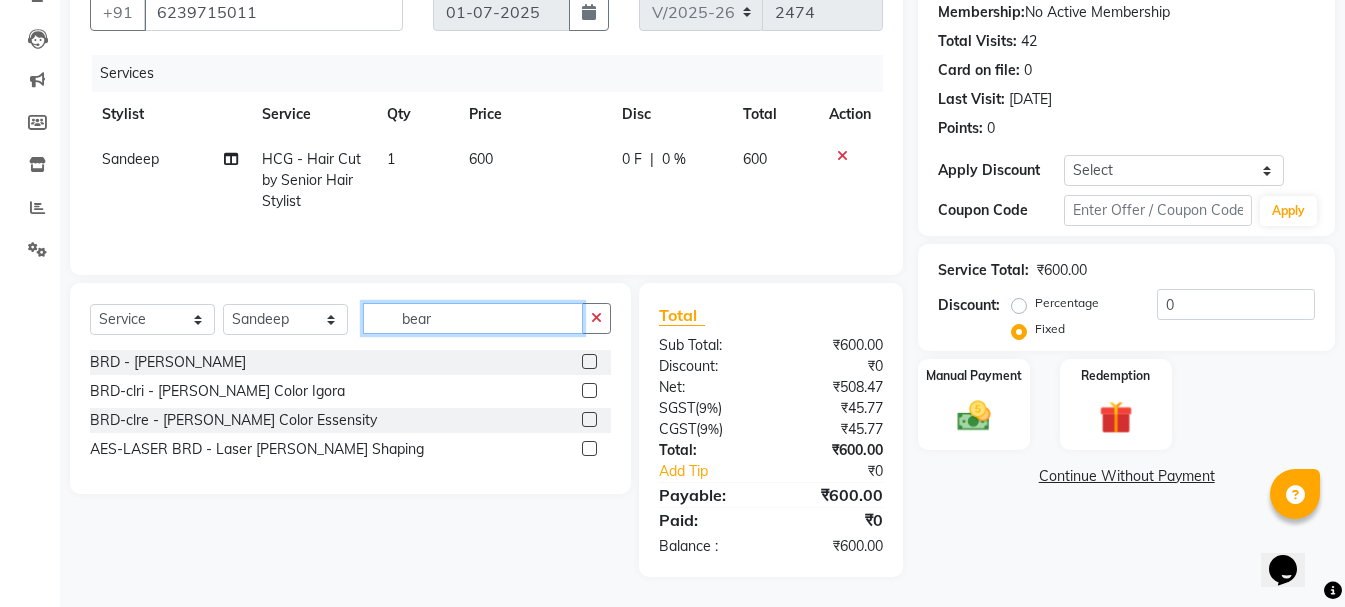 type on "bear" 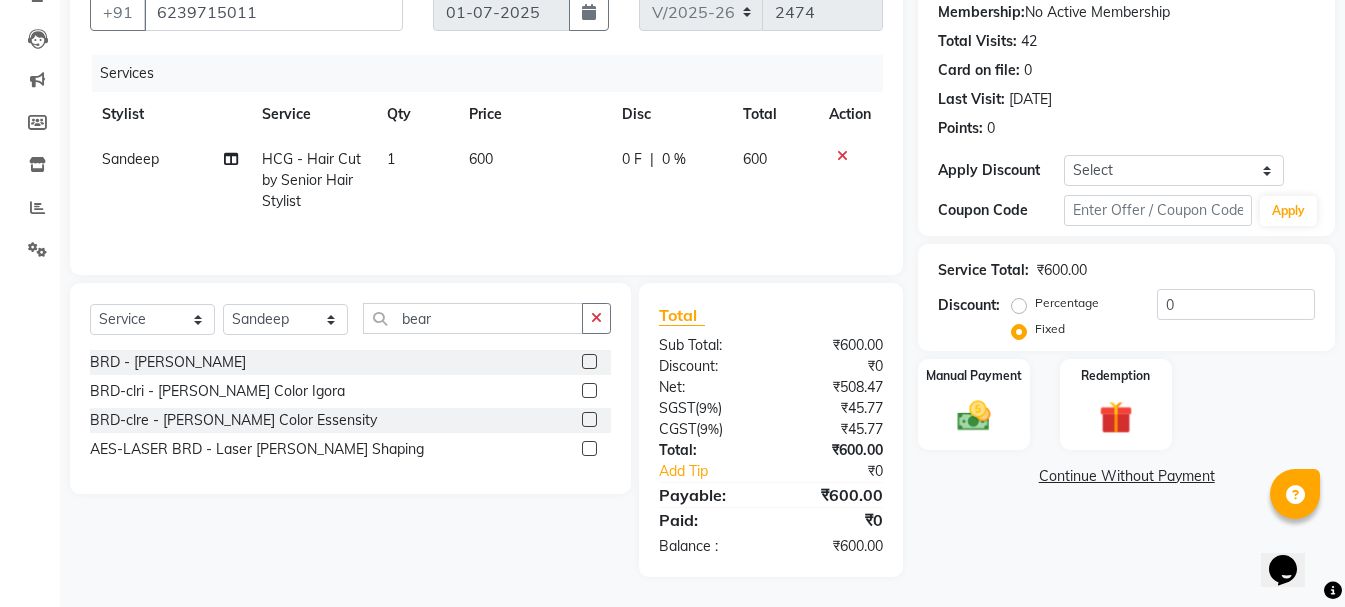 click on "BRD-clre - [PERSON_NAME] Color Essensity" 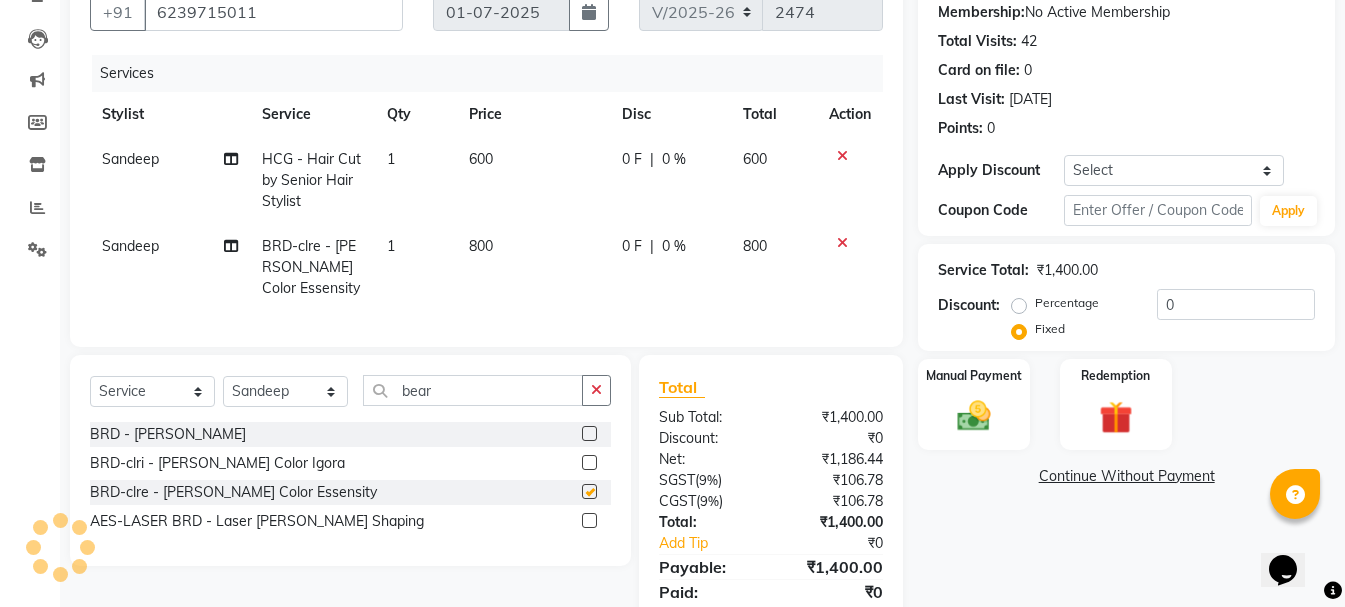 checkbox on "false" 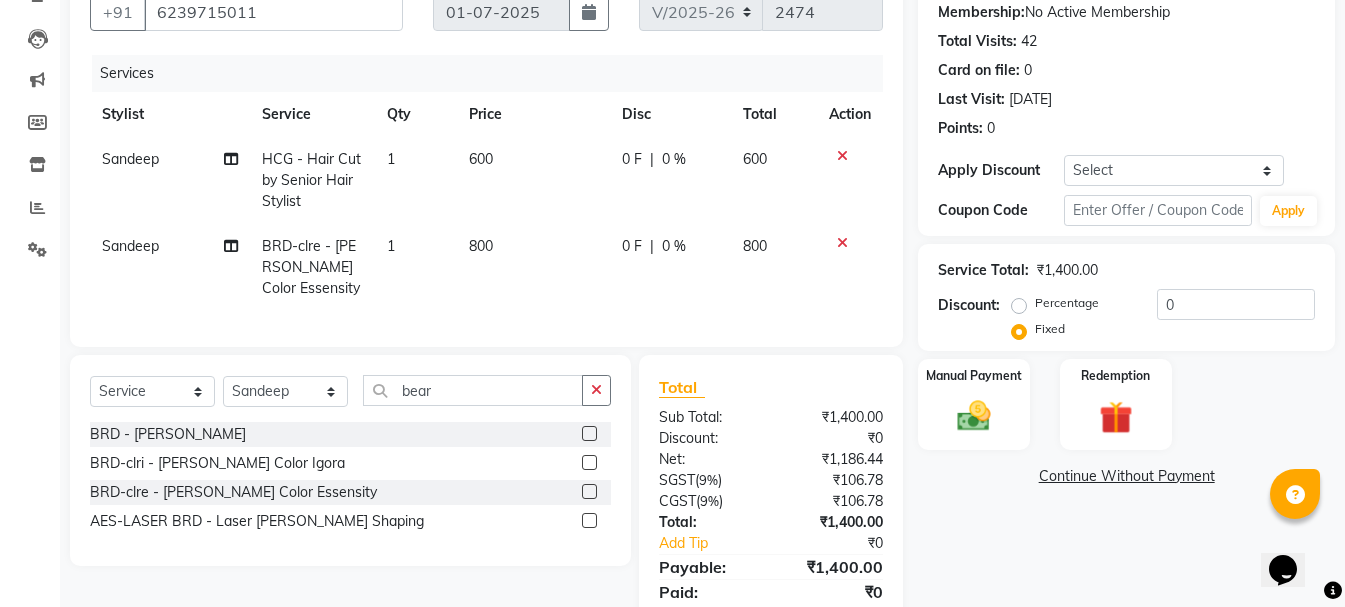 click on "Manual Payment Redemption" 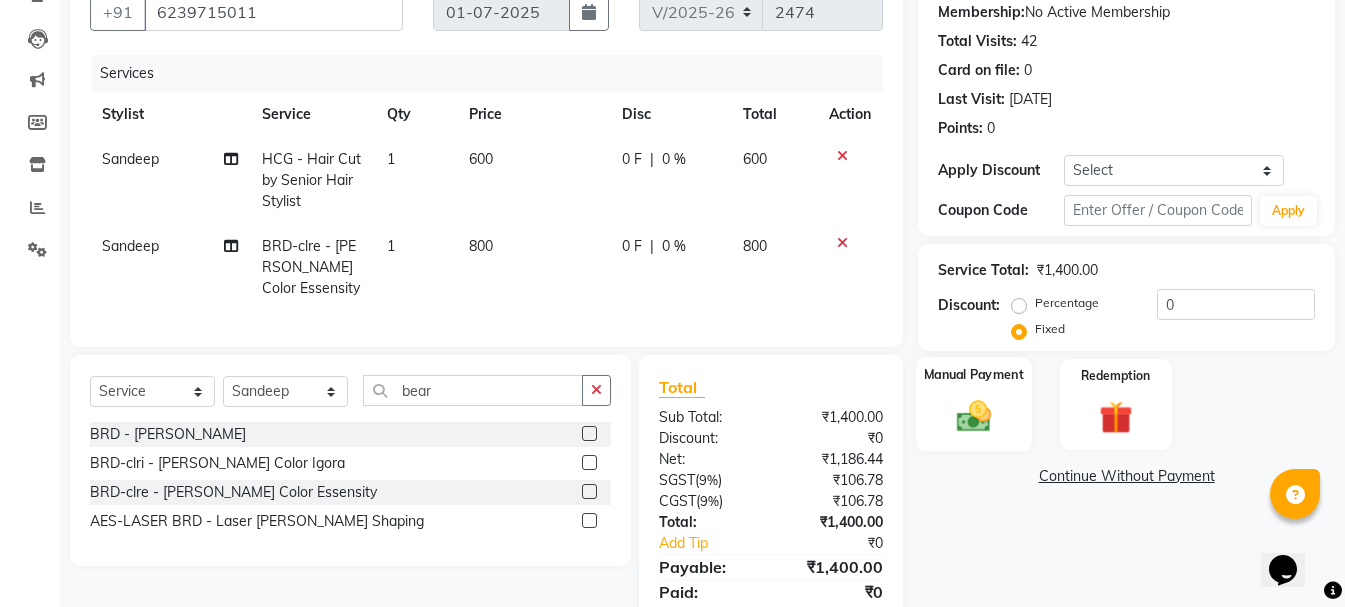 click 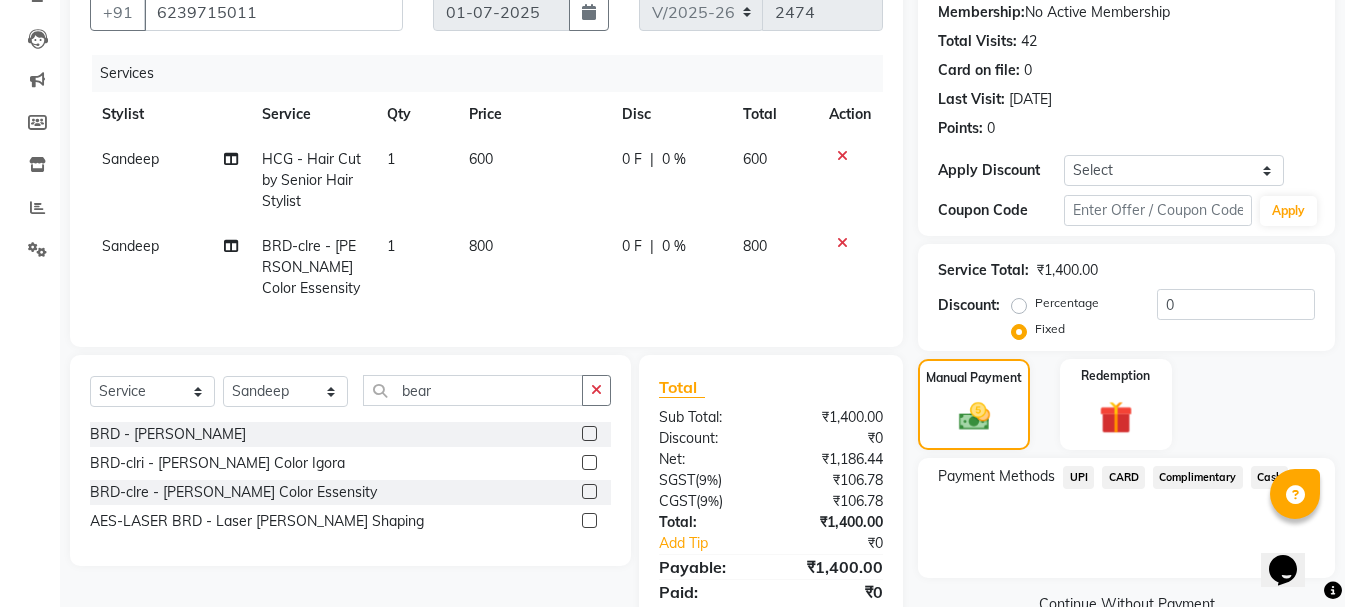 click on "UPI" 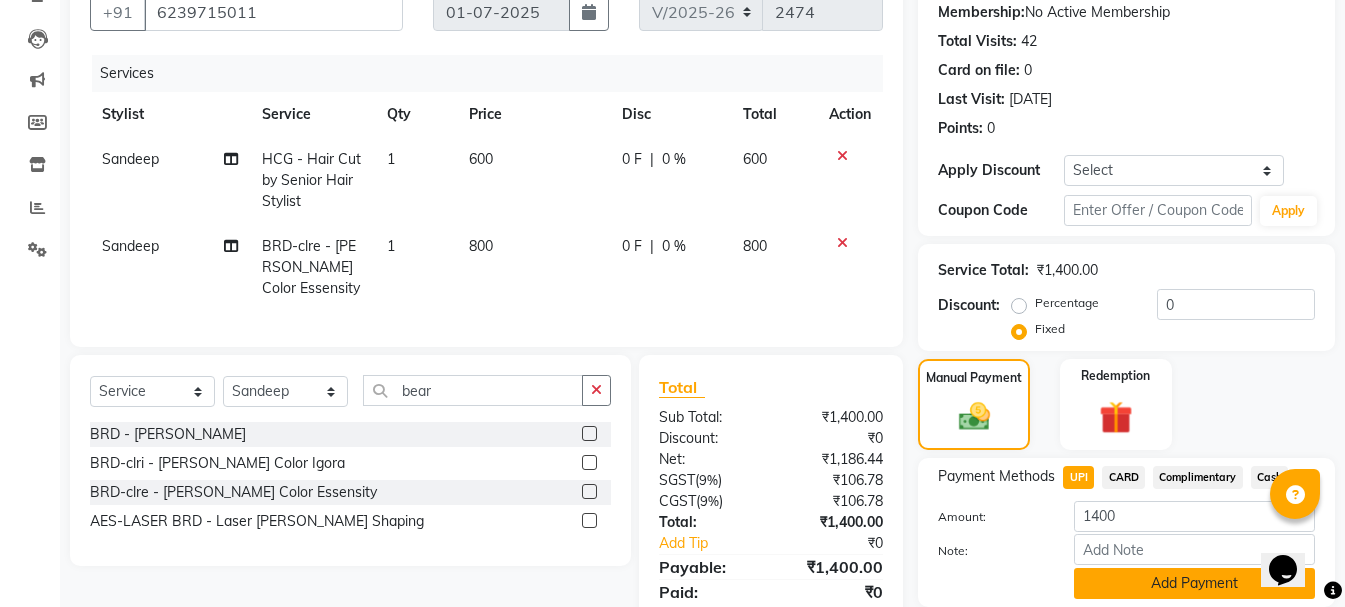 click on "Add Payment" 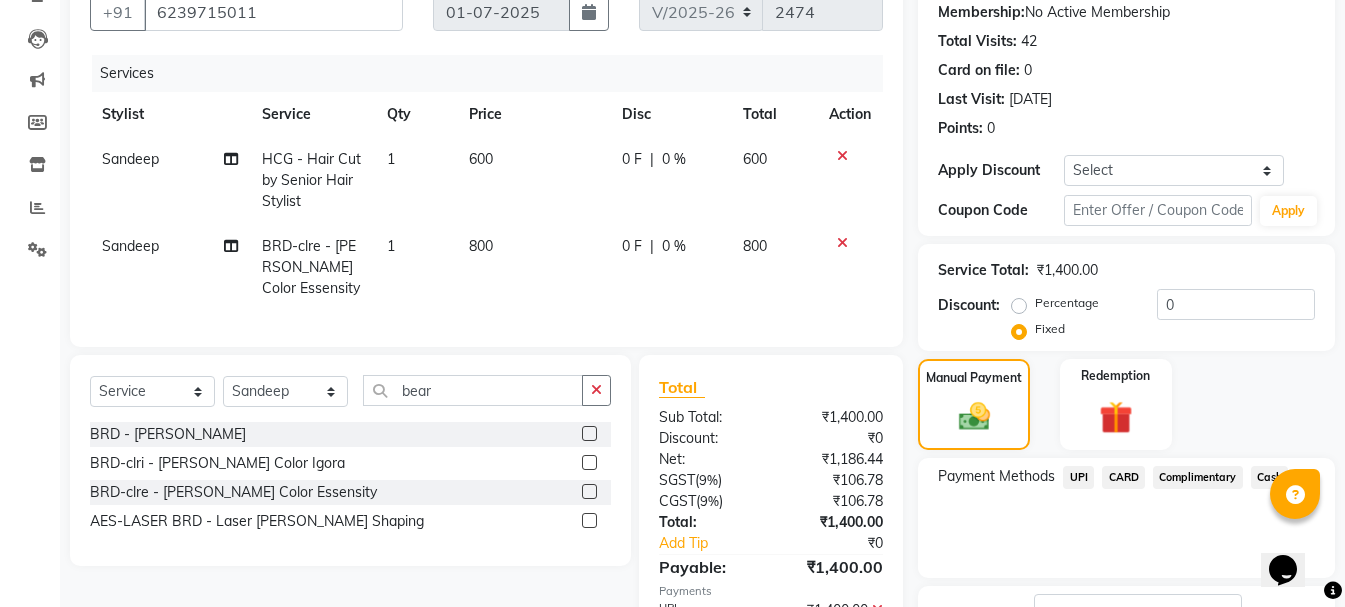 click on "SMS" 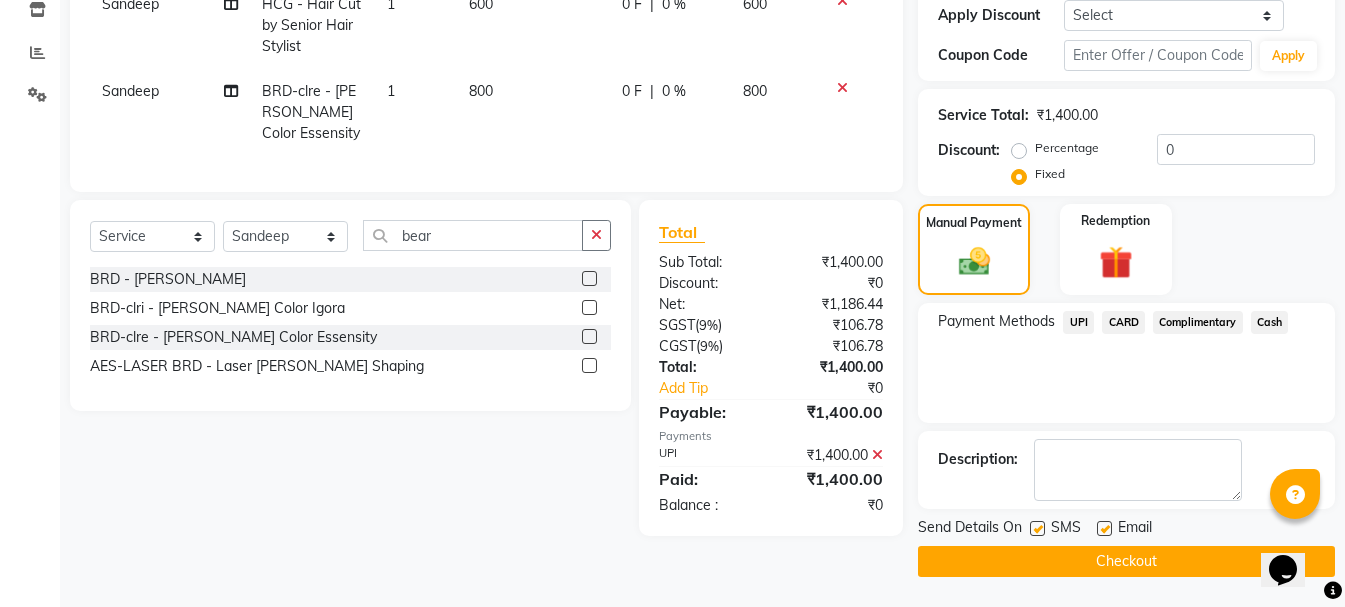 click on "Checkout" 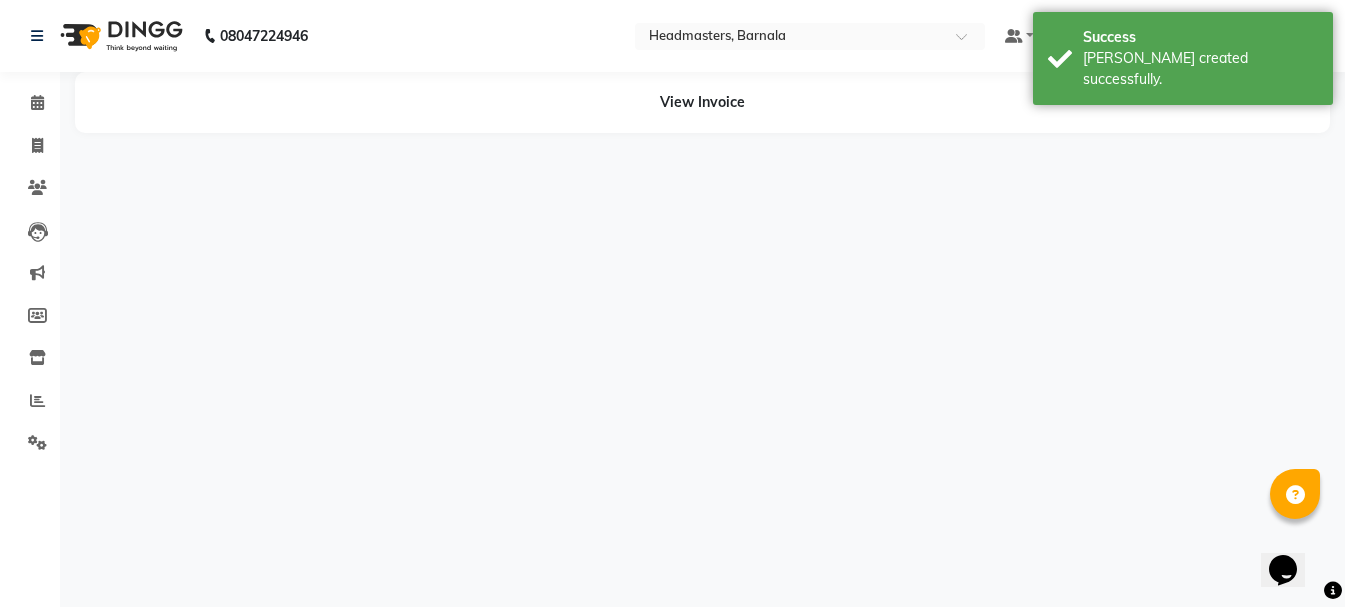 scroll, scrollTop: 0, scrollLeft: 0, axis: both 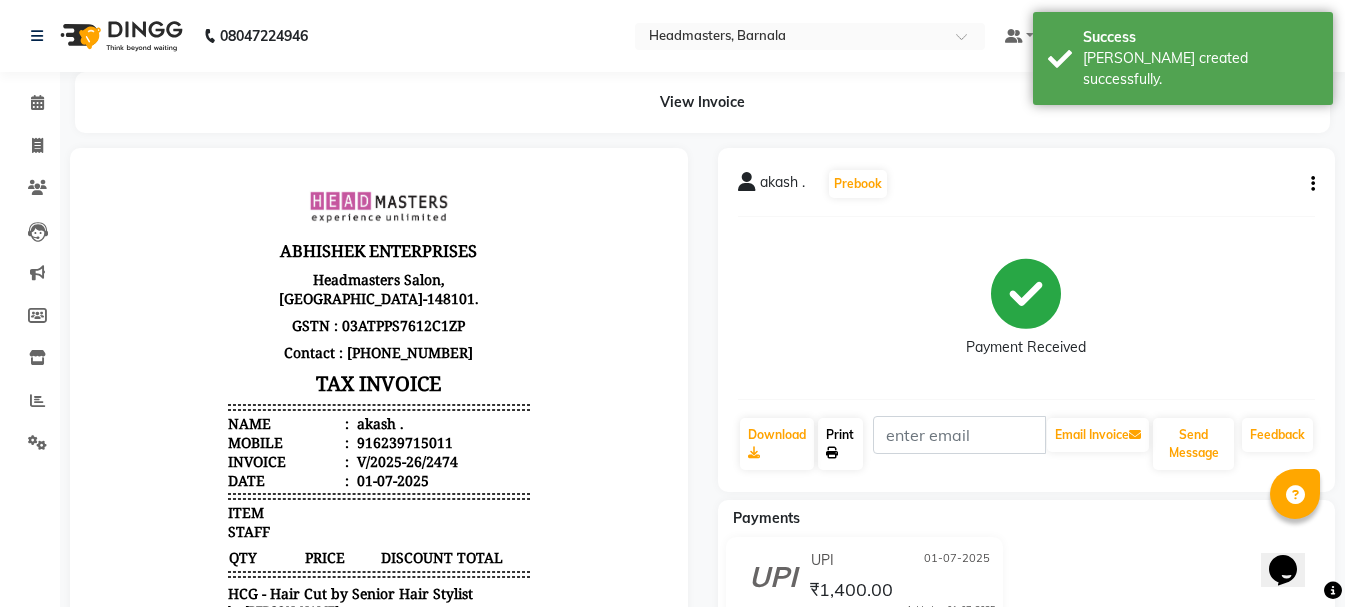 click 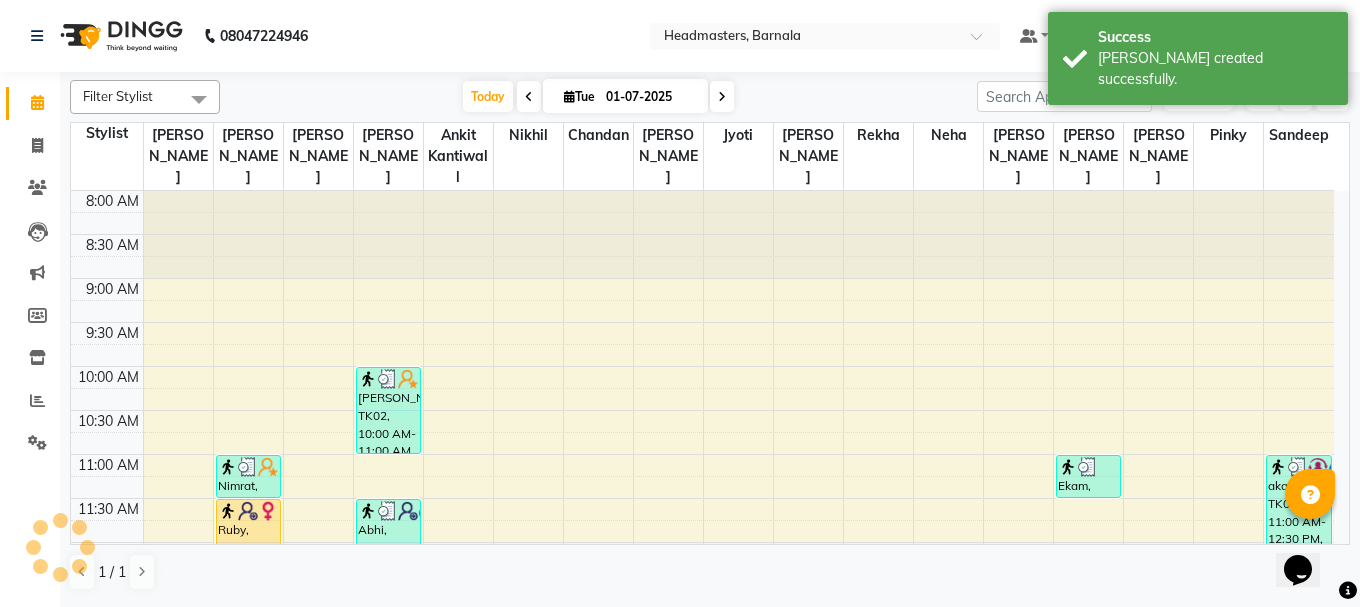 scroll, scrollTop: 0, scrollLeft: 0, axis: both 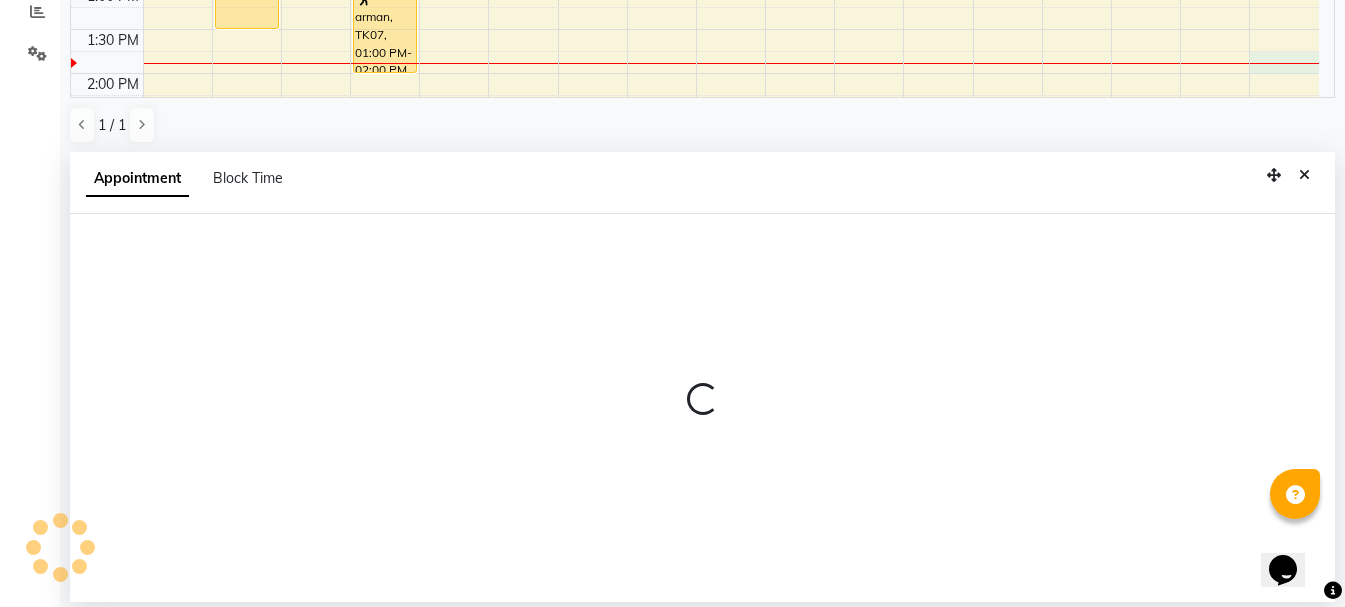select on "71857" 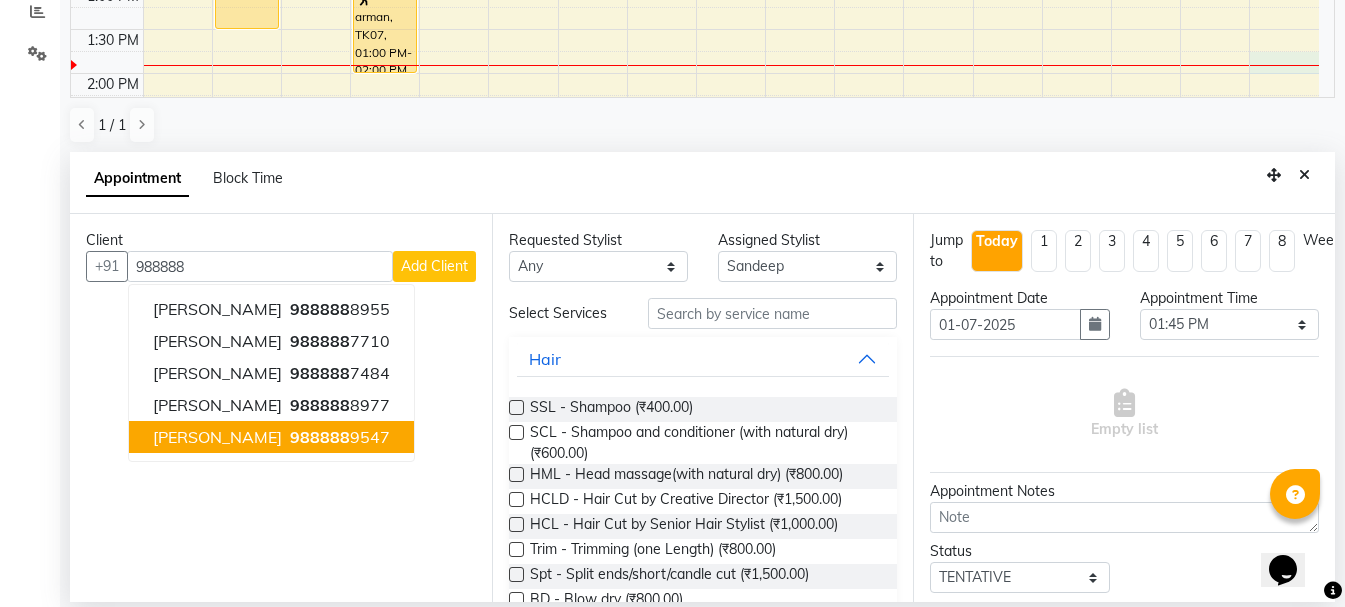 click on "Manjot   988888 9547" at bounding box center [271, 437] 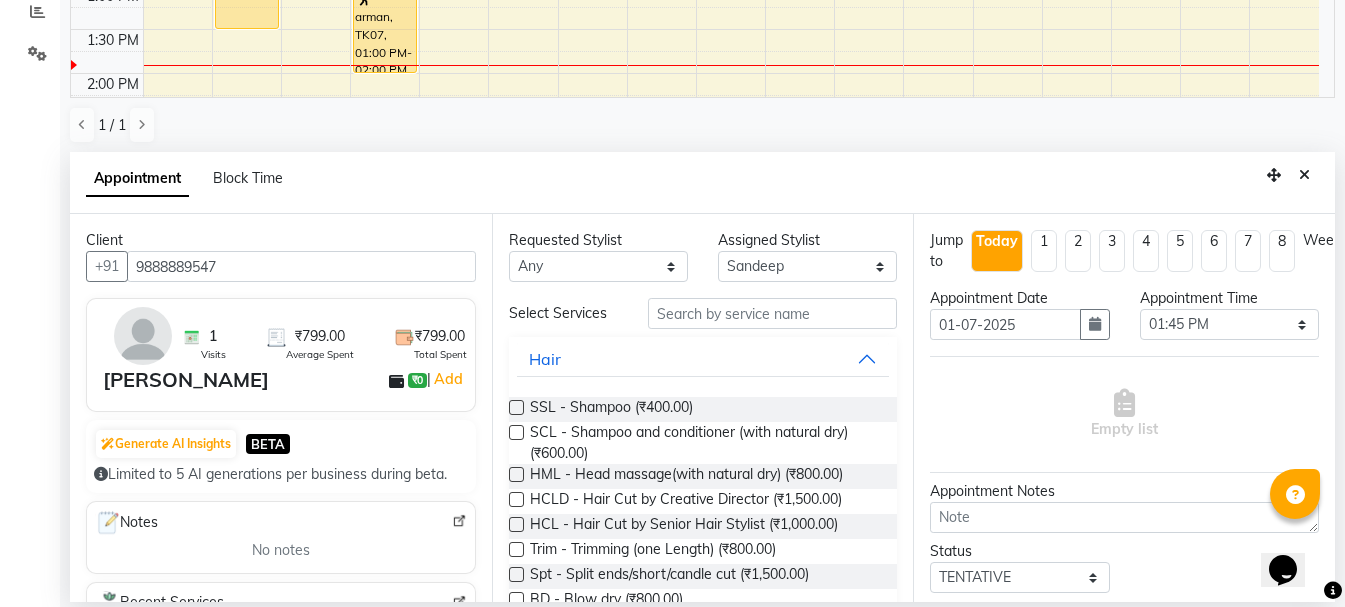 type on "9888889547" 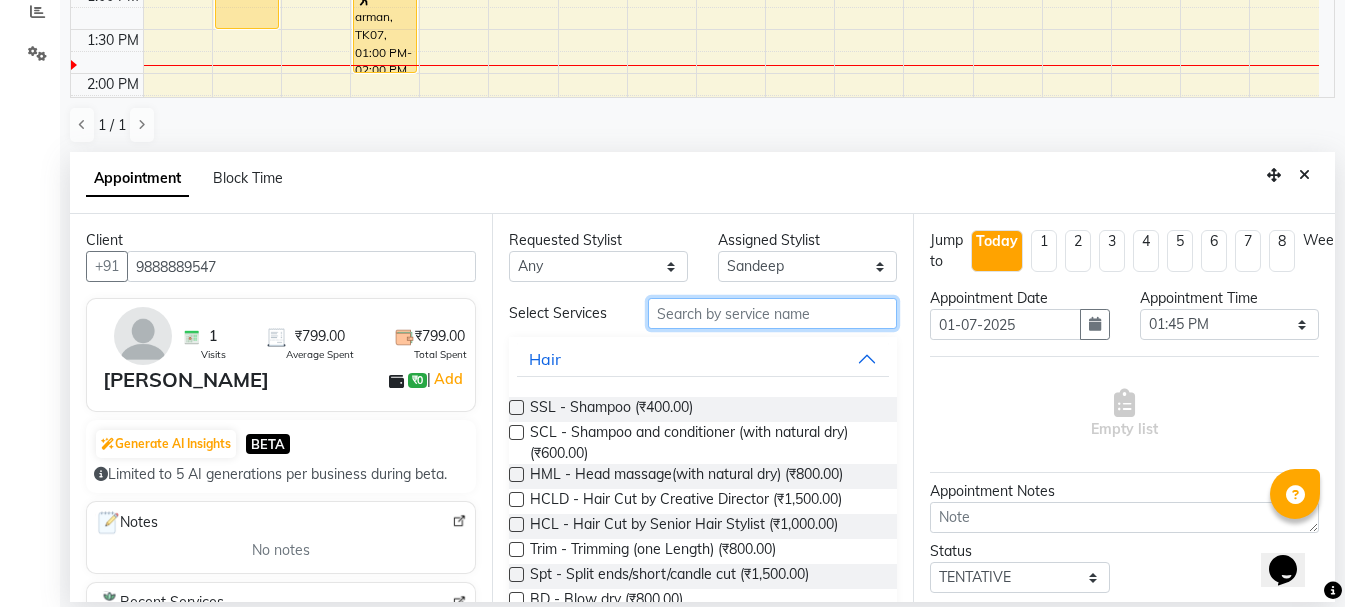 click at bounding box center [772, 313] 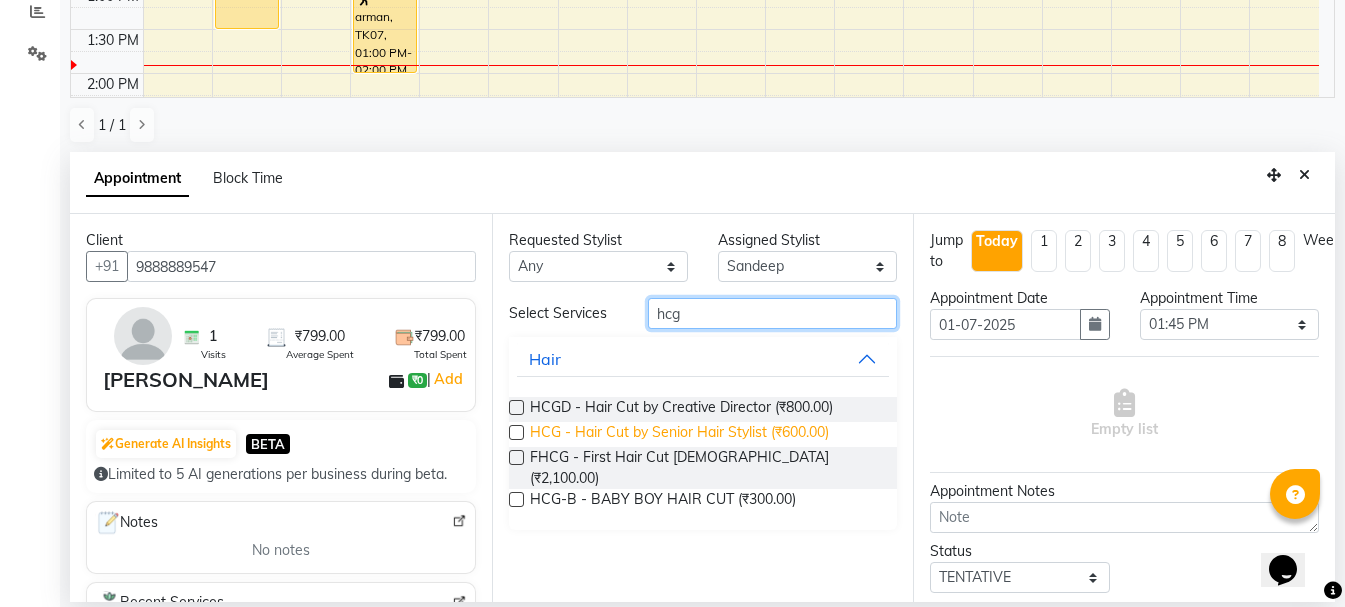 type on "hcg" 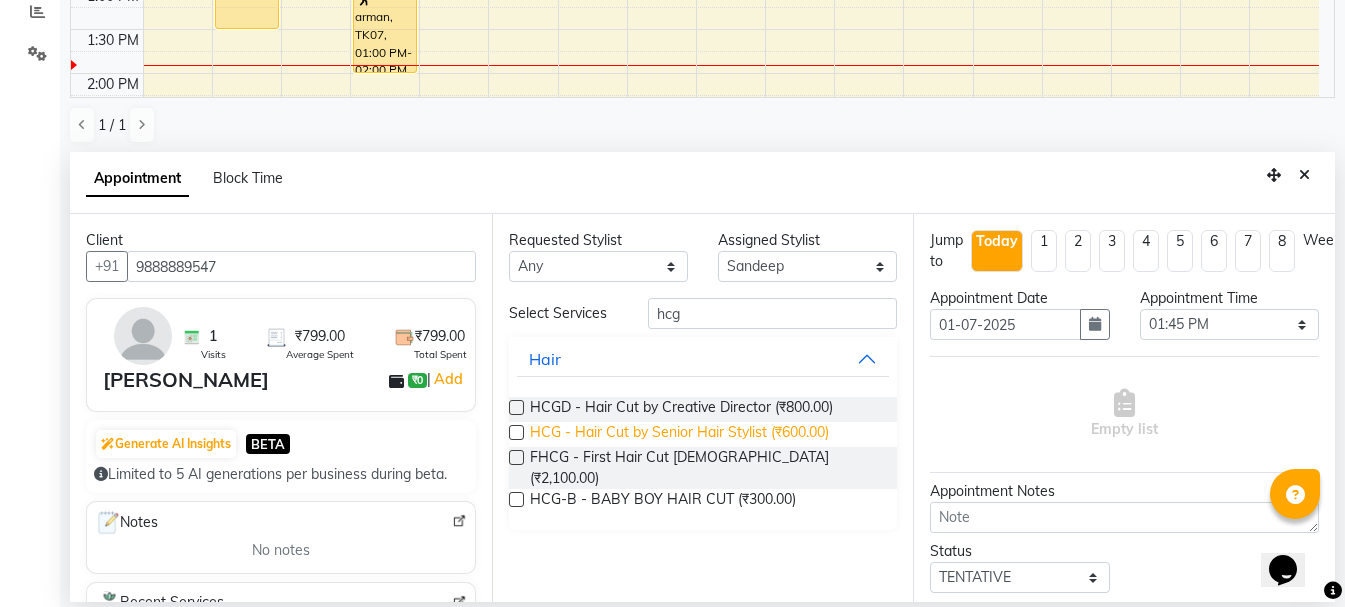 click on "HCG - Hair Cut by Senior Hair Stylist (₹600.00)" at bounding box center (679, 434) 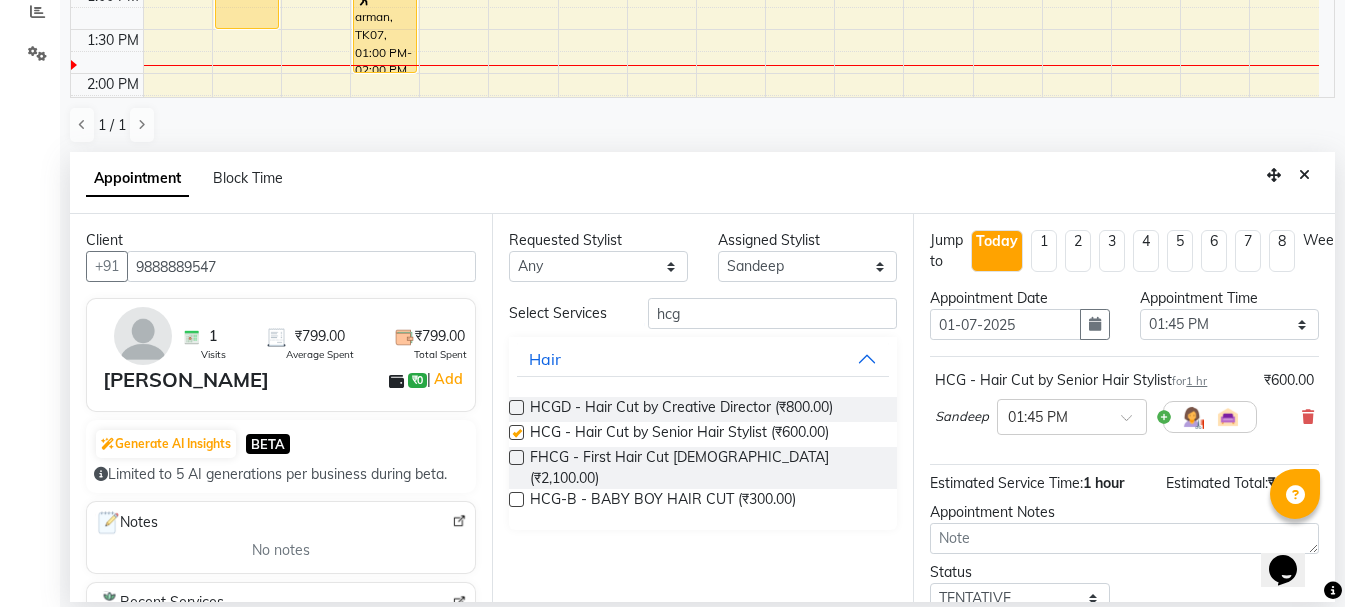 checkbox on "false" 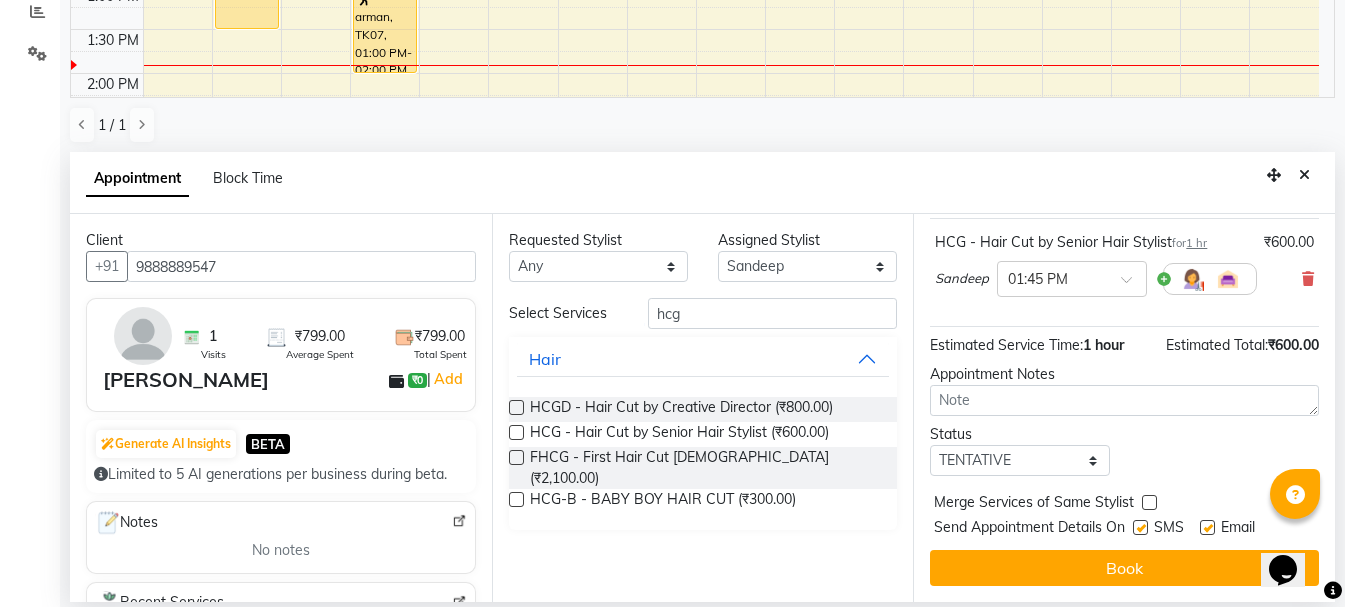 scroll, scrollTop: 153, scrollLeft: 0, axis: vertical 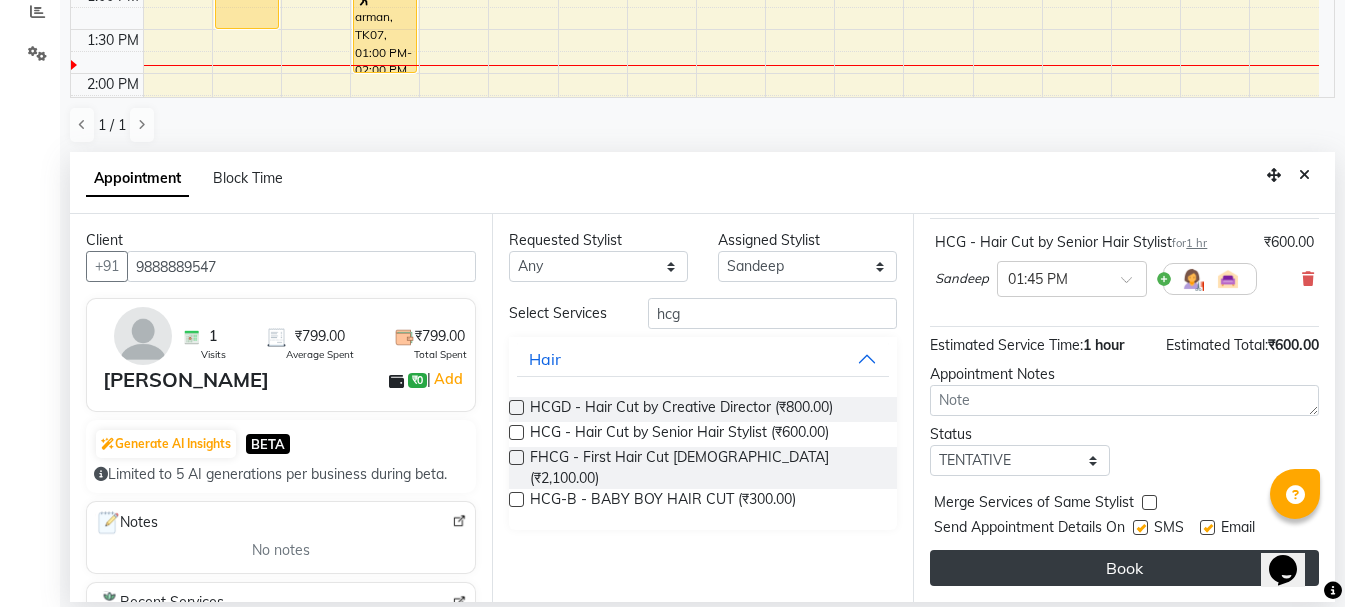 click on "Book" at bounding box center [1124, 568] 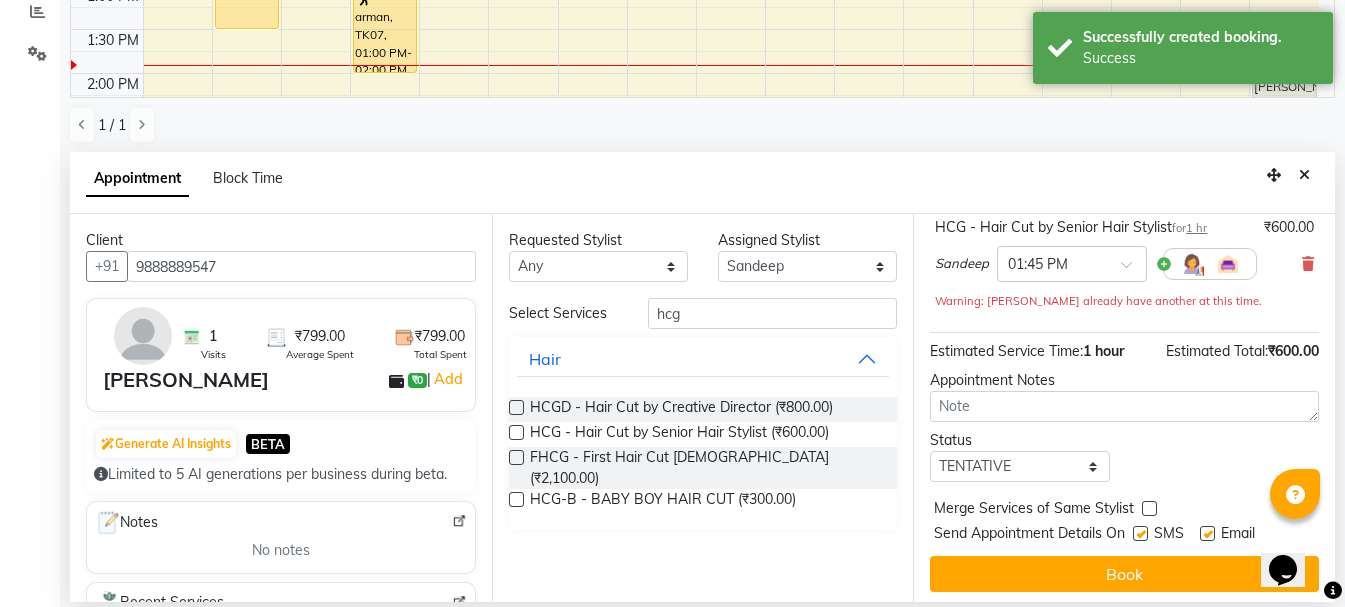scroll, scrollTop: 0, scrollLeft: 0, axis: both 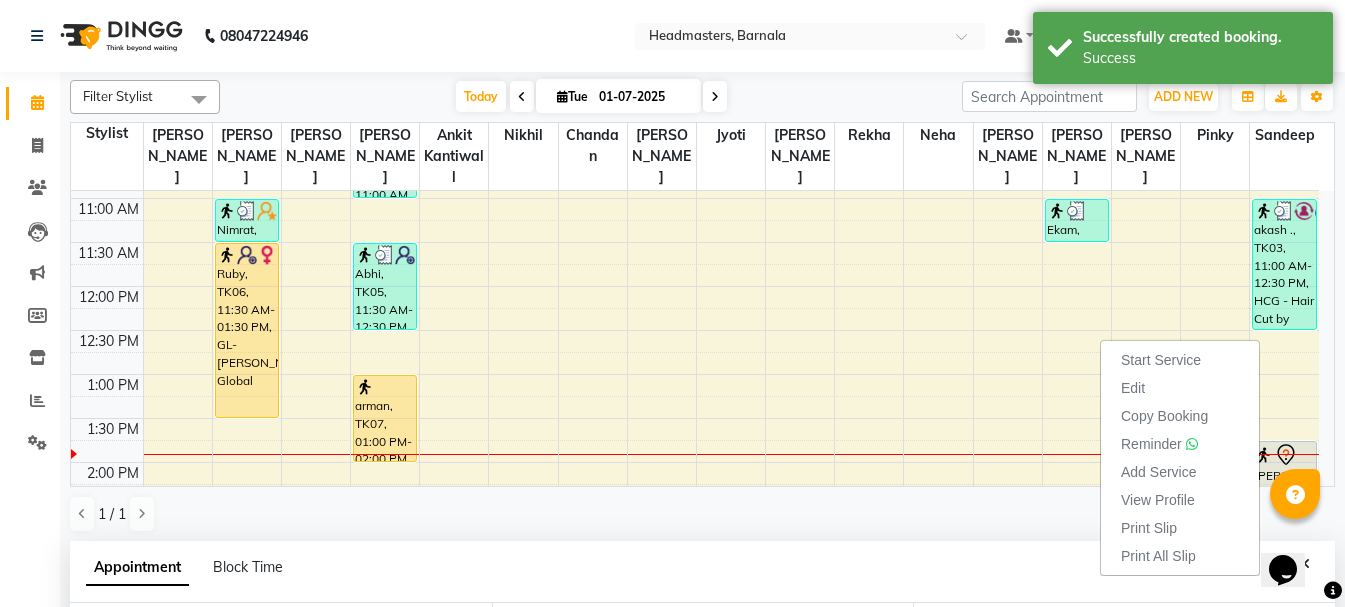 click on "Print Slip" at bounding box center [1149, 528] 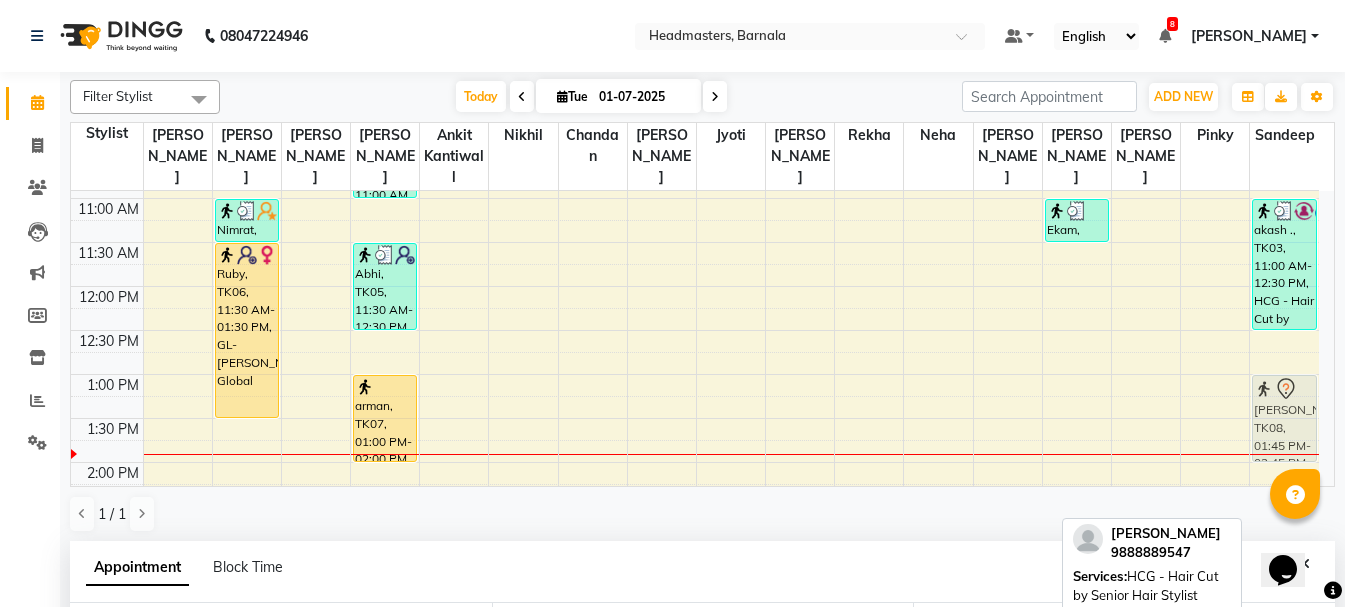 drag, startPoint x: 1253, startPoint y: 465, endPoint x: 1270, endPoint y: 388, distance: 78.854294 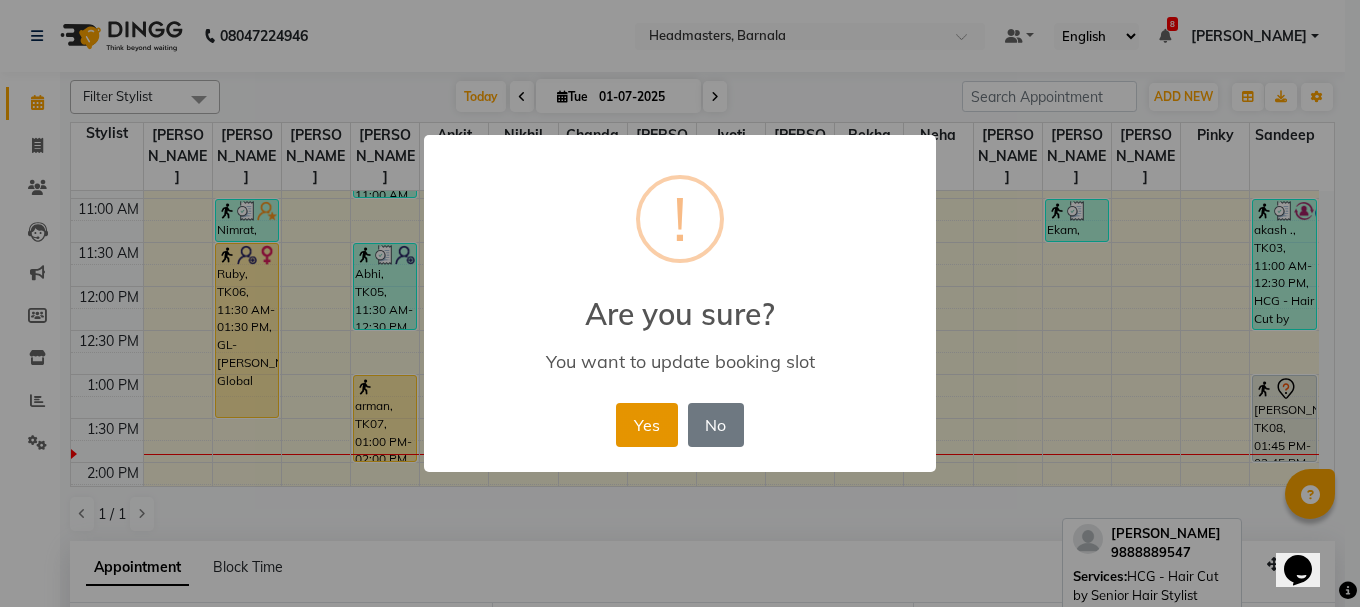 click on "Yes" at bounding box center [646, 425] 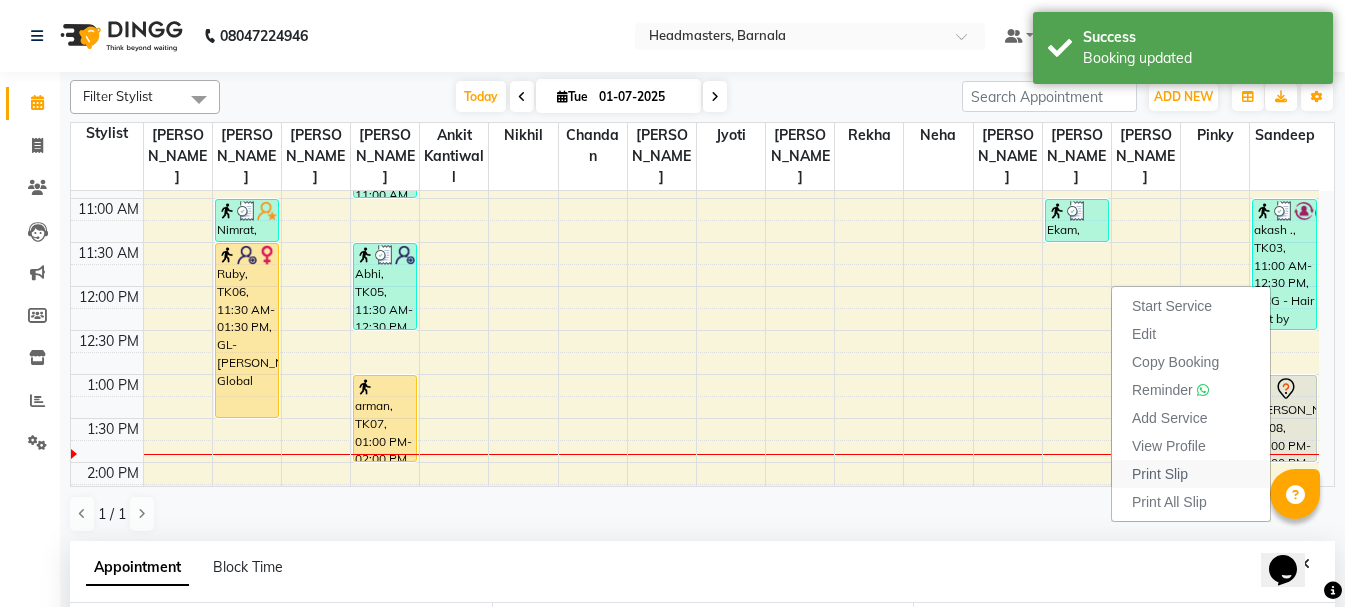 click on "Print Slip" at bounding box center (1191, 474) 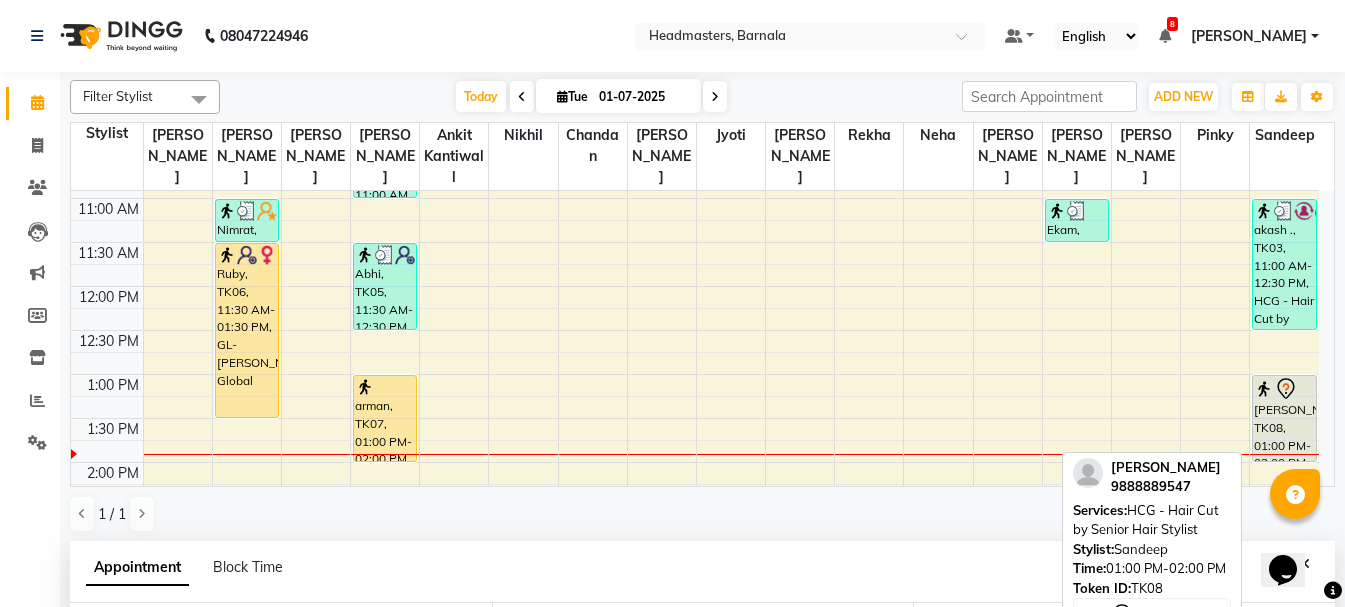 click on "[PERSON_NAME], TK08, 01:00 PM-02:00 PM, HCG - Hair Cut by Senior Hair Stylist" at bounding box center (1284, 418) 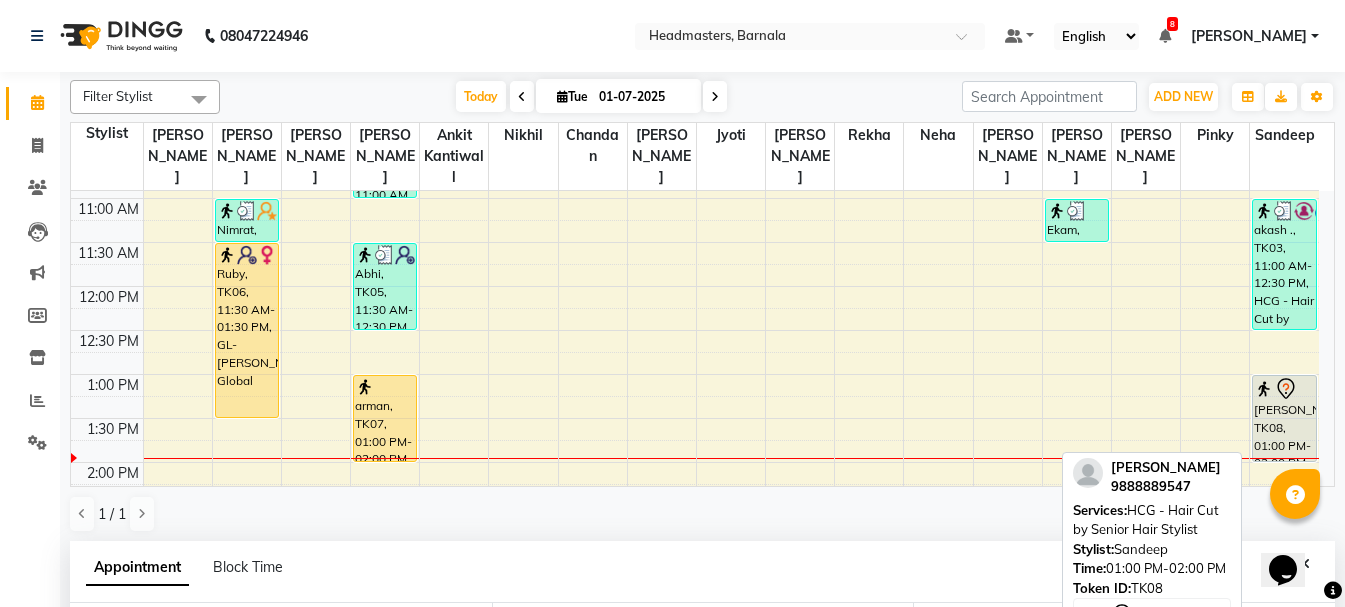 click on "[PERSON_NAME], TK08, 01:00 PM-02:00 PM, HCG - Hair Cut by Senior Hair Stylist" at bounding box center [1284, 418] 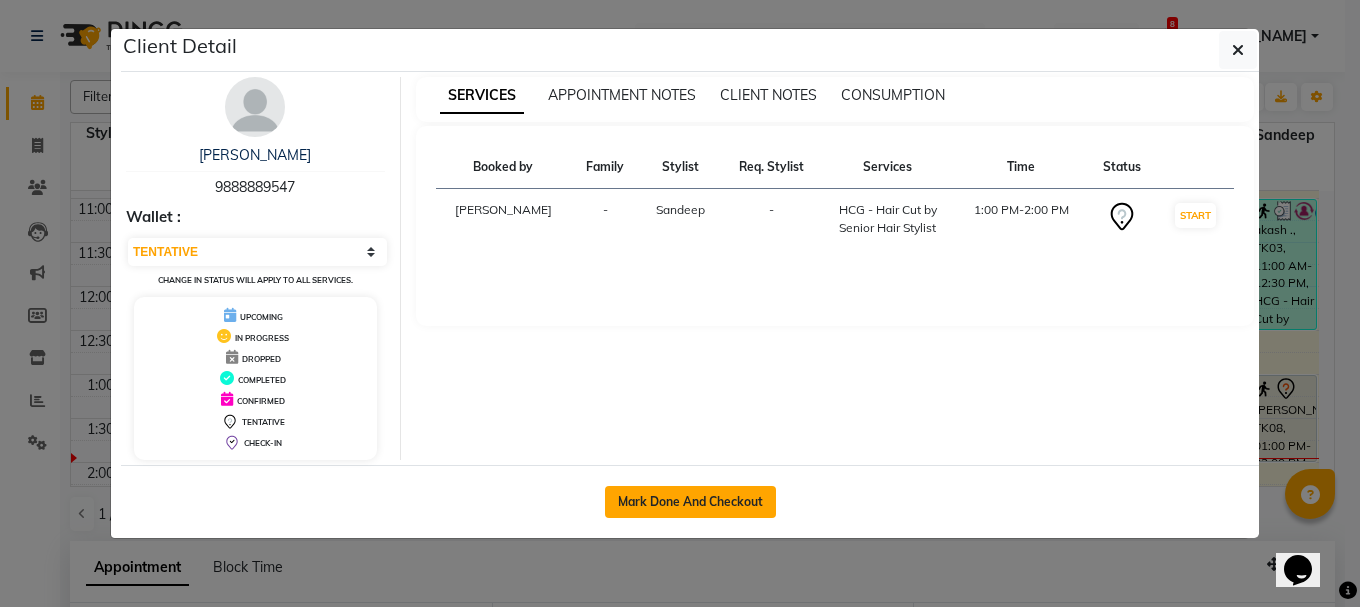 click on "Mark Done And Checkout" 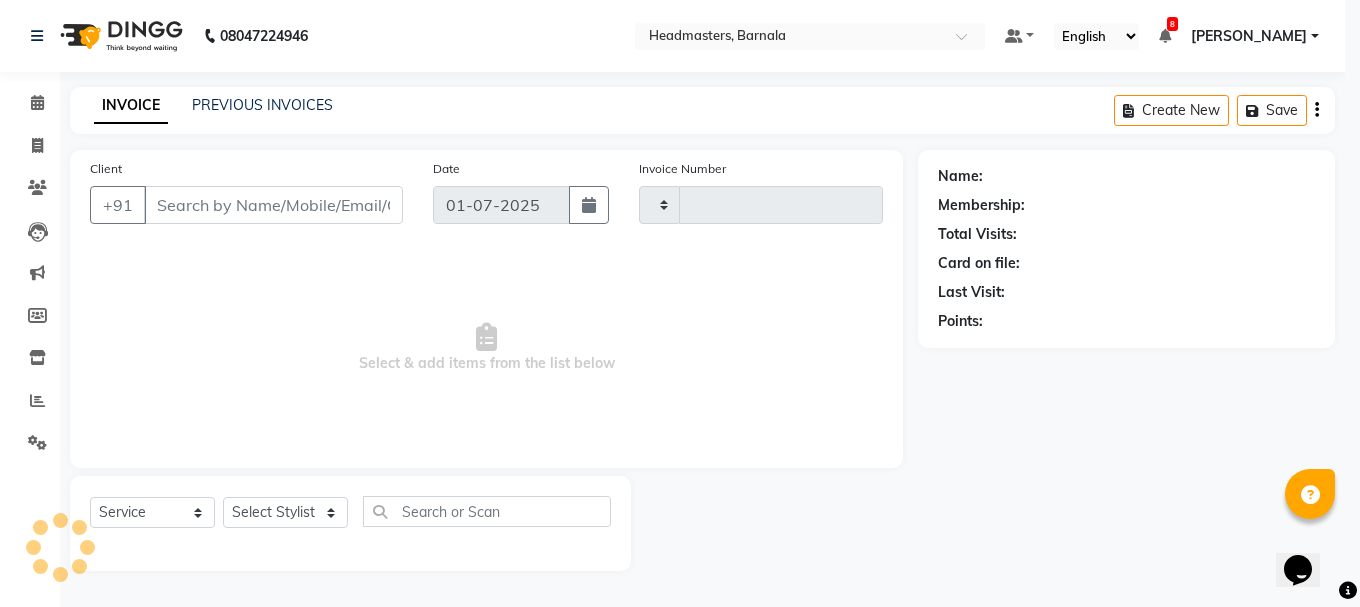 type on "2475" 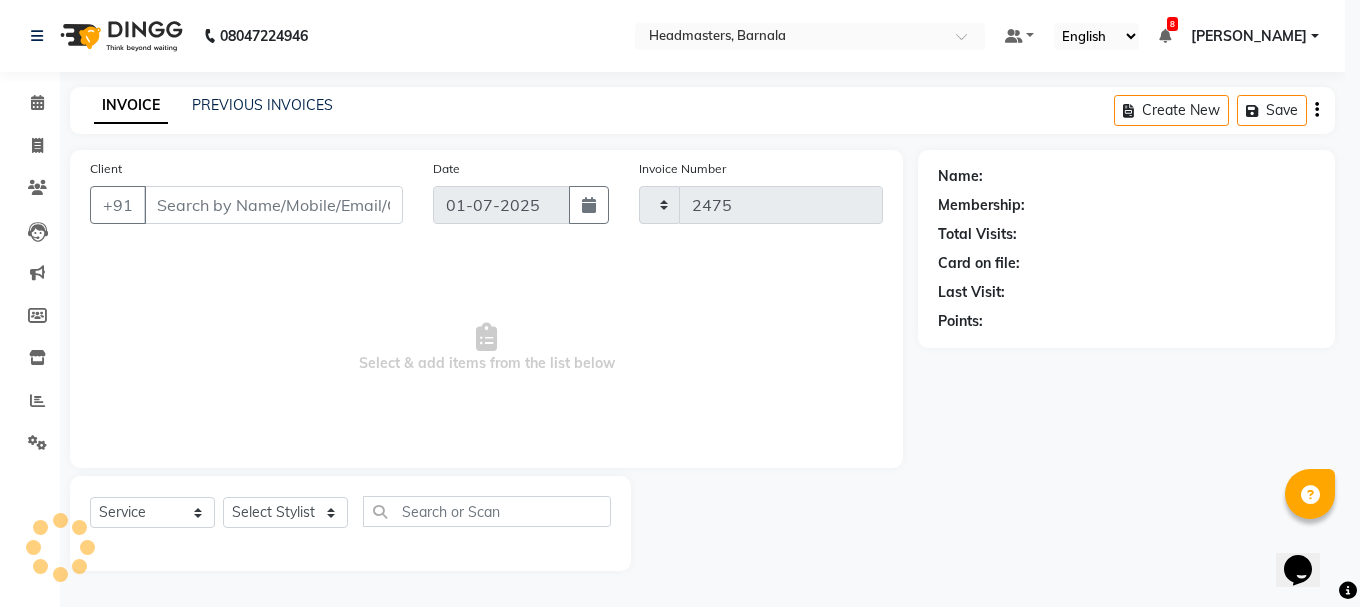 select on "7526" 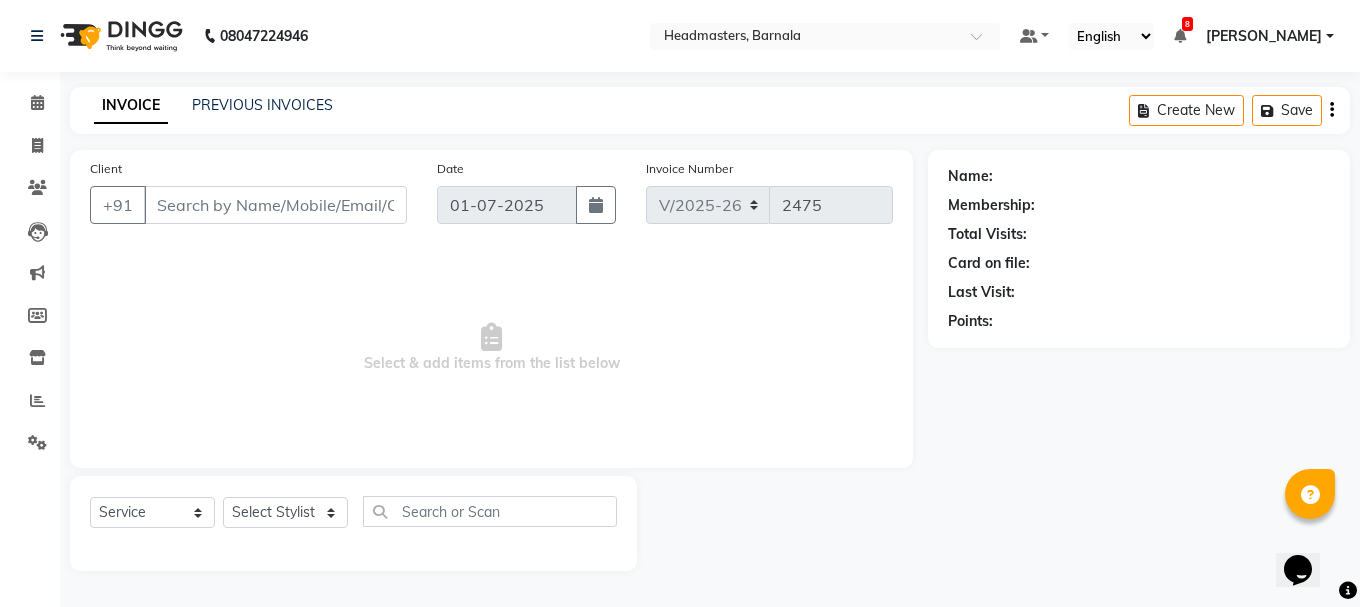 type on "9888889547" 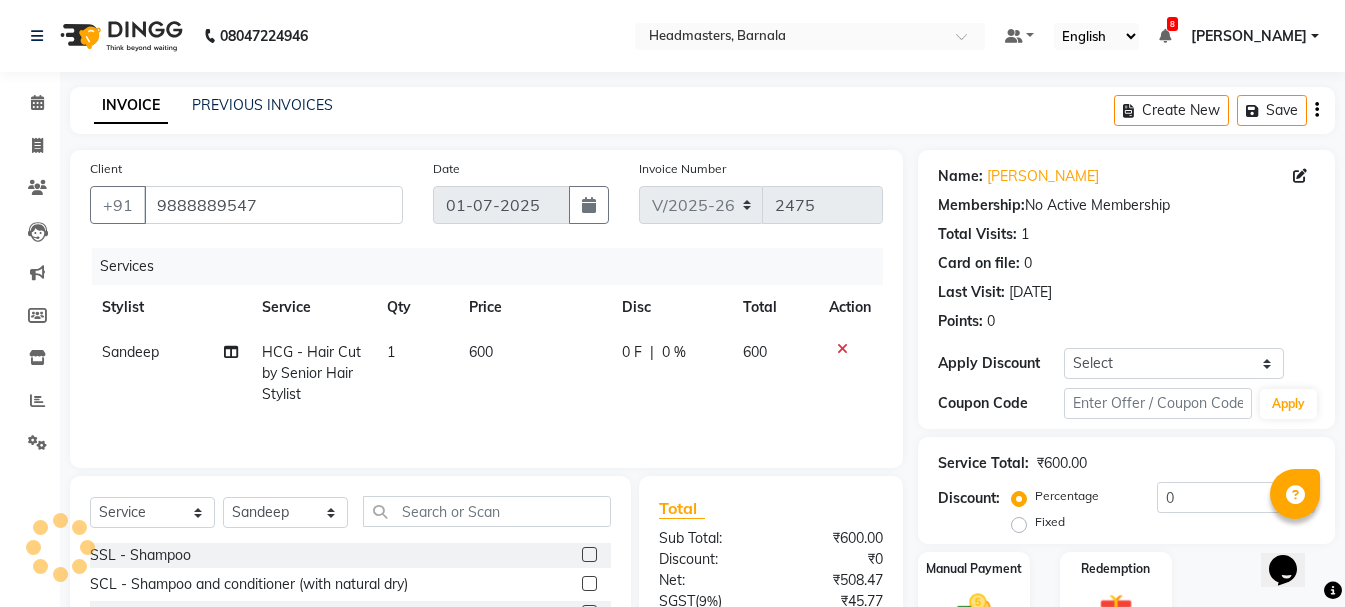 scroll, scrollTop: 194, scrollLeft: 0, axis: vertical 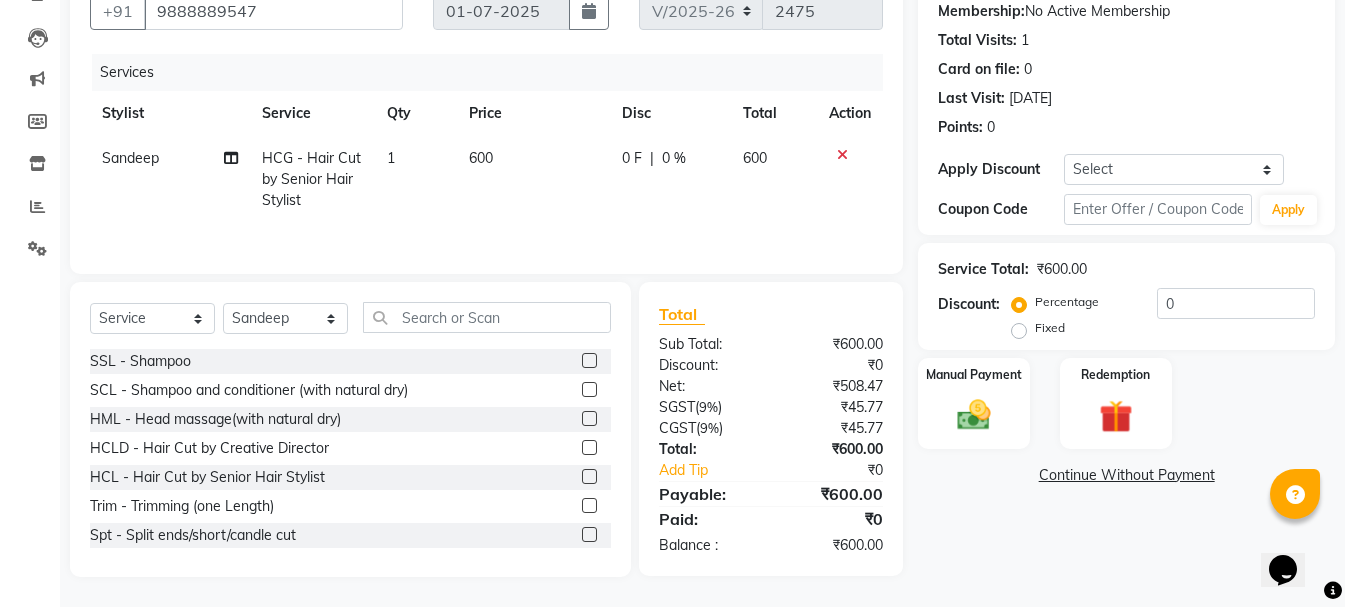 click on "Fixed" 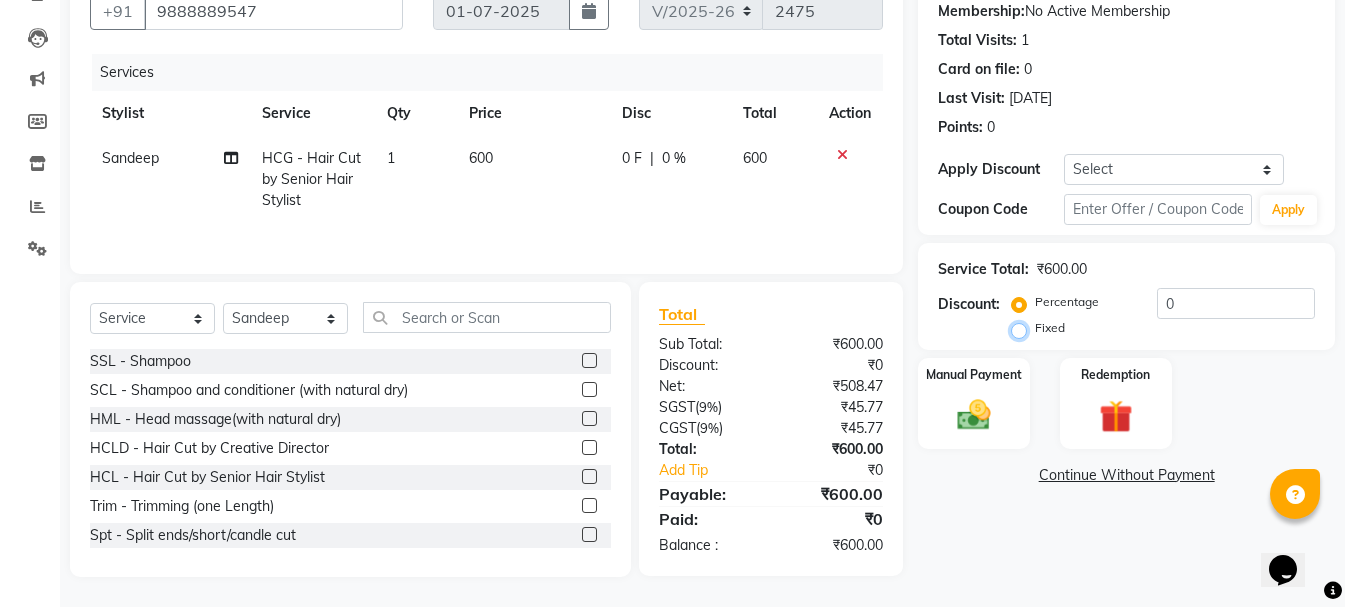 click on "Fixed" at bounding box center [1023, 328] 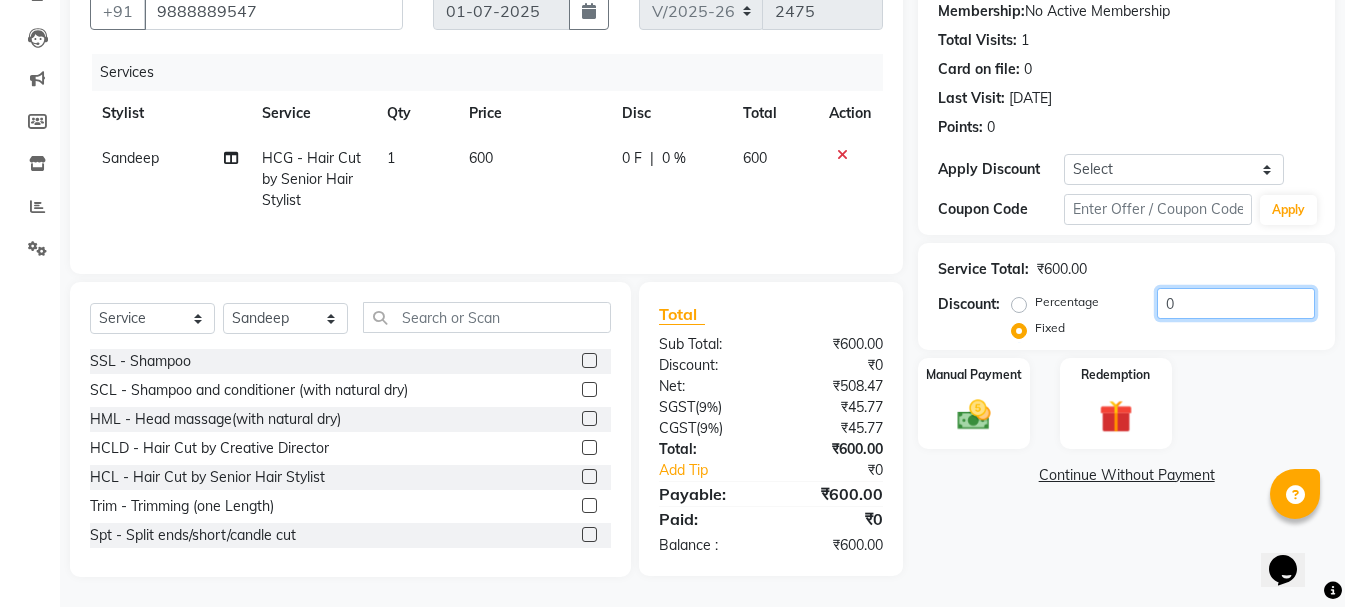 click on "0" 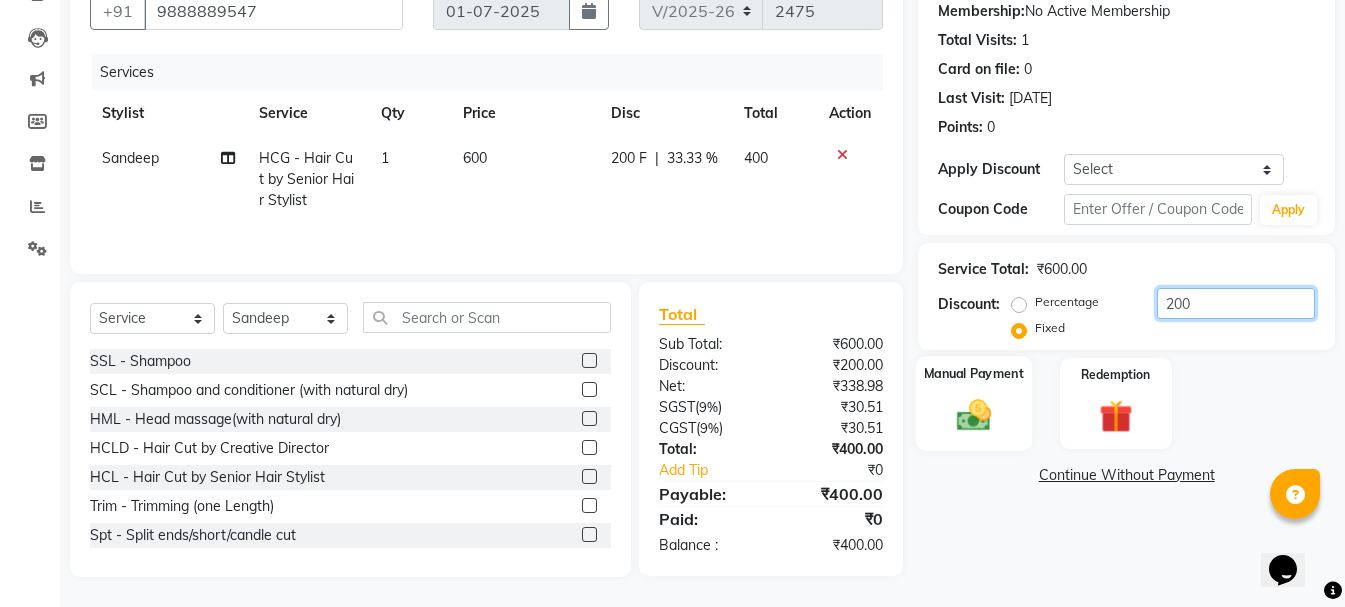 type on "200" 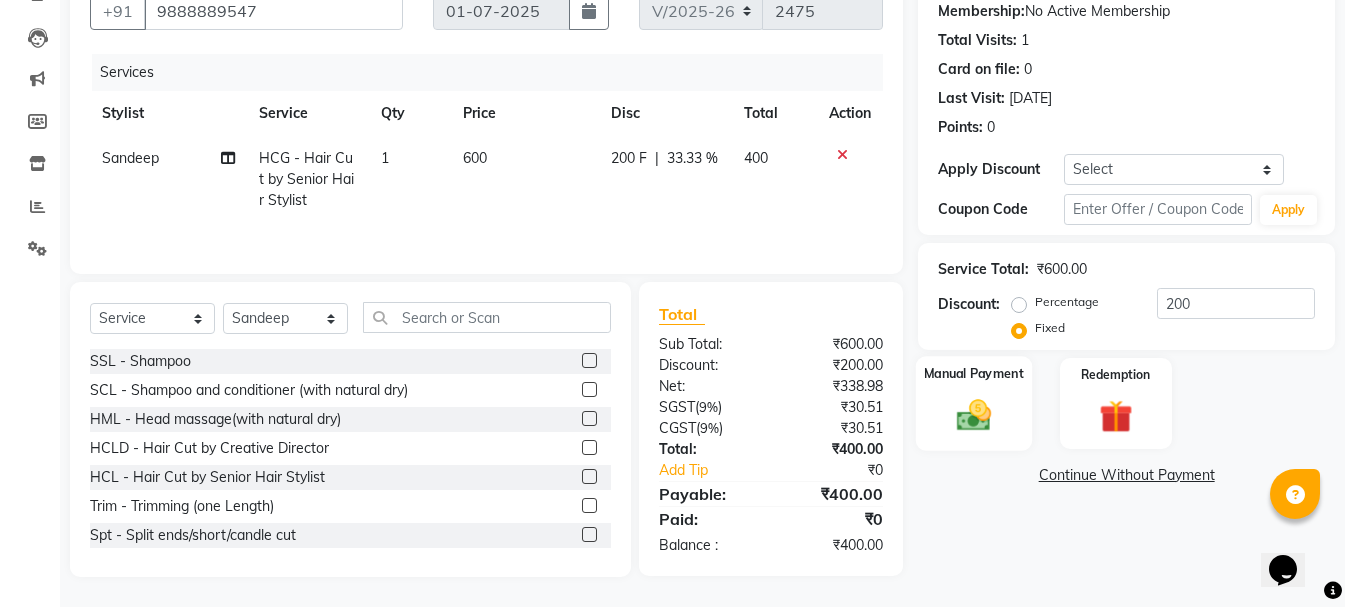 click 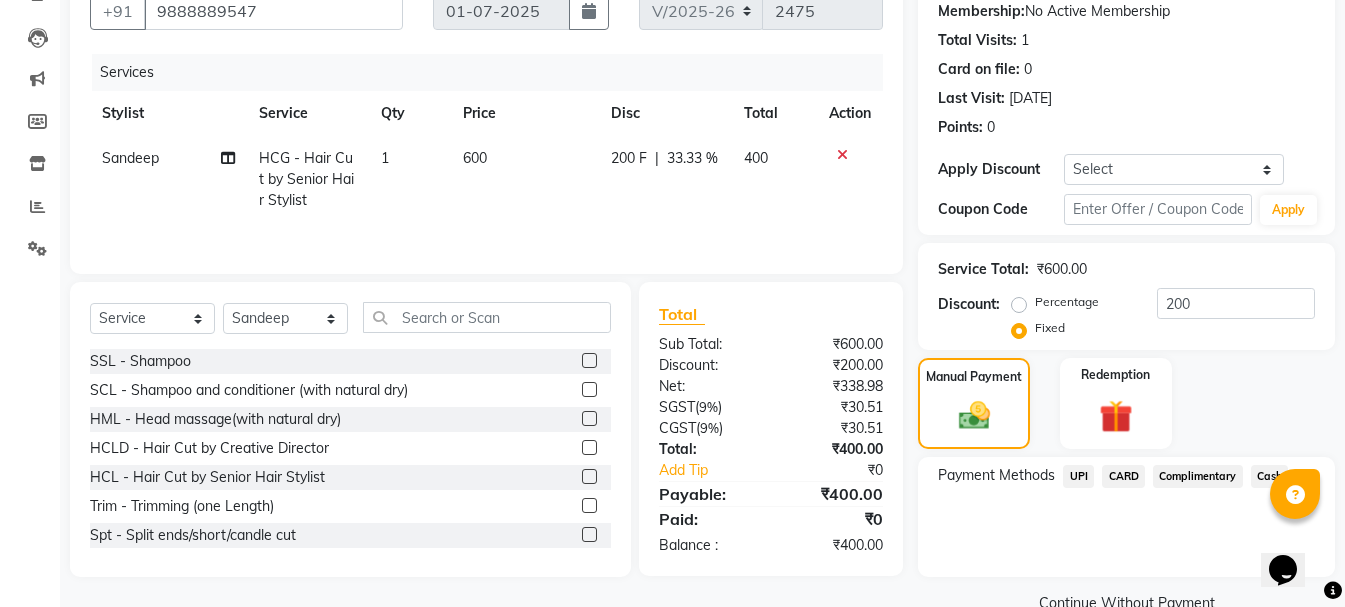 click on "Cash" 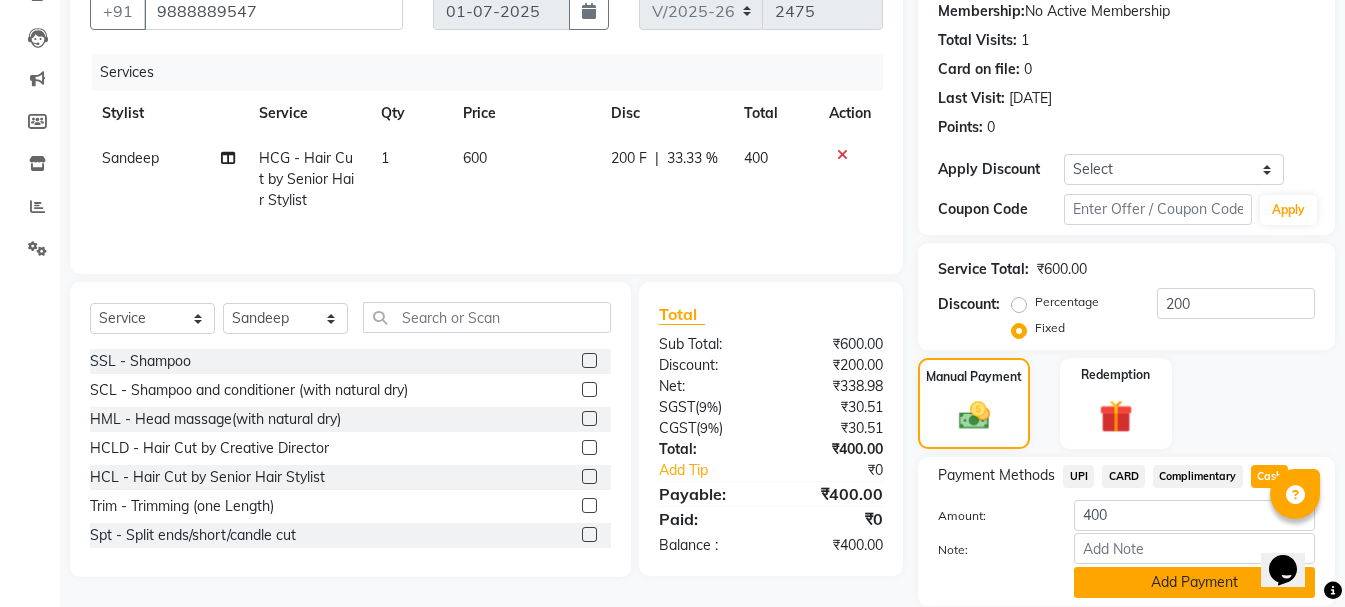 click on "Add Payment" 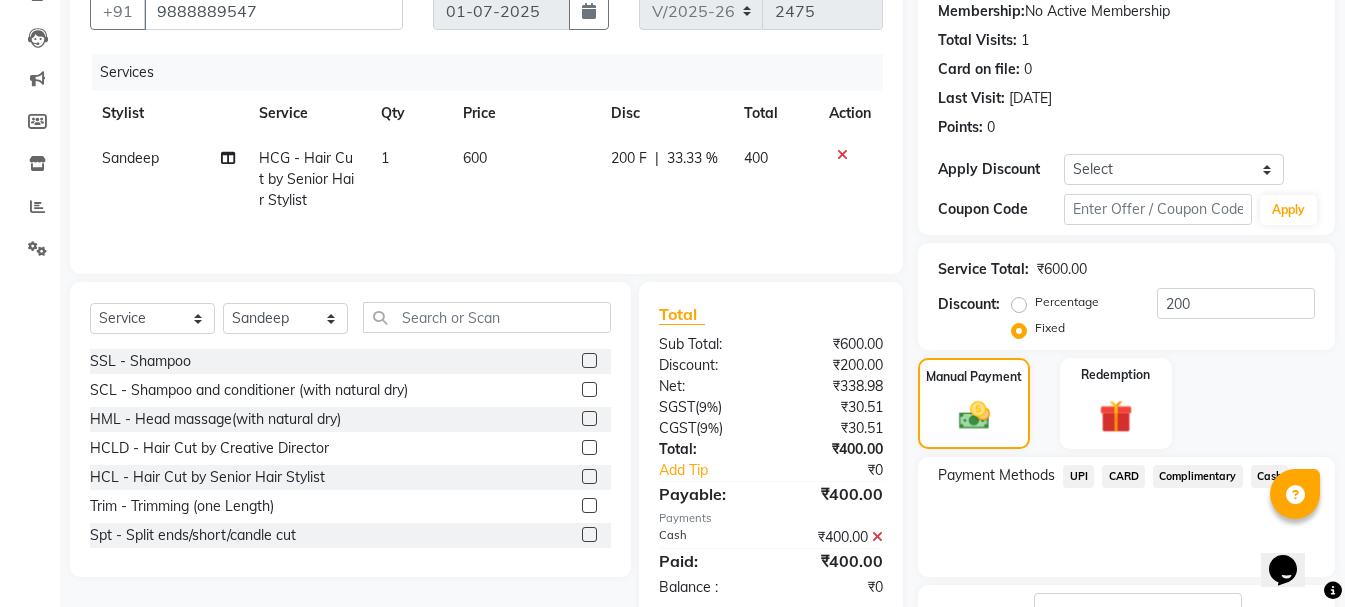scroll, scrollTop: 348, scrollLeft: 0, axis: vertical 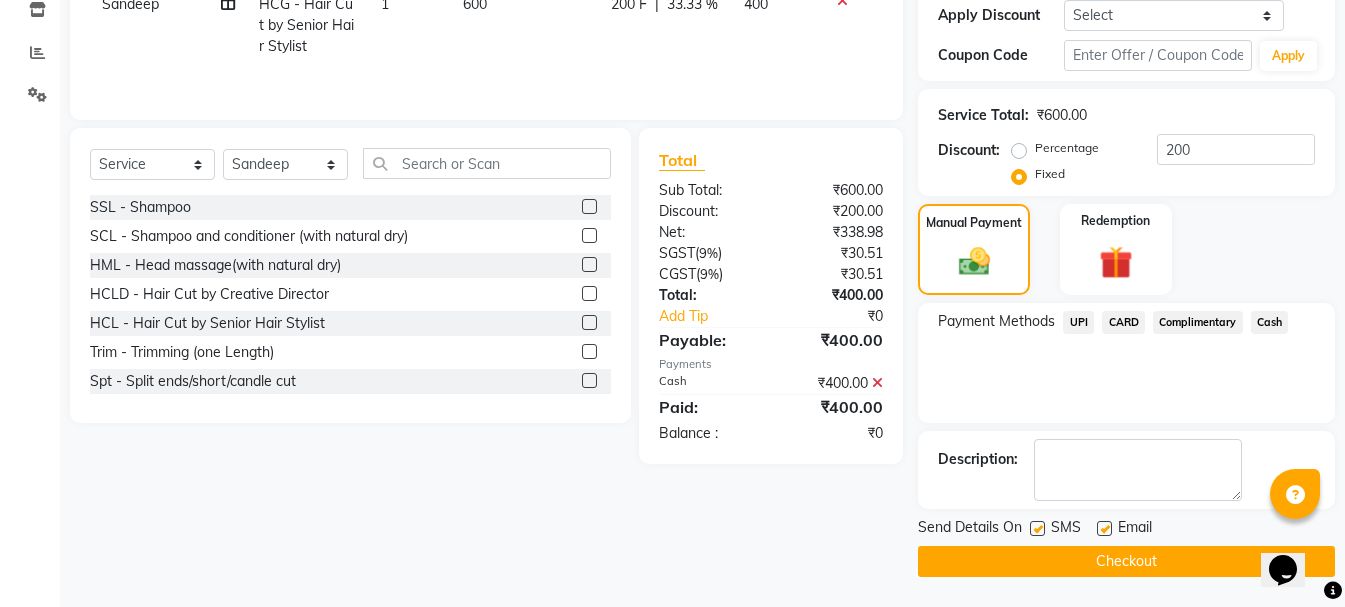 click on "Checkout" 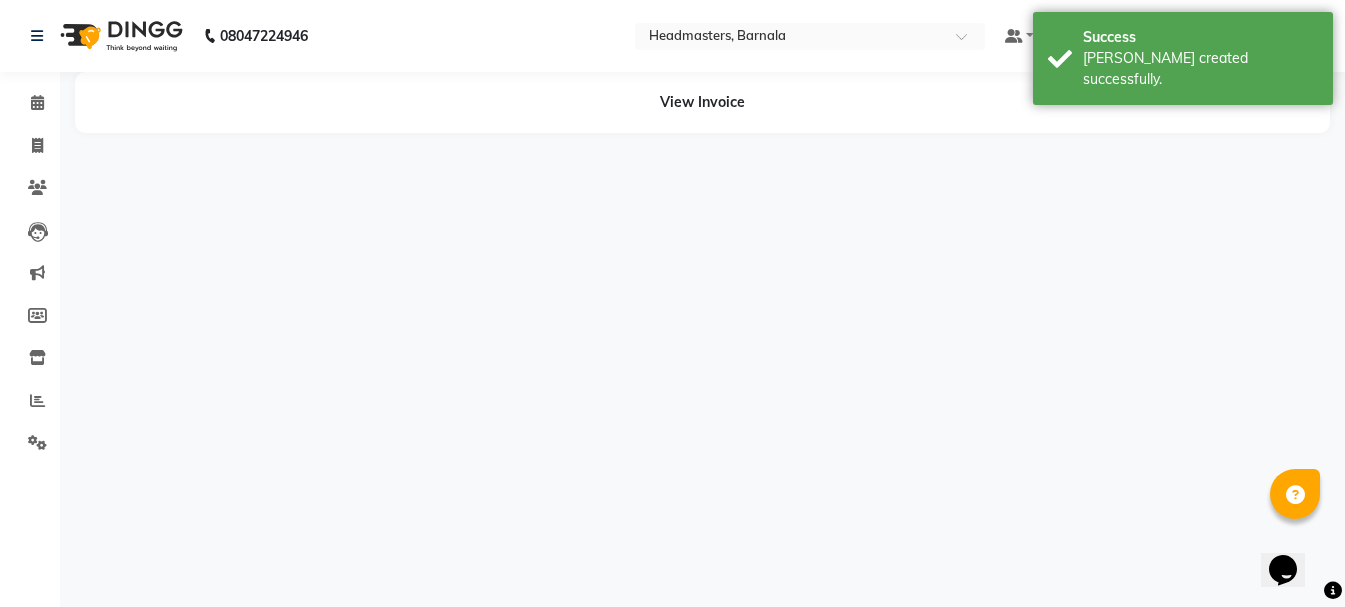 scroll, scrollTop: 0, scrollLeft: 0, axis: both 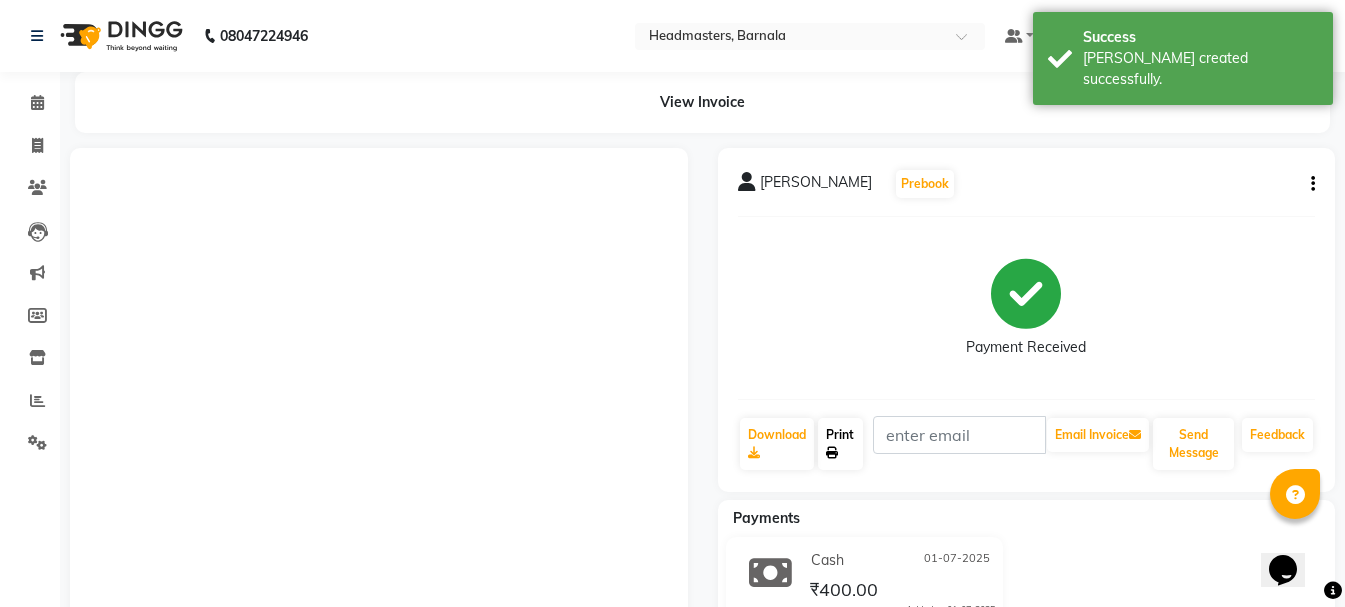 click on "Print" 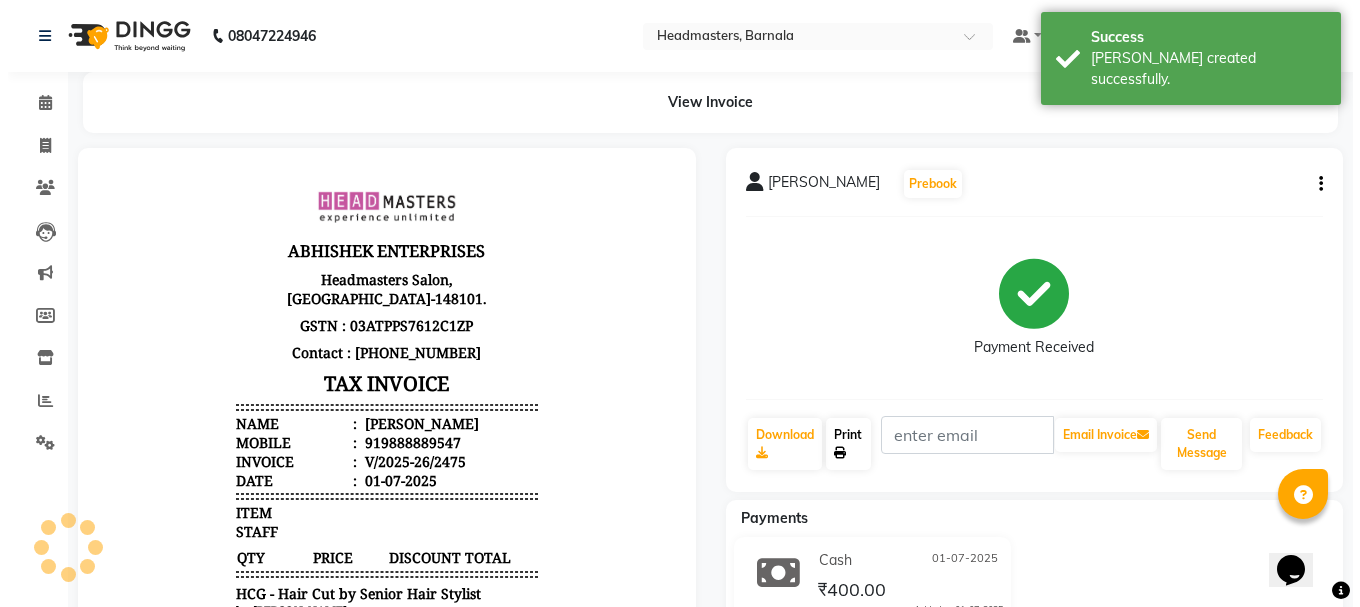 scroll, scrollTop: 0, scrollLeft: 0, axis: both 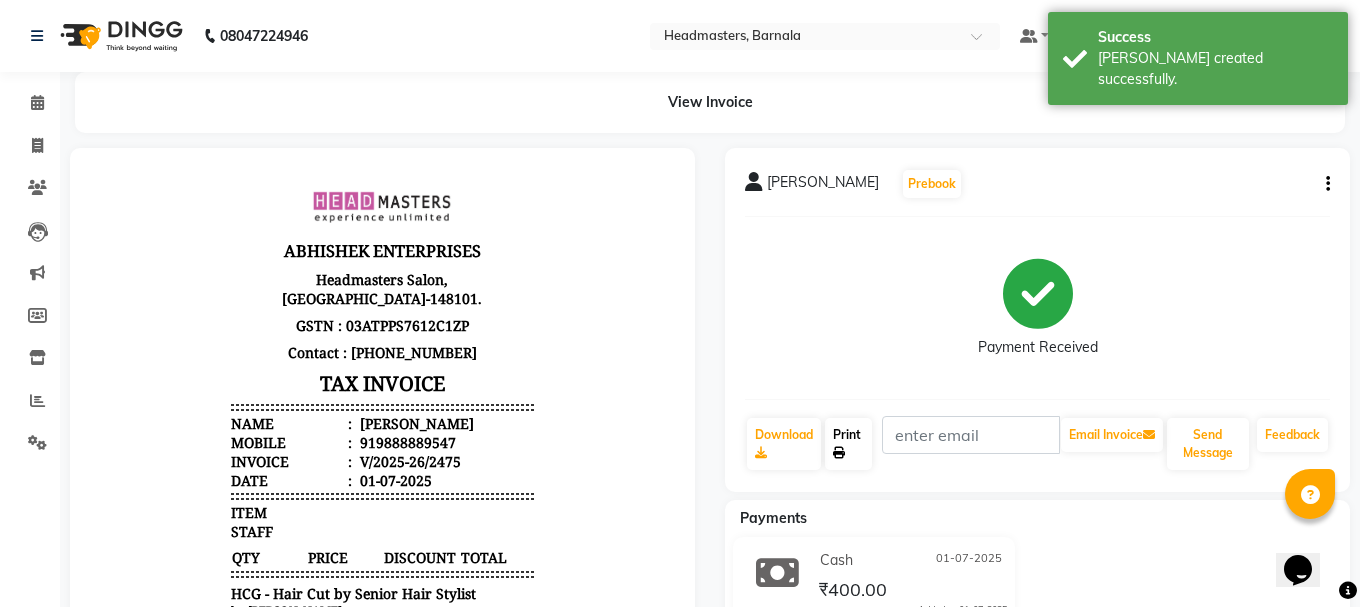select on "service" 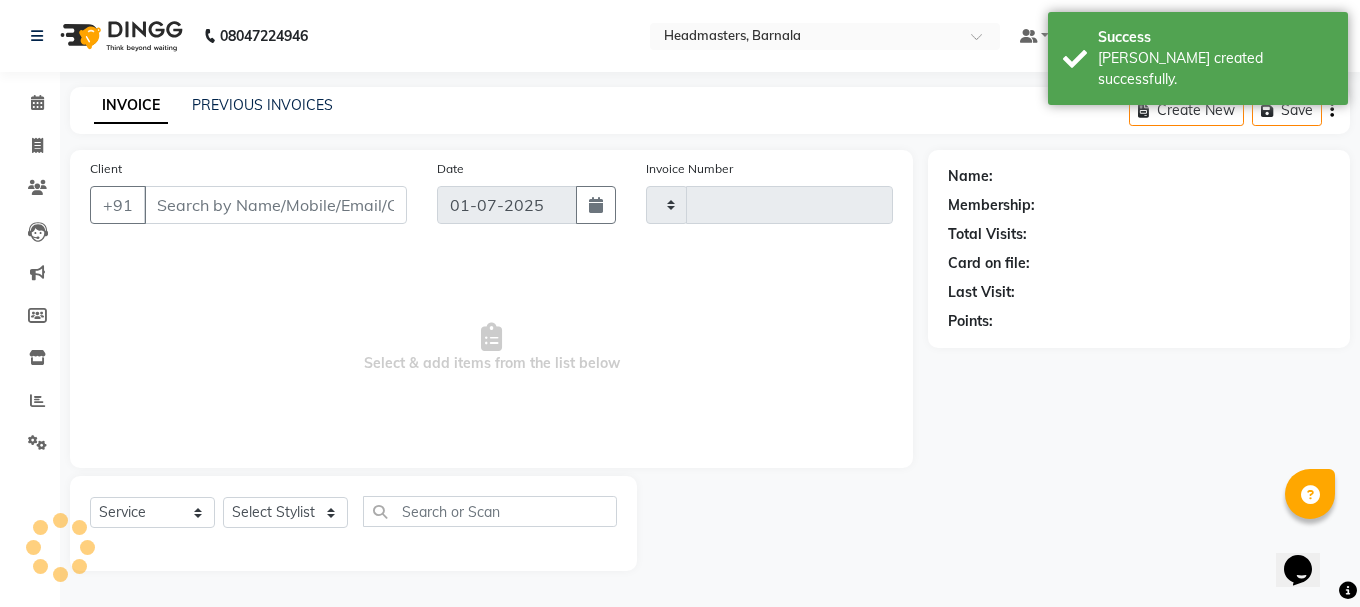 type on "2476" 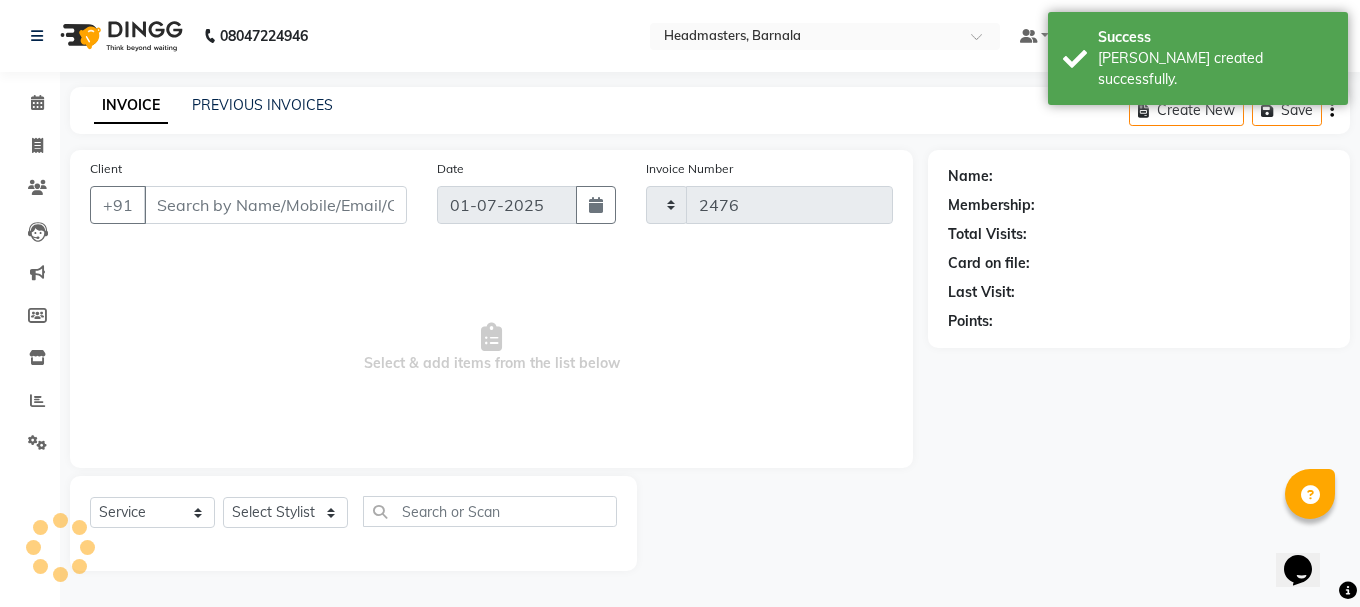 select on "7526" 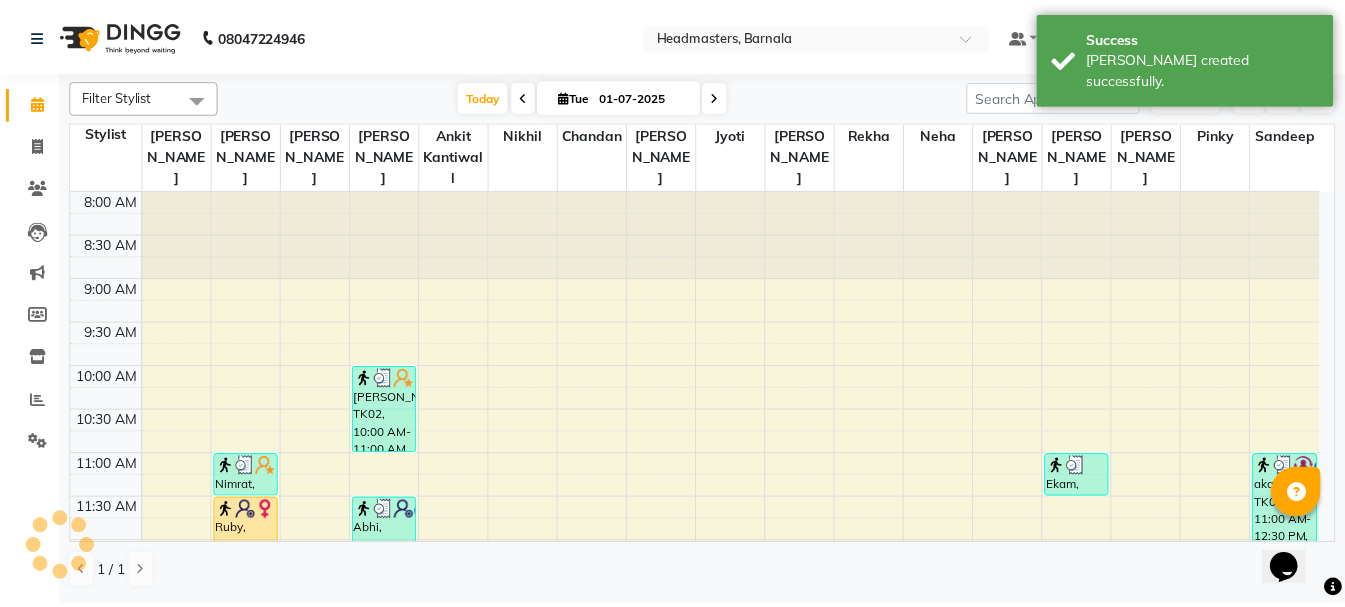 scroll, scrollTop: 441, scrollLeft: 0, axis: vertical 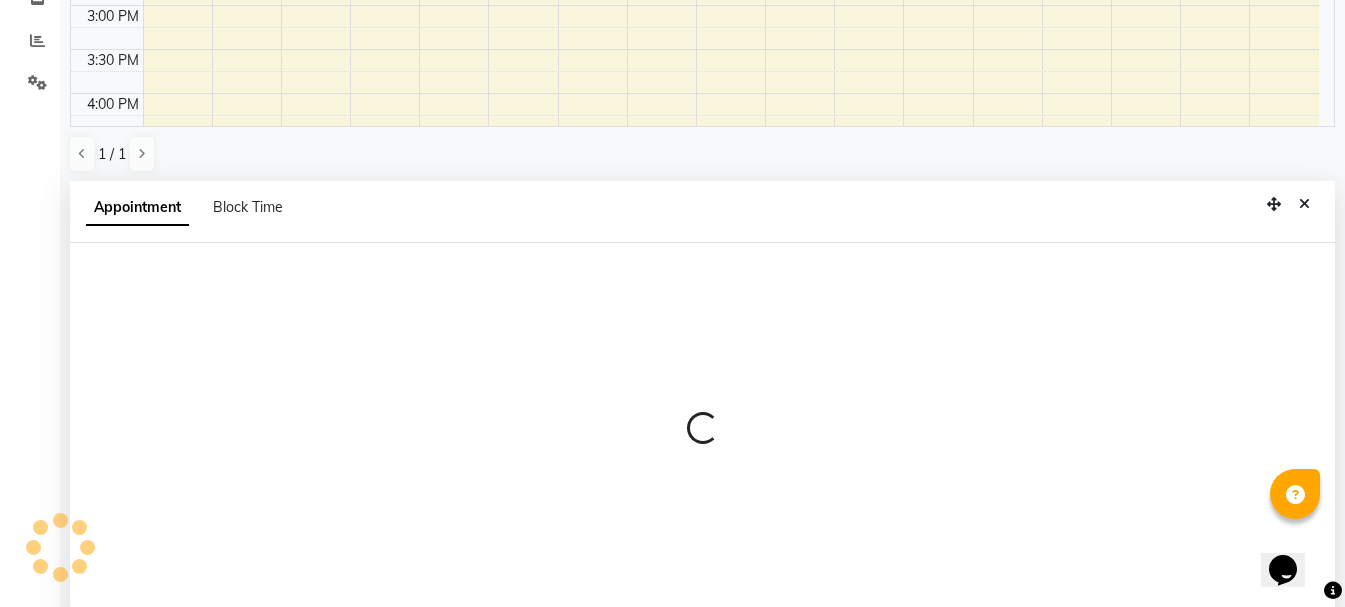 select on "71857" 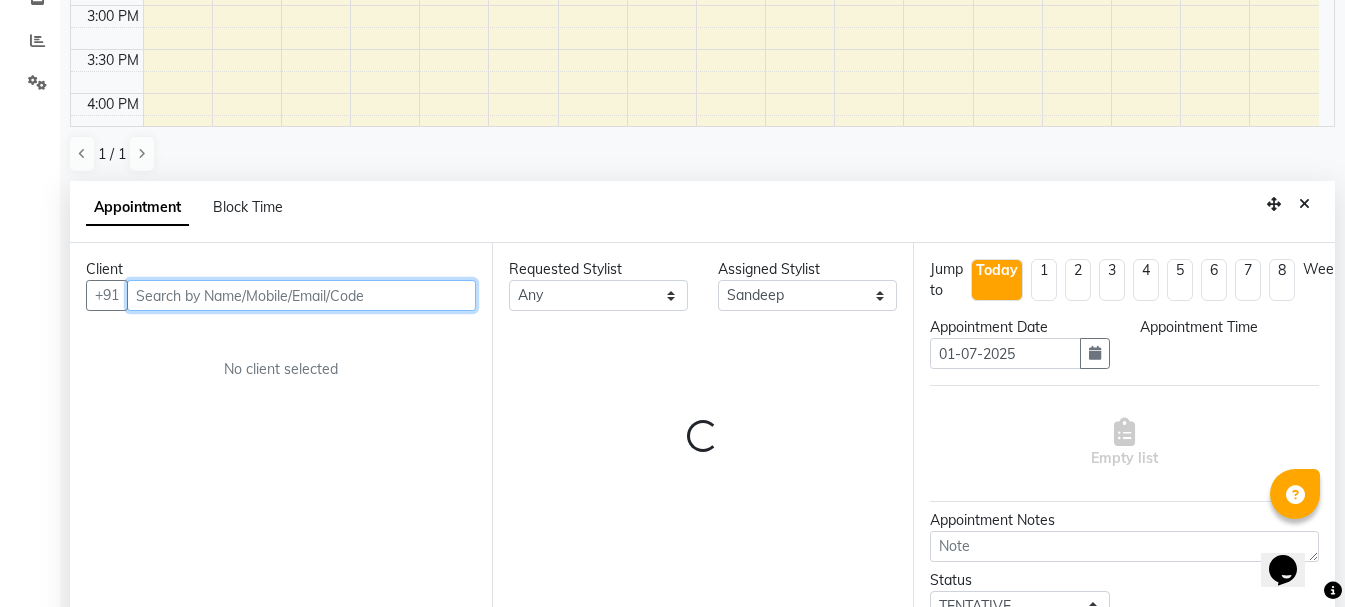 select on "870" 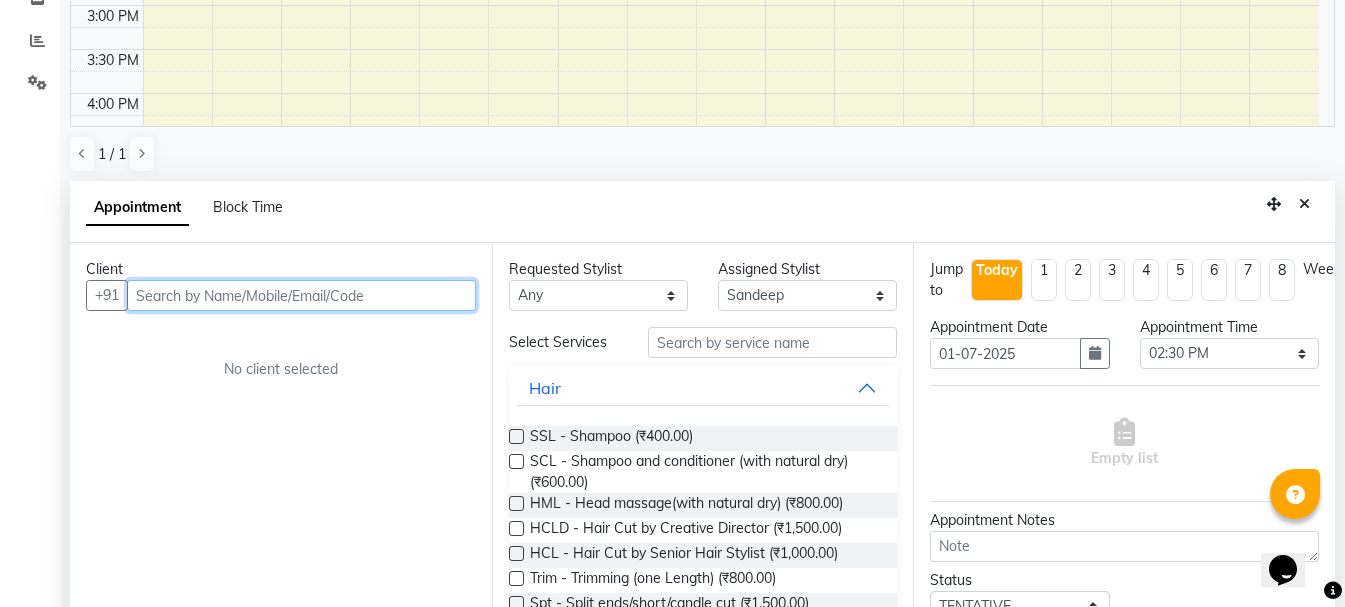 scroll, scrollTop: 389, scrollLeft: 0, axis: vertical 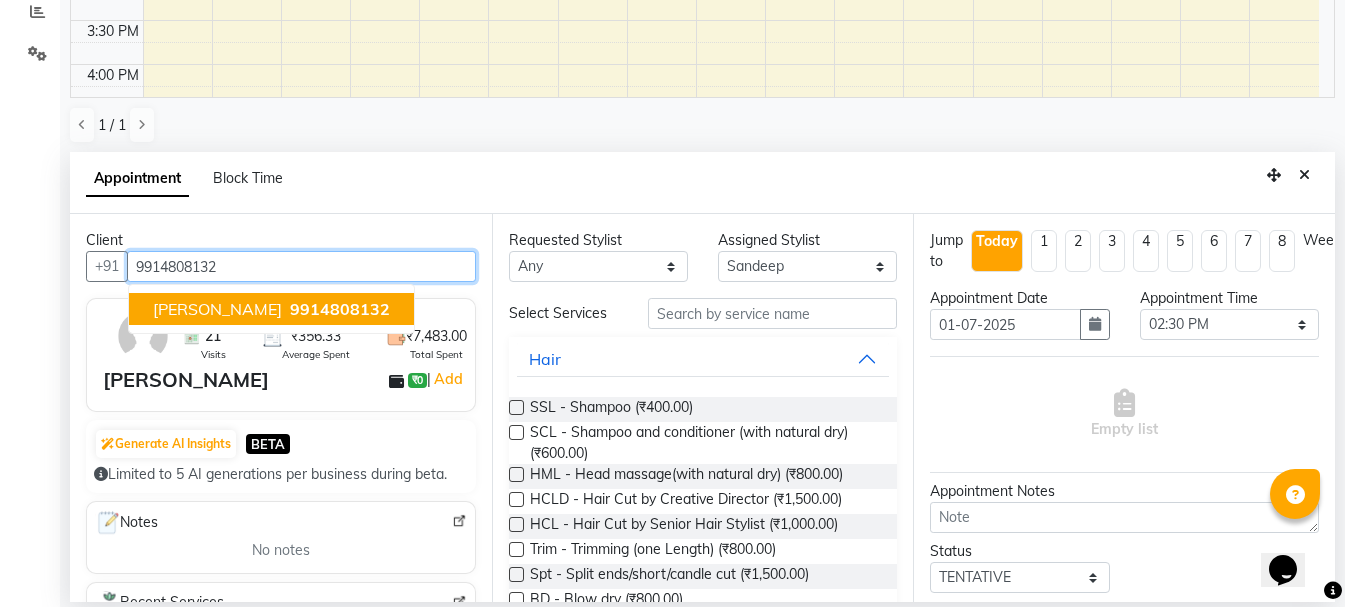click on "Prabh   9914808132" at bounding box center (271, 309) 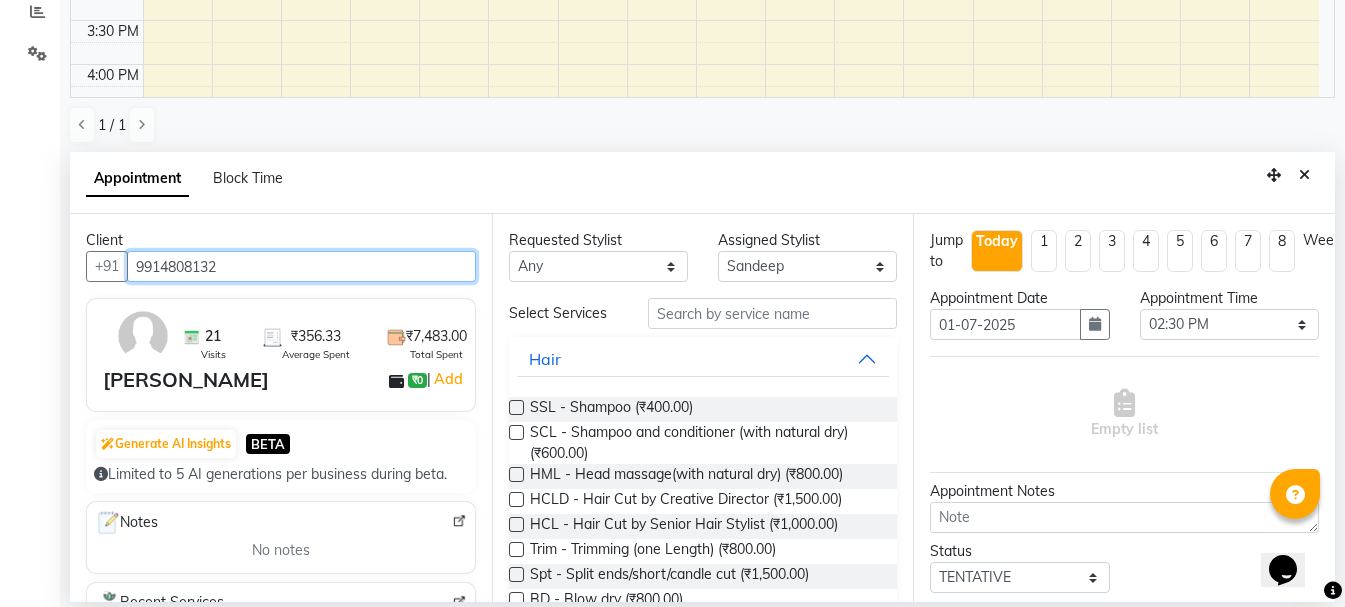 type on "9914808132" 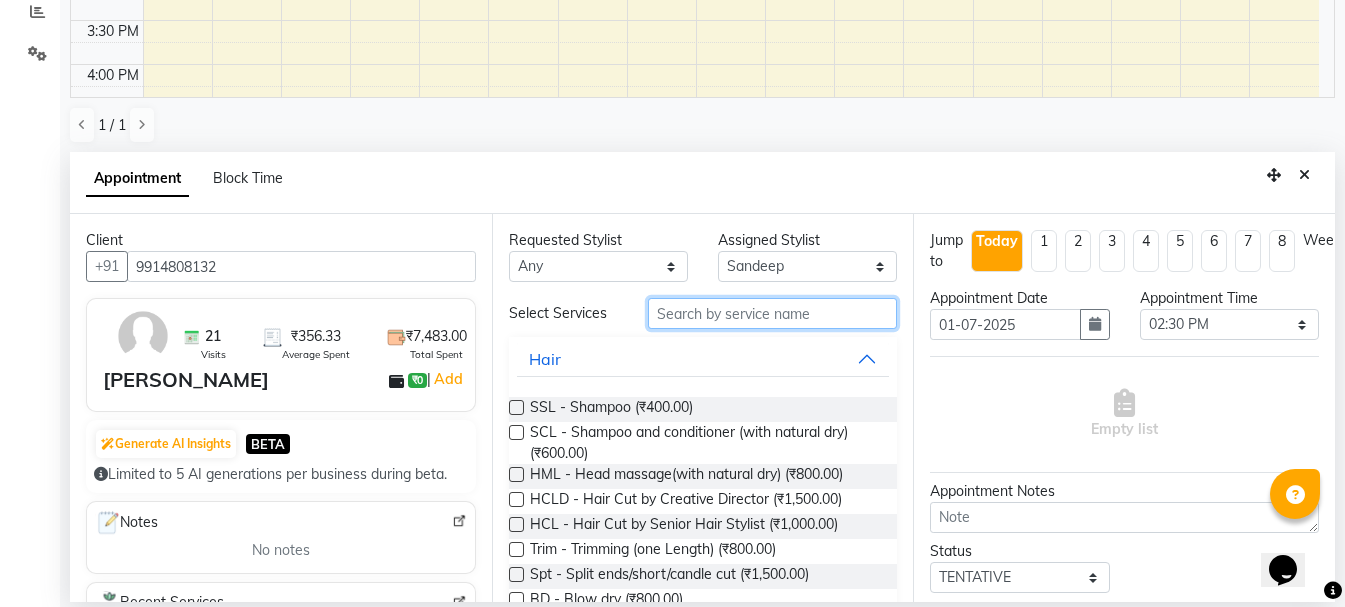 click at bounding box center [772, 313] 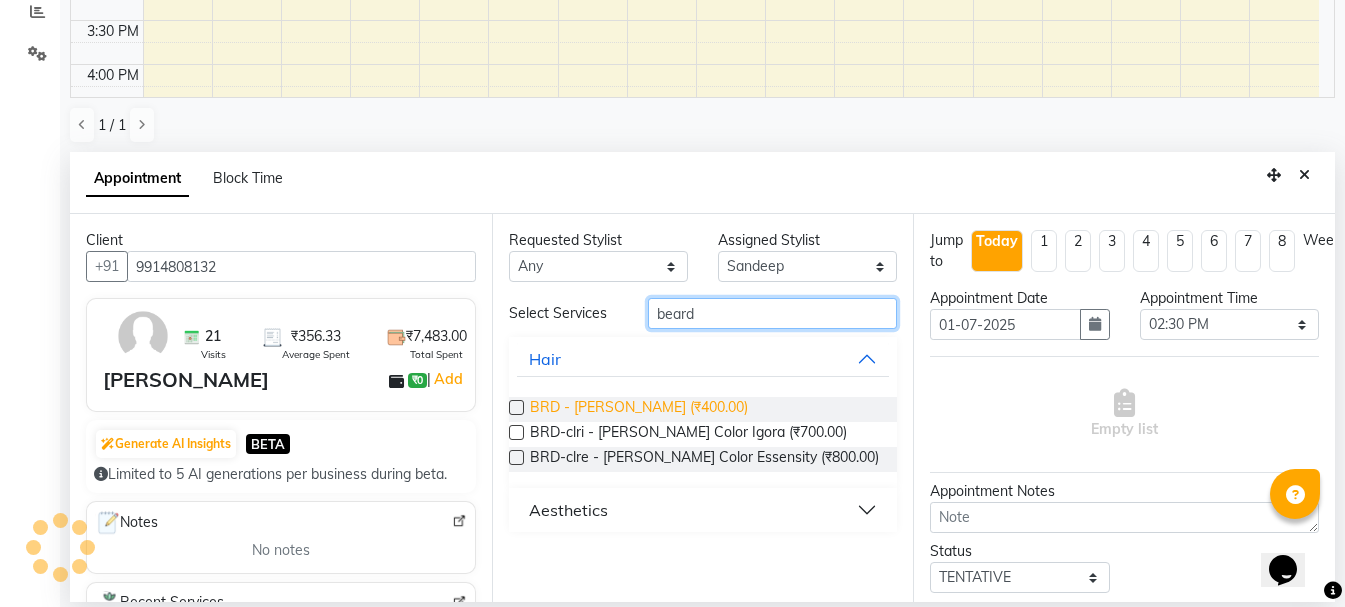 type on "beard" 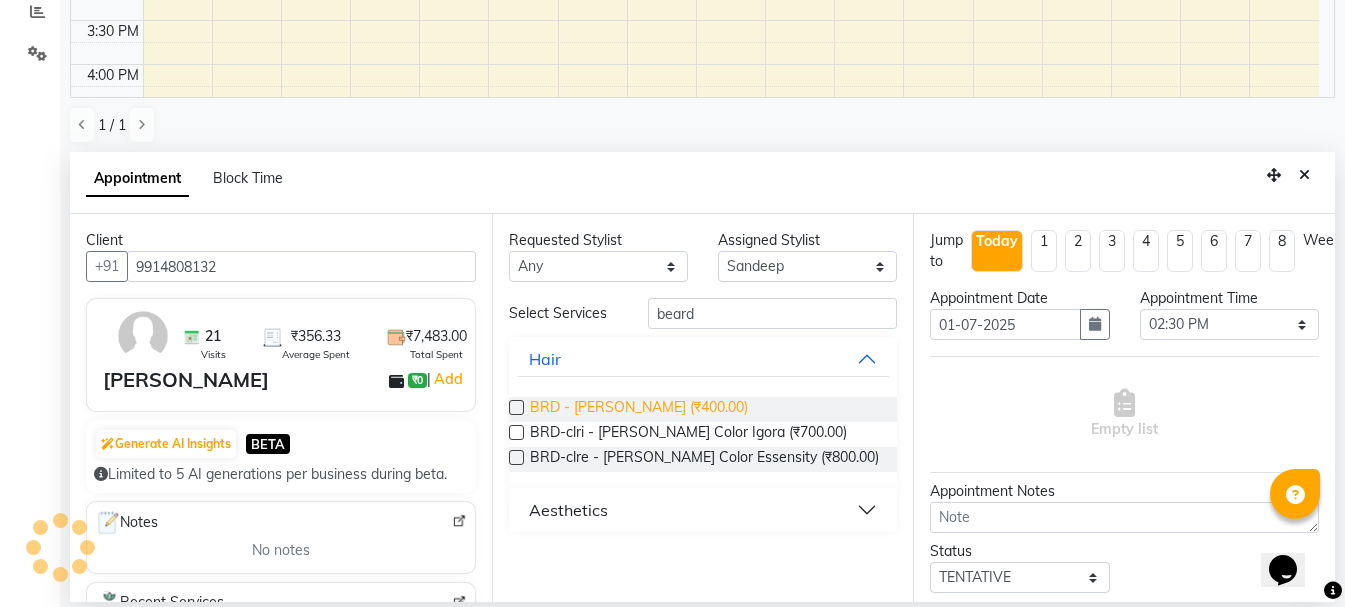 click on "BRD - [PERSON_NAME] (₹400.00)" at bounding box center [639, 409] 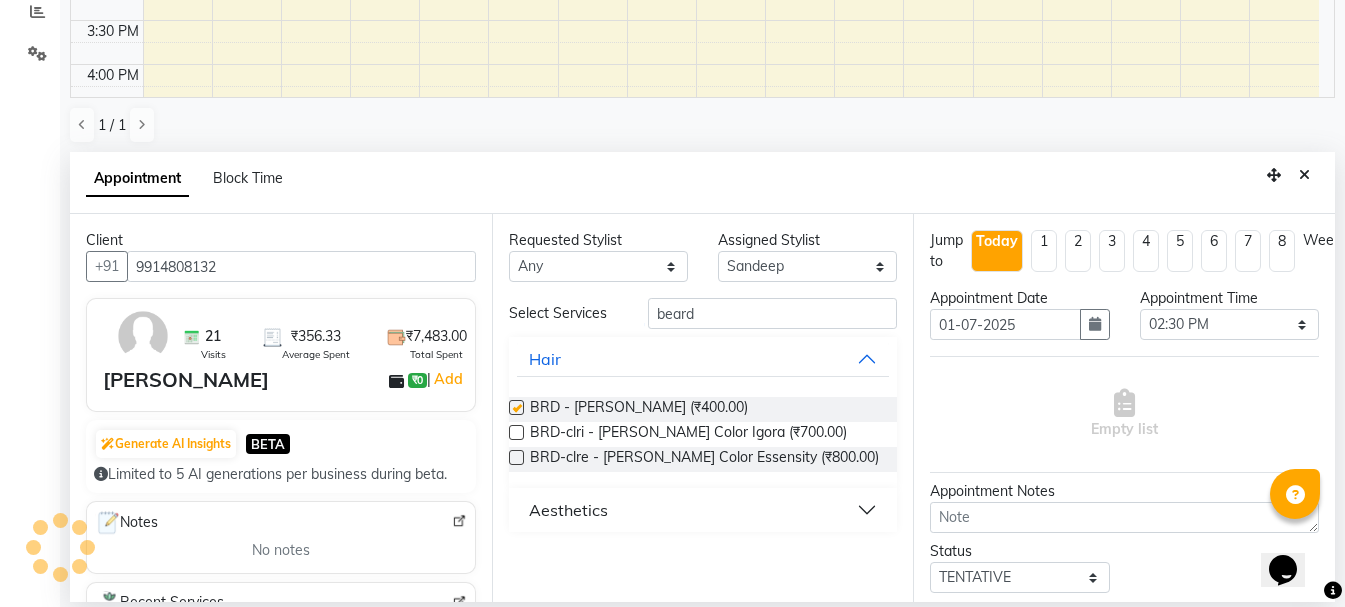 checkbox on "false" 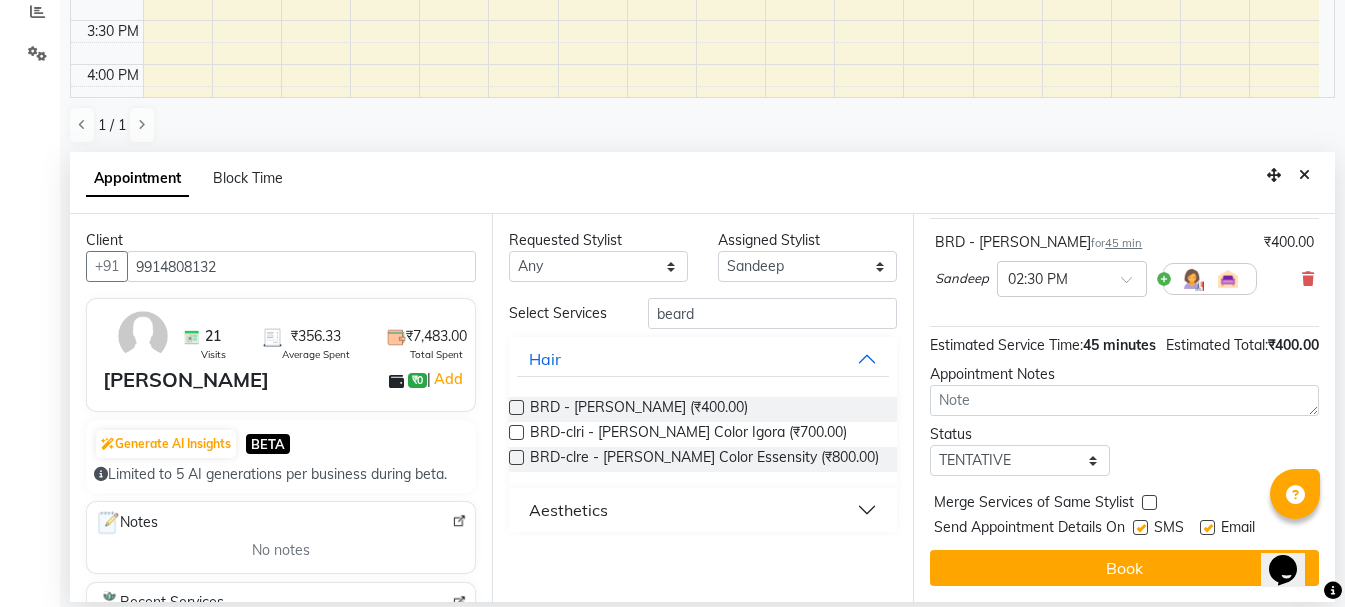 scroll, scrollTop: 174, scrollLeft: 0, axis: vertical 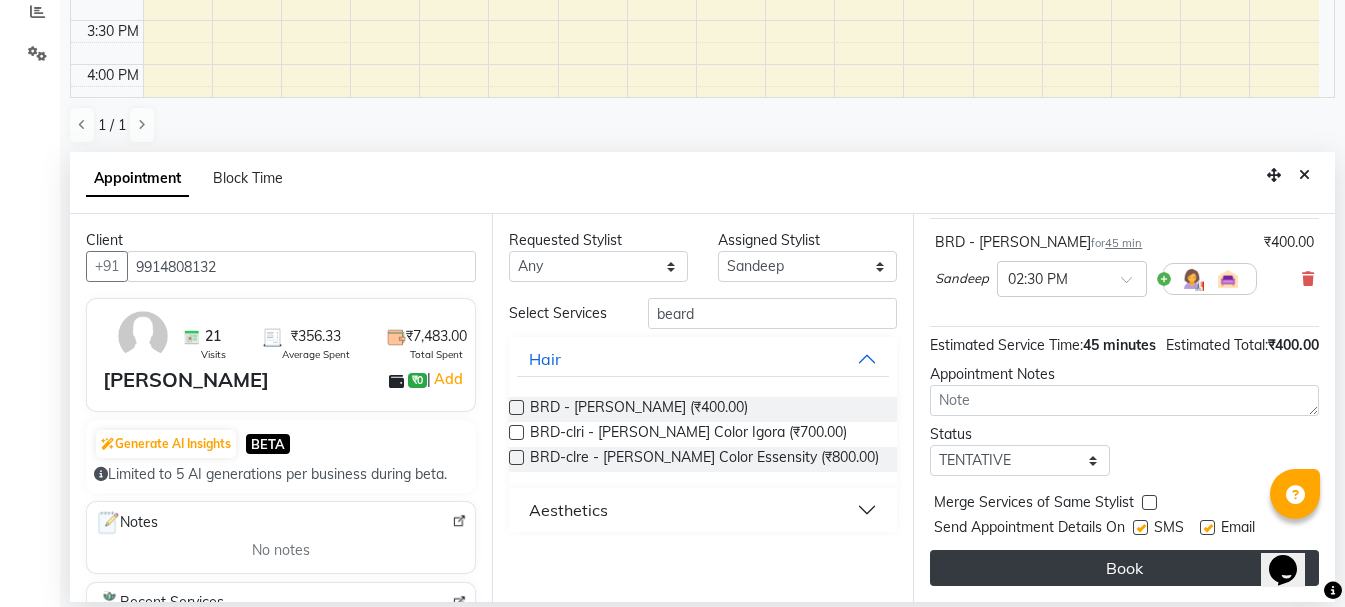 click on "Book" at bounding box center [1124, 568] 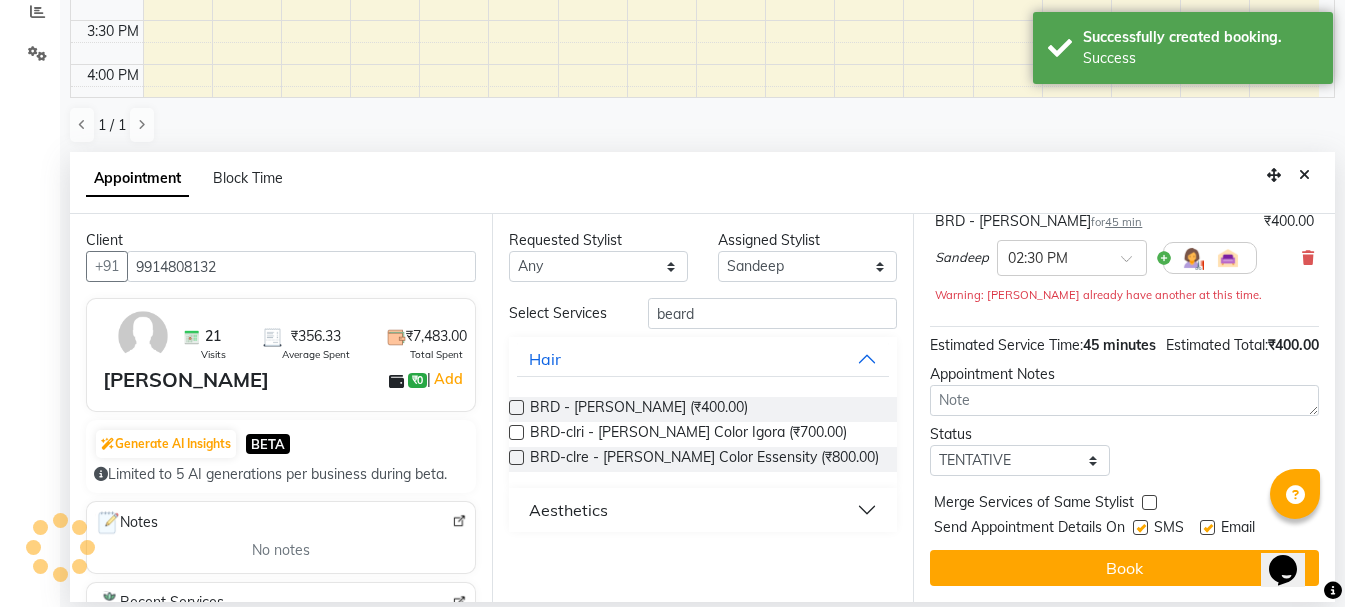 scroll, scrollTop: 0, scrollLeft: 0, axis: both 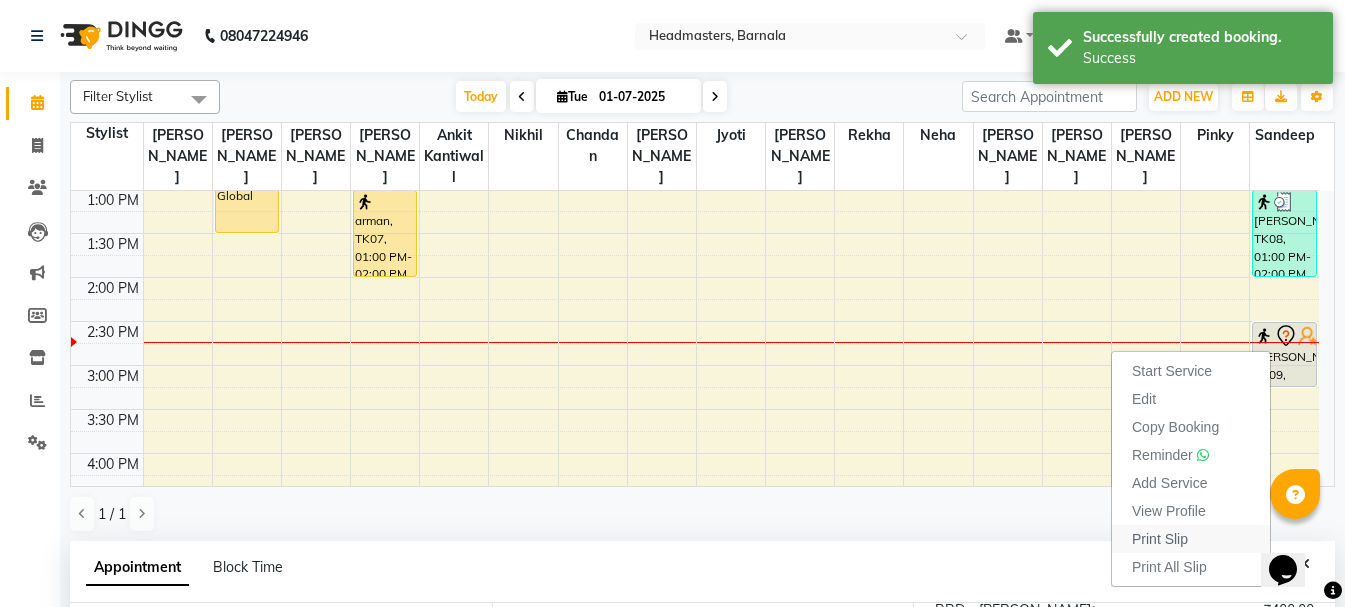 click on "Print Slip" at bounding box center (1191, 539) 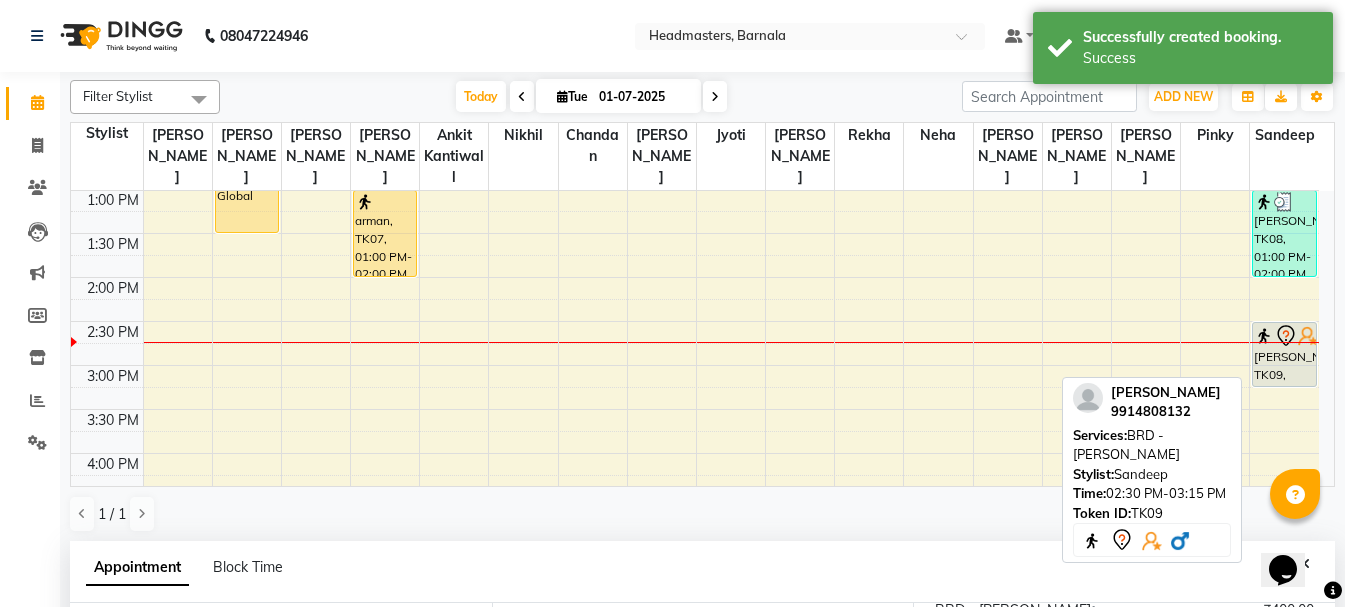 click on "[PERSON_NAME], TK09, 02:30 PM-03:15 PM, BRD - [PERSON_NAME]" at bounding box center (1284, 354) 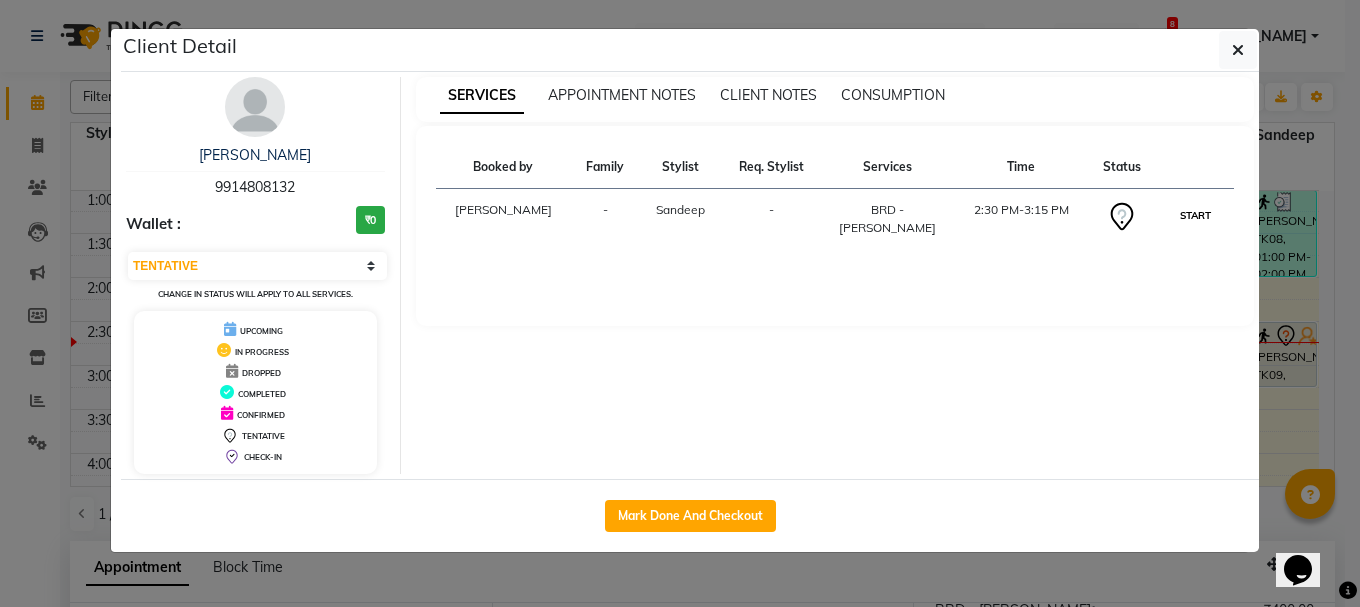 click on "START" at bounding box center (1195, 215) 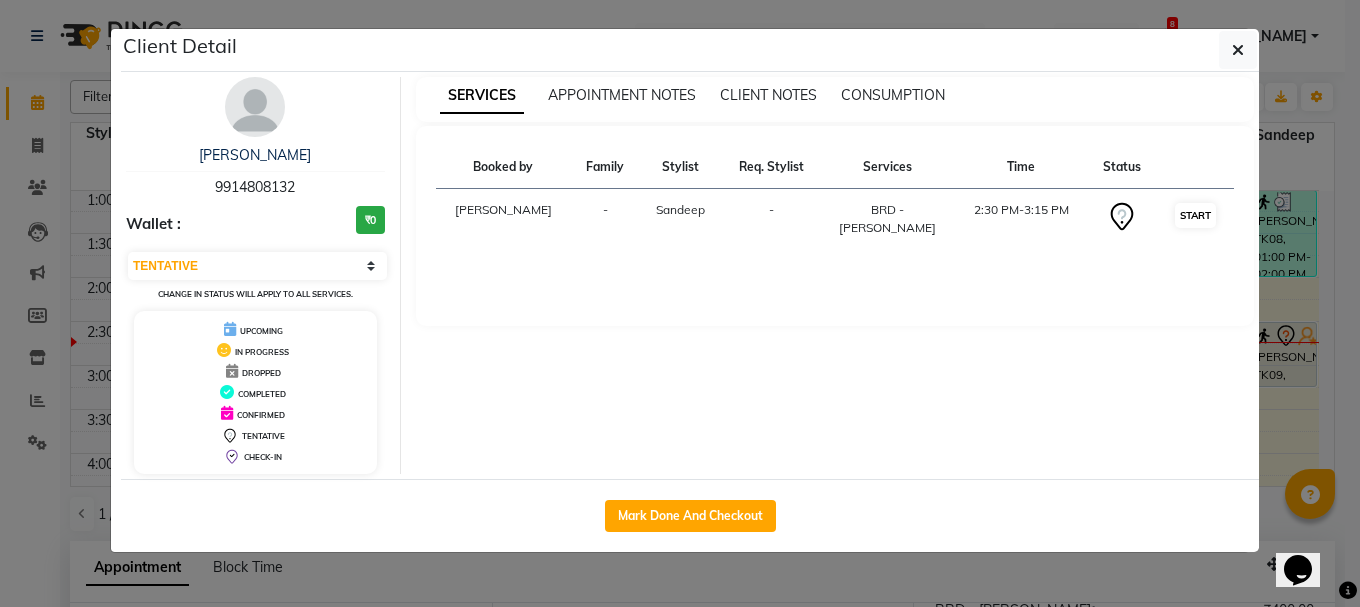 select on "1" 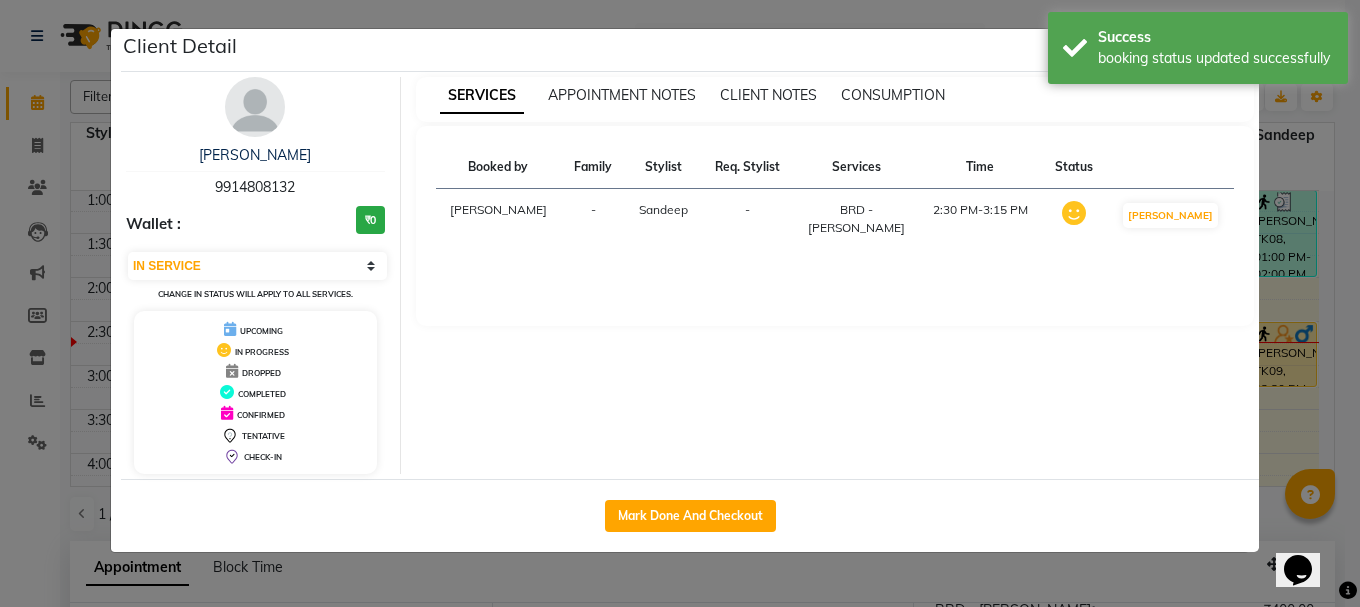 click on "Client Detail  Prabh    9914808132 Wallet : ₹0 Select IN SERVICE CONFIRMED TENTATIVE CHECK IN MARK DONE UPCOMING Change in status will apply to all services. UPCOMING IN PROGRESS DROPPED COMPLETED CONFIRMED TENTATIVE CHECK-IN SERVICES APPOINTMENT NOTES CLIENT NOTES CONSUMPTION Booked by Family Stylist Req. Stylist Services Time Status  Manya  - Sandeep -  BRD - Beard   2:30 PM-3:15 PM   MARK DONE   Mark Done And Checkout" 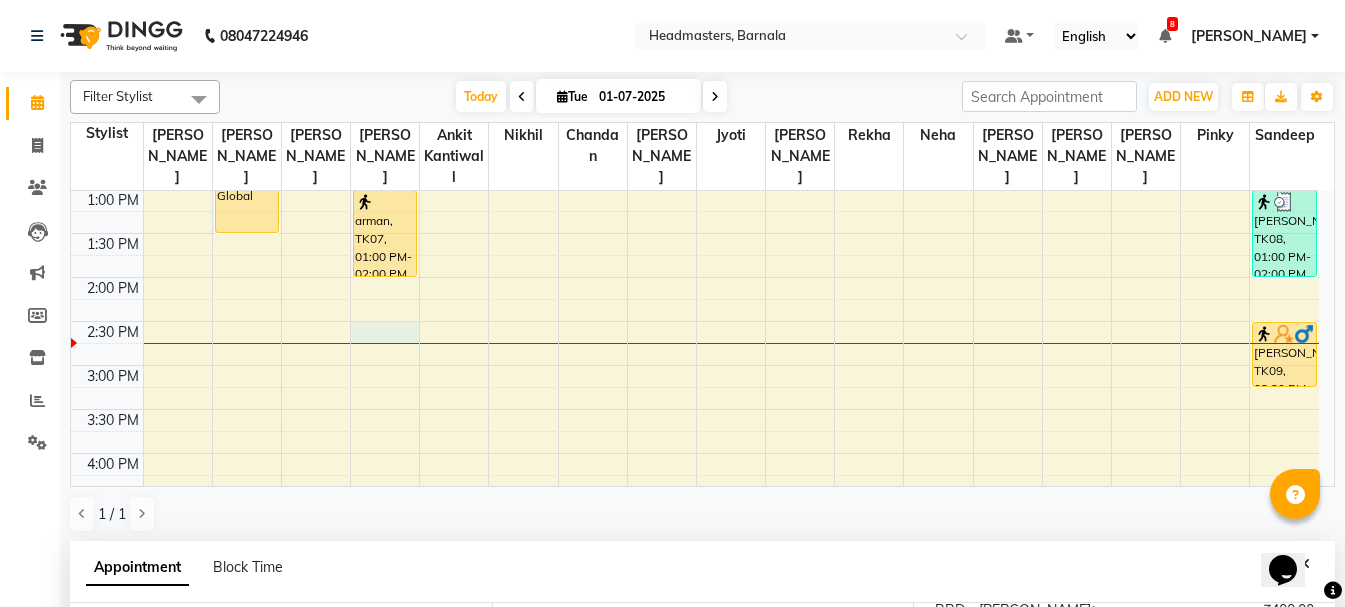 click at bounding box center [385, 343] 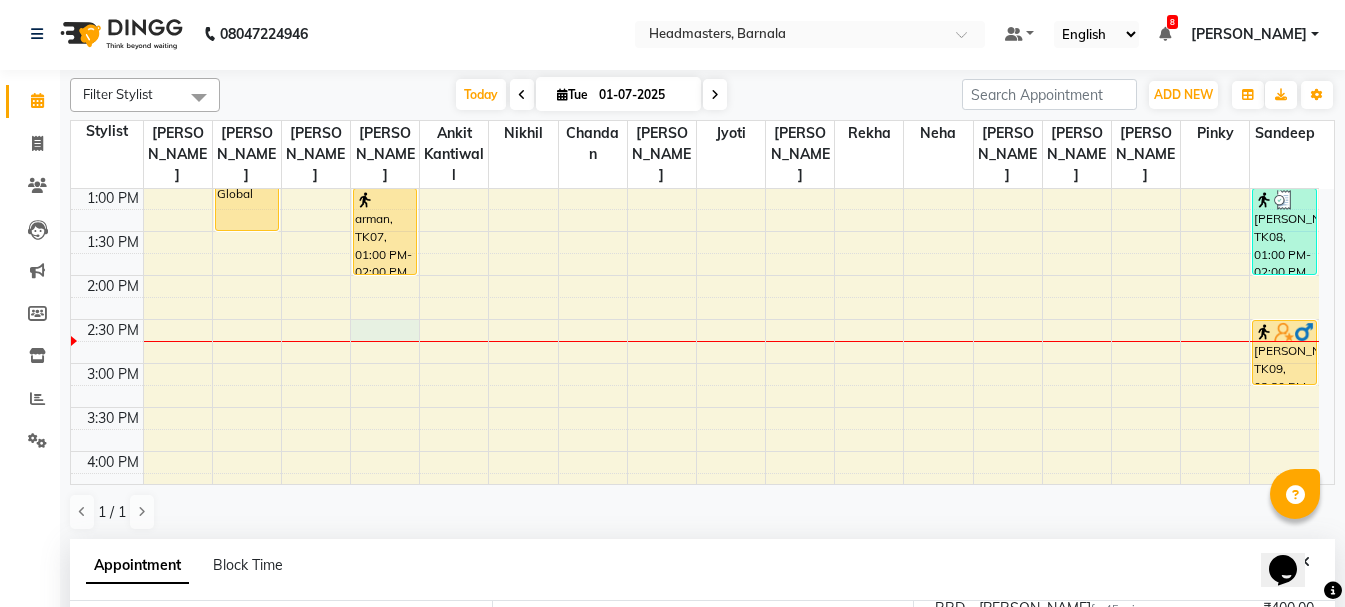 scroll, scrollTop: 389, scrollLeft: 0, axis: vertical 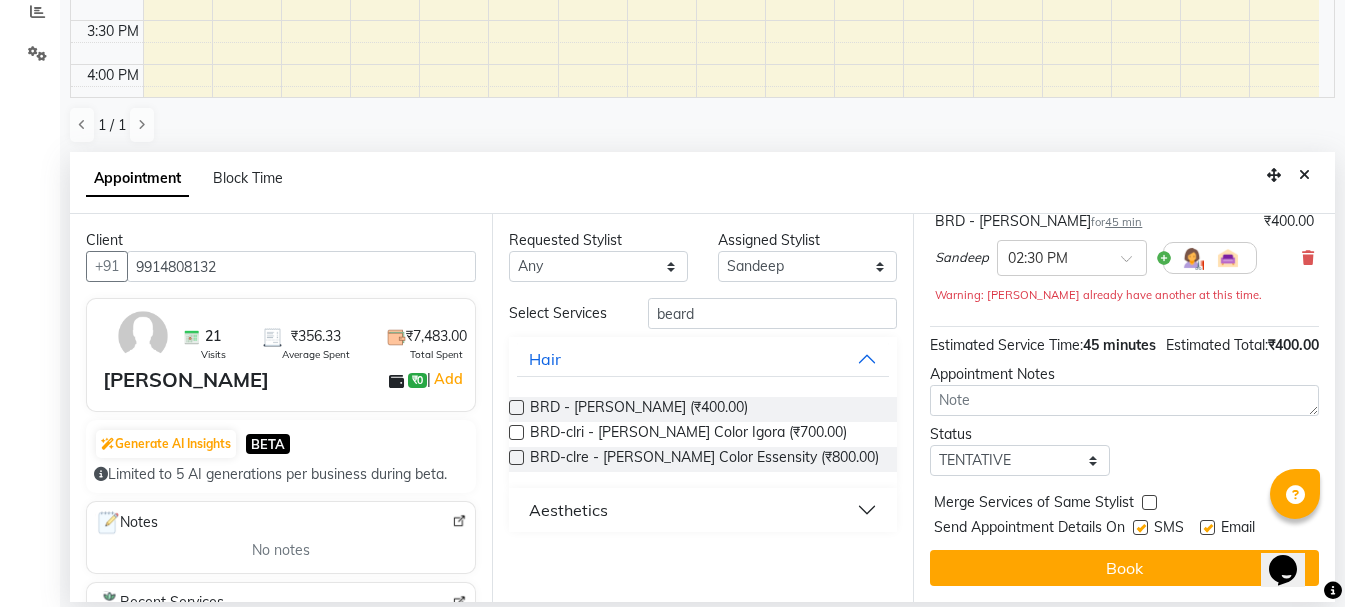 click on "Appointment Block Time" at bounding box center [702, 183] 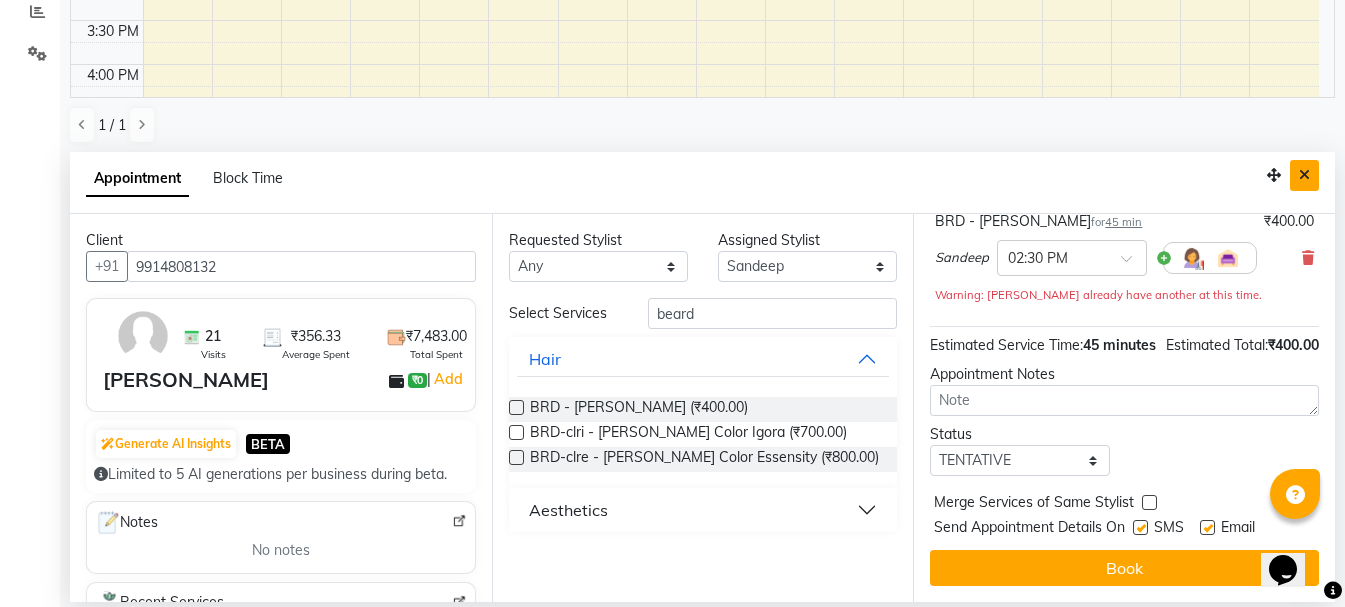 click at bounding box center (1304, 175) 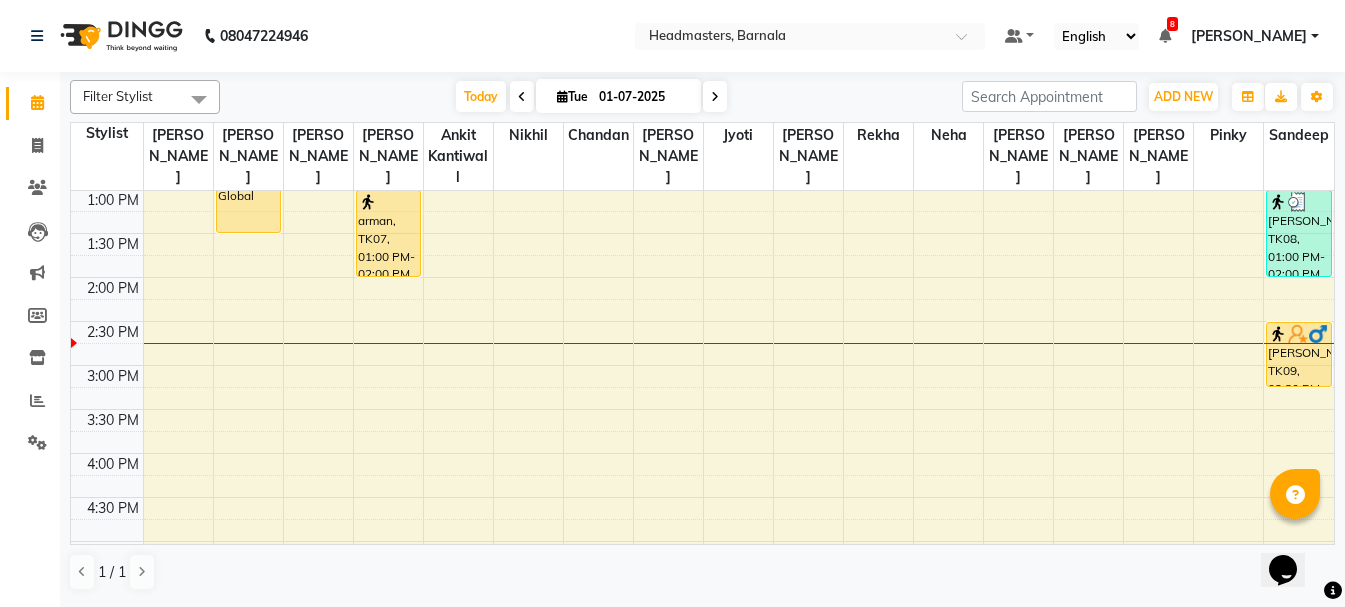 scroll, scrollTop: 0, scrollLeft: 0, axis: both 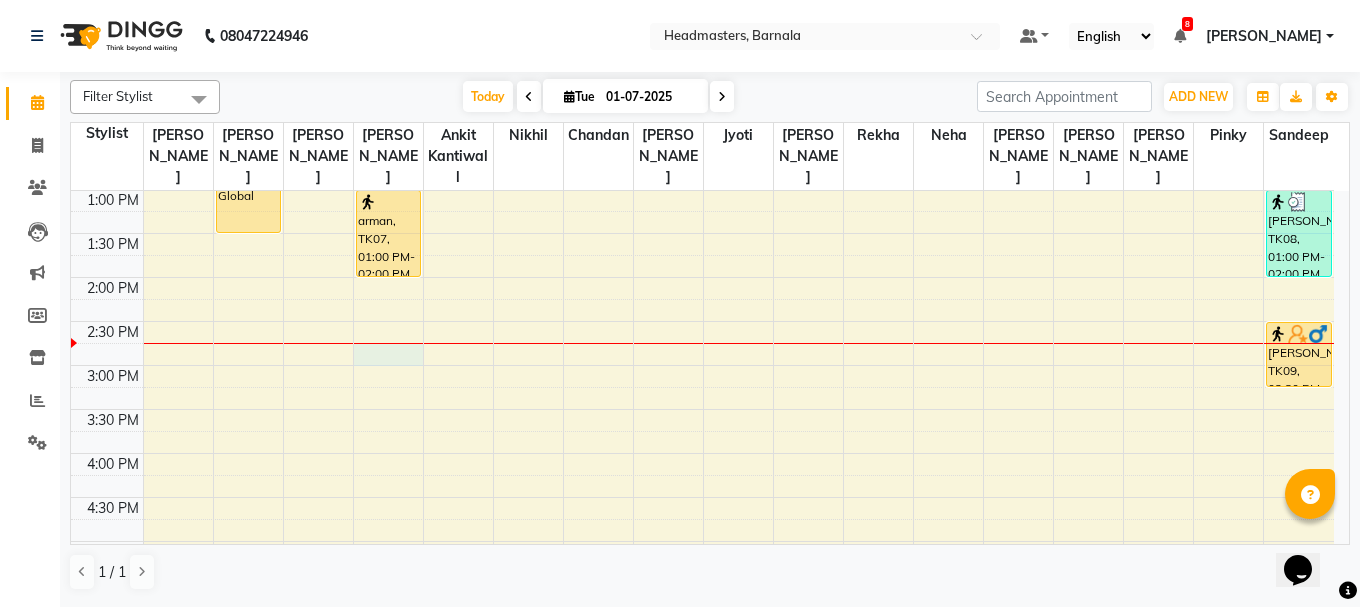select on "67277" 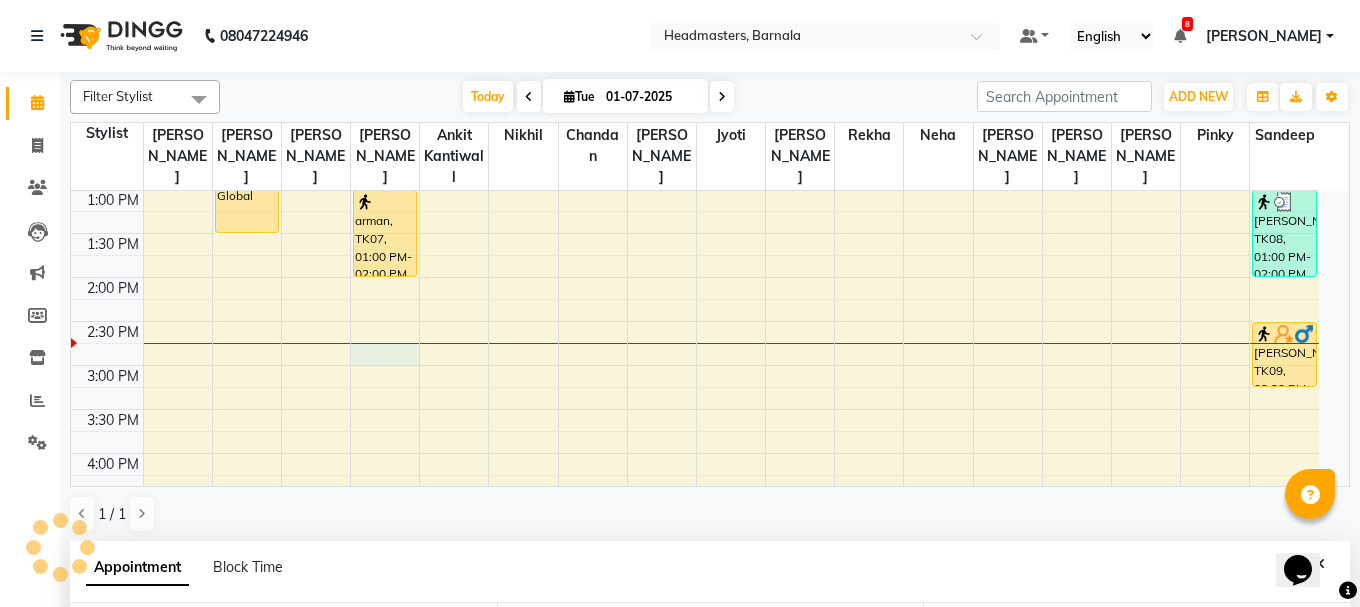 select on "885" 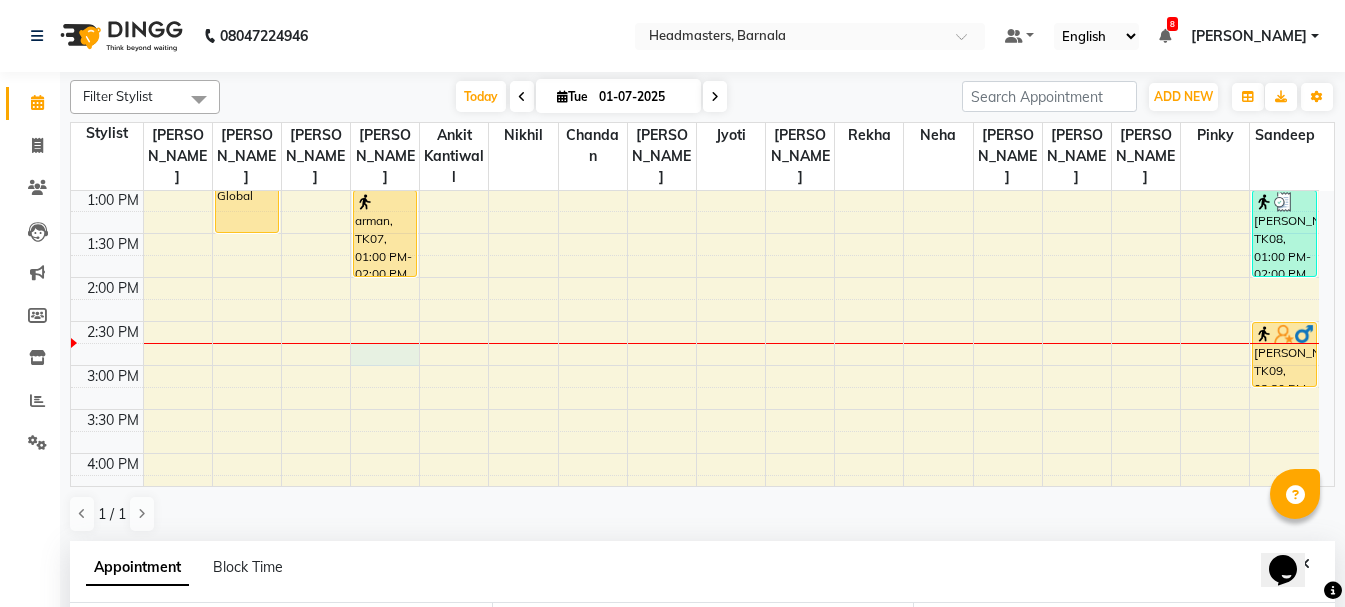 scroll, scrollTop: 352, scrollLeft: 0, axis: vertical 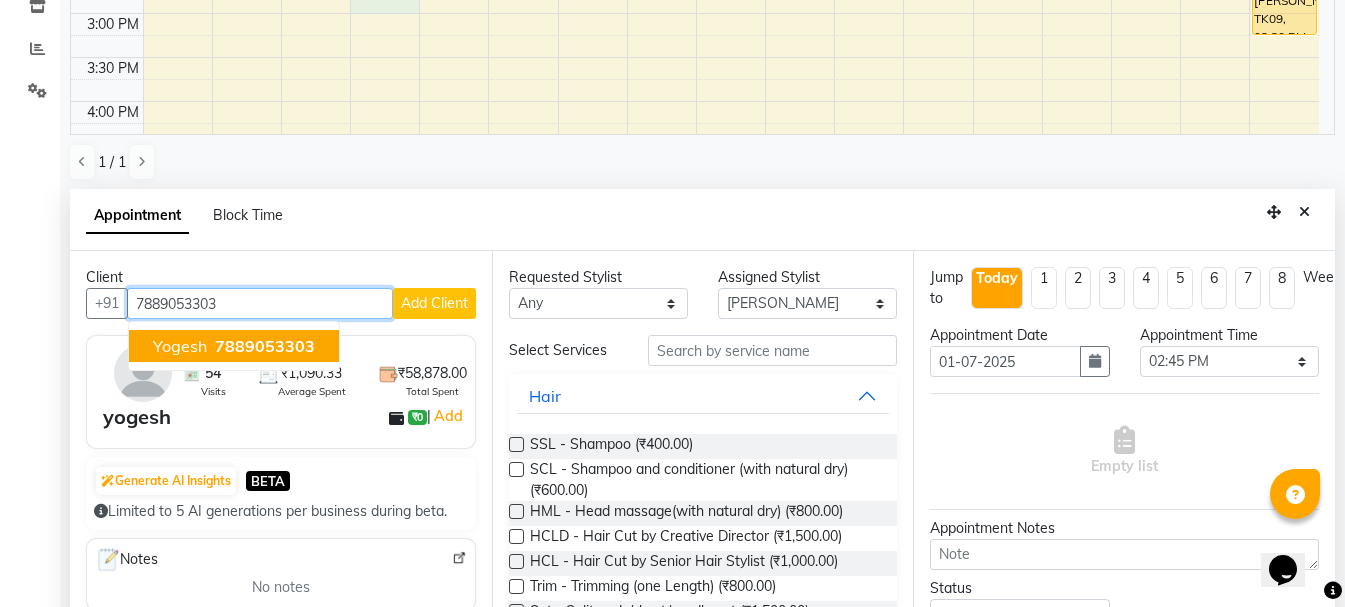 click on "7889053303" at bounding box center (265, 346) 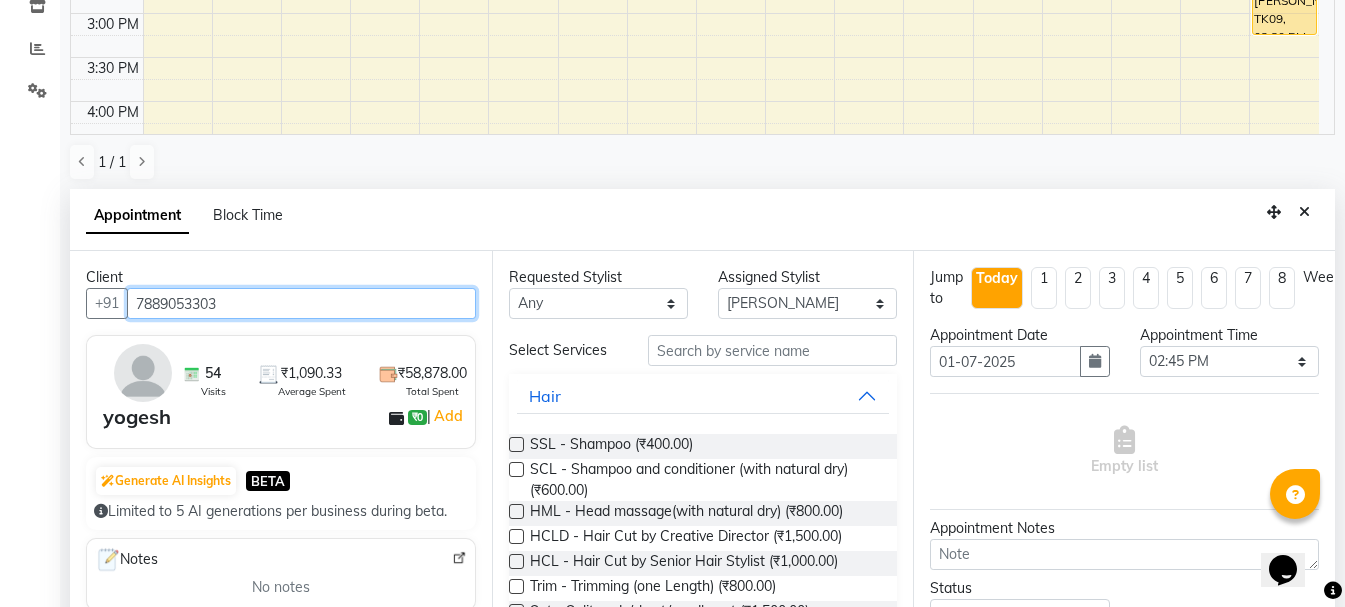 type on "7889053303" 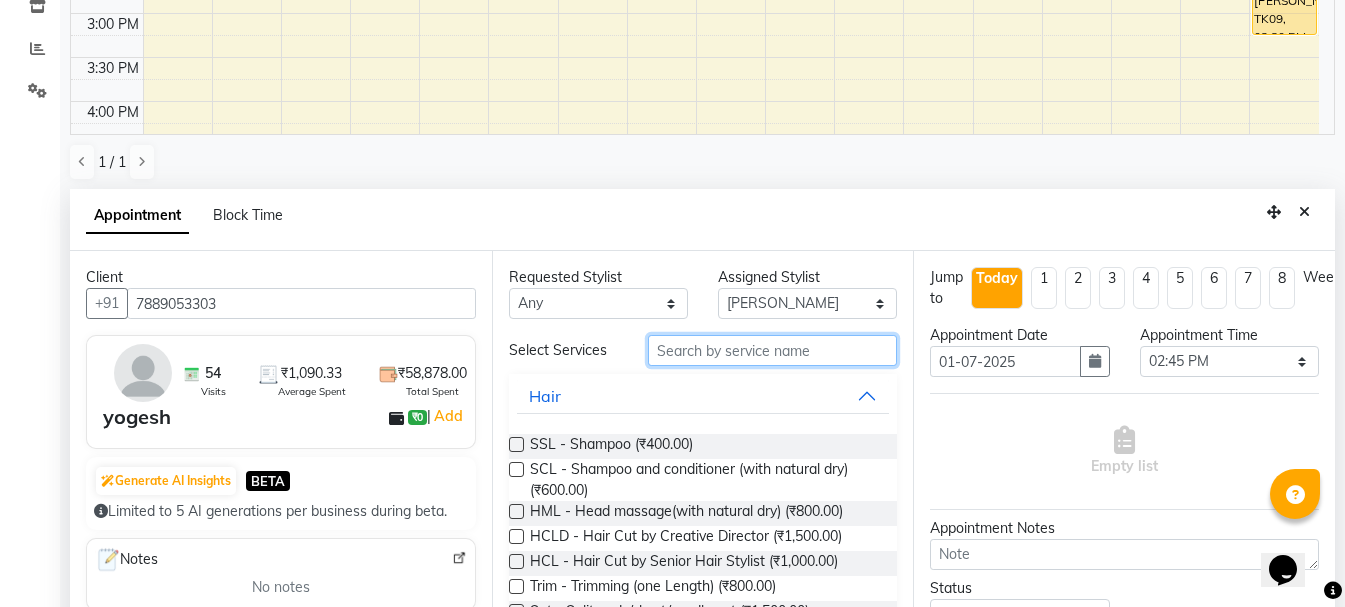 click at bounding box center [772, 350] 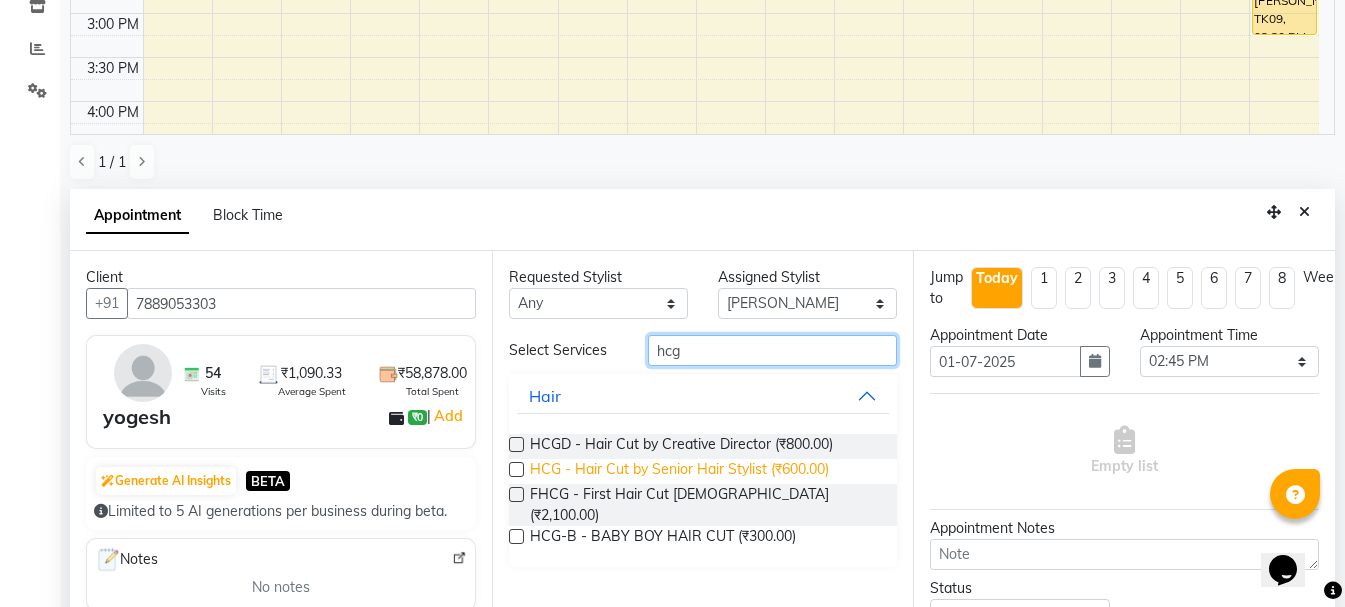 type on "hcg" 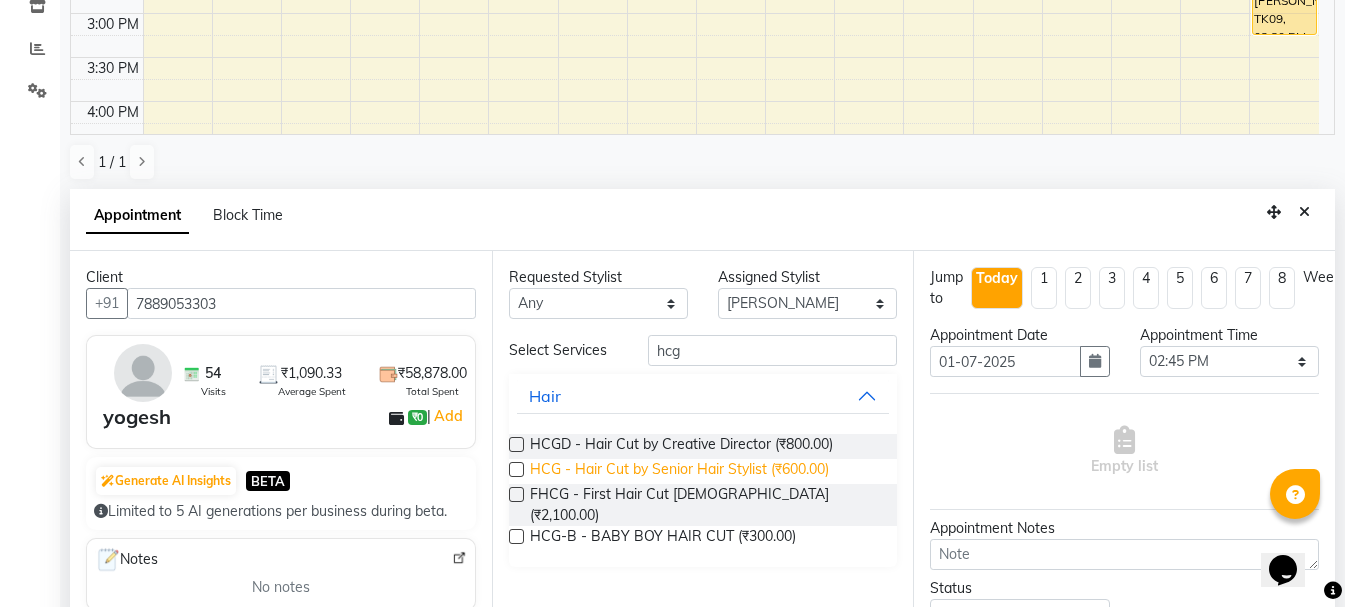 click on "HCG - Hair Cut by Senior Hair Stylist (₹600.00)" at bounding box center (679, 471) 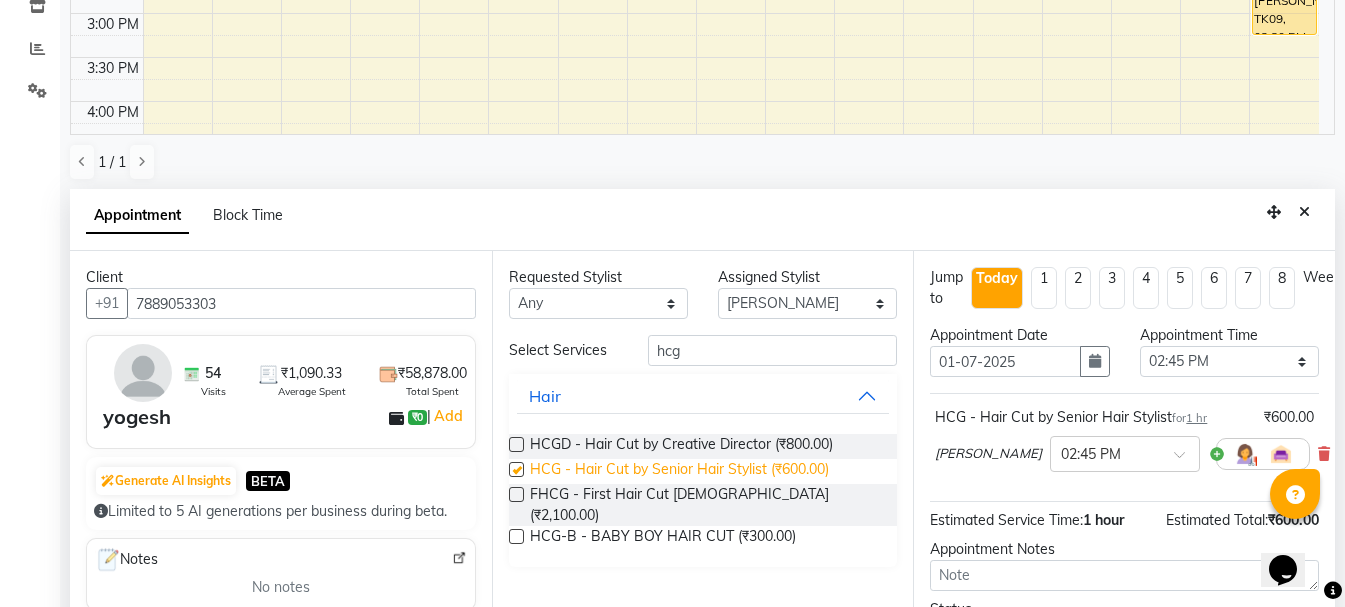 checkbox on "false" 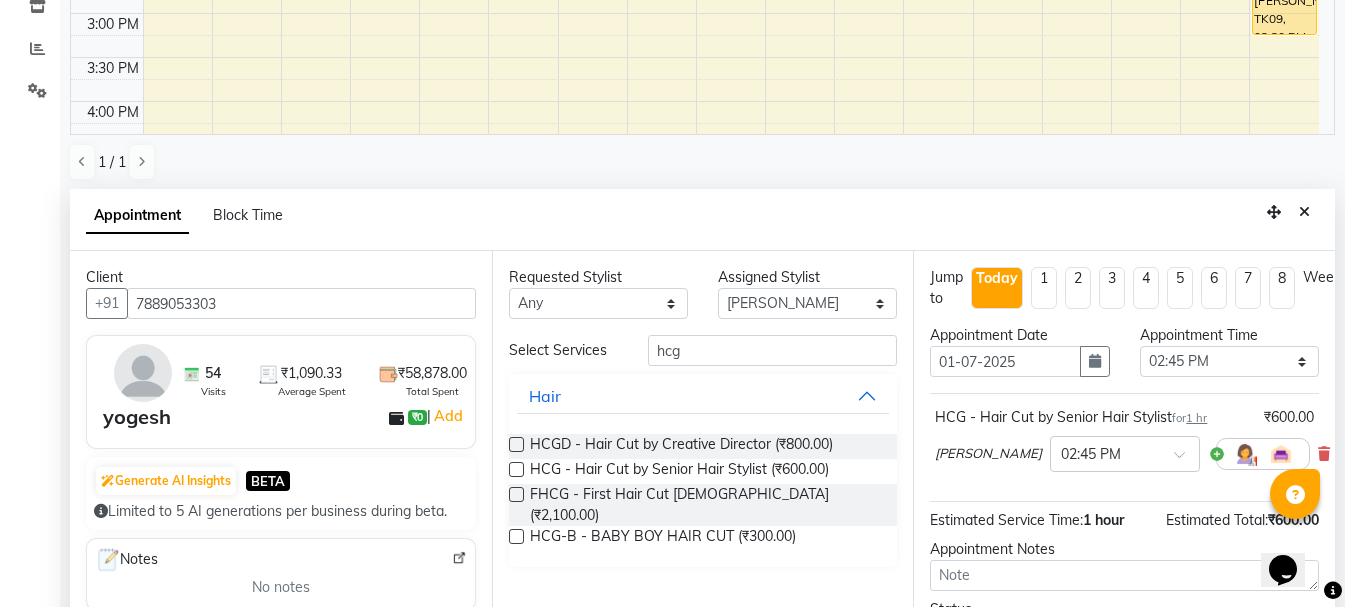scroll, scrollTop: 156, scrollLeft: 0, axis: vertical 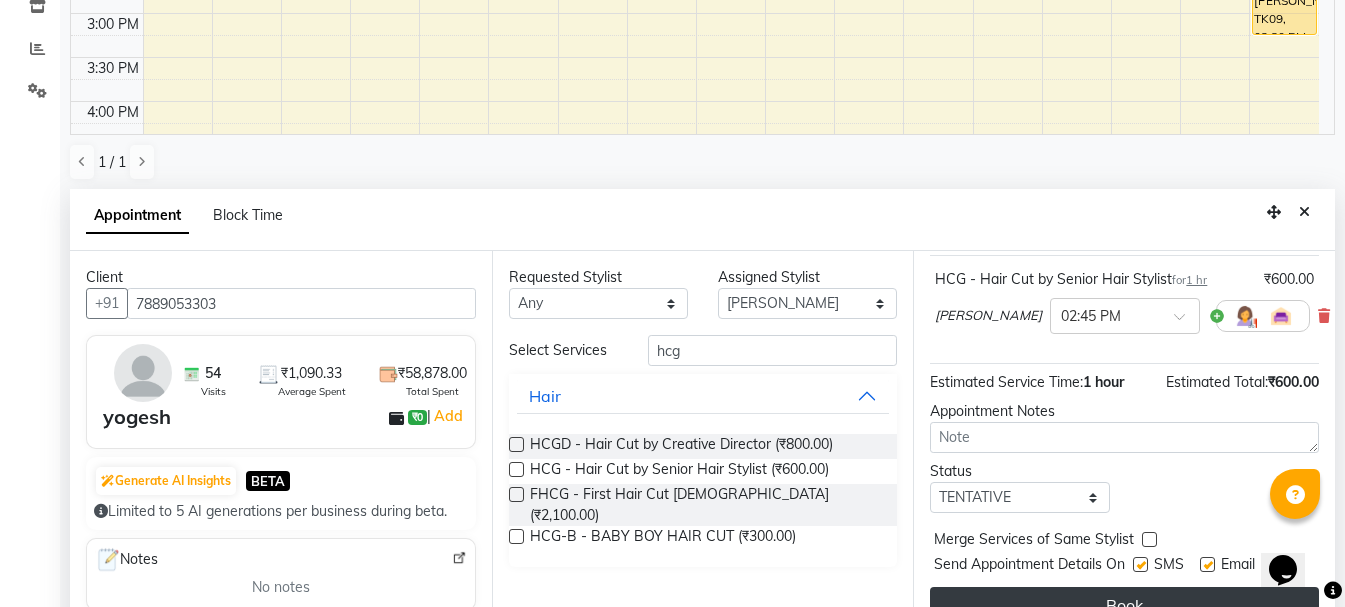 click on "Book" at bounding box center (1124, 605) 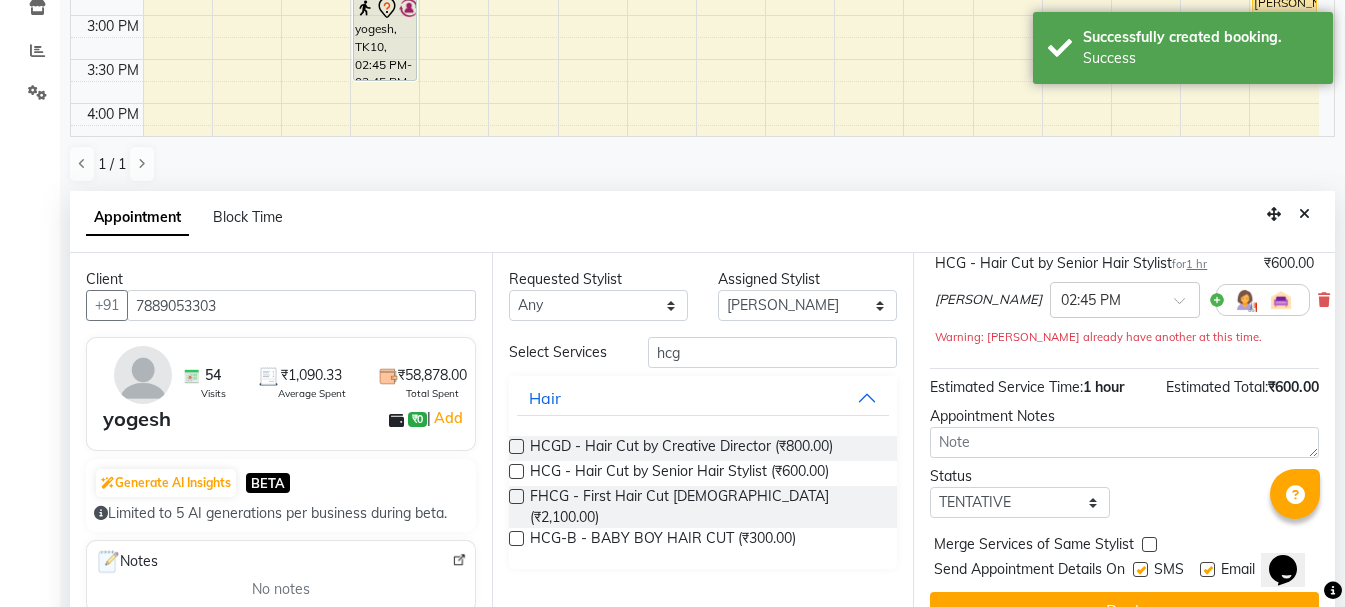 scroll, scrollTop: 0, scrollLeft: 0, axis: both 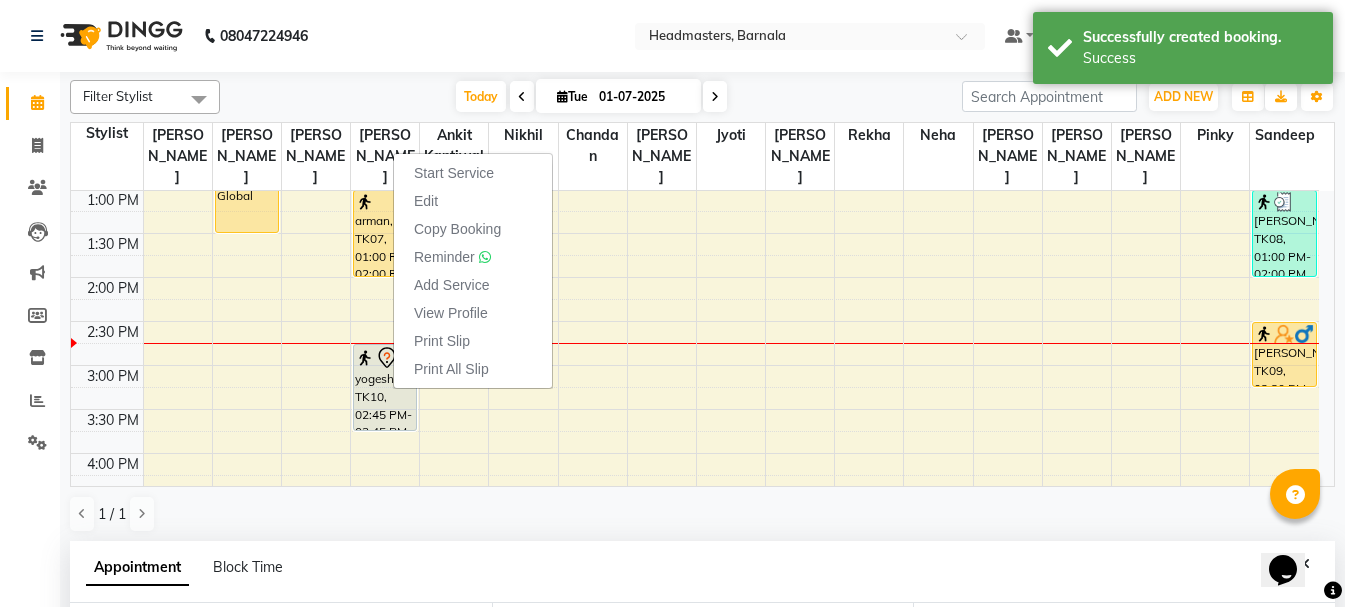 click on "Print Slip" at bounding box center (442, 341) 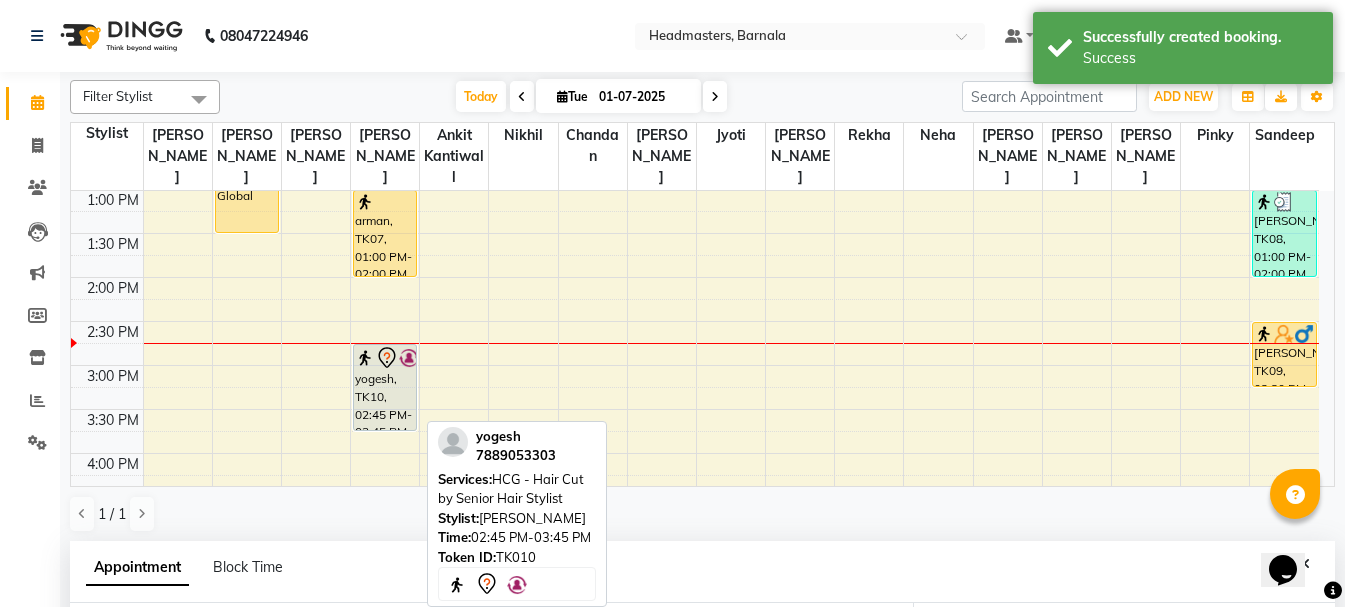 click on "yogesh, TK10, 02:45 PM-03:45 PM, HCG - Hair Cut by Senior Hair Stylist" at bounding box center [385, 387] 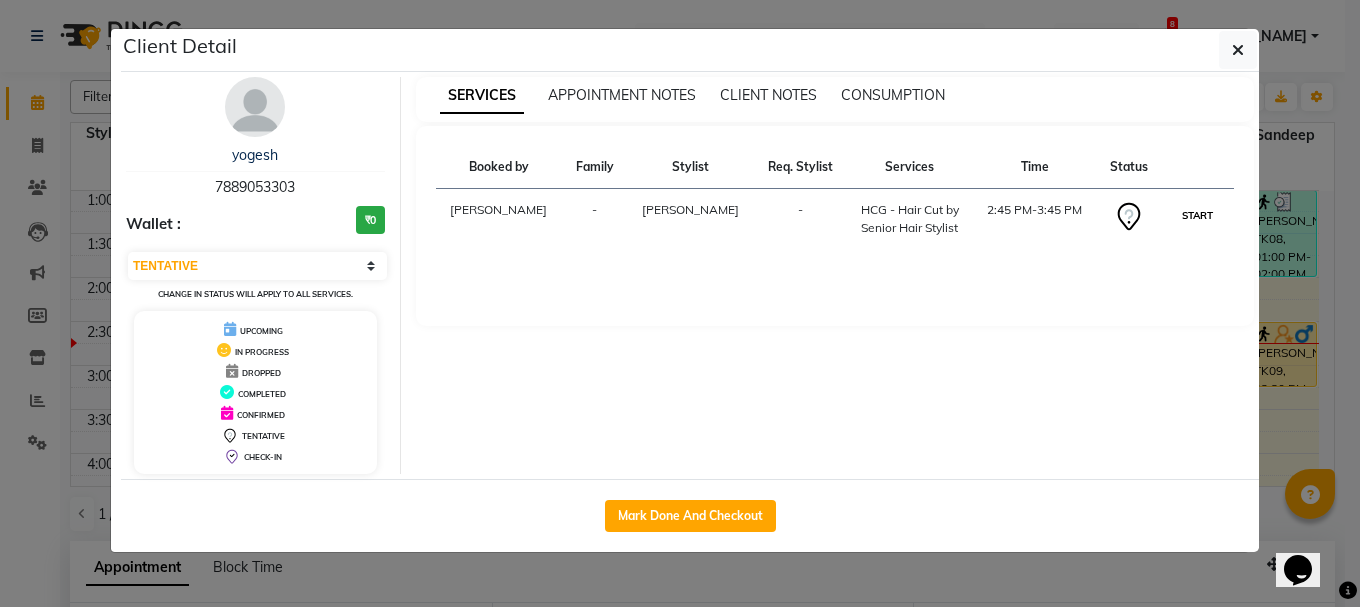 click on "START" at bounding box center (1197, 215) 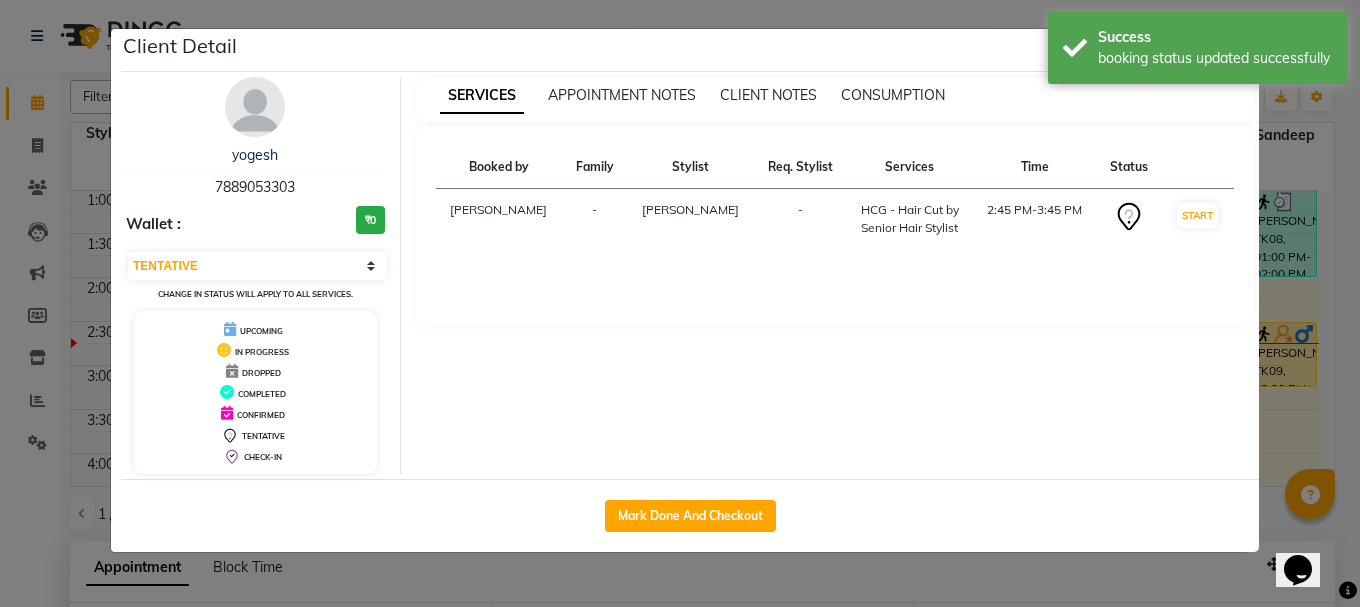 select on "1" 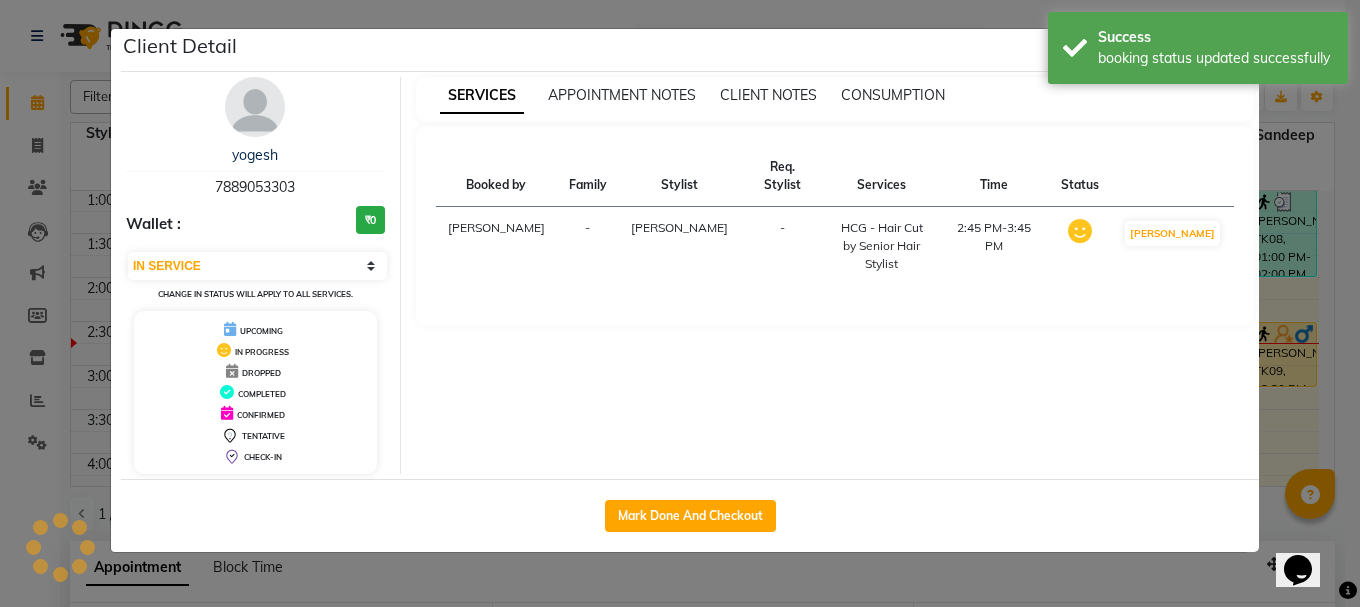 click on "Client Detail  yogesh    7889053303 Wallet : ₹0 Select IN SERVICE CONFIRMED TENTATIVE CHECK IN MARK DONE UPCOMING Change in status will apply to all services. UPCOMING IN PROGRESS DROPPED COMPLETED CONFIRMED TENTATIVE CHECK-IN SERVICES APPOINTMENT NOTES CLIENT NOTES CONSUMPTION Booked by Family Stylist Req. Stylist Services Time Status  Manya  -  Sameer khan -  HCG - Hair Cut by Senior Hair Stylist   2:45 PM-3:45 PM   MARK DONE   Mark Done And Checkout" 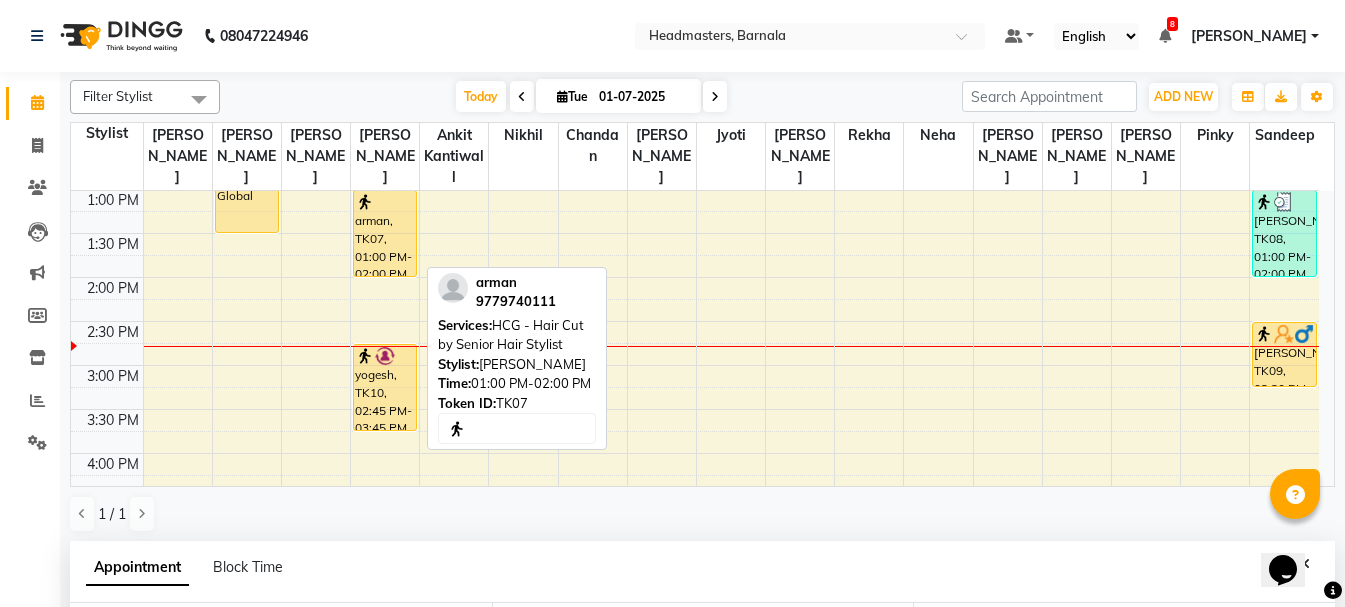 click on "arman, TK07, 01:00 PM-02:00 PM, HCG - Hair Cut by Senior Hair Stylist" at bounding box center (385, 233) 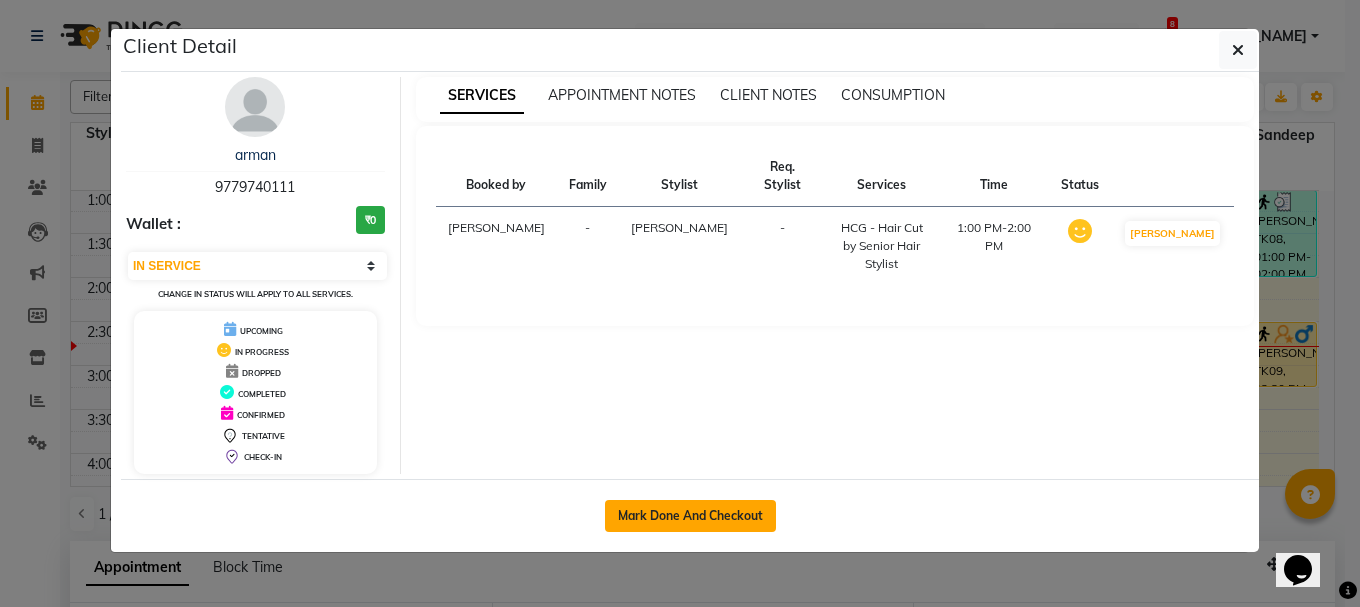 click on "Mark Done And Checkout" 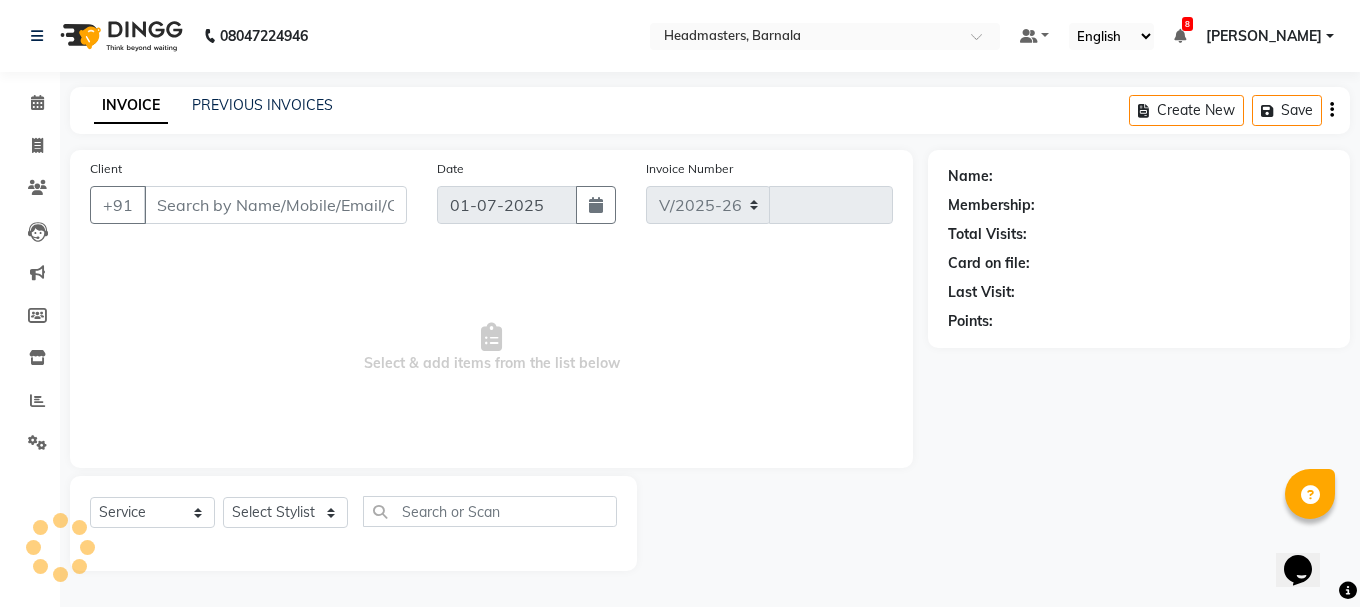 select on "7526" 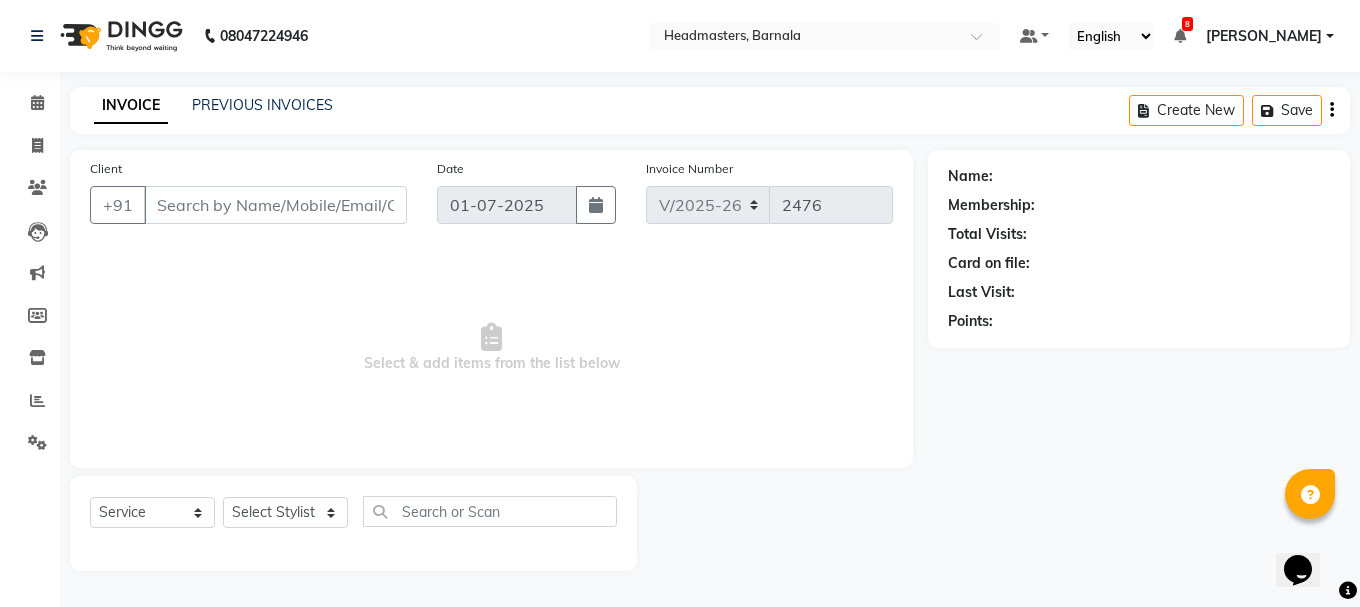 type on "9779740111" 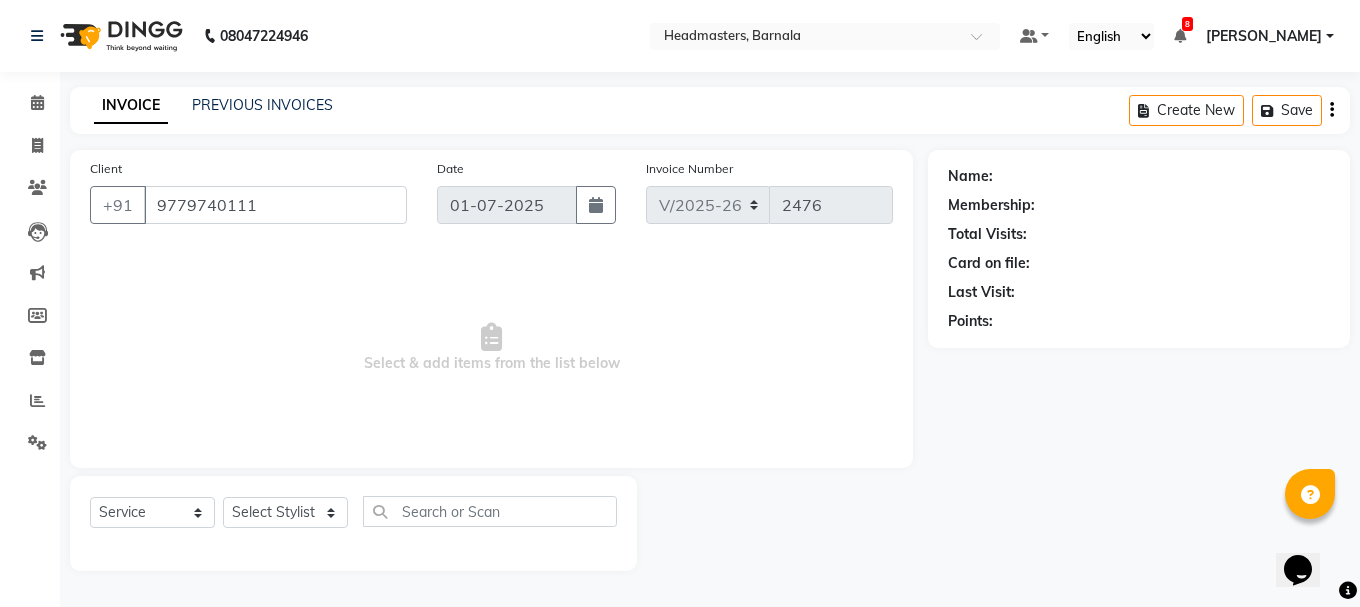 select on "67277" 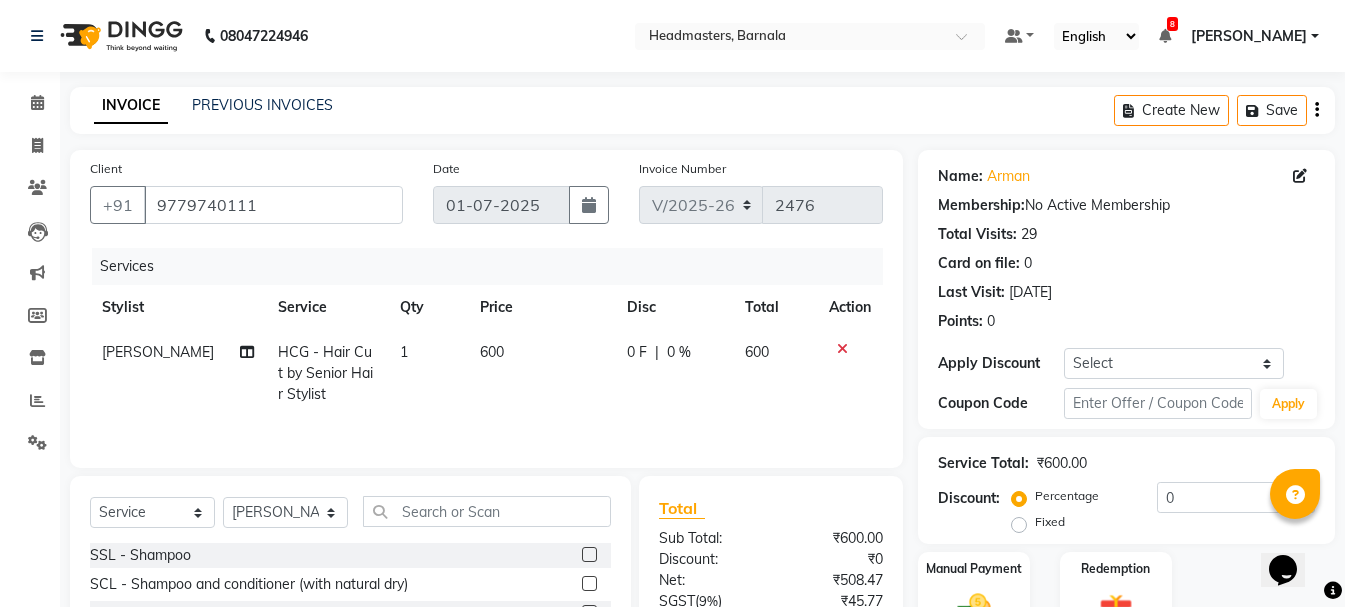 scroll, scrollTop: 194, scrollLeft: 0, axis: vertical 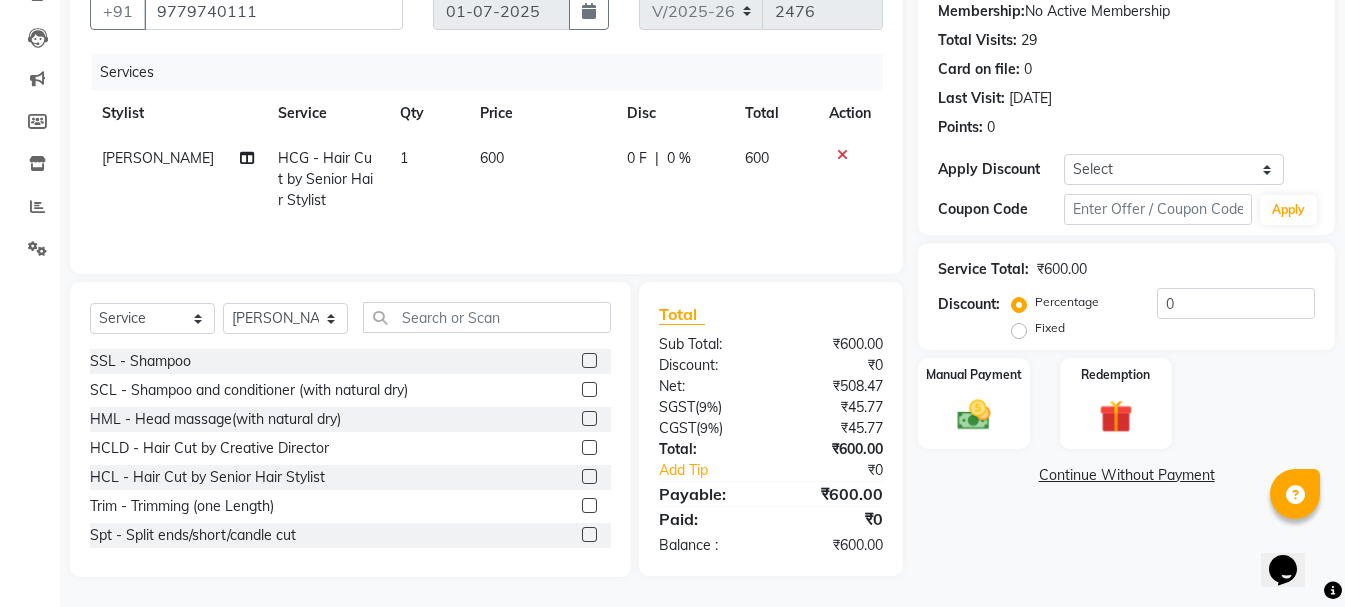 click on "Fixed" 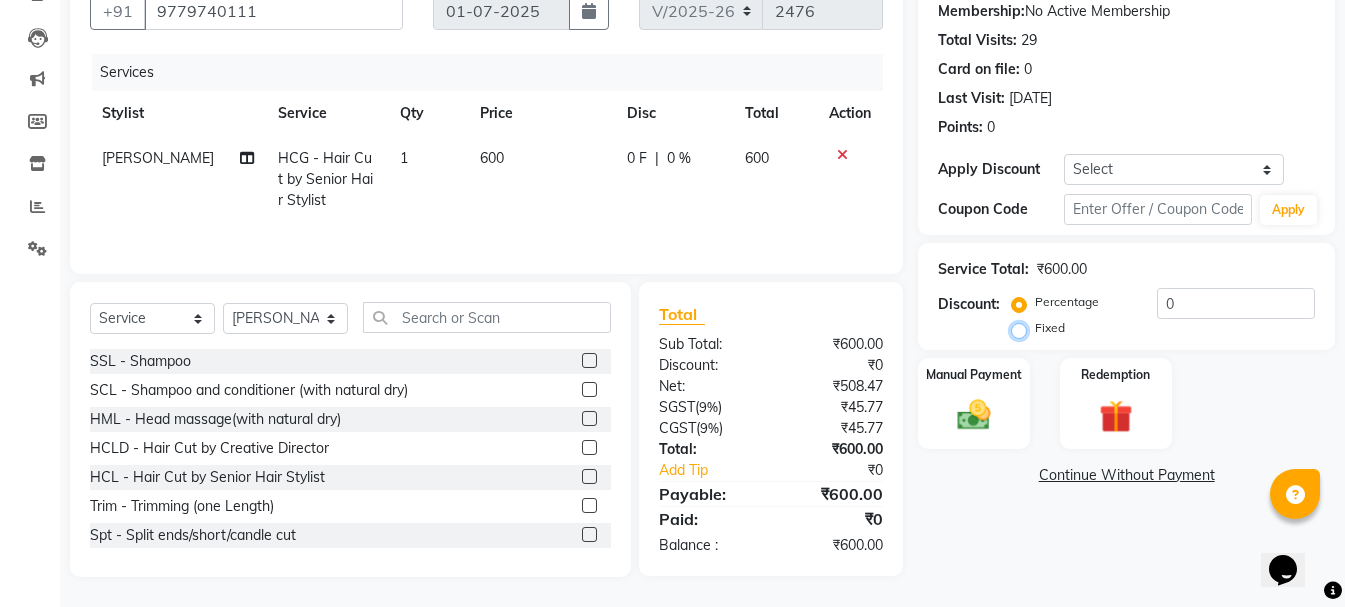 click on "Fixed" at bounding box center (1023, 328) 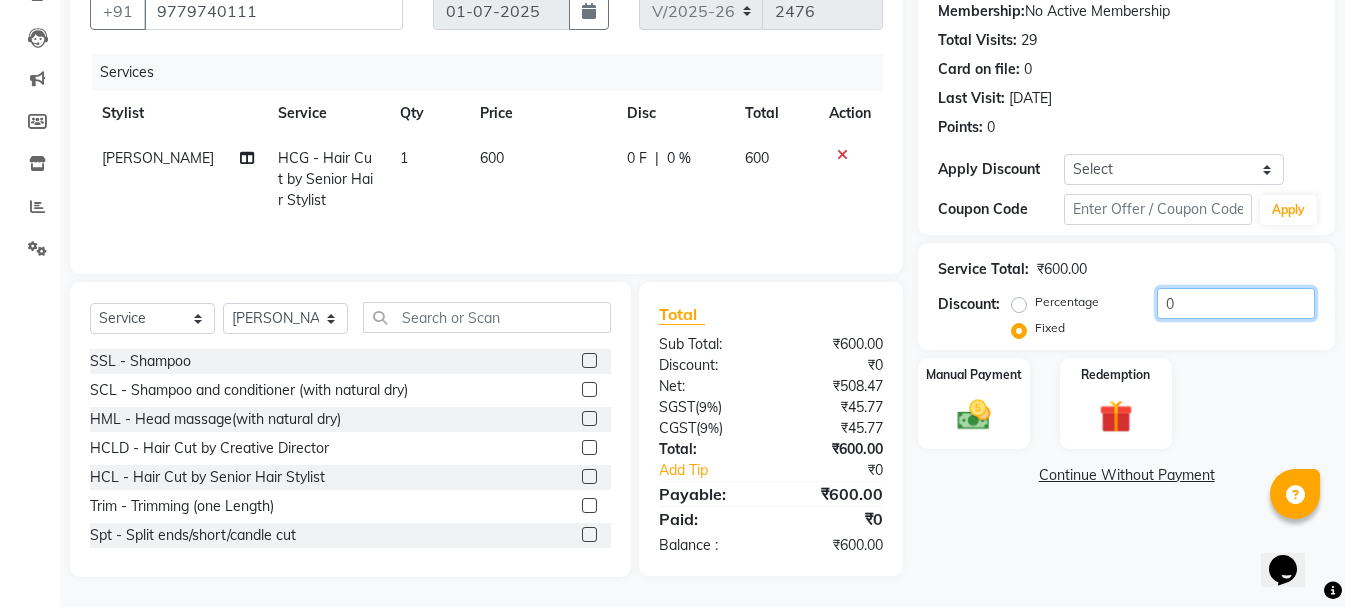 click on "0" 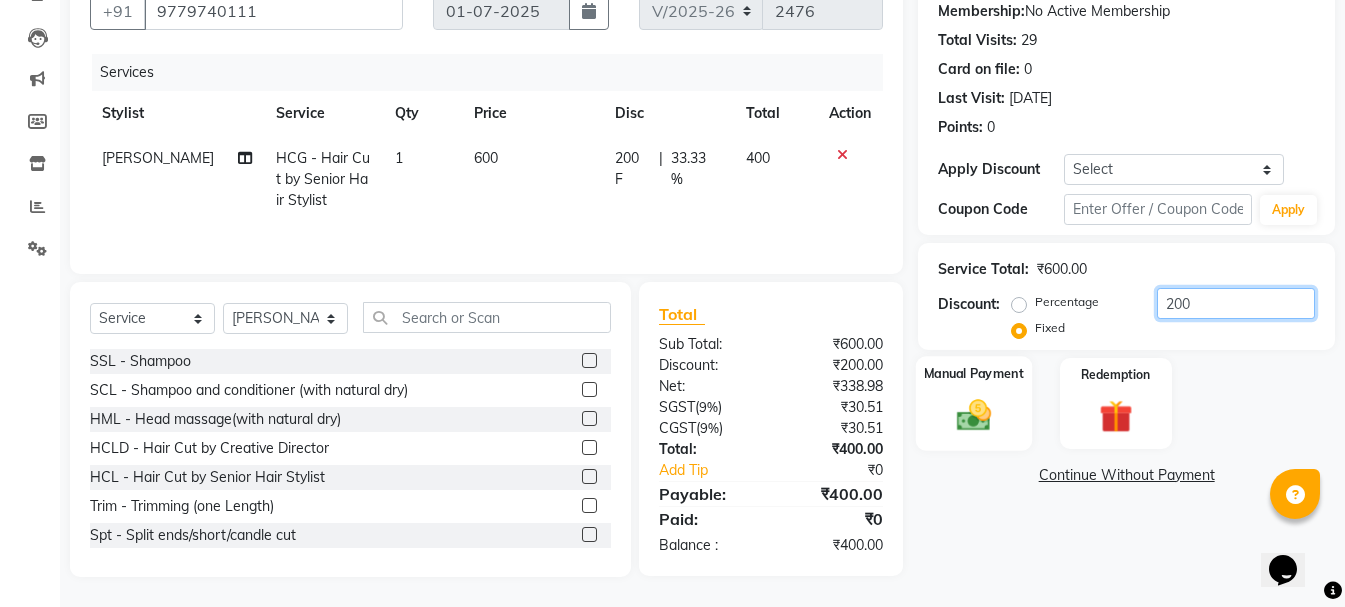 type on "200" 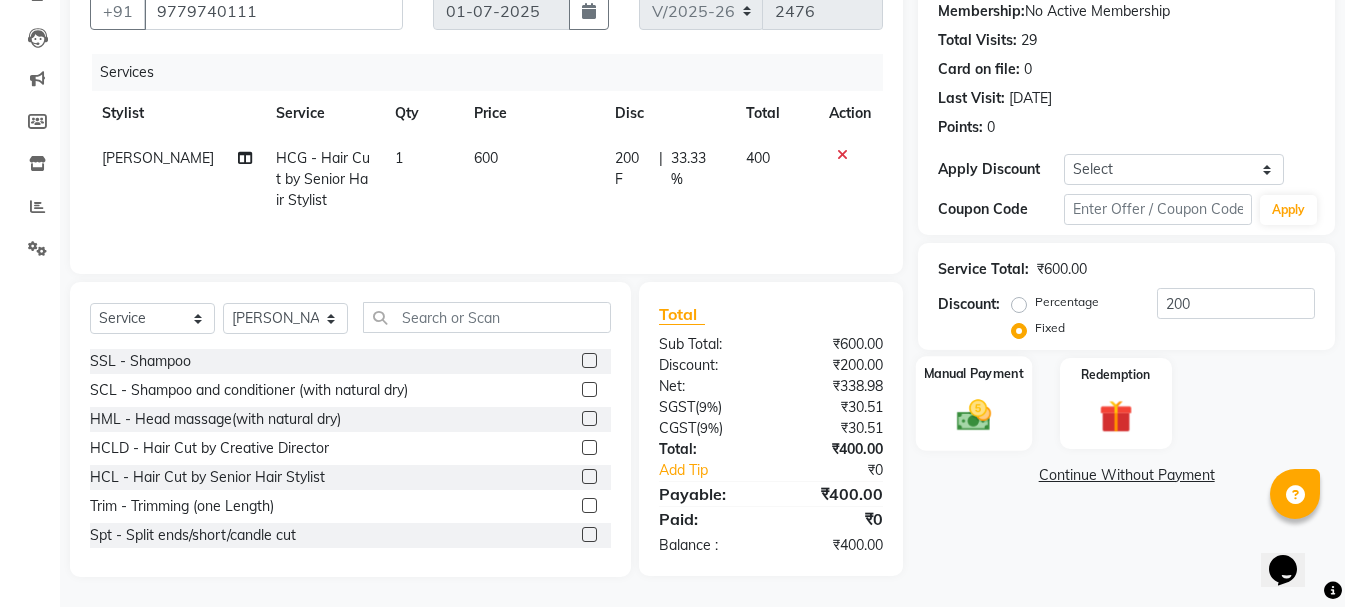 click 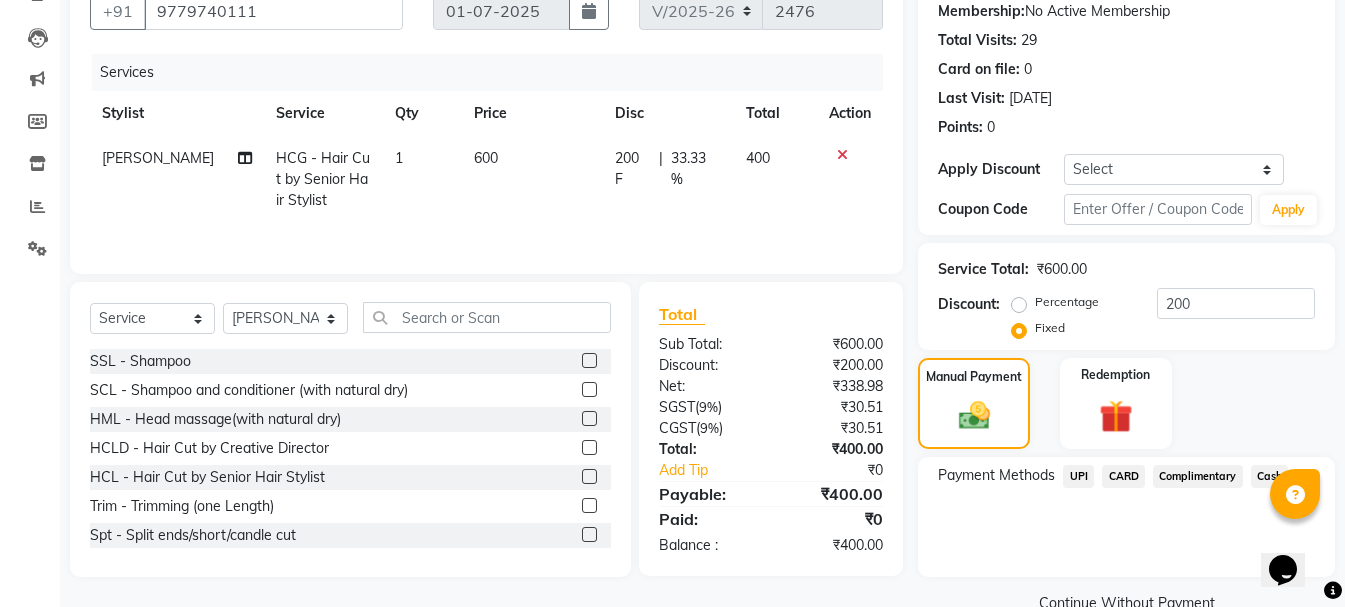 click on "Cash" 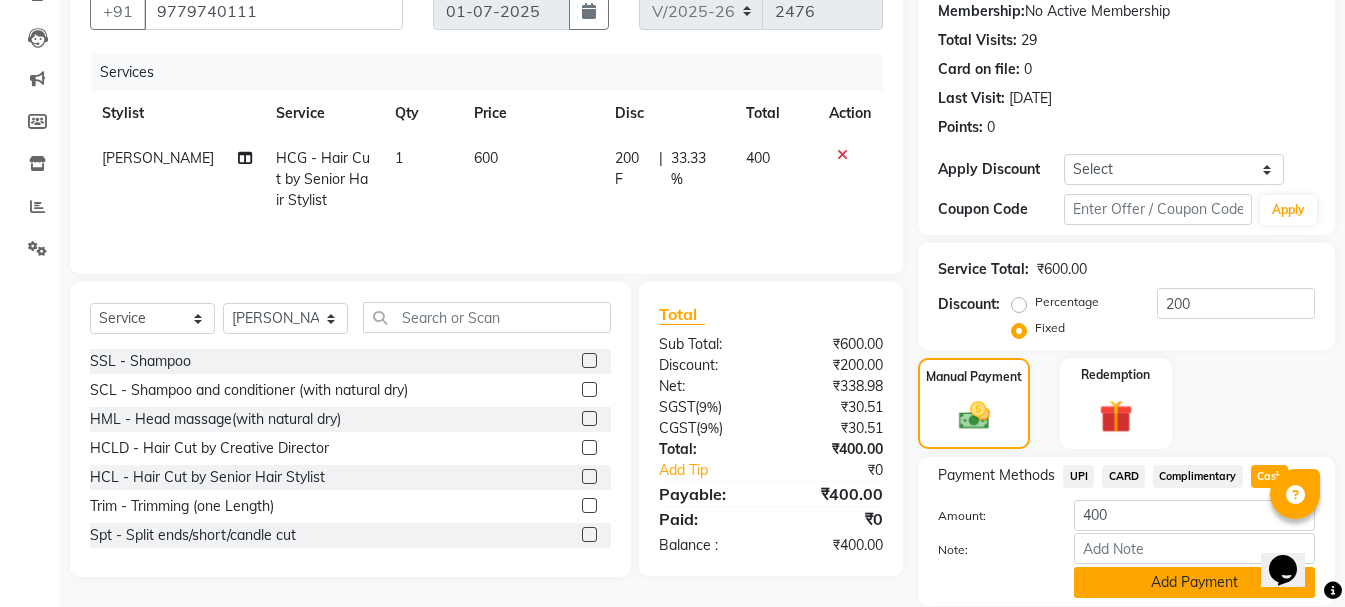 click on "Add Payment" 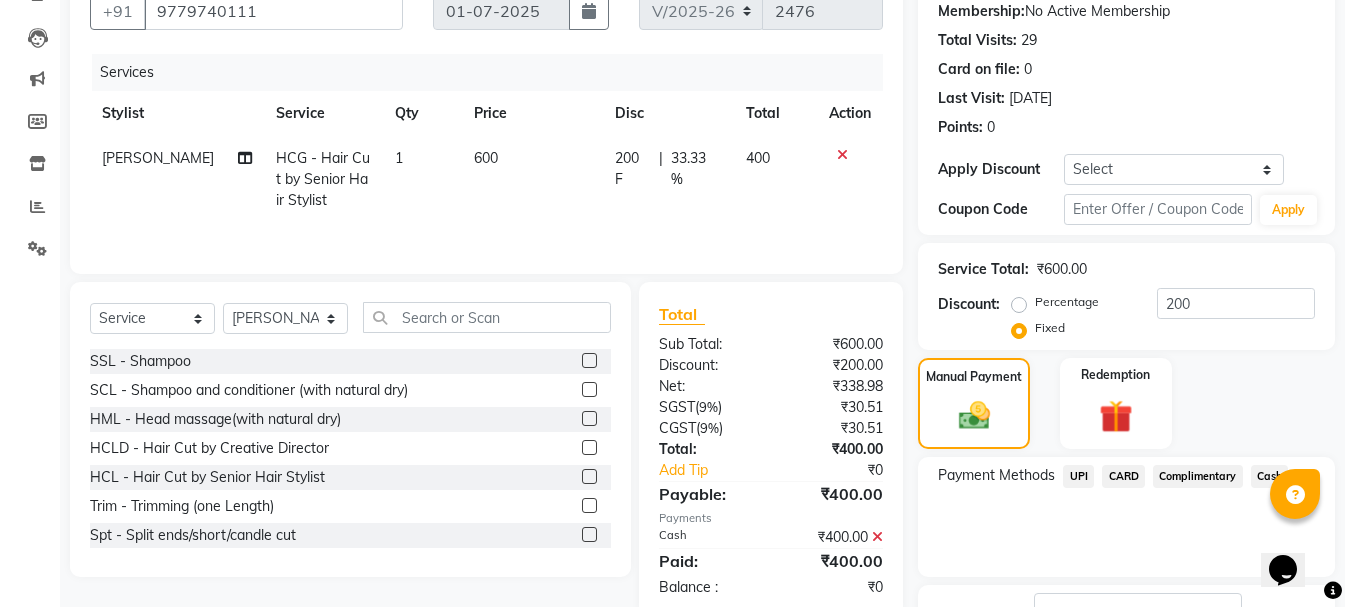 click on "Checkout" 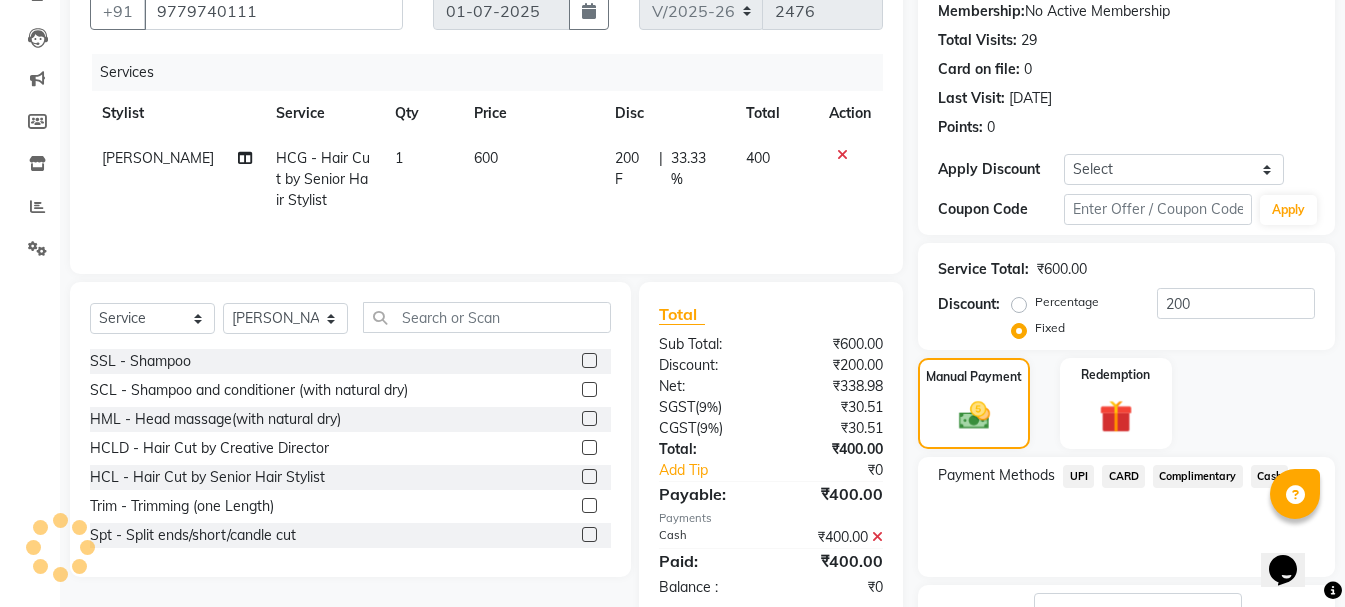 scroll, scrollTop: 348, scrollLeft: 0, axis: vertical 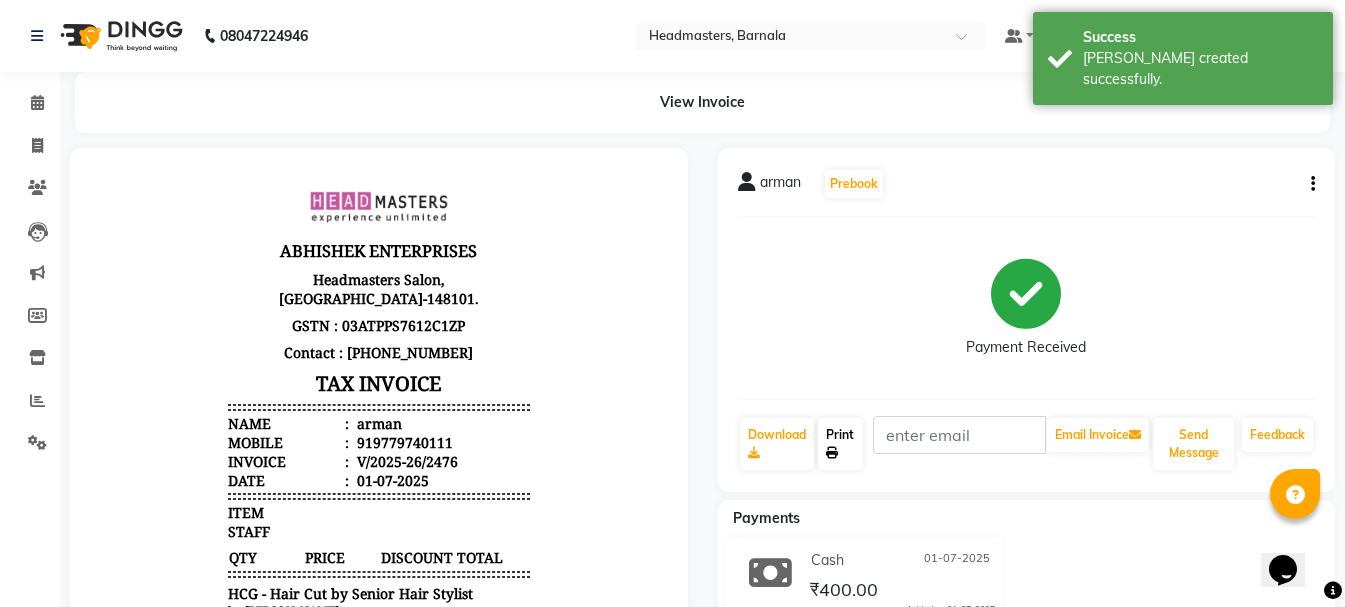 click on "Print" 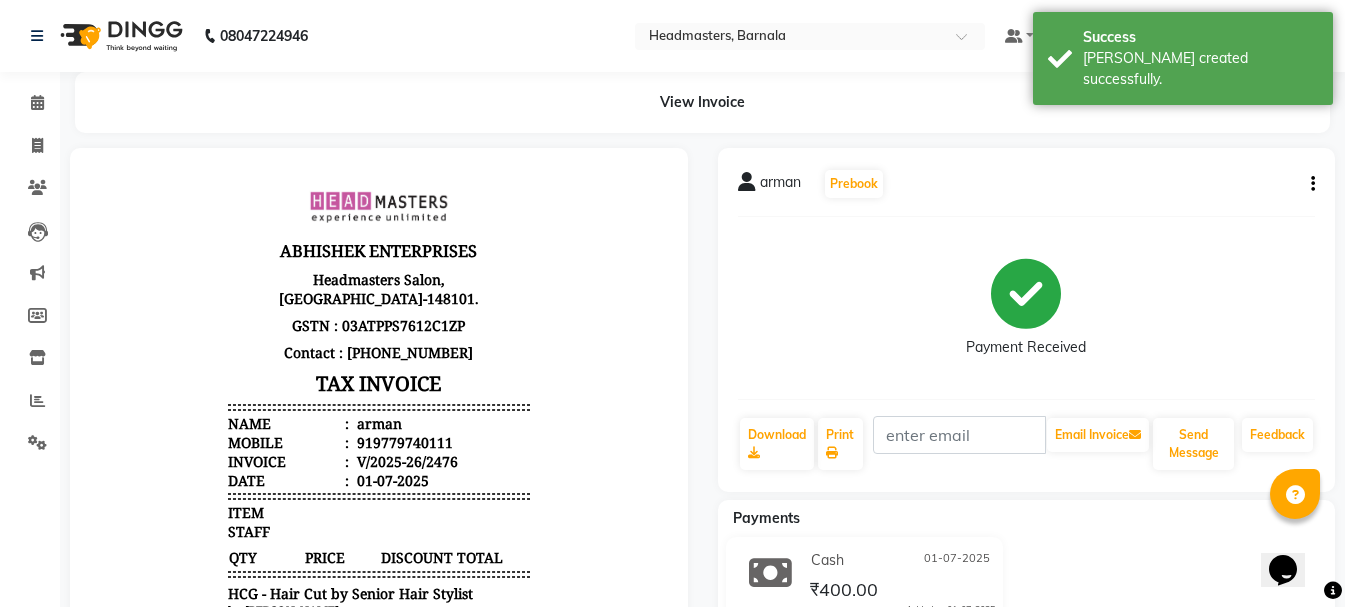 select on "service" 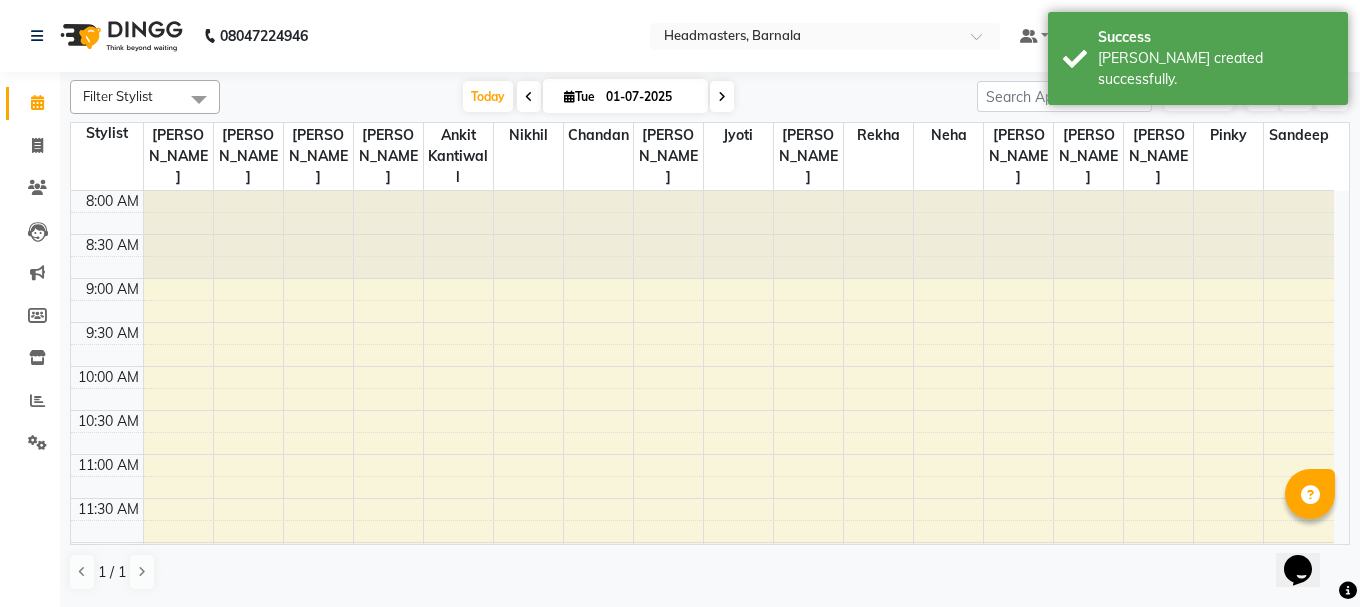 scroll, scrollTop: 0, scrollLeft: 0, axis: both 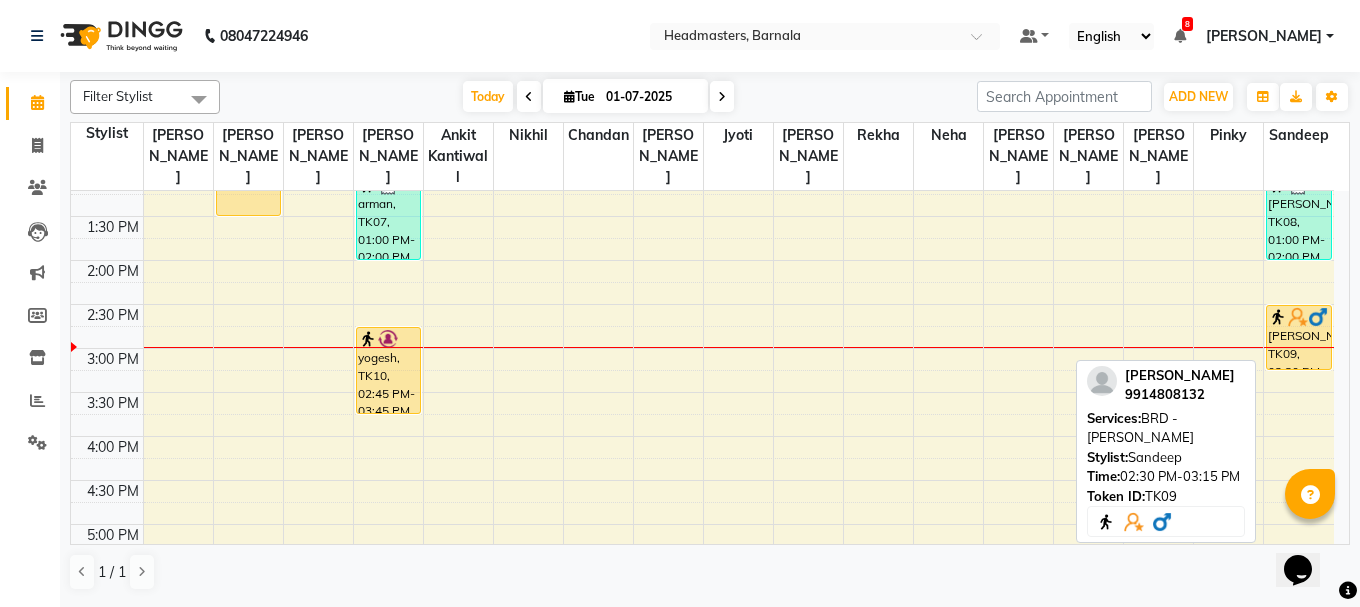 click on "[PERSON_NAME], TK09, 02:30 PM-03:15 PM, BRD - [PERSON_NAME]" at bounding box center (1299, 337) 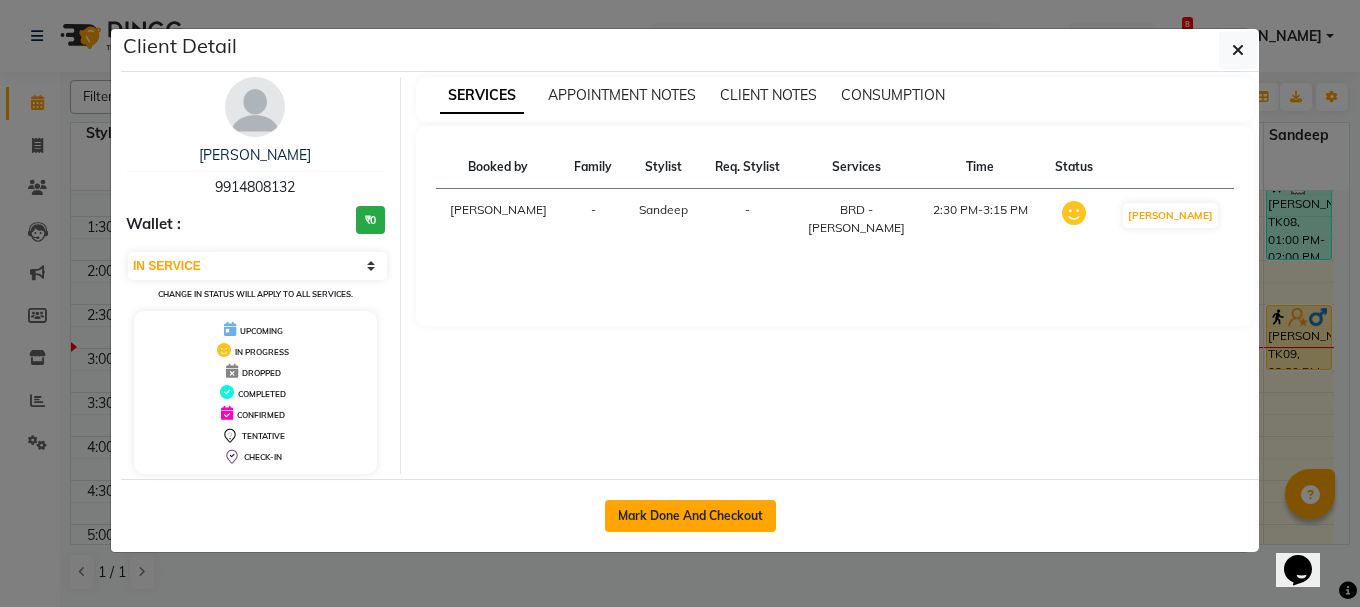 click on "Mark Done And Checkout" 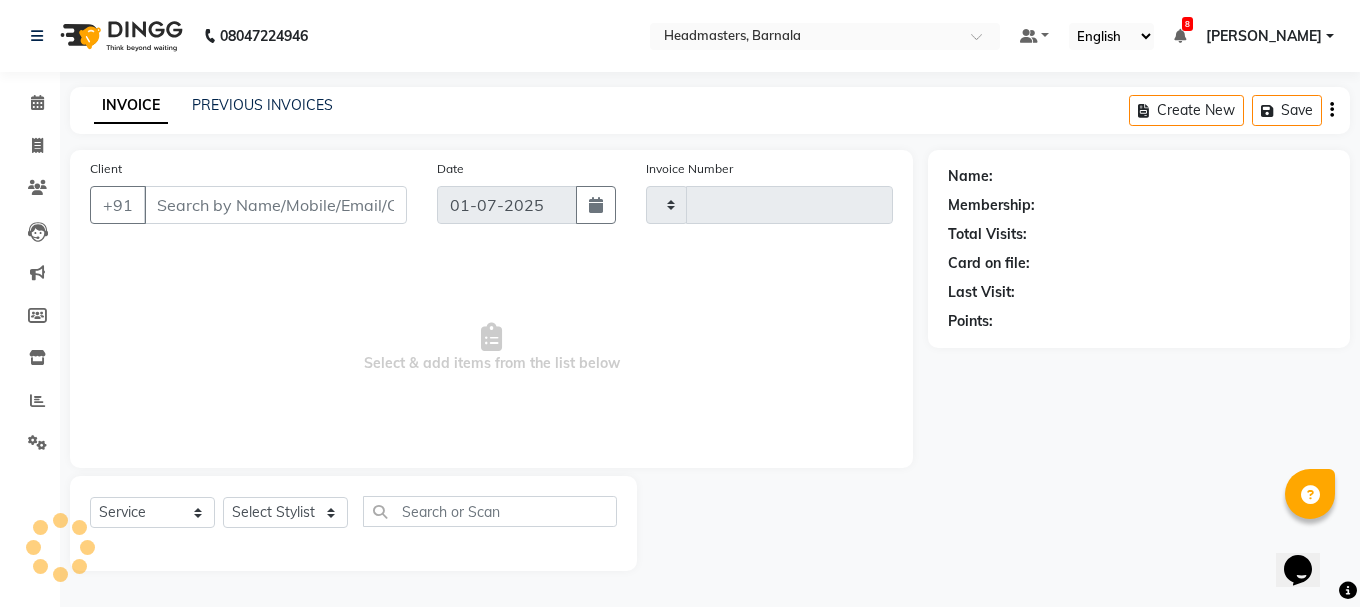 type on "2477" 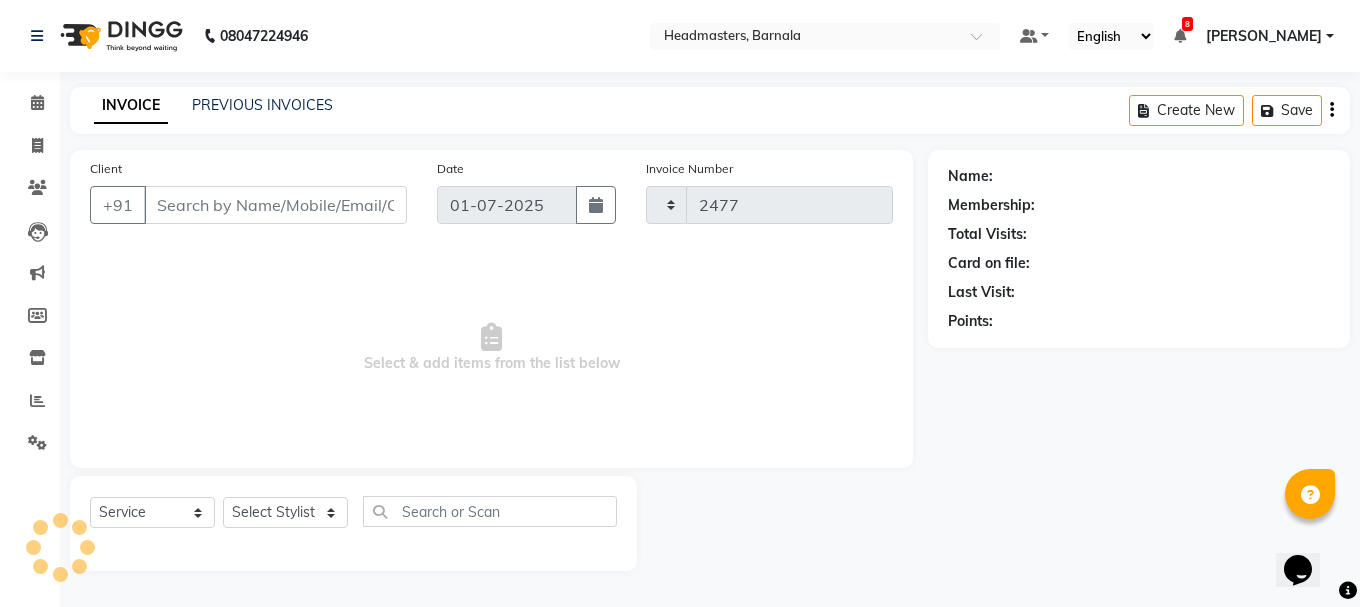 select on "7526" 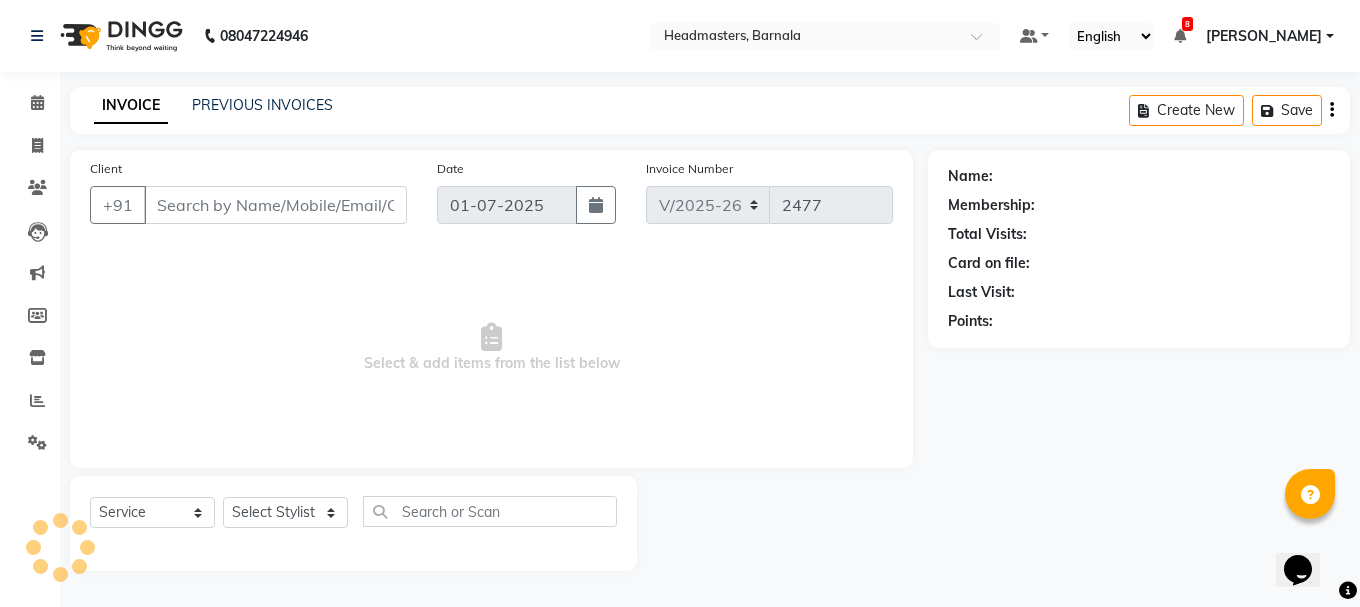 type on "9914808132" 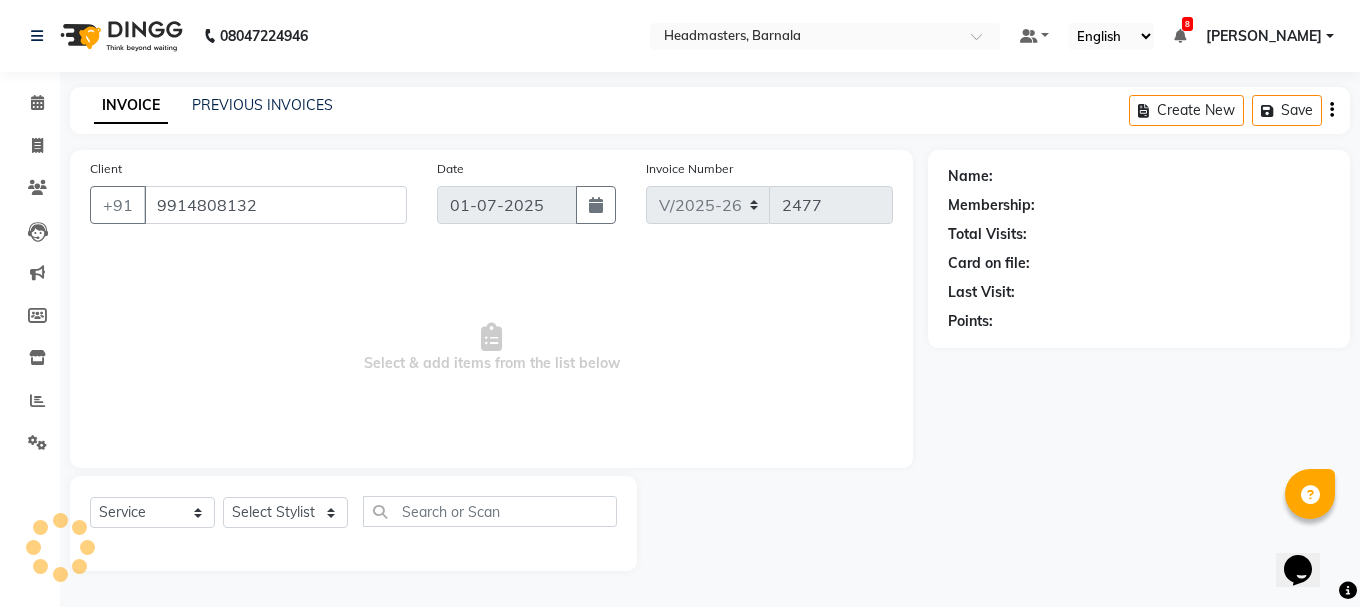 select on "71857" 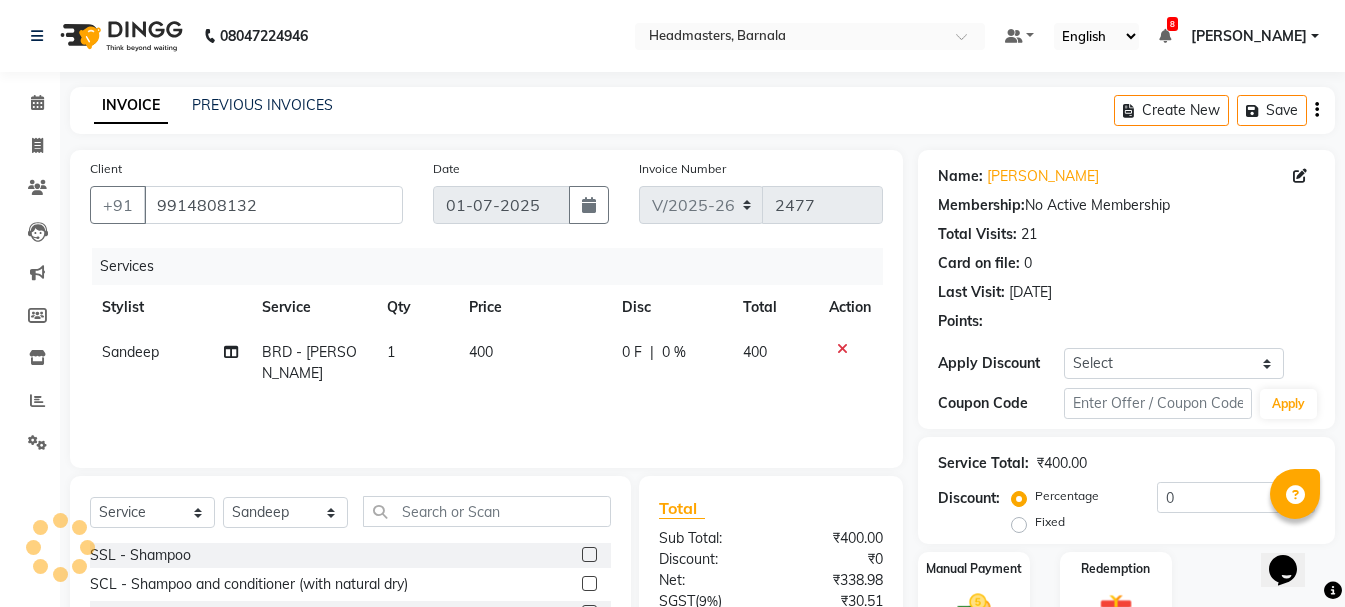 scroll, scrollTop: 194, scrollLeft: 0, axis: vertical 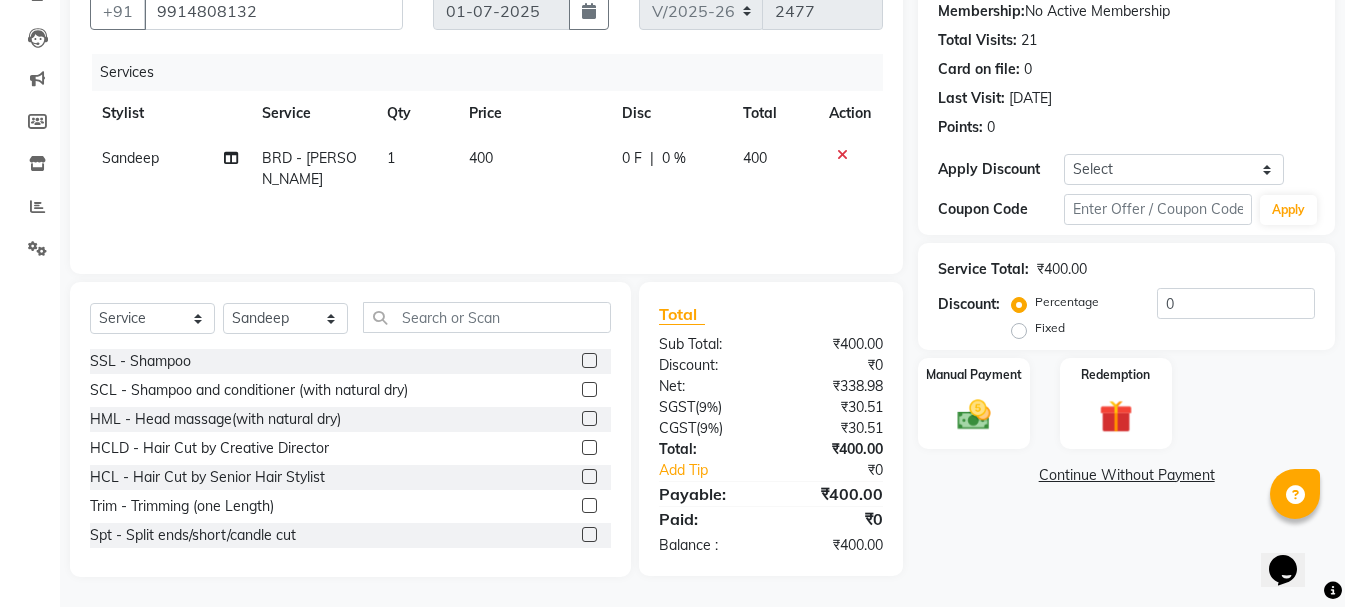 click on "Fixed" 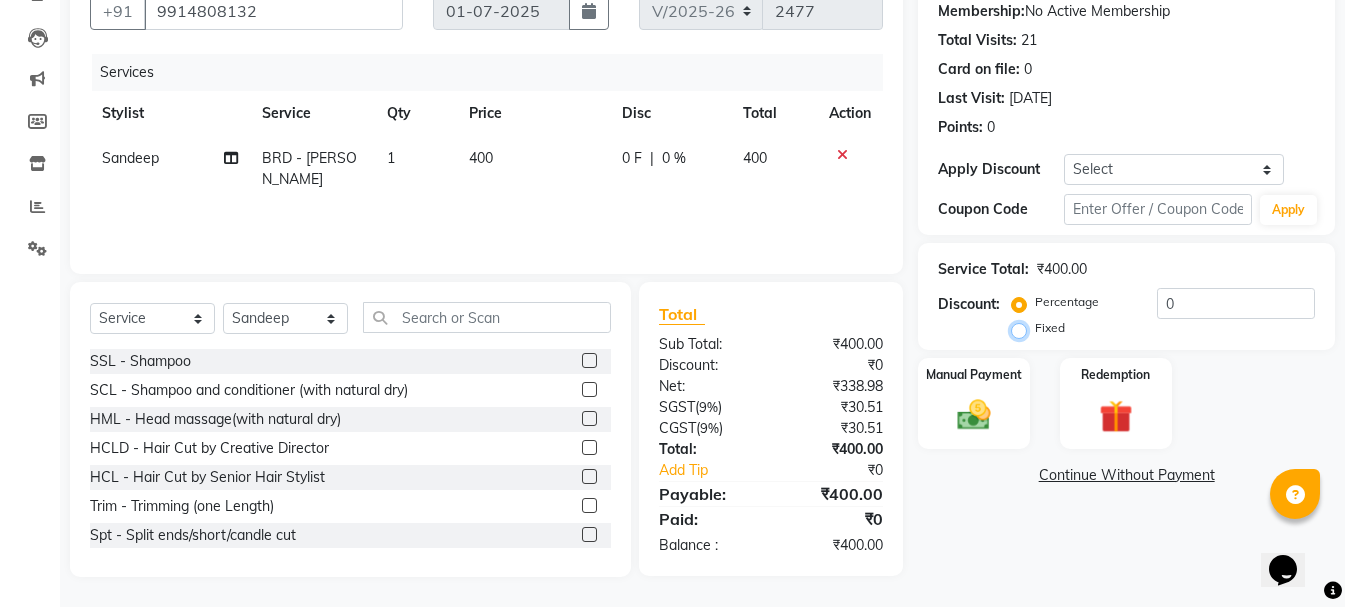 click on "Fixed" at bounding box center [1023, 328] 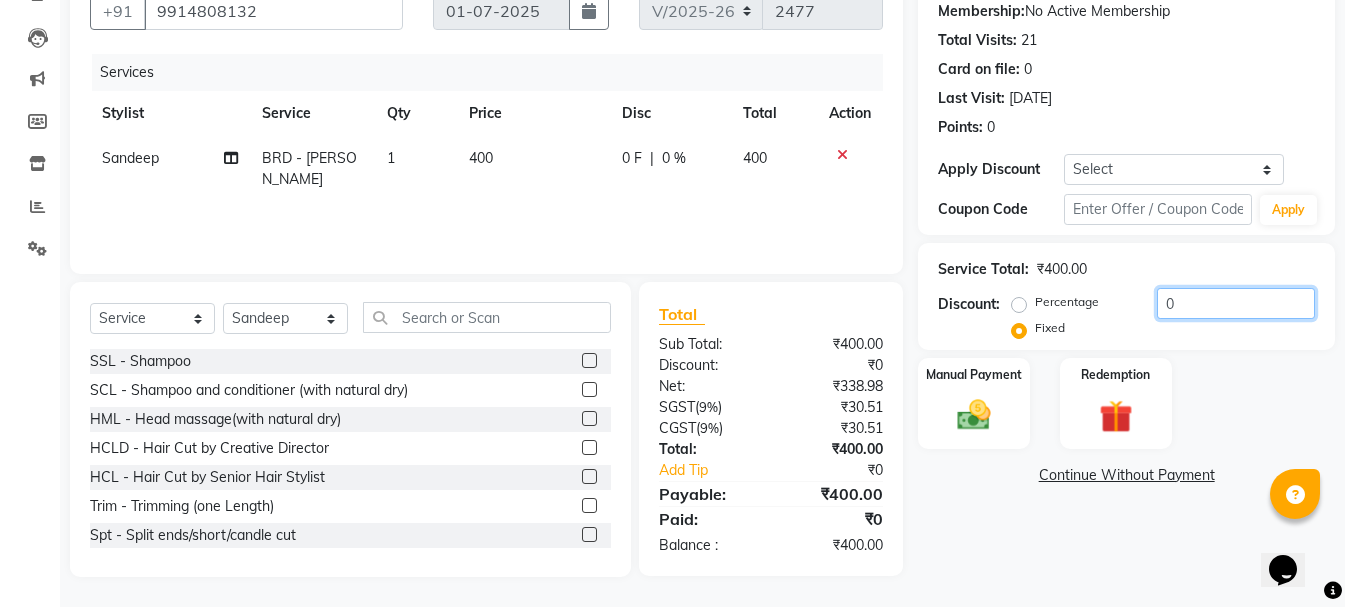click on "0" 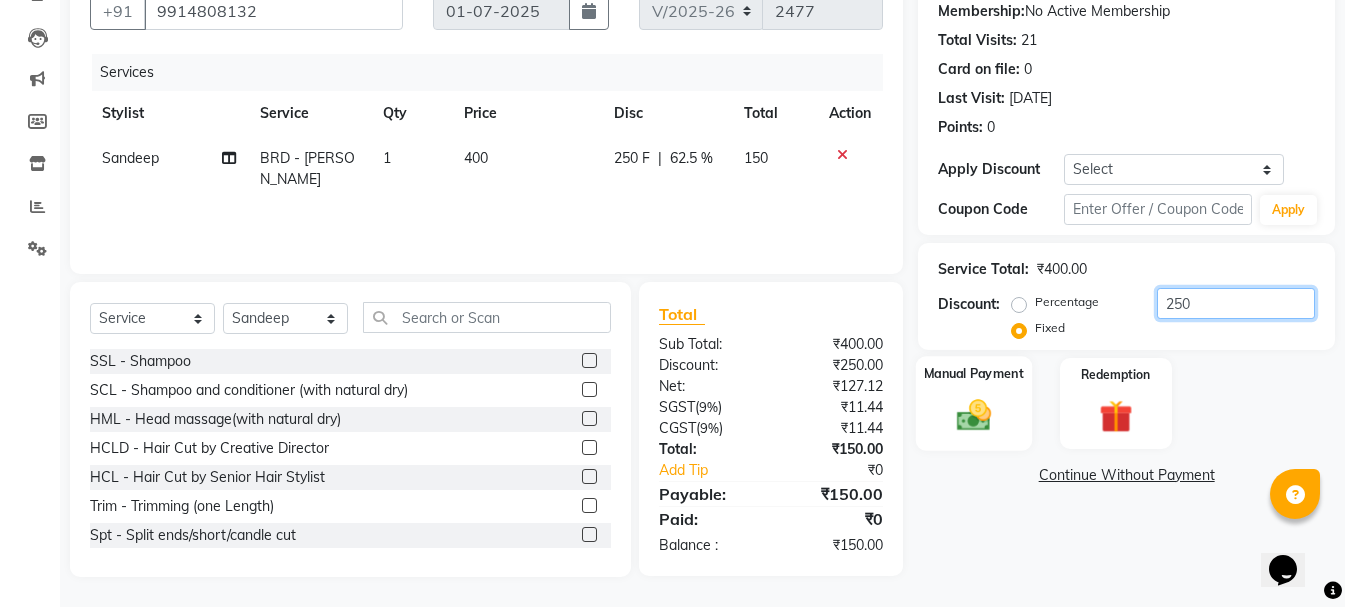 type on "250" 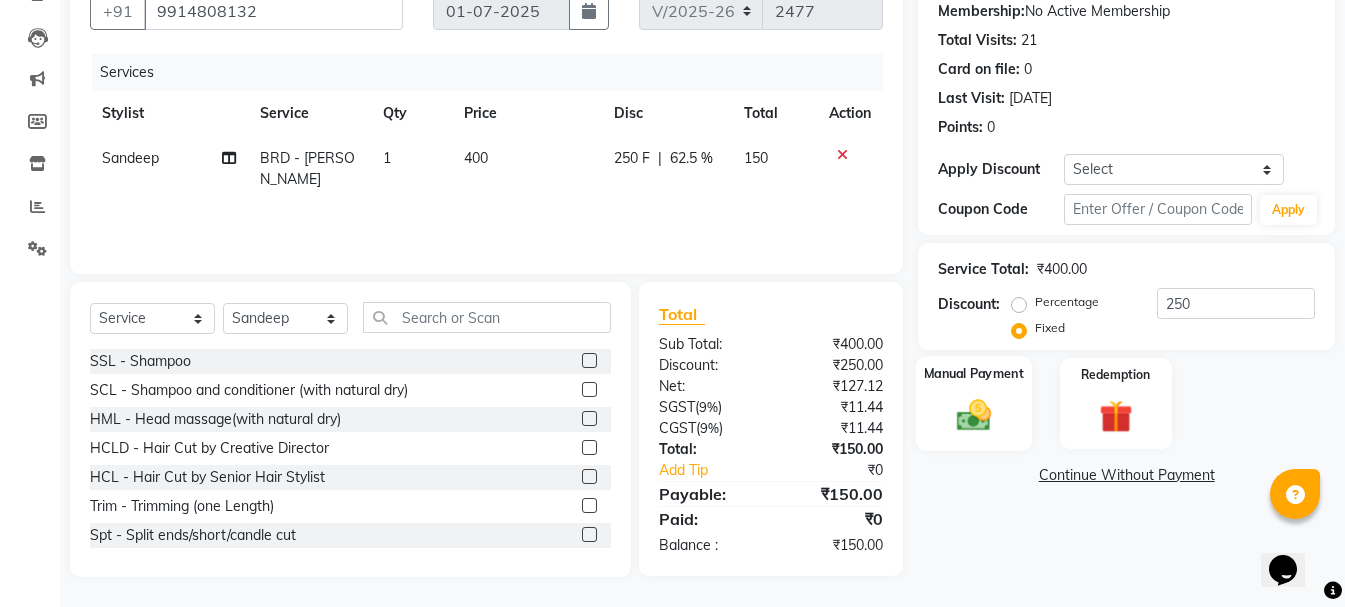 click on "Manual Payment" 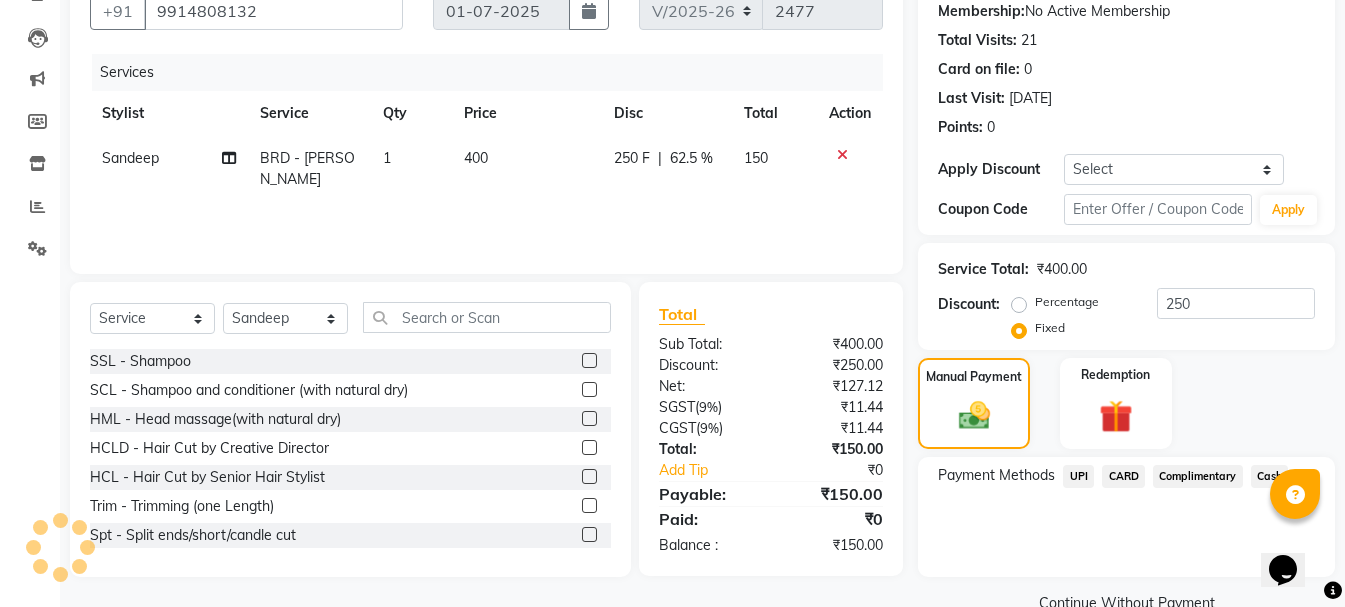 click on "UPI" 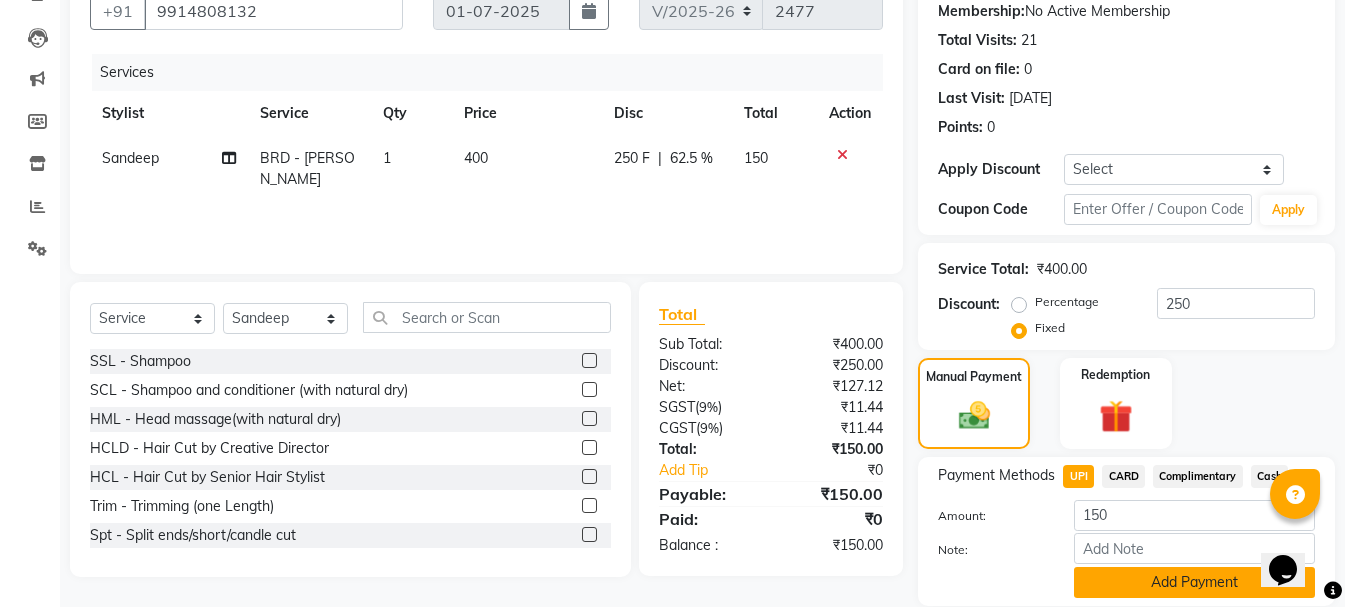 click on "Add Payment" 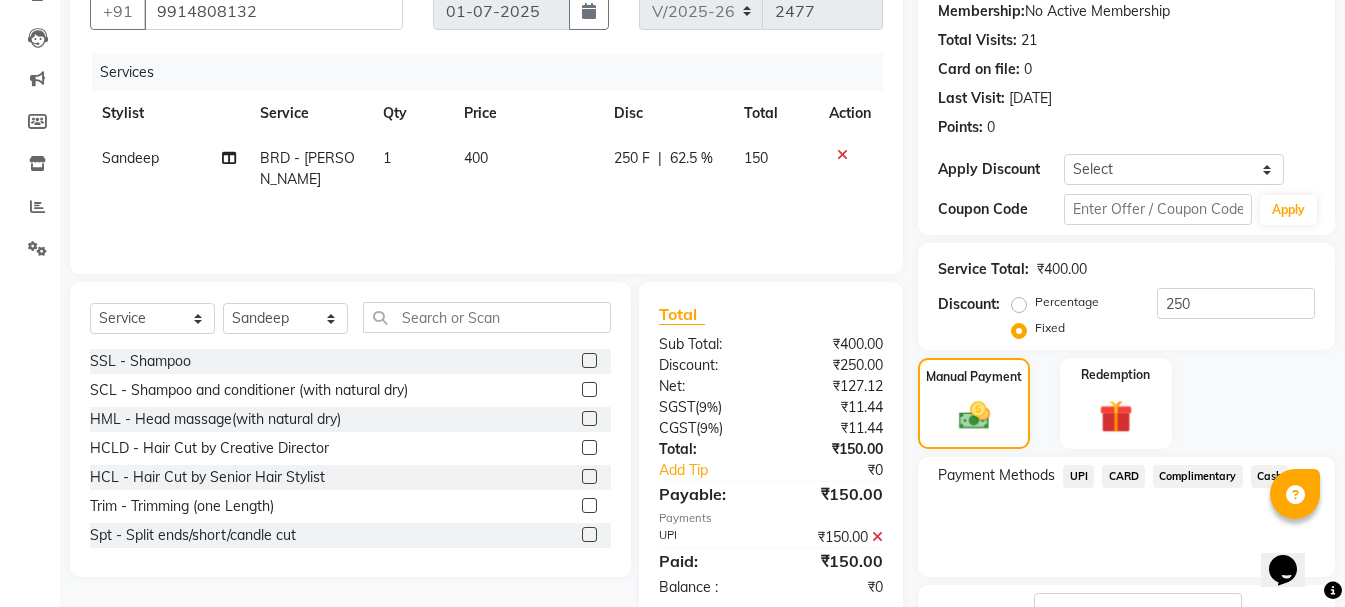click on "Checkout" 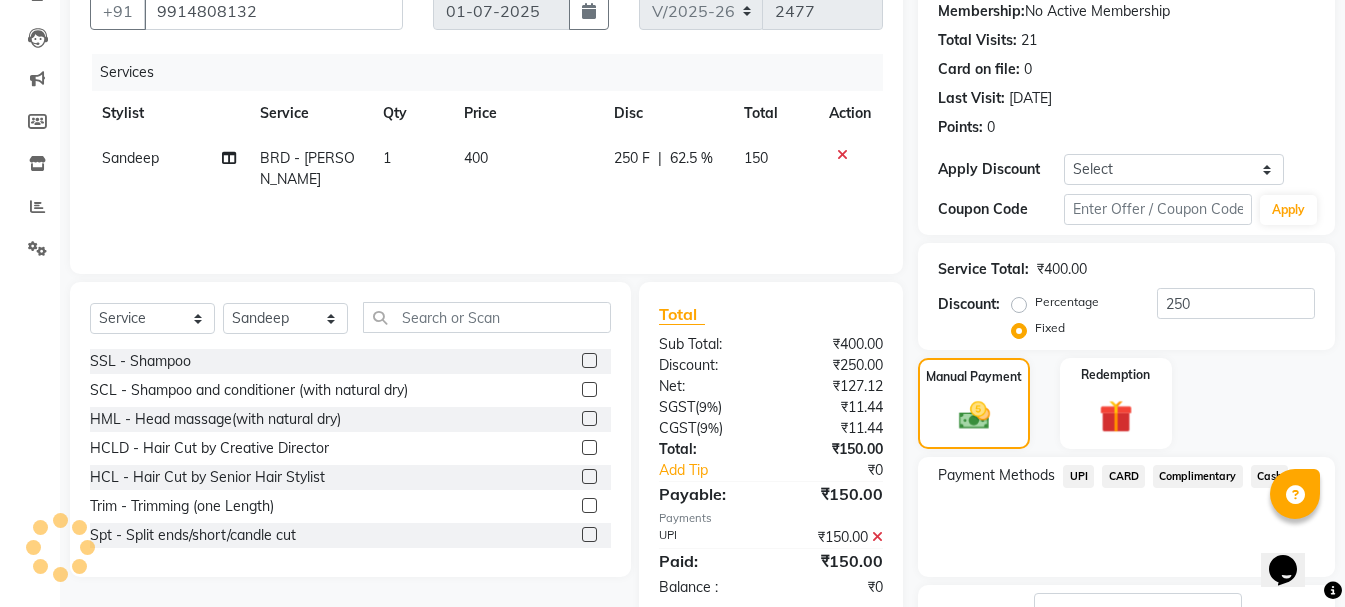 scroll, scrollTop: 348, scrollLeft: 0, axis: vertical 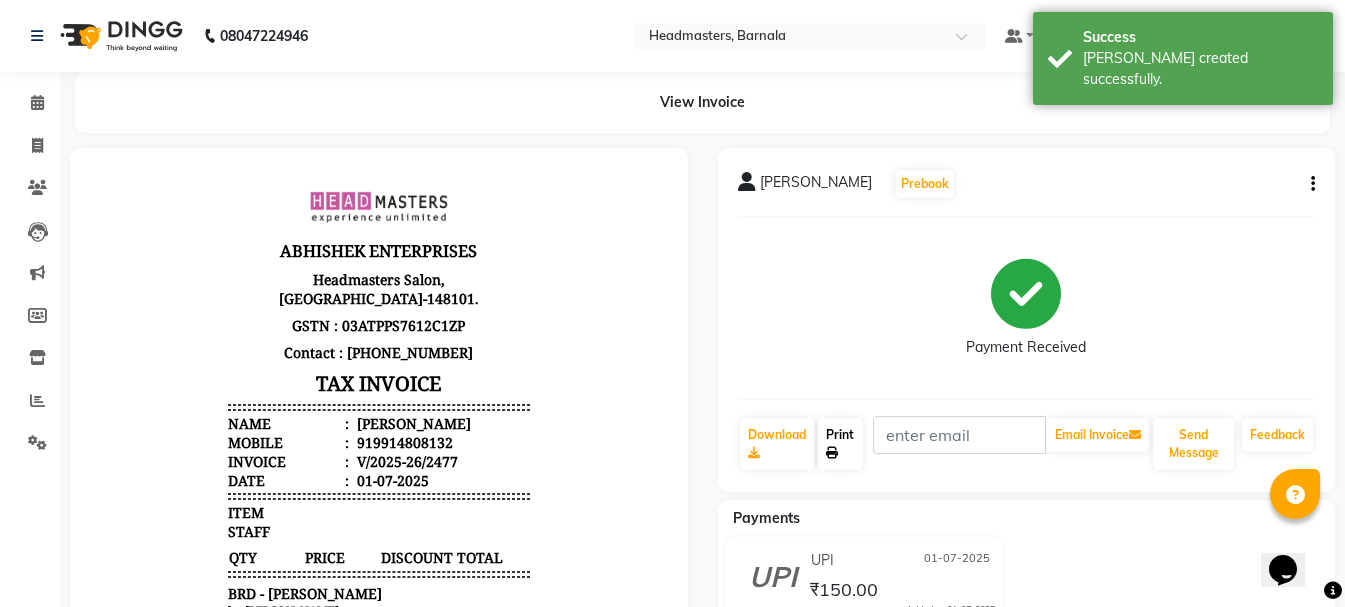 click on "Print" 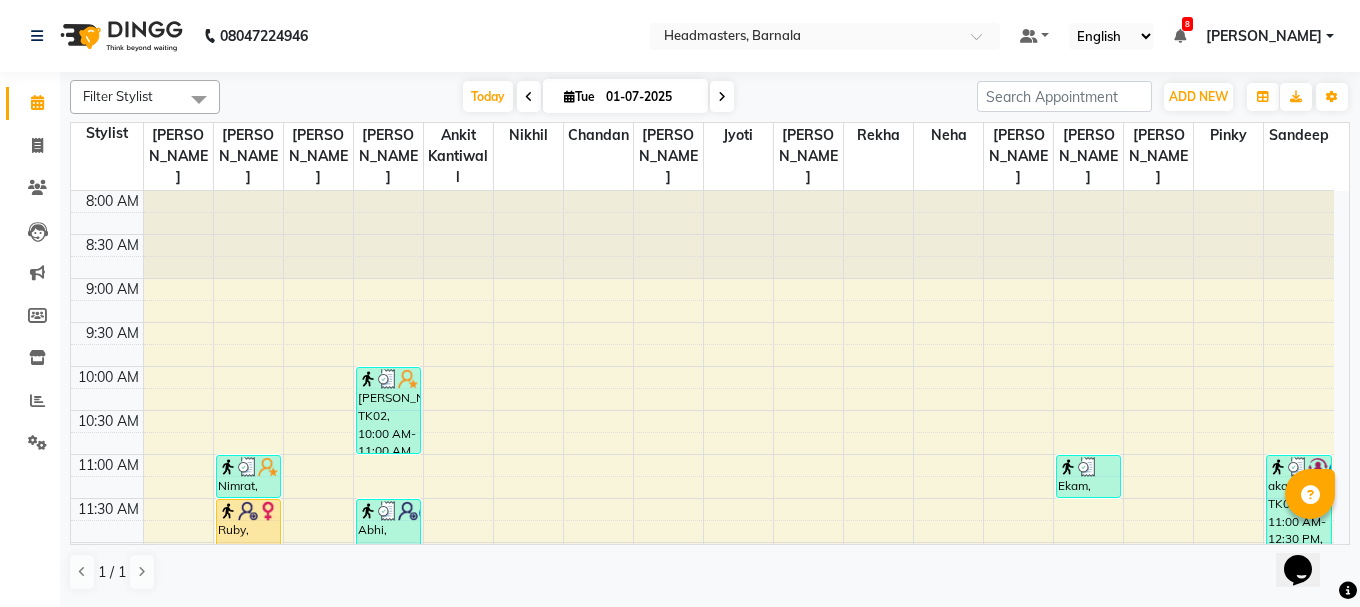 click on "Calendar  Invoice  Clients  Leads   Marketing  Members  Inventory  Reports  Settings Completed InProgress Upcoming Dropped Tentative Check-In Confirm Bookings Segments Page Builder" 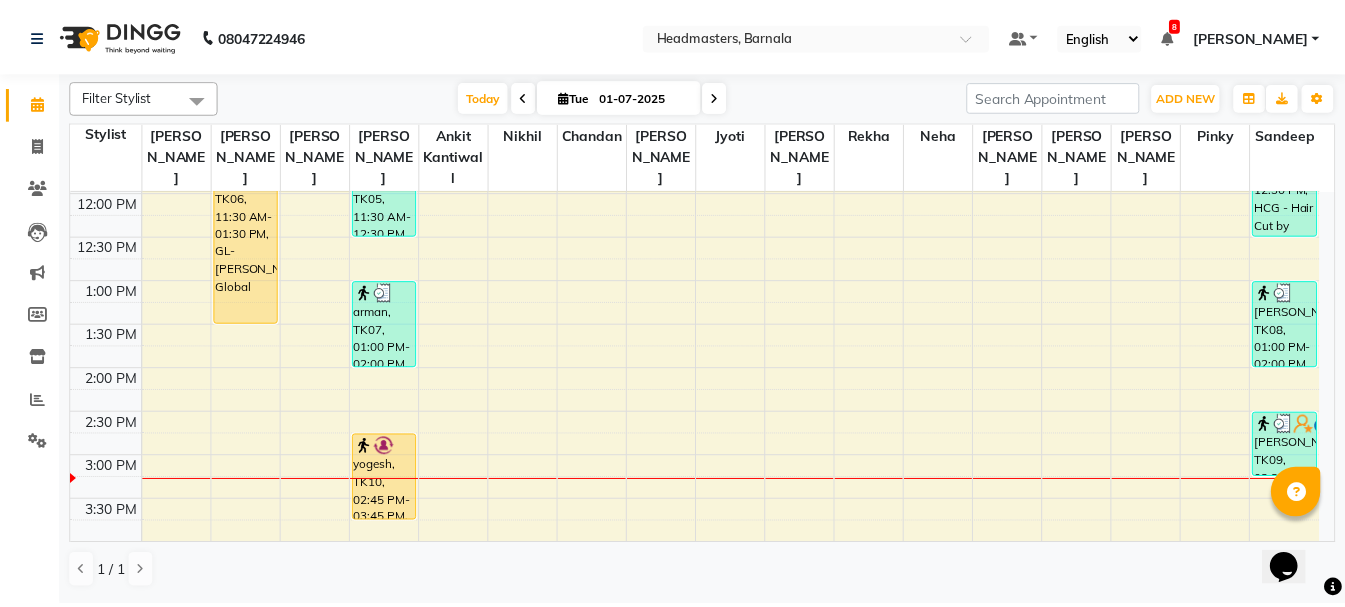 scroll, scrollTop: 494, scrollLeft: 0, axis: vertical 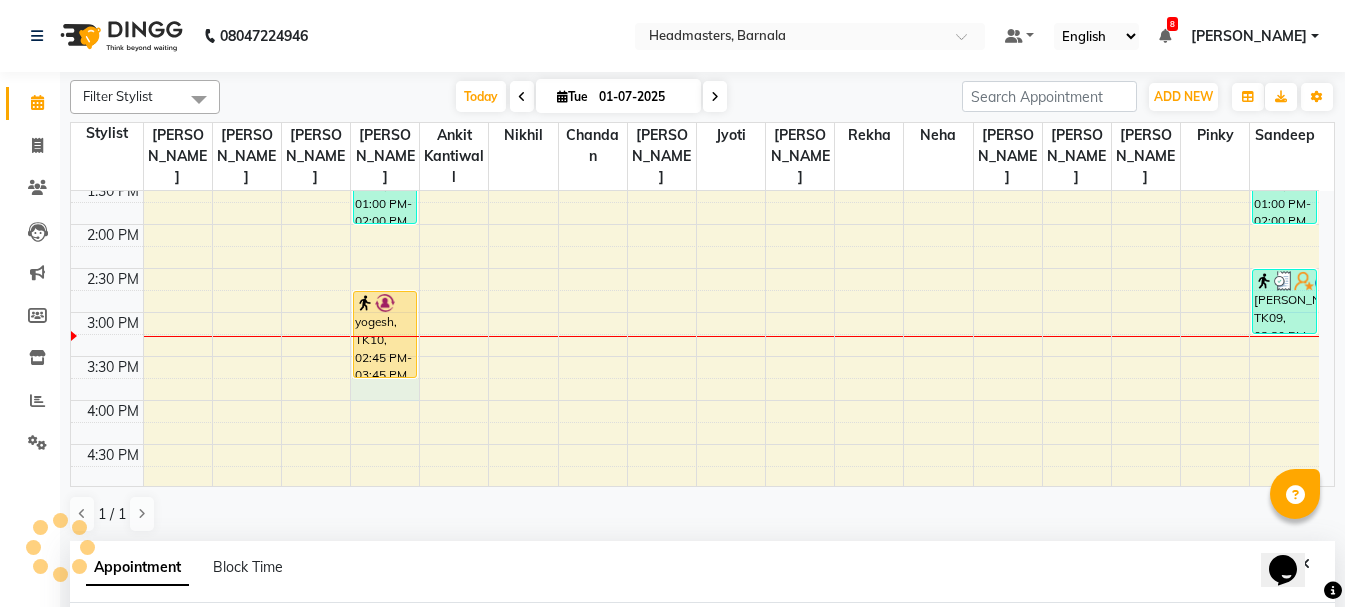 select on "67277" 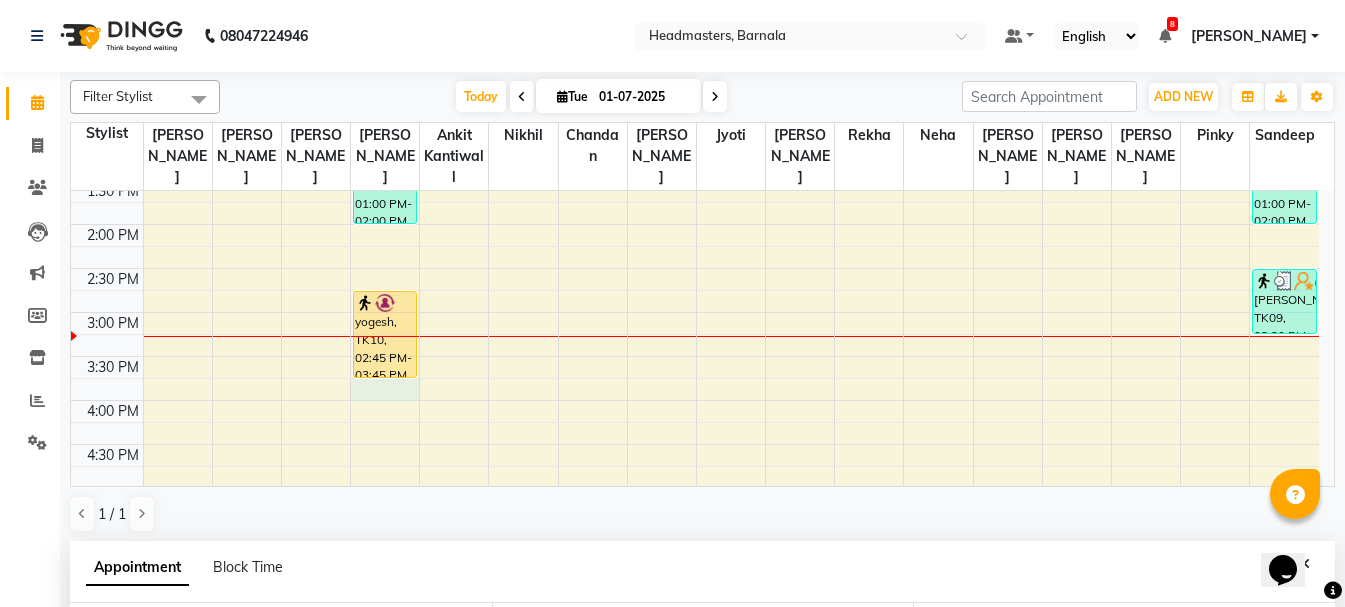 scroll, scrollTop: 389, scrollLeft: 0, axis: vertical 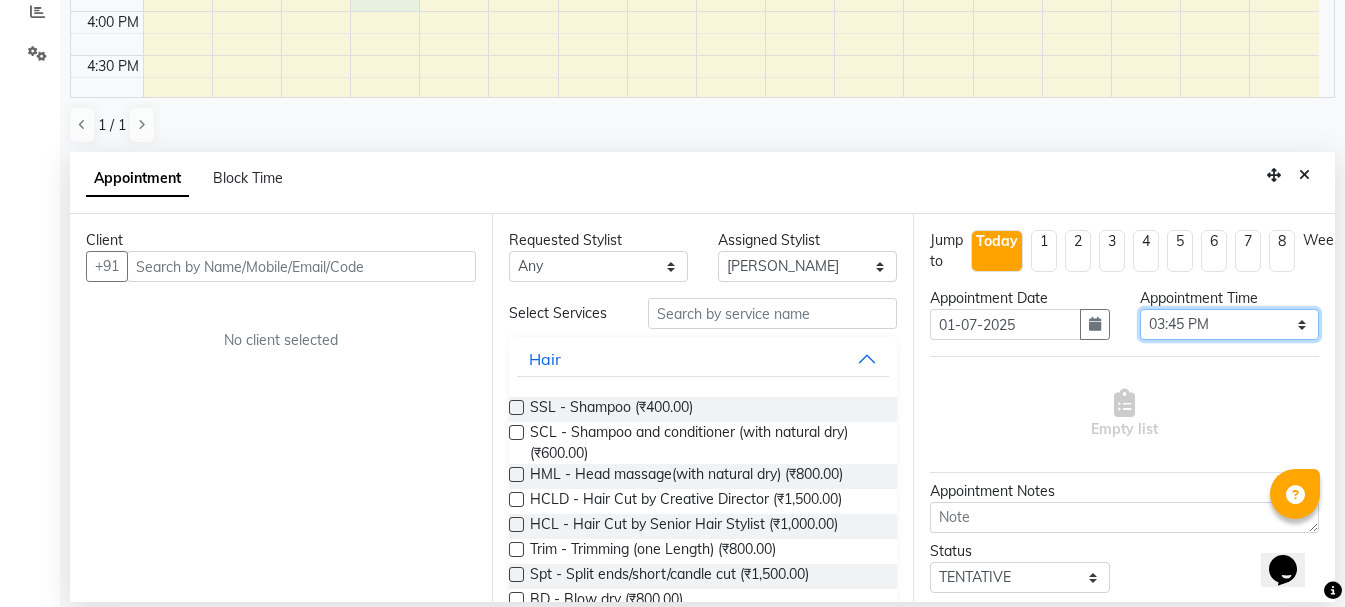 click on "Select 09:00 AM 09:15 AM 09:30 AM 09:45 AM 10:00 AM 10:15 AM 10:30 AM 10:45 AM 11:00 AM 11:15 AM 11:30 AM 11:45 AM 12:00 PM 12:15 PM 12:30 PM 12:45 PM 01:00 PM 01:15 PM 01:30 PM 01:45 PM 02:00 PM 02:15 PM 02:30 PM 02:45 PM 03:00 PM 03:15 PM 03:30 PM 03:45 PM 04:00 PM 04:15 PM 04:30 PM 04:45 PM 05:00 PM 05:15 PM 05:30 PM 05:45 PM 06:00 PM 06:15 PM 06:30 PM 06:45 PM 07:00 PM 07:15 PM 07:30 PM 07:45 PM 08:00 PM" at bounding box center (1229, 324) 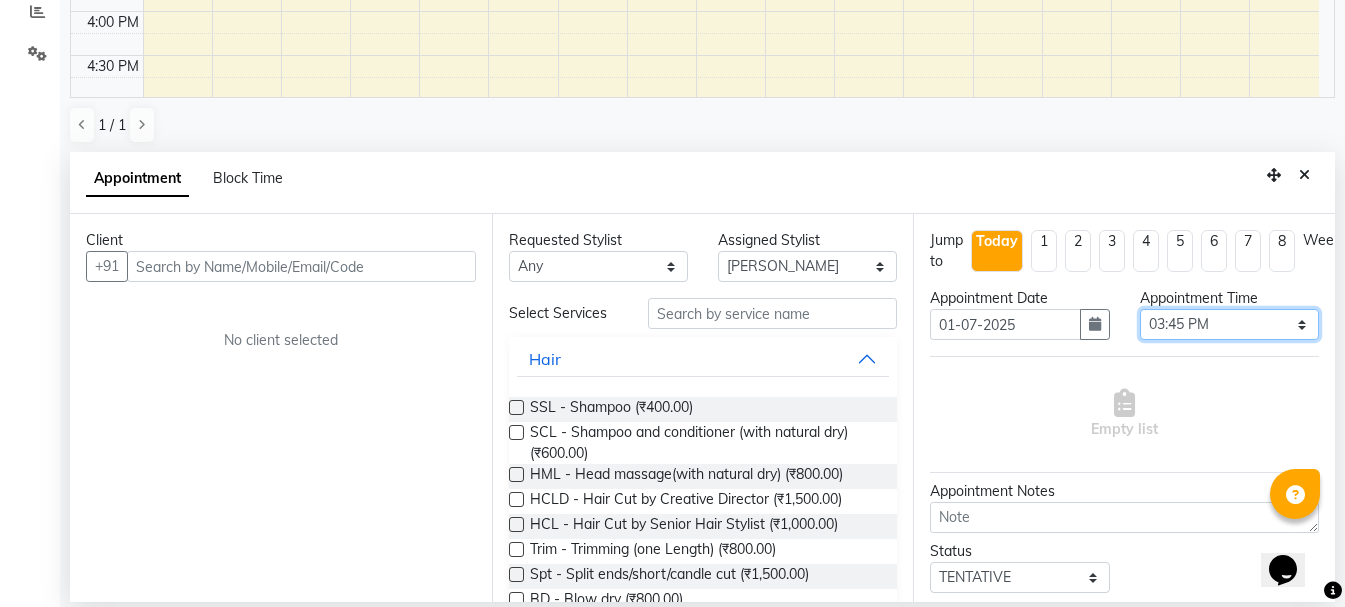 select on "915" 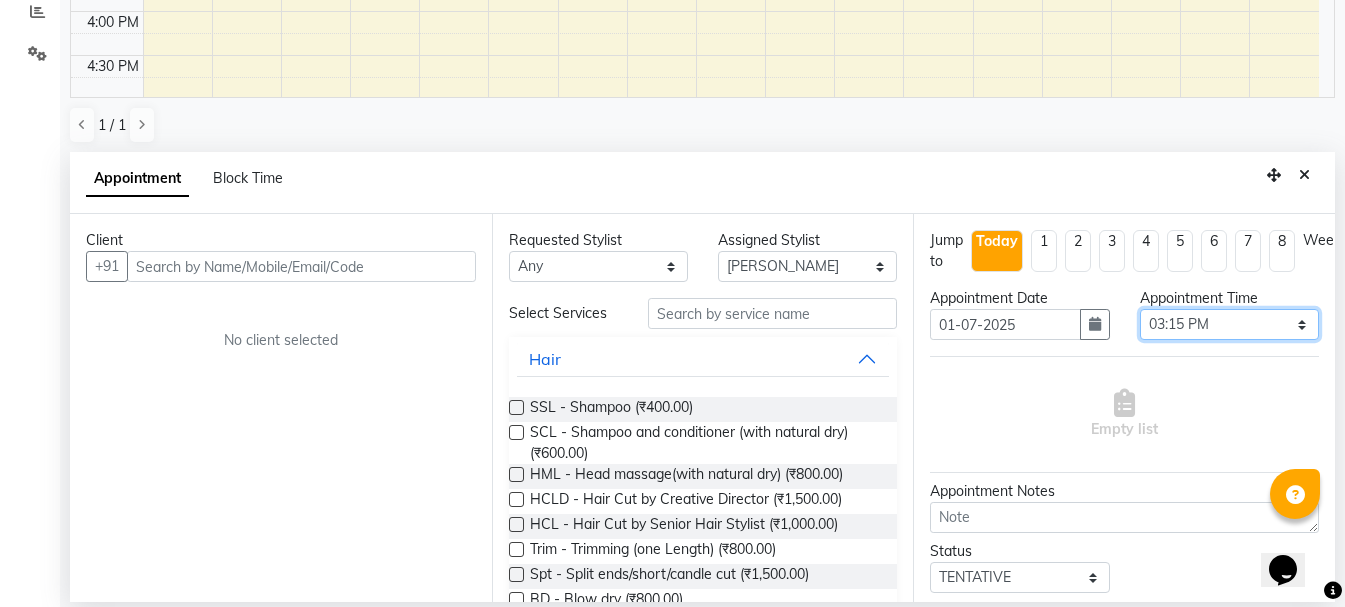 click on "Select 09:00 AM 09:15 AM 09:30 AM 09:45 AM 10:00 AM 10:15 AM 10:30 AM 10:45 AM 11:00 AM 11:15 AM 11:30 AM 11:45 AM 12:00 PM 12:15 PM 12:30 PM 12:45 PM 01:00 PM 01:15 PM 01:30 PM 01:45 PM 02:00 PM 02:15 PM 02:30 PM 02:45 PM 03:00 PM 03:15 PM 03:30 PM 03:45 PM 04:00 PM 04:15 PM 04:30 PM 04:45 PM 05:00 PM 05:15 PM 05:30 PM 05:45 PM 06:00 PM 06:15 PM 06:30 PM 06:45 PM 07:00 PM 07:15 PM 07:30 PM 07:45 PM 08:00 PM" at bounding box center [1229, 324] 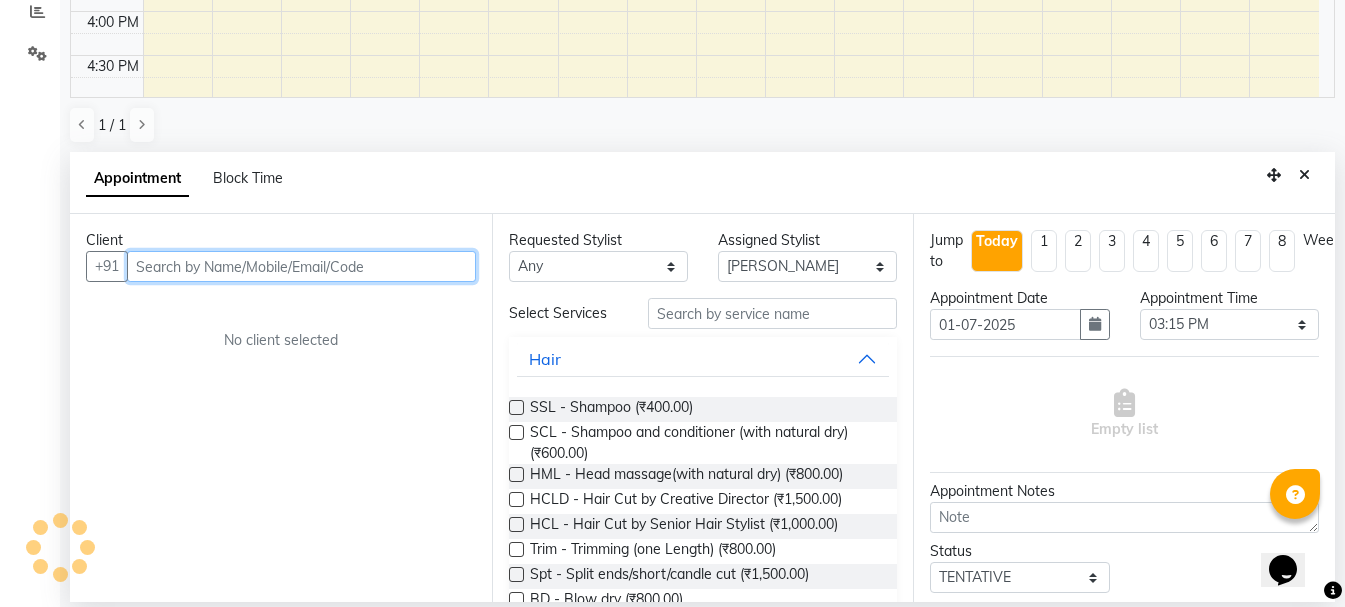 click at bounding box center [301, 266] 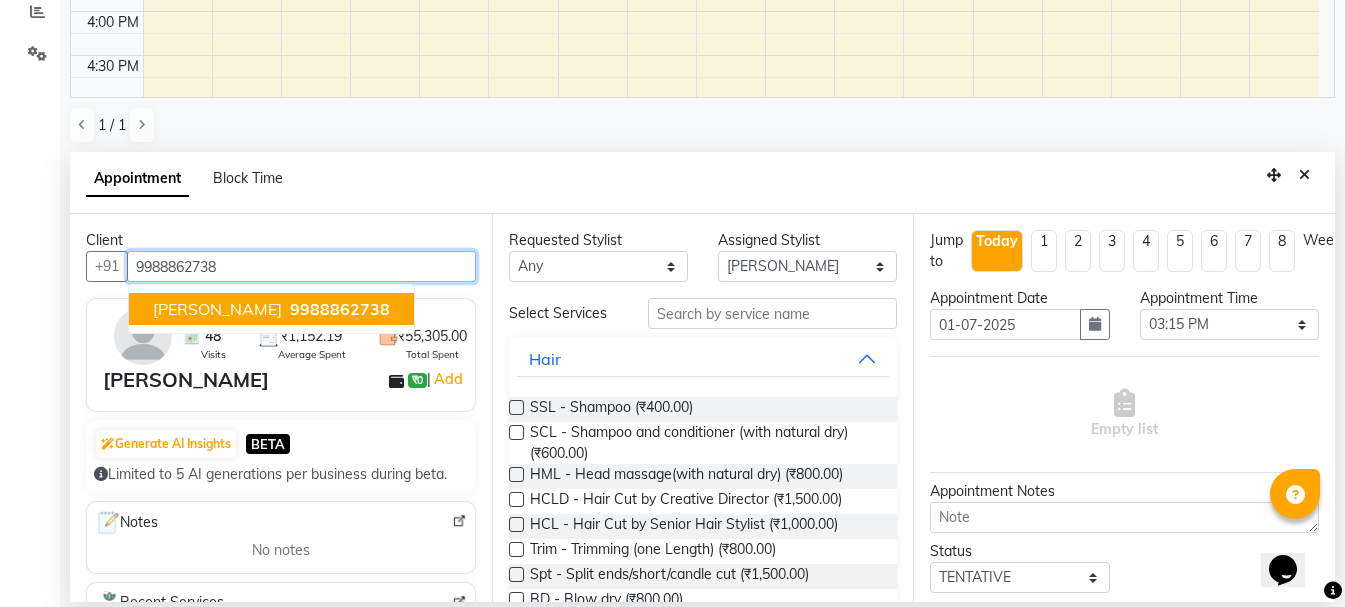 click on "9988862738" at bounding box center [340, 309] 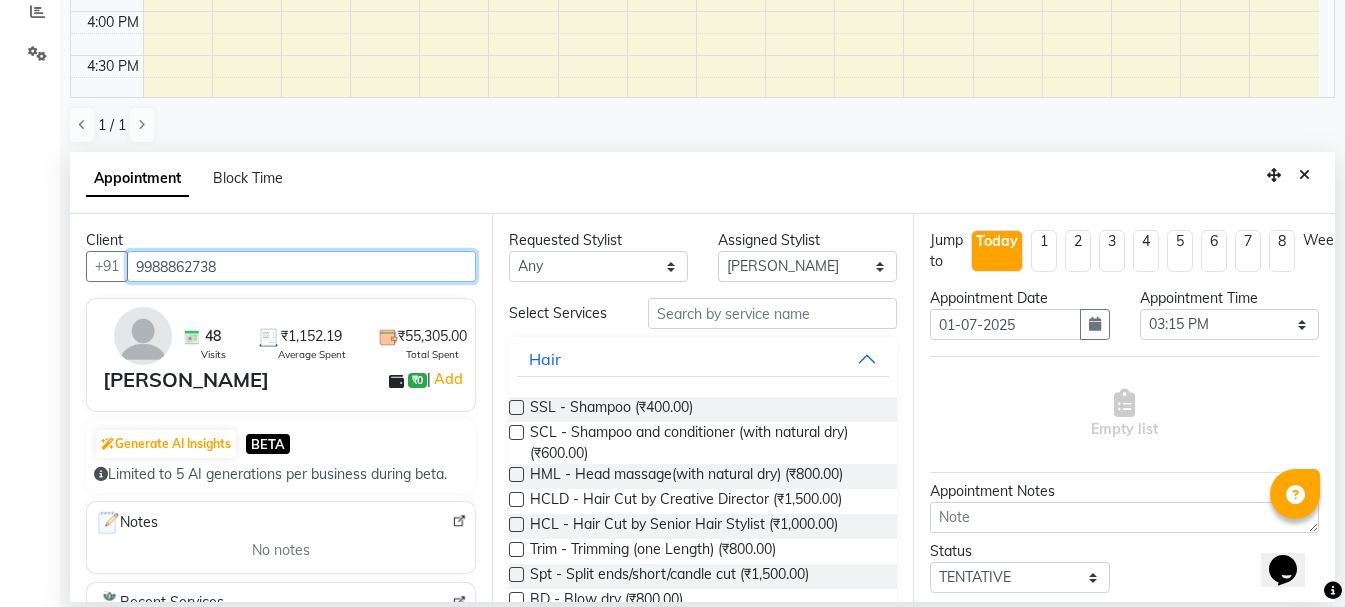 type on "9988862738" 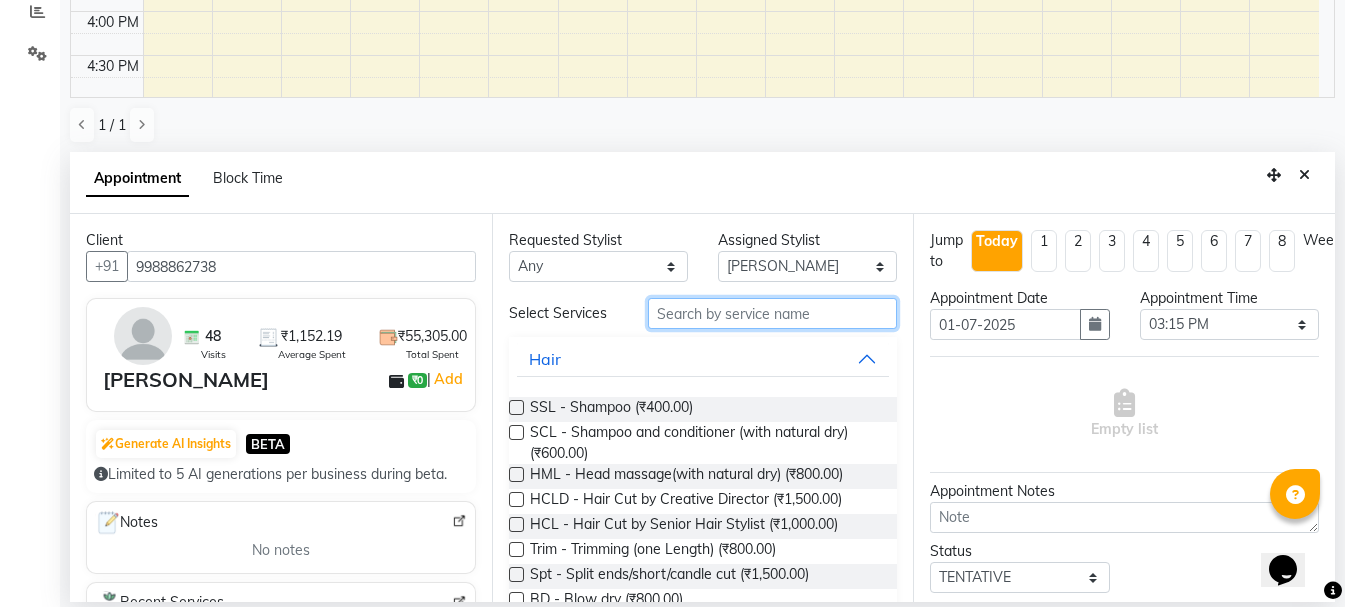 click at bounding box center (772, 313) 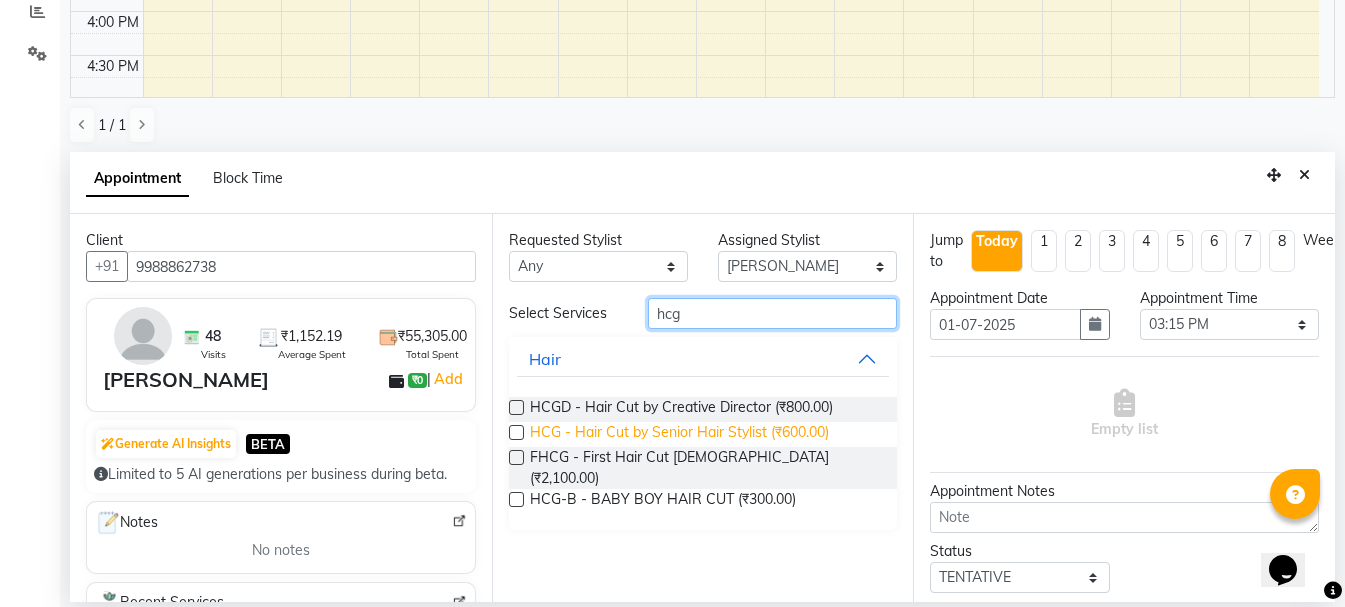 type on "hcg" 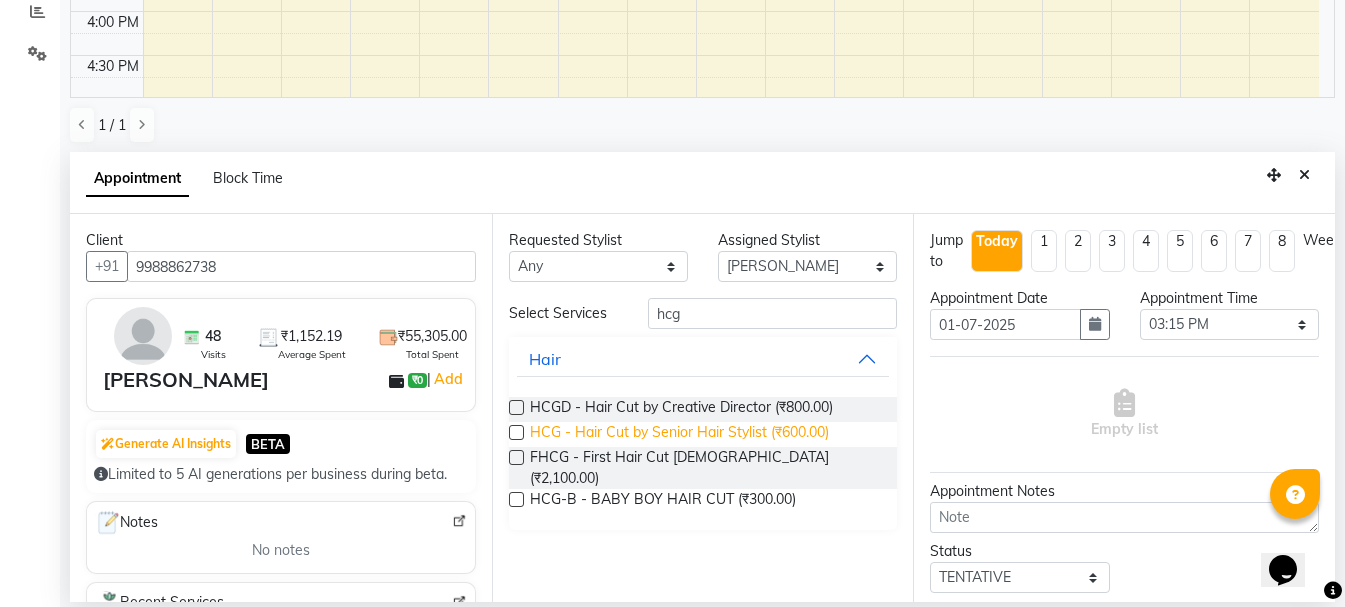 click on "HCG - Hair Cut by Senior Hair Stylist (₹600.00)" at bounding box center (679, 434) 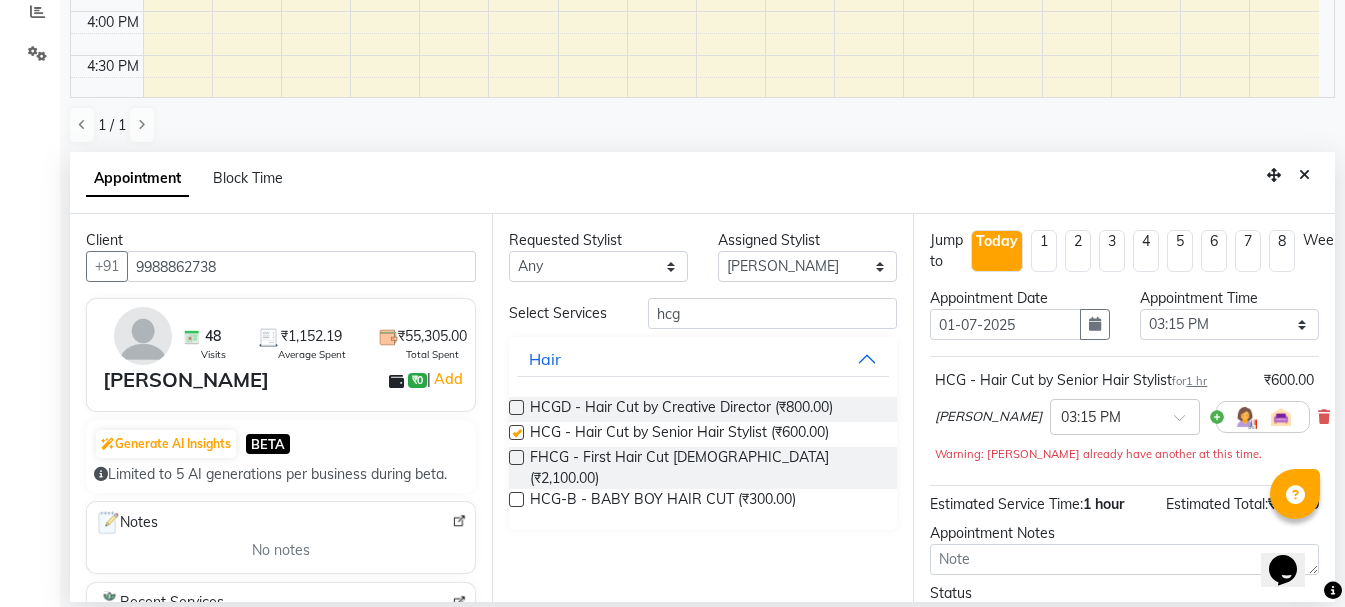 checkbox on "false" 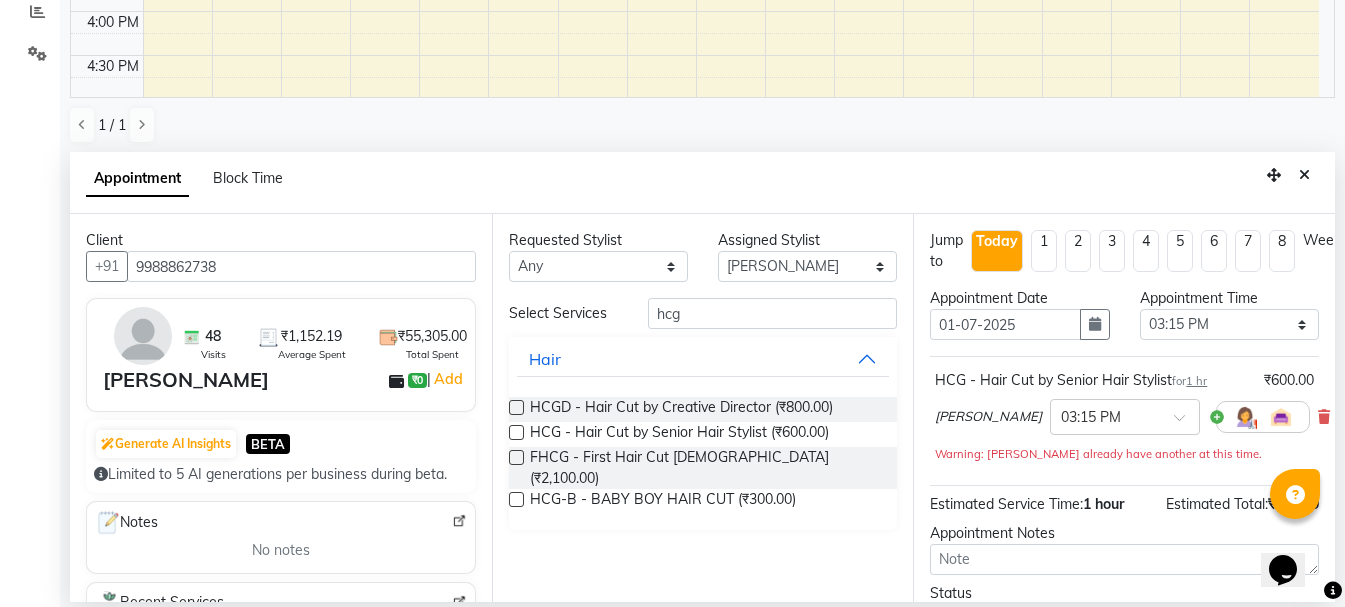 scroll, scrollTop: 177, scrollLeft: 0, axis: vertical 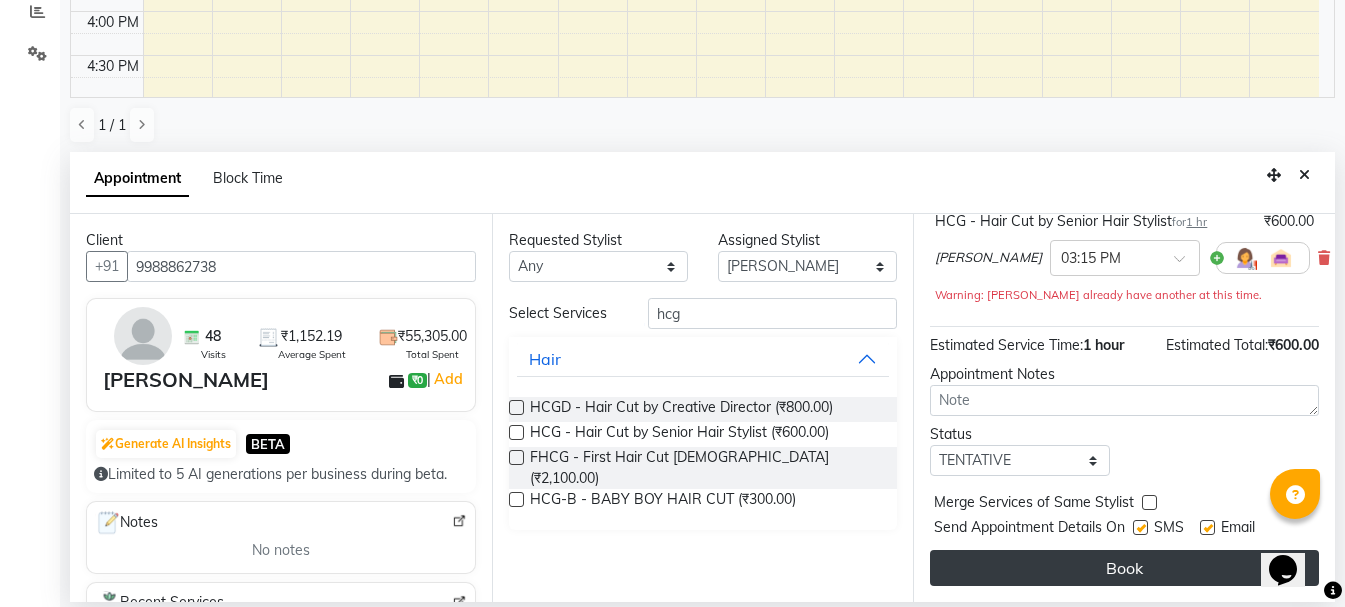 click on "Book" at bounding box center (1124, 568) 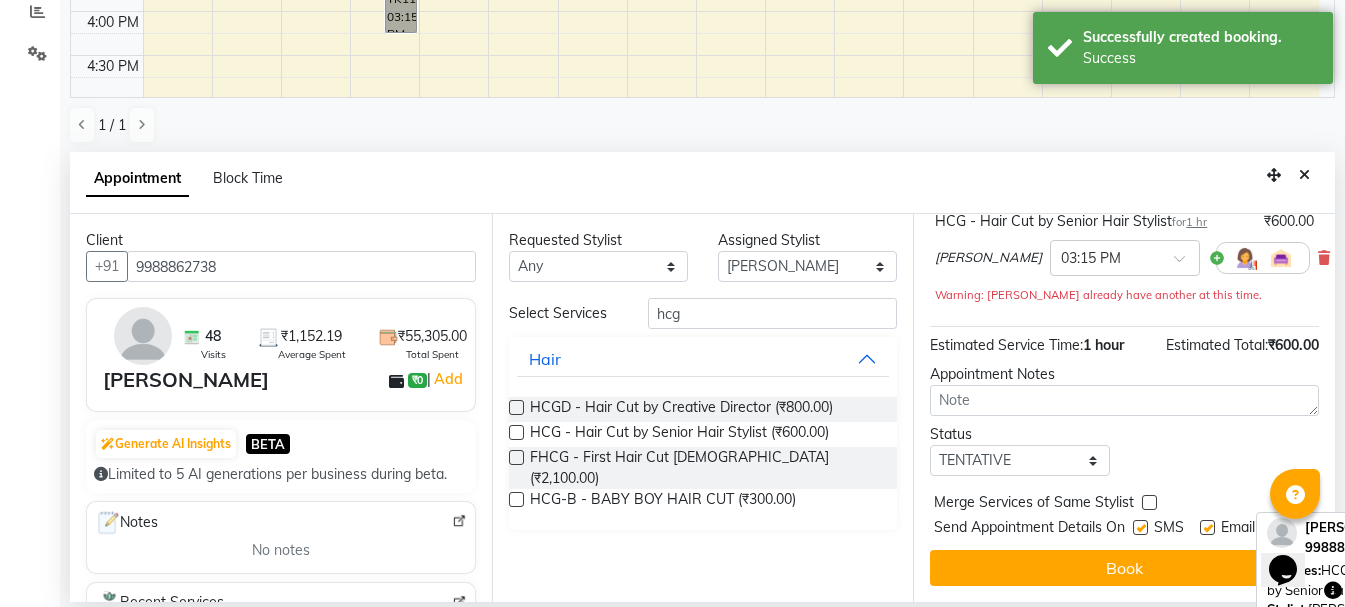 scroll, scrollTop: 0, scrollLeft: 0, axis: both 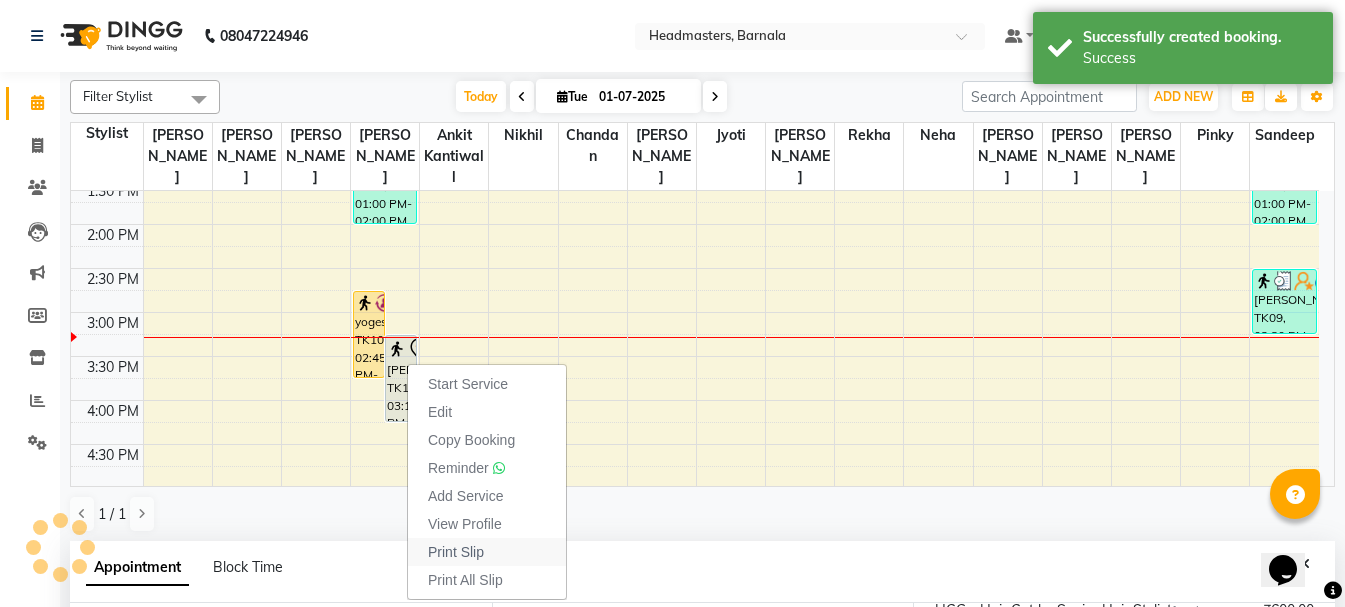 click on "Print Slip" at bounding box center (456, 552) 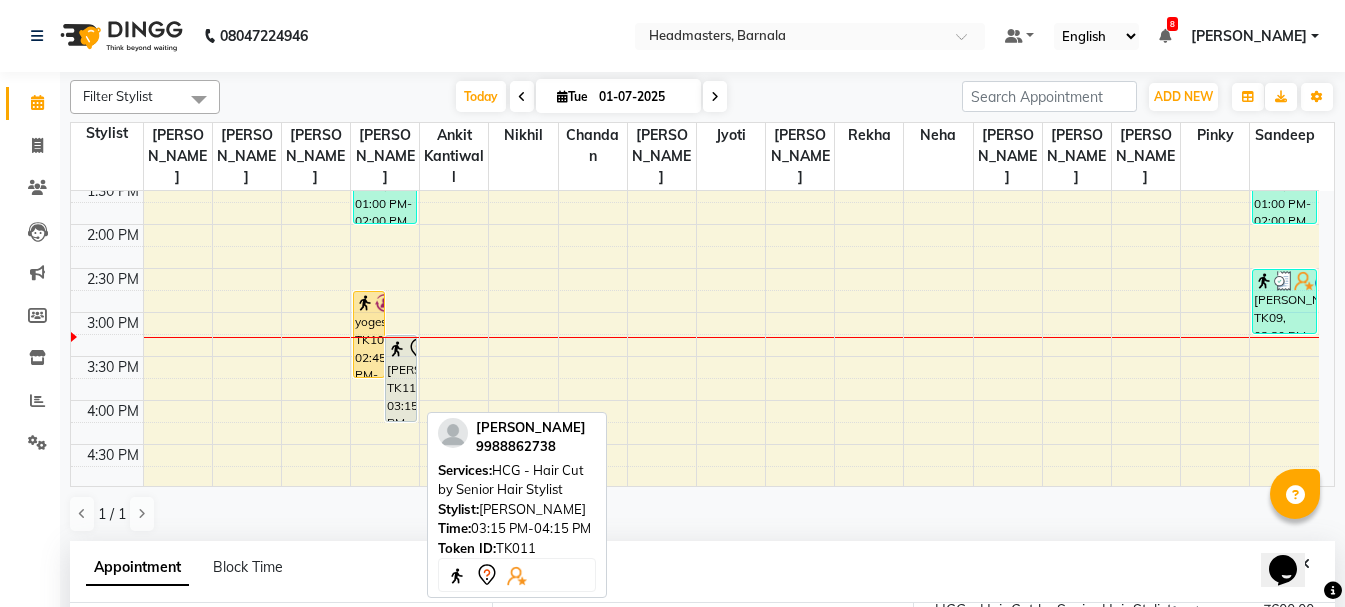 click at bounding box center [397, 349] 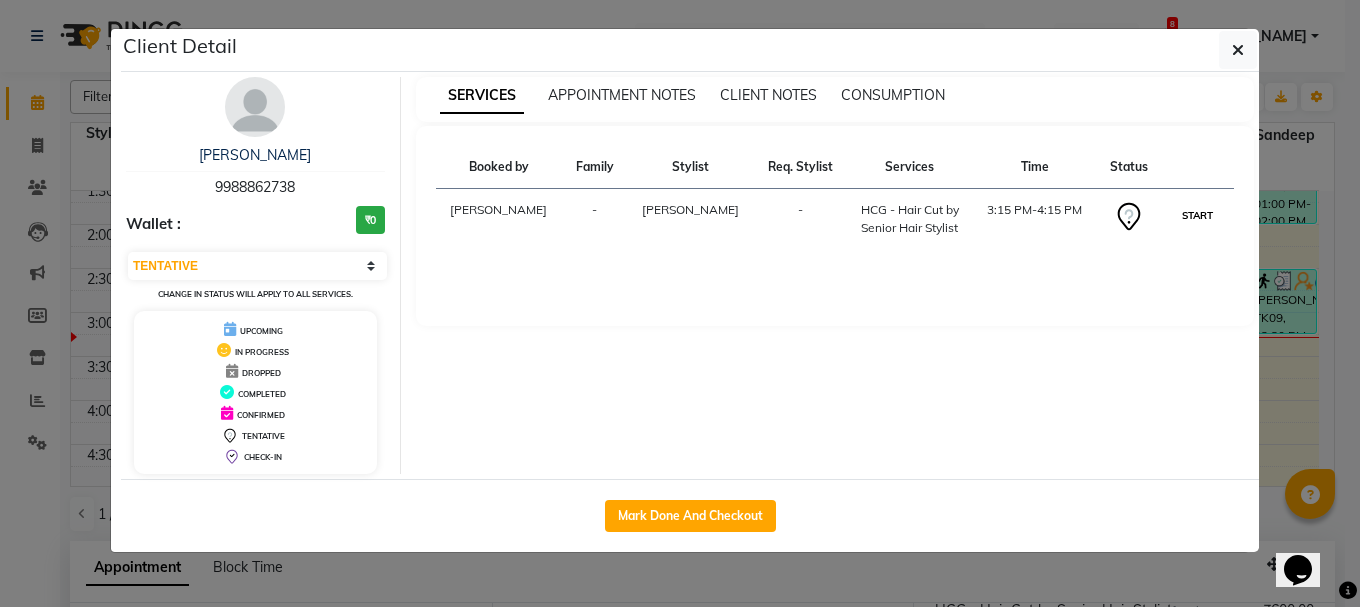 click on "START" at bounding box center (1197, 215) 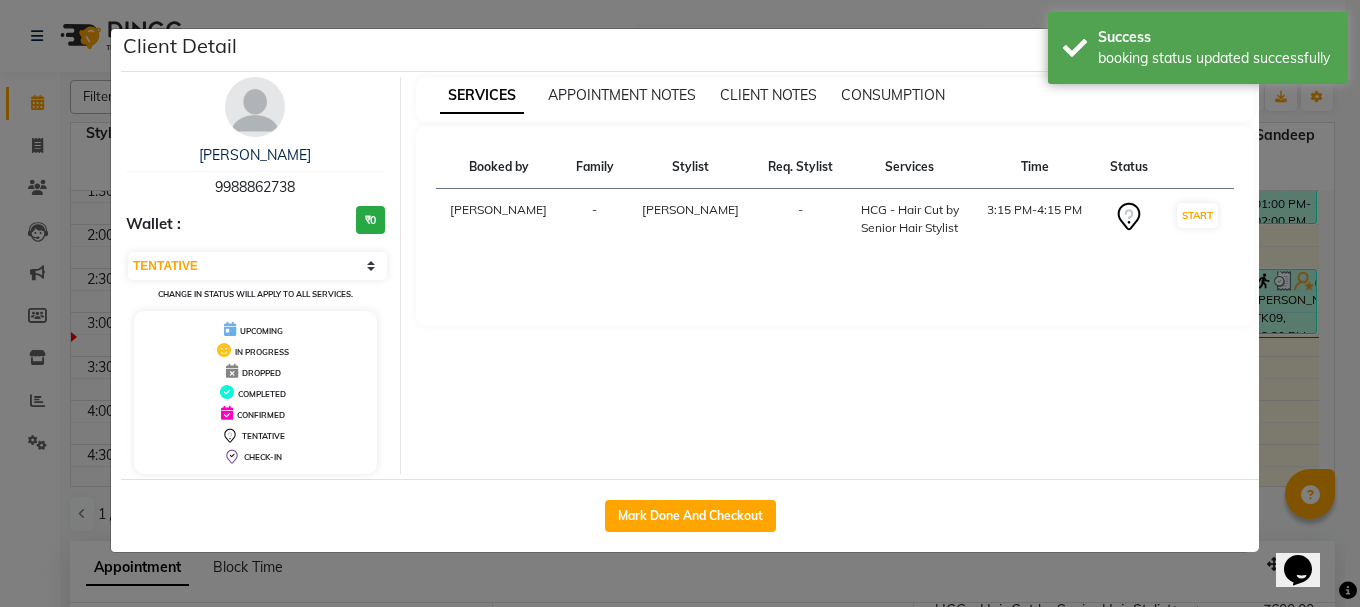 select on "1" 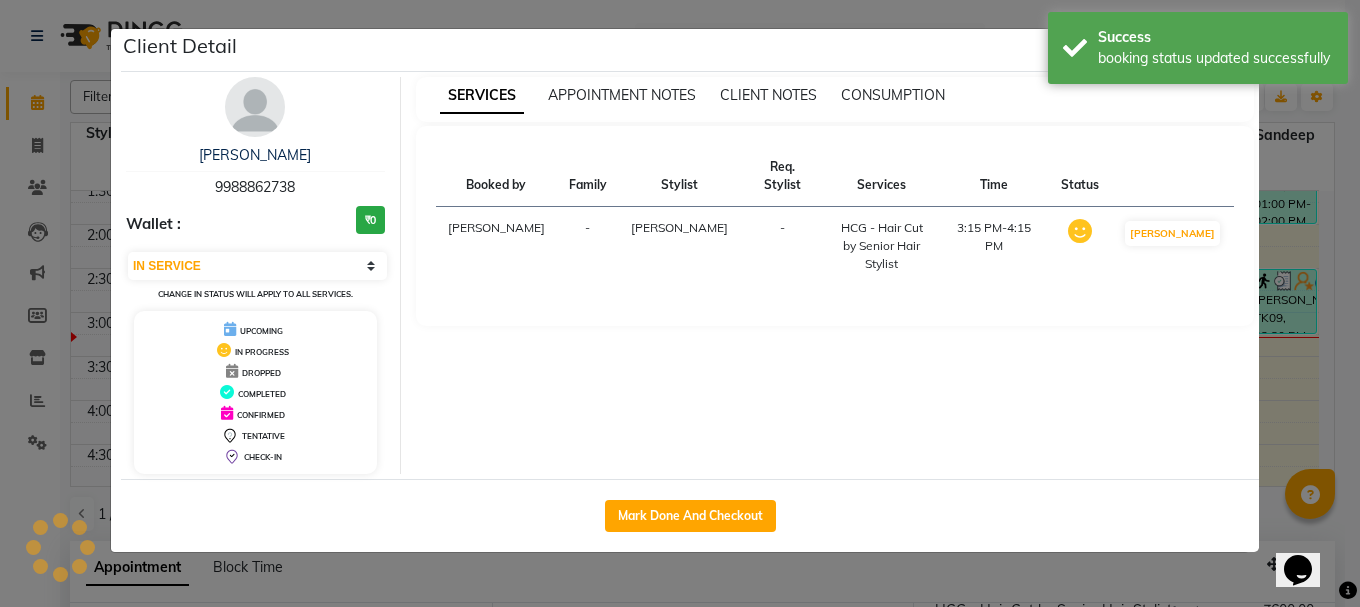 click on "Client Detail  jatinder    9988862738 Wallet : ₹0 Select IN SERVICE CONFIRMED TENTATIVE CHECK IN MARK DONE UPCOMING Change in status will apply to all services. UPCOMING IN PROGRESS DROPPED COMPLETED CONFIRMED TENTATIVE CHECK-IN SERVICES APPOINTMENT NOTES CLIENT NOTES CONSUMPTION Booked by Family Stylist Req. Stylist Services Time Status  Manya  -  Sameer khan -  HCG - Hair Cut by Senior Hair Stylist   3:15 PM-4:15 PM   MARK DONE   Mark Done And Checkout" 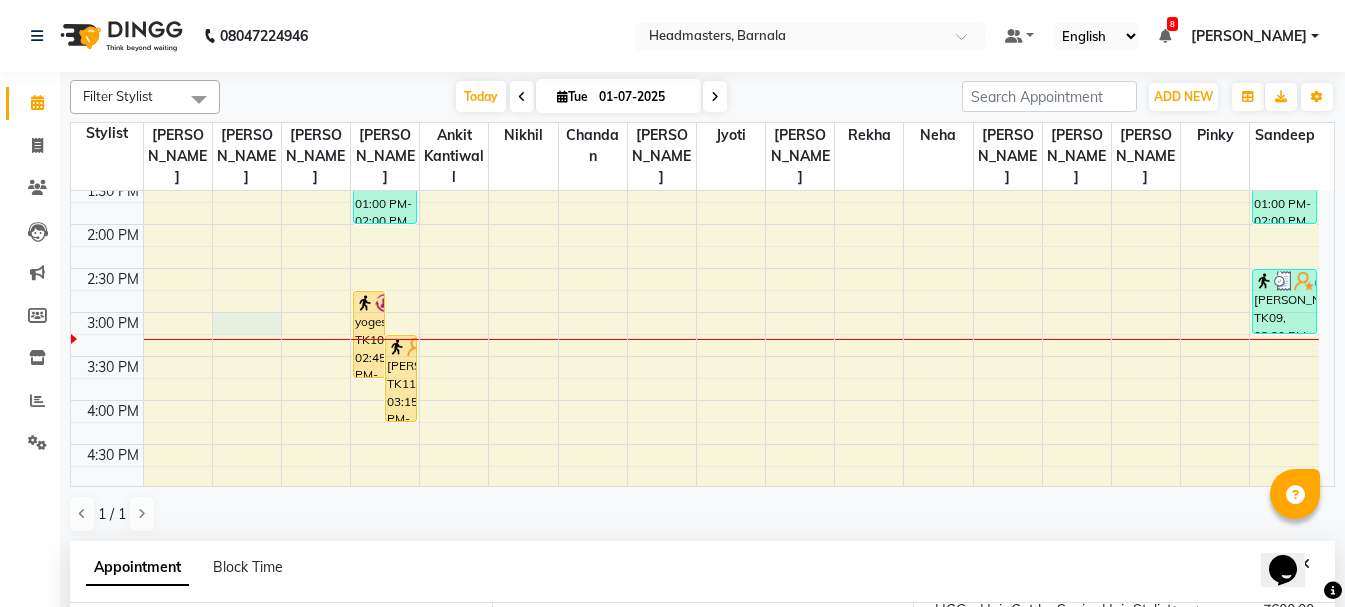 click on "8:00 AM 8:30 AM 9:00 AM 9:30 AM 10:00 AM 10:30 AM 11:00 AM 11:30 AM 12:00 PM 12:30 PM 1:00 PM 1:30 PM 2:00 PM 2:30 PM 3:00 PM 3:30 PM 4:00 PM 4:30 PM 5:00 PM 5:30 PM 6:00 PM 6:30 PM 7:00 PM 7:30 PM 8:00 PM 8:30 PM     Nimrat, TK04, 11:00 AM-11:30 AM, SSM - Shampoo     Ruby, TK06, 11:30 AM-01:30 PM, GL-igora - Igora Global     yogesh, TK10, 02:45 PM-03:45 PM, HCG - Hair Cut by Senior Hair Stylist     jatinder, TK11, 03:15 PM-04:15 PM, HCG - Hair Cut by Senior Hair Stylist     Rumi, TK02, 10:00 AM-11:00 AM, HCG - Hair Cut by Senior Hair Stylist     Abhi, TK05, 11:30 AM-12:30 PM, HCG - Hair Cut by Senior Hair Stylist     arman, TK07, 01:00 PM-02:00 PM, HCG - Hair Cut by Senior Hair Stylist     Ekam, TK01, 11:00 AM-11:30 AM, SSL - Shampoo     akash ., TK03, 11:00 AM-12:30 PM, HCG - Hair Cut by Senior Hair Stylist,BRD-clre - Beard Color Essensity     Manjot, TK08, 01:00 PM-02:00 PM, HCG - Hair Cut by Senior Hair Stylist     Prabh, TK09, 02:30 PM-03:15 PM, BRD - Beard" at bounding box center [695, 268] 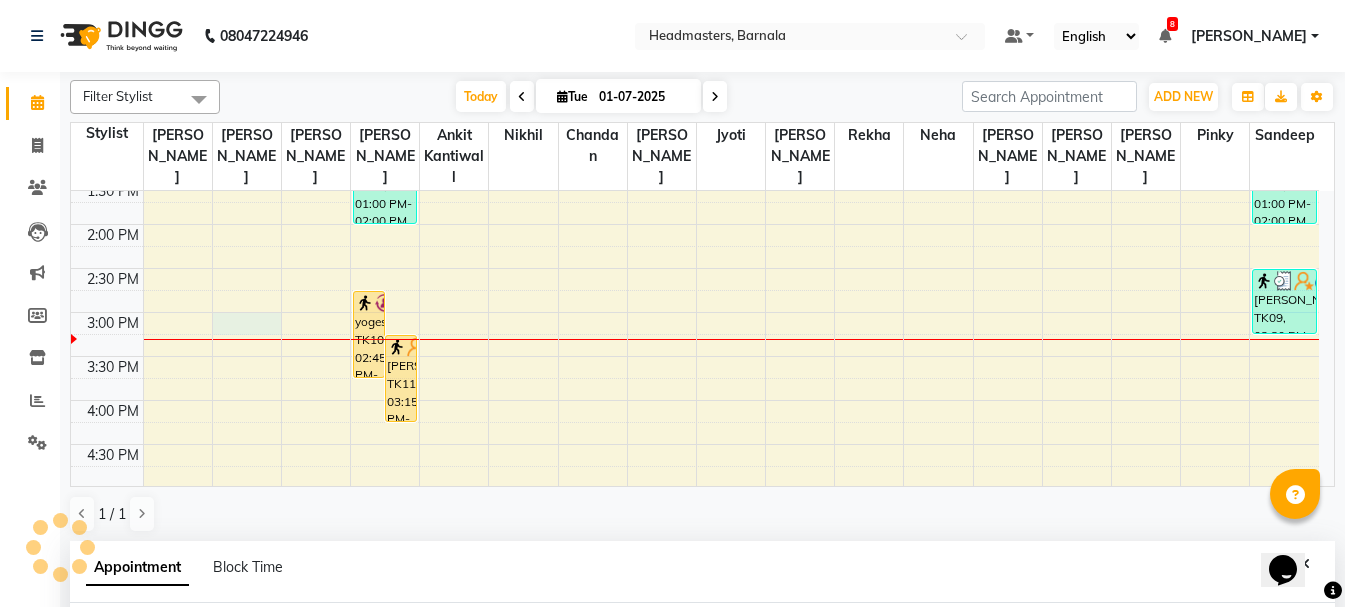 scroll, scrollTop: 389, scrollLeft: 0, axis: vertical 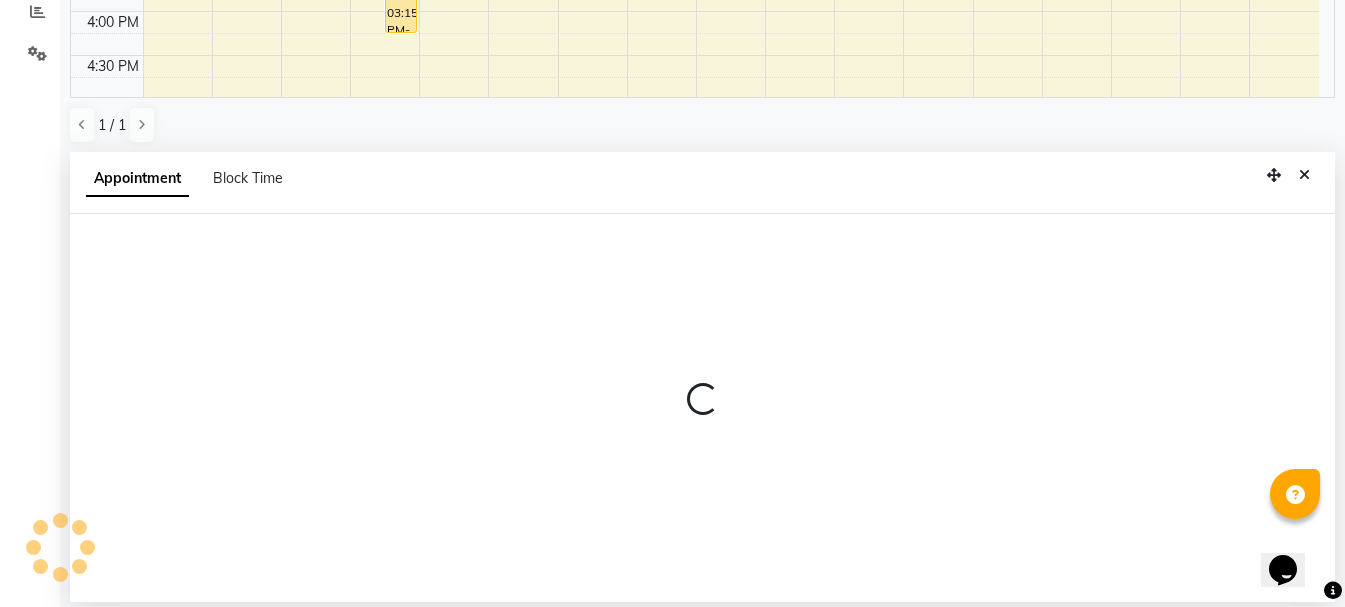select on "67275" 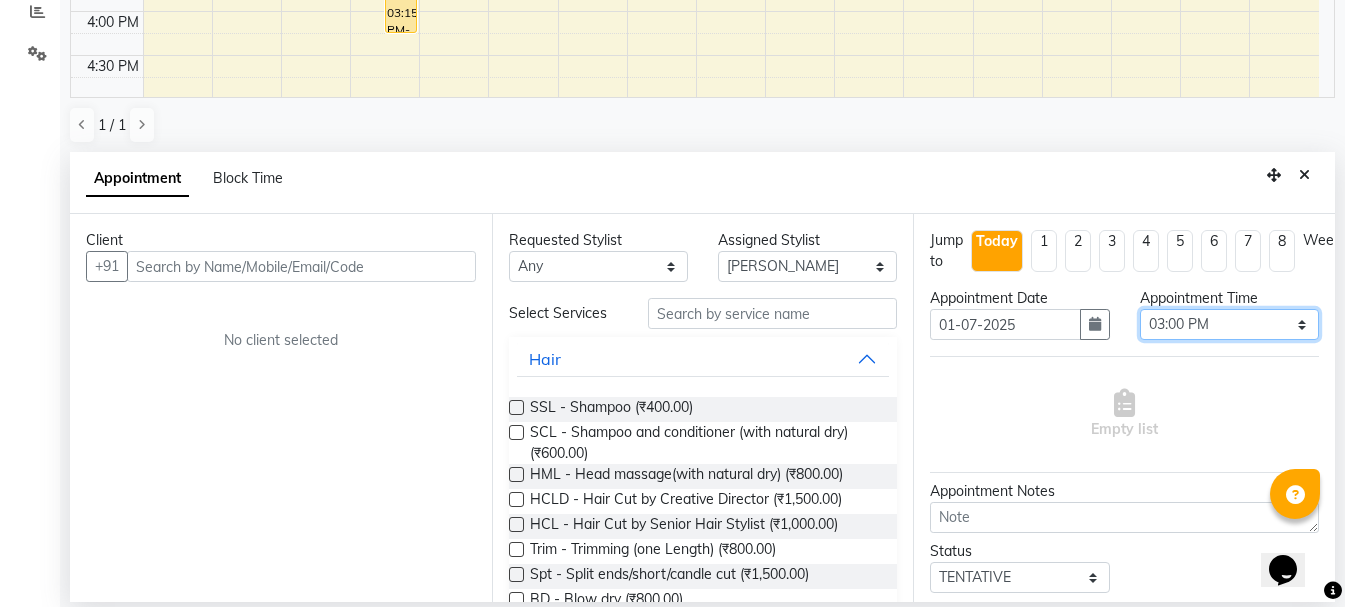click on "Select 09:00 AM 09:15 AM 09:30 AM 09:45 AM 10:00 AM 10:15 AM 10:30 AM 10:45 AM 11:00 AM 11:15 AM 11:30 AM 11:45 AM 12:00 PM 12:15 PM 12:30 PM 12:45 PM 01:00 PM 01:15 PM 01:30 PM 01:45 PM 02:00 PM 02:15 PM 02:30 PM 02:45 PM 03:00 PM 03:15 PM 03:30 PM 03:45 PM 04:00 PM 04:15 PM 04:30 PM 04:45 PM 05:00 PM 05:15 PM 05:30 PM 05:45 PM 06:00 PM 06:15 PM 06:30 PM 06:45 PM 07:00 PM 07:15 PM 07:30 PM 07:45 PM 08:00 PM" at bounding box center (1229, 324) 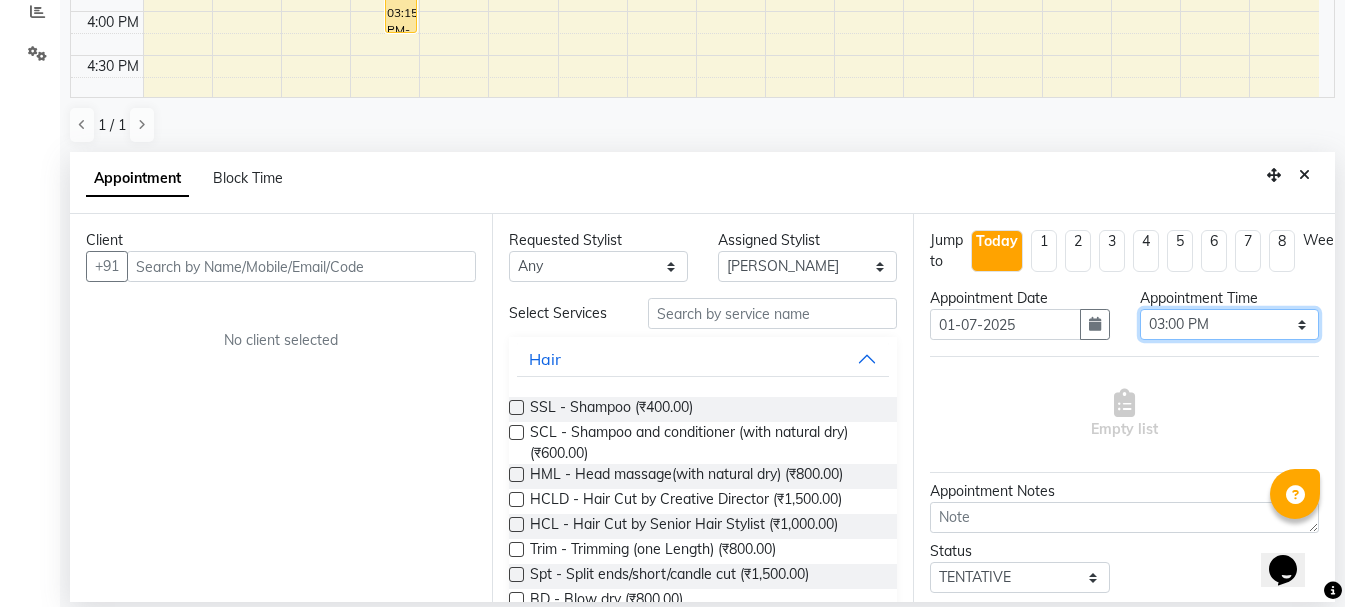 select on "840" 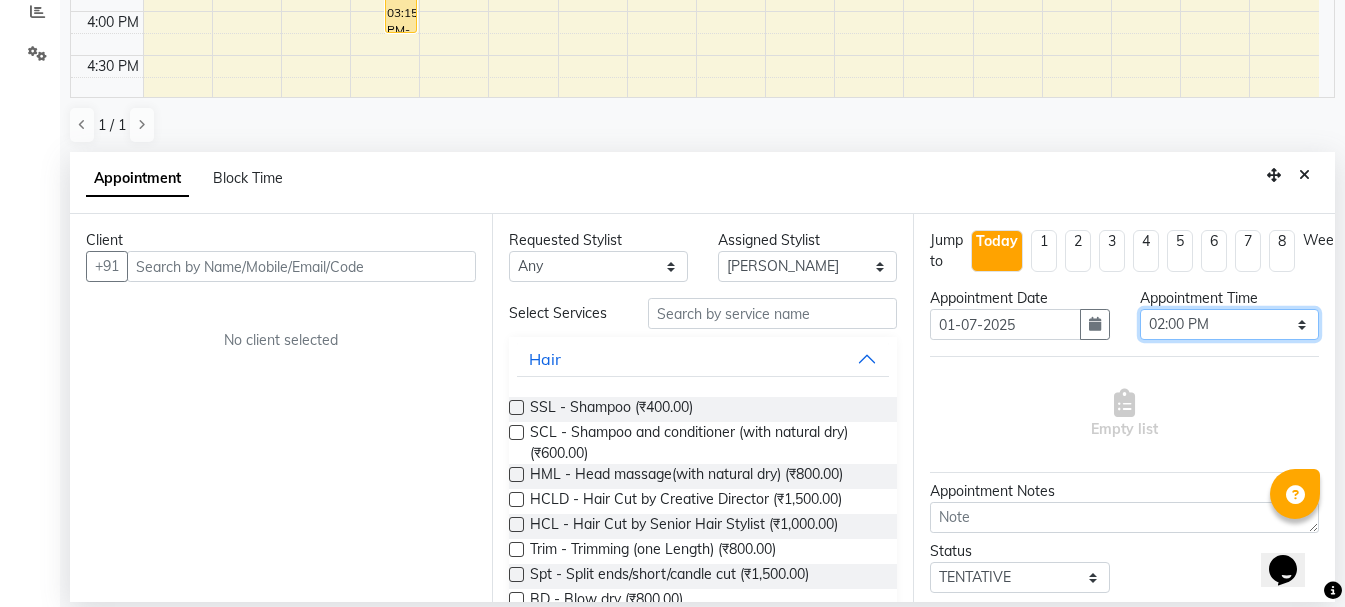 click on "Select 09:00 AM 09:15 AM 09:30 AM 09:45 AM 10:00 AM 10:15 AM 10:30 AM 10:45 AM 11:00 AM 11:15 AM 11:30 AM 11:45 AM 12:00 PM 12:15 PM 12:30 PM 12:45 PM 01:00 PM 01:15 PM 01:30 PM 01:45 PM 02:00 PM 02:15 PM 02:30 PM 02:45 PM 03:00 PM 03:15 PM 03:30 PM 03:45 PM 04:00 PM 04:15 PM 04:30 PM 04:45 PM 05:00 PM 05:15 PM 05:30 PM 05:45 PM 06:00 PM 06:15 PM 06:30 PM 06:45 PM 07:00 PM 07:15 PM 07:30 PM 07:45 PM 08:00 PM" at bounding box center [1229, 324] 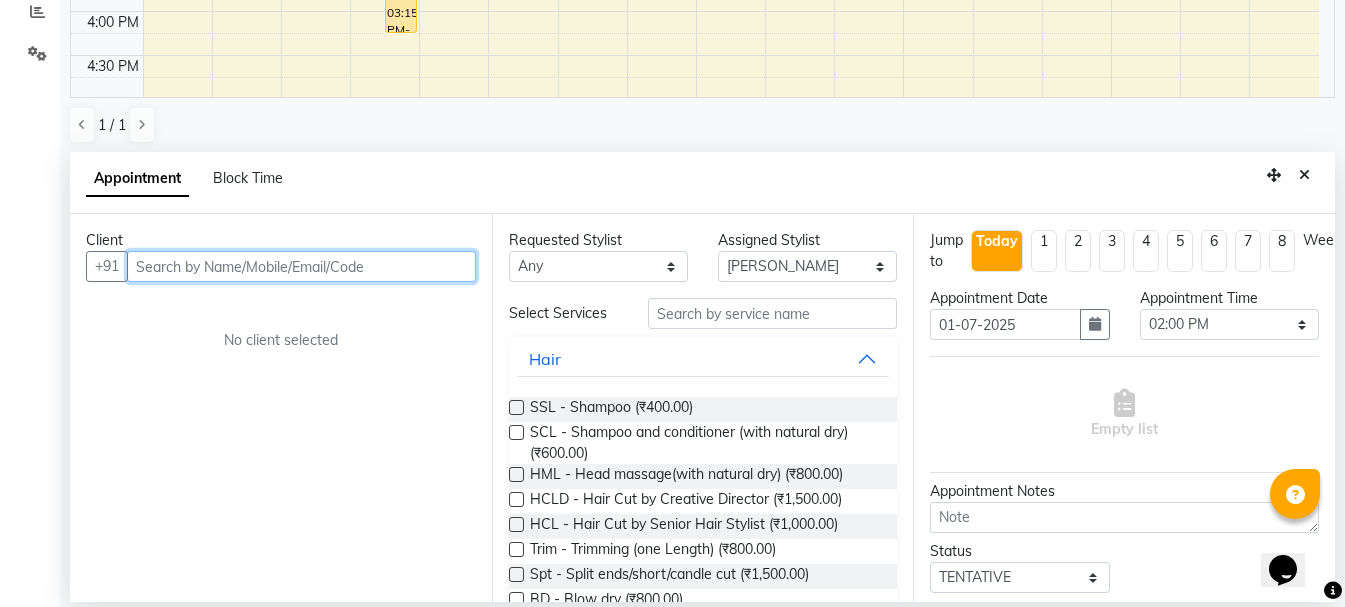 click at bounding box center [301, 266] 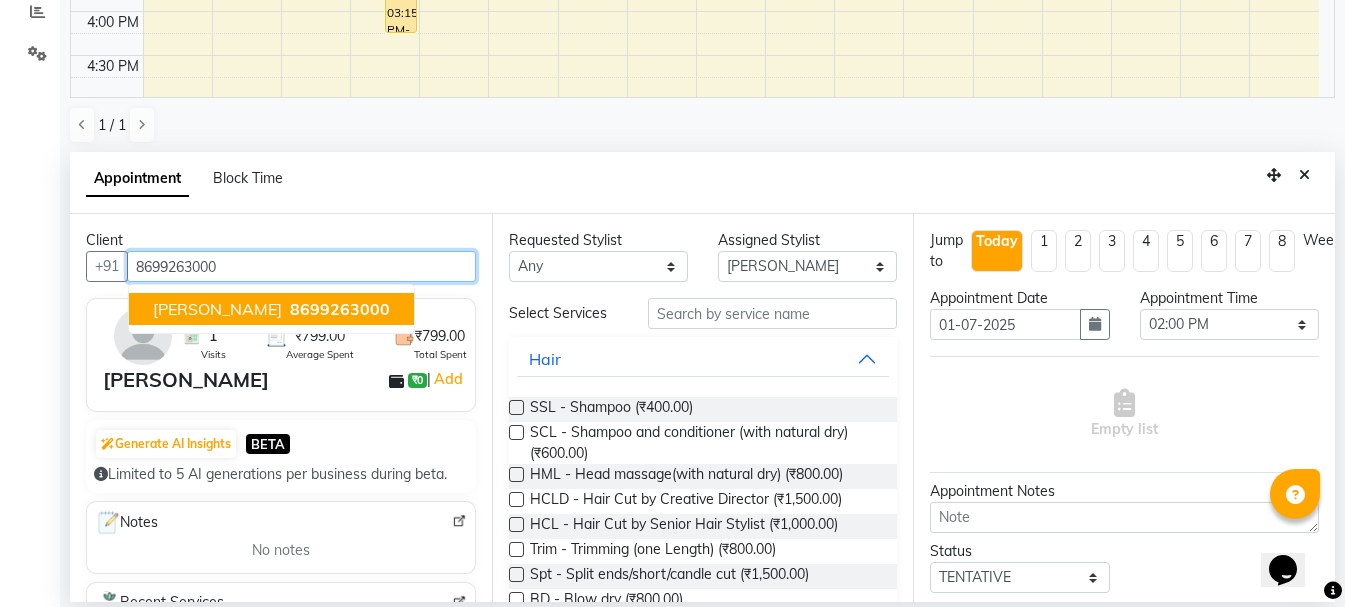 click on "[PERSON_NAME]" at bounding box center (217, 309) 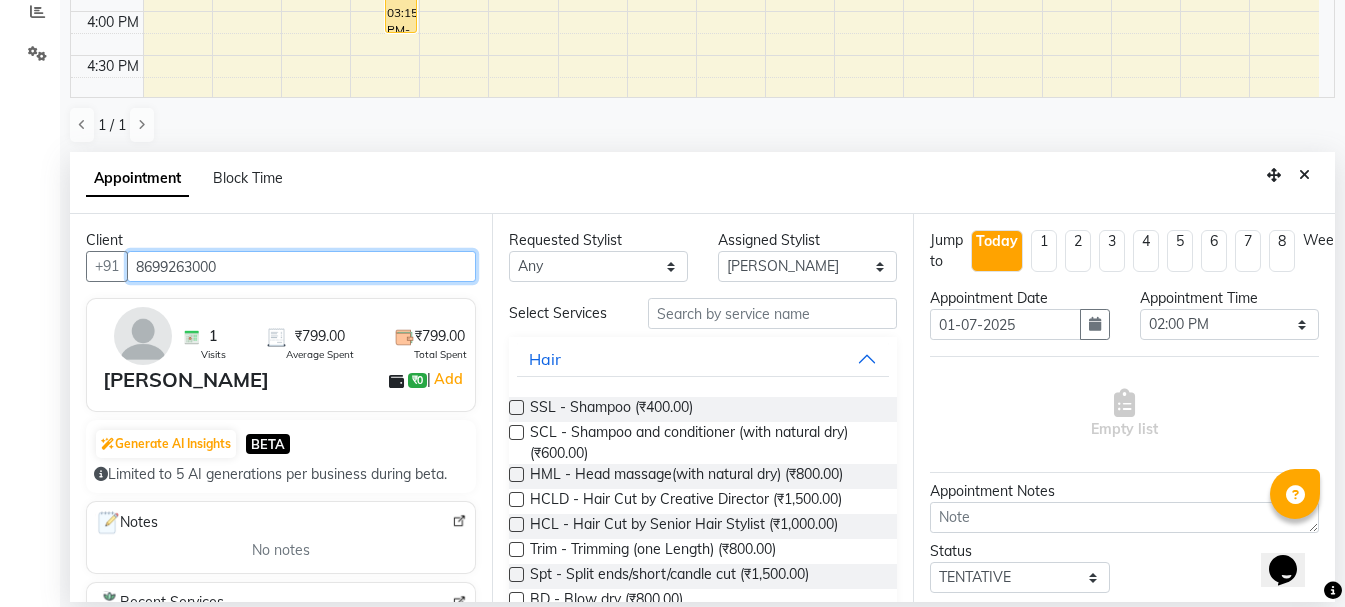 type on "8699263000" 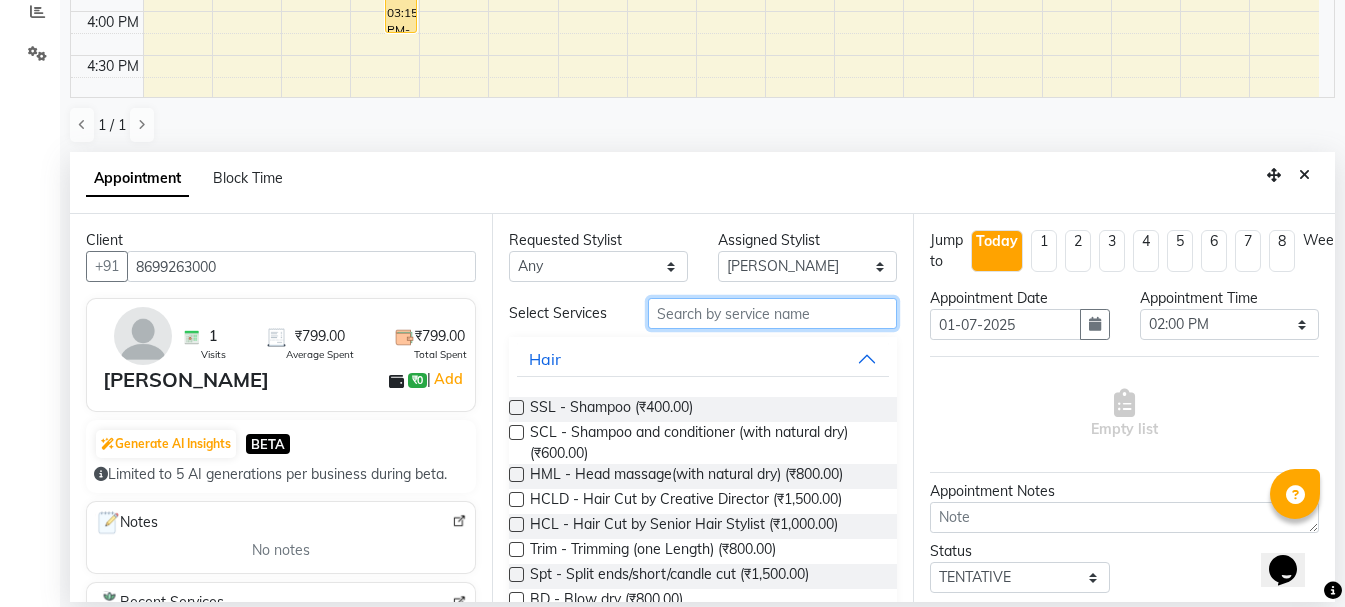 click at bounding box center [772, 313] 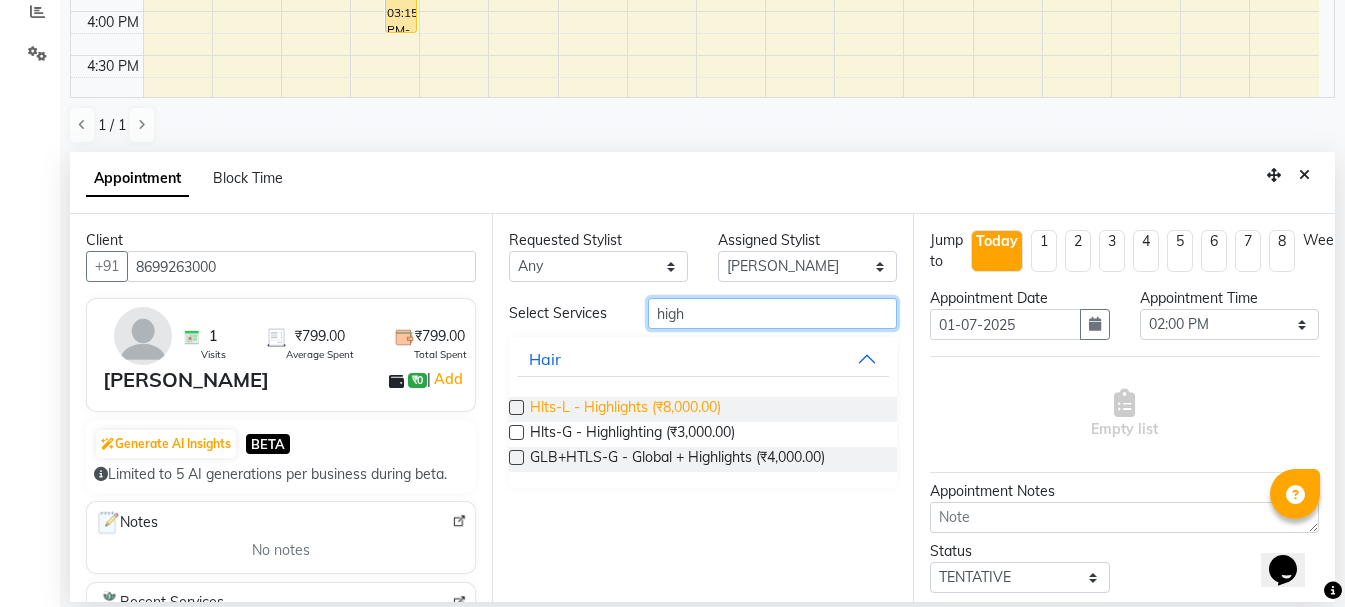 type on "high" 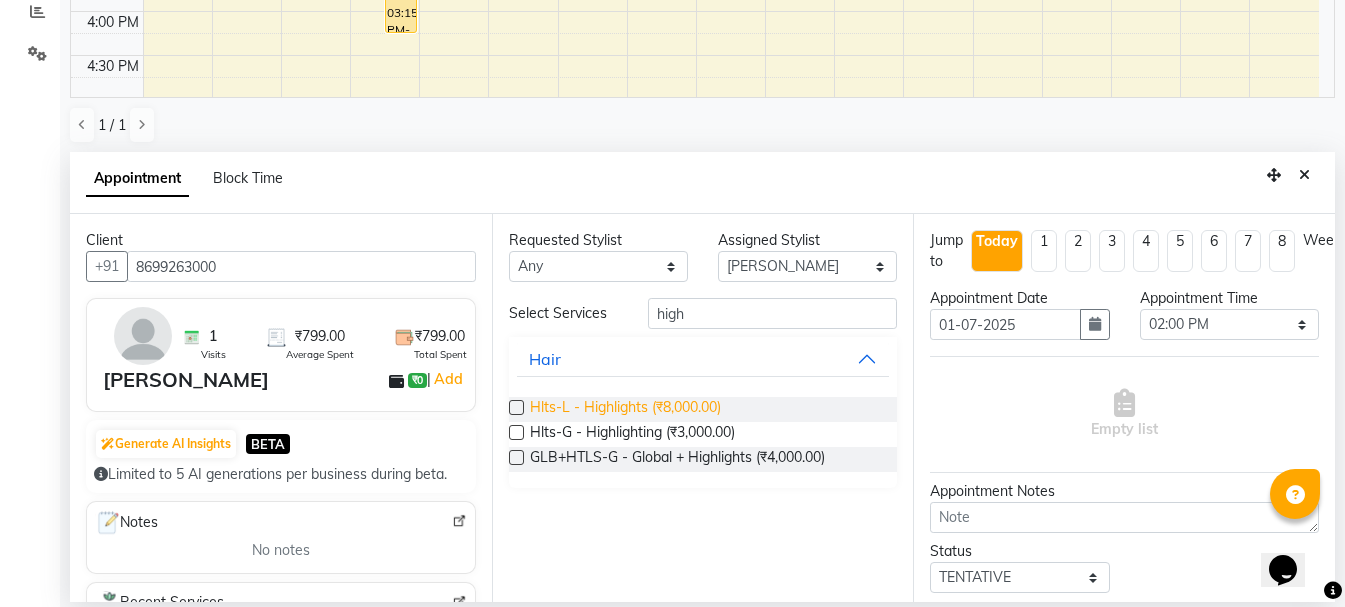 click on "Hlts-L - Highlights (₹8,000.00)" at bounding box center [625, 409] 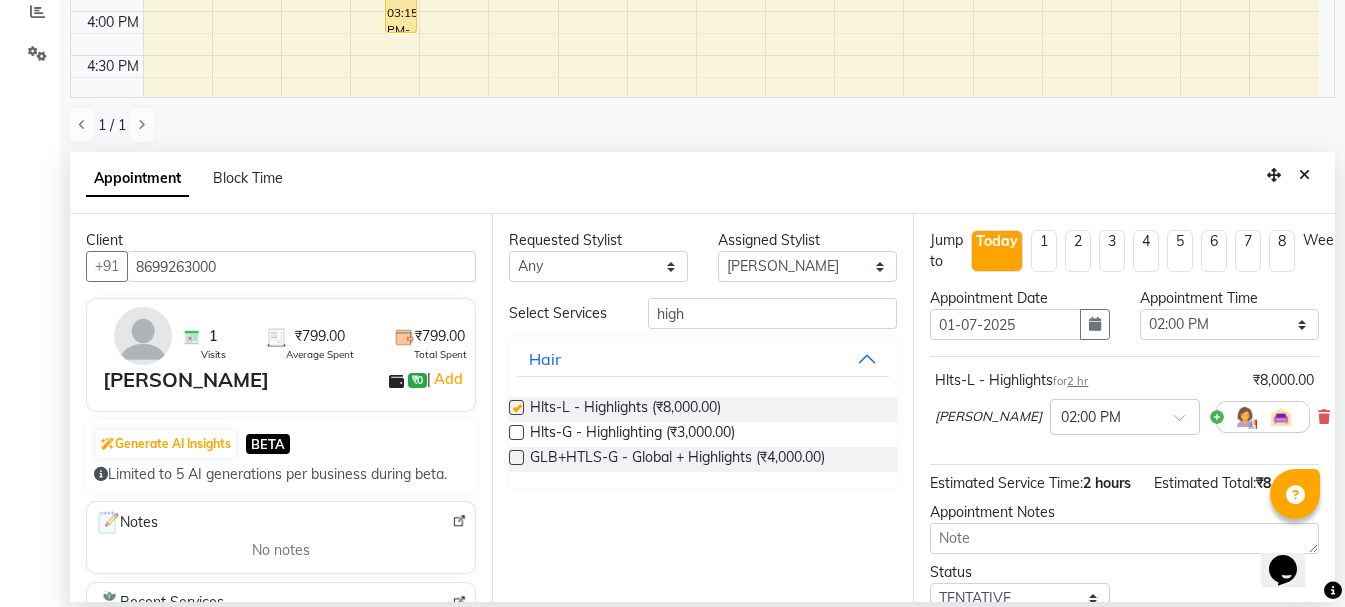 checkbox on "false" 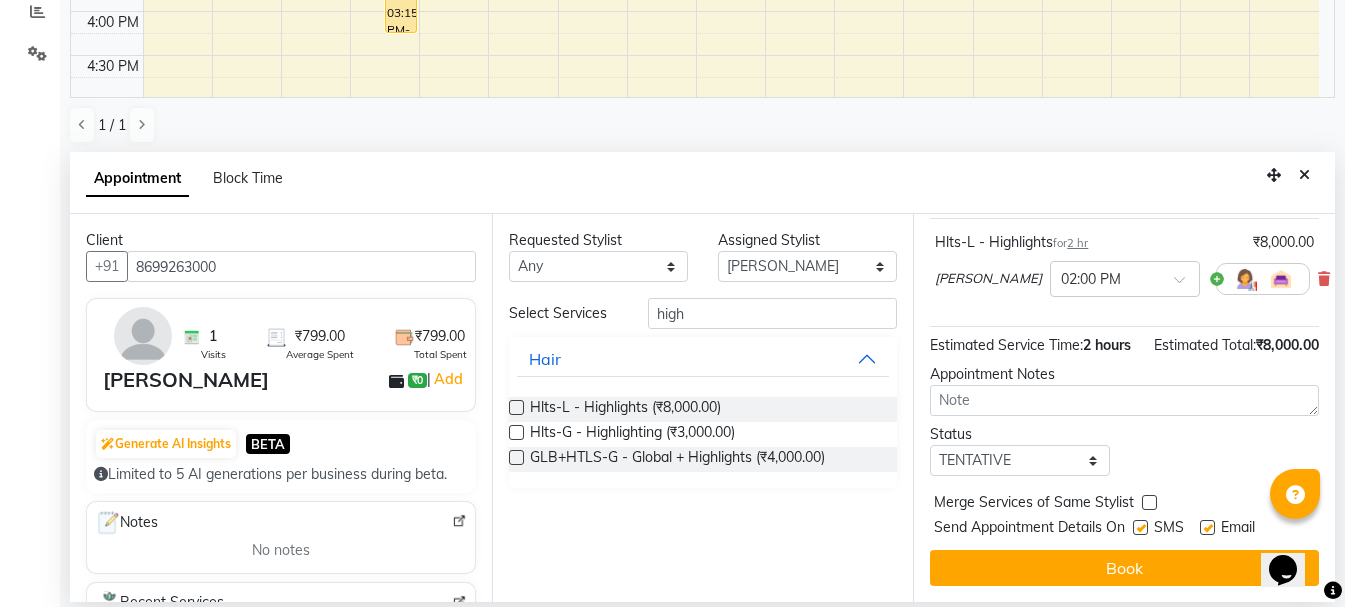 scroll, scrollTop: 174, scrollLeft: 0, axis: vertical 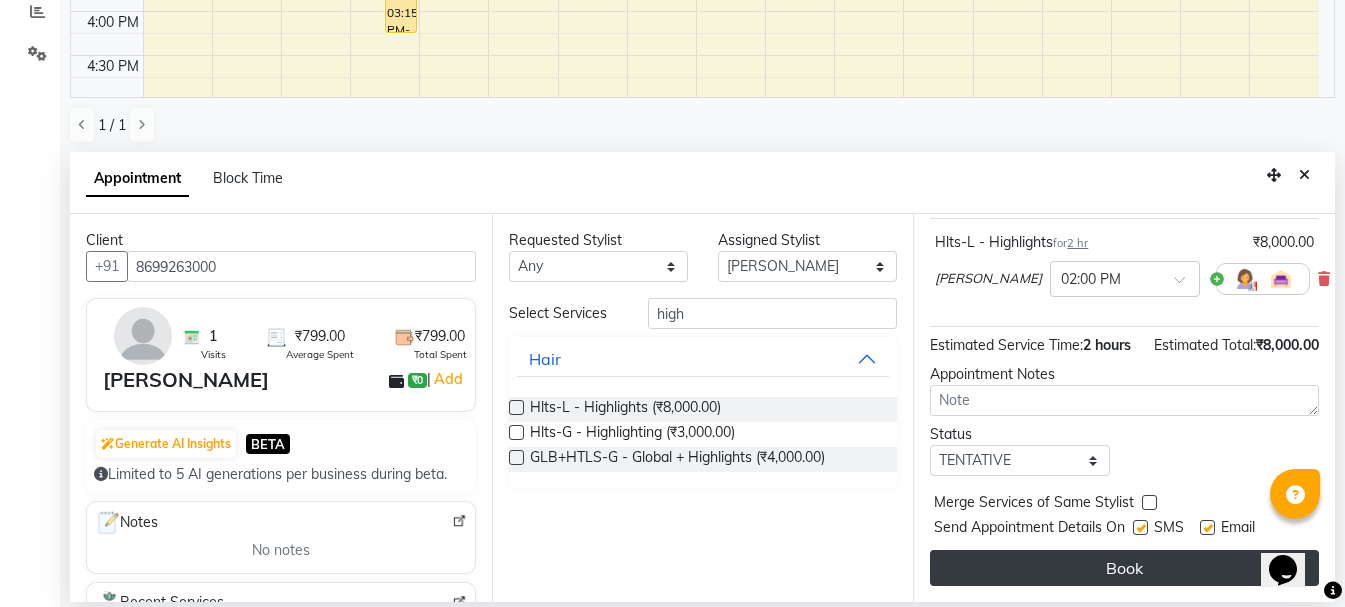 click on "Book" at bounding box center (1124, 568) 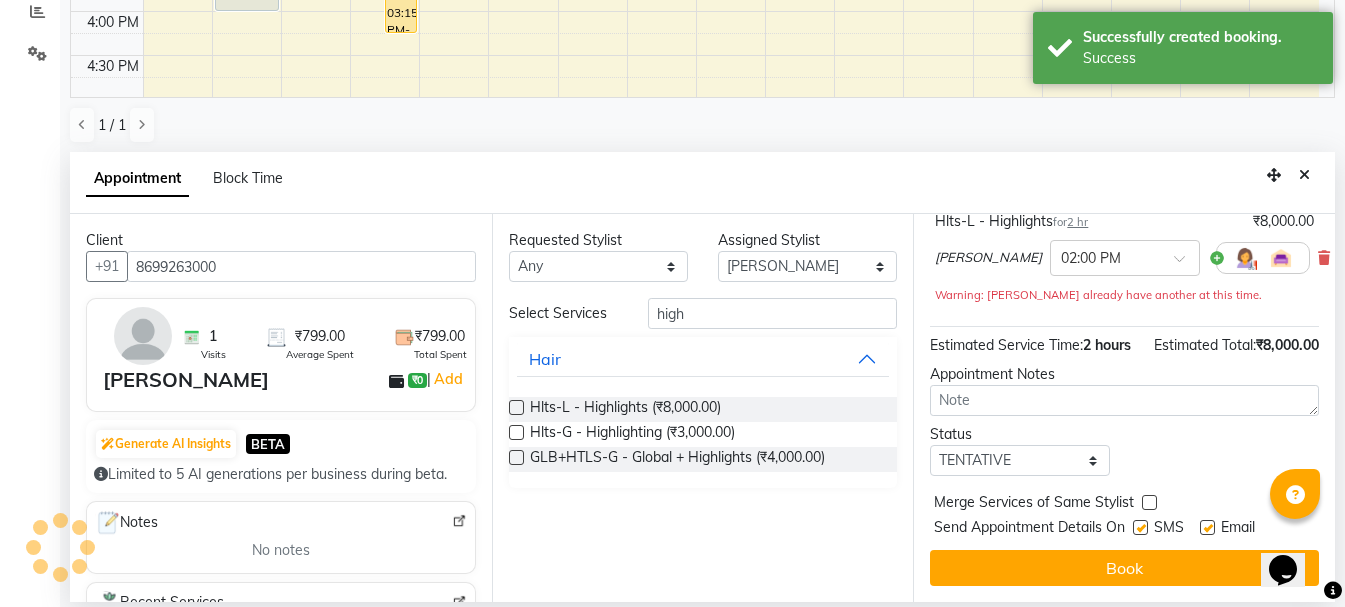 scroll, scrollTop: 0, scrollLeft: 0, axis: both 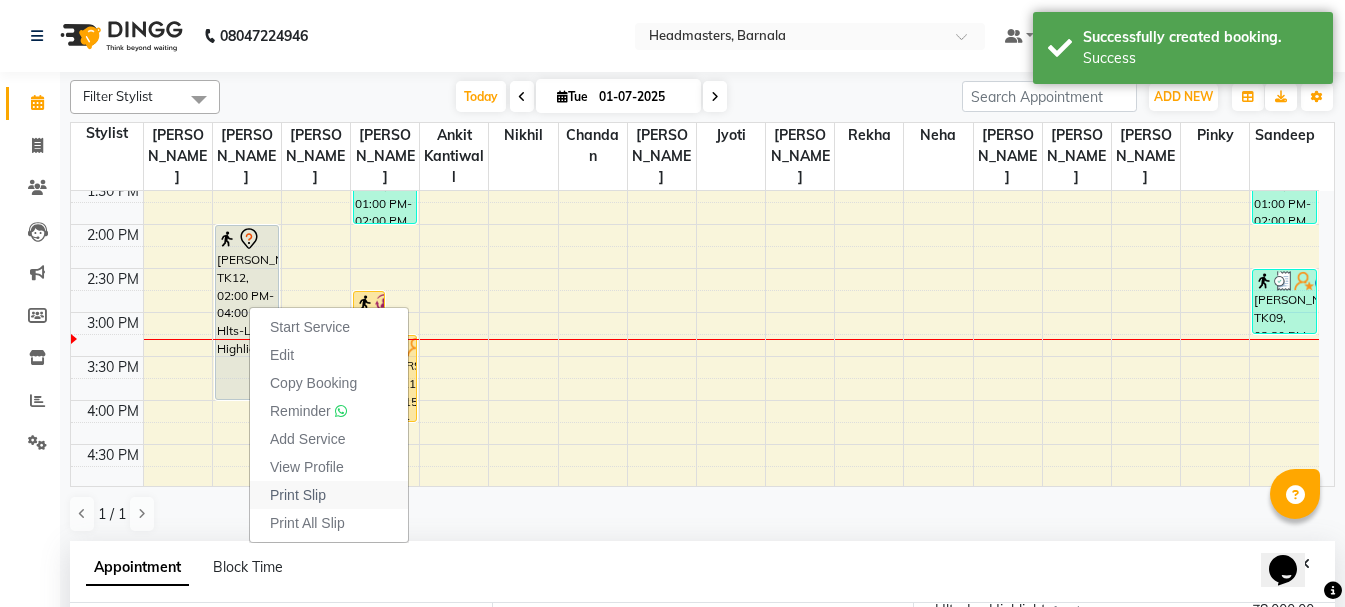 click on "Print Slip" at bounding box center [329, 495] 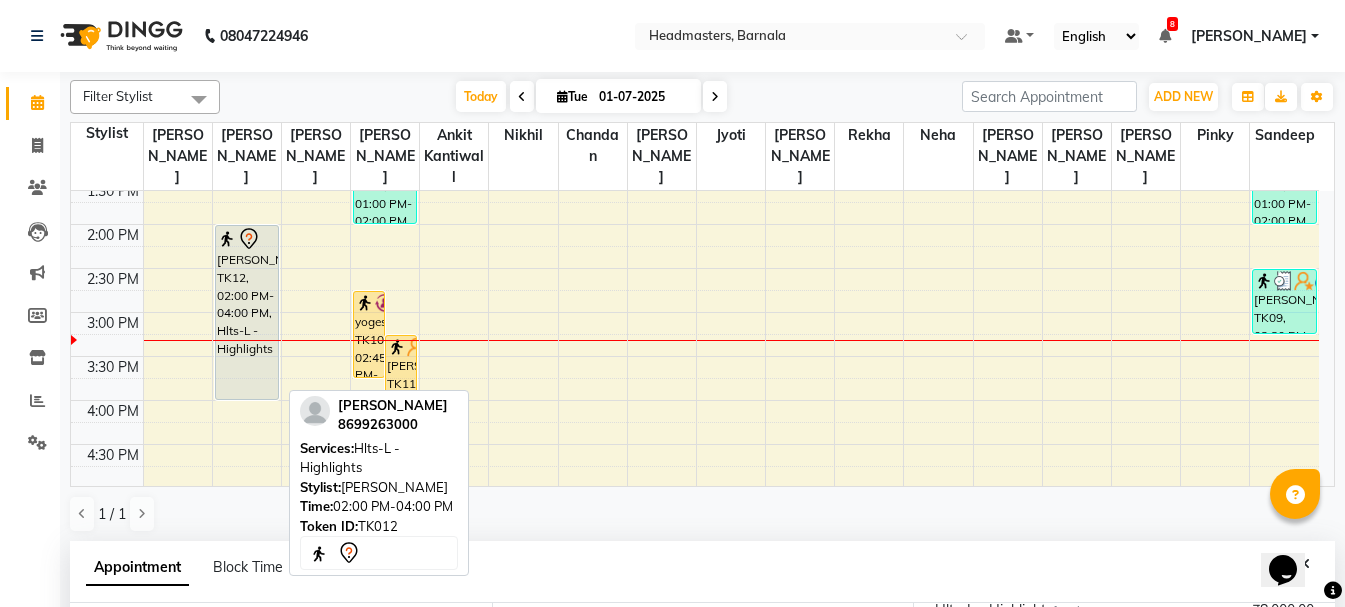 click on "[PERSON_NAME], TK12, 02:00 PM-04:00 PM, Hlts-L - Highlights" at bounding box center [247, 312] 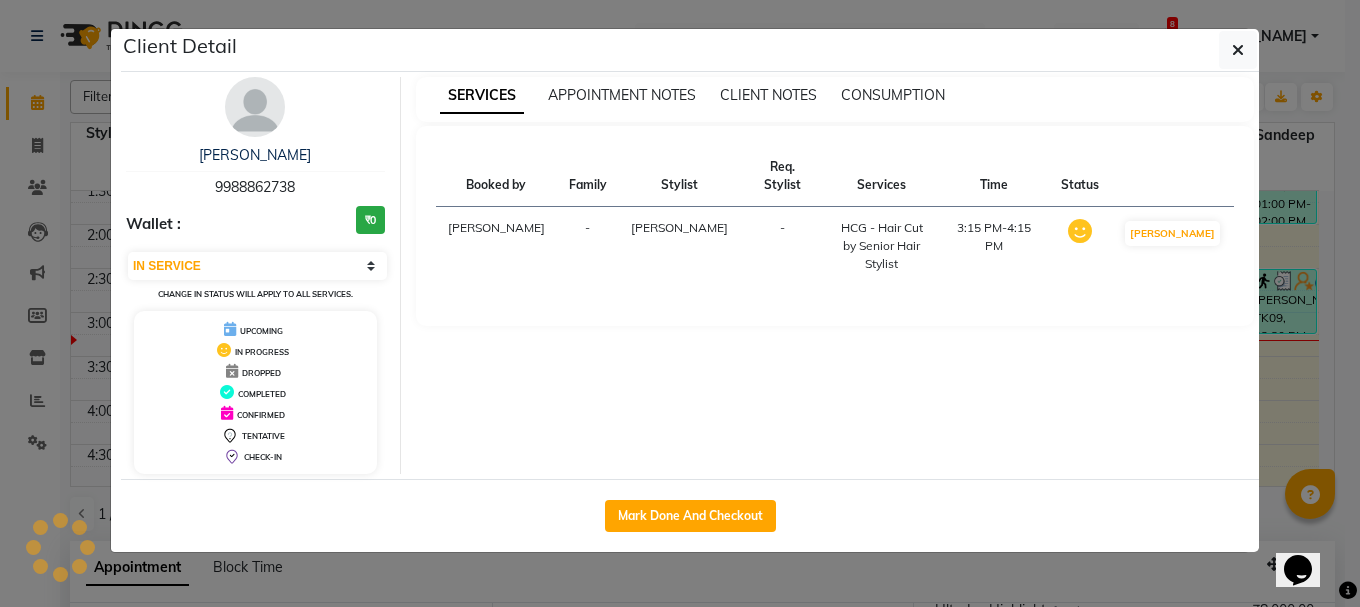 select on "7" 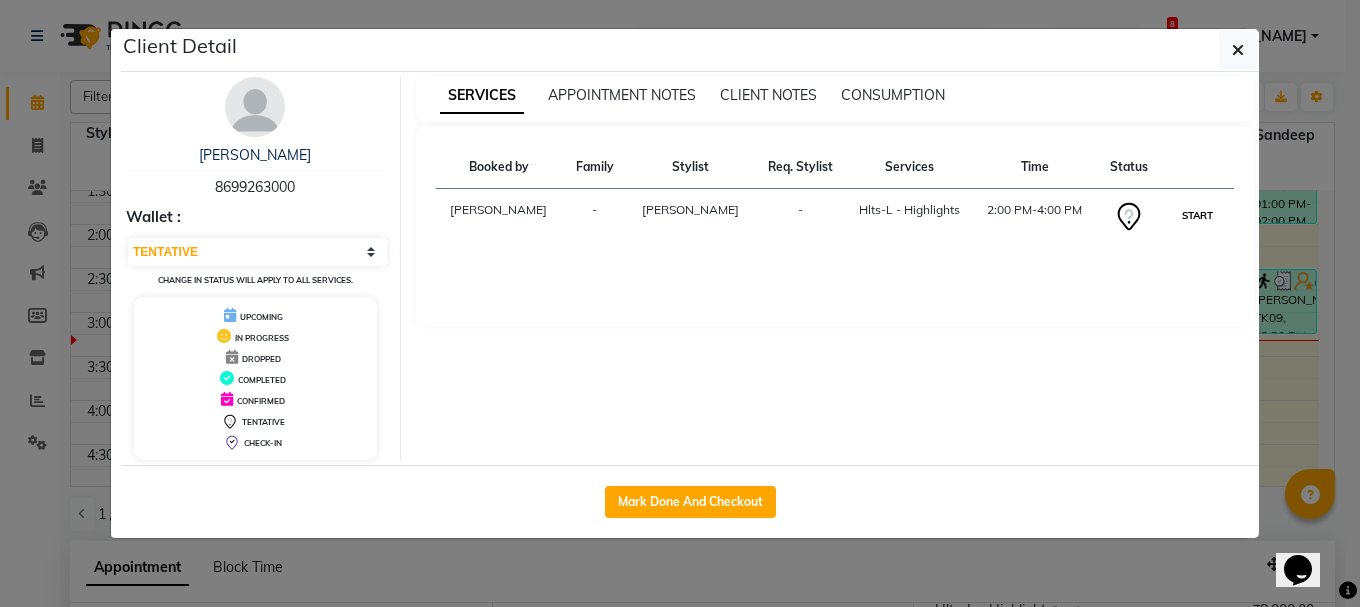 click on "START" at bounding box center [1197, 215] 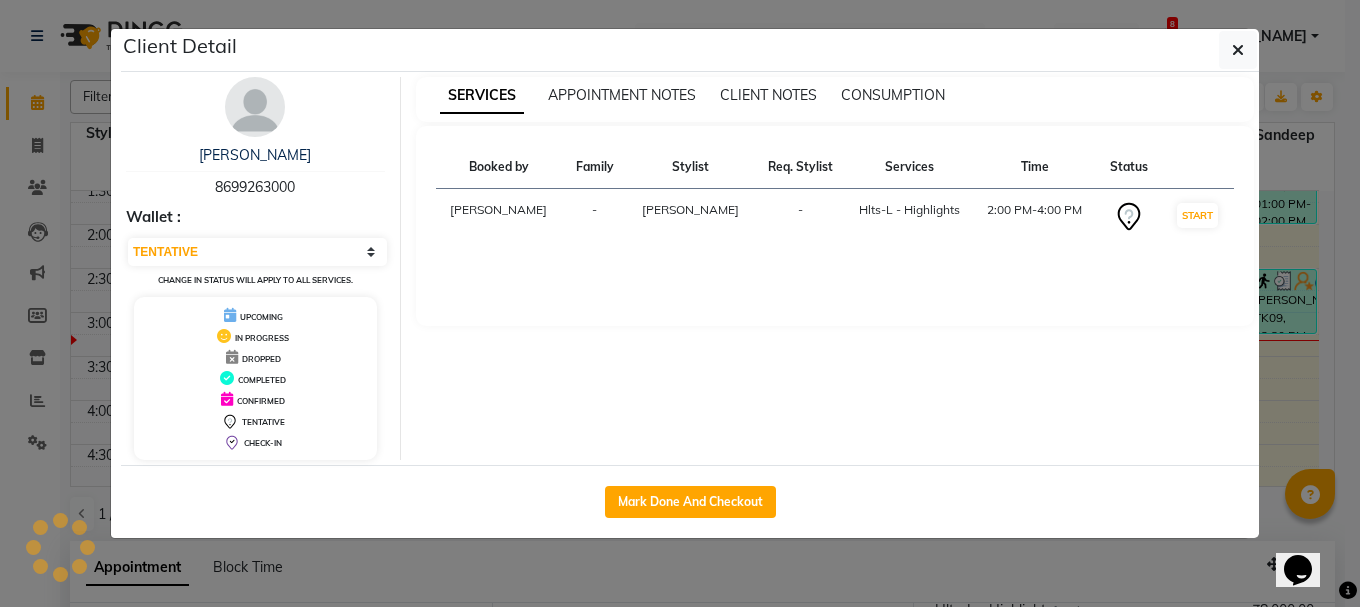 click on "Client Detail  himanshu goyal   8699263000 Wallet : Select IN SERVICE CONFIRMED TENTATIVE CHECK IN MARK DONE UPCOMING Change in status will apply to all services. UPCOMING IN PROGRESS DROPPED COMPLETED CONFIRMED TENTATIVE CHECK-IN SERVICES APPOINTMENT NOTES CLIENT NOTES CONSUMPTION Booked by Family Stylist Req. Stylist Services Time Status  Manya  - Jasvir -  Hlts-L - Highlights   2:00 PM-4:00 PM   START   Mark Done And Checkout" 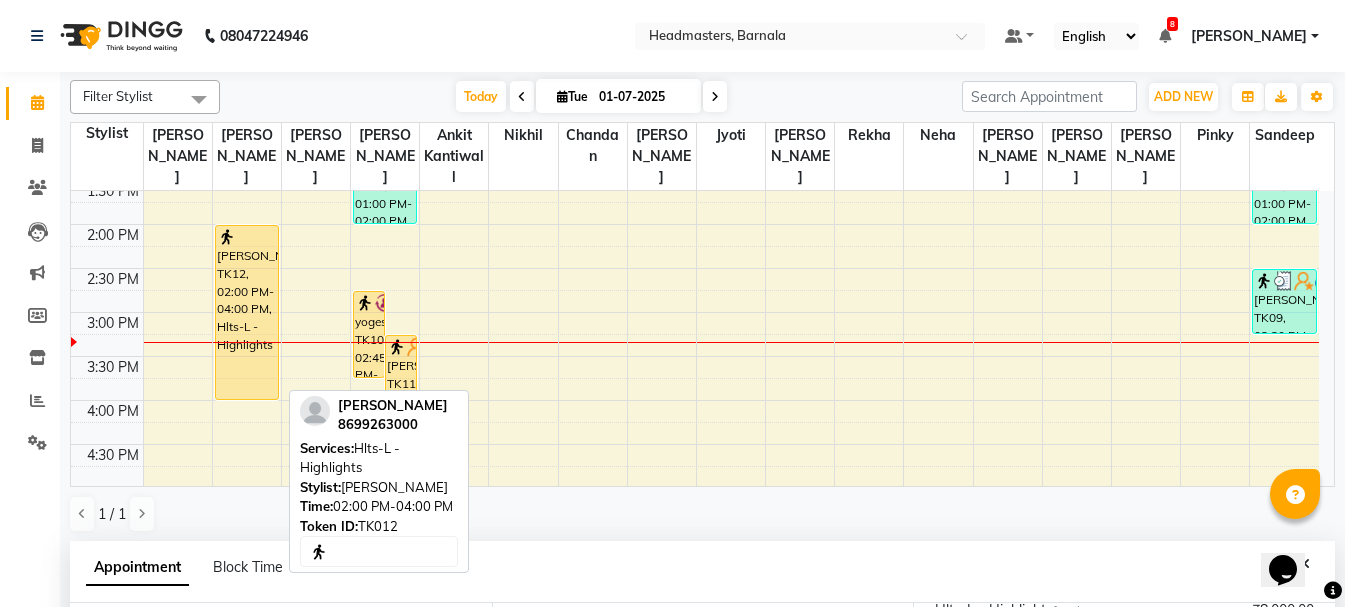 click on "[PERSON_NAME], TK12, 02:00 PM-04:00 PM, Hlts-L - Highlights" at bounding box center [247, 312] 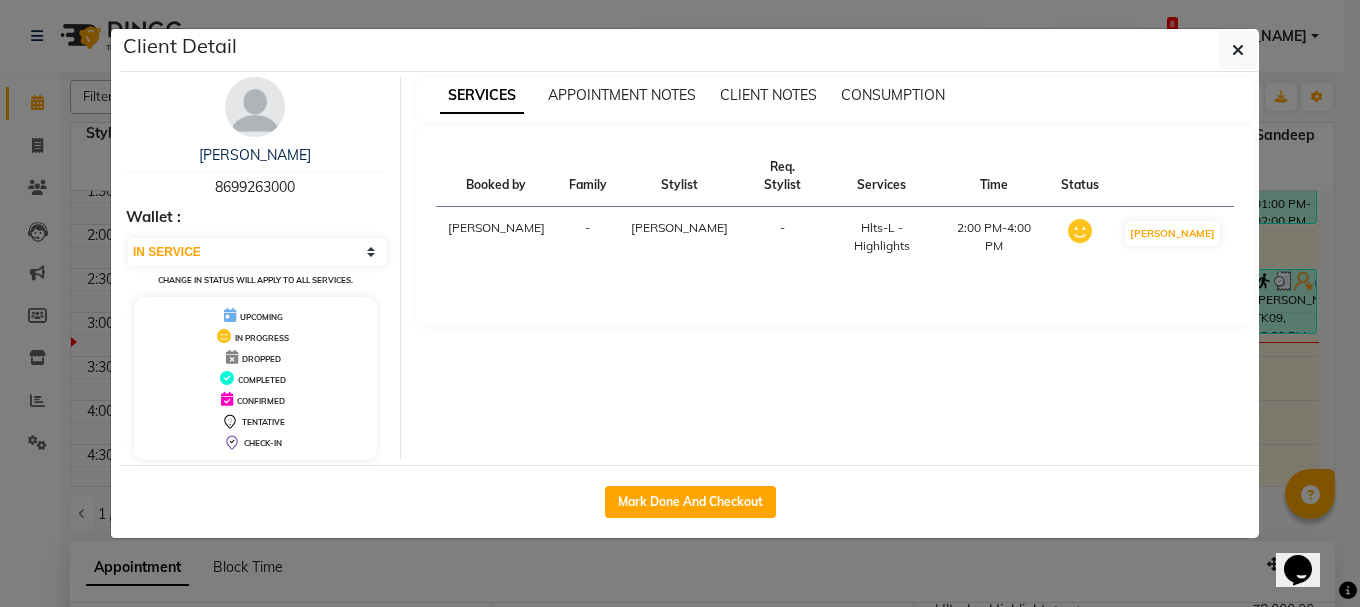 click on "Client Detail  himanshu goyal   8699263000 Wallet : Select IN SERVICE CONFIRMED TENTATIVE CHECK IN MARK DONE UPCOMING Change in status will apply to all services. UPCOMING IN PROGRESS DROPPED COMPLETED CONFIRMED TENTATIVE CHECK-IN SERVICES APPOINTMENT NOTES CLIENT NOTES CONSUMPTION Booked by Family Stylist Req. Stylist Services Time Status  Manya  - Jasvir -  Hlts-L - Highlights   2:00 PM-4:00 PM   MARK DONE   Mark Done And Checkout" 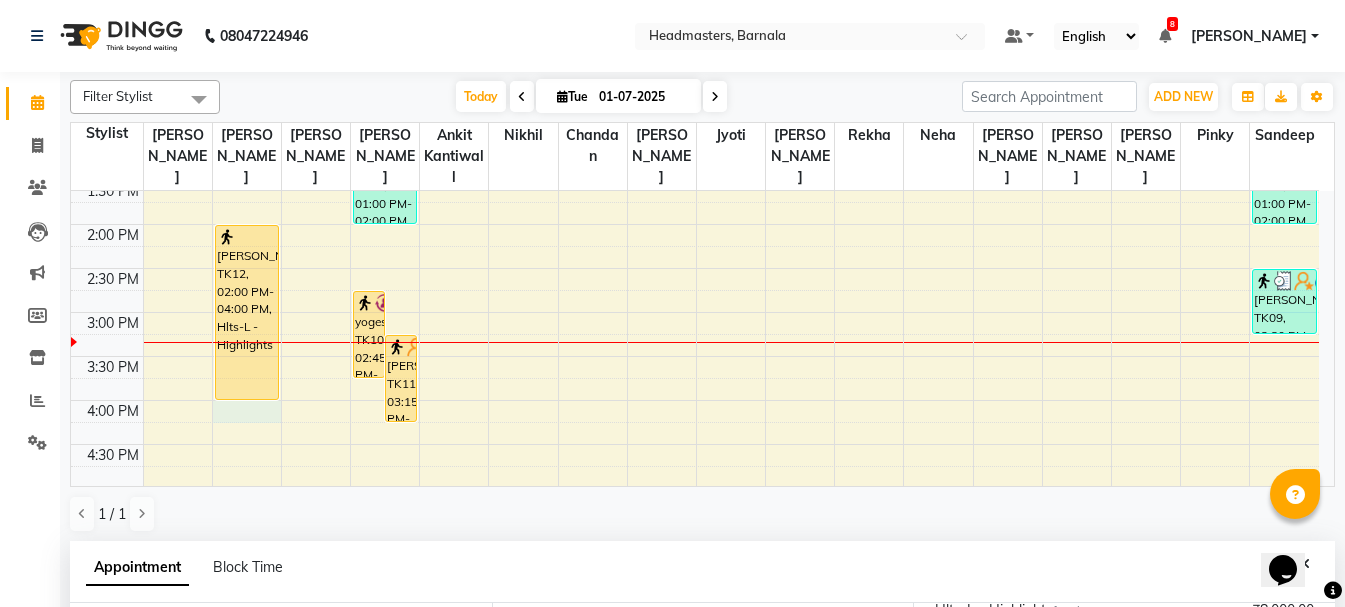 click on "8:00 AM 8:30 AM 9:00 AM 9:30 AM 10:00 AM 10:30 AM 11:00 AM 11:30 AM 12:00 PM 12:30 PM 1:00 PM 1:30 PM 2:00 PM 2:30 PM 3:00 PM 3:30 PM 4:00 PM 4:30 PM 5:00 PM 5:30 PM 6:00 PM 6:30 PM 7:00 PM 7:30 PM 8:00 PM 8:30 PM     Nimrat, TK04, 11:00 AM-11:30 AM, SSM - Shampoo     Ruby, TK06, 11:30 AM-01:30 PM, GL-igora - Igora Global     himanshu goyal, TK12, 02:00 PM-04:00 PM, Hlts-L - Highlights     yogesh, TK10, 02:45 PM-03:45 PM, HCG - Hair Cut by Senior Hair Stylist     jatinder, TK11, 03:15 PM-04:15 PM, HCG - Hair Cut by Senior Hair Stylist     Rumi, TK02, 10:00 AM-11:00 AM, HCG - Hair Cut by Senior Hair Stylist     Abhi, TK05, 11:30 AM-12:30 PM, HCG - Hair Cut by Senior Hair Stylist     arman, TK07, 01:00 PM-02:00 PM, HCG - Hair Cut by Senior Hair Stylist     Ekam, TK01, 11:00 AM-11:30 AM, SSL - Shampoo     akash ., TK03, 11:00 AM-12:30 PM, HCG - Hair Cut by Senior Hair Stylist,BRD-clre - Beard Color Essensity     Manjot, TK08, 01:00 PM-02:00 PM, HCG - Hair Cut by Senior Hair Stylist" at bounding box center (695, 268) 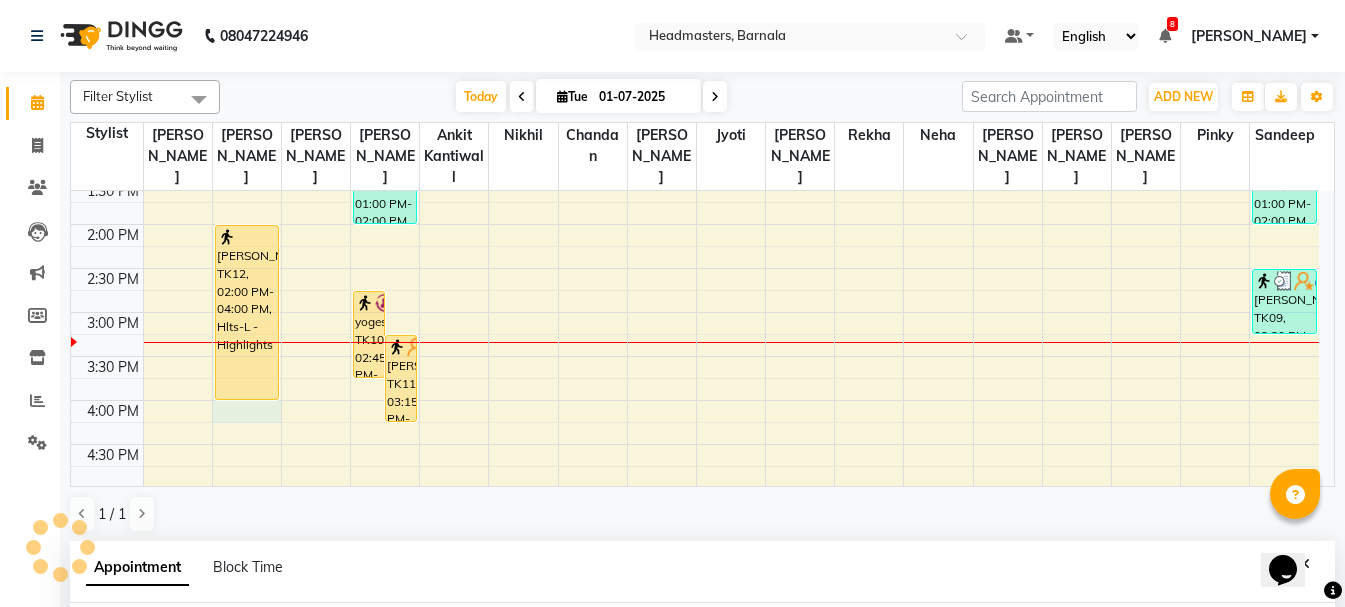 select on "67275" 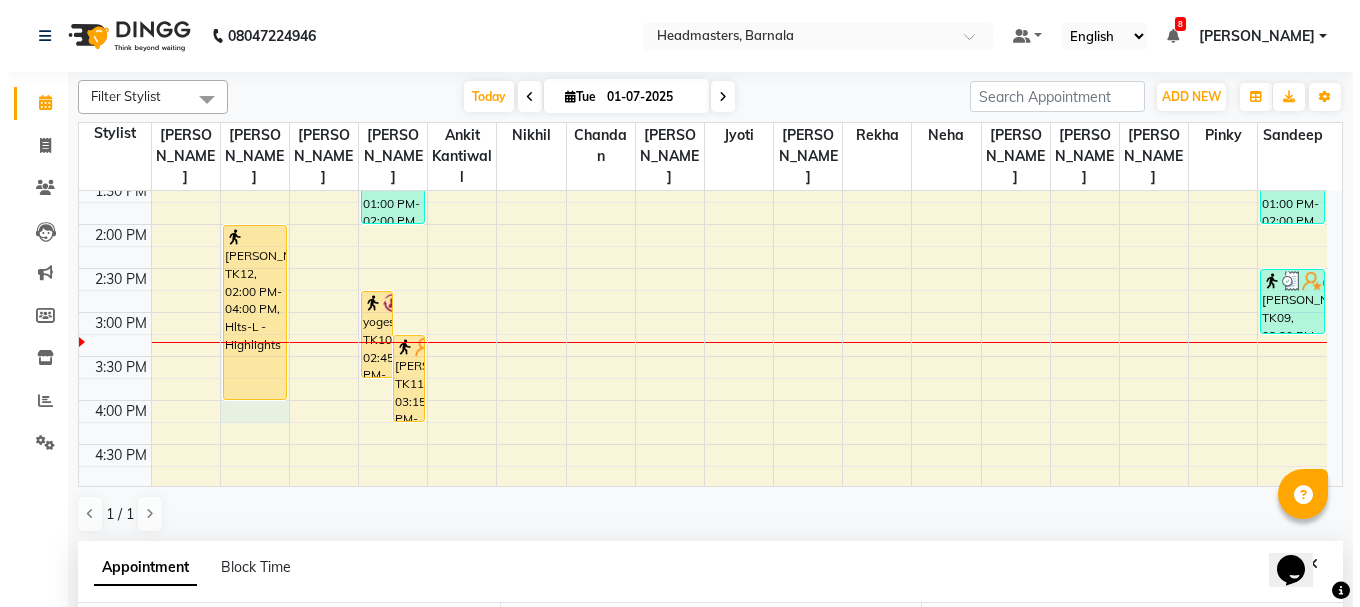 scroll, scrollTop: 389, scrollLeft: 0, axis: vertical 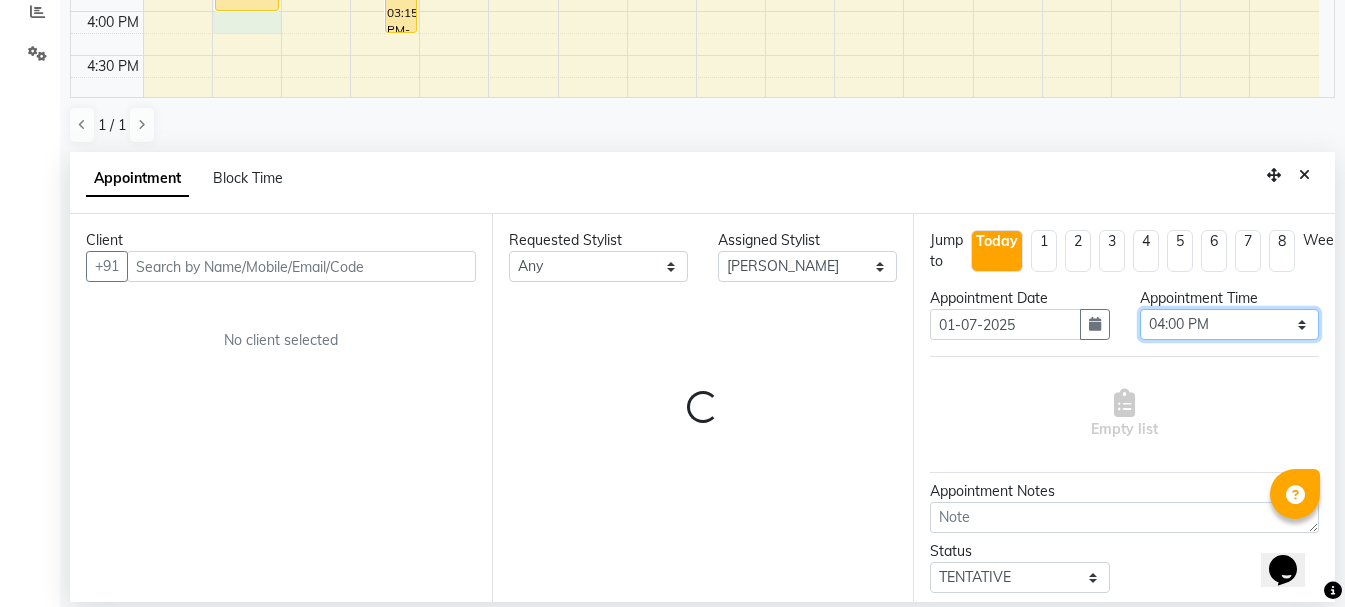 click on "Select 09:00 AM 09:15 AM 09:30 AM 09:45 AM 10:00 AM 10:15 AM 10:30 AM 10:45 AM 11:00 AM 11:15 AM 11:30 AM 11:45 AM 12:00 PM 12:15 PM 12:30 PM 12:45 PM 01:00 PM 01:15 PM 01:30 PM 01:45 PM 02:00 PM 02:15 PM 02:30 PM 02:45 PM 03:00 PM 03:15 PM 03:30 PM 03:45 PM 04:00 PM 04:15 PM 04:30 PM 04:45 PM 05:00 PM 05:15 PM 05:30 PM 05:45 PM 06:00 PM 06:15 PM 06:30 PM 06:45 PM 07:00 PM 07:15 PM 07:30 PM 07:45 PM 08:00 PM" at bounding box center (1229, 324) 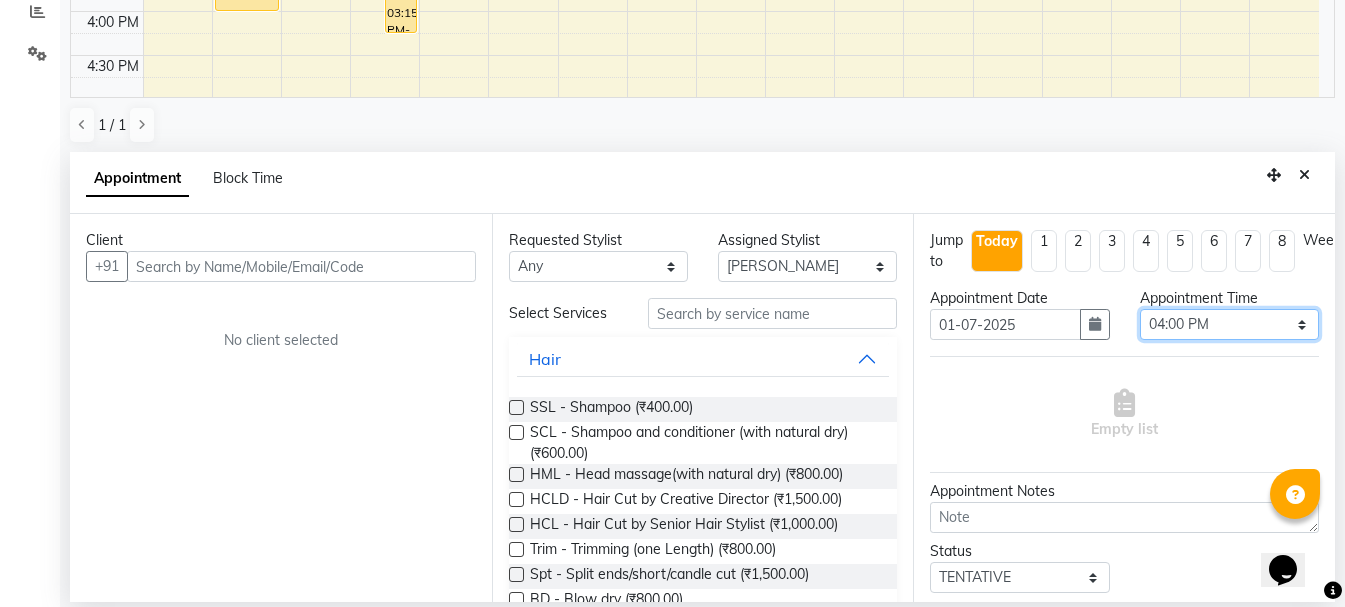 select on "930" 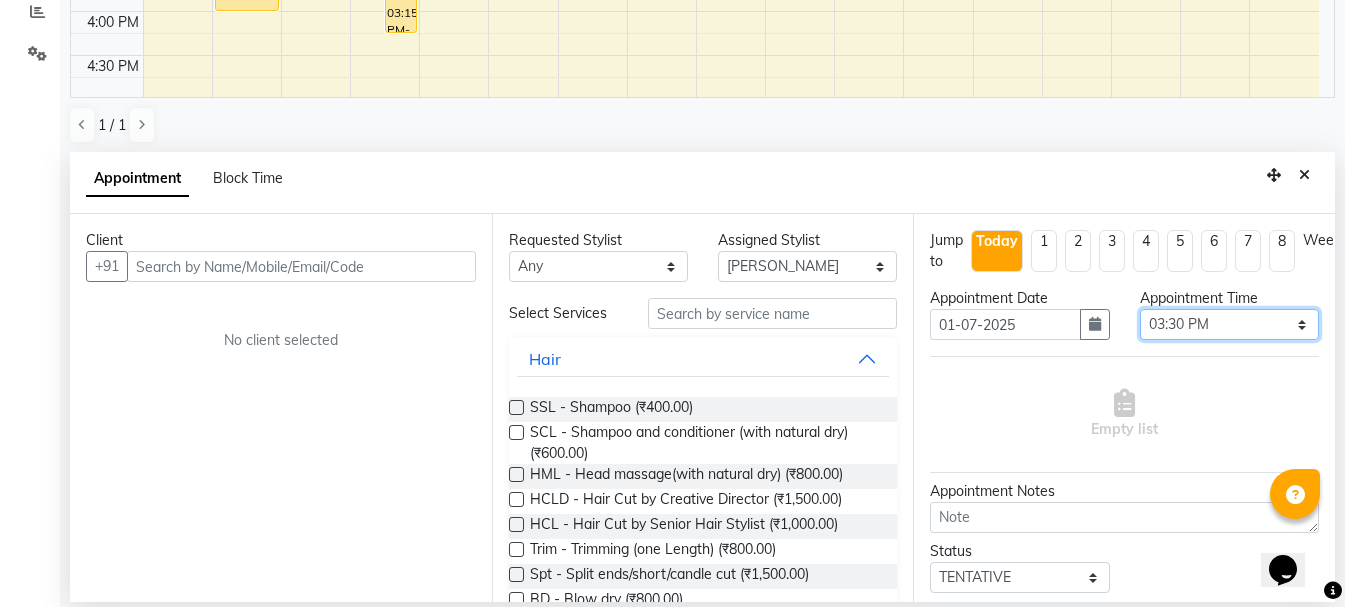 click on "Select 09:00 AM 09:15 AM 09:30 AM 09:45 AM 10:00 AM 10:15 AM 10:30 AM 10:45 AM 11:00 AM 11:15 AM 11:30 AM 11:45 AM 12:00 PM 12:15 PM 12:30 PM 12:45 PM 01:00 PM 01:15 PM 01:30 PM 01:45 PM 02:00 PM 02:15 PM 02:30 PM 02:45 PM 03:00 PM 03:15 PM 03:30 PM 03:45 PM 04:00 PM 04:15 PM 04:30 PM 04:45 PM 05:00 PM 05:15 PM 05:30 PM 05:45 PM 06:00 PM 06:15 PM 06:30 PM 06:45 PM 07:00 PM 07:15 PM 07:30 PM 07:45 PM 08:00 PM" at bounding box center (1229, 324) 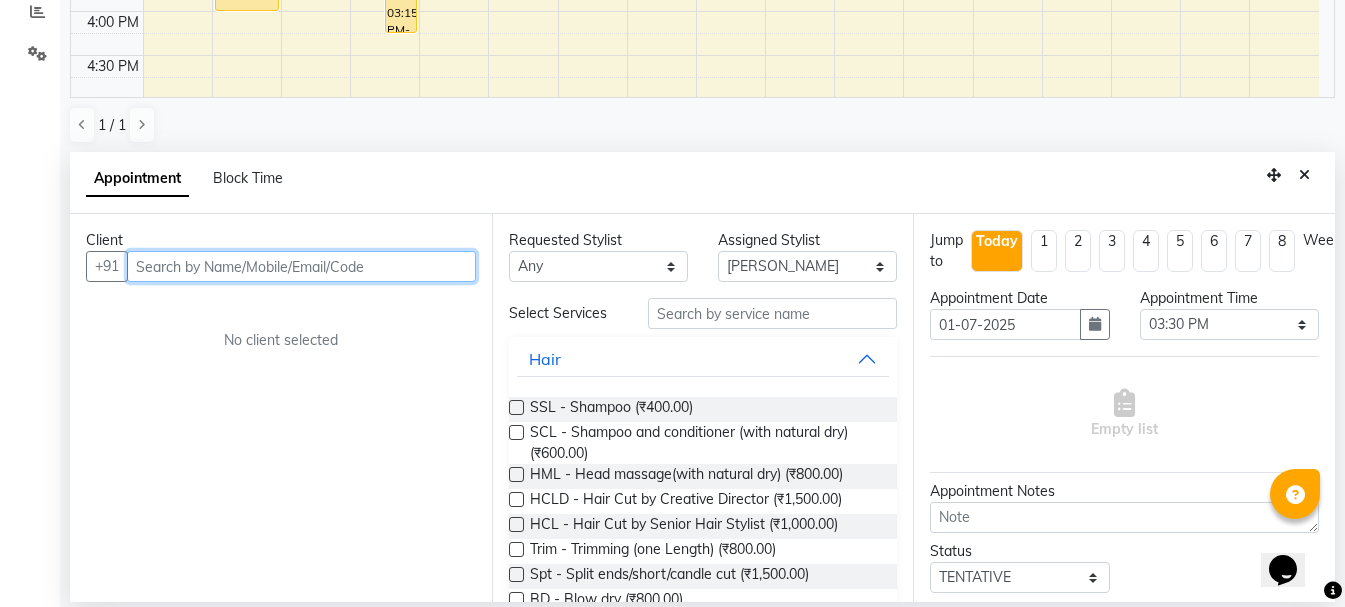 click at bounding box center (301, 266) 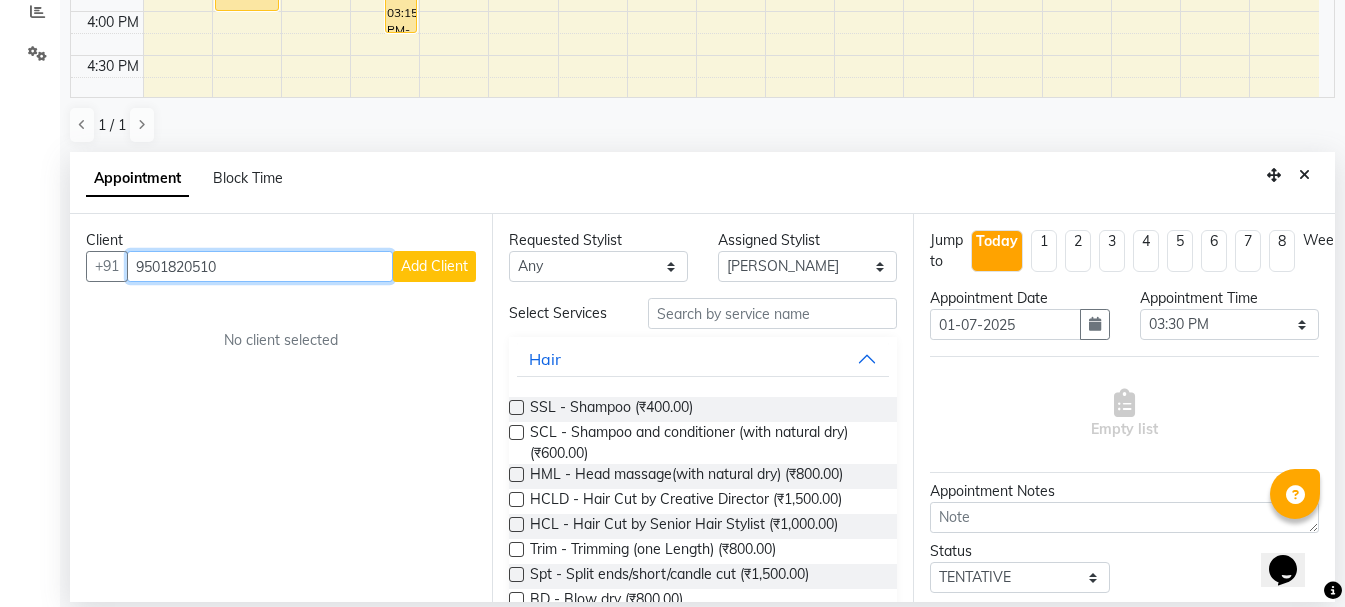 type on "9501820510" 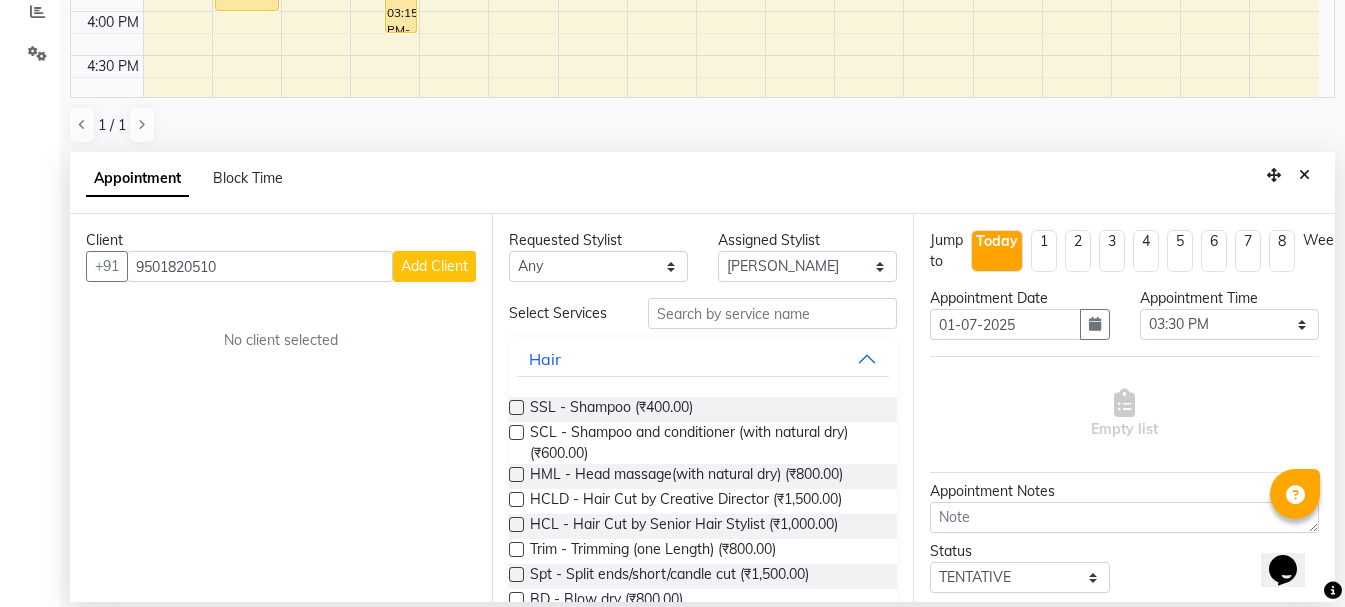click on "Add Client" at bounding box center (434, 266) 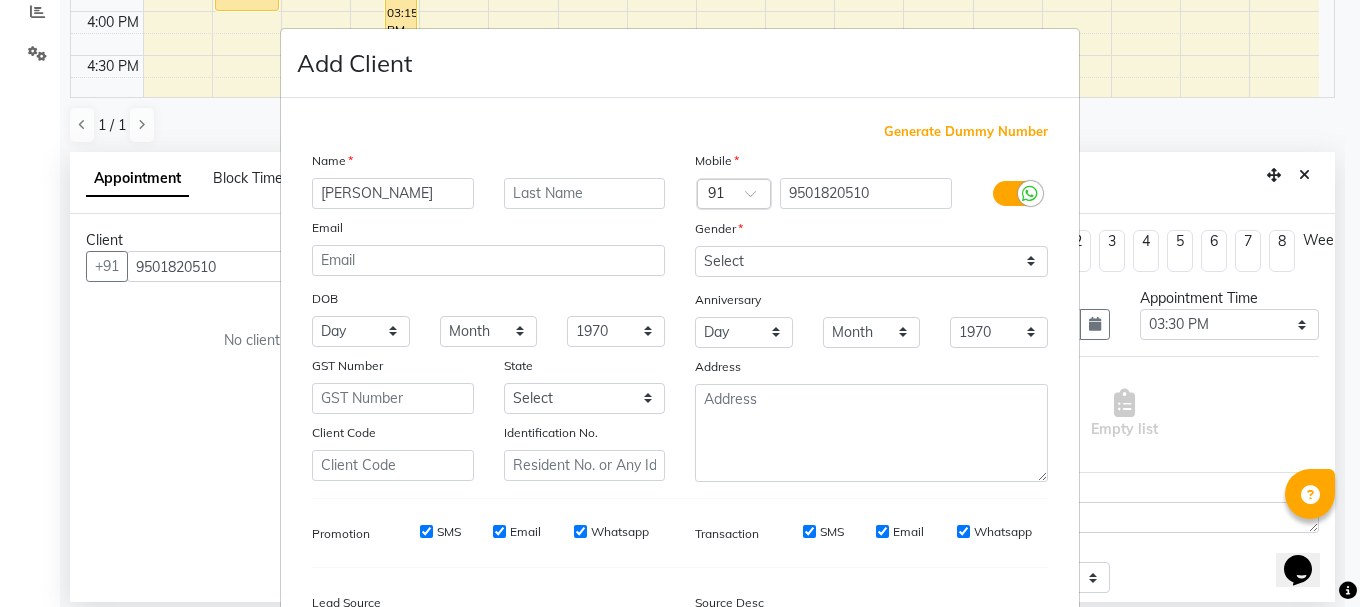 type on "[PERSON_NAME]" 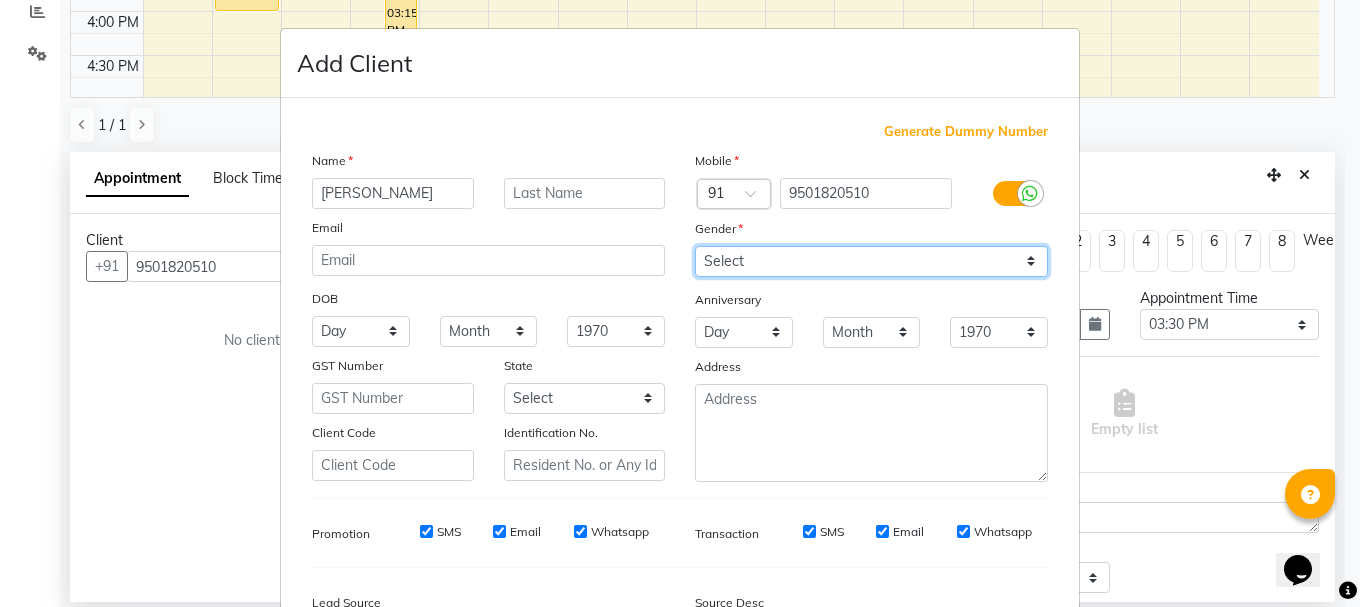 click on "Select [DEMOGRAPHIC_DATA] [DEMOGRAPHIC_DATA] Other Prefer Not To Say" at bounding box center (871, 261) 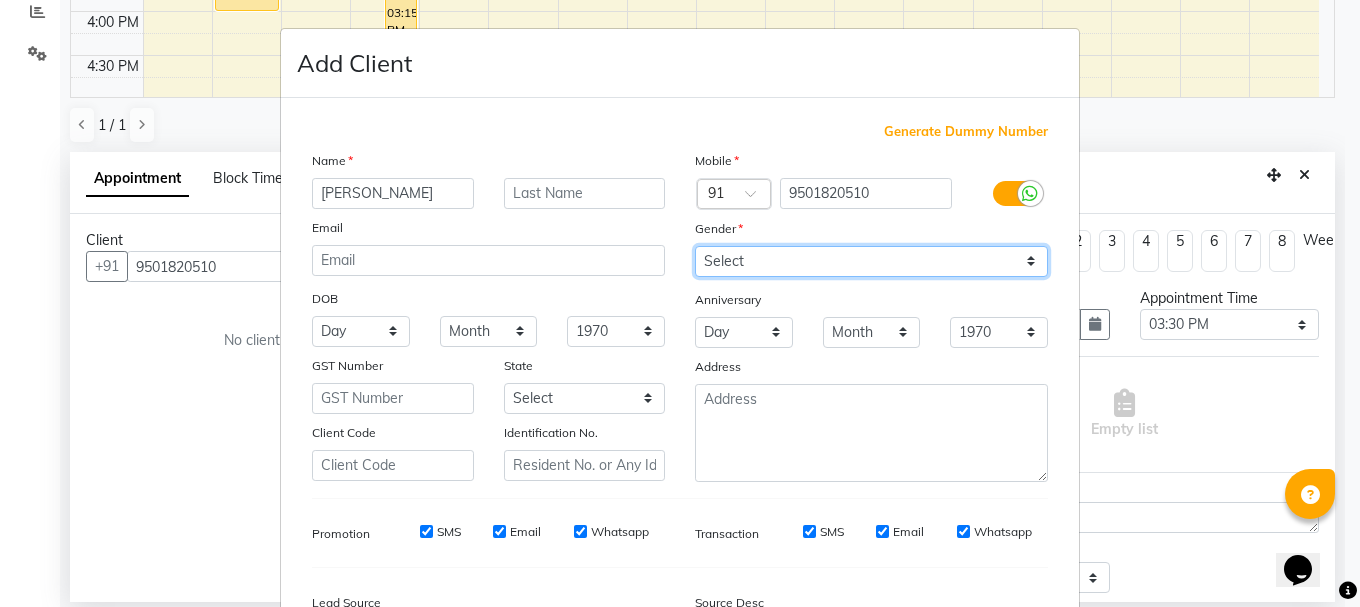 select on "female" 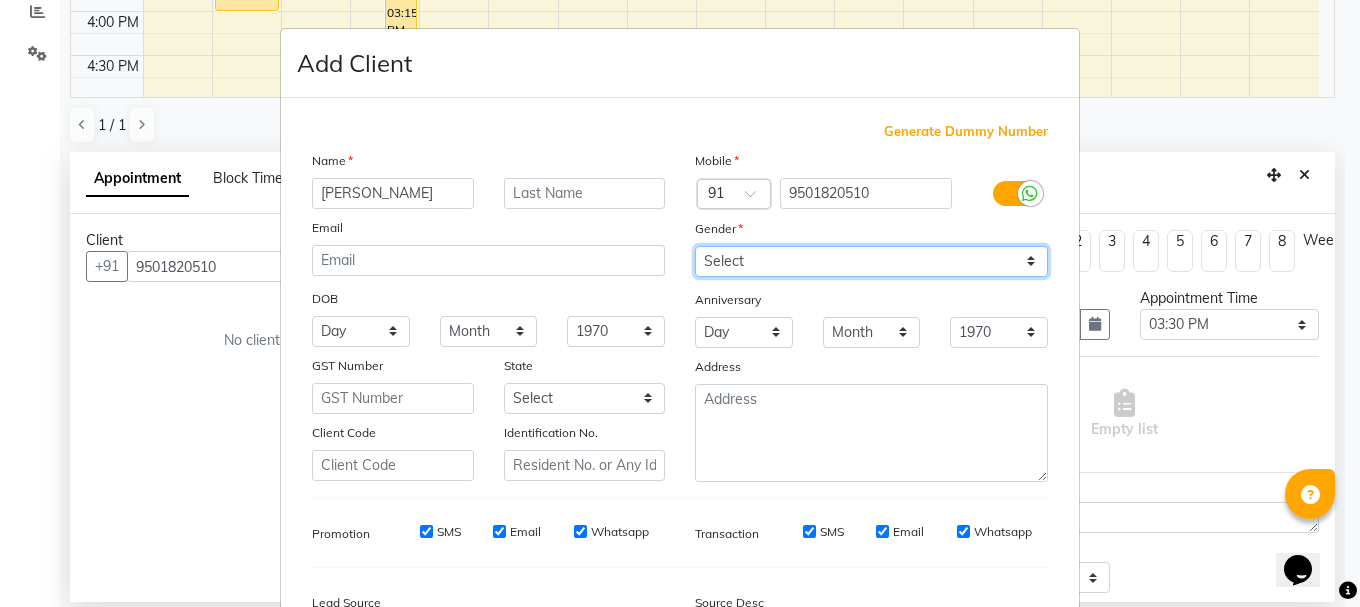 click on "Select [DEMOGRAPHIC_DATA] [DEMOGRAPHIC_DATA] Other Prefer Not To Say" at bounding box center (871, 261) 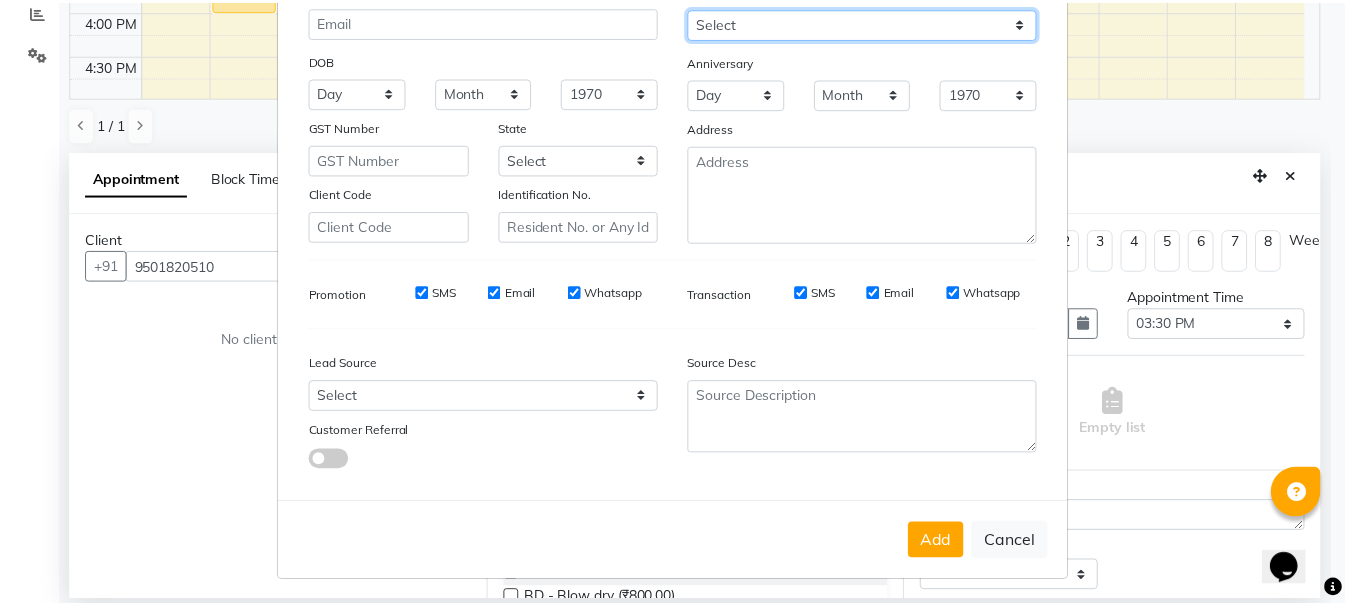 scroll, scrollTop: 242, scrollLeft: 0, axis: vertical 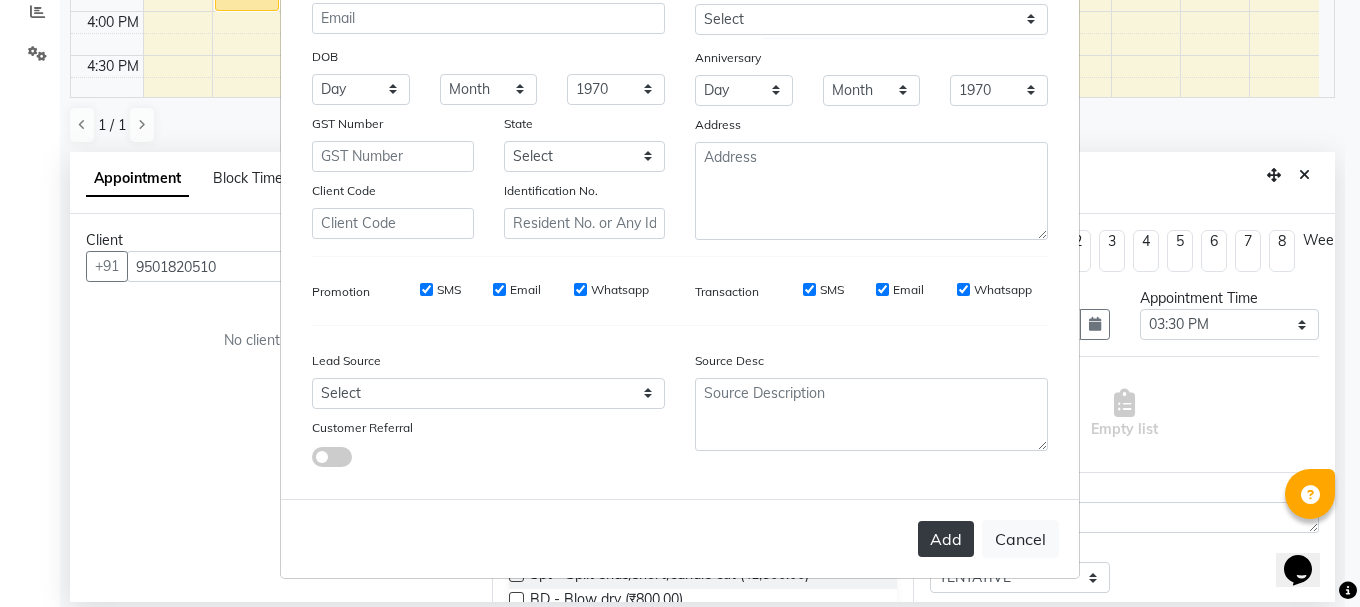 click on "Add" at bounding box center (946, 539) 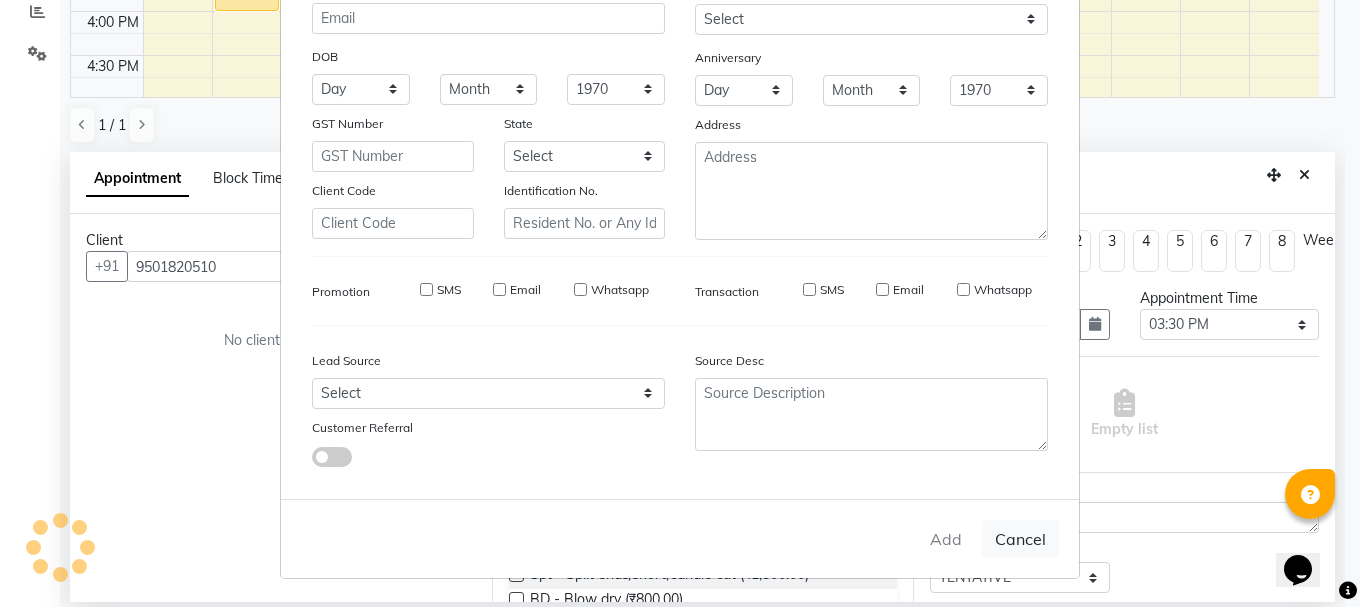 type 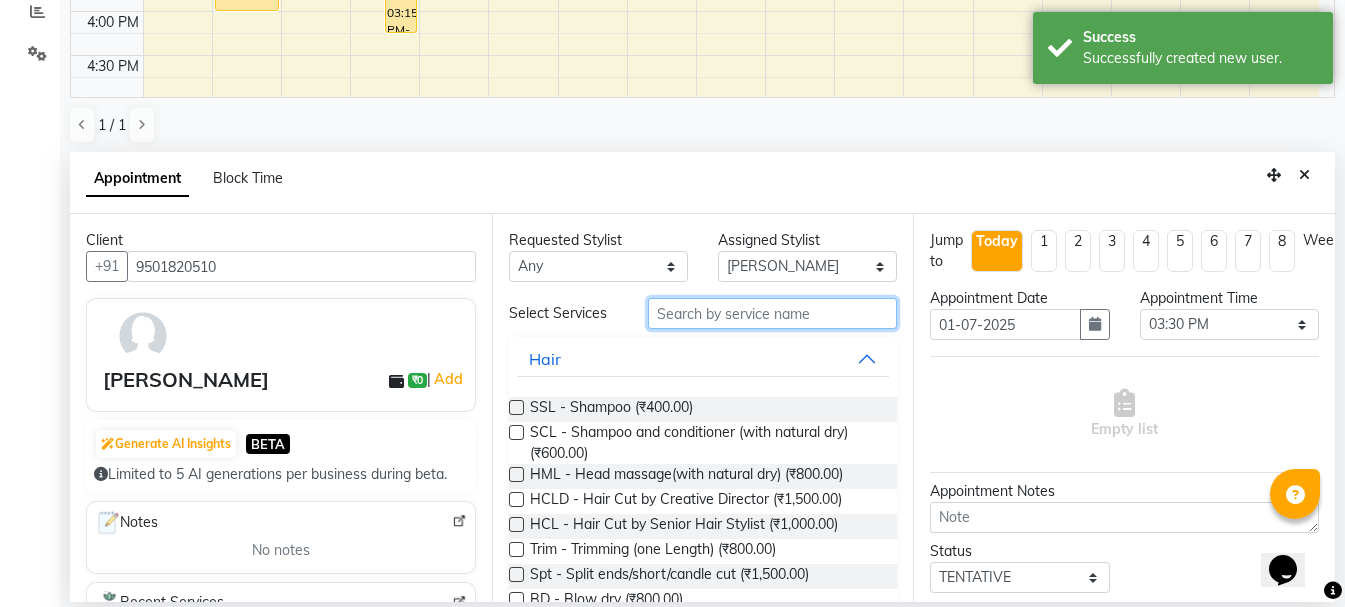 click at bounding box center (772, 313) 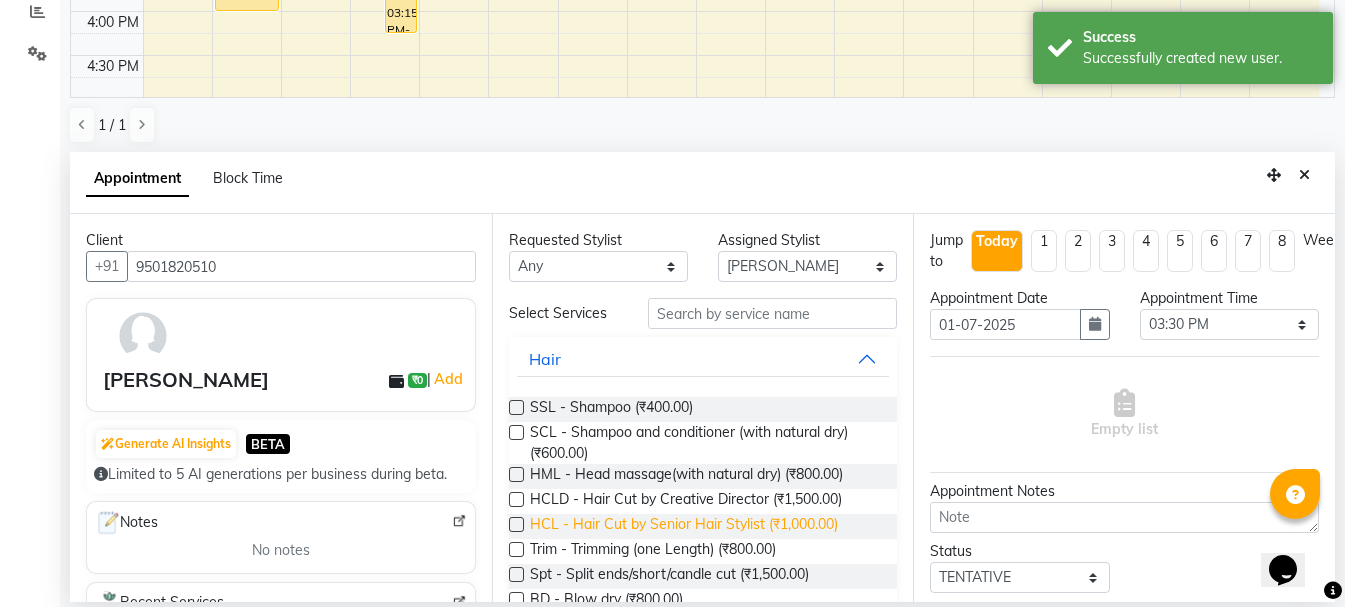 click on "HCL - Hair Cut by Senior Hair Stylist (₹1,000.00)" at bounding box center [684, 526] 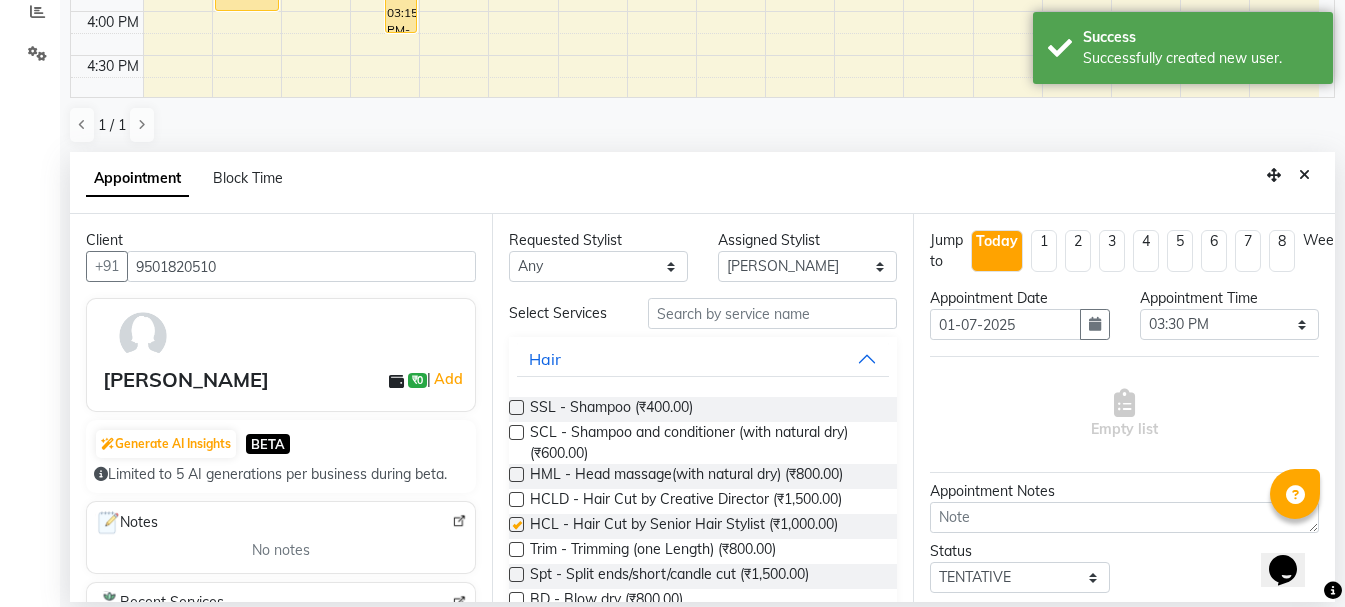 checkbox on "false" 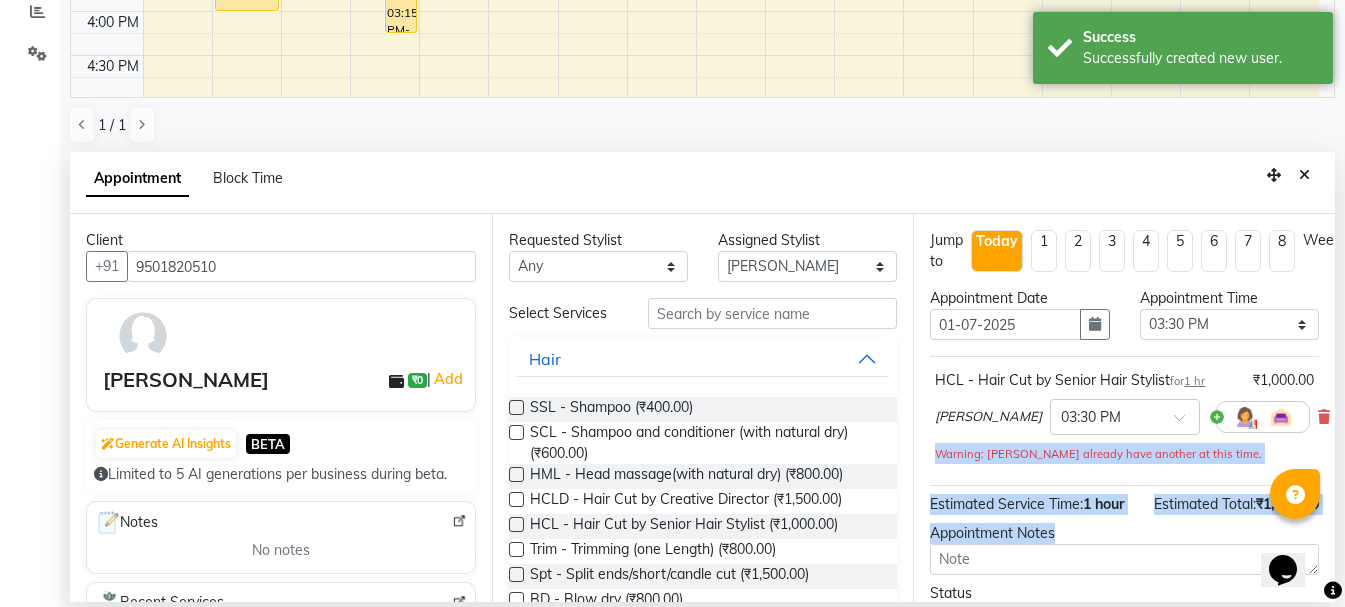 drag, startPoint x: 1337, startPoint y: 402, endPoint x: 1353, endPoint y: 546, distance: 144.88617 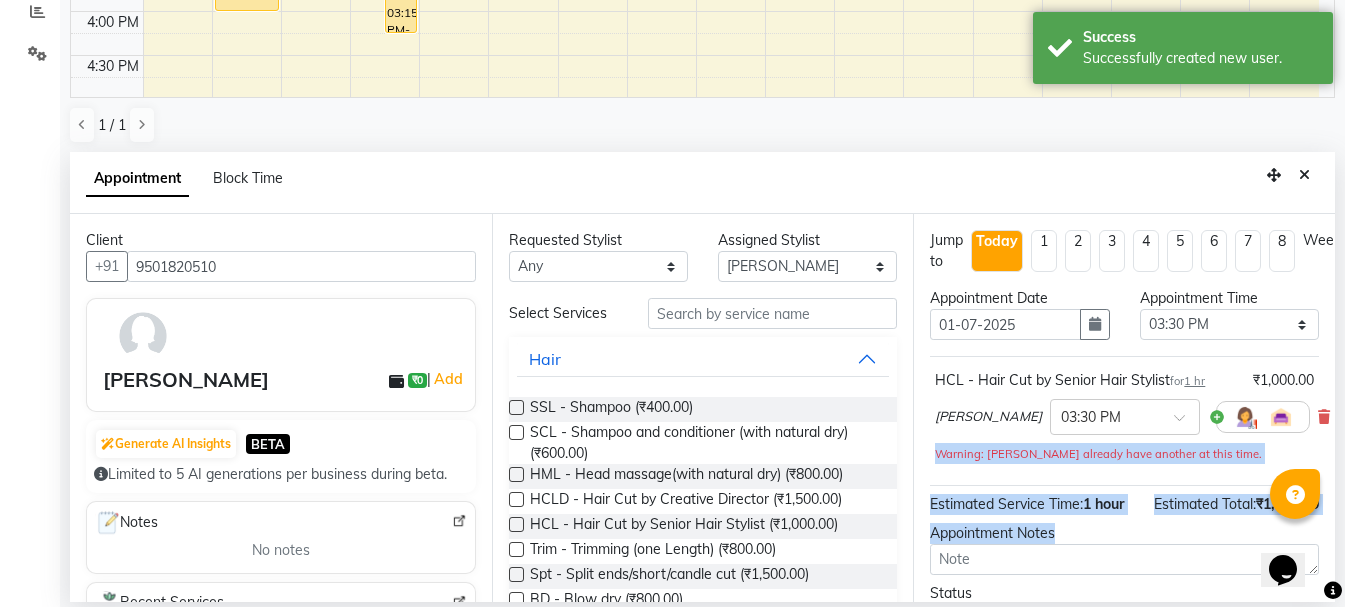 scroll, scrollTop: 195, scrollLeft: 0, axis: vertical 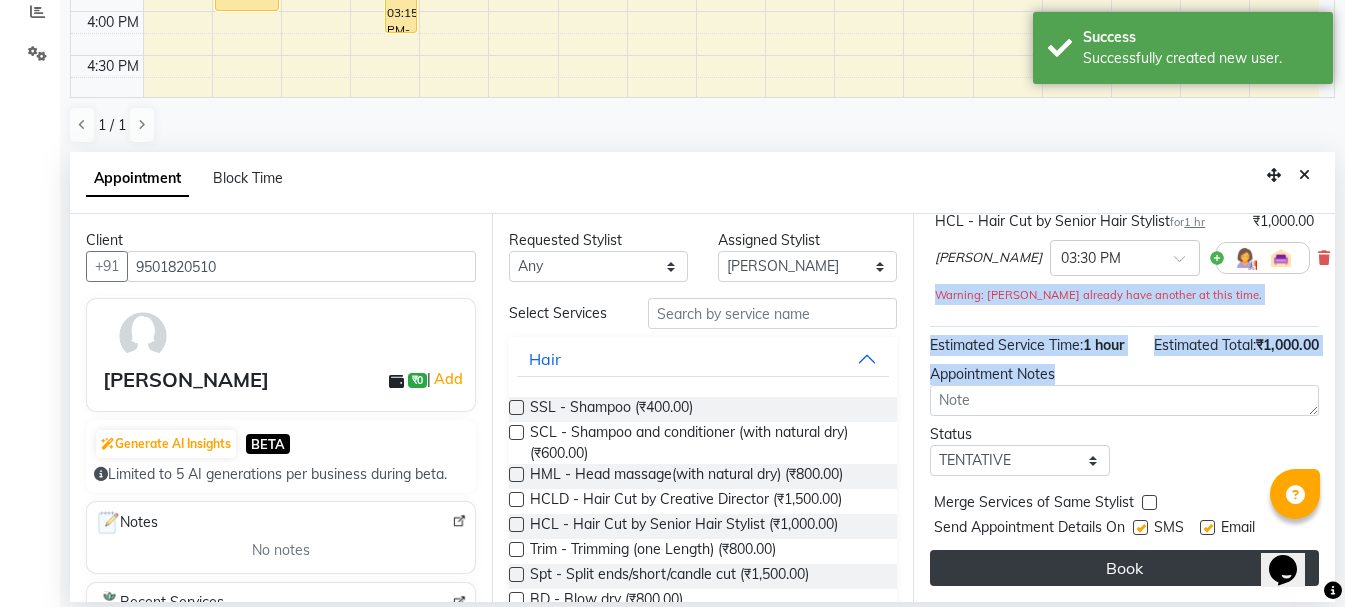 click on "Book" at bounding box center [1124, 568] 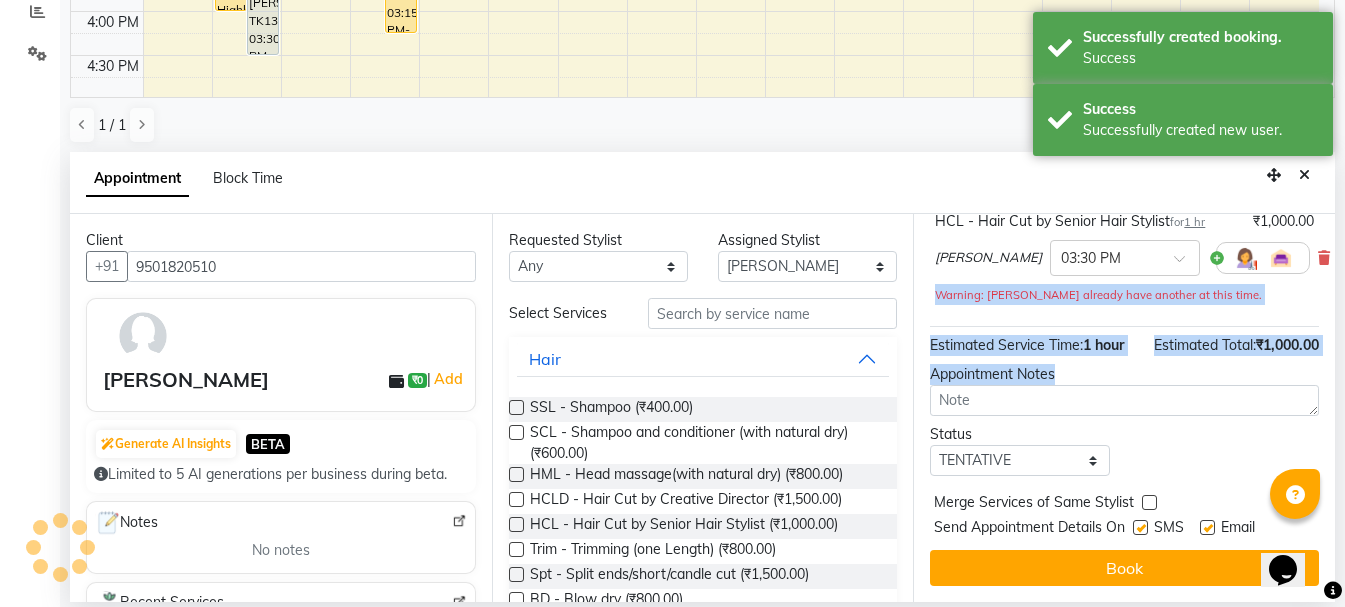 scroll, scrollTop: 0, scrollLeft: 0, axis: both 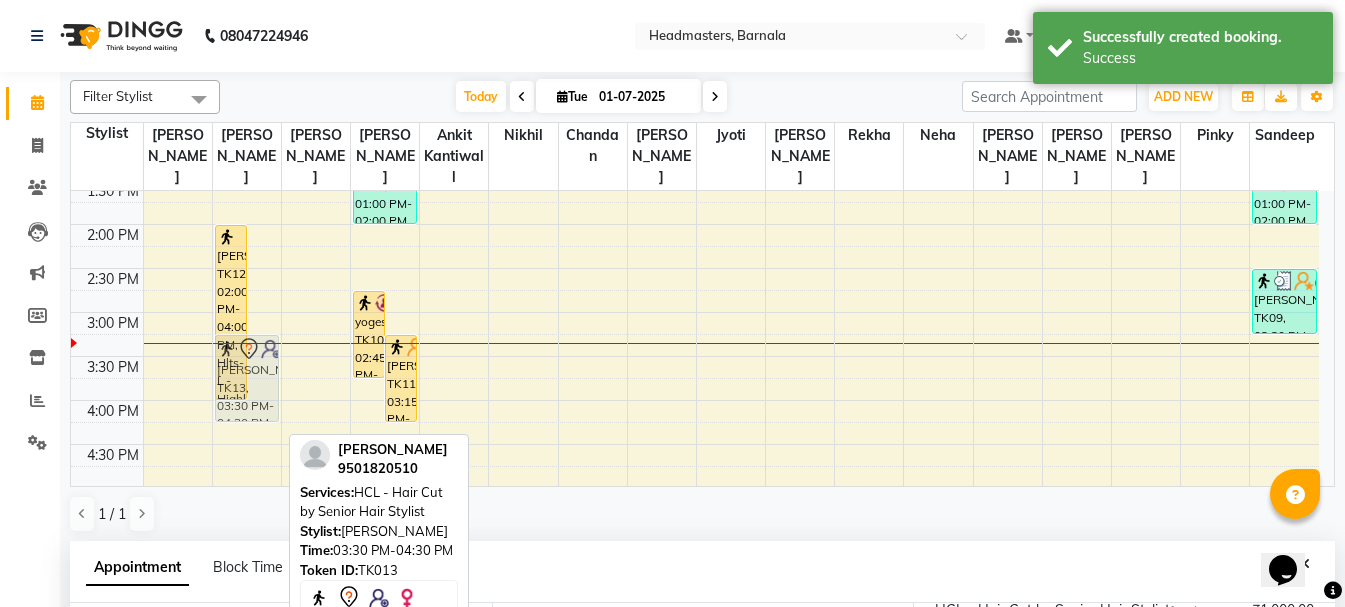 drag, startPoint x: 269, startPoint y: 393, endPoint x: 269, endPoint y: 374, distance: 19 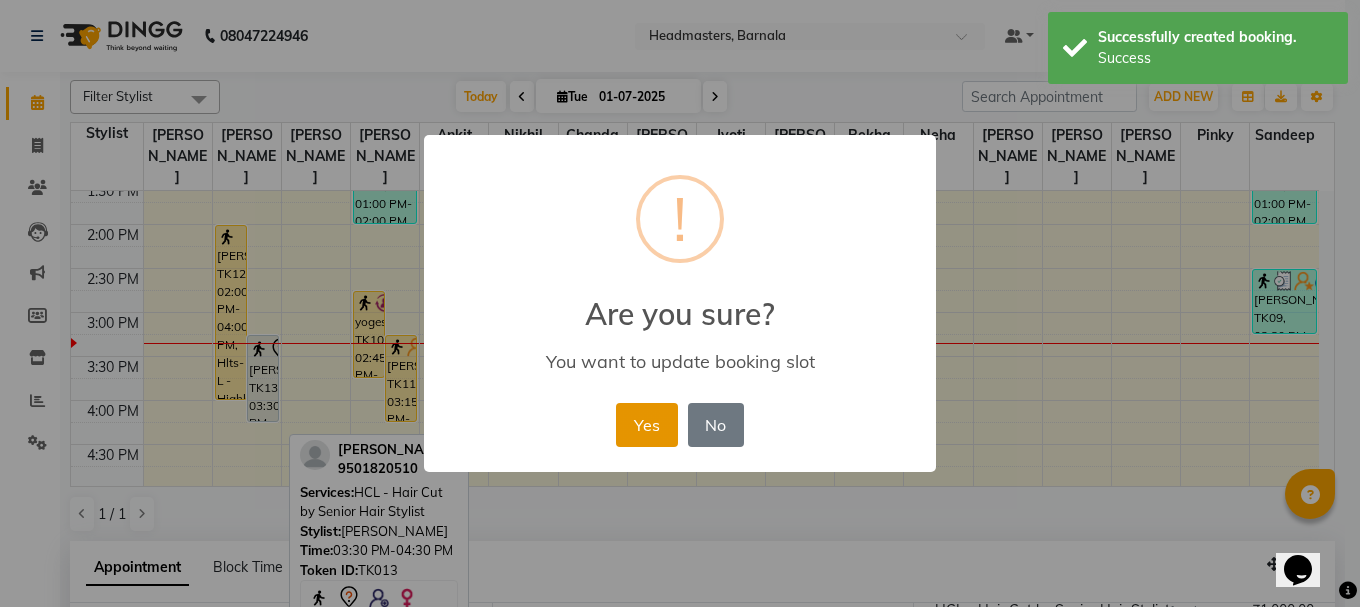 click on "Yes" at bounding box center (646, 425) 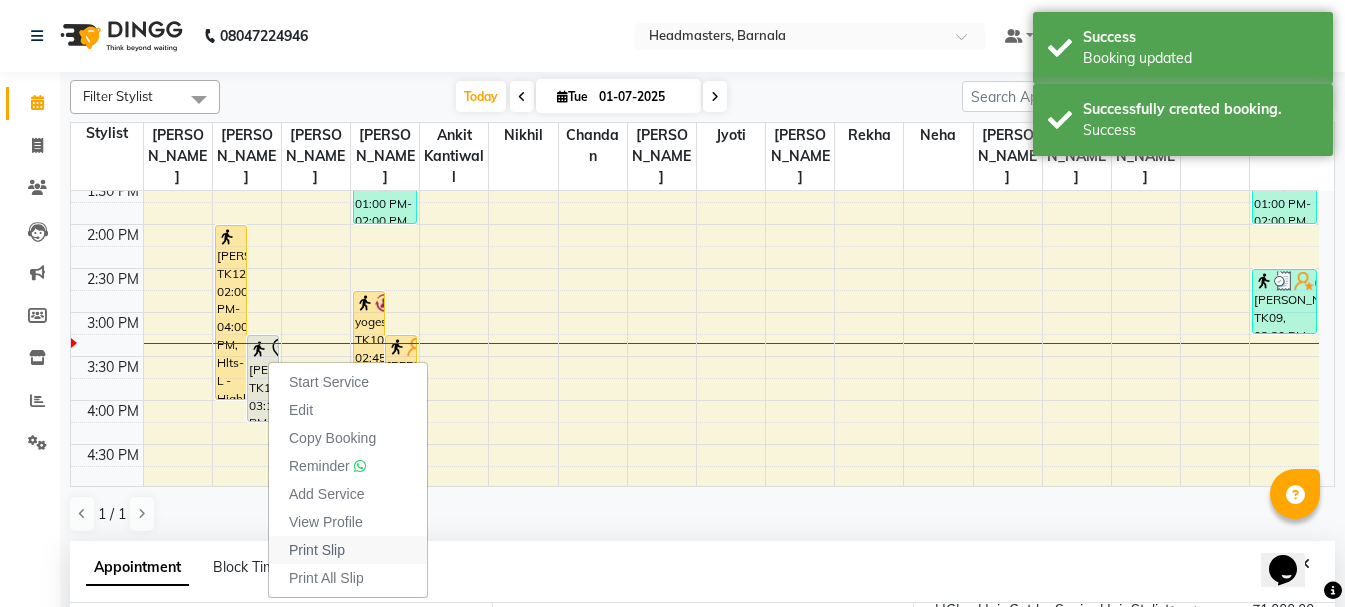 click on "Print Slip" at bounding box center (348, 550) 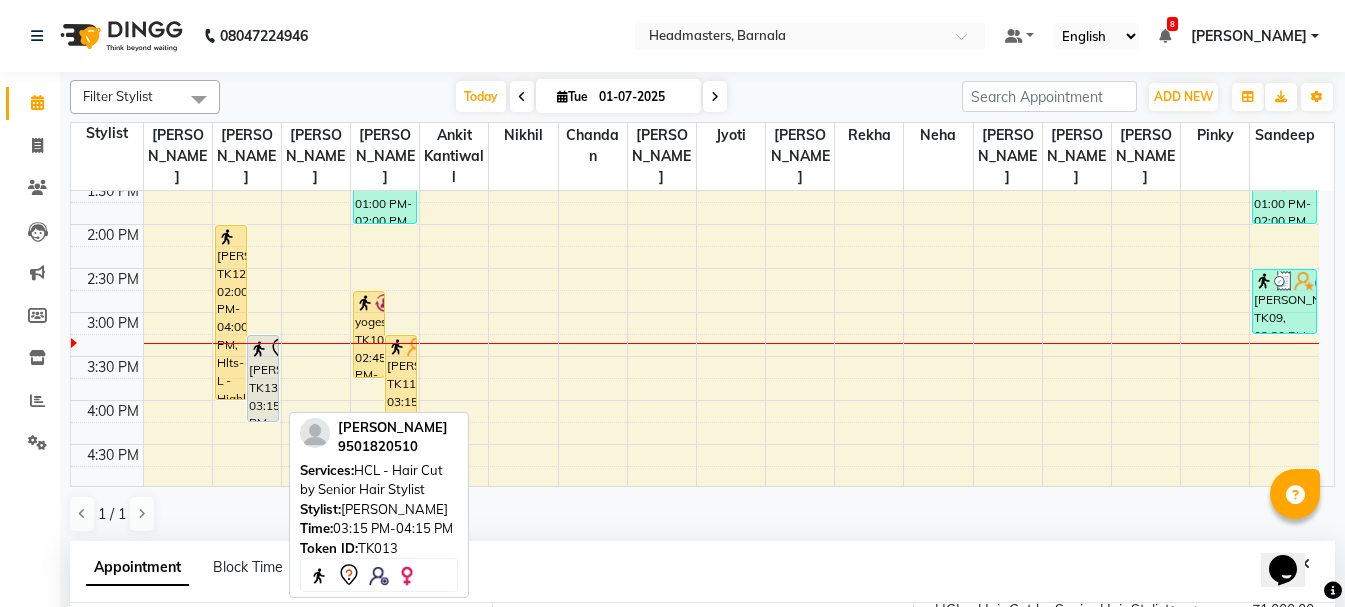 click on "[PERSON_NAME], TK13, 03:15 PM-04:15 PM, HCL - Hair Cut by Senior Hair Stylist" at bounding box center (263, 378) 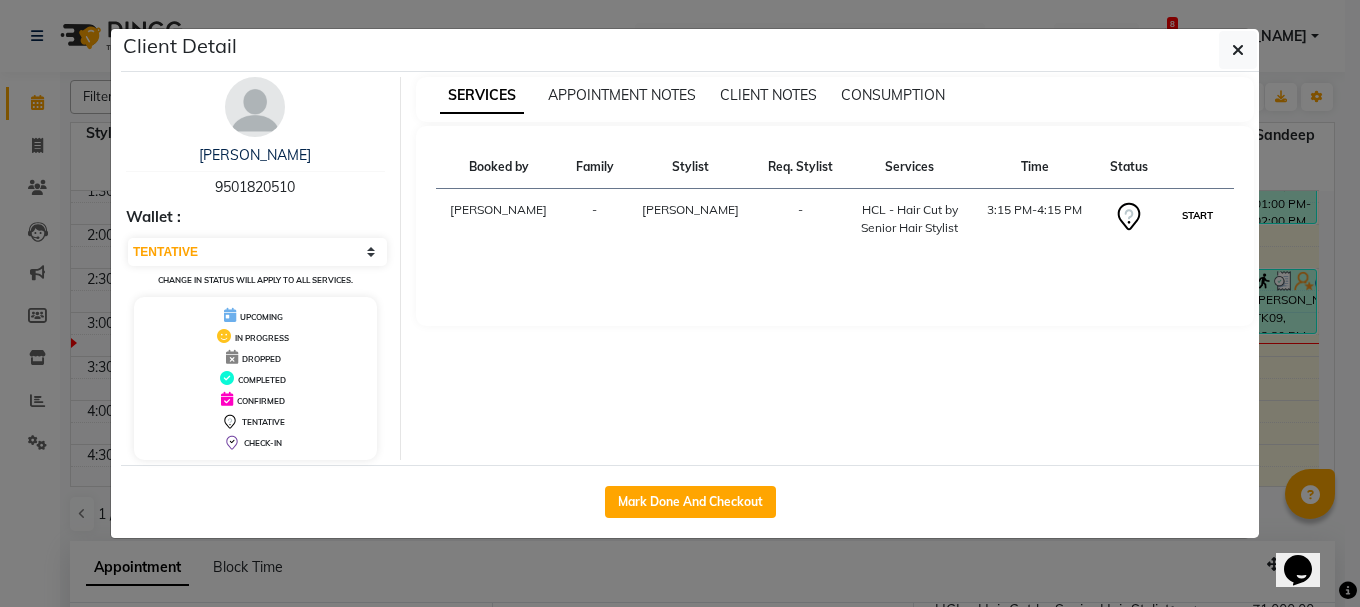 drag, startPoint x: 1186, startPoint y: 225, endPoint x: 1295, endPoint y: 196, distance: 112.79185 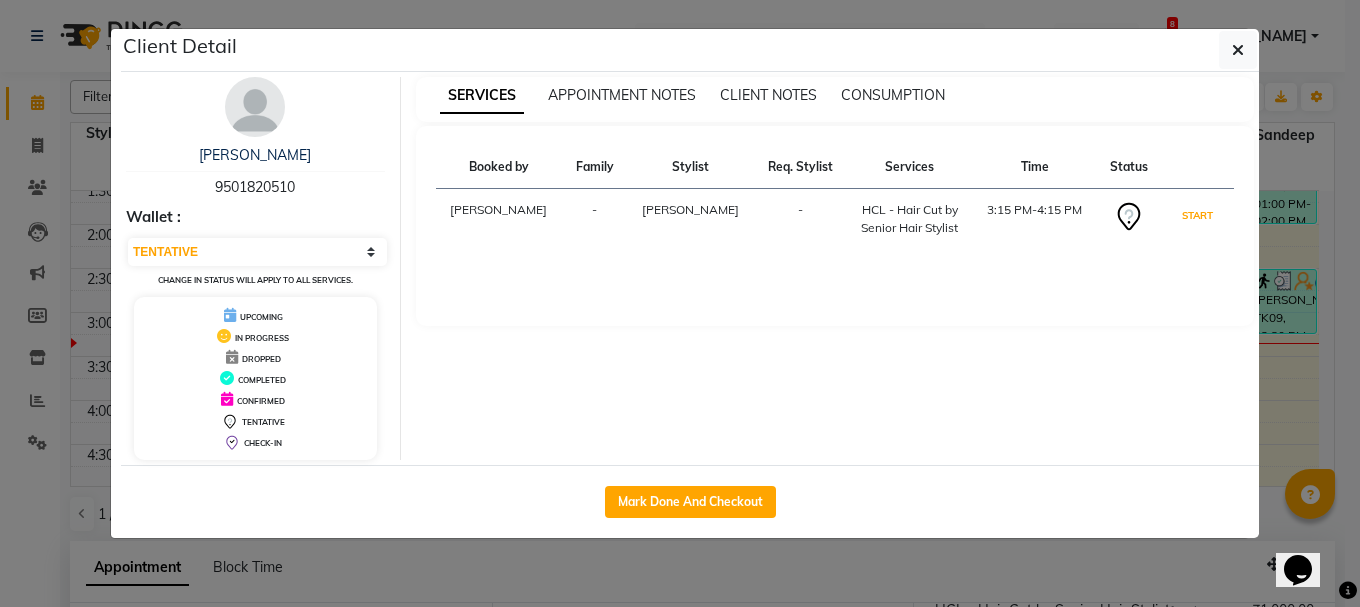 click on "START" at bounding box center [1197, 215] 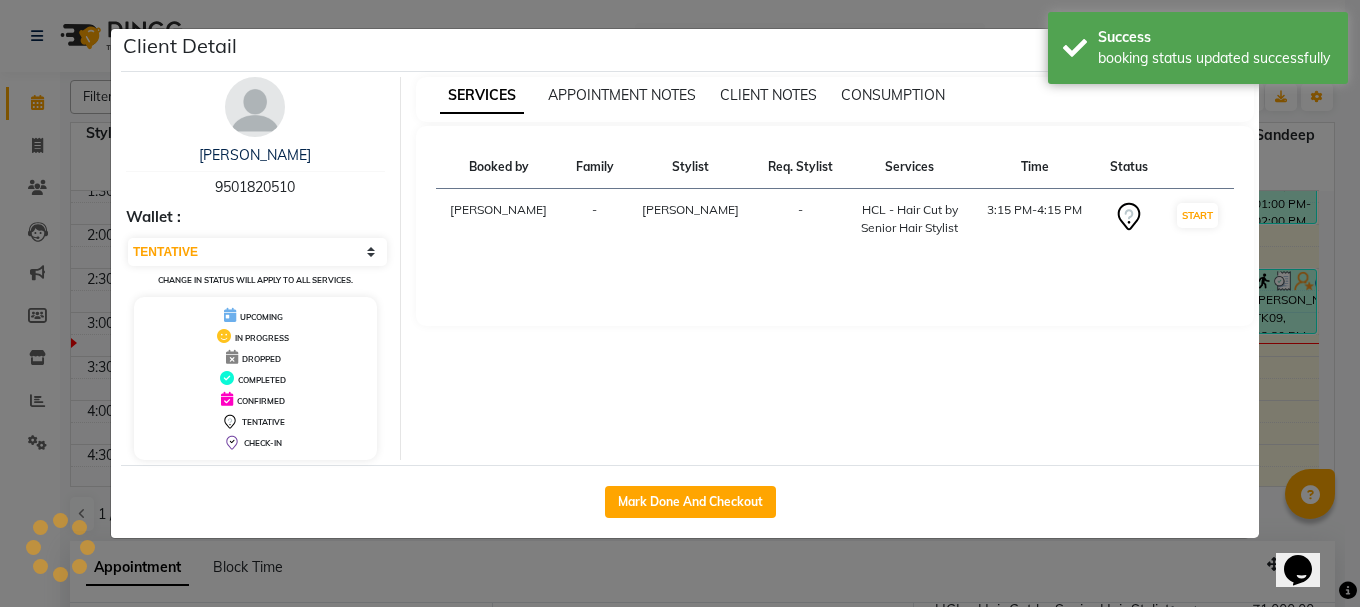 select on "1" 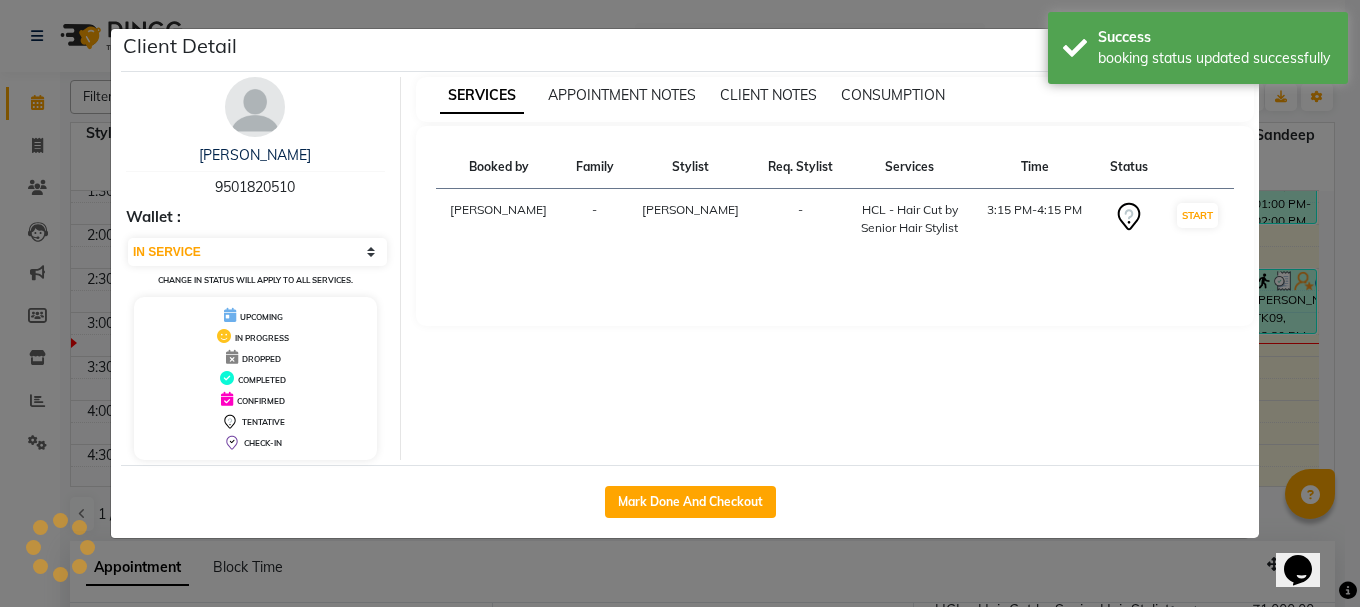 click on "Client Detail  Kushal    9501820510 Wallet : Select IN SERVICE CONFIRMED TENTATIVE CHECK IN MARK DONE UPCOMING Change in status will apply to all services. UPCOMING IN PROGRESS DROPPED COMPLETED CONFIRMED TENTATIVE CHECK-IN SERVICES APPOINTMENT NOTES CLIENT NOTES CONSUMPTION Booked by Family Stylist Req. Stylist Services Time Status  Manya  - Jasvir -  HCL - Hair Cut by Senior Hair Stylist   3:15 PM-4:15 PM   START   Mark Done And Checkout" 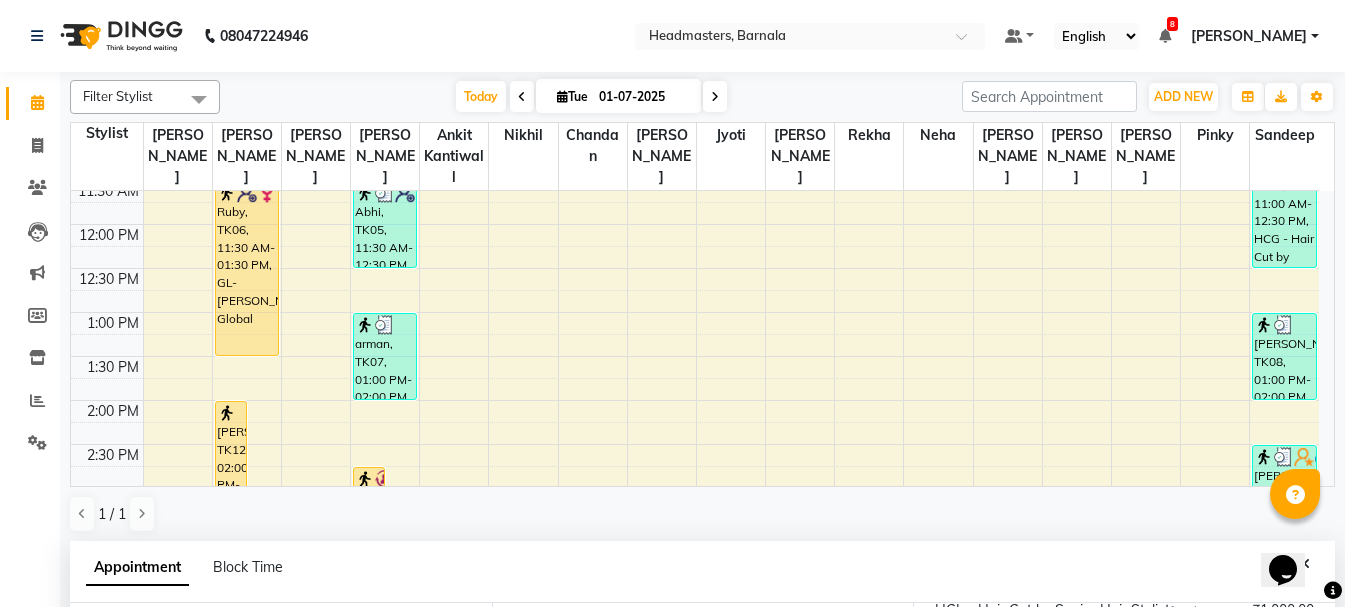 scroll, scrollTop: 225, scrollLeft: 0, axis: vertical 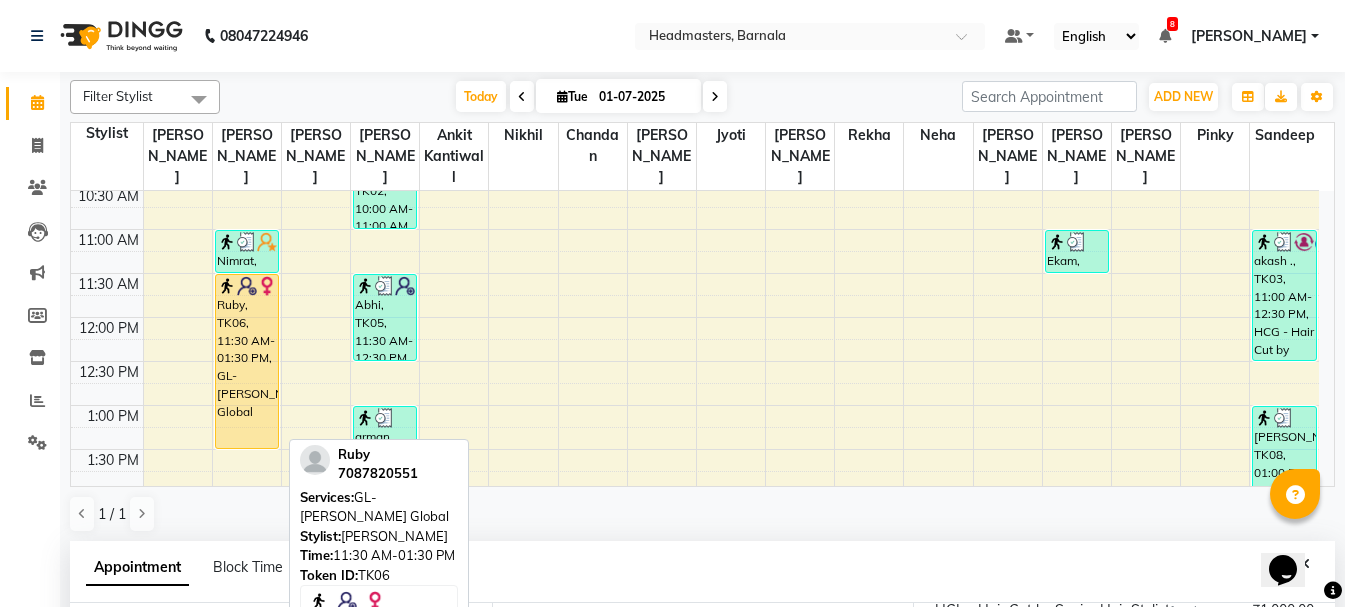 click on "Ruby, TK06, 11:30 AM-01:30 PM, GL-igora - Igora Global" at bounding box center [247, 361] 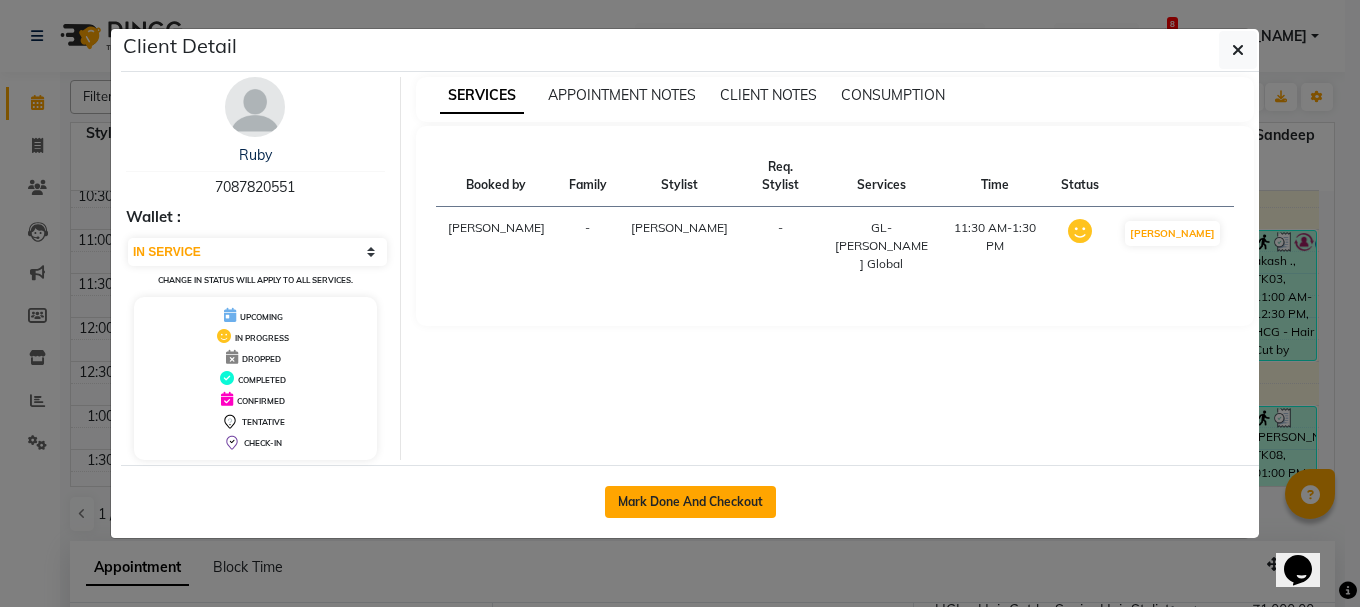 click on "Mark Done And Checkout" 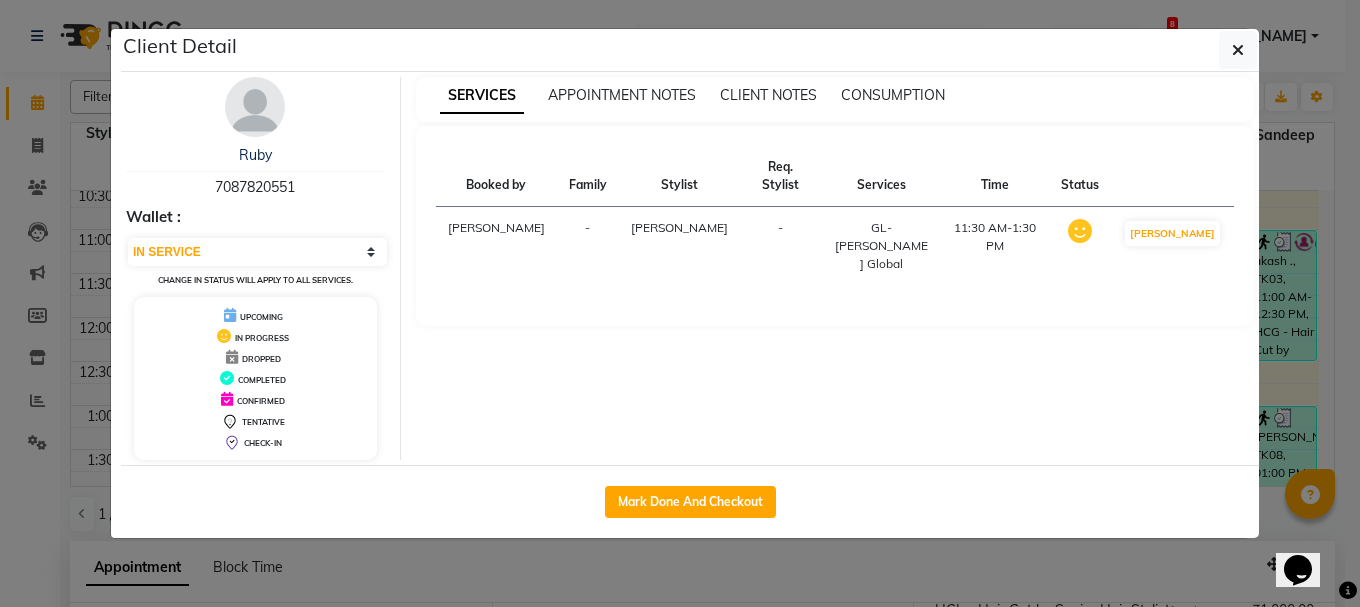 select on "service" 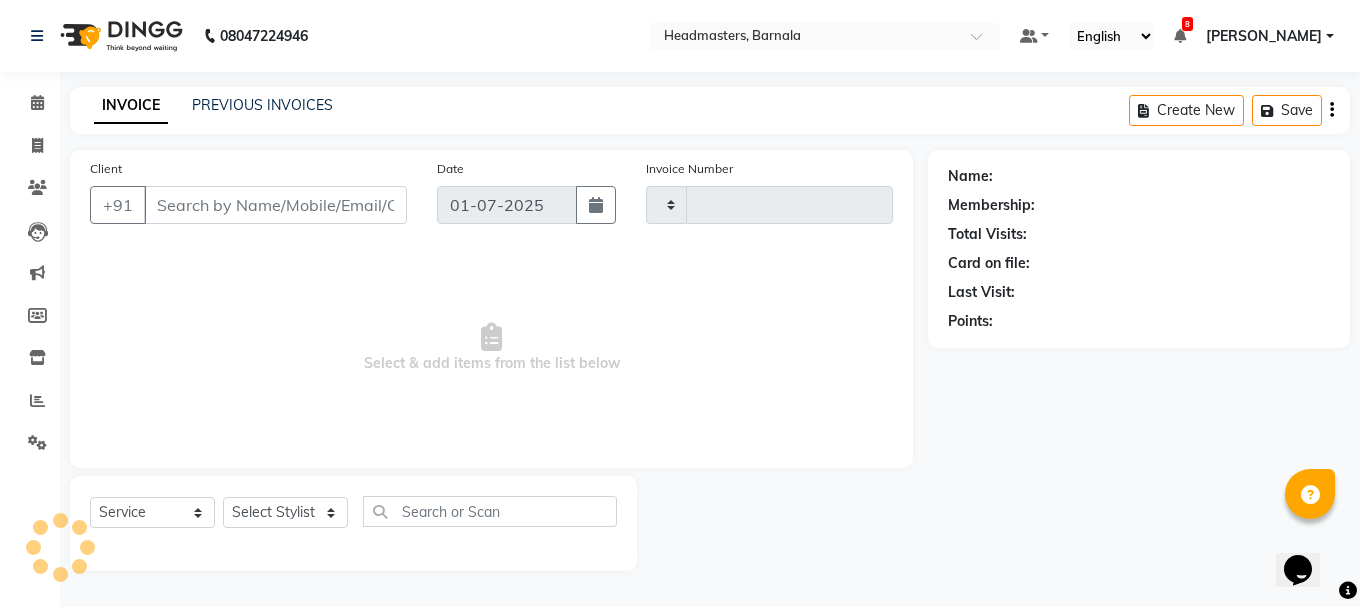 type on "2478" 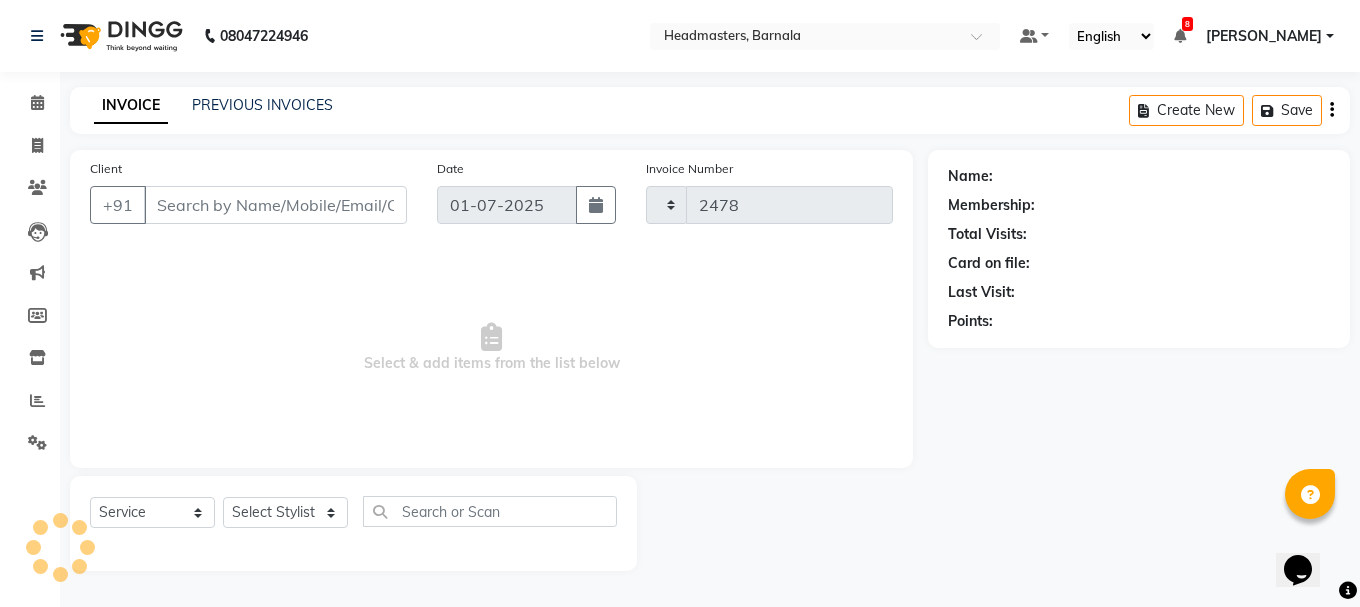 select on "7526" 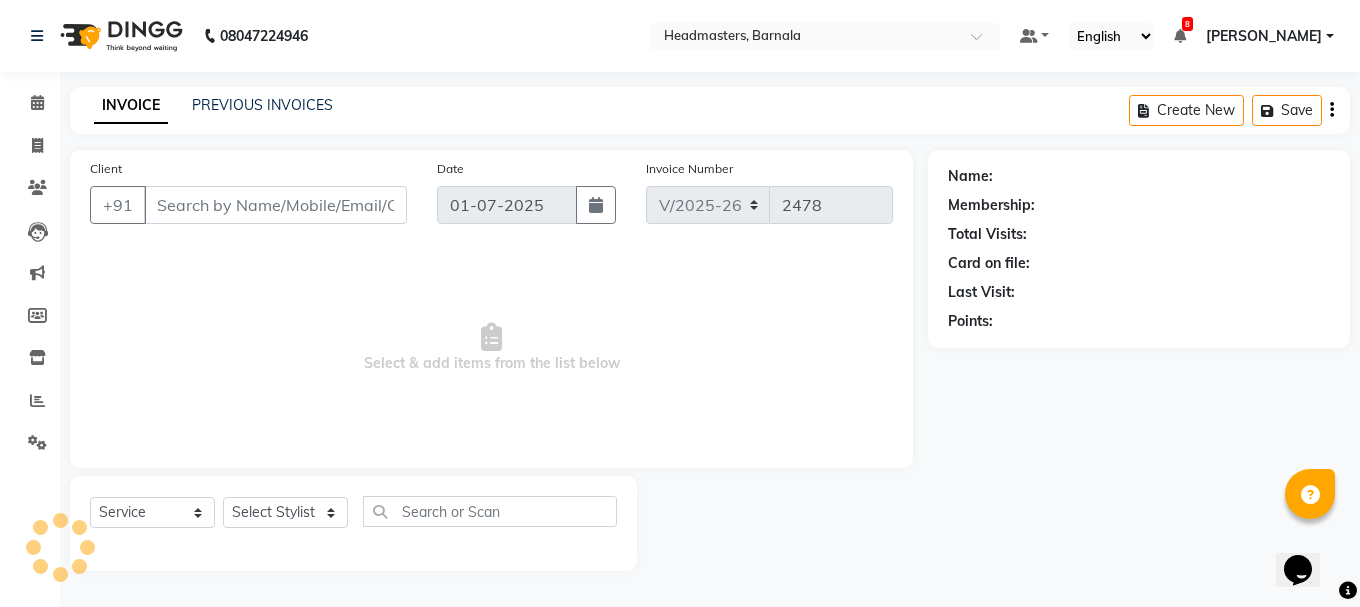 type on "7087820551" 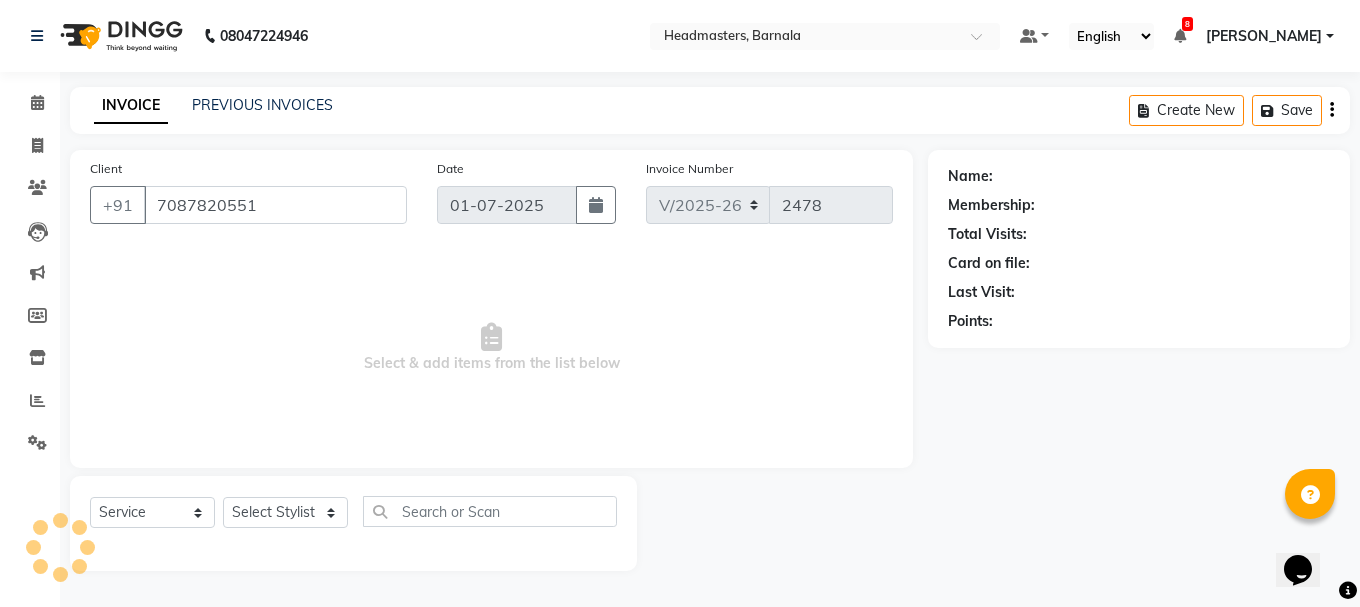 select on "67275" 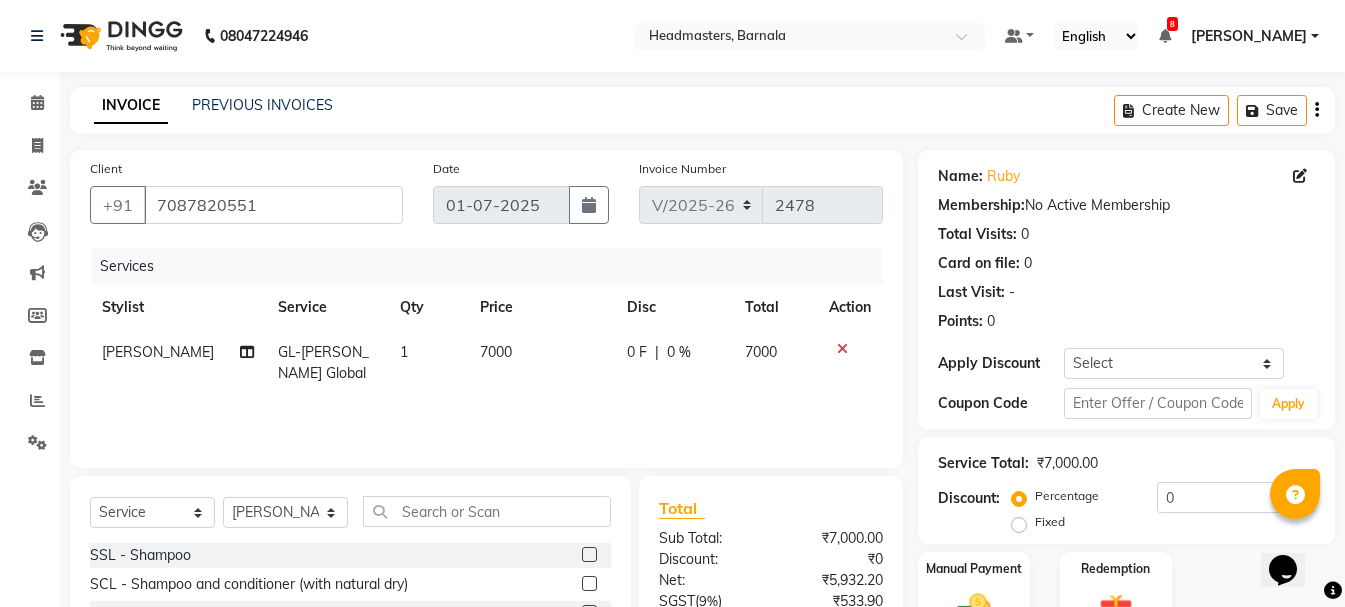 scroll, scrollTop: 194, scrollLeft: 0, axis: vertical 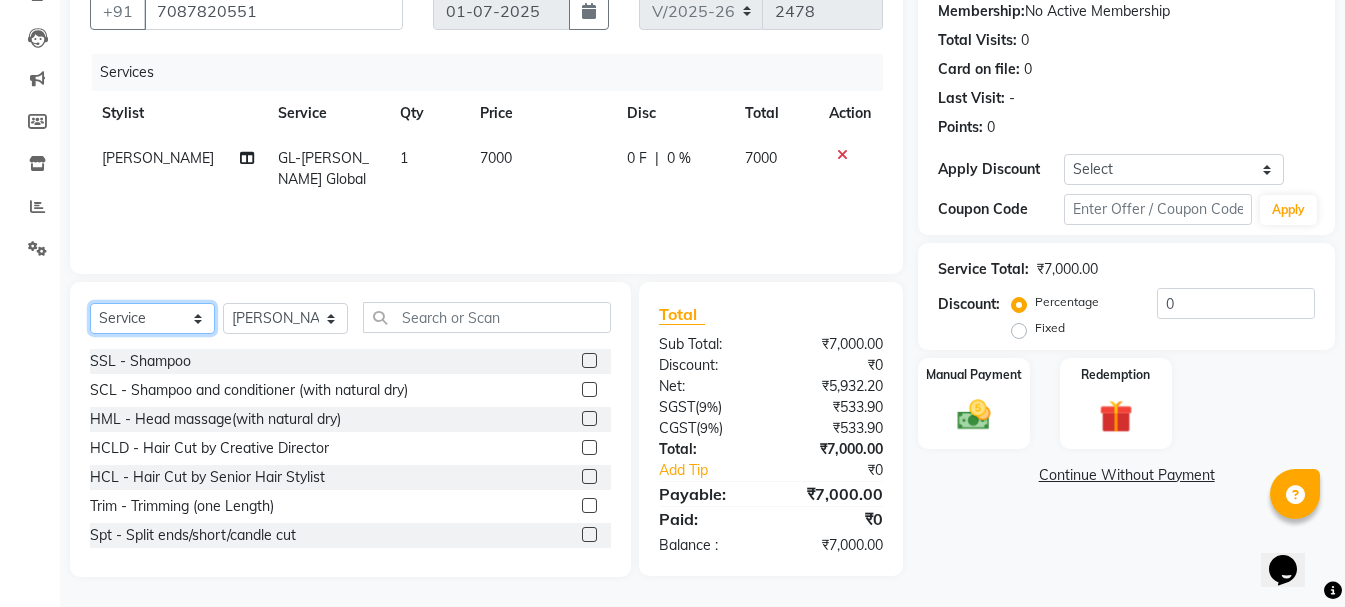 click on "Select  Service  Product  Membership  Package Voucher Prepaid Gift Card" 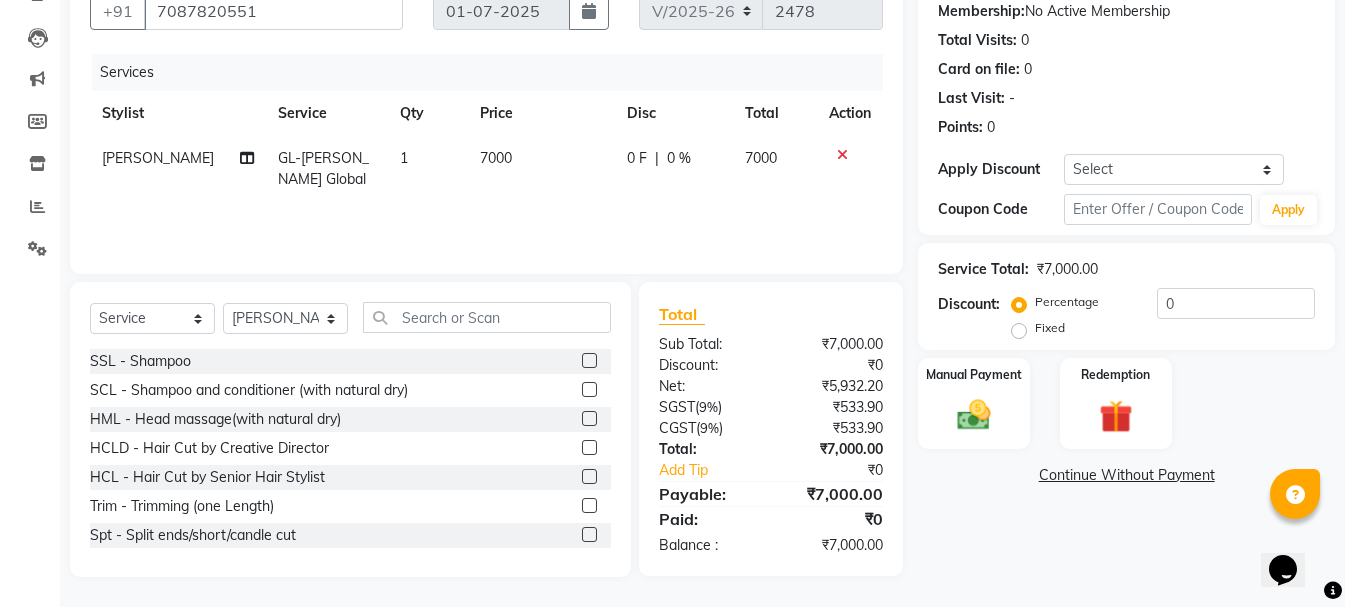 click on "Calendar  Invoice  Clients  Leads   Marketing  Members  Inventory  Reports  Settings Completed InProgress Upcoming Dropped Tentative Check-In Confirm Bookings Segments Page Builder" 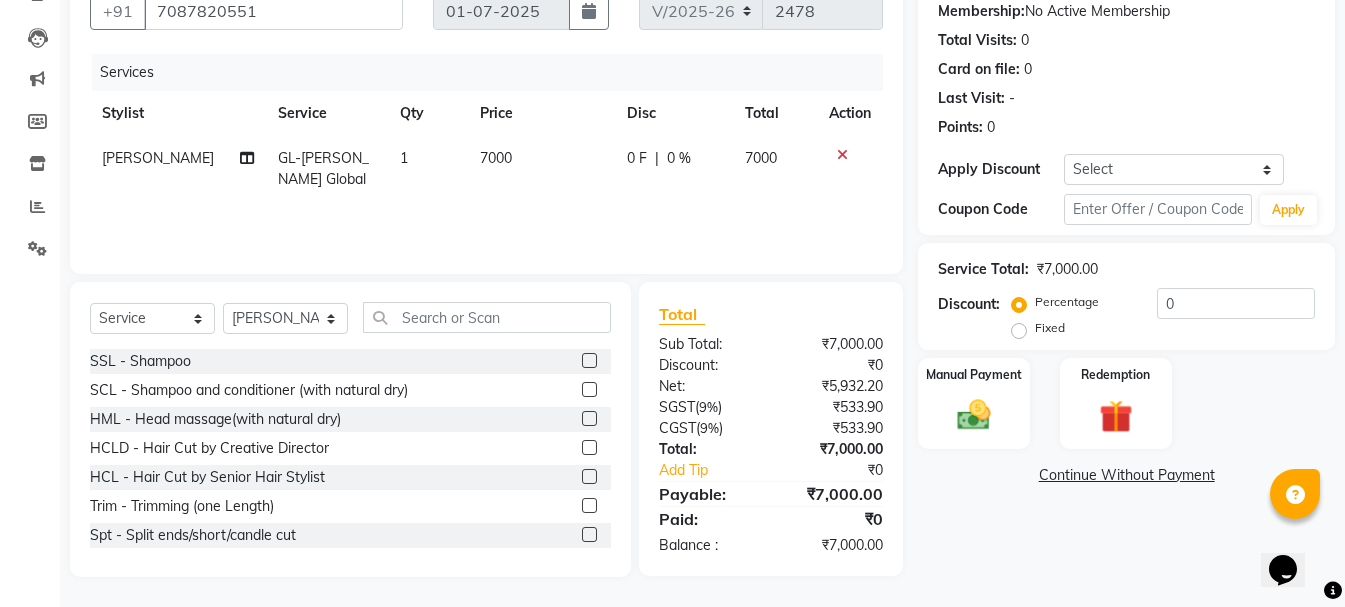 click on "GL-[PERSON_NAME] Global" 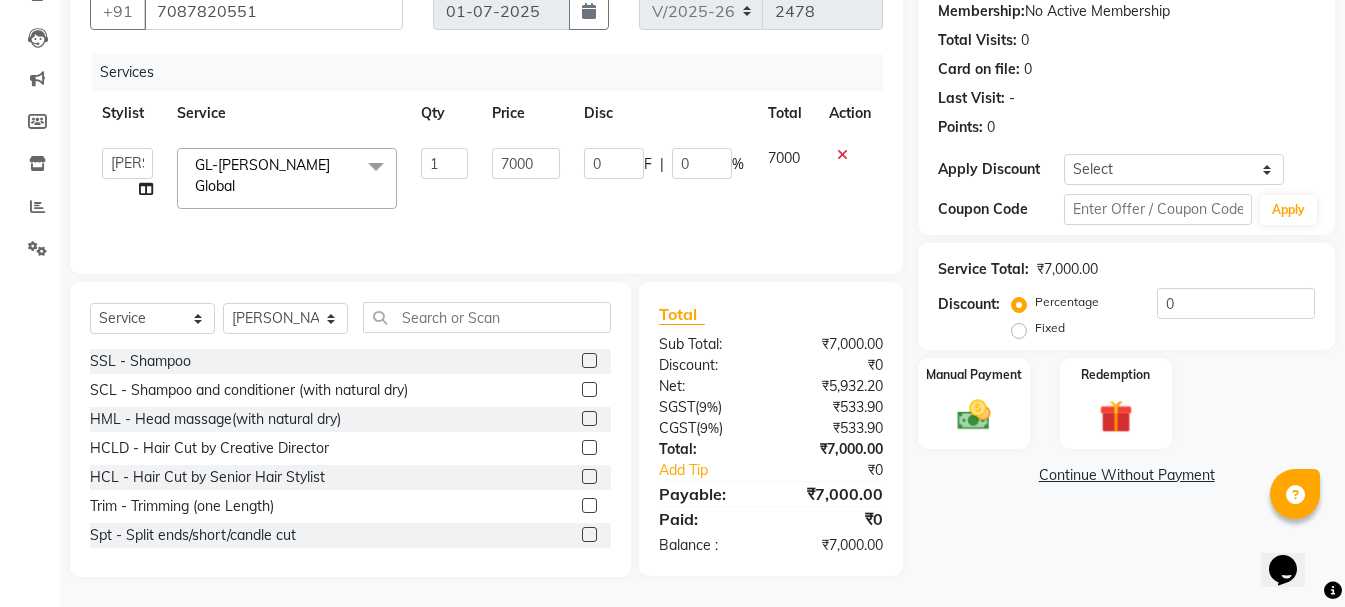 click 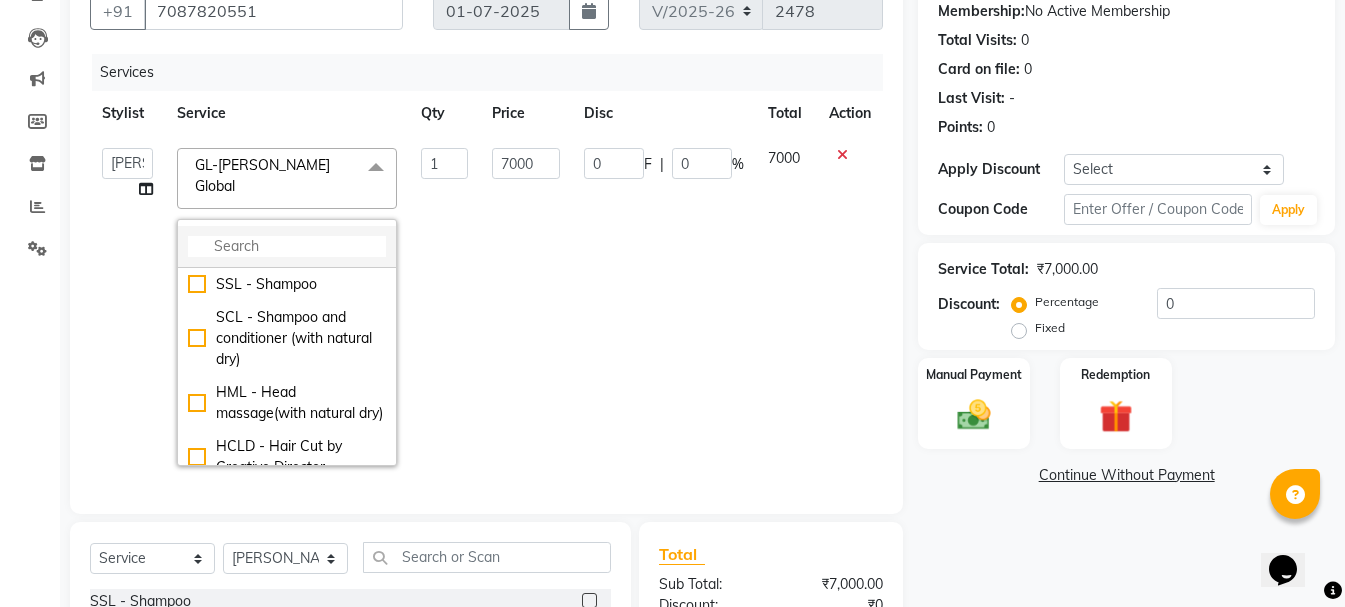 click 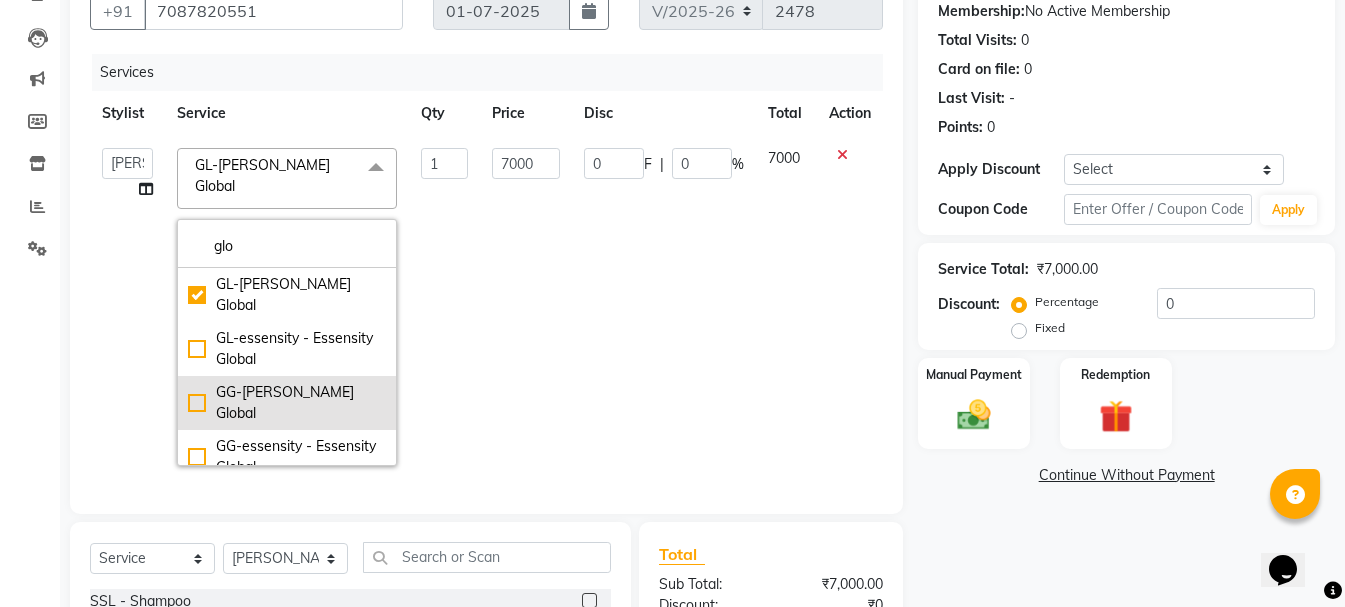 type on "glo" 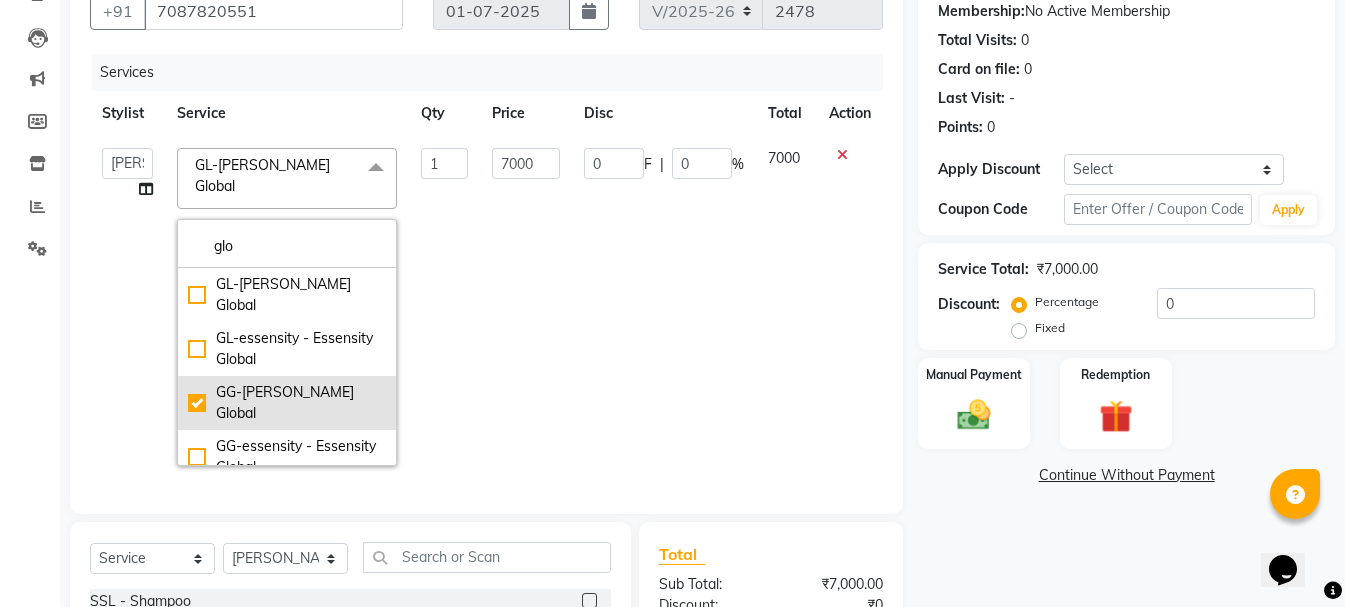 checkbox on "false" 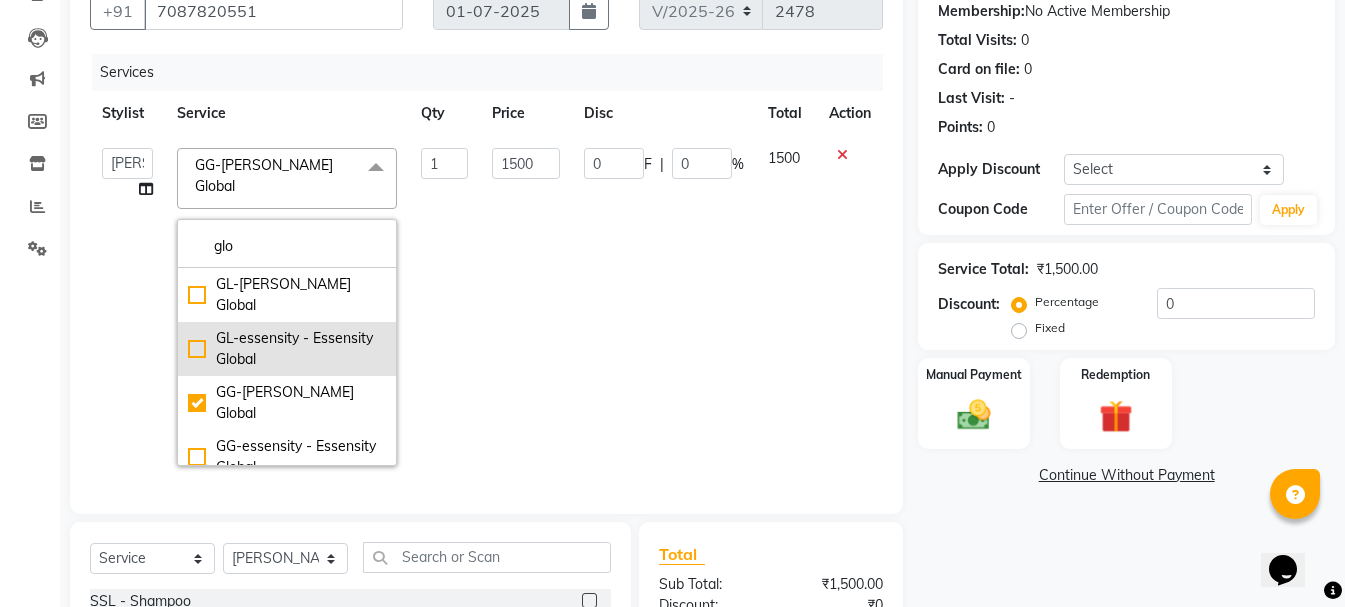 click on "GL-essensity - Essensity Global" 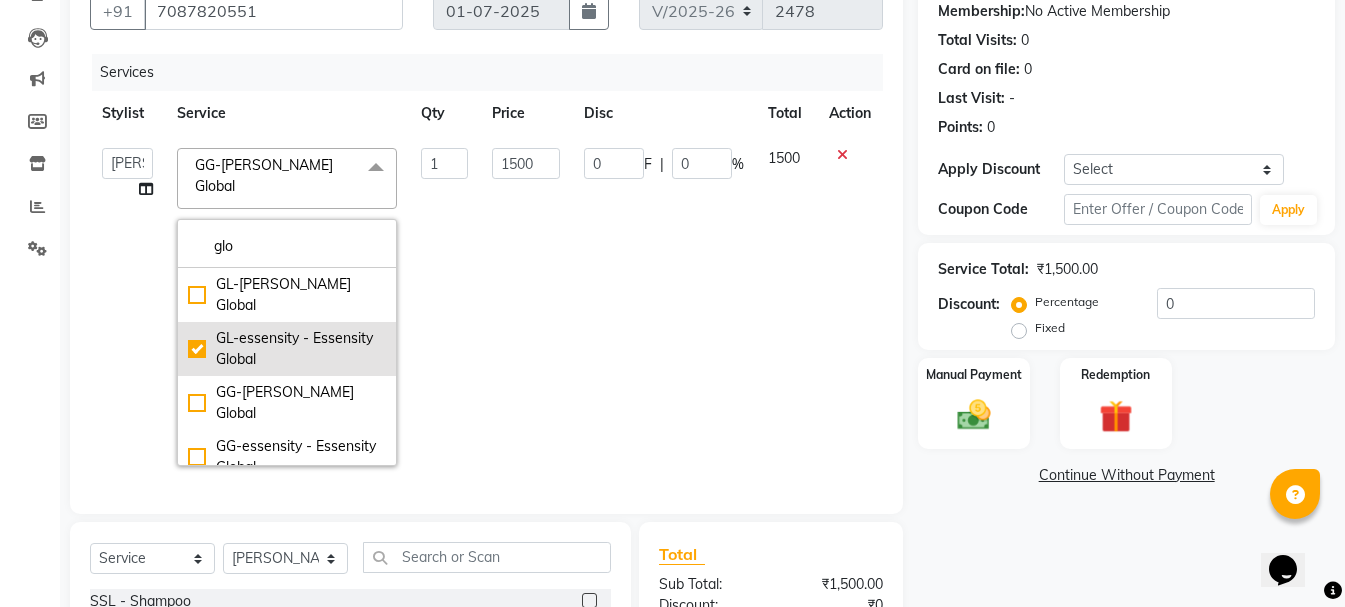 checkbox on "true" 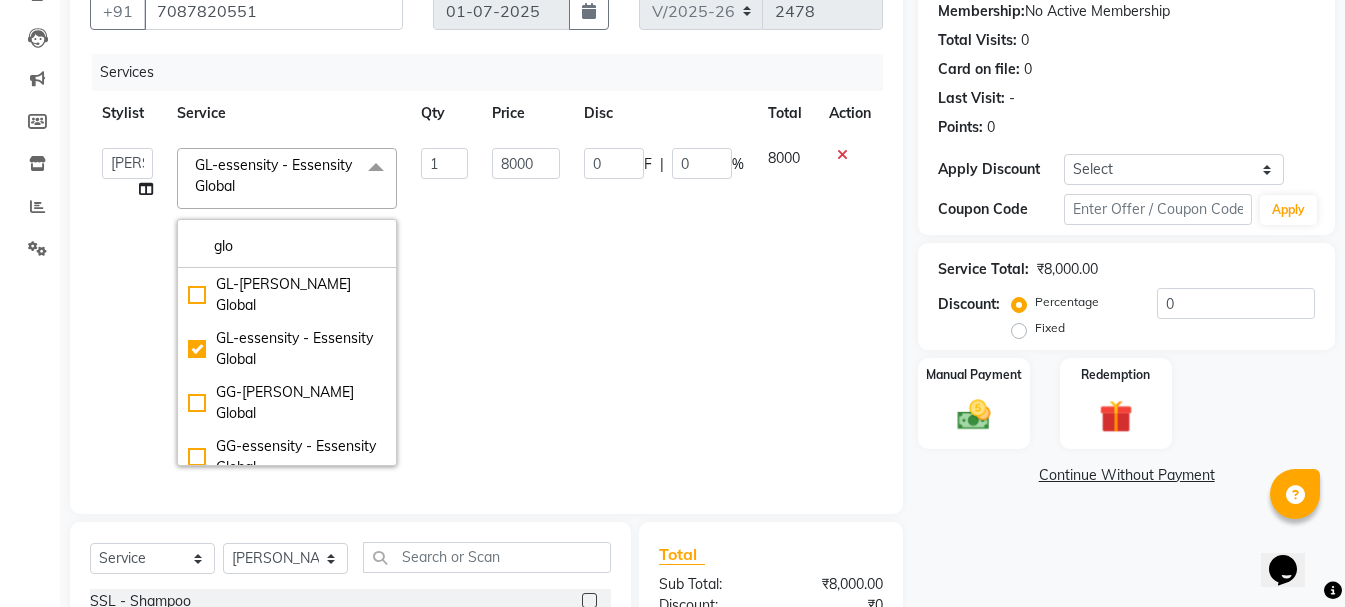 click on "8000" 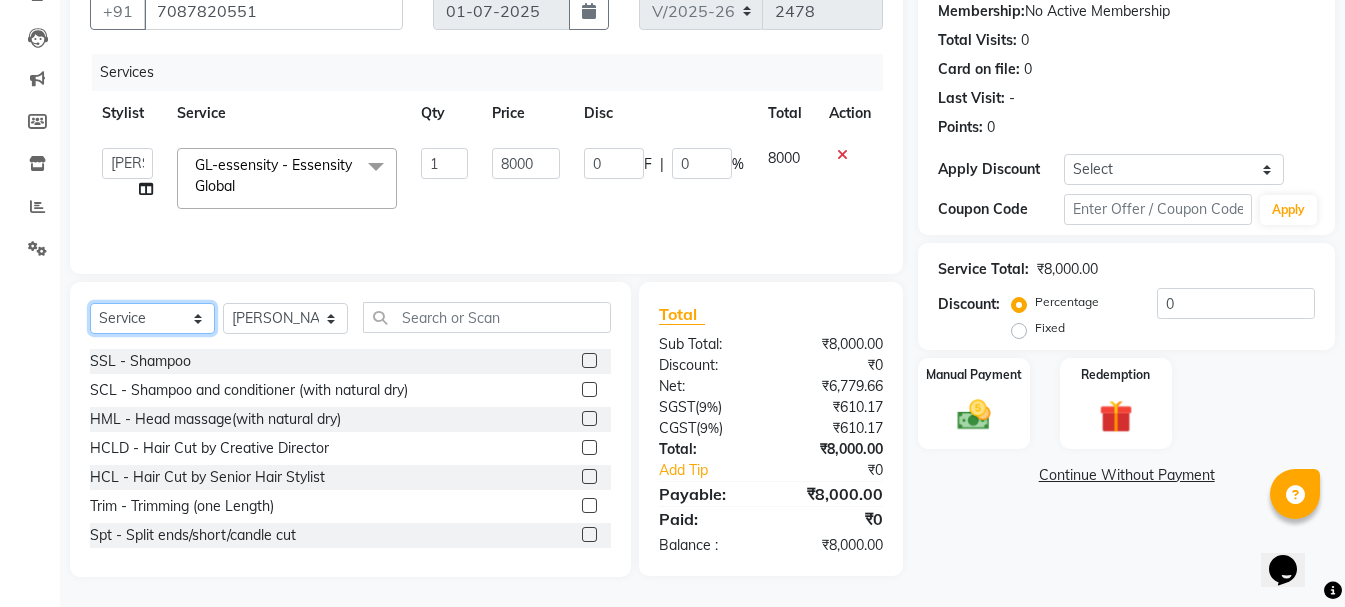 click on "Select  Service  Product  Membership  Package Voucher Prepaid Gift Card" 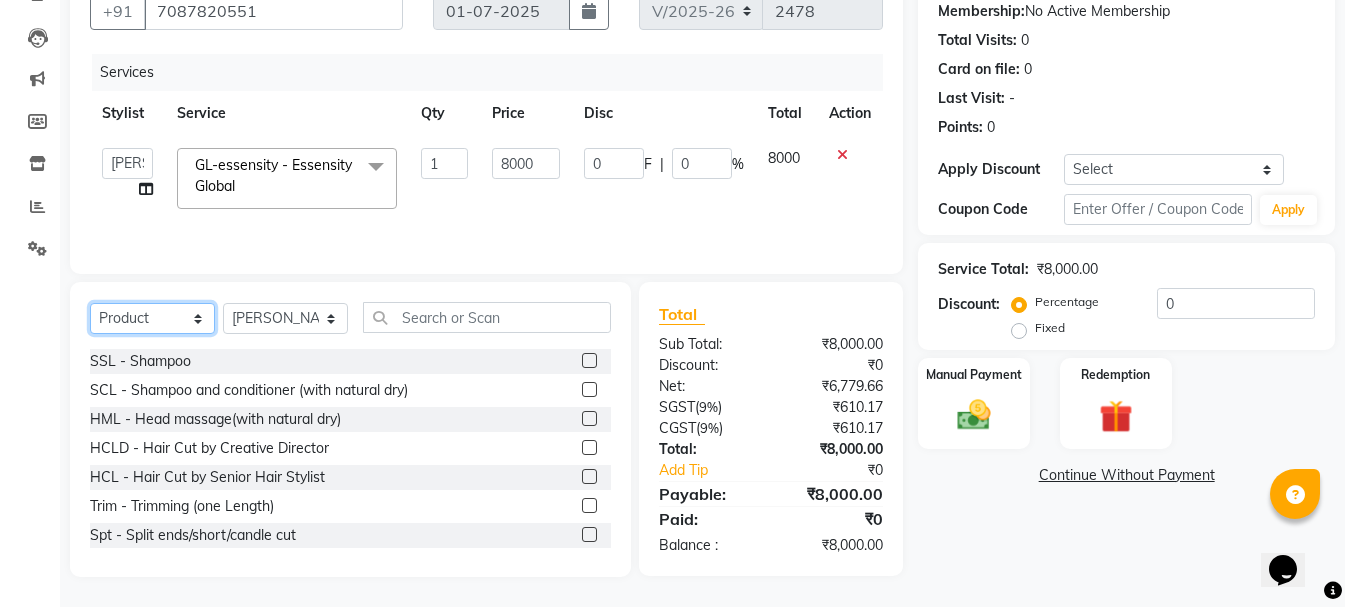 click on "Select  Service  Product  Membership  Package Voucher Prepaid Gift Card" 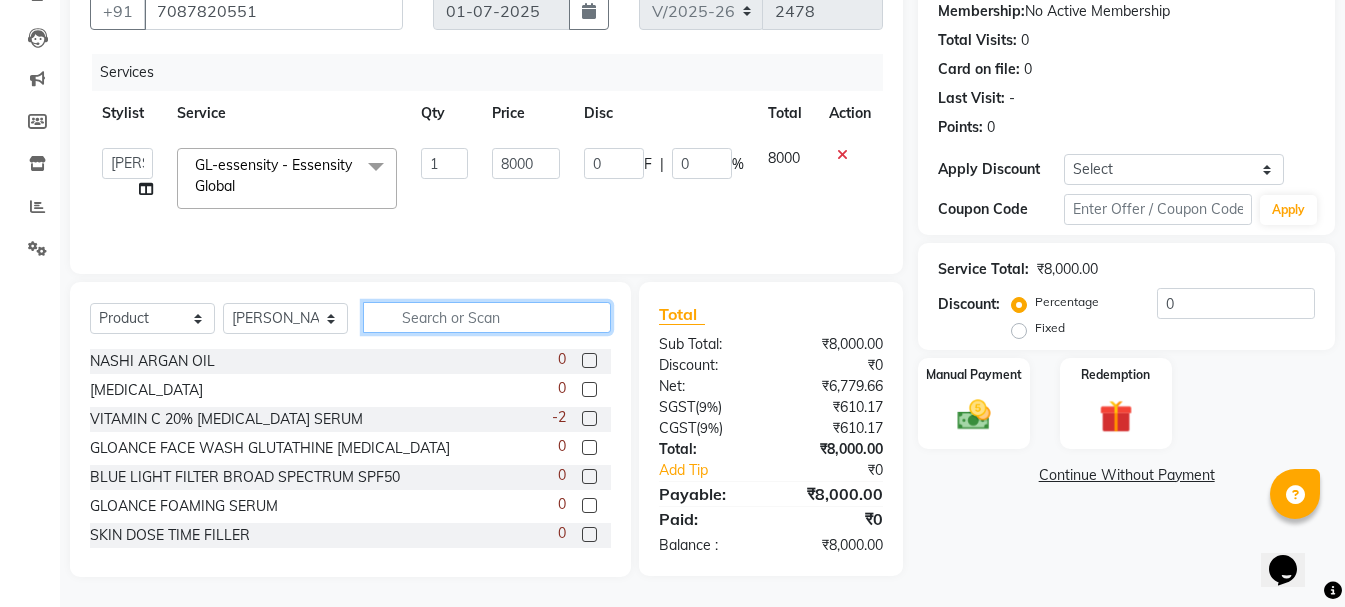 click 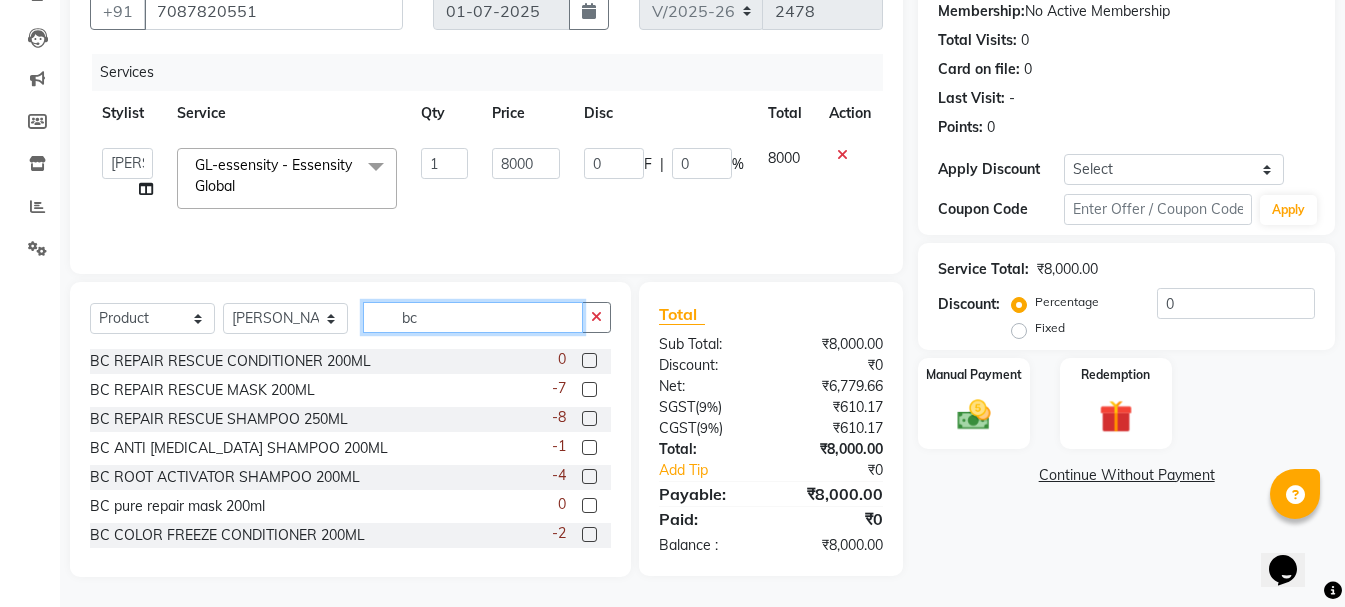 type on "bc" 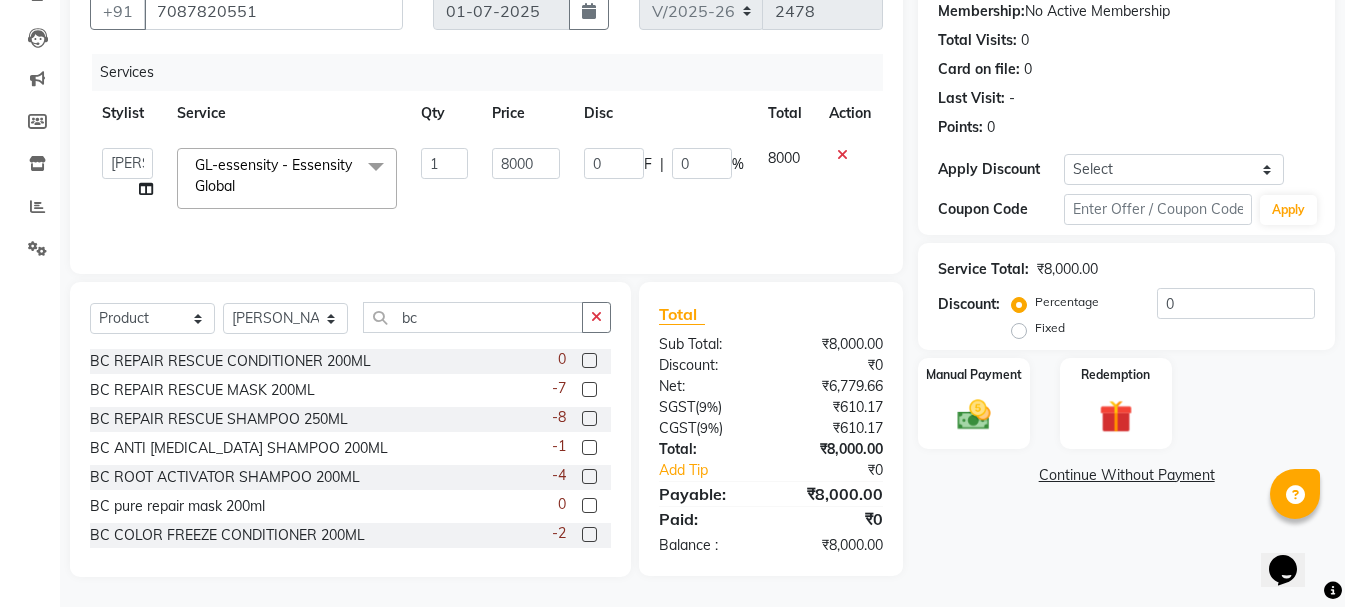 drag, startPoint x: 595, startPoint y: 404, endPoint x: 592, endPoint y: 420, distance: 16.27882 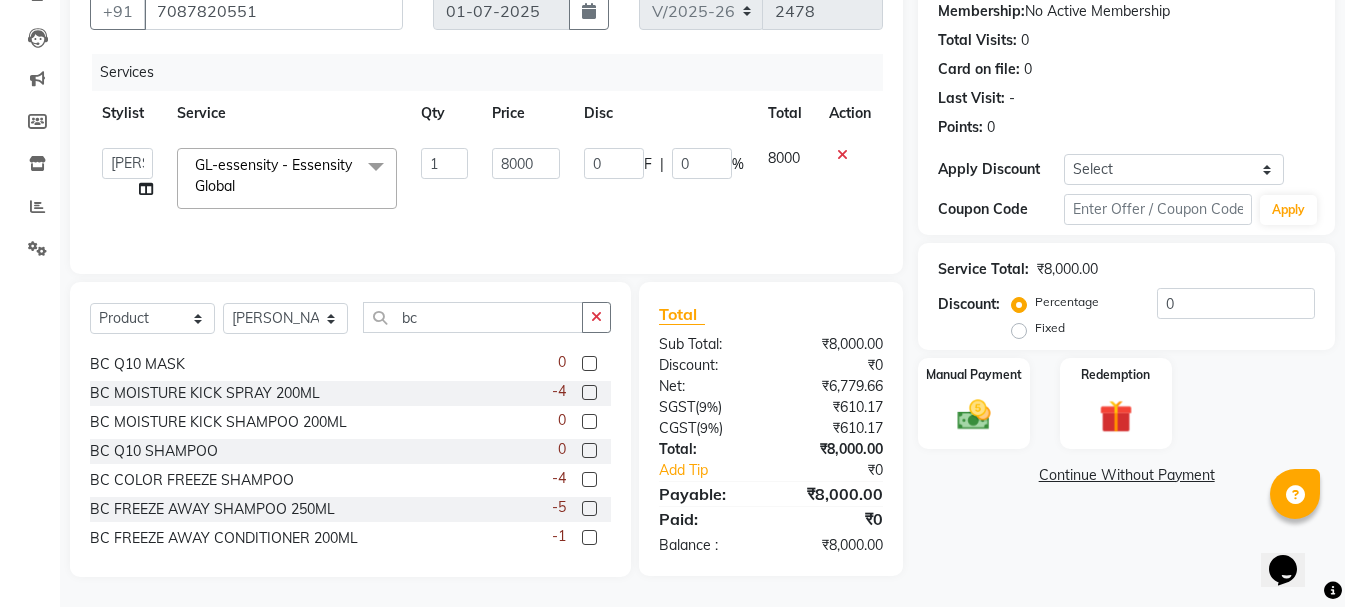 scroll, scrollTop: 320, scrollLeft: 0, axis: vertical 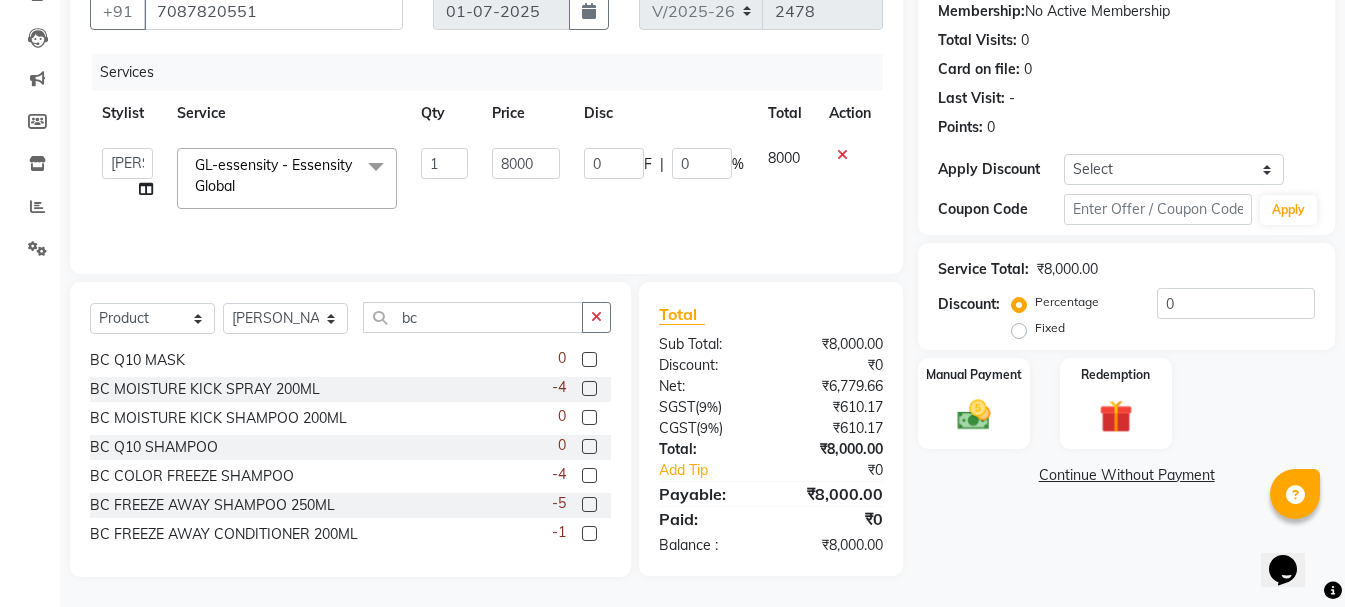 click 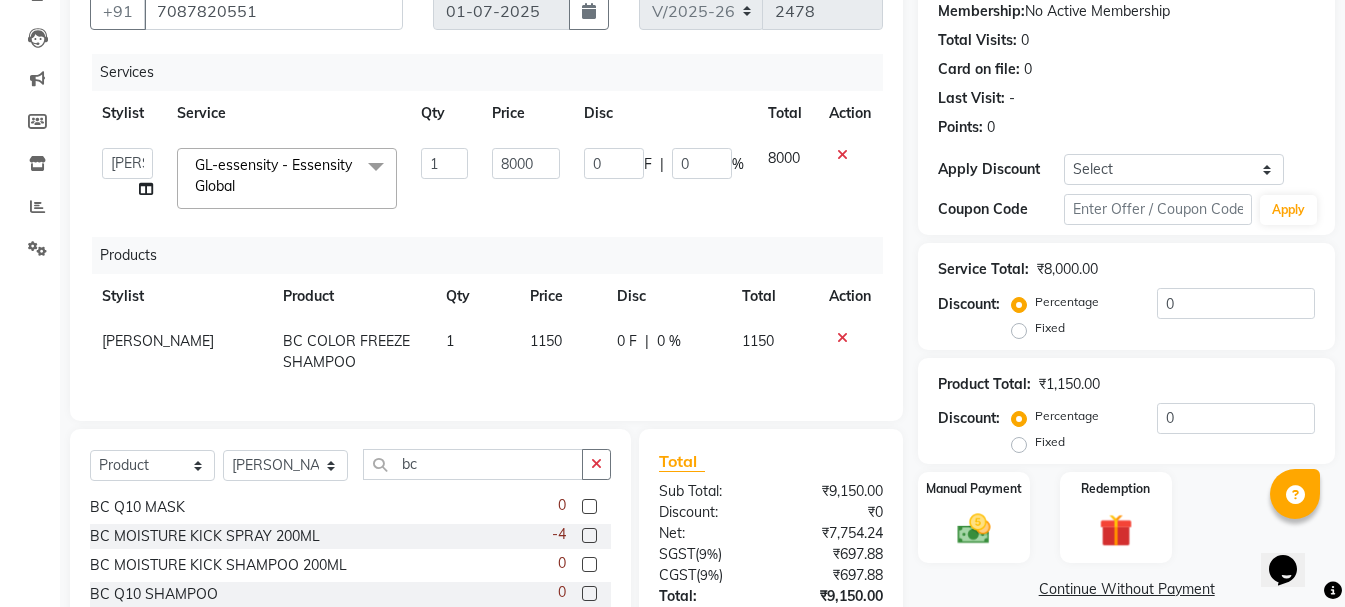 checkbox on "false" 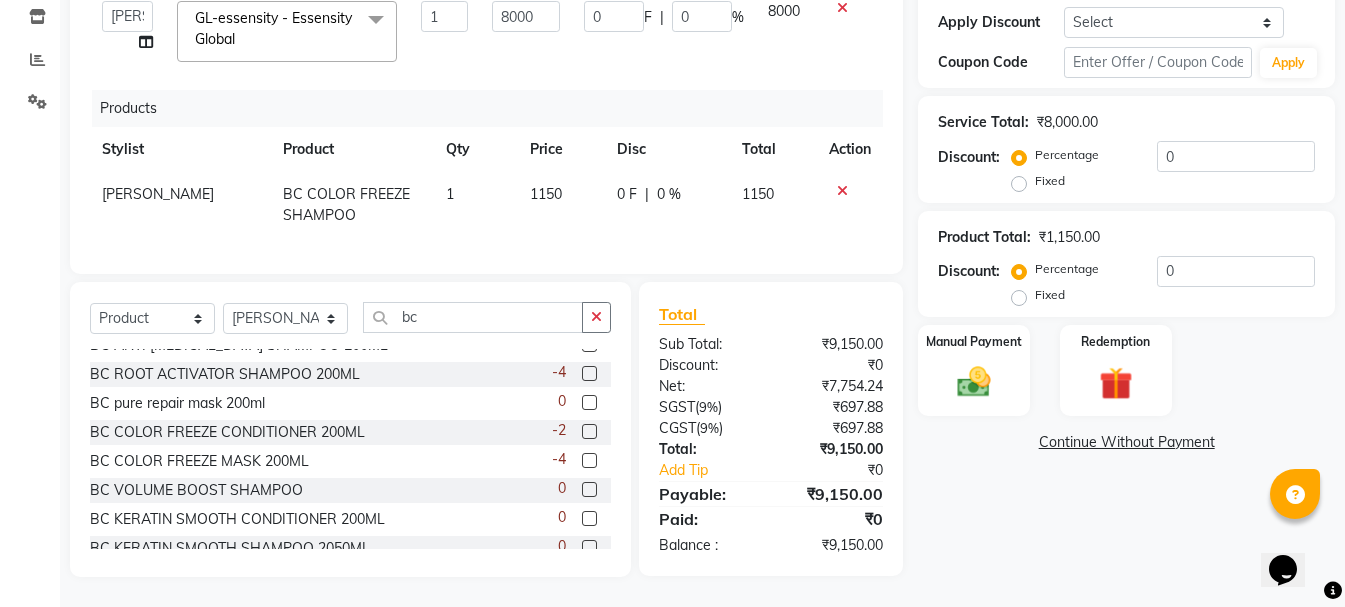scroll, scrollTop: 92, scrollLeft: 0, axis: vertical 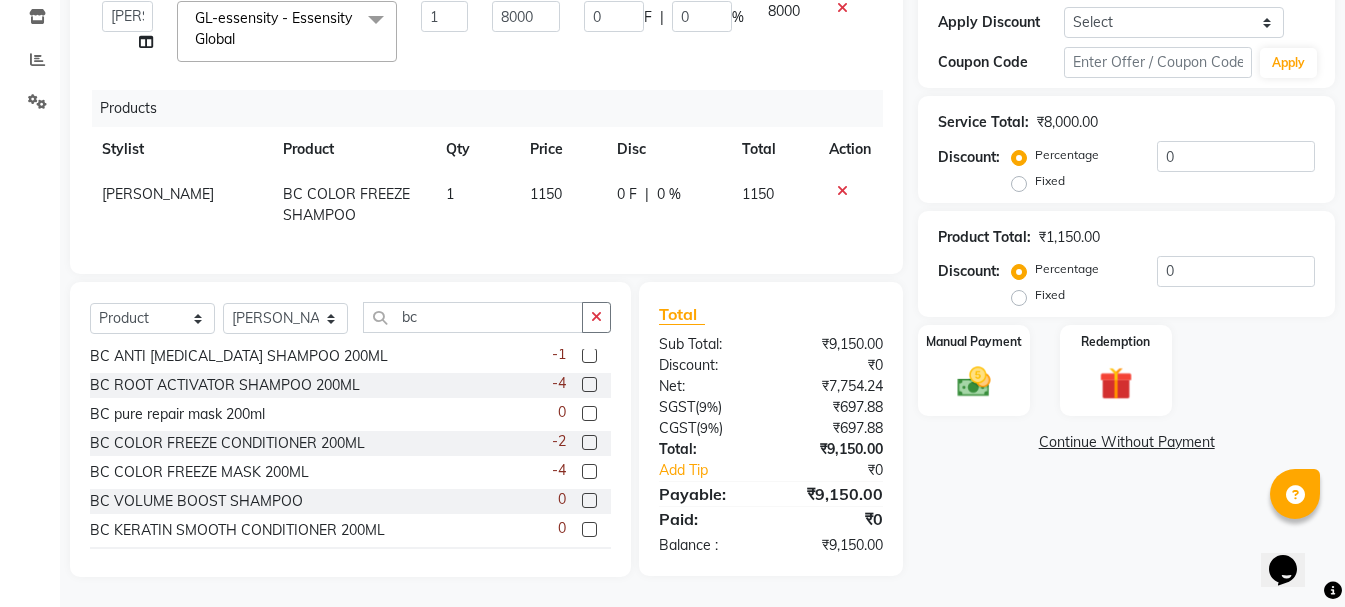 click 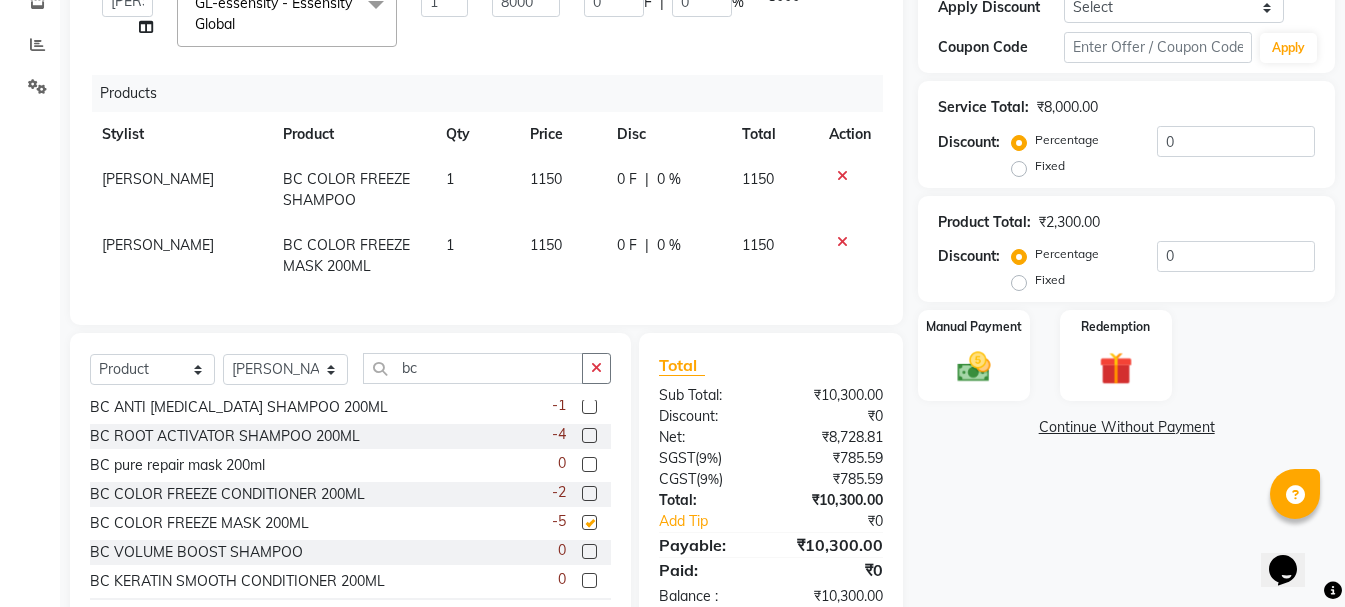 checkbox on "false" 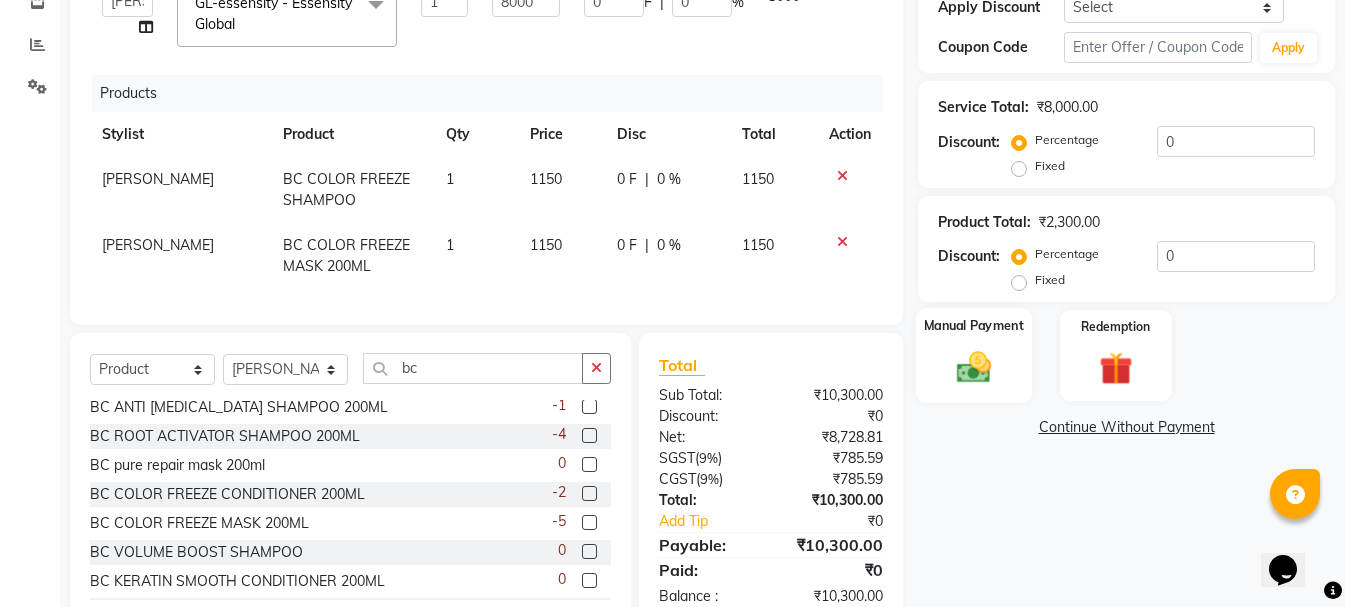 click 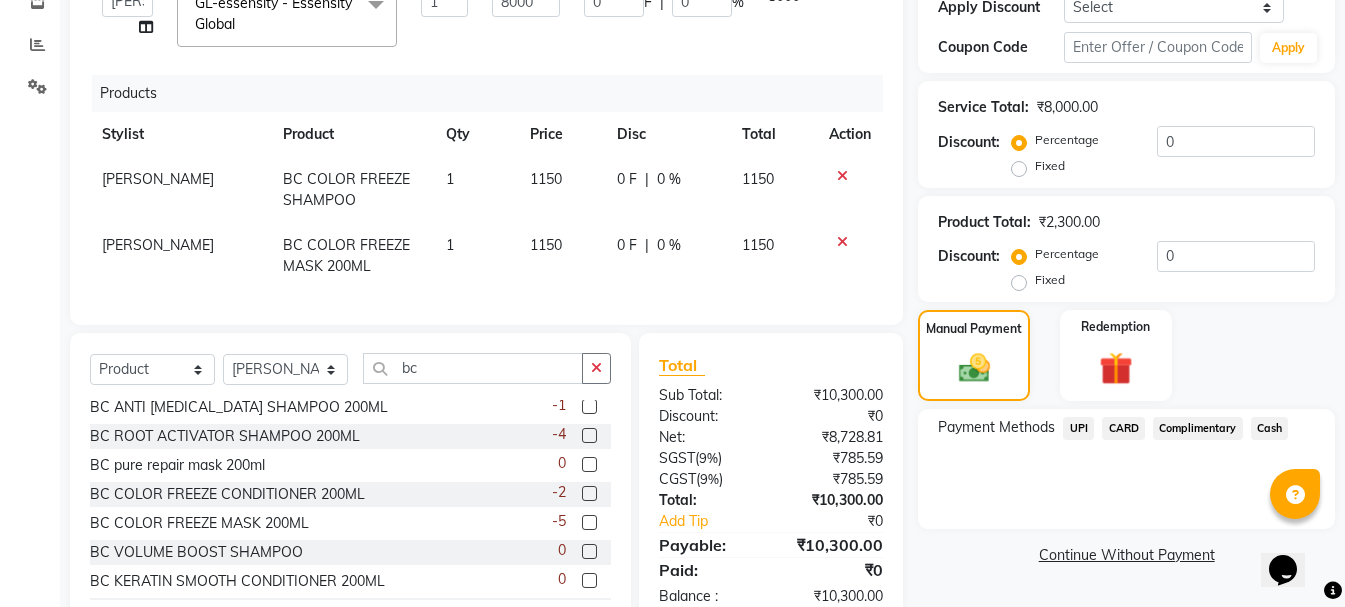 click on "Cash" 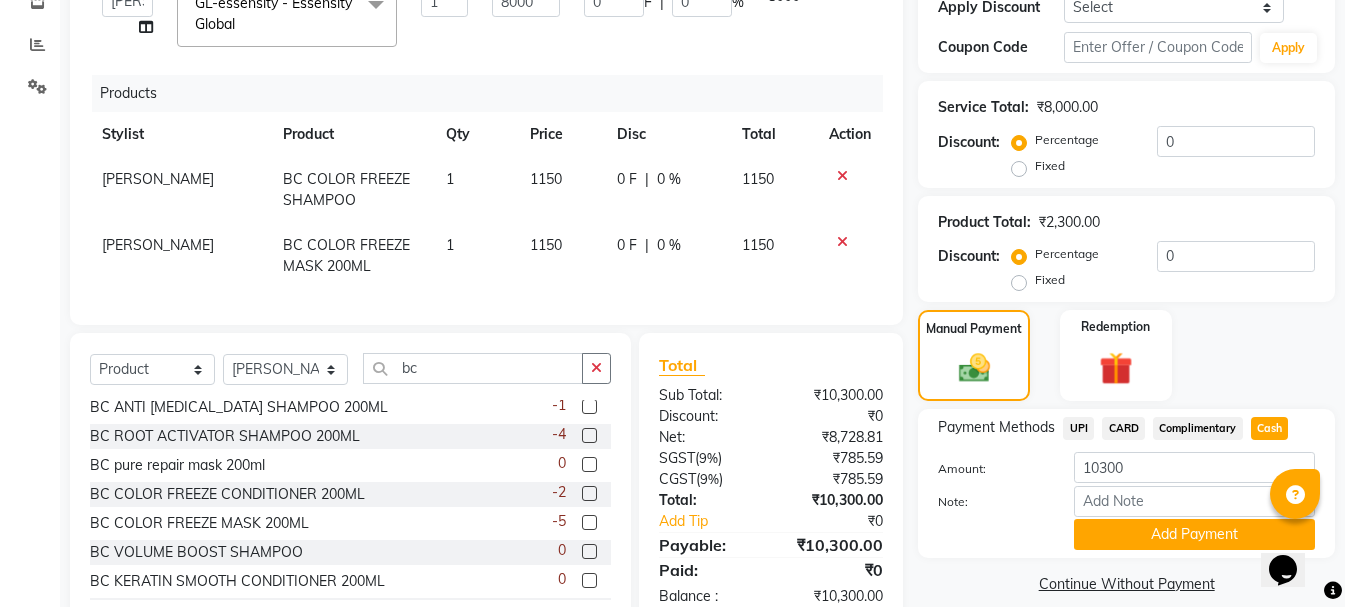 scroll, scrollTop: 422, scrollLeft: 0, axis: vertical 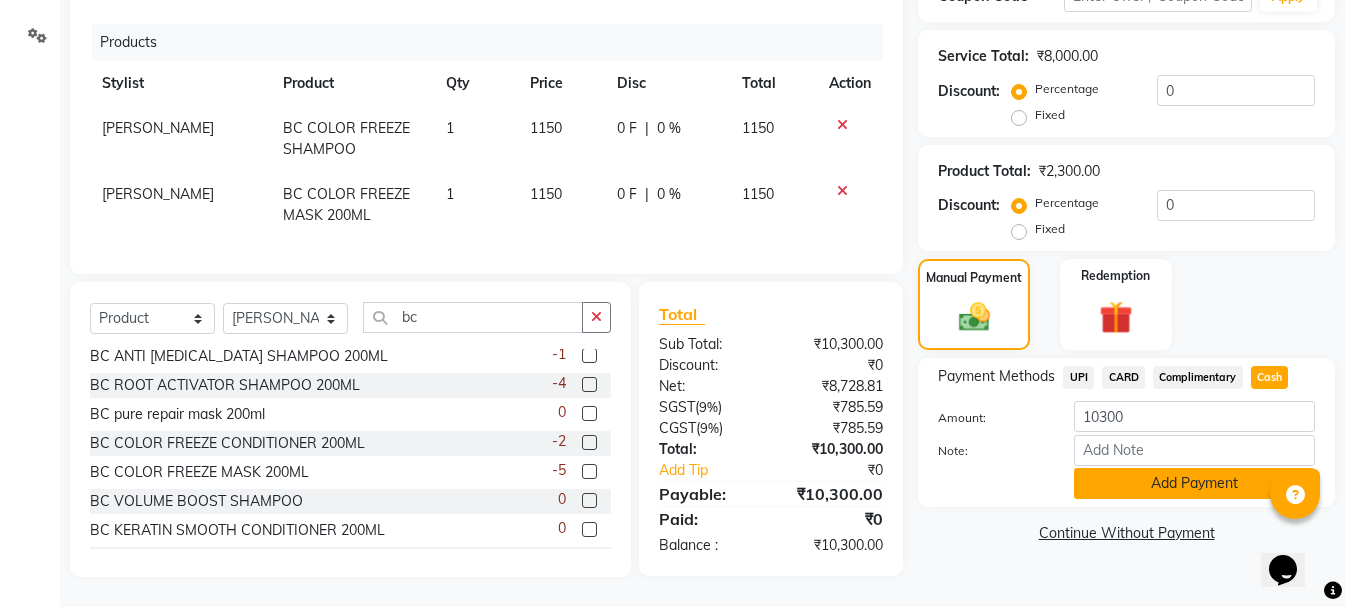 click on "Add Payment" 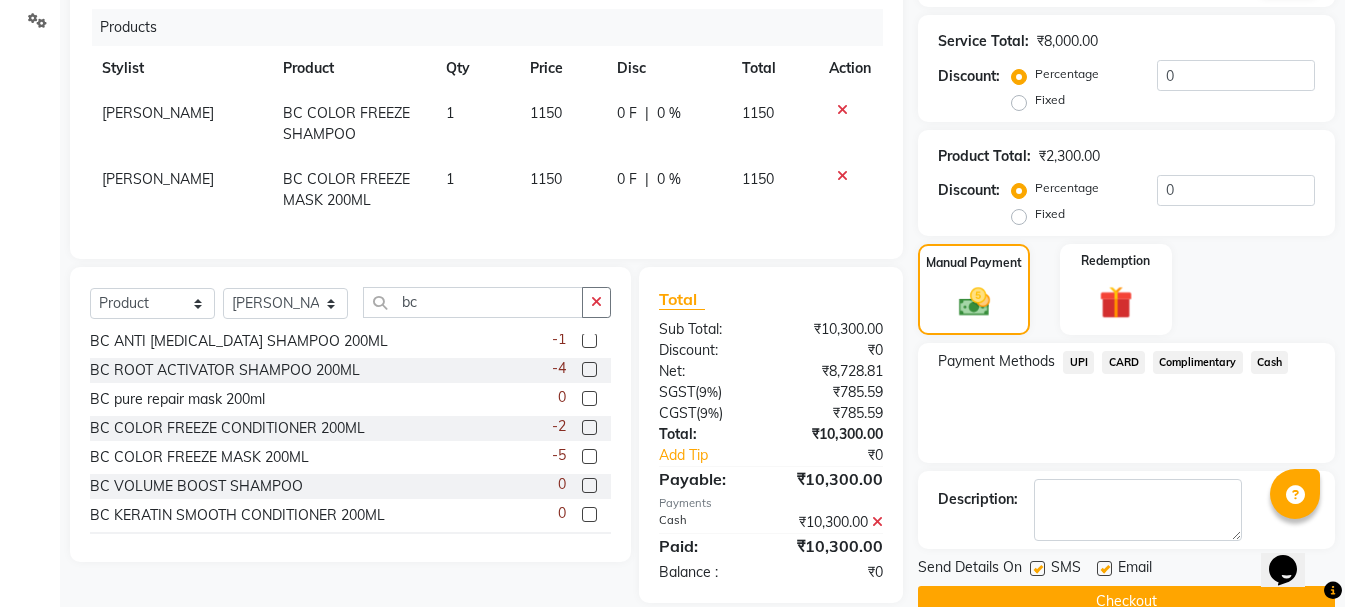 click on "Checkout" 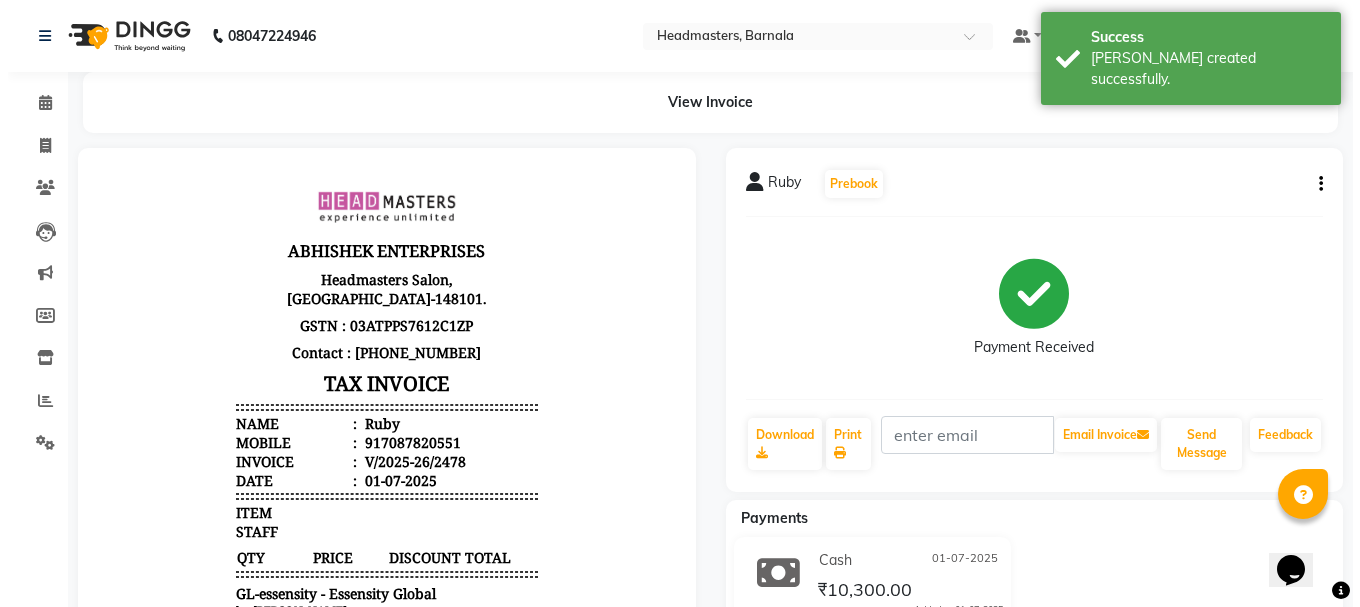 scroll, scrollTop: 0, scrollLeft: 0, axis: both 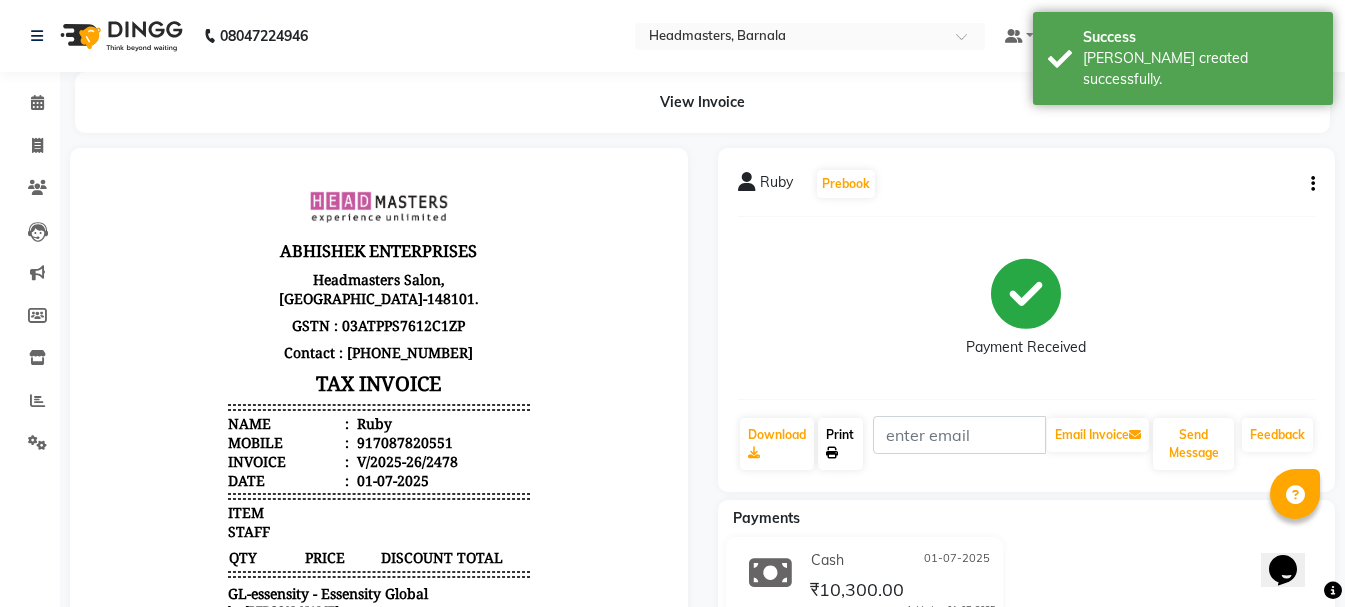 click on "Print" 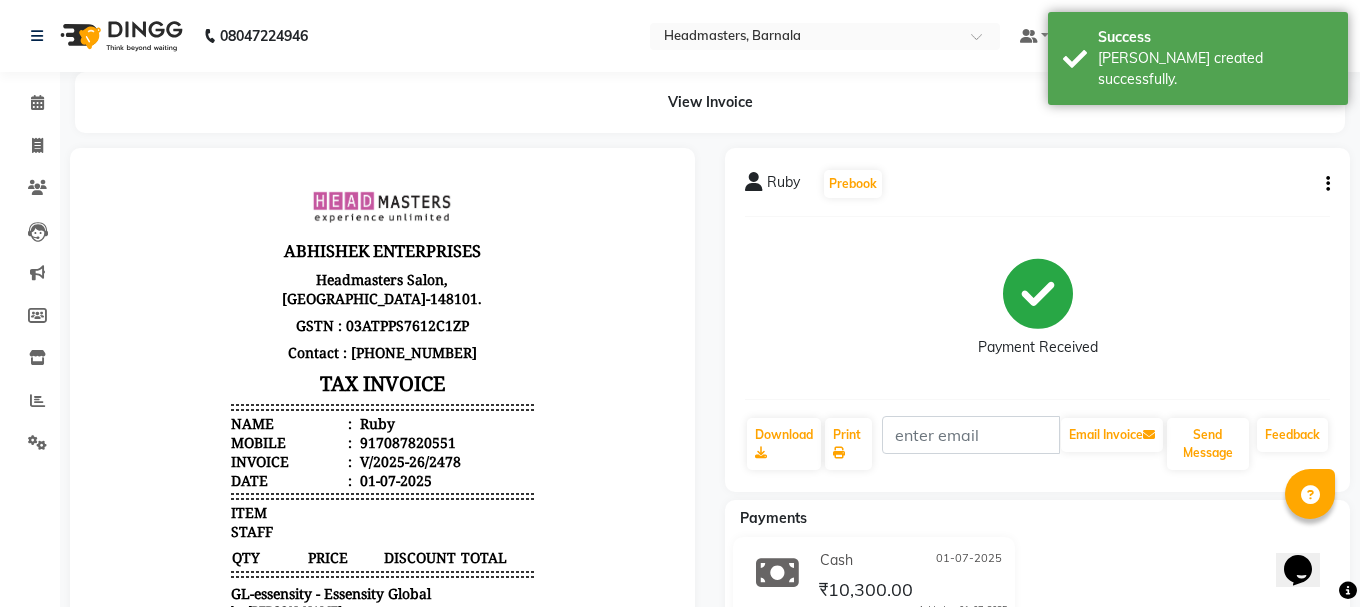 select on "service" 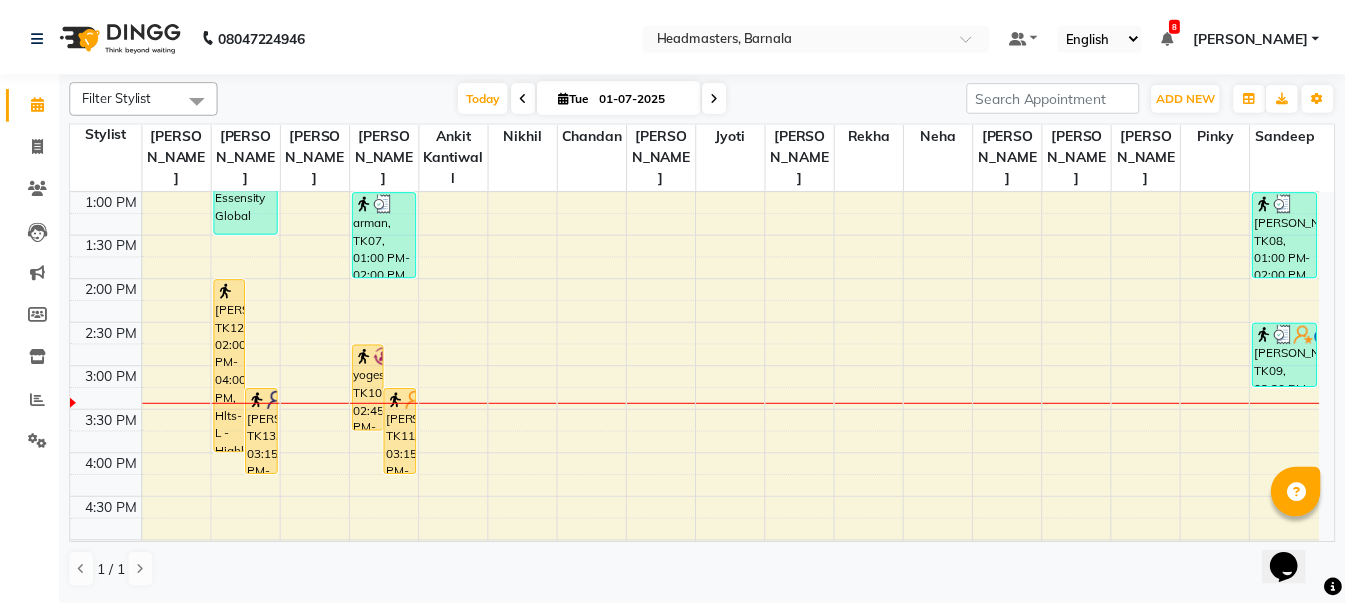 scroll, scrollTop: 491, scrollLeft: 0, axis: vertical 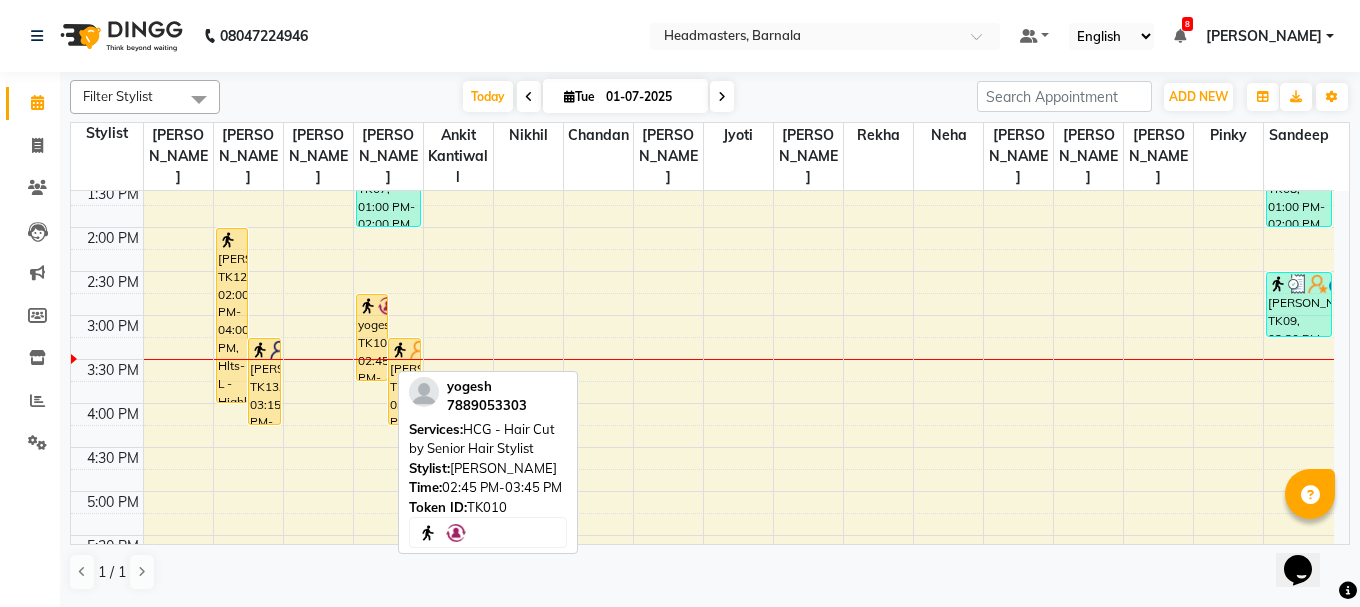 click at bounding box center [368, 306] 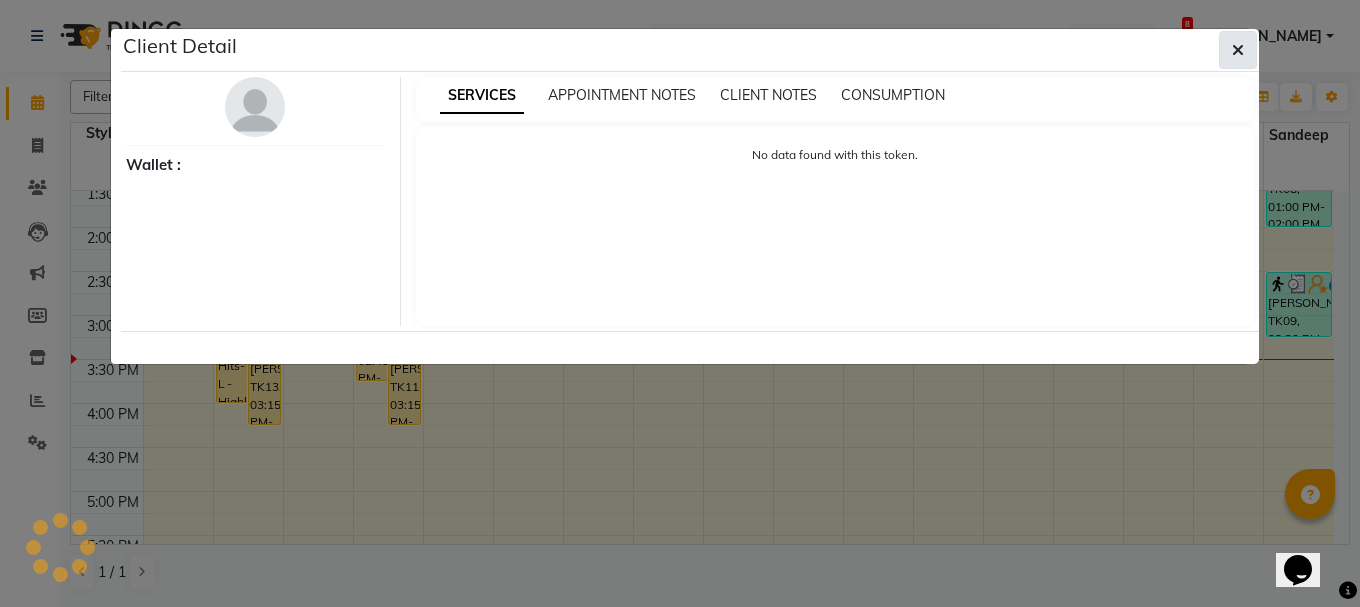 click 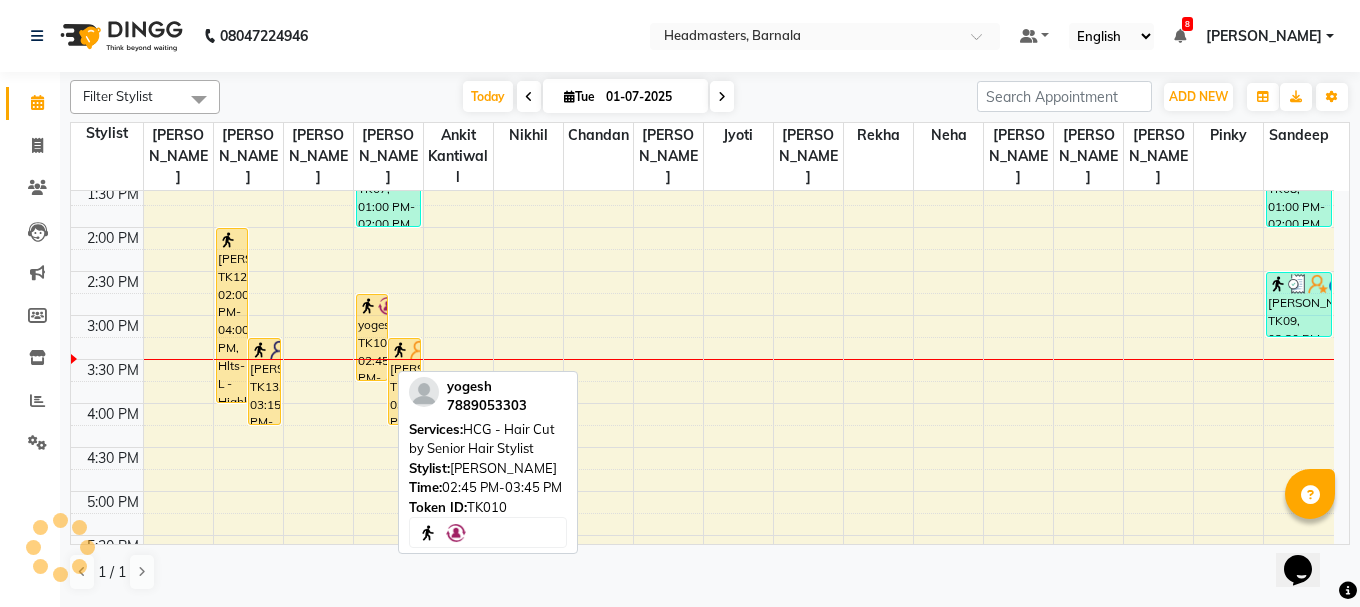click on "yogesh, TK10, 02:45 PM-03:45 PM, HCG - Hair Cut by Senior Hair Stylist" at bounding box center (372, 337) 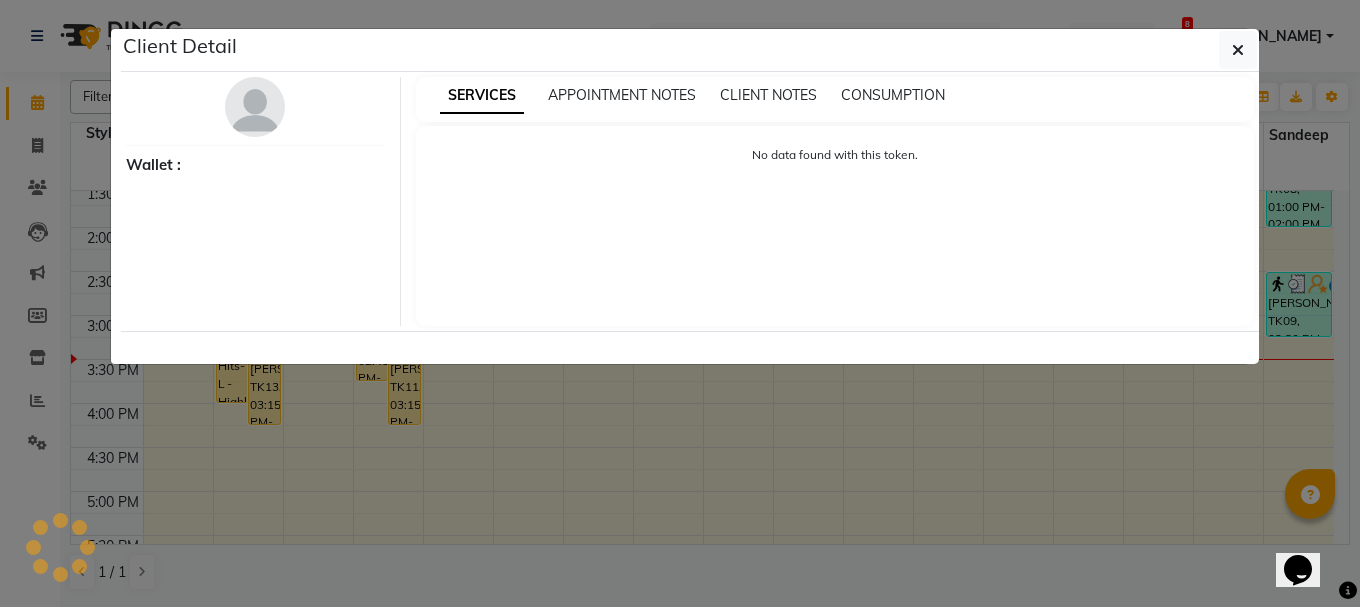 select on "1" 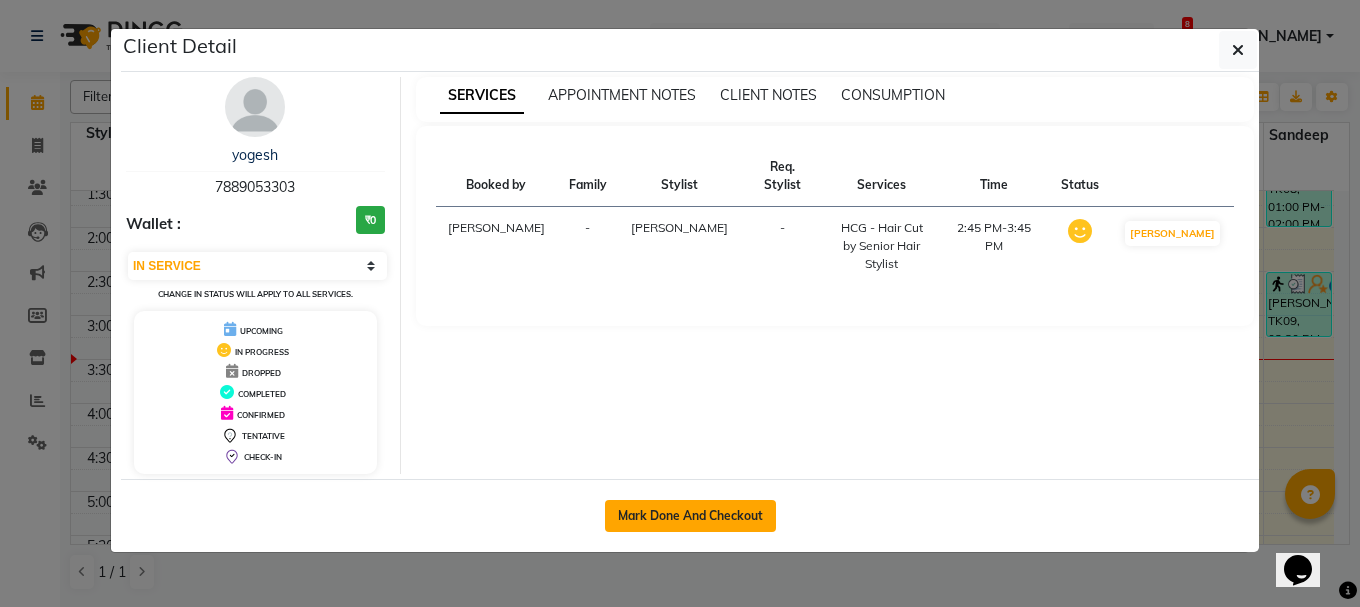 drag, startPoint x: 671, startPoint y: 517, endPoint x: 681, endPoint y: 523, distance: 11.661903 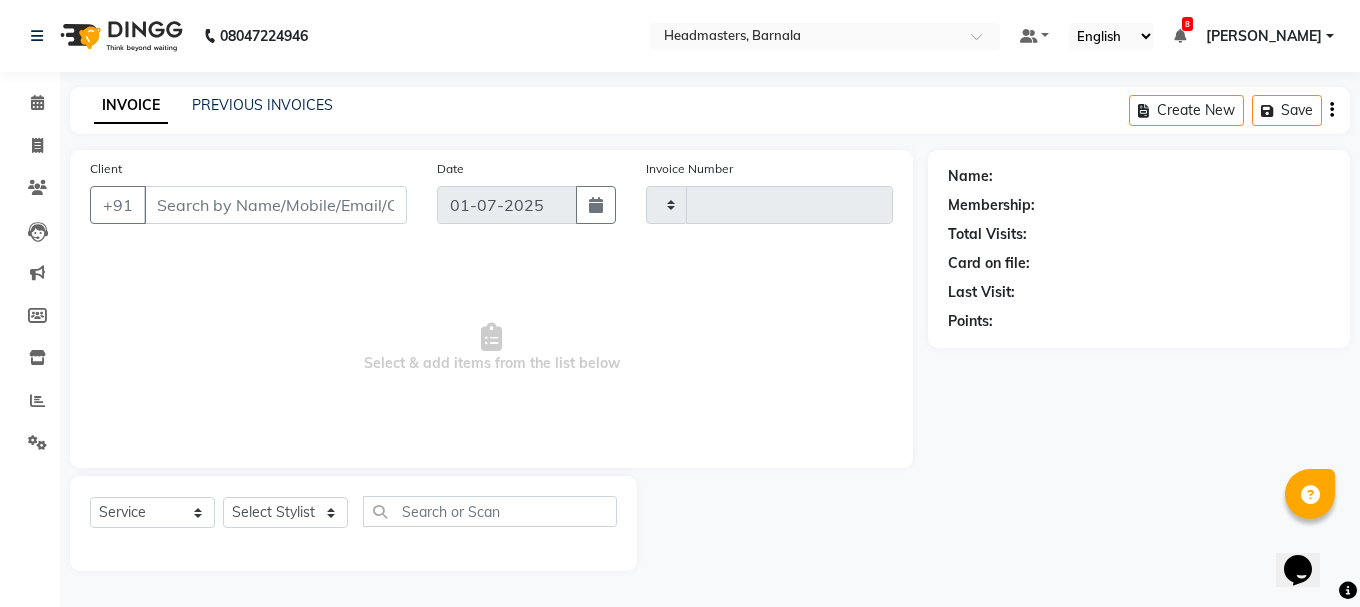 type on "2479" 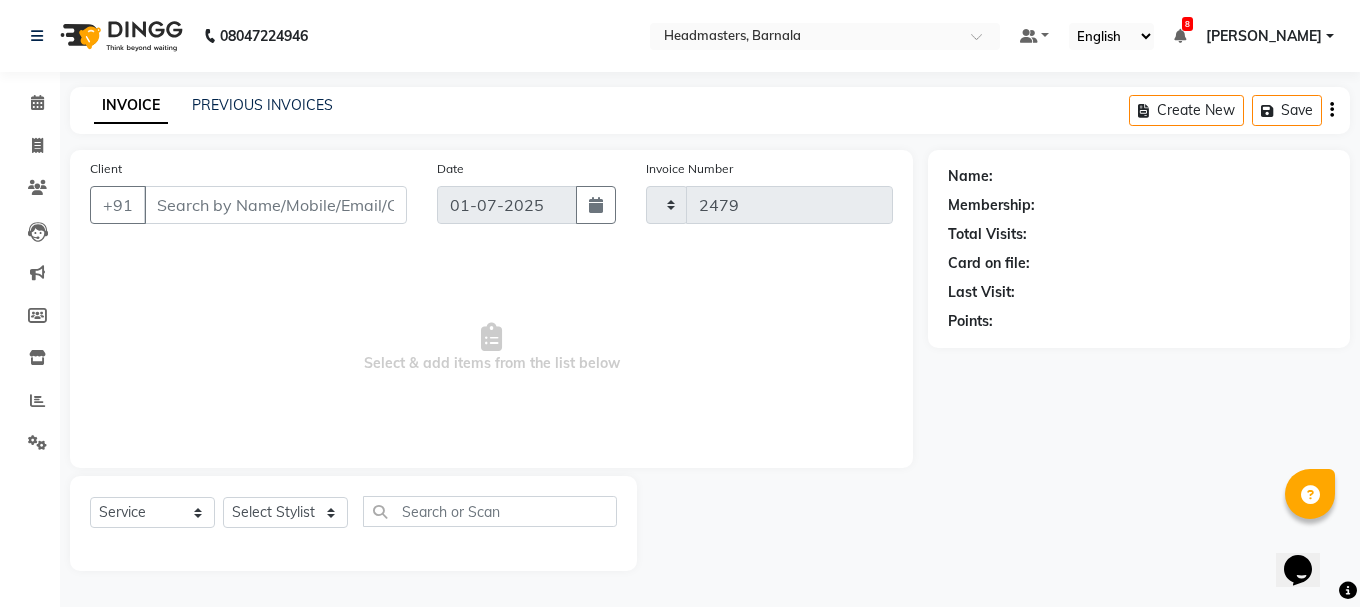 select on "7526" 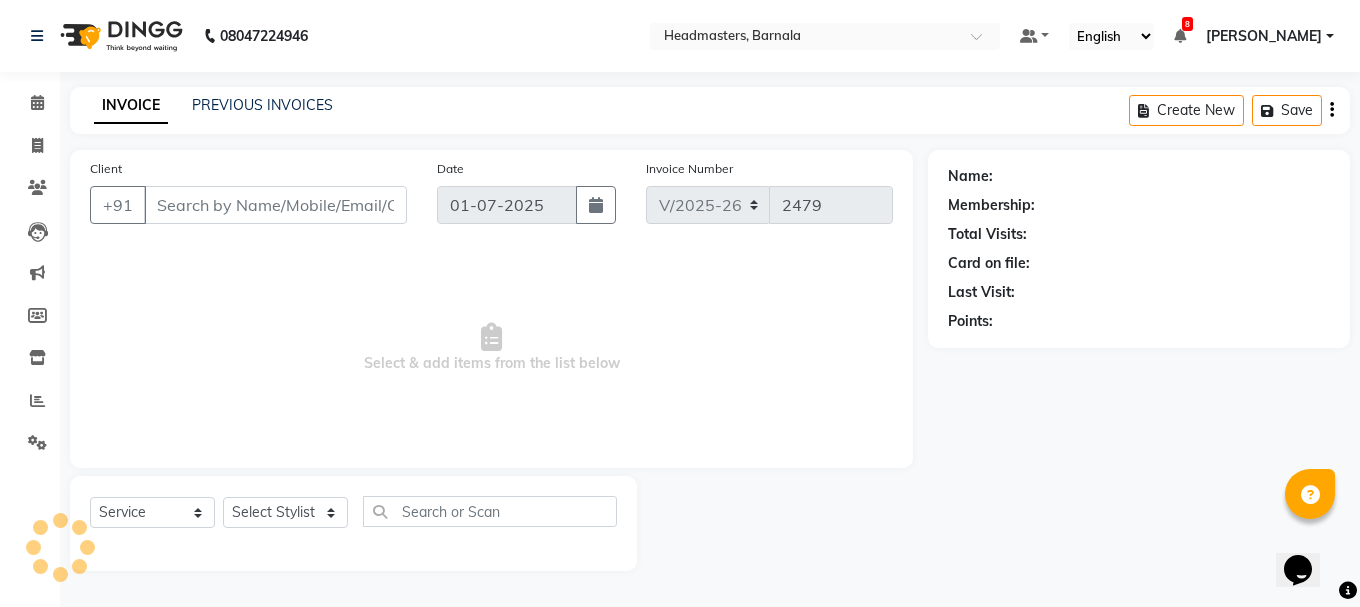 type on "7889053303" 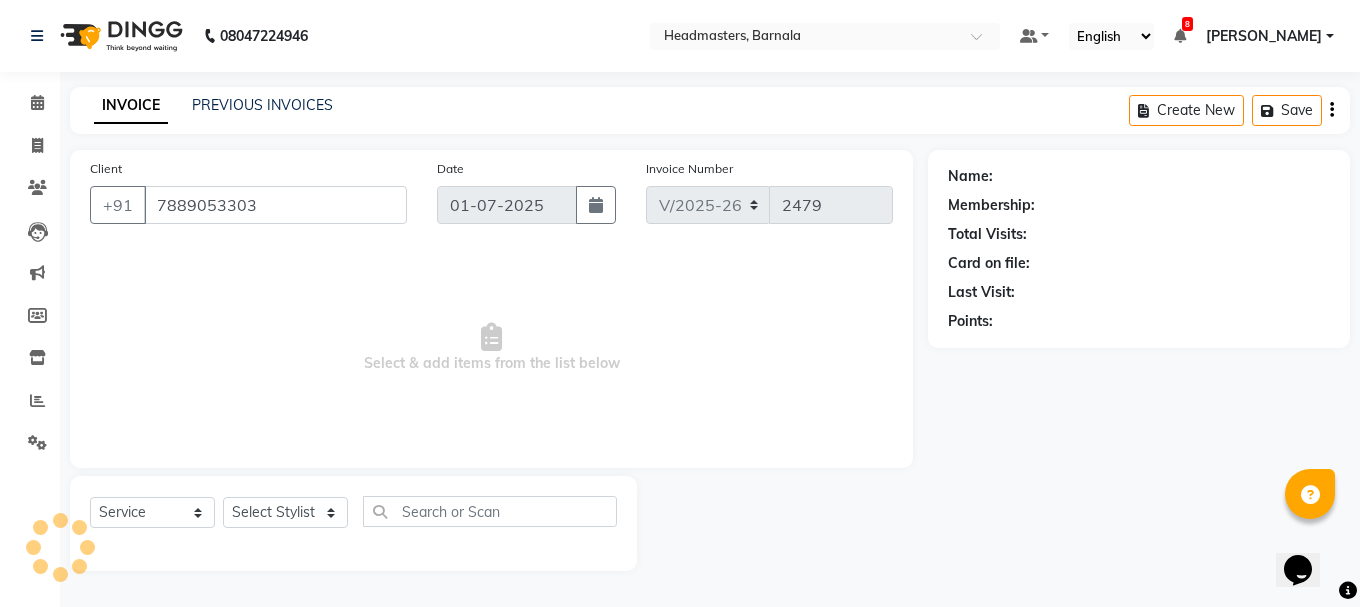 select on "67277" 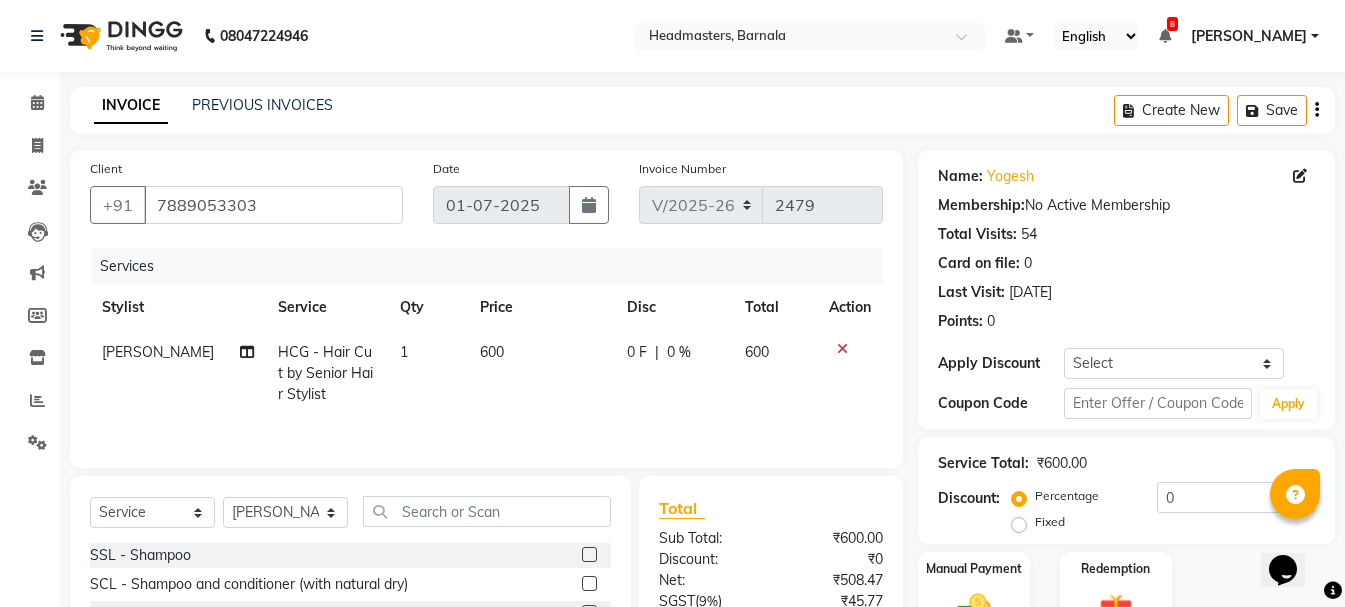 click on "Fixed" 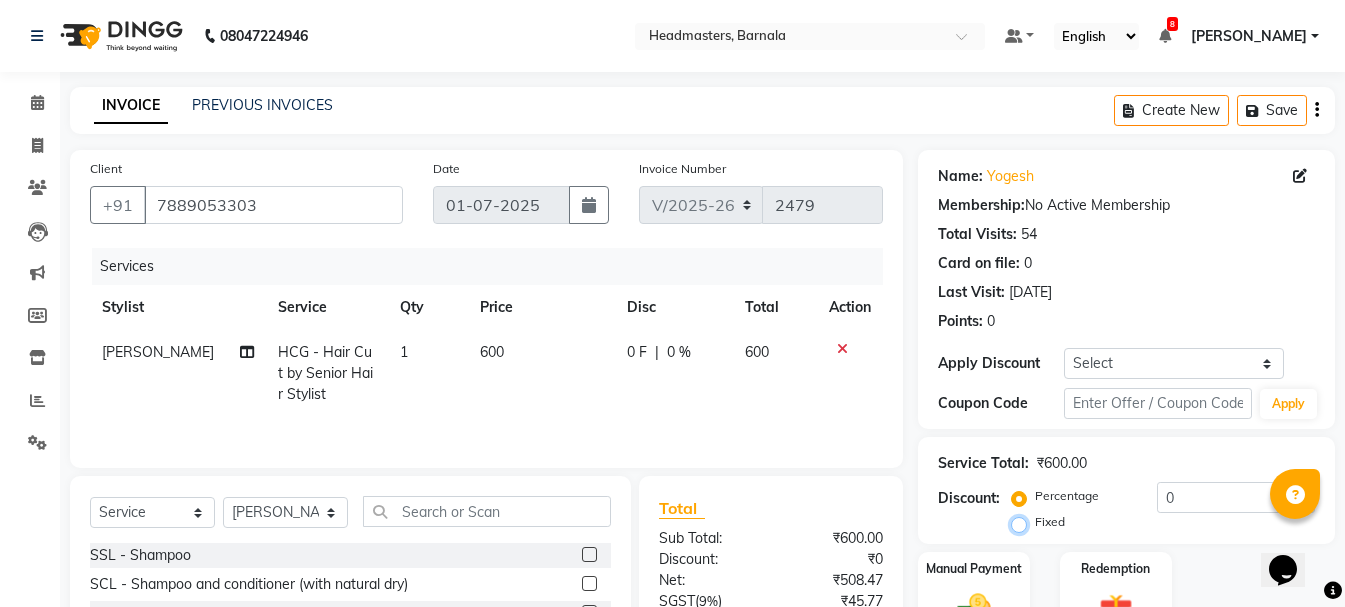 click on "Fixed" at bounding box center [1023, 522] 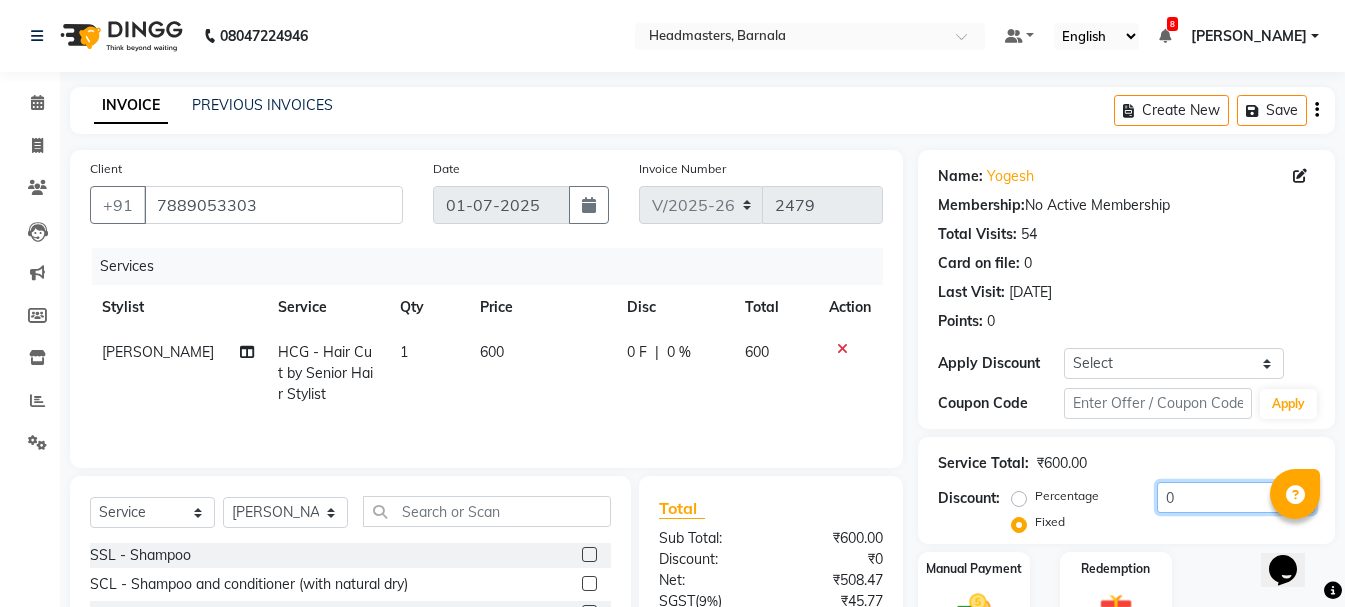 click on "0" 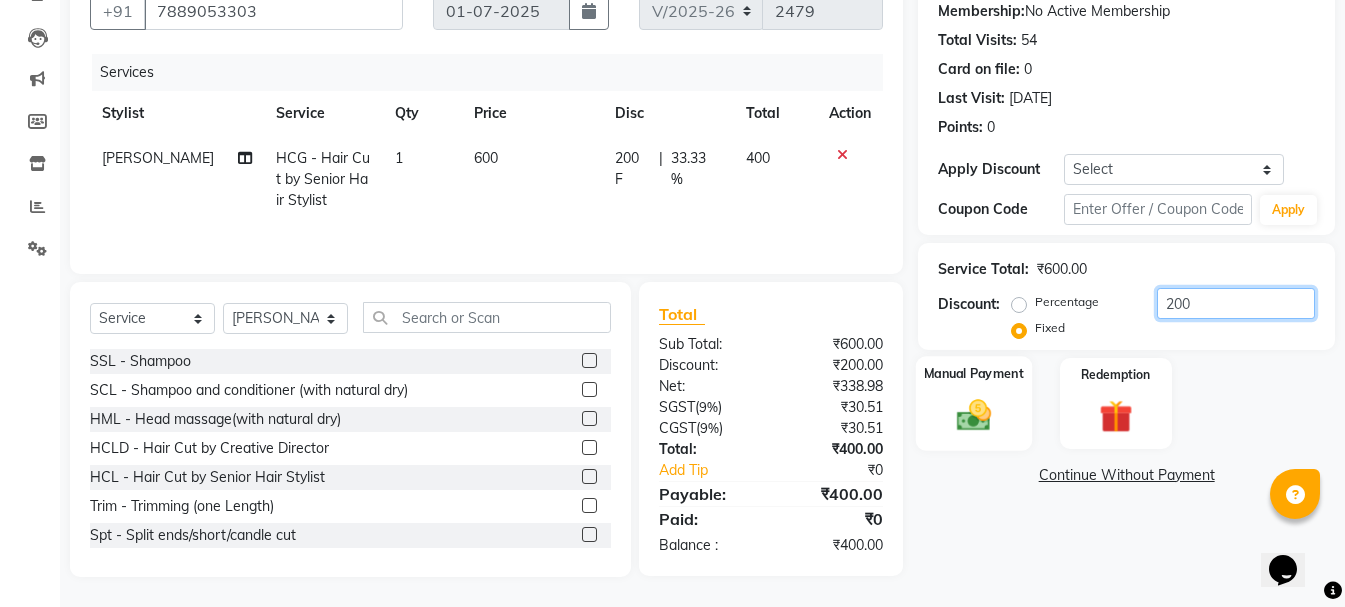 type on "200" 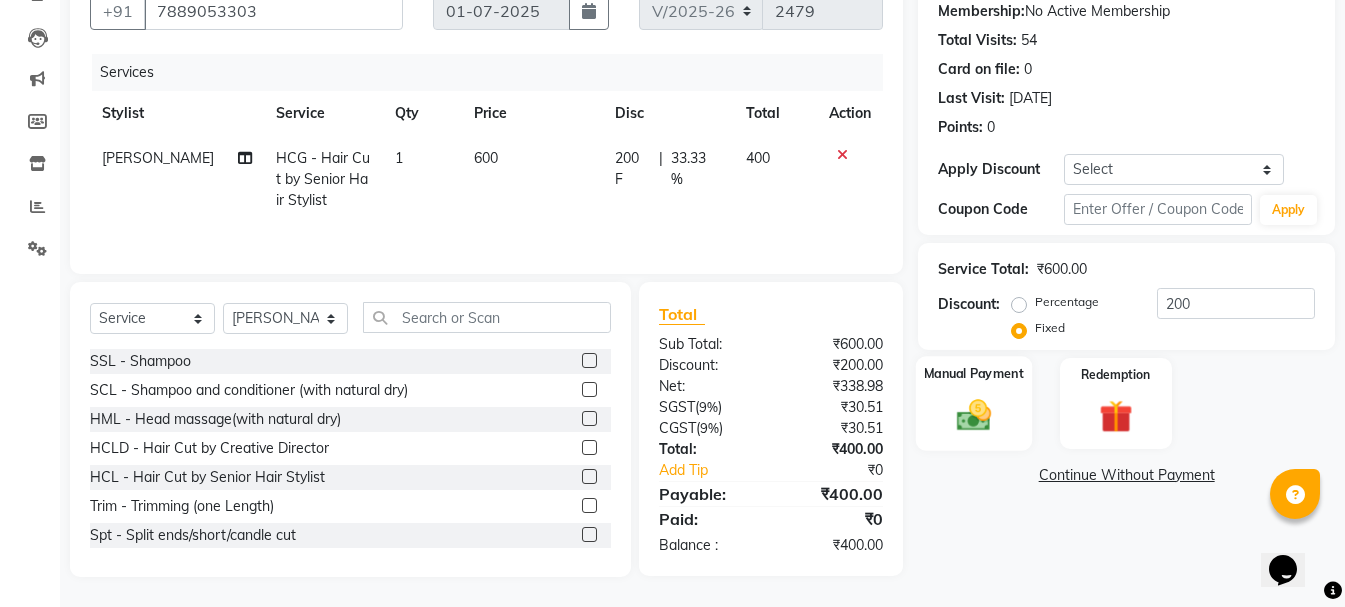 click on "Manual Payment" 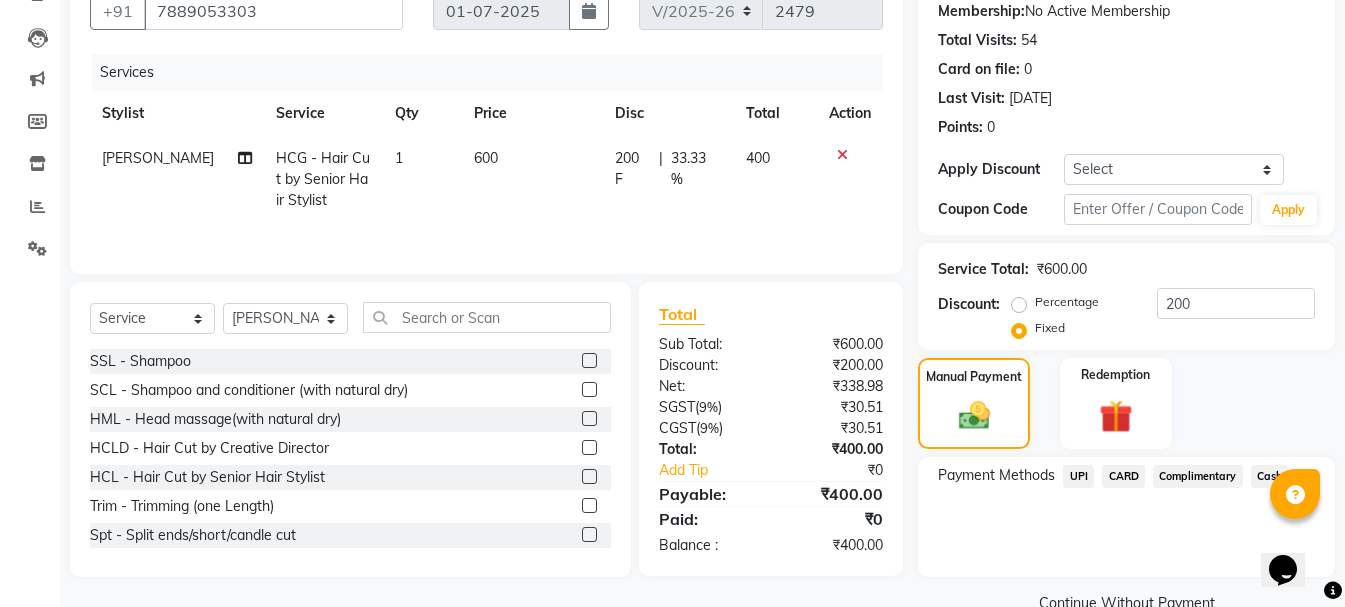 click on "Cash" 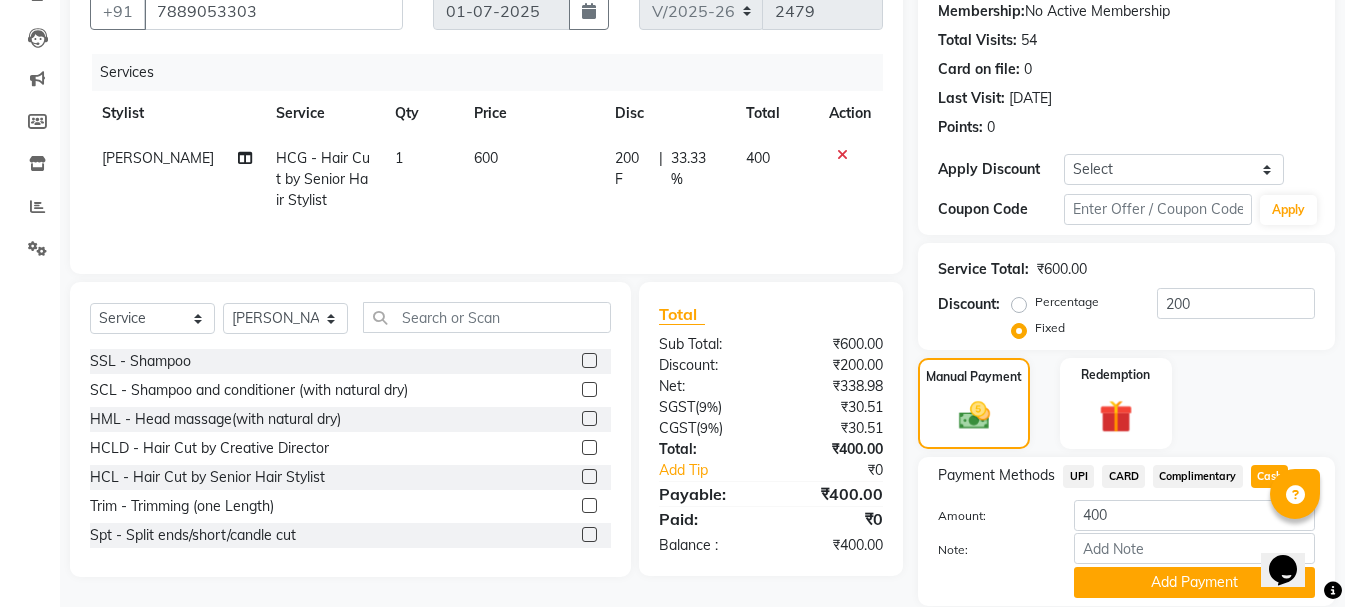 click on "Add Payment" 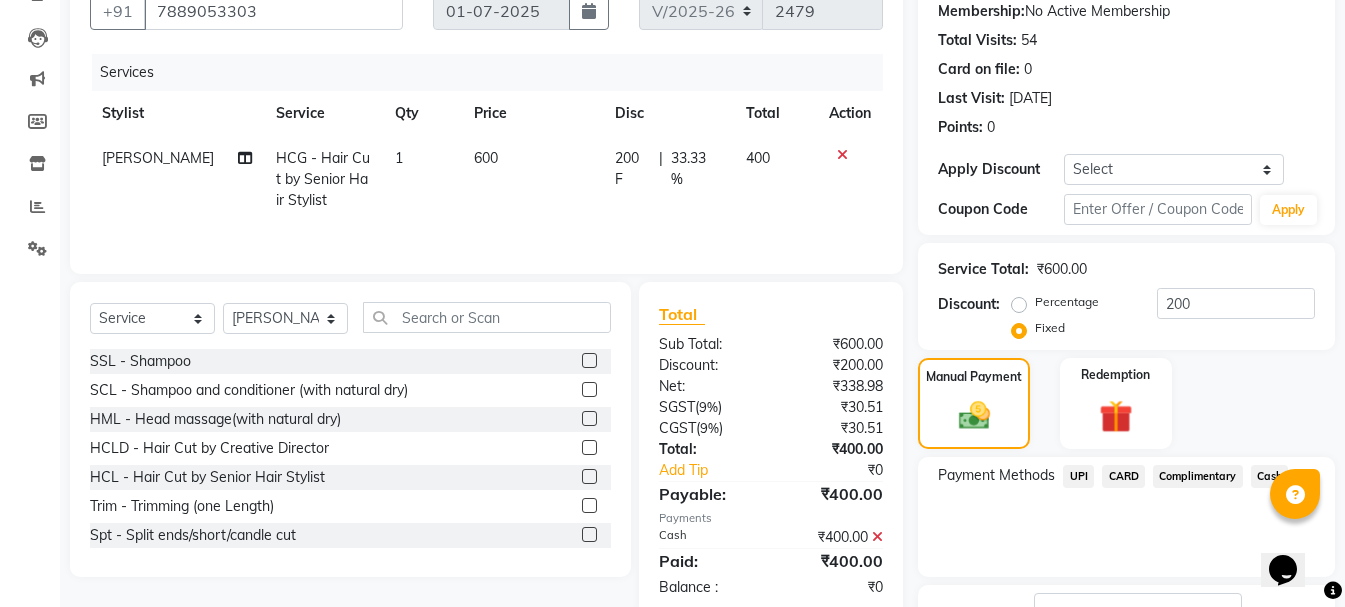 click on "Name: Yogesh  Membership:  No Active Membership  Total Visits:  54 Card on file:  0 Last Visit:   12-06-2025 Points:   0  Apply Discount Select Coupon → Wrong Job Card  Coupon → Complimentary  Coupon → Correction  Coupon → First Wash  Coupon → Free Of Cost  Coupon → Staff Service Coupon → Service Not Done Coupon → Already Paid Coupon → Double Job Card  Coupon Code Apply Service Total:  ₹600.00  Discount:  Percentage   Fixed  200 Manual Payment Redemption Payment Methods  UPI   CARD   Complimentary   Cash  Description:                  Send Details On SMS Email  Checkout" 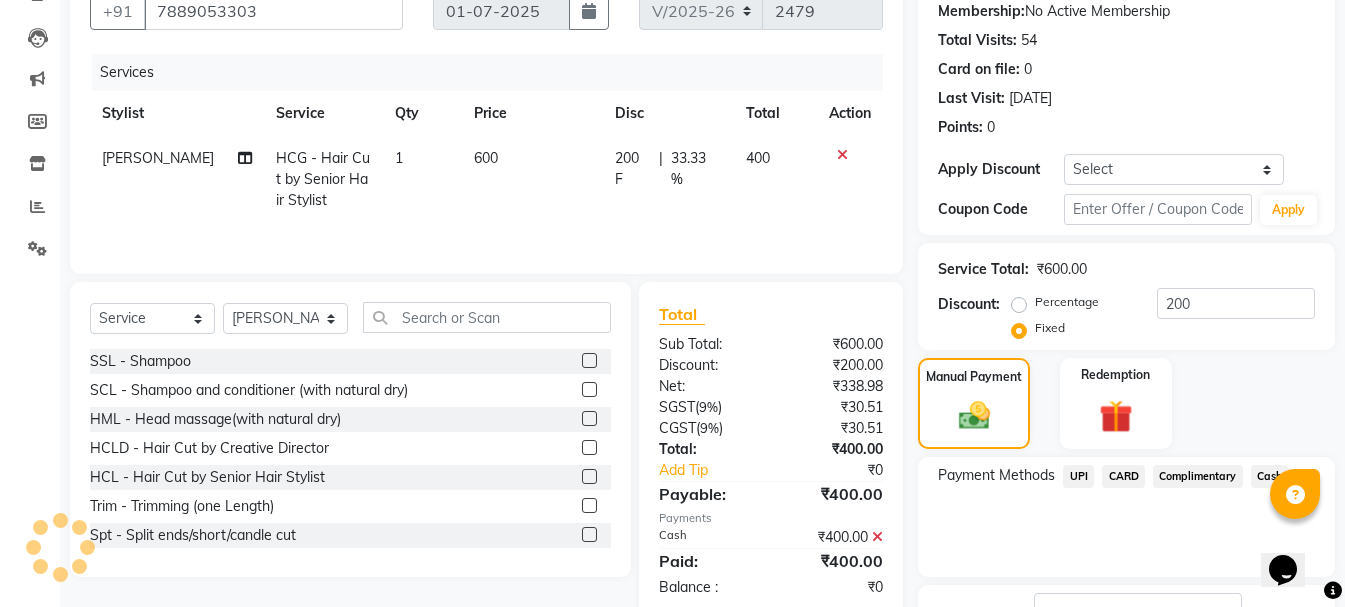 scroll, scrollTop: 348, scrollLeft: 0, axis: vertical 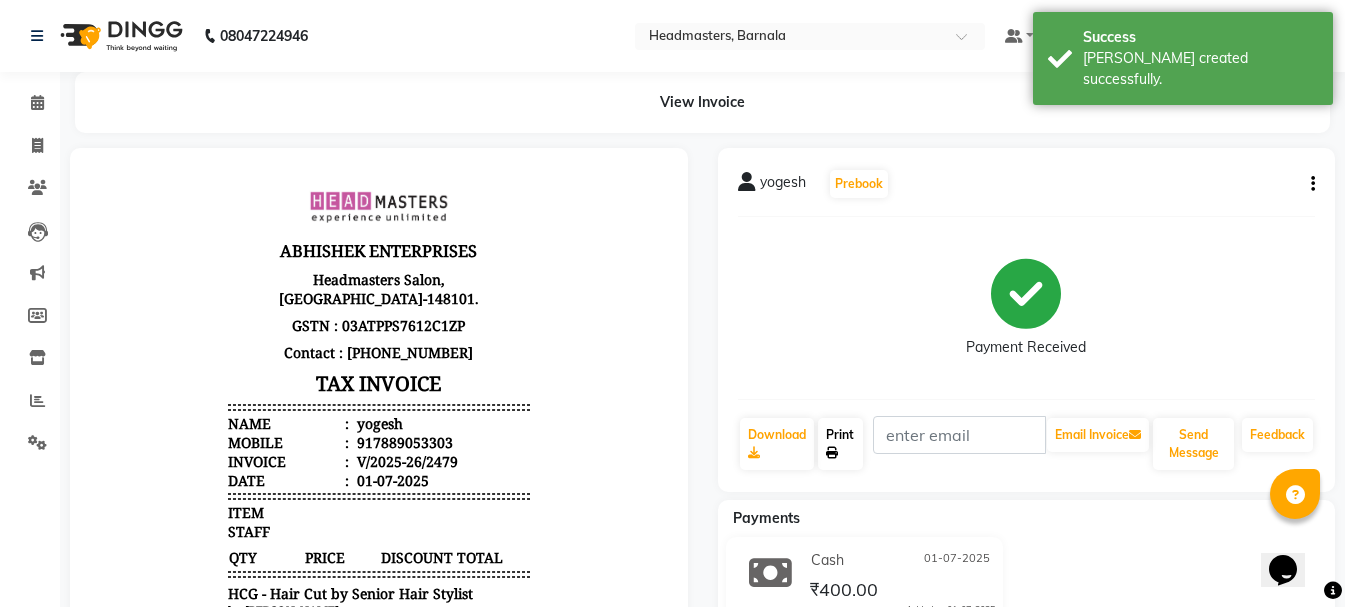 click on "Print" 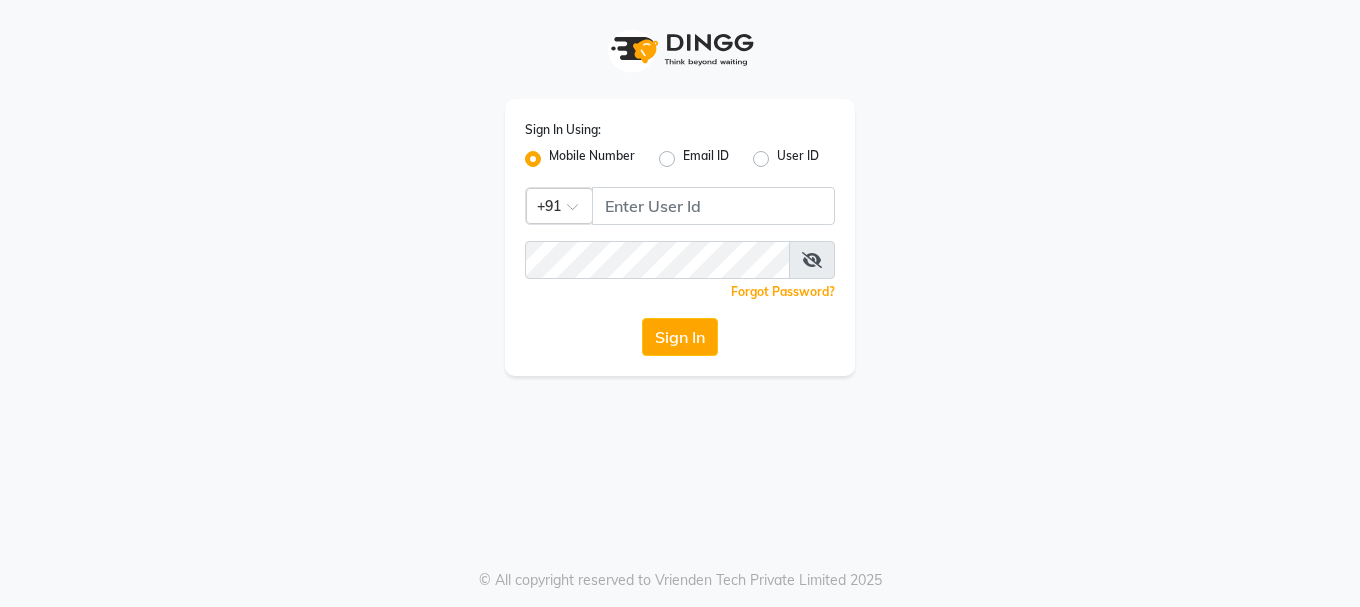 scroll, scrollTop: 0, scrollLeft: 0, axis: both 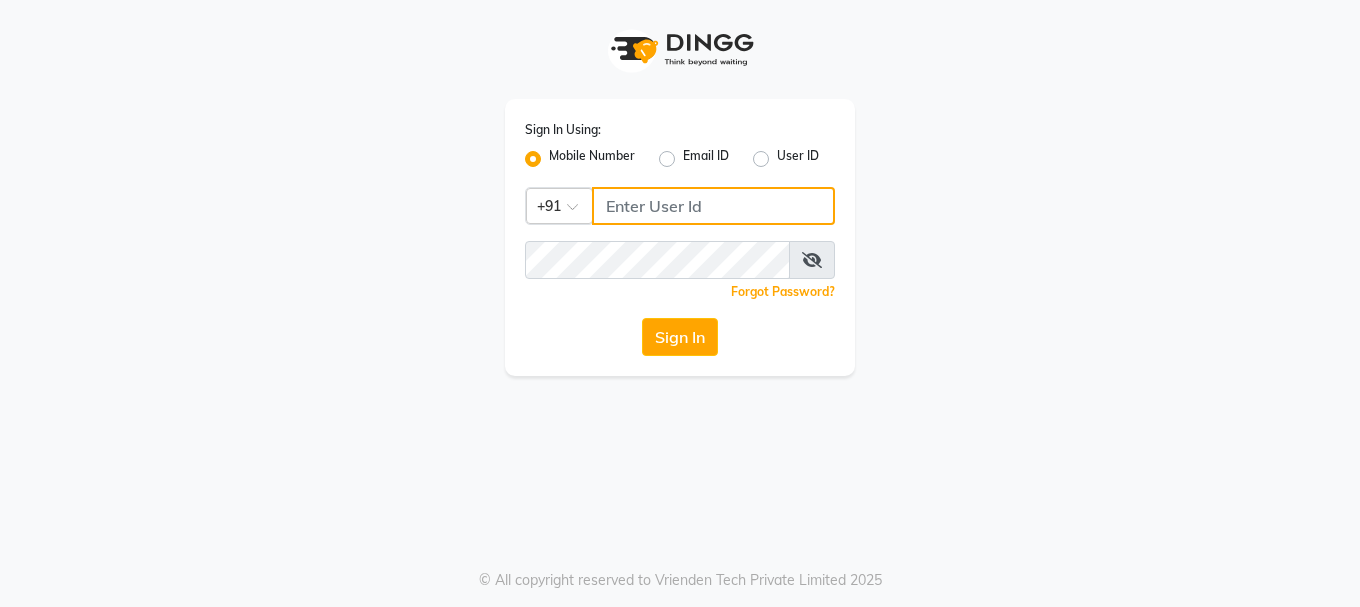 click 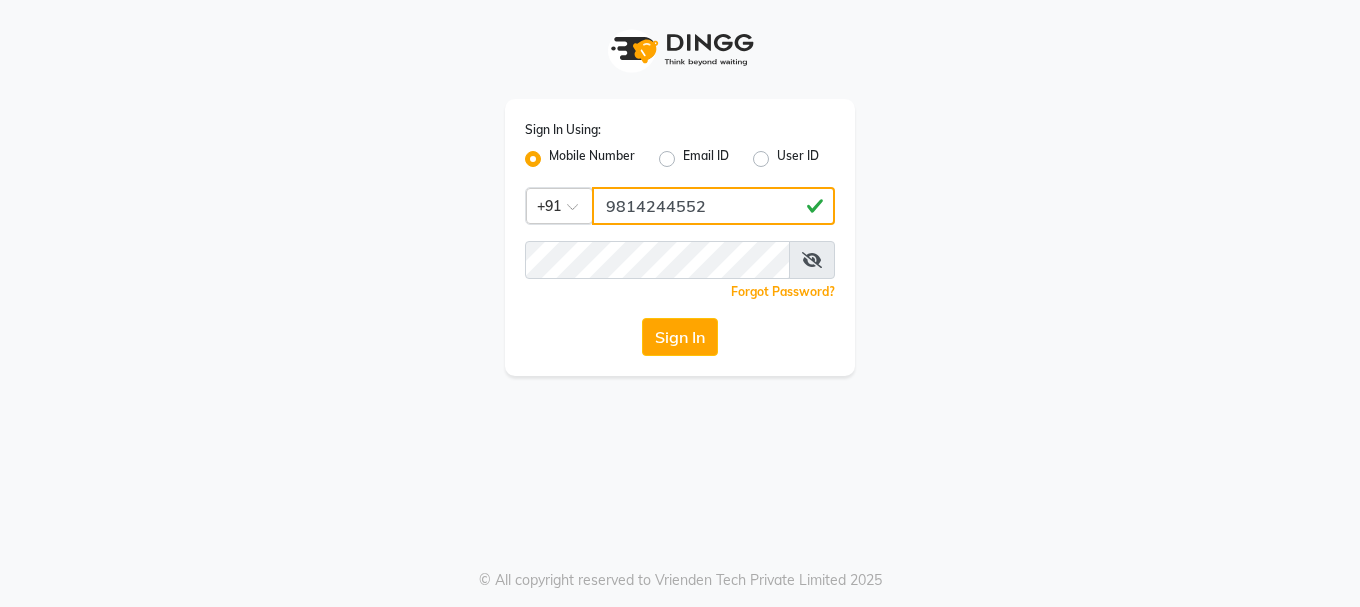 type on "9814244552" 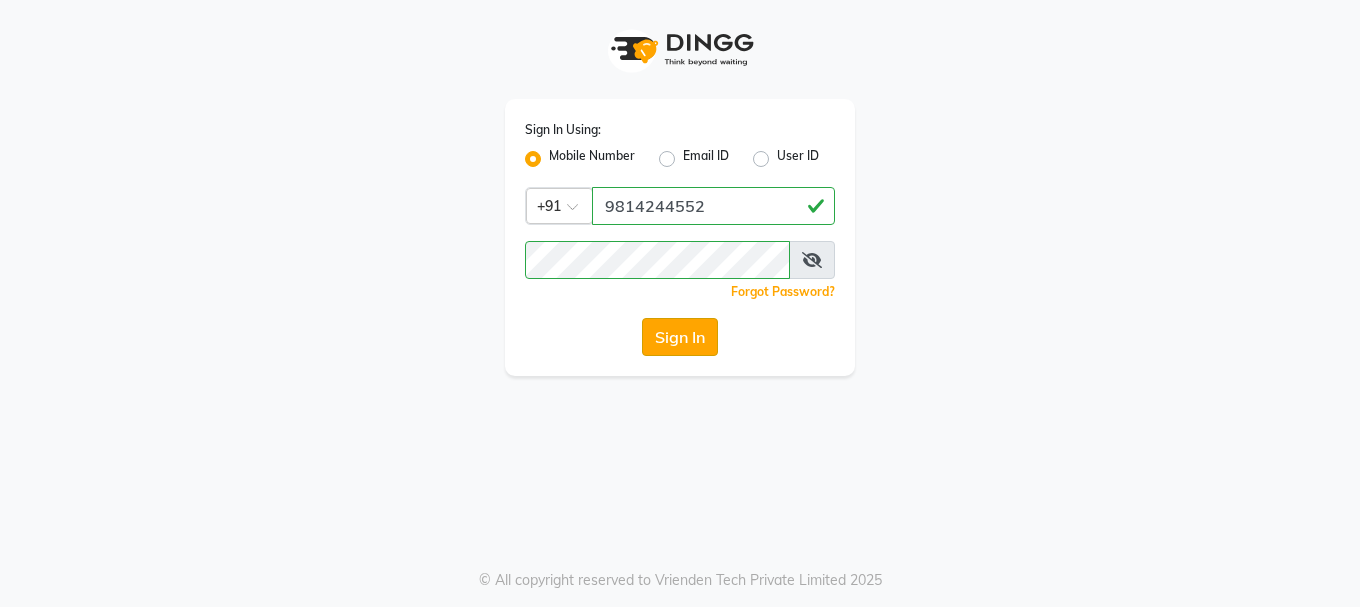 click on "Sign In" 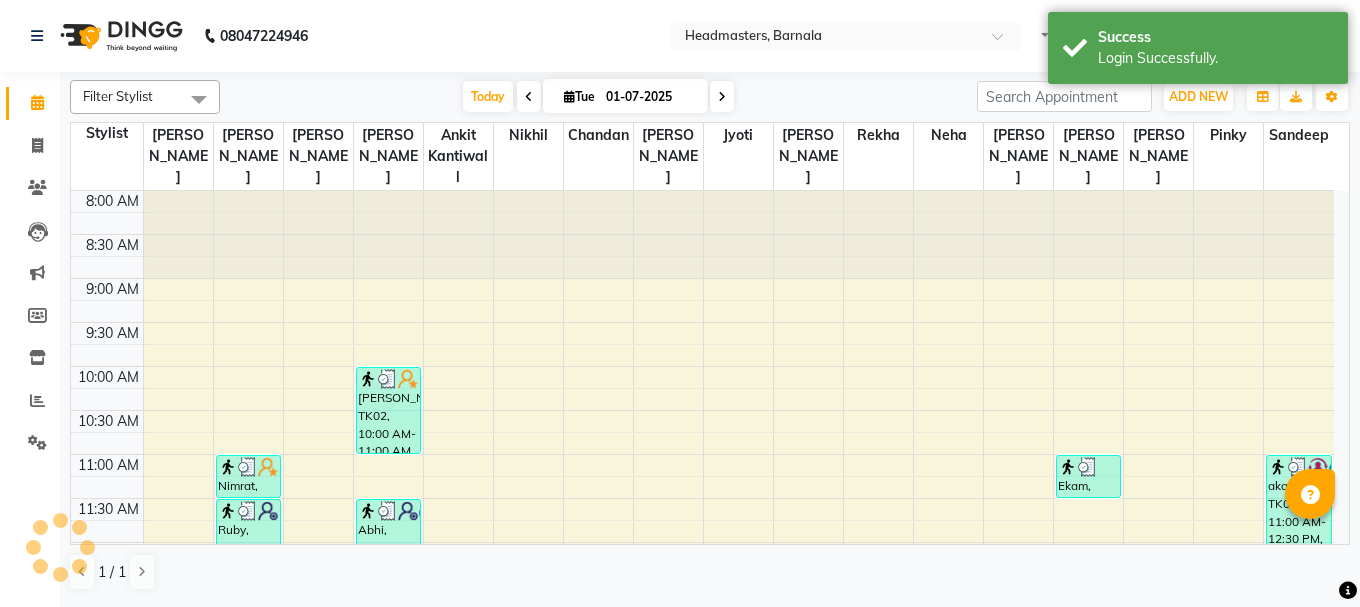 scroll, scrollTop: 0, scrollLeft: 0, axis: both 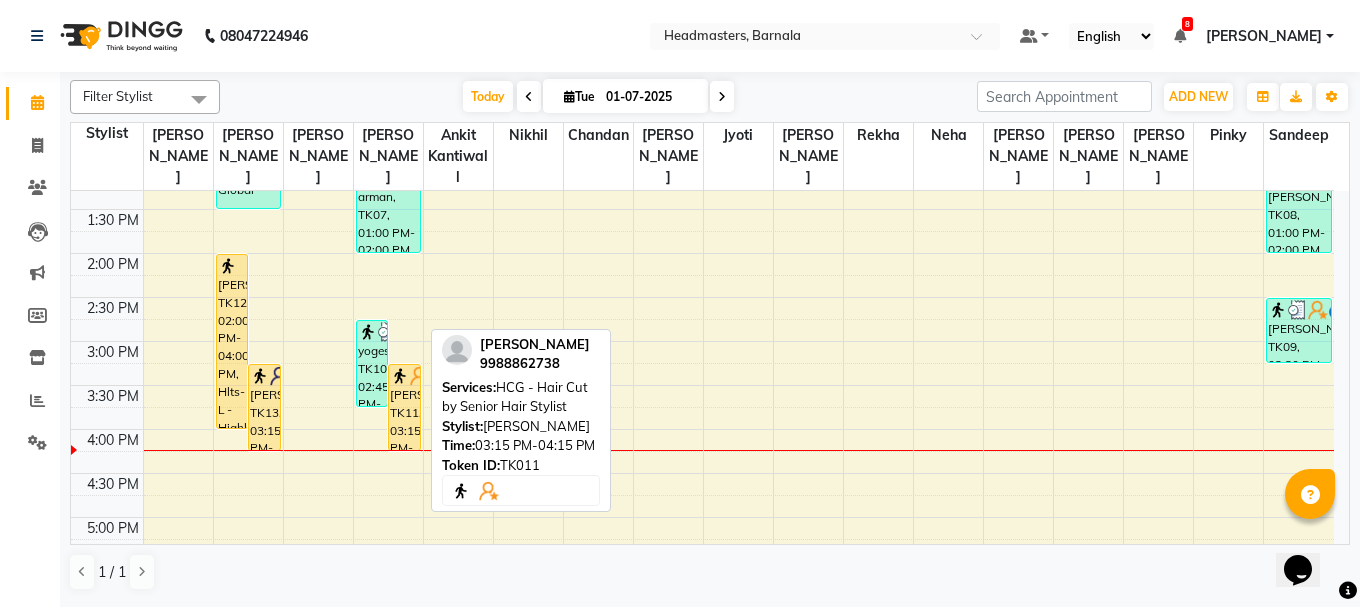 click on "[PERSON_NAME], TK11, 03:15 PM-04:15 PM, HCG - Hair Cut by Senior Hair Stylist" at bounding box center [404, 407] 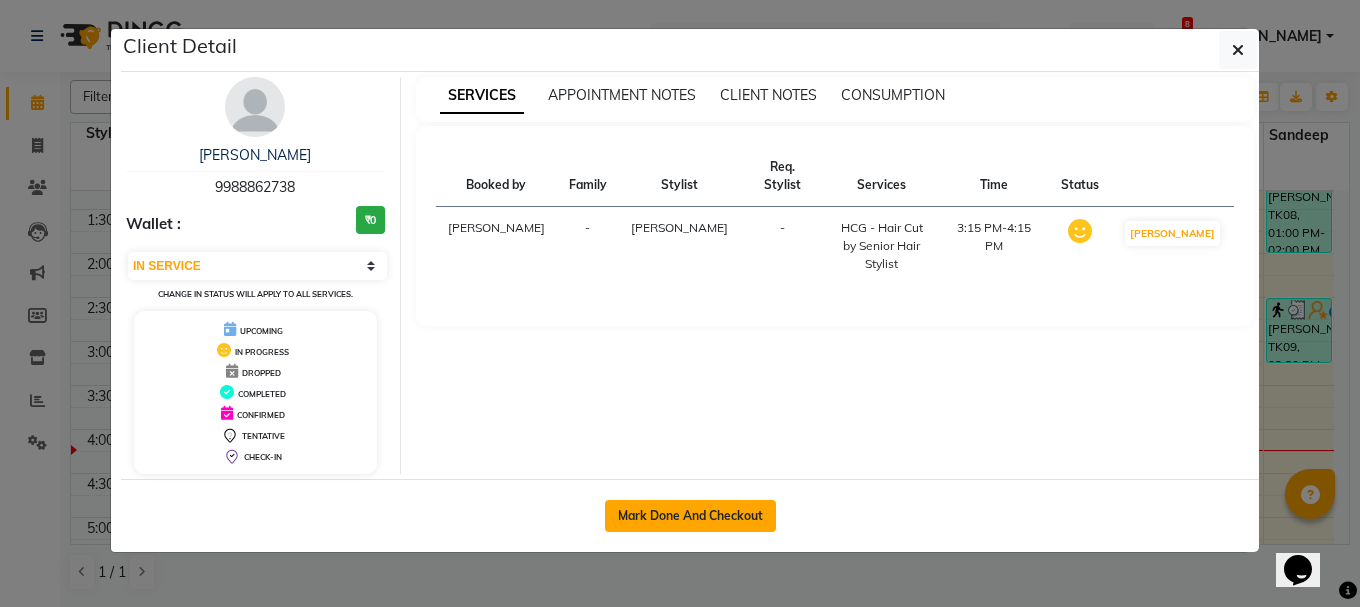 click on "Mark Done And Checkout" 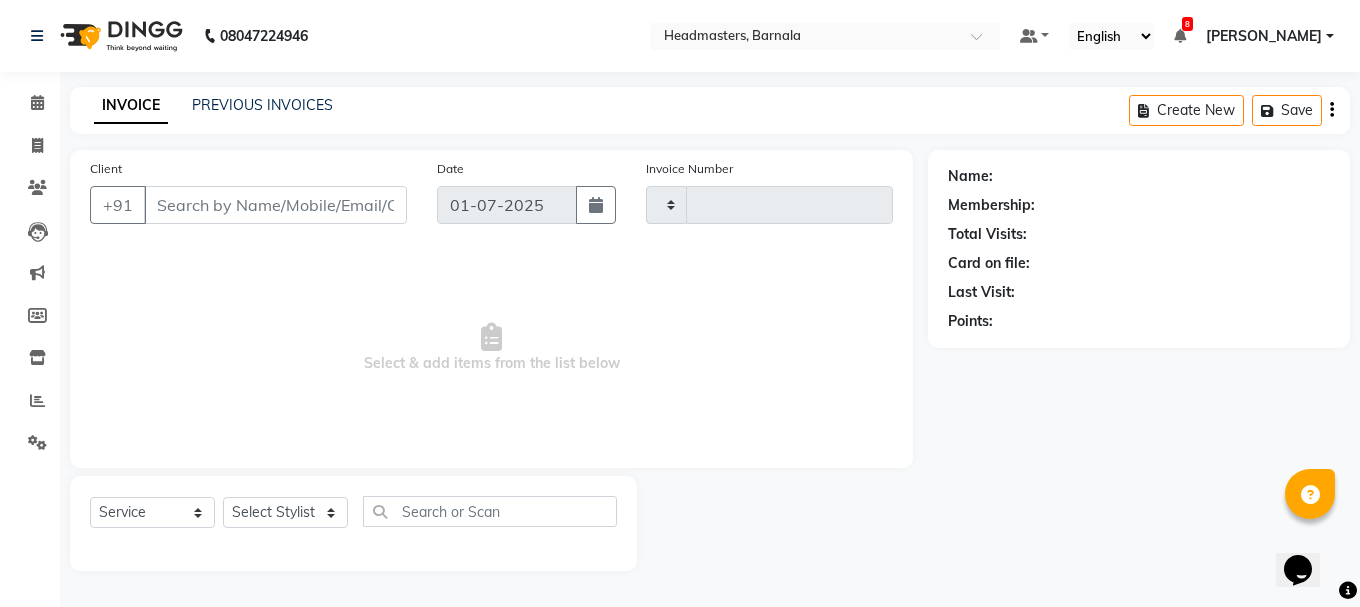type on "2480" 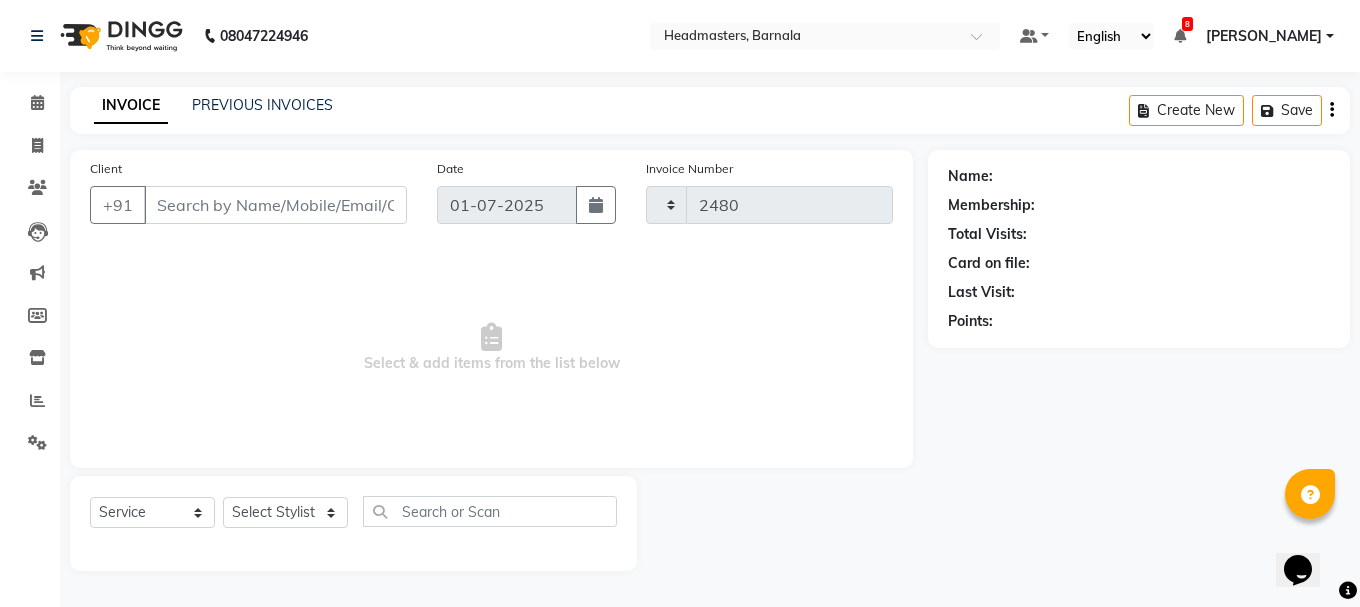 select on "7526" 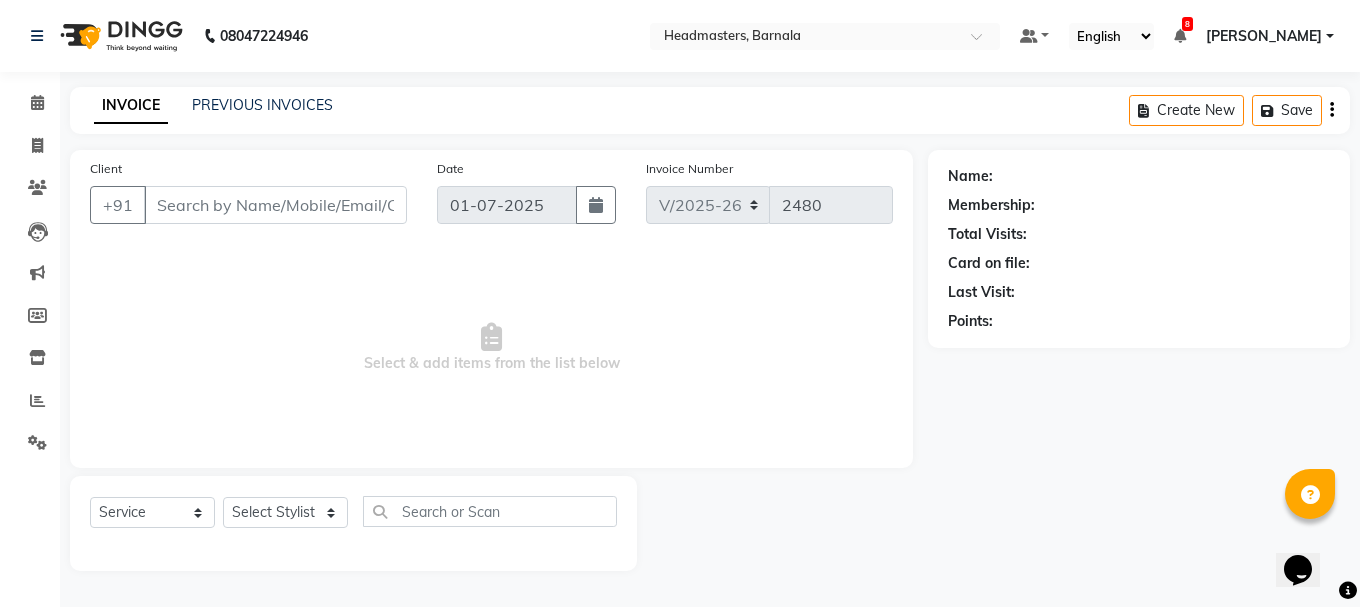 type on "9988862738" 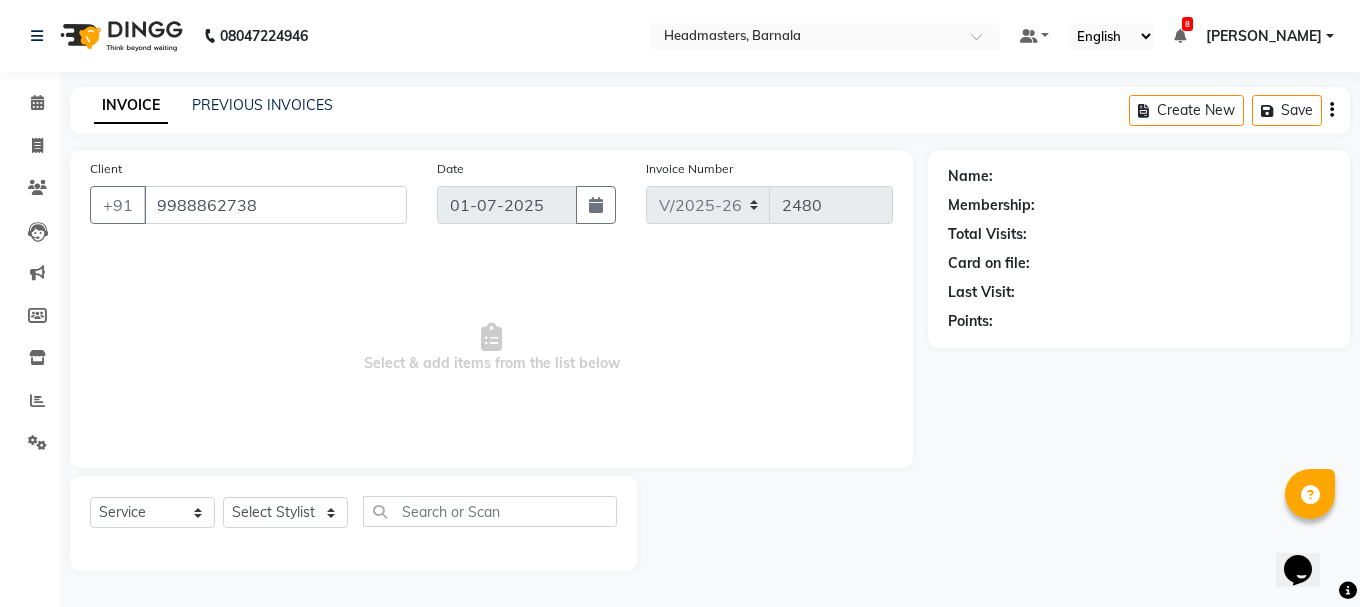 select on "67277" 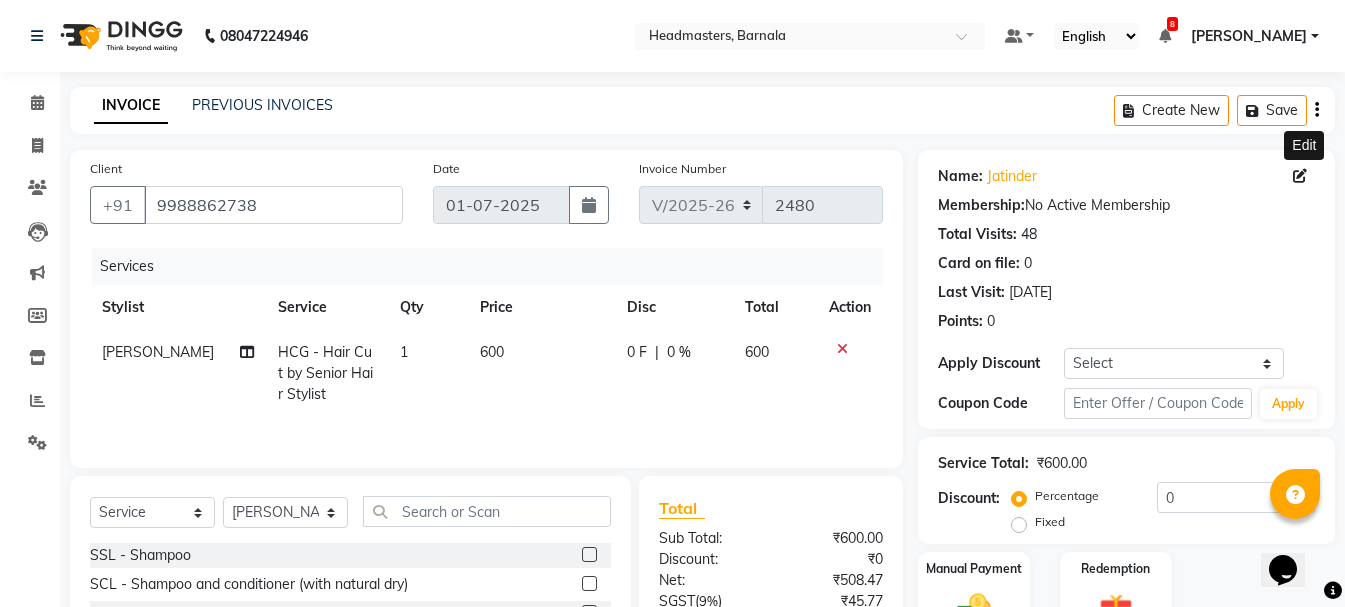 click 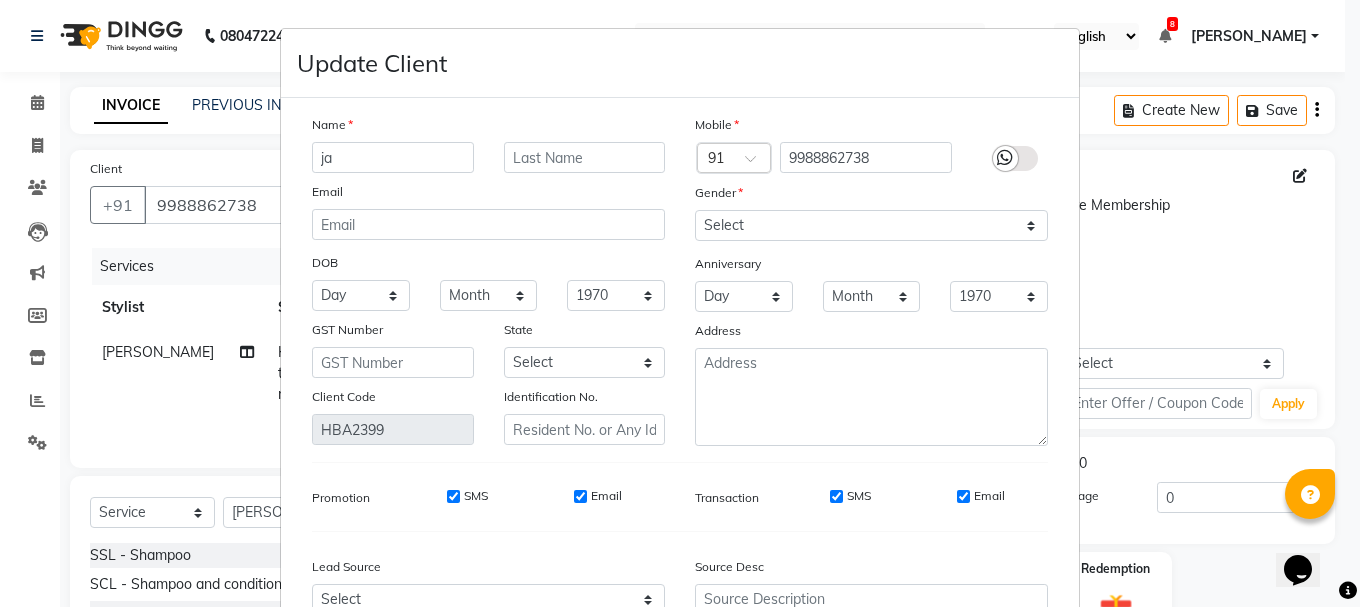type on "j" 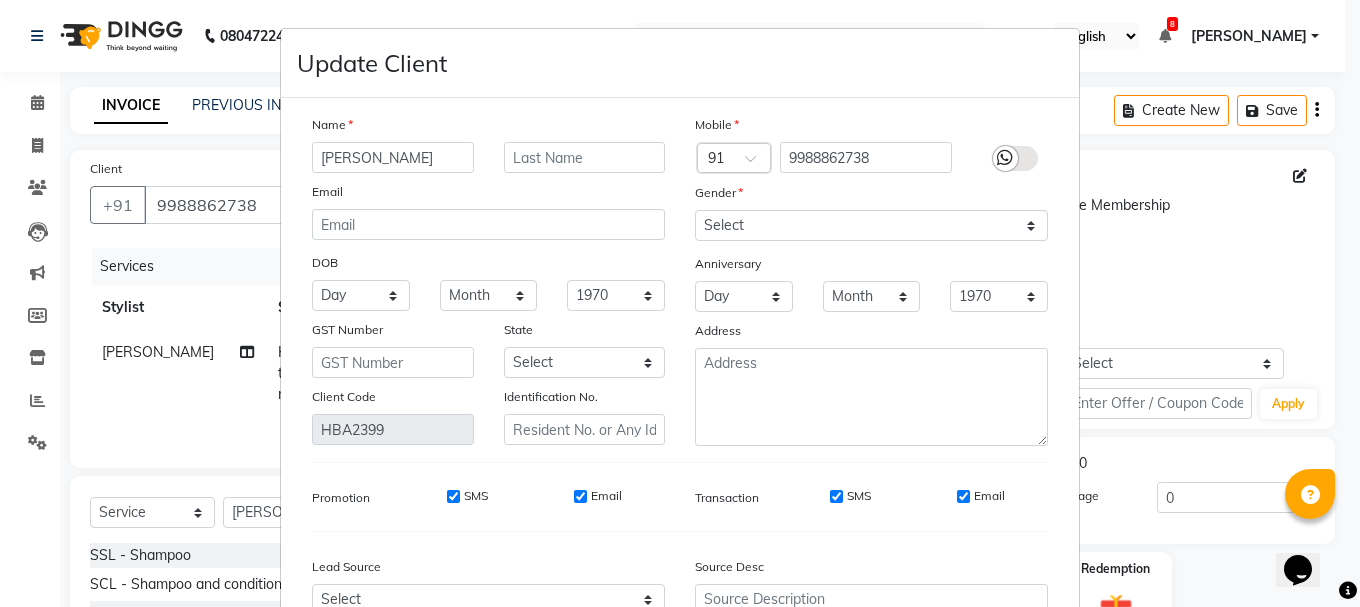 type on "[PERSON_NAME]" 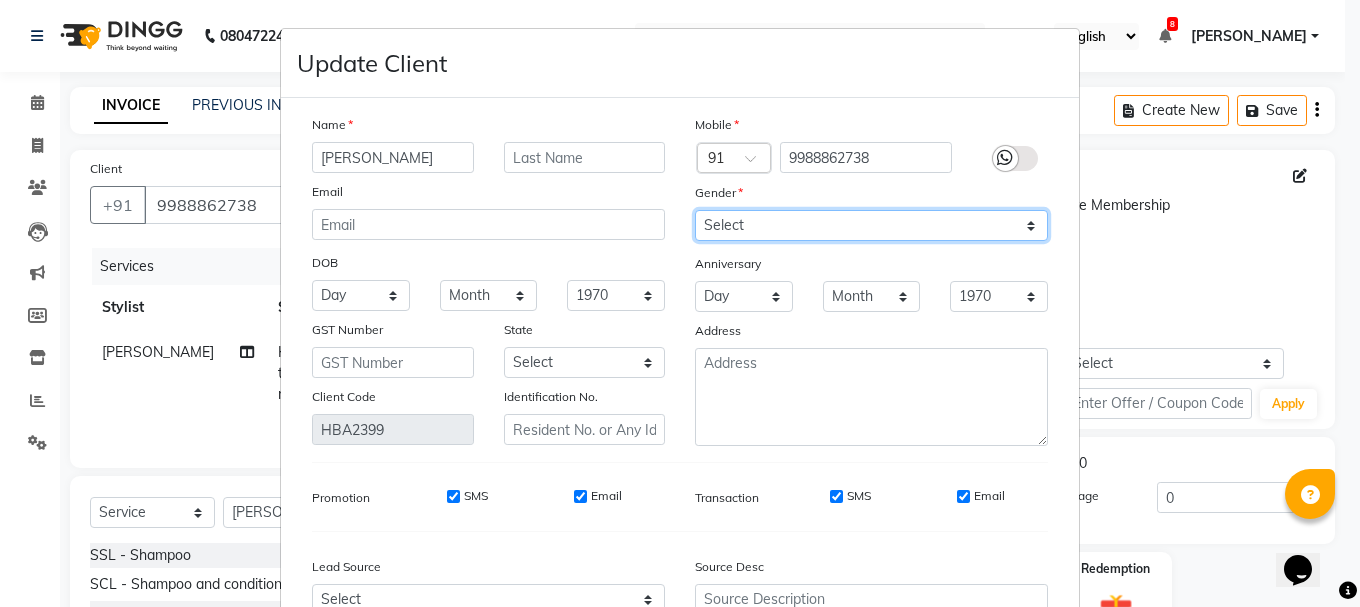 click on "Select [DEMOGRAPHIC_DATA] [DEMOGRAPHIC_DATA] Other Prefer Not To Say" at bounding box center (871, 225) 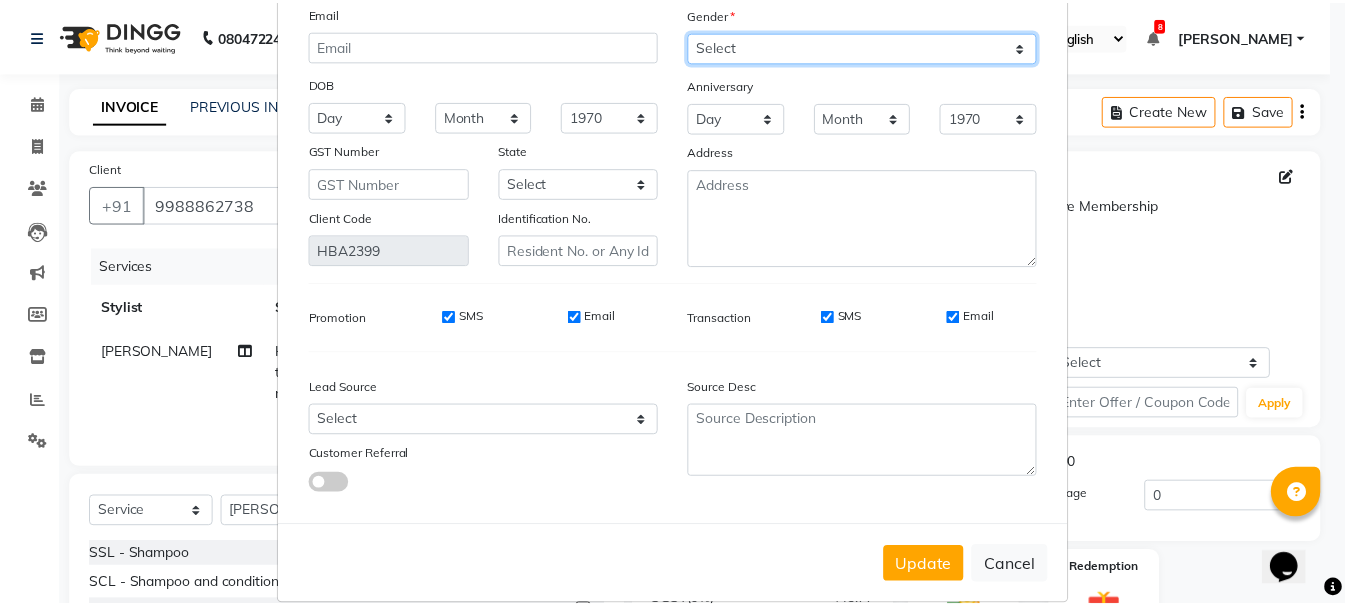 scroll, scrollTop: 206, scrollLeft: 0, axis: vertical 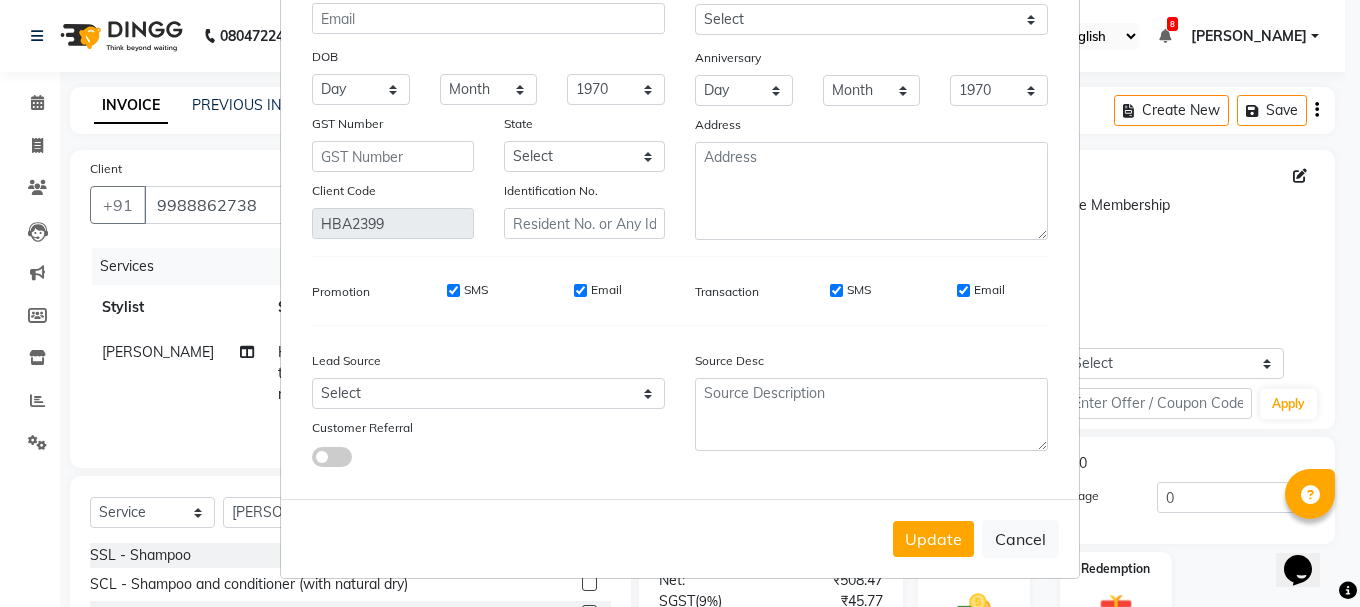 click on "Update" at bounding box center (933, 539) 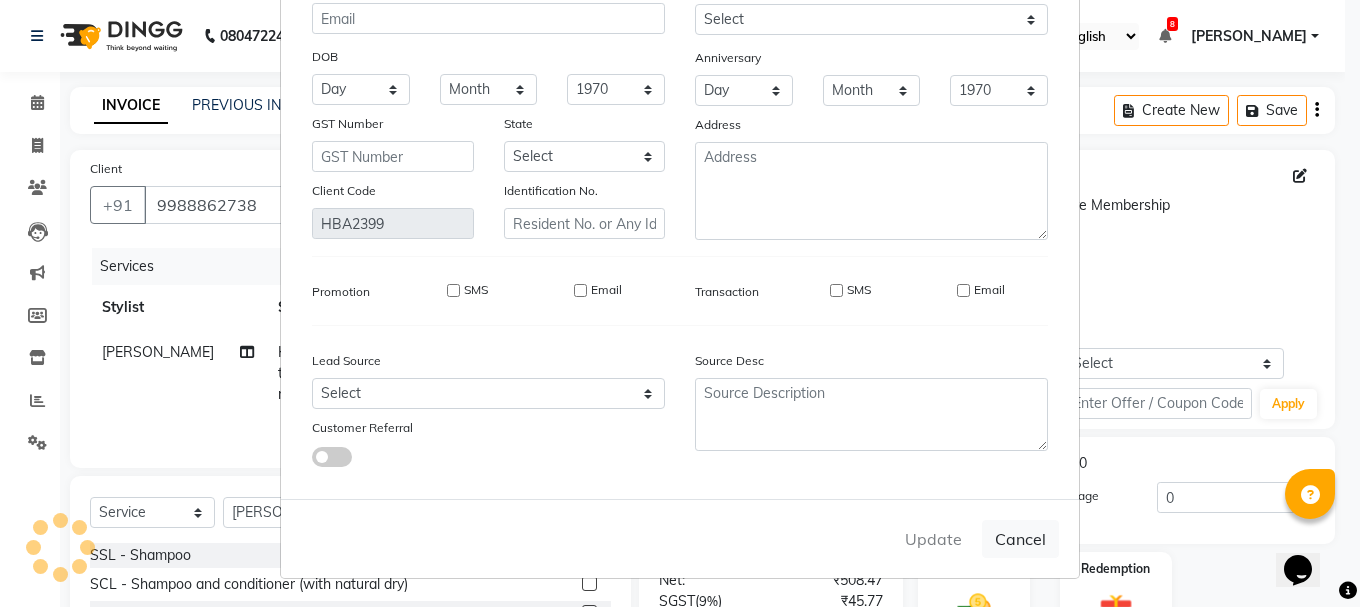 type 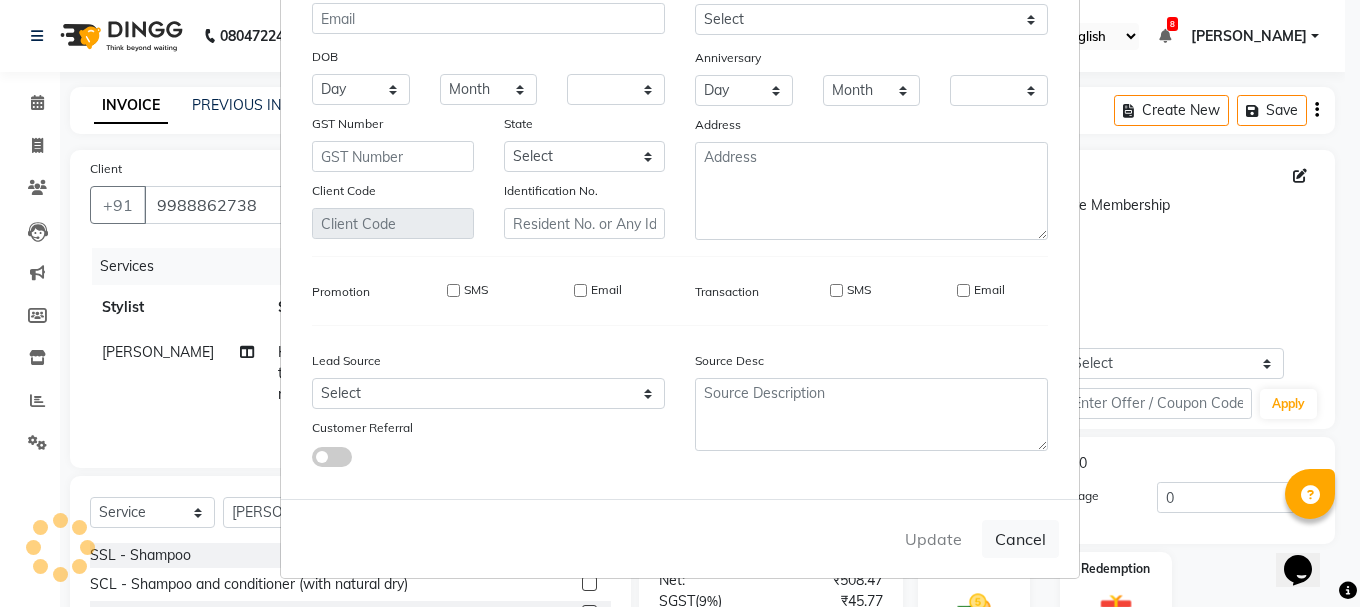 checkbox on "false" 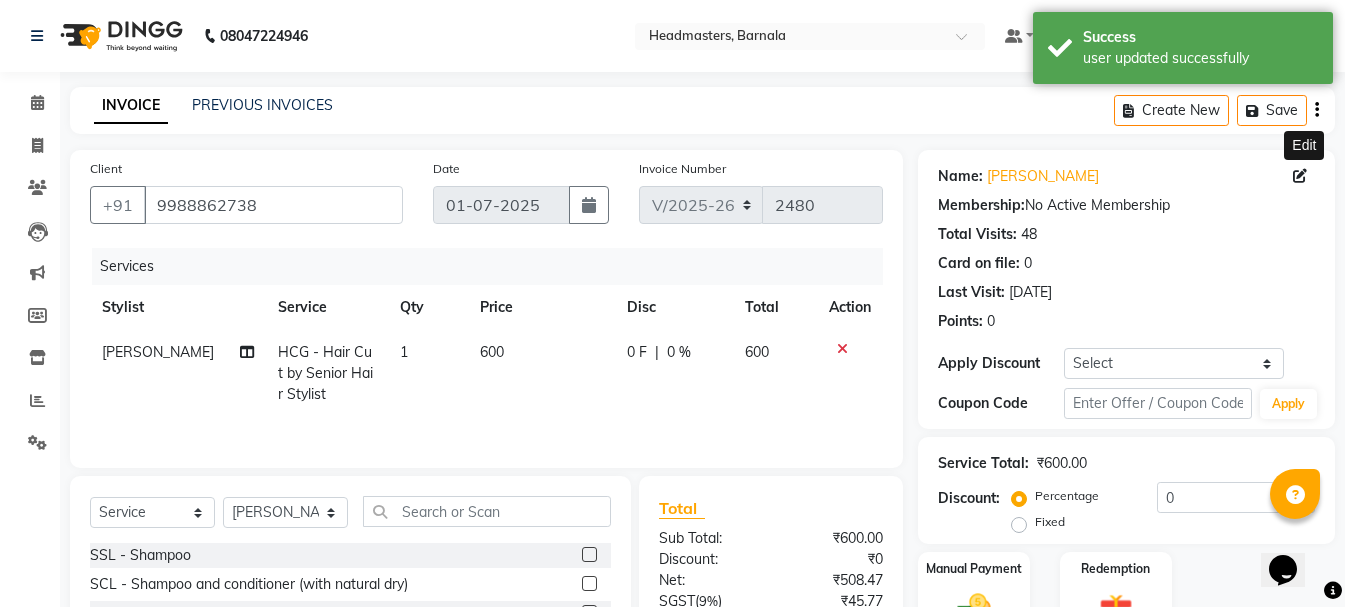 scroll, scrollTop: 194, scrollLeft: 0, axis: vertical 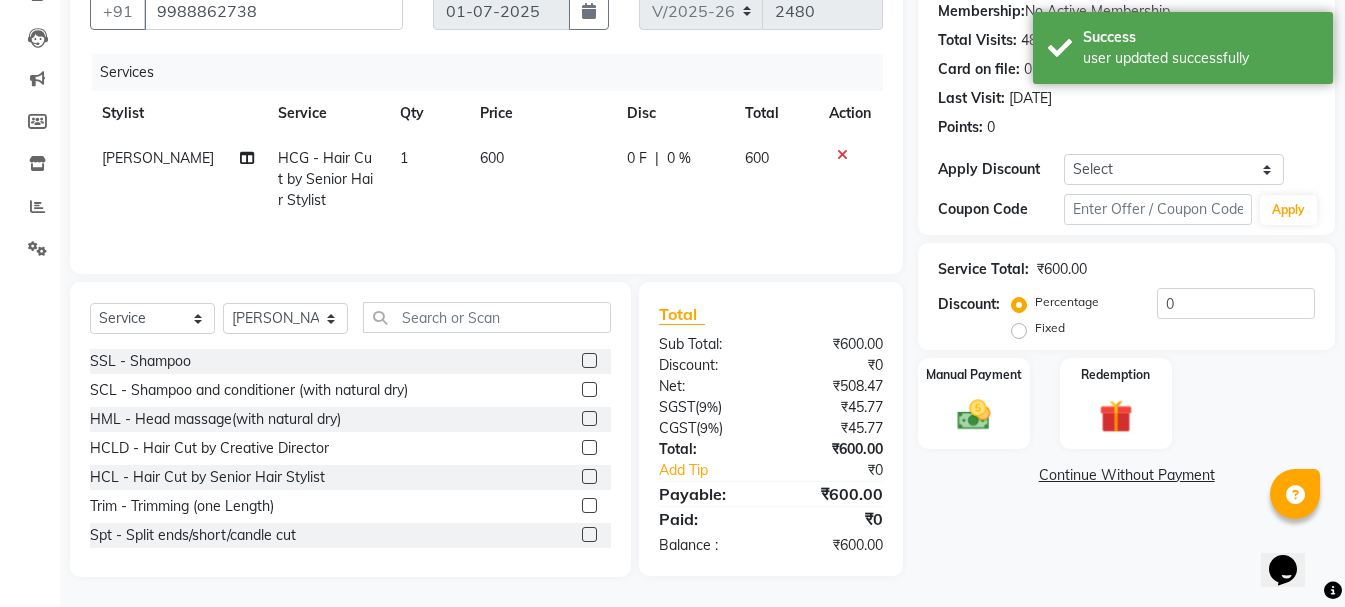 click on "Fixed" 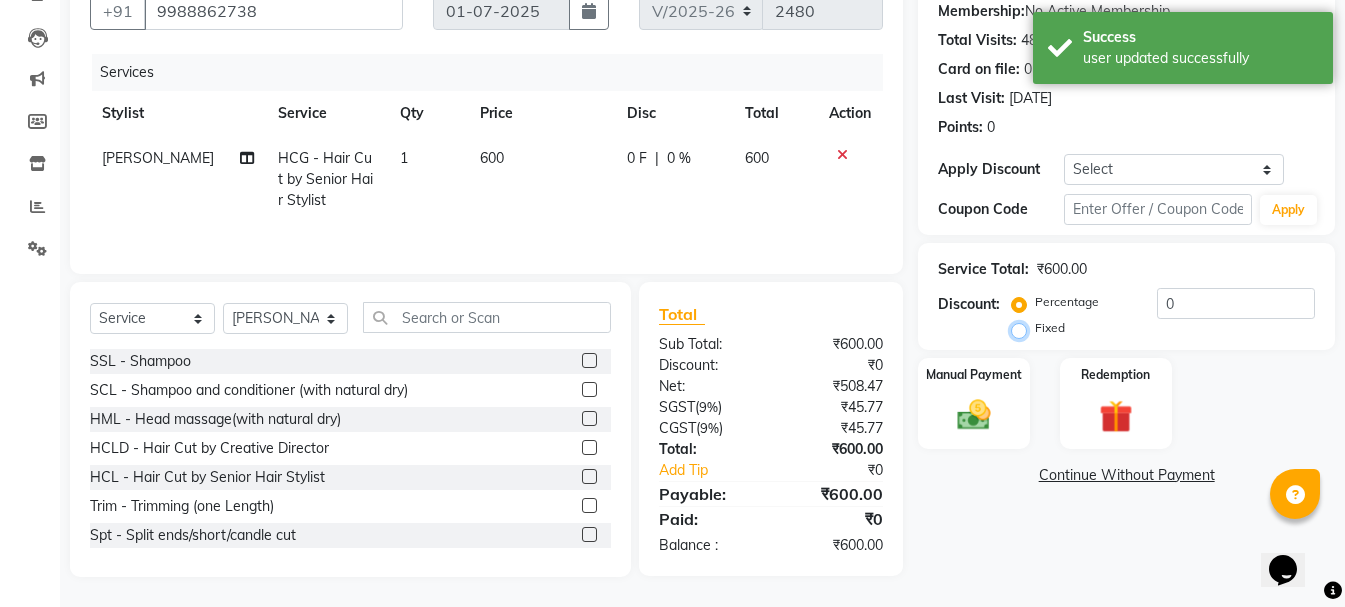 click on "Fixed" at bounding box center (1023, 328) 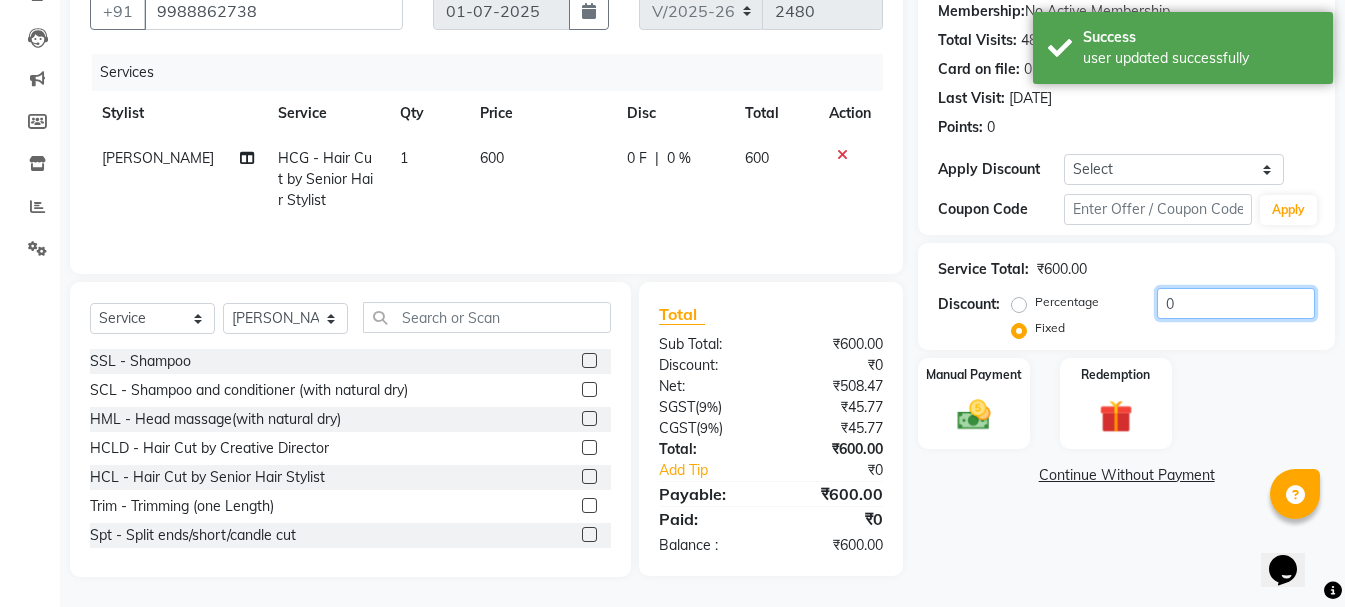 click on "0" 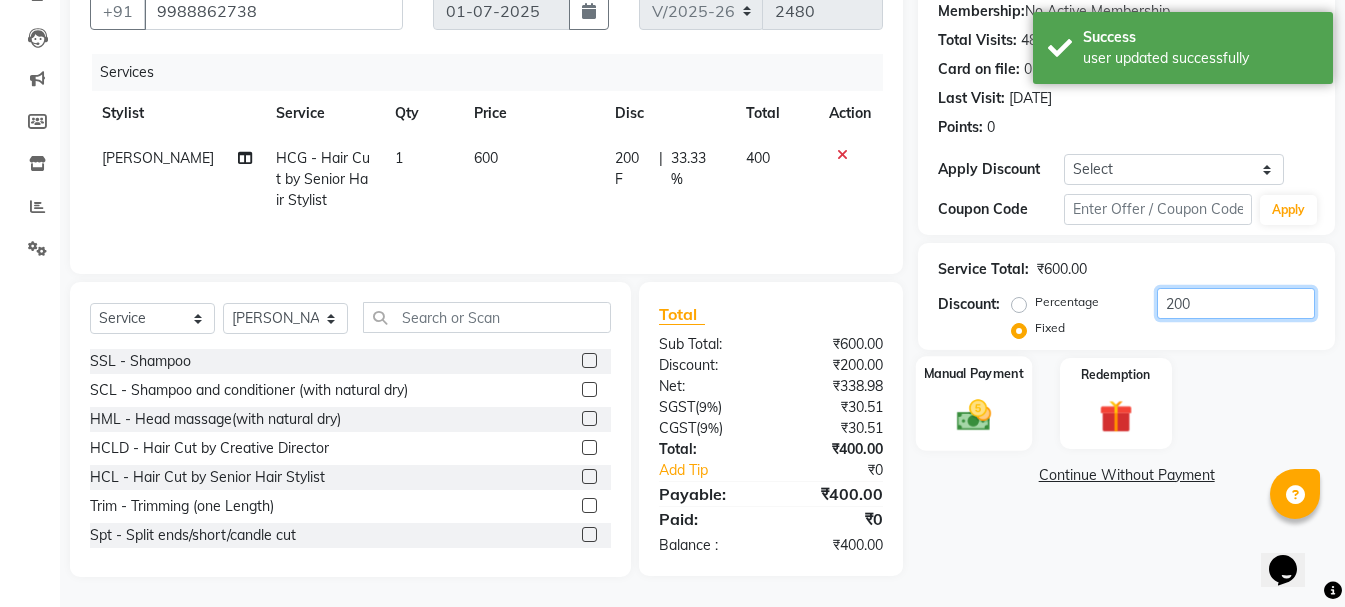 type on "200" 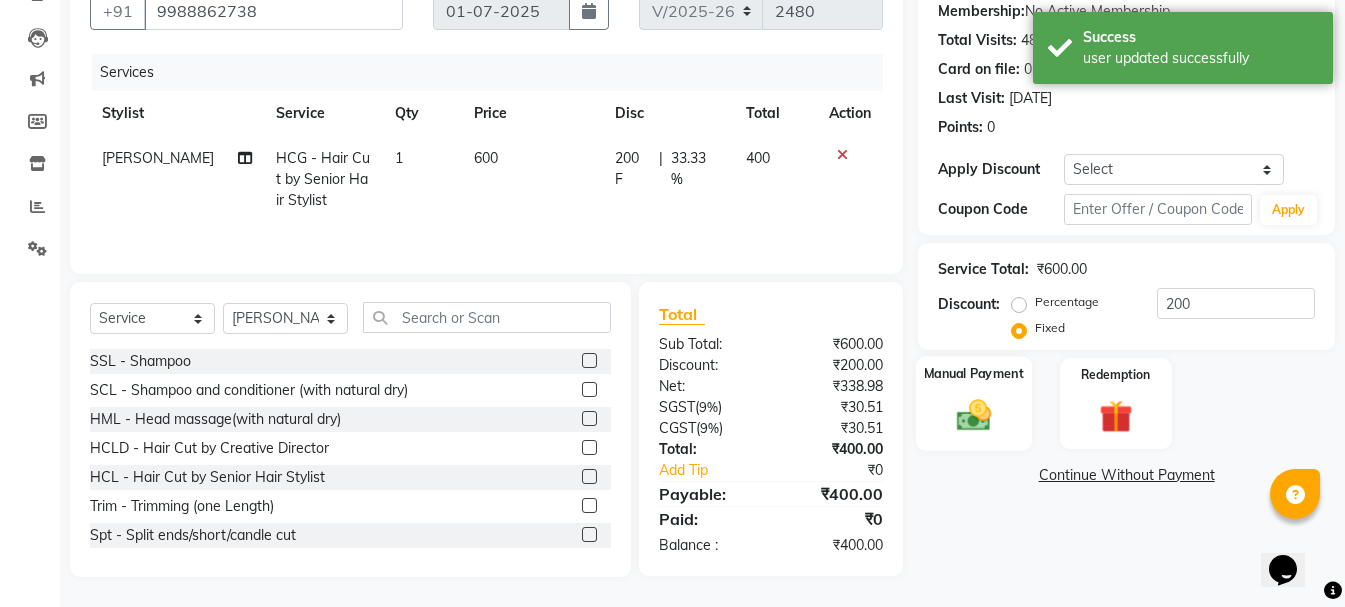 click 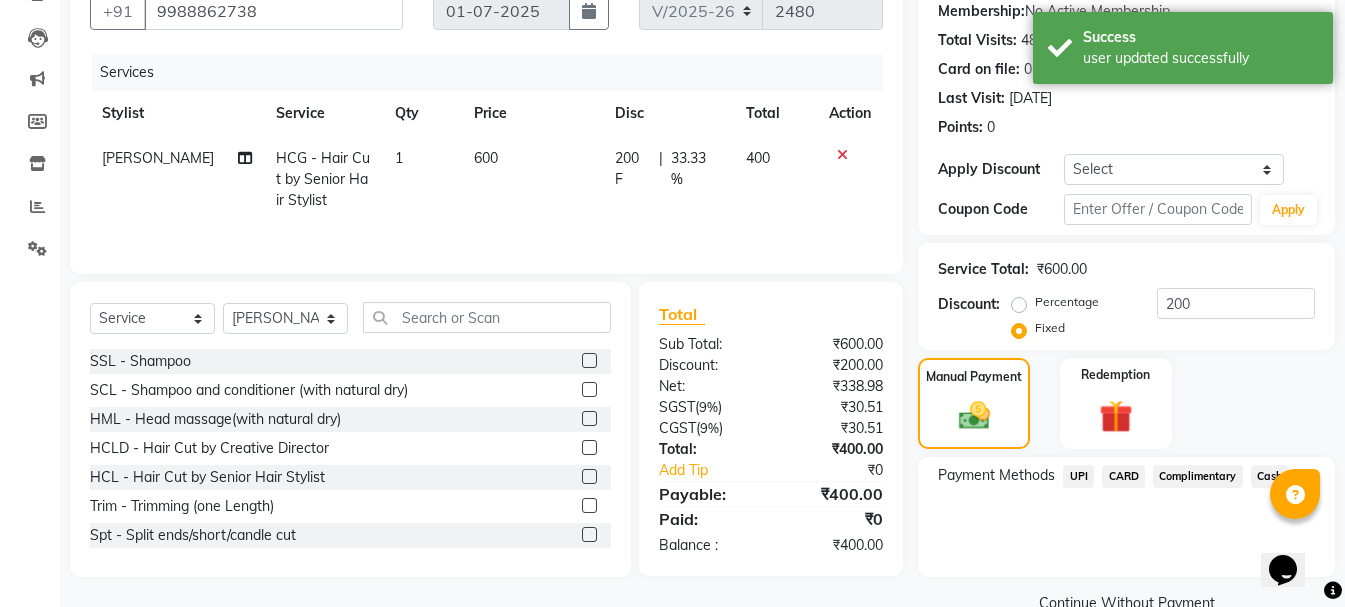 click on "UPI" 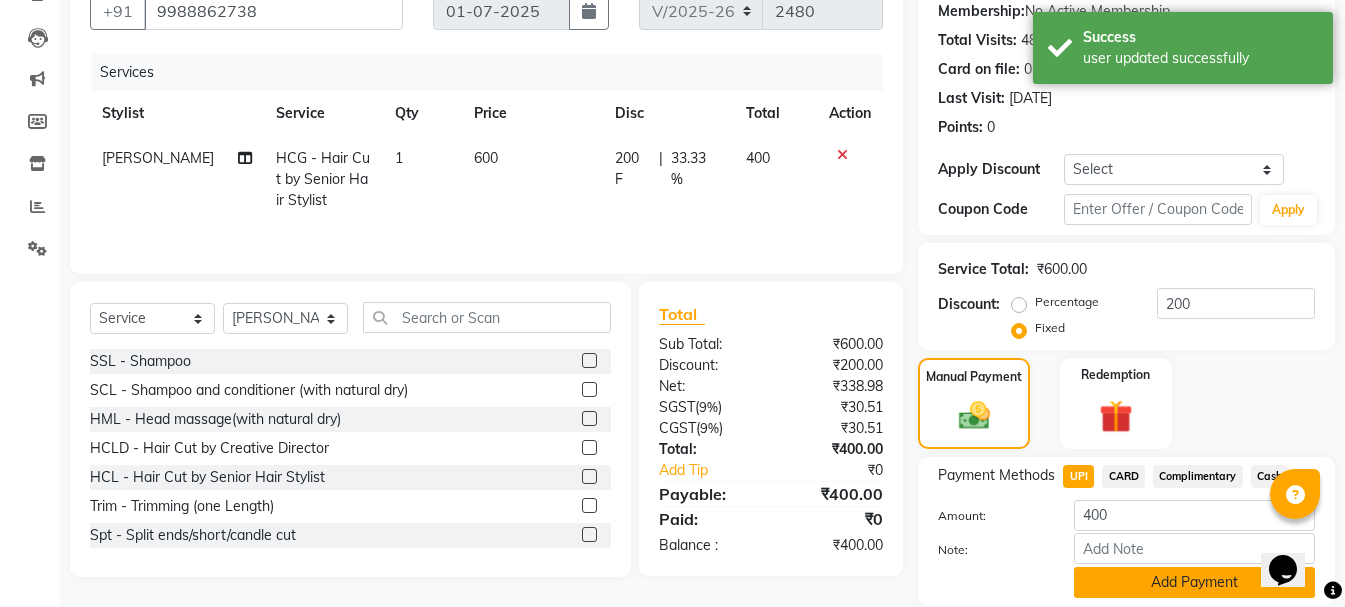 click on "Add Payment" 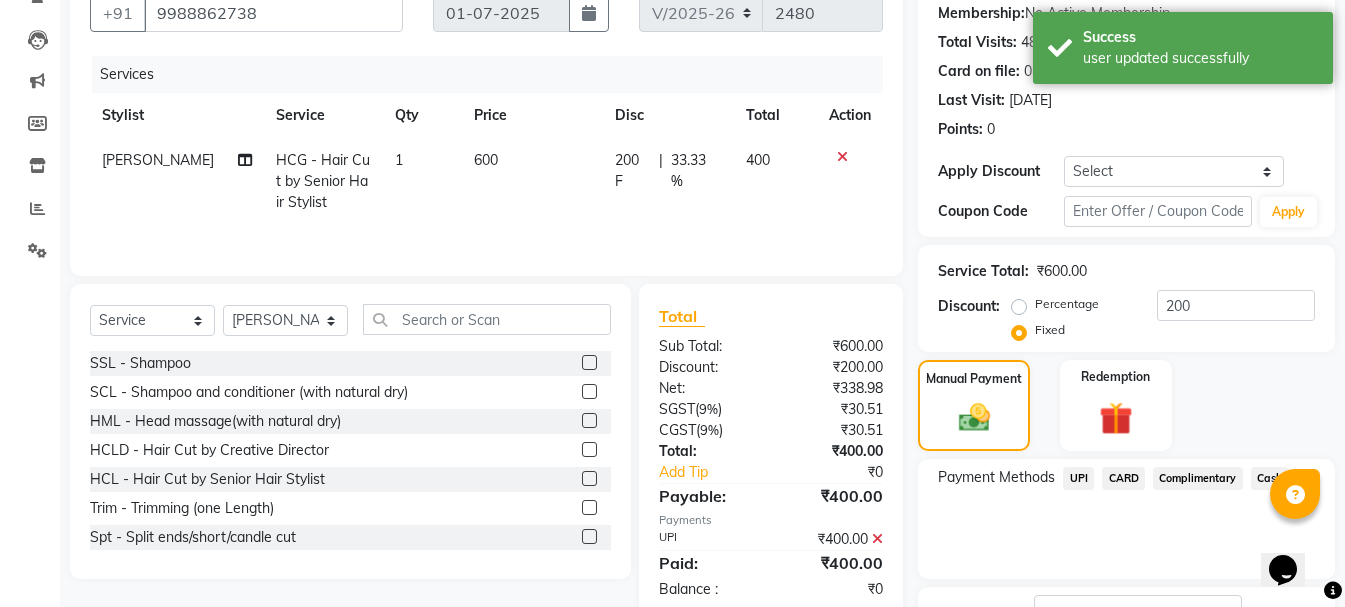 scroll, scrollTop: 348, scrollLeft: 0, axis: vertical 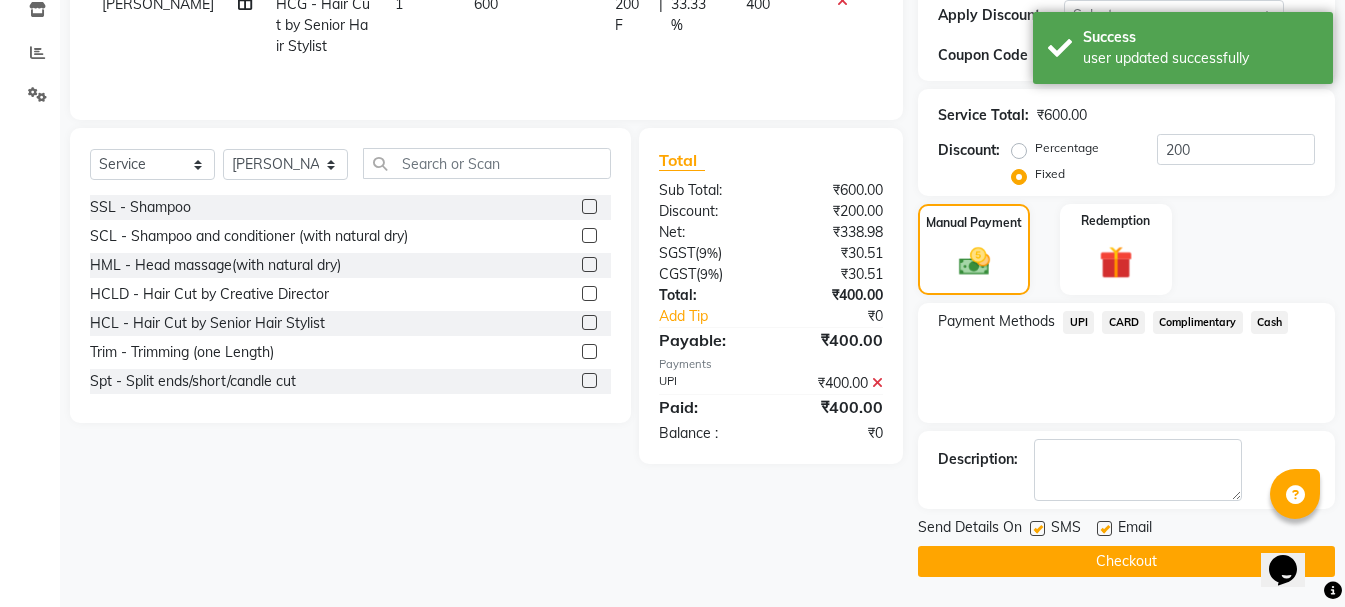 click on "Checkout" 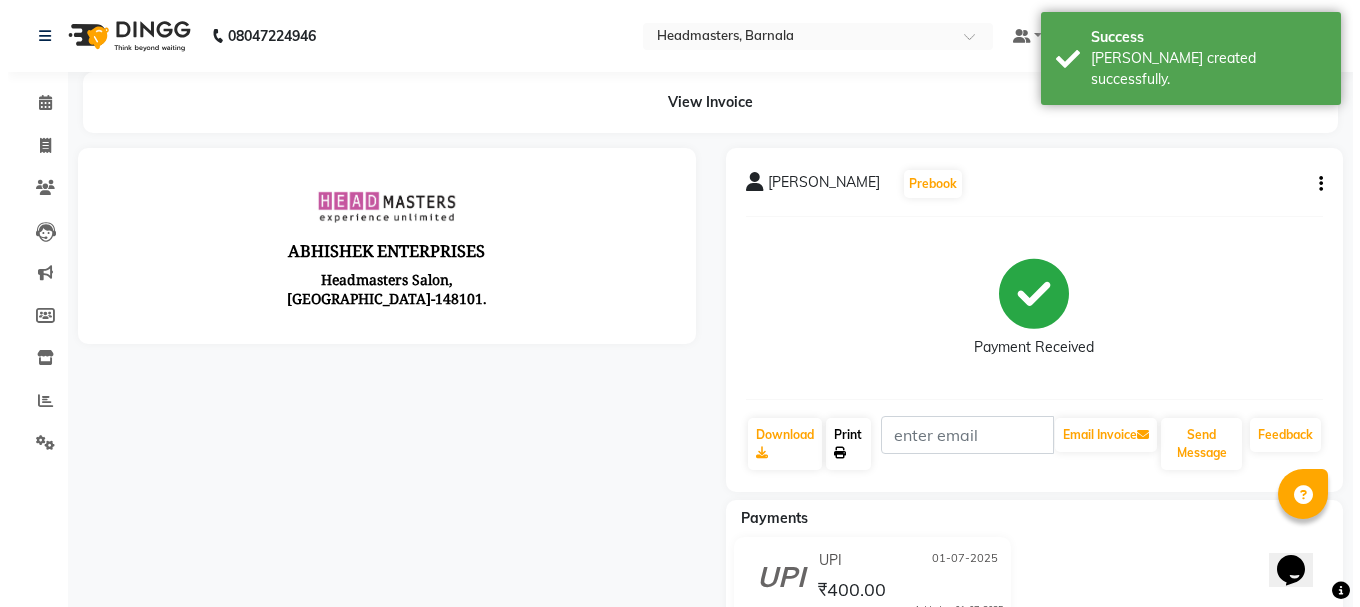 scroll, scrollTop: 0, scrollLeft: 0, axis: both 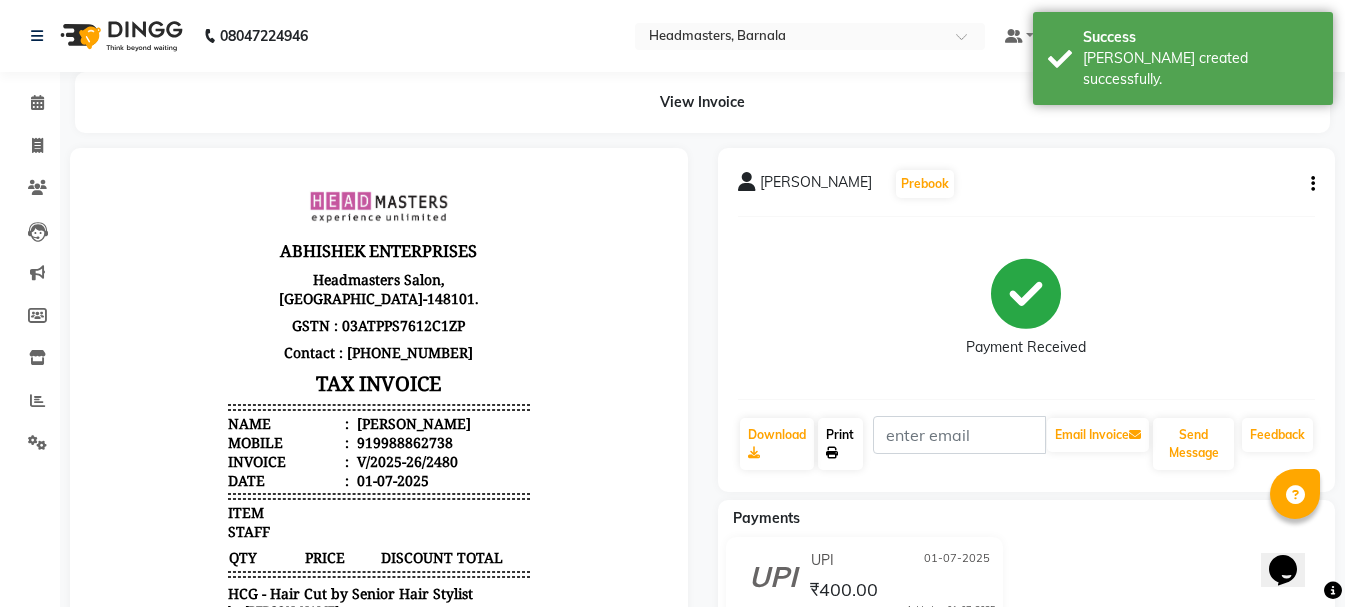 click on "Print" 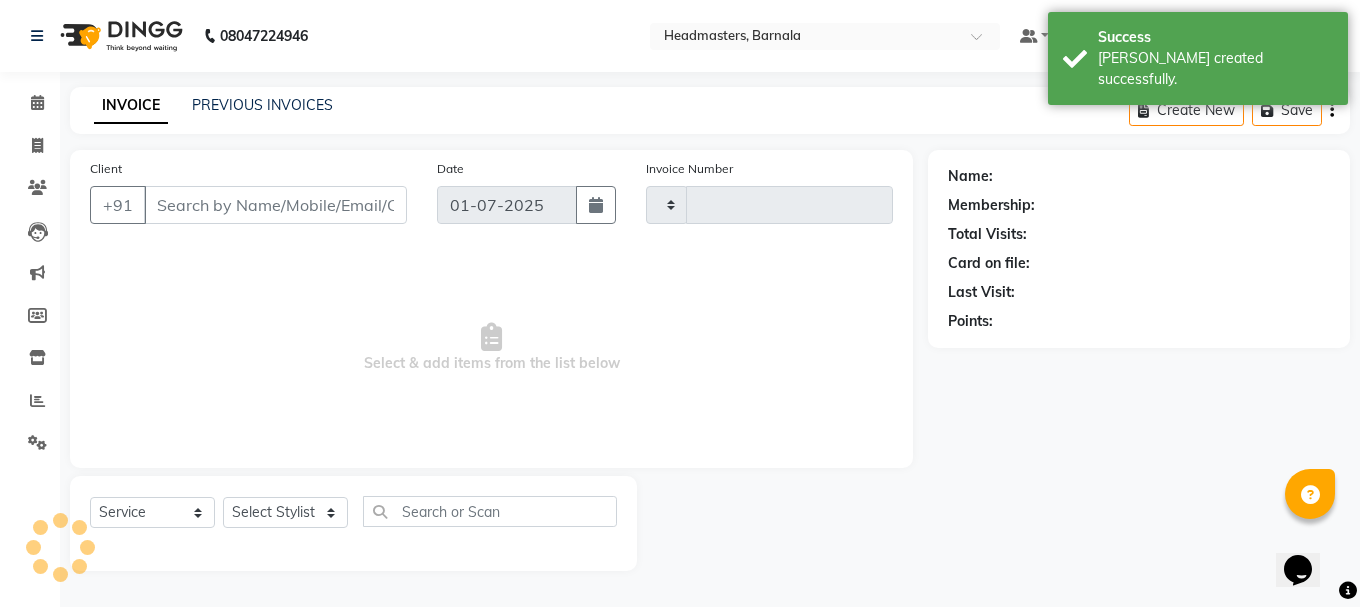 type on "2481" 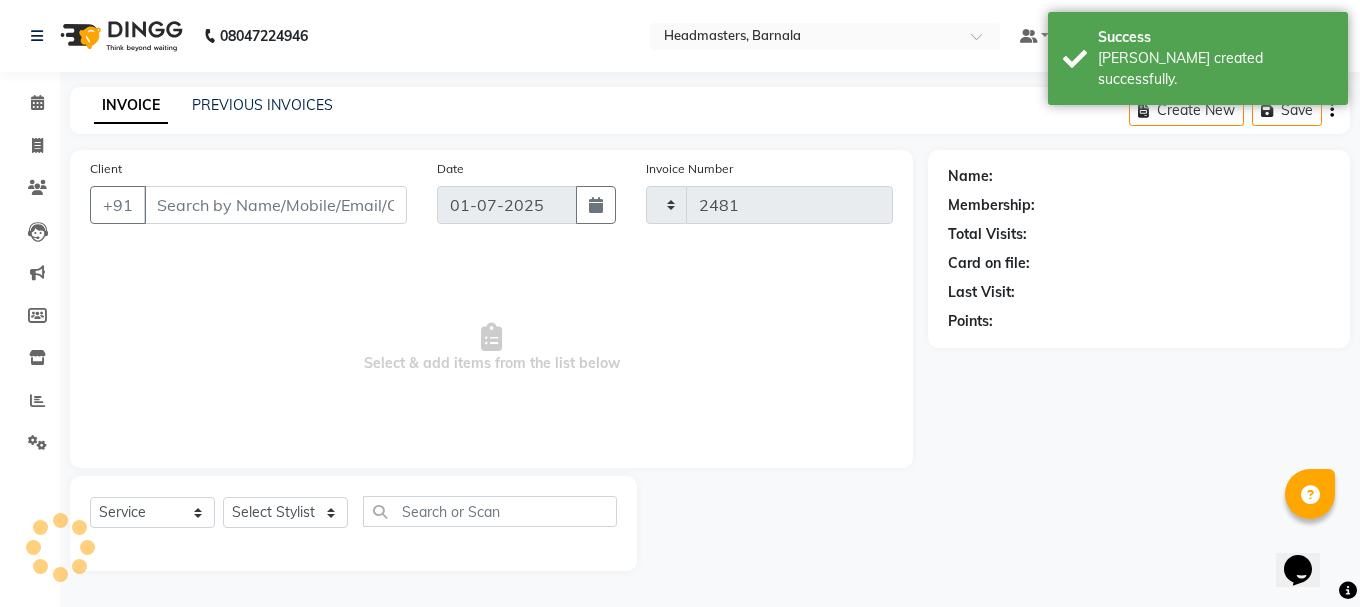 select on "7526" 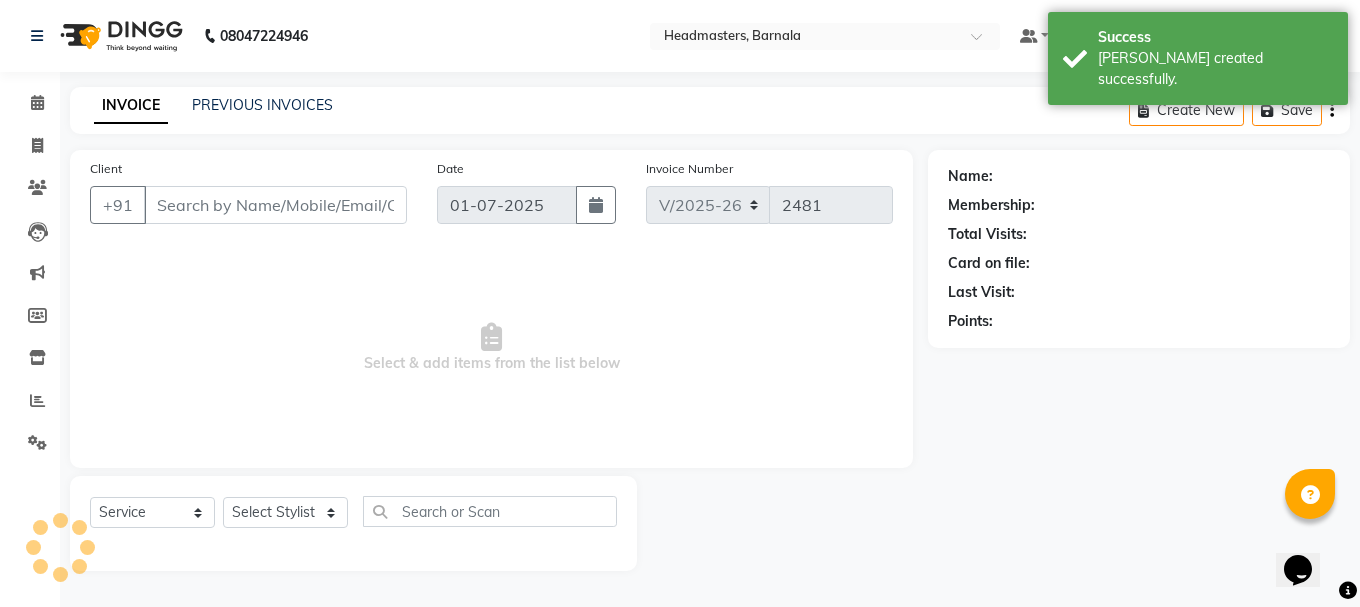 type on "9988862738" 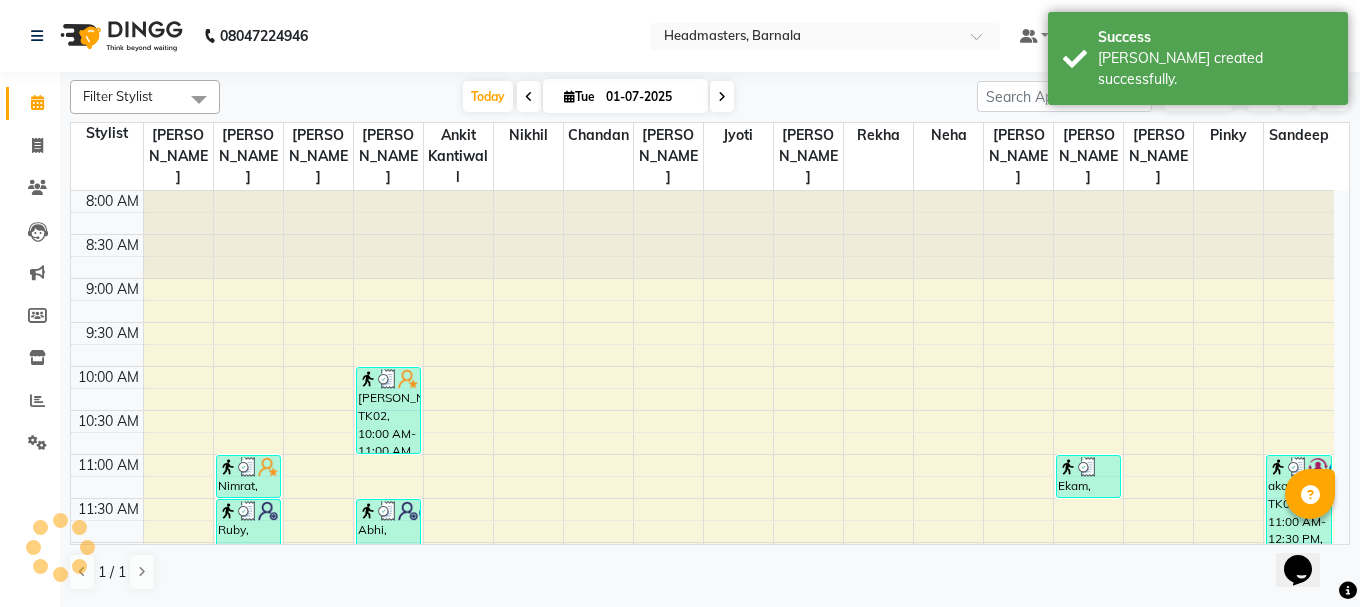 scroll, scrollTop: 0, scrollLeft: 0, axis: both 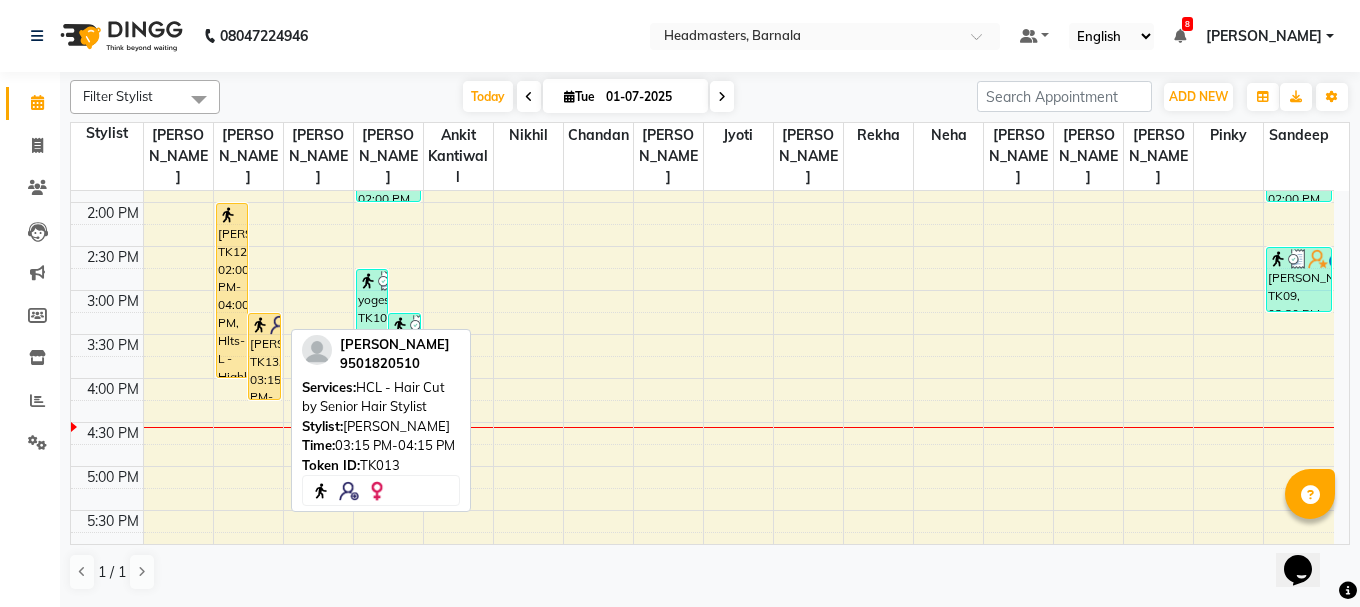 click on "[PERSON_NAME], TK13, 03:15 PM-04:15 PM, HCL - Hair Cut by Senior Hair Stylist" at bounding box center (264, 356) 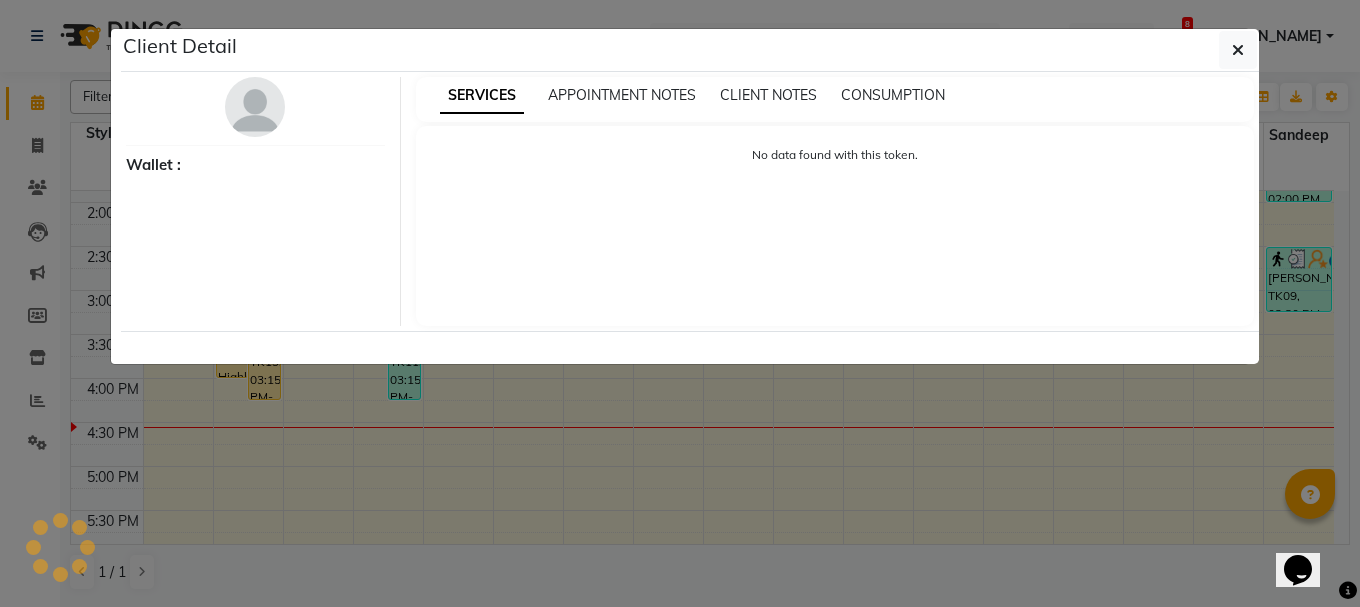 select on "1" 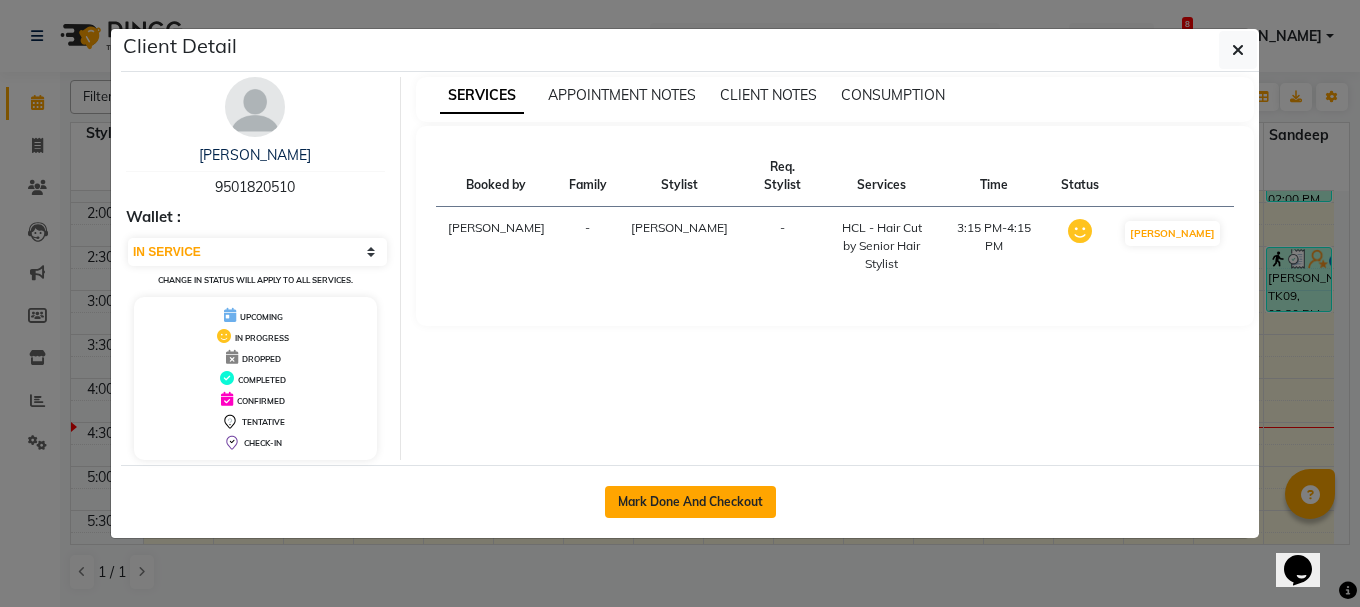 click on "Mark Done And Checkout" 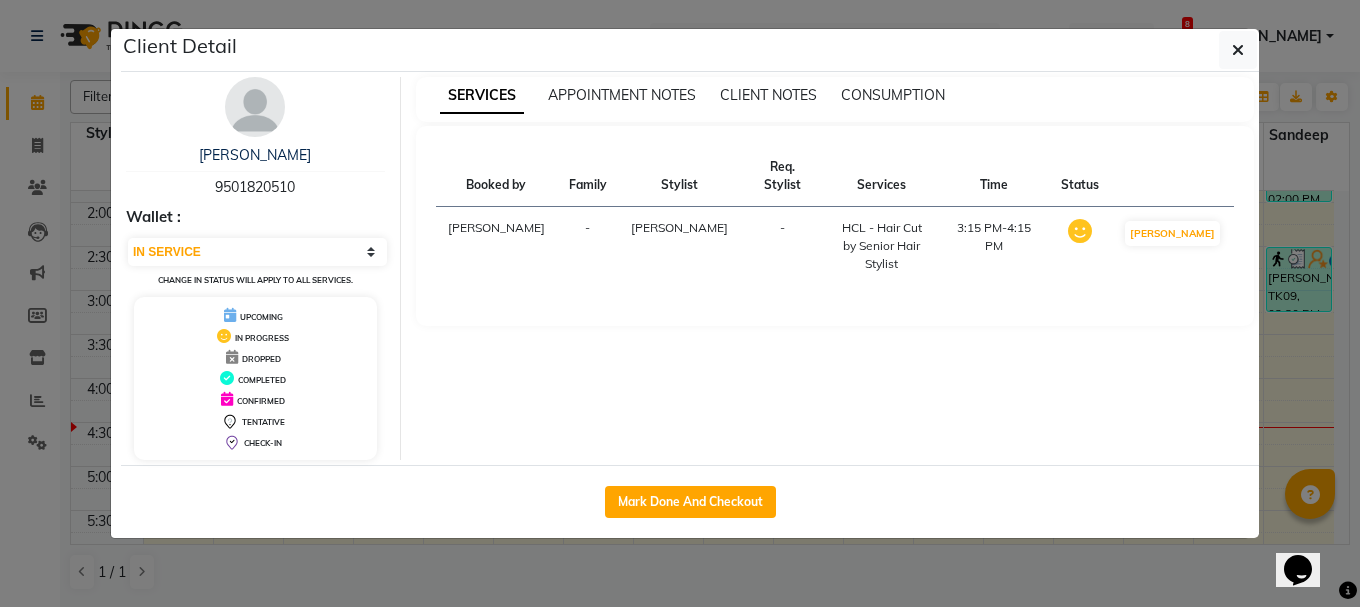 select on "service" 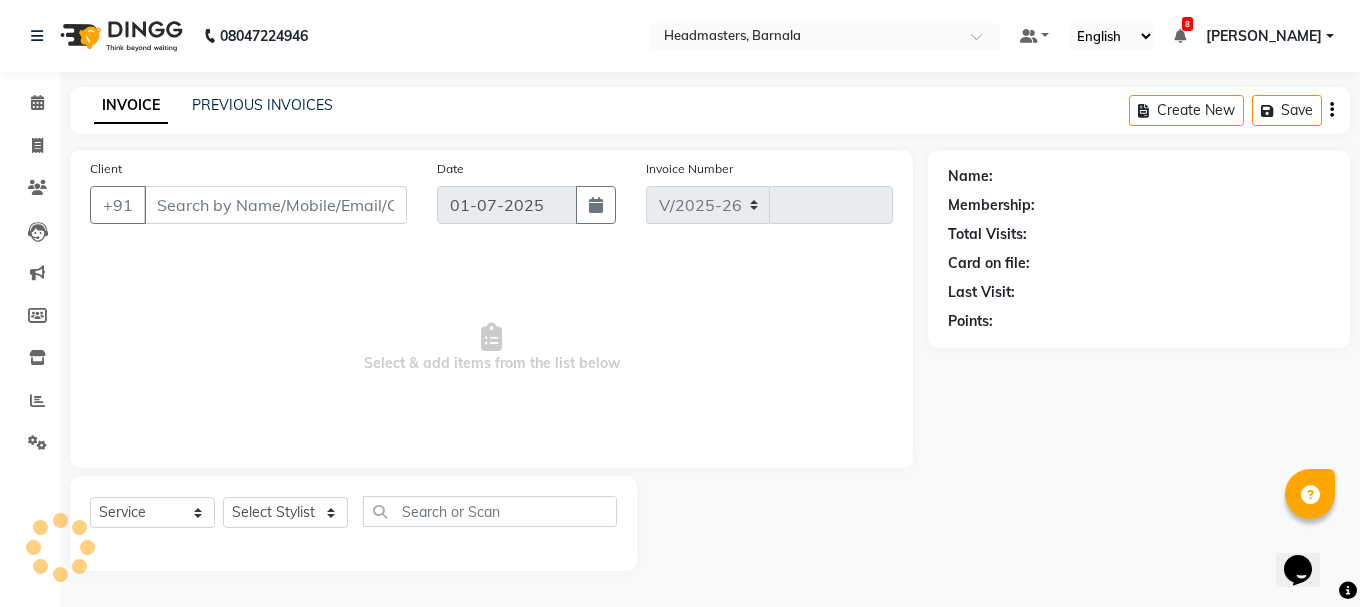 select on "7526" 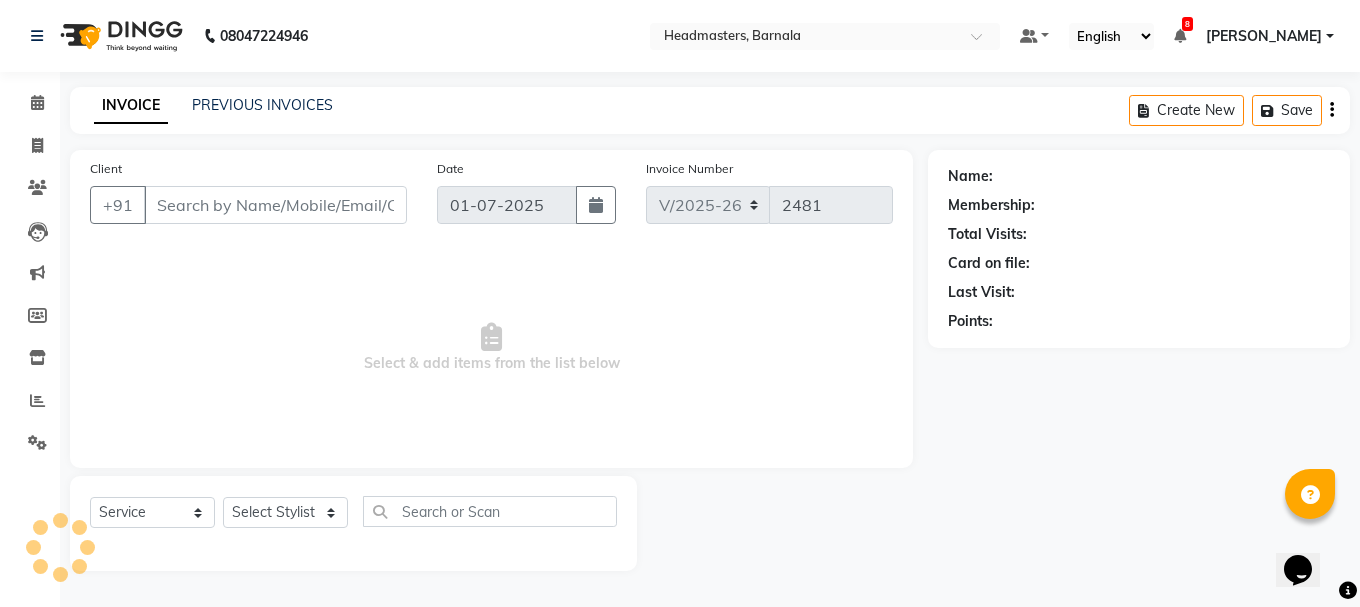 type on "9501820510" 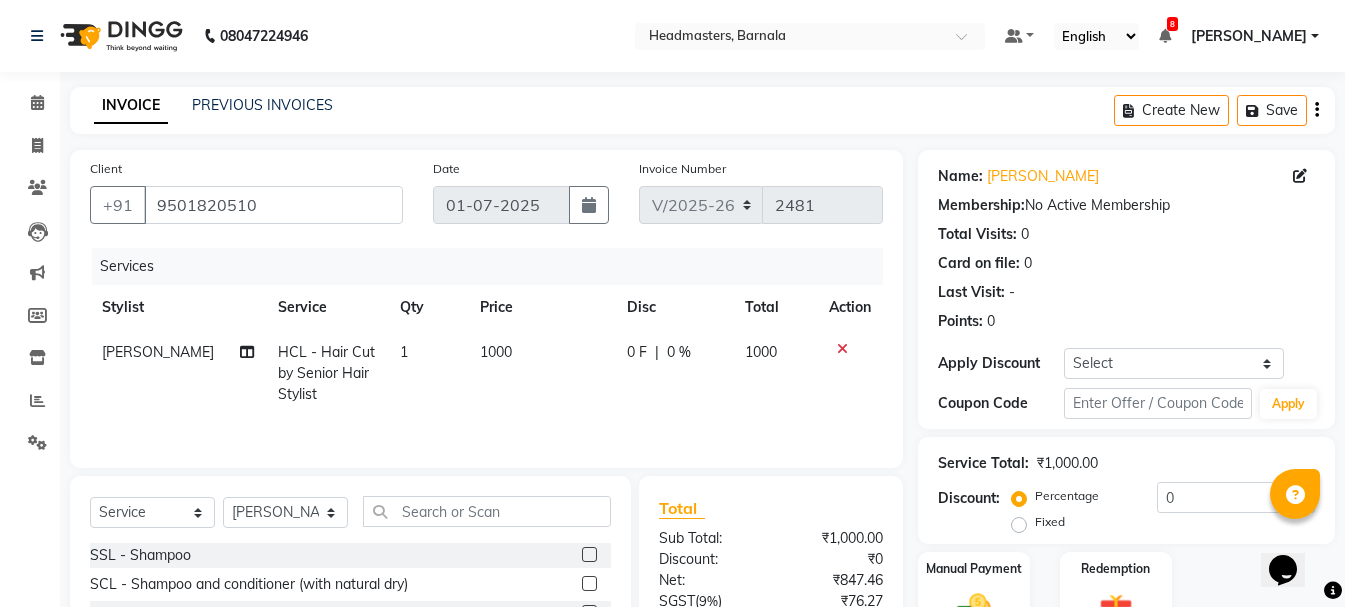 scroll, scrollTop: 194, scrollLeft: 0, axis: vertical 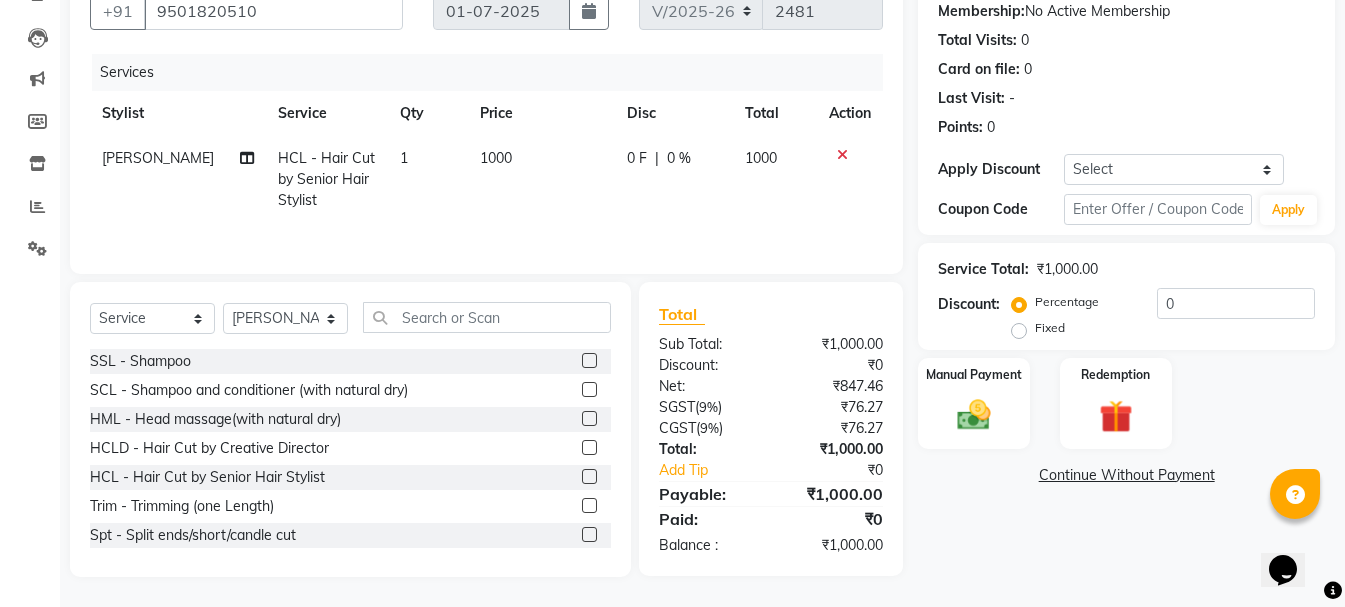 click on "Fixed" 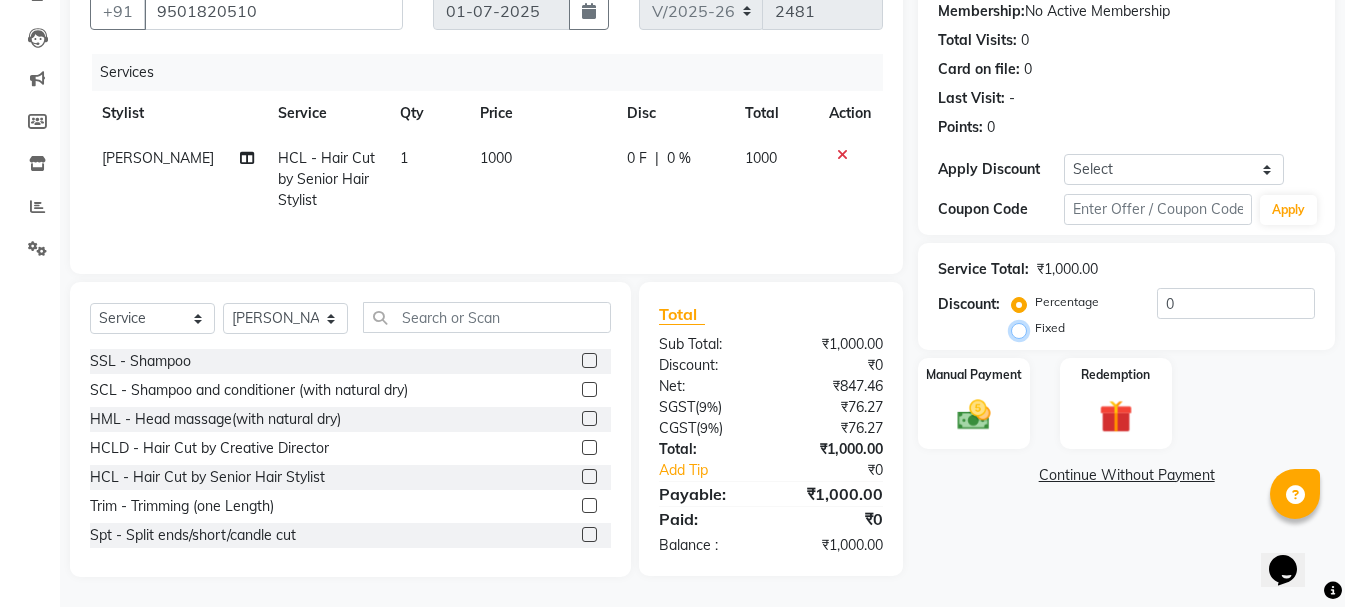 click on "Fixed" at bounding box center (1023, 328) 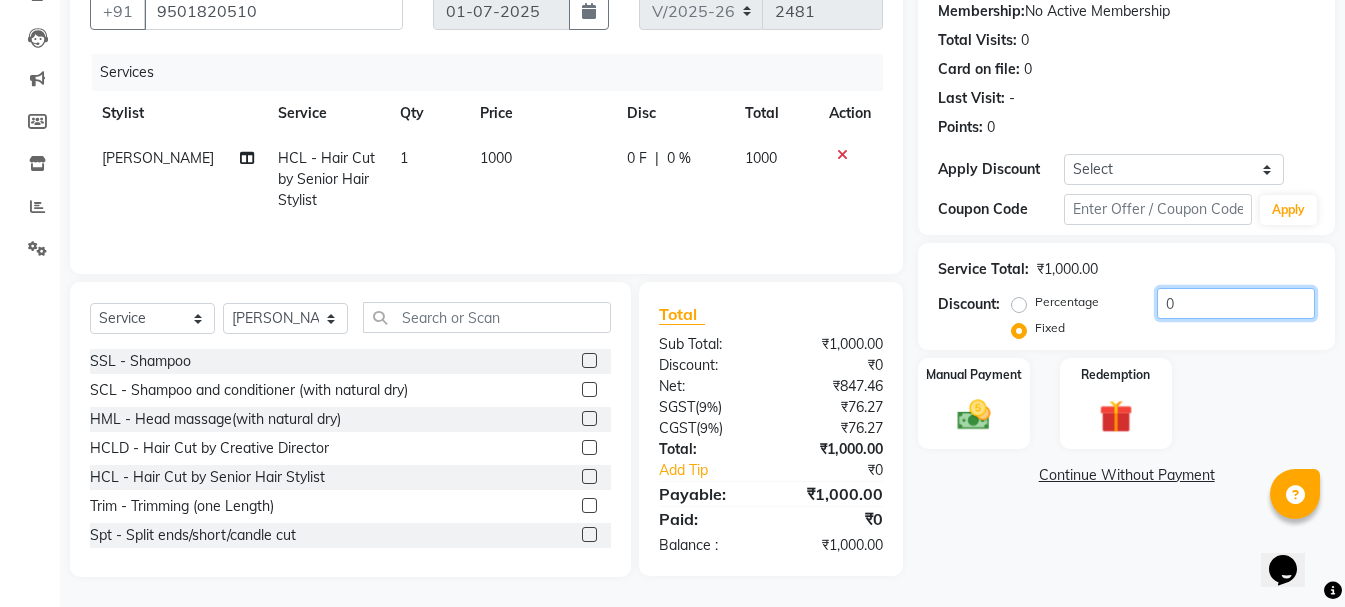 click on "0" 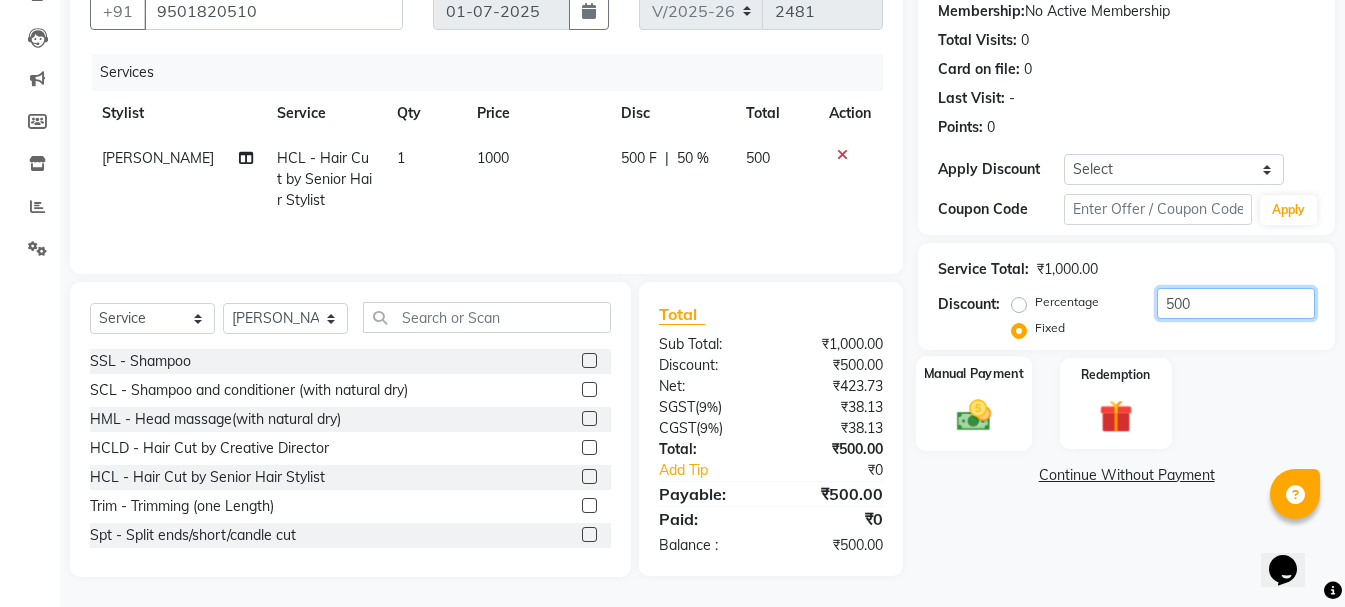 type on "500" 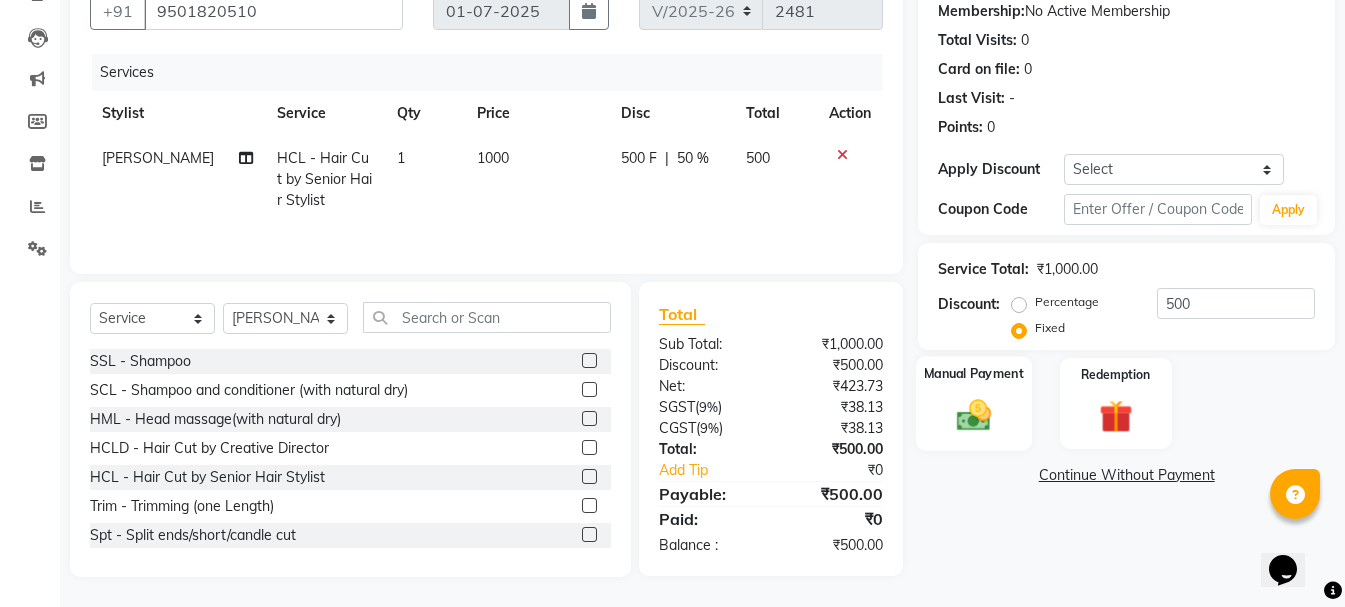 click 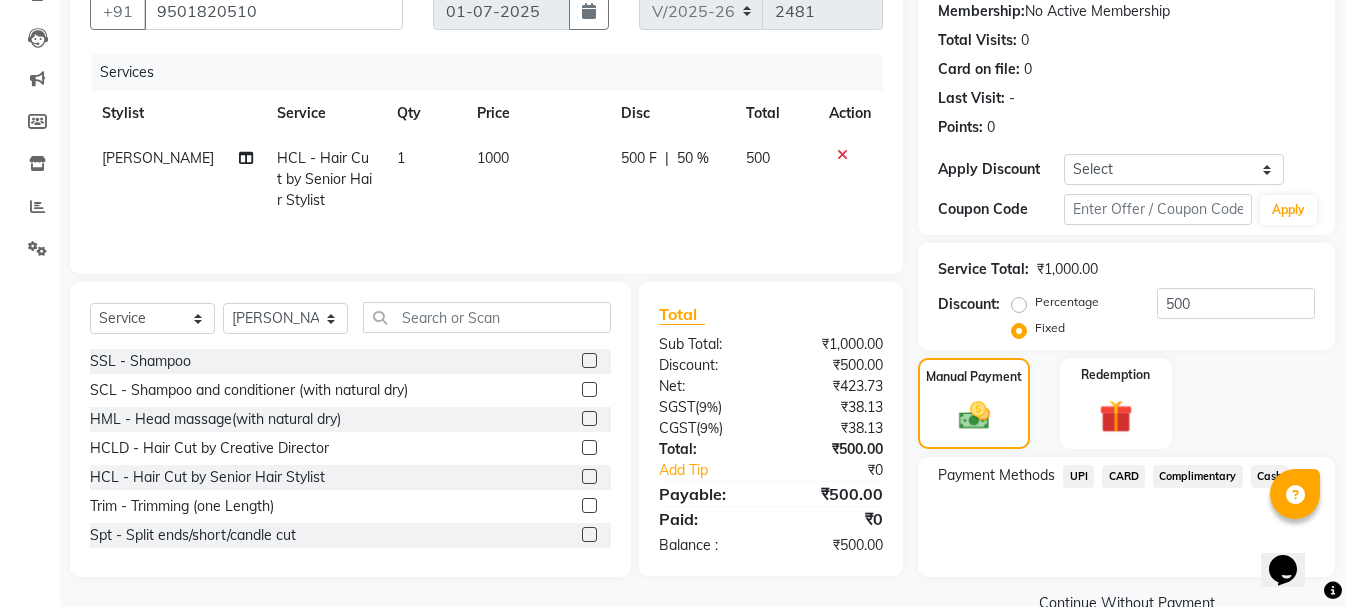 scroll, scrollTop: 235, scrollLeft: 0, axis: vertical 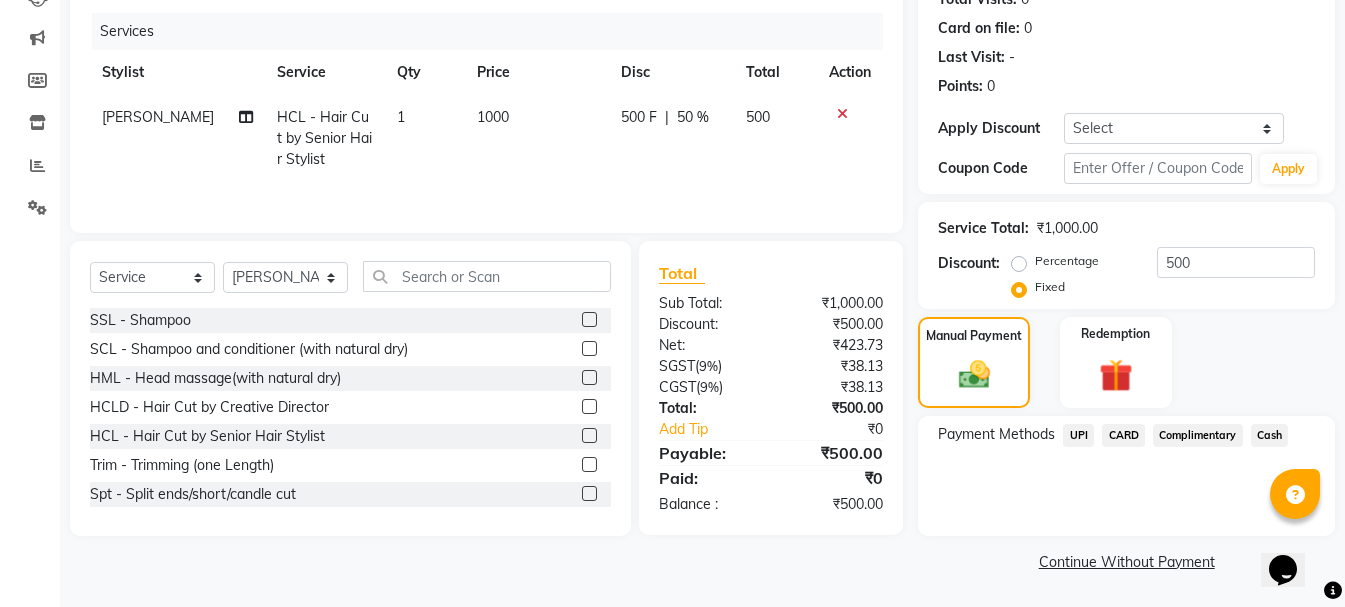 click on "UPI" 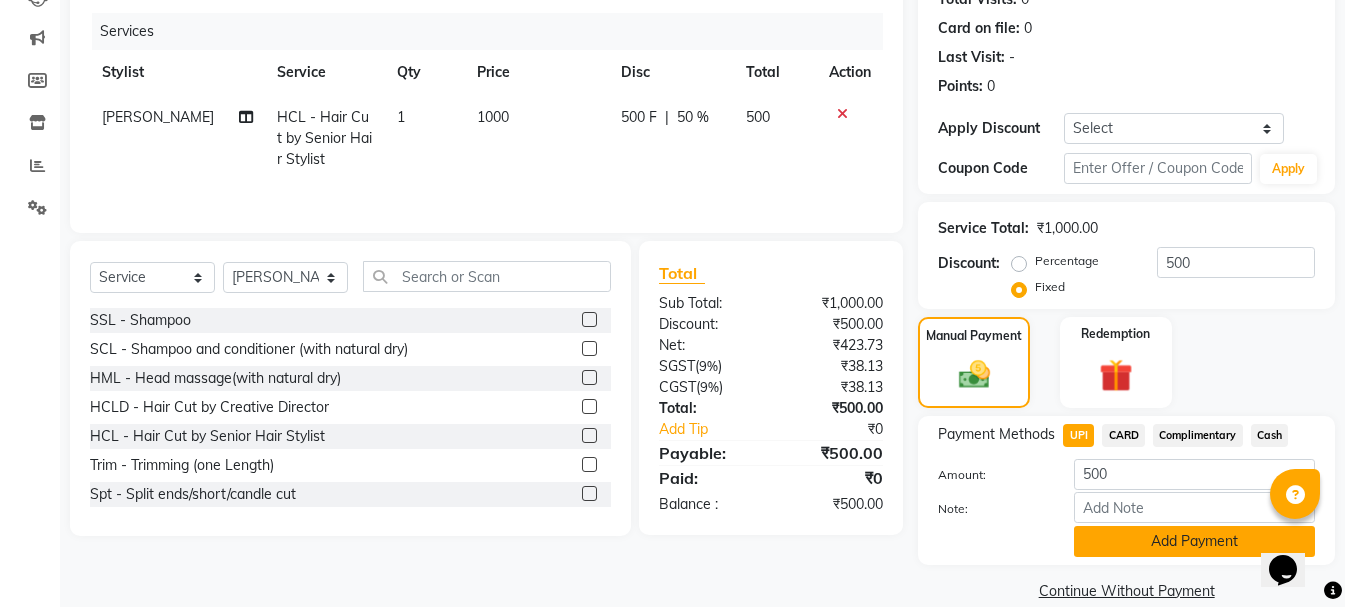 click on "Add Payment" 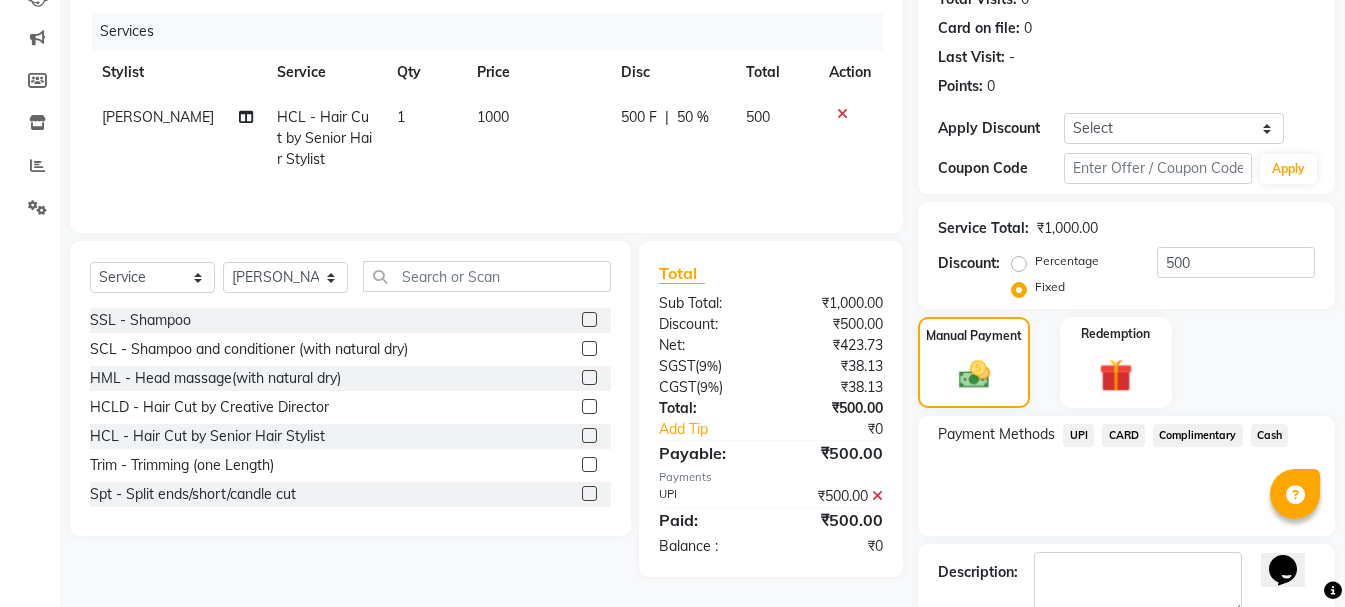 scroll, scrollTop: 348, scrollLeft: 0, axis: vertical 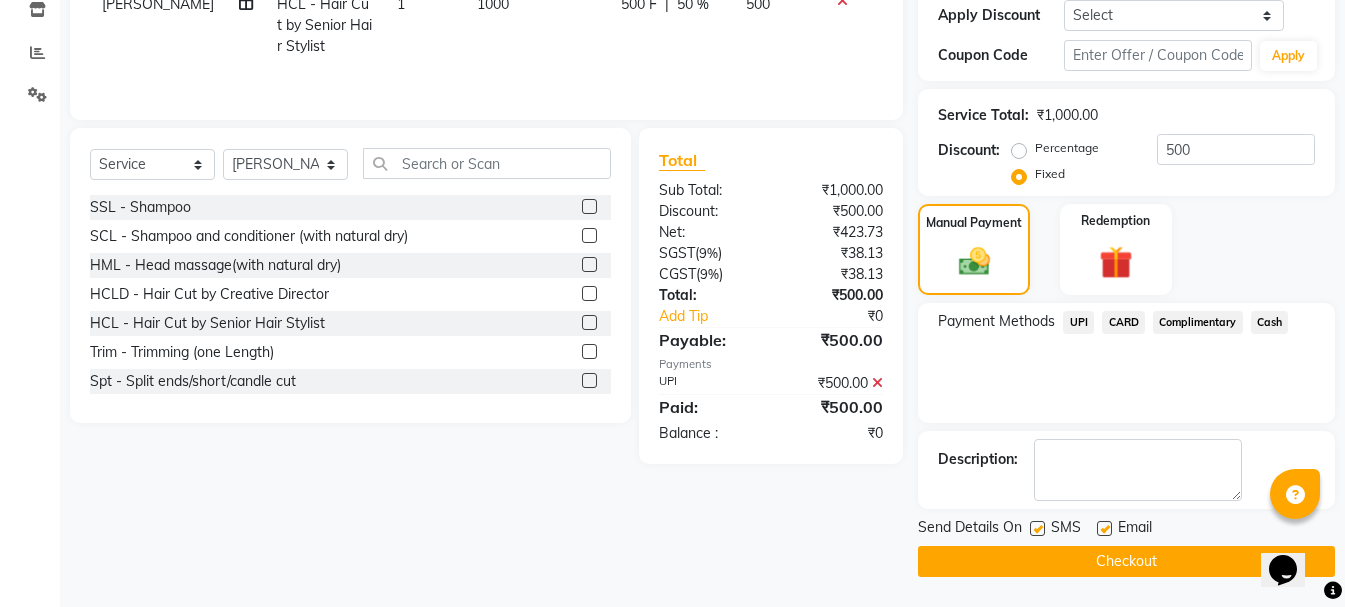 click on "Checkout" 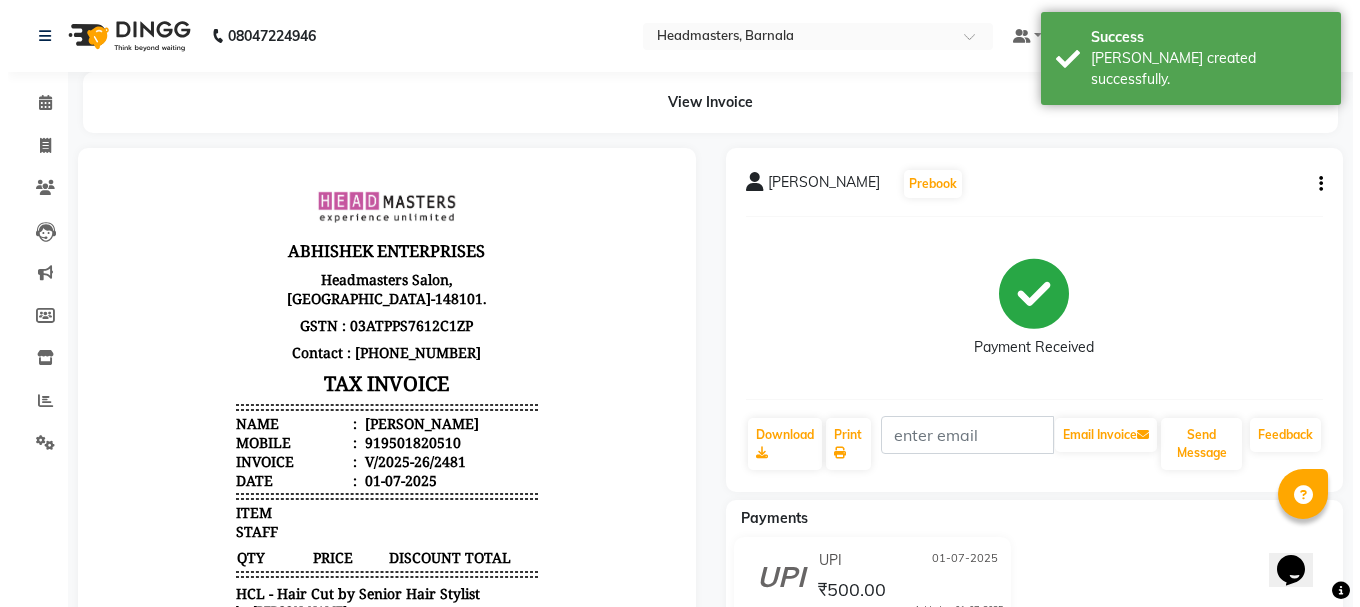 scroll, scrollTop: 0, scrollLeft: 0, axis: both 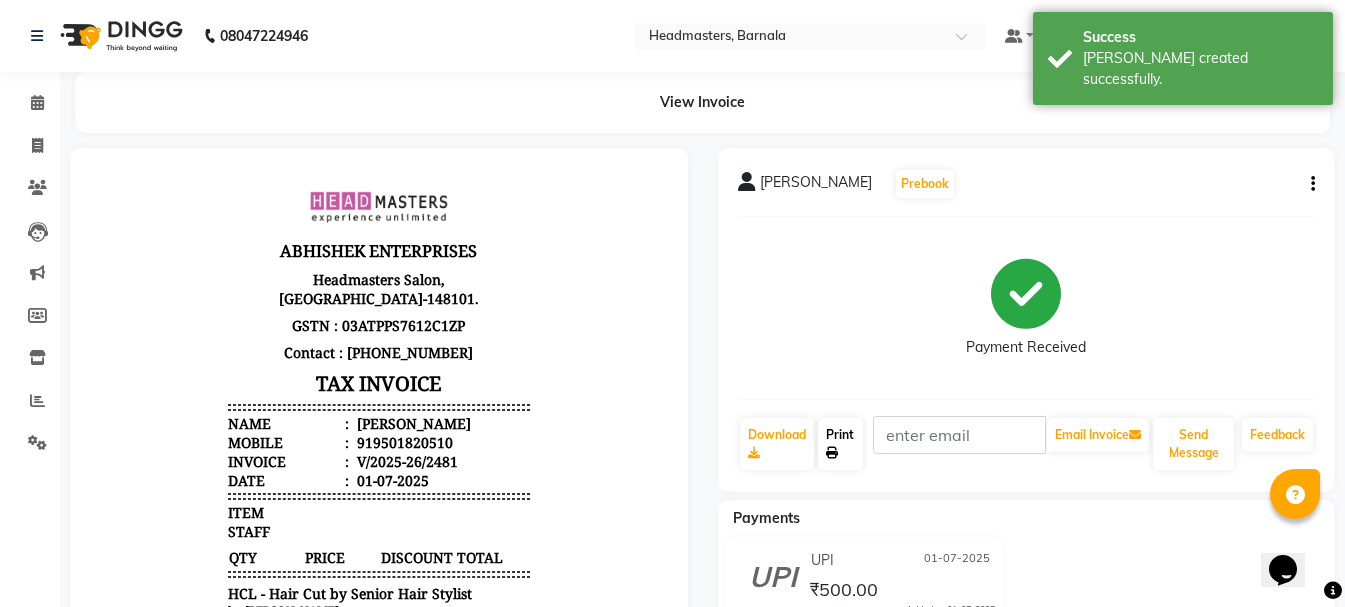 click on "Print" 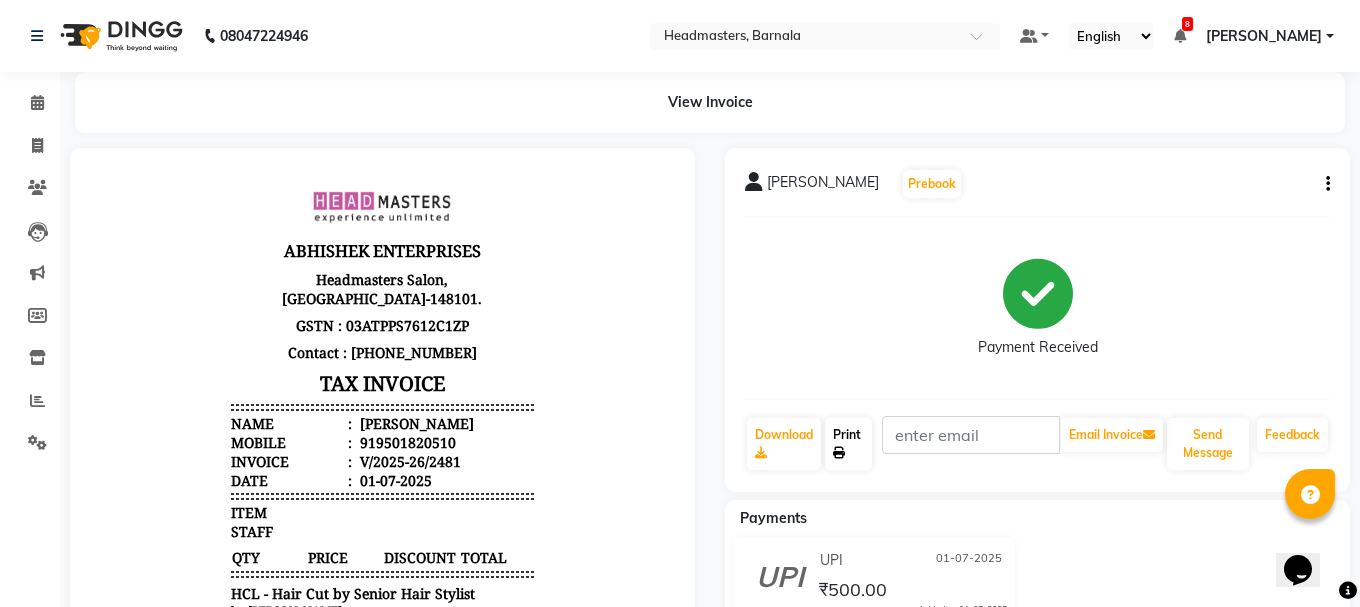 select on "service" 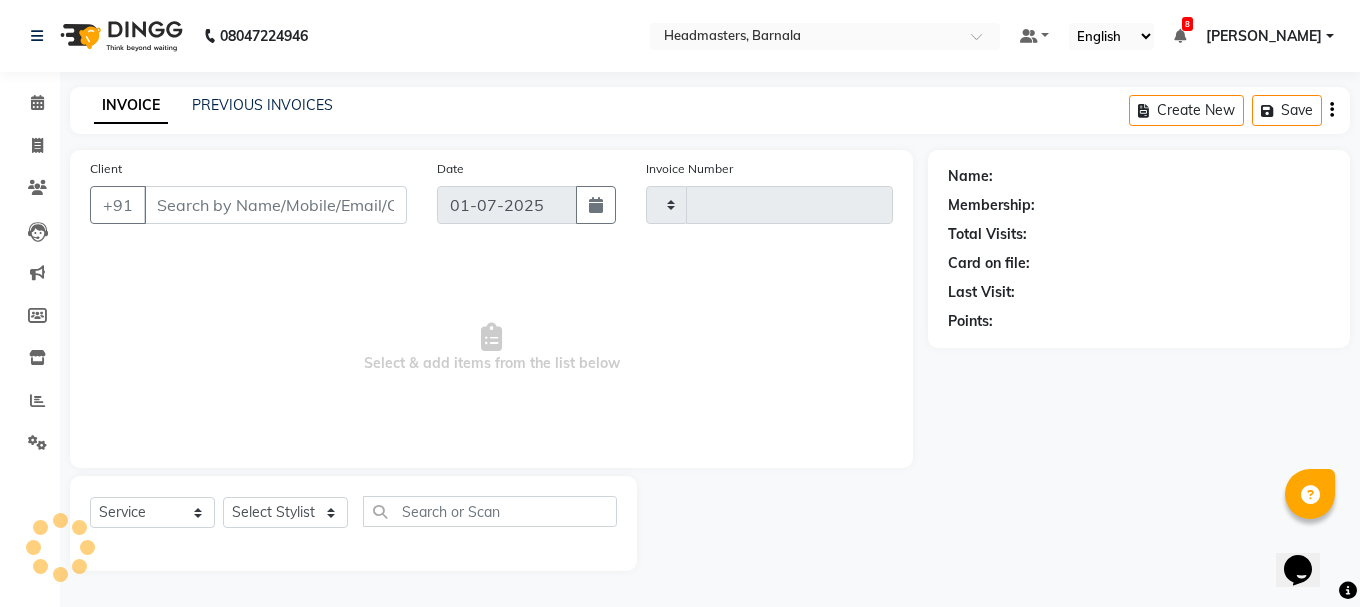 type on "2482" 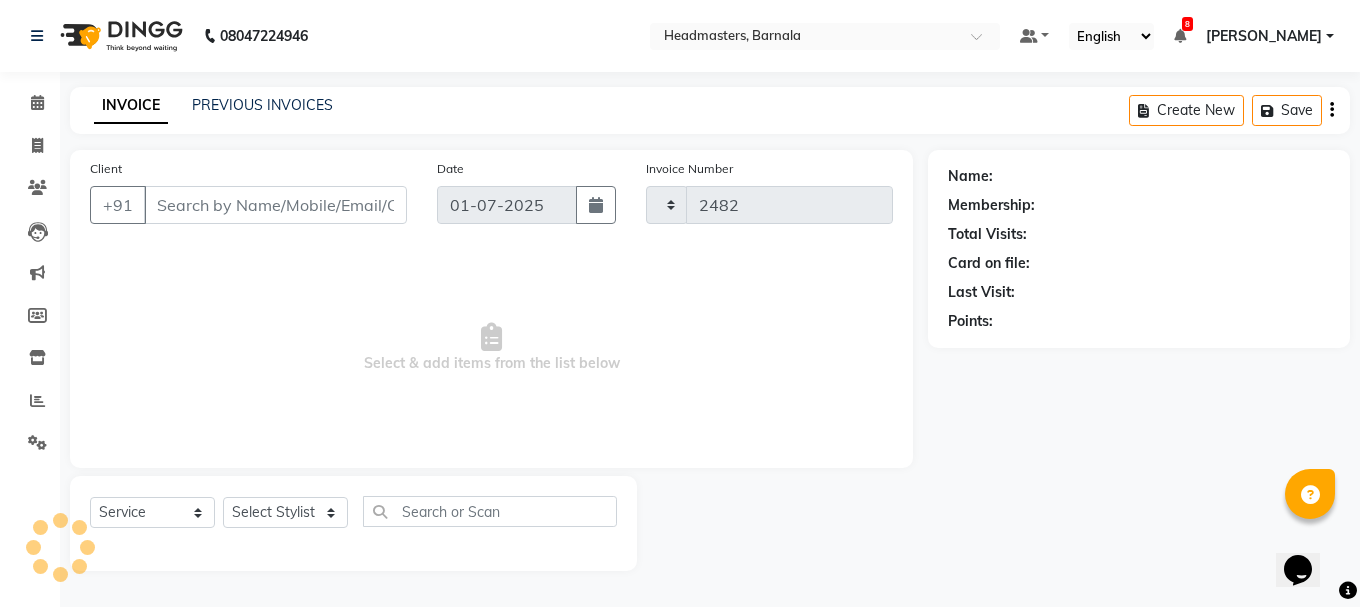 select on "7526" 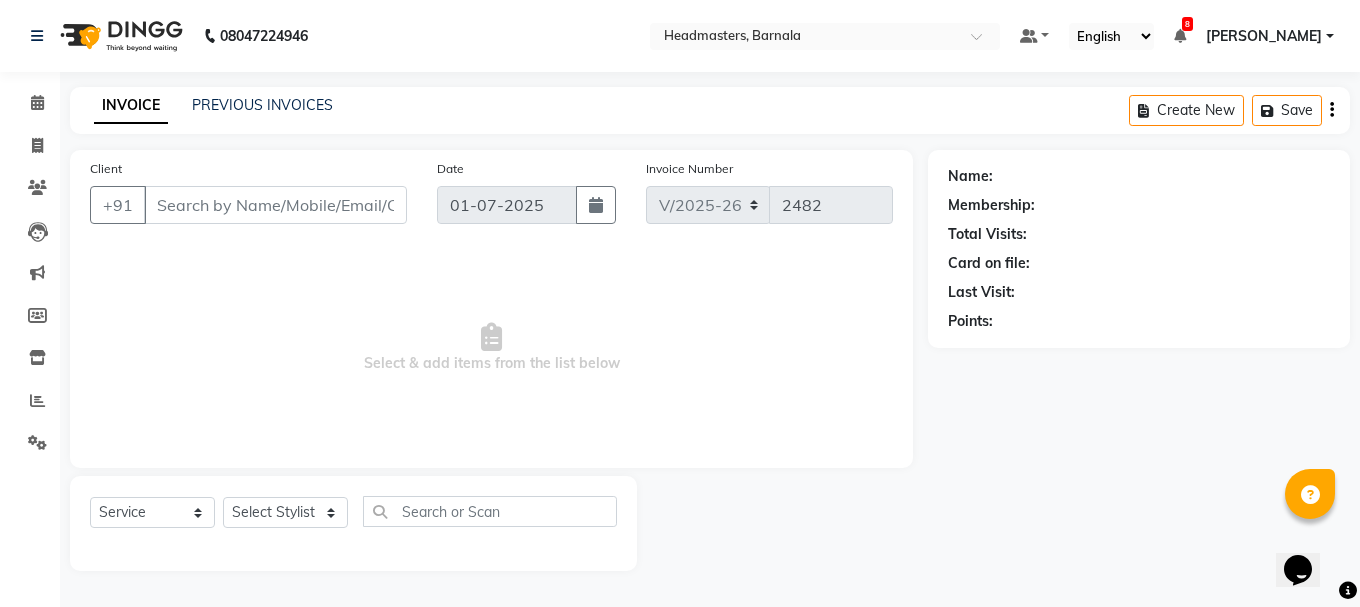 type on "9501820510" 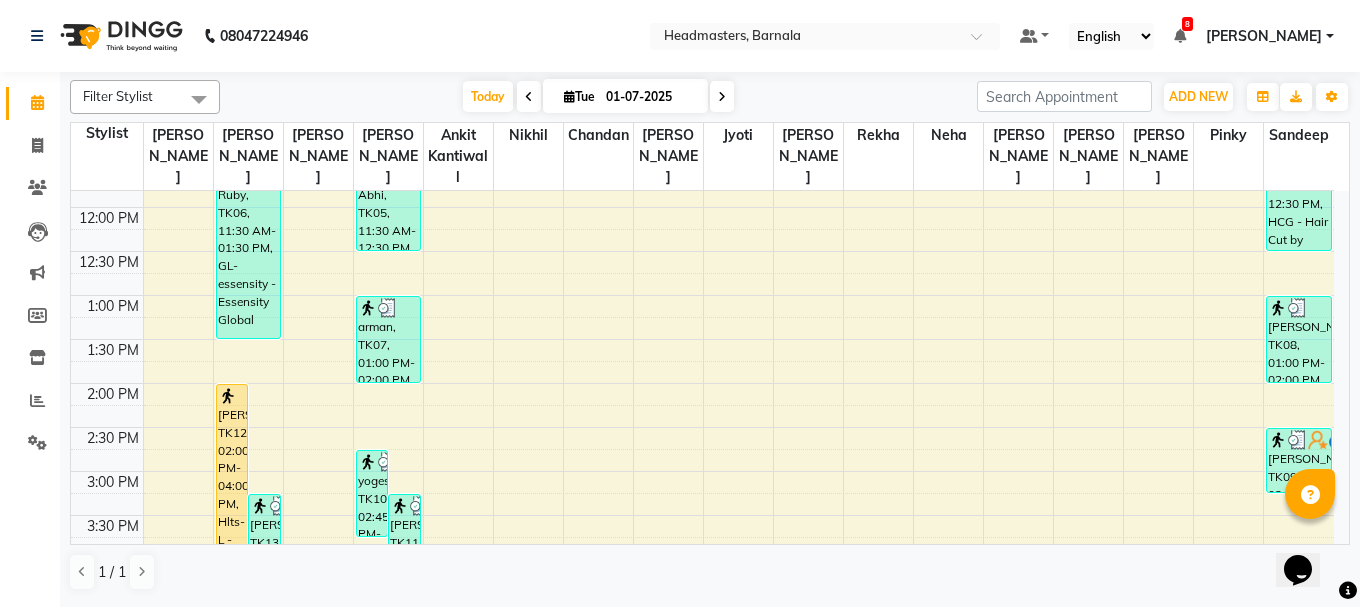 scroll, scrollTop: 451, scrollLeft: 0, axis: vertical 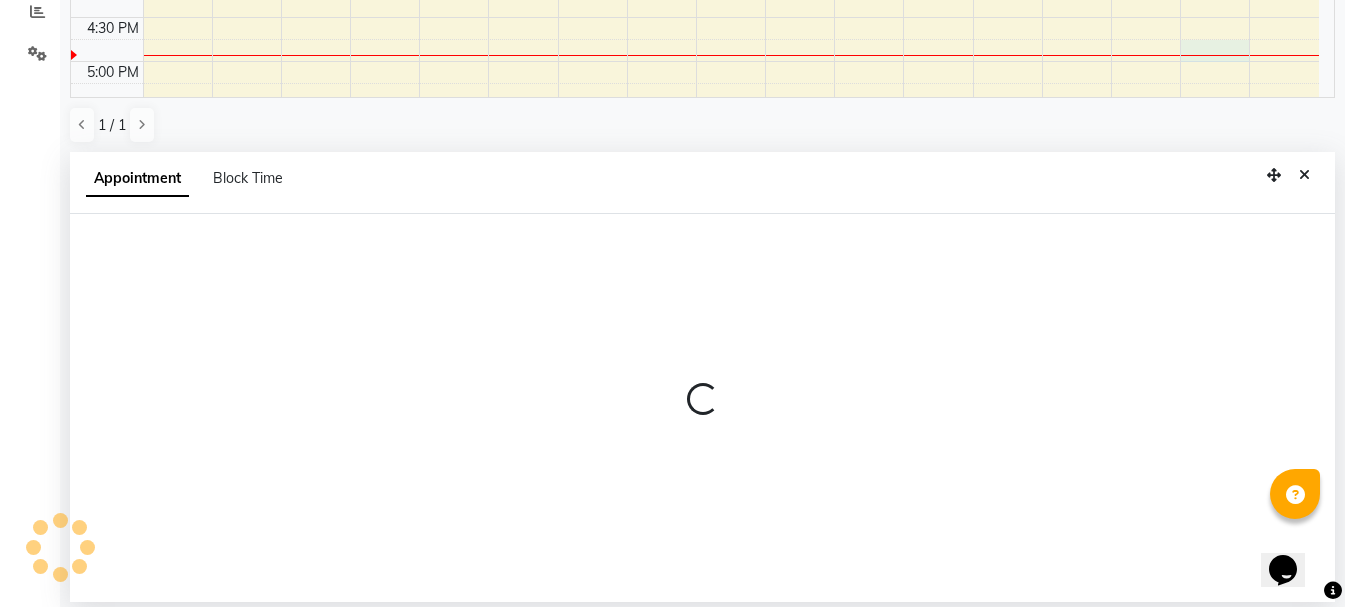 select on "71856" 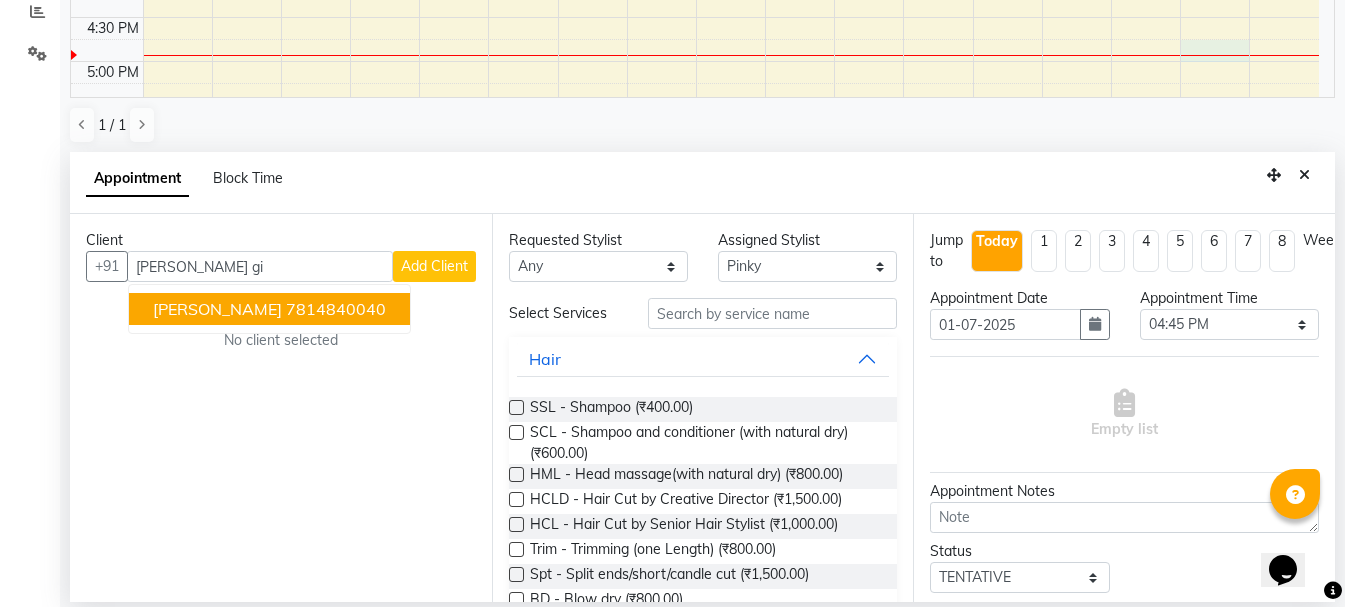 click on "[PERSON_NAME]  7814840040" at bounding box center [269, 309] 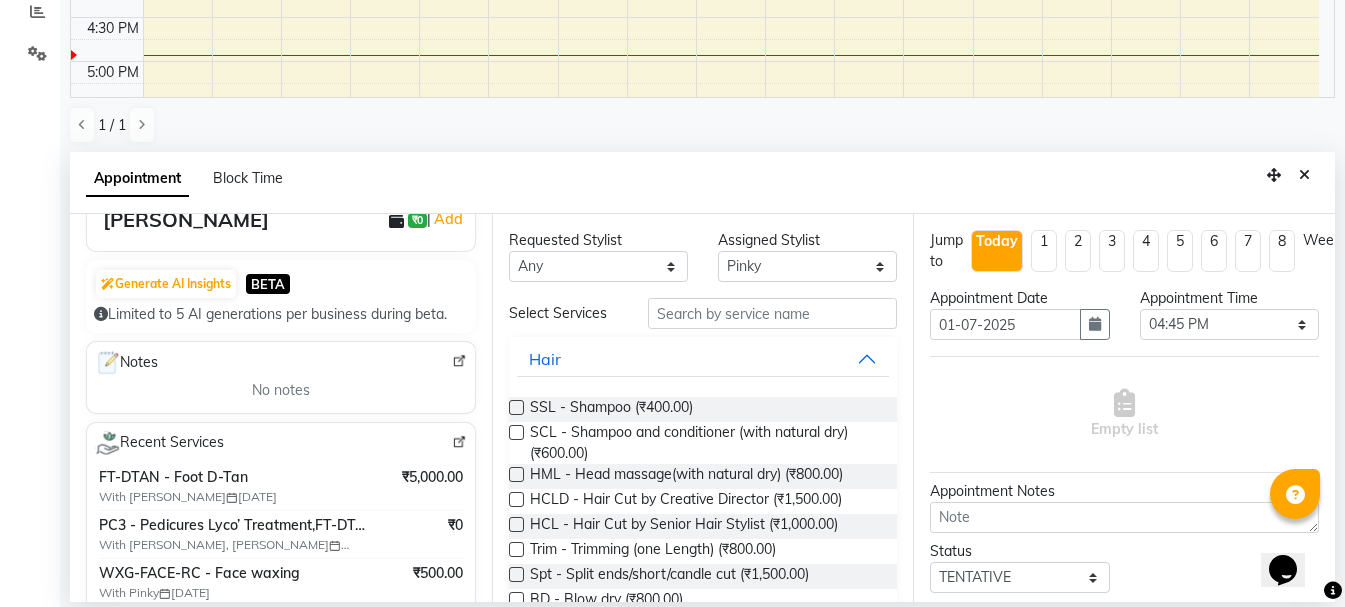 scroll, scrollTop: 0, scrollLeft: 0, axis: both 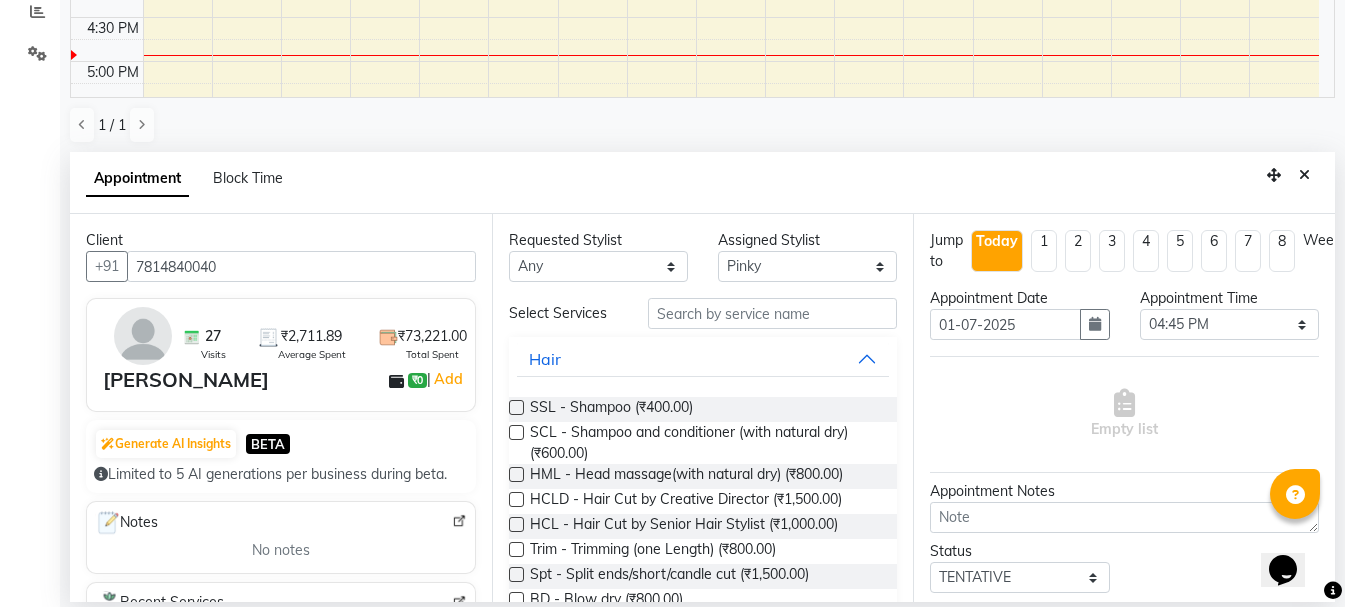 type on "7814840040" 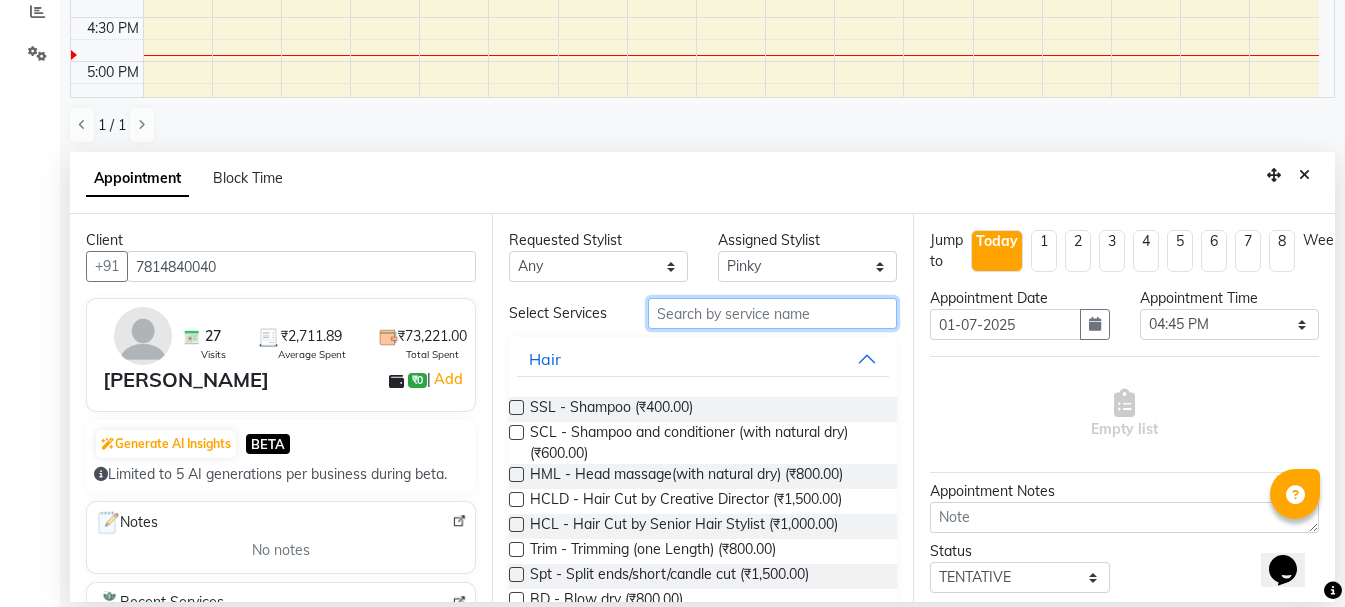 click at bounding box center (772, 313) 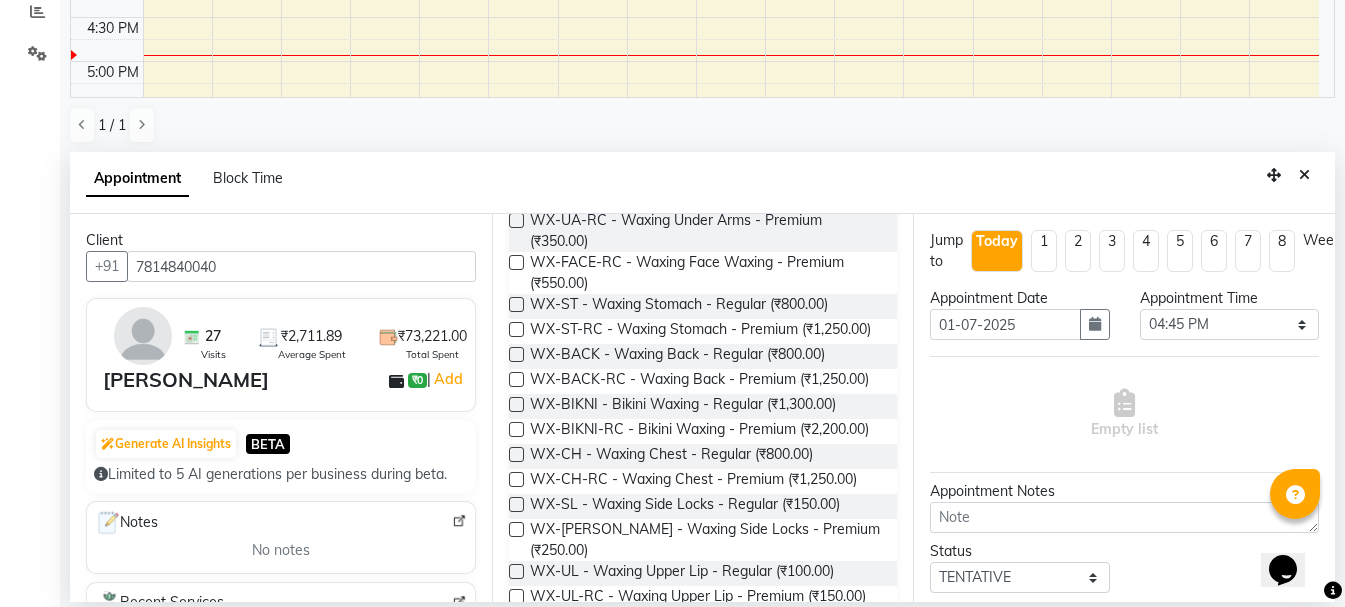 scroll, scrollTop: 457, scrollLeft: 0, axis: vertical 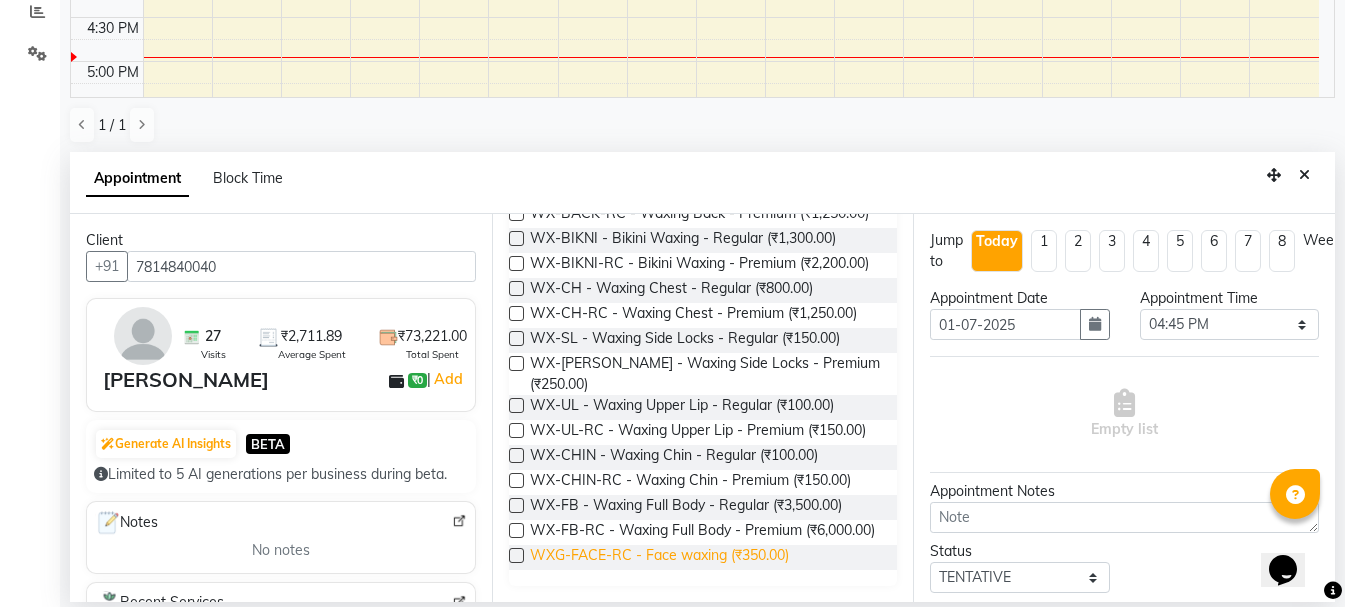 type on "wax" 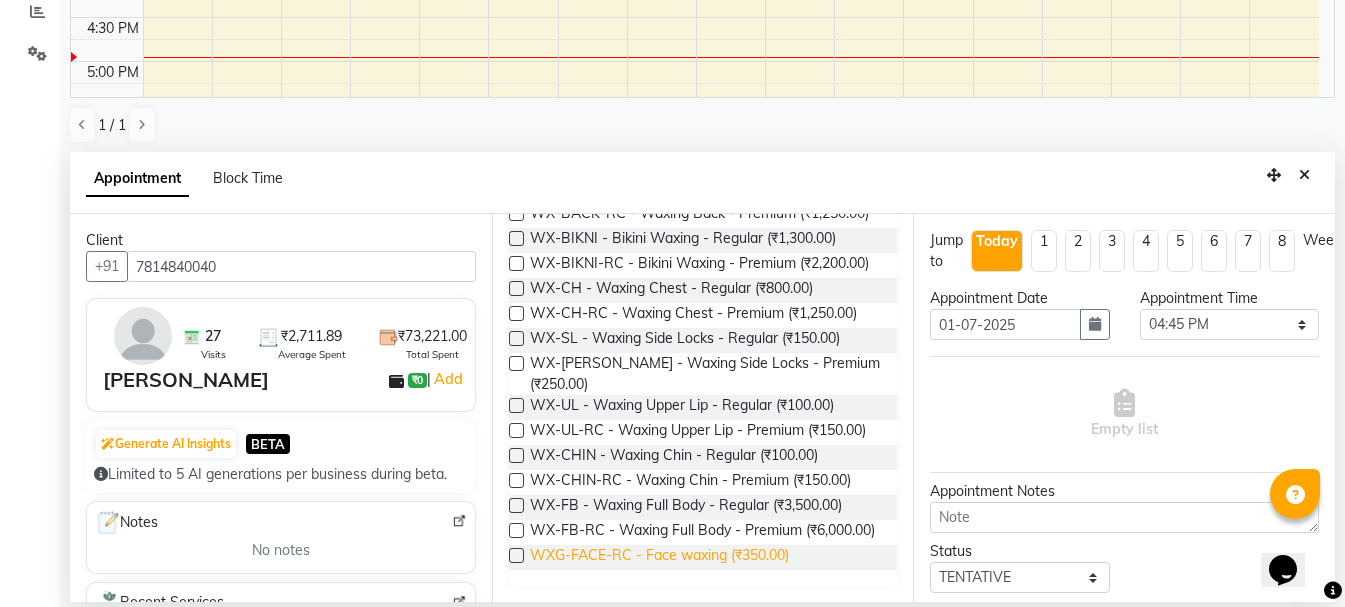 click on "WXG-FACE-RC - Face waxing (₹350.00)" at bounding box center [659, 557] 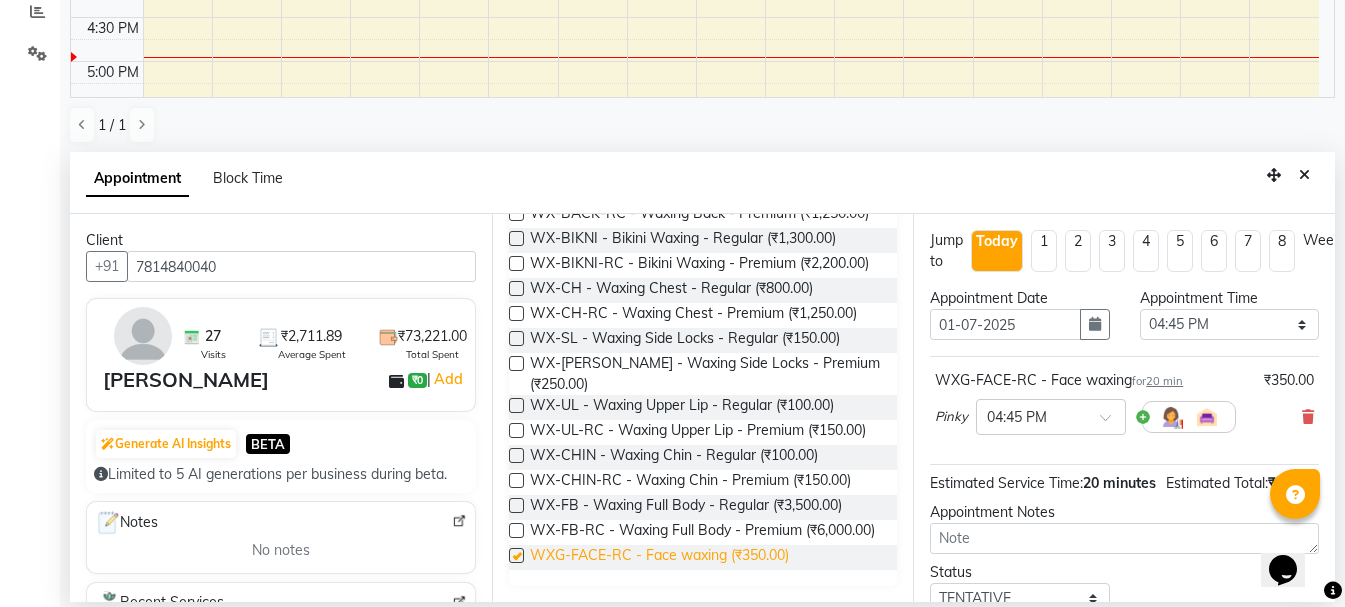 checkbox on "false" 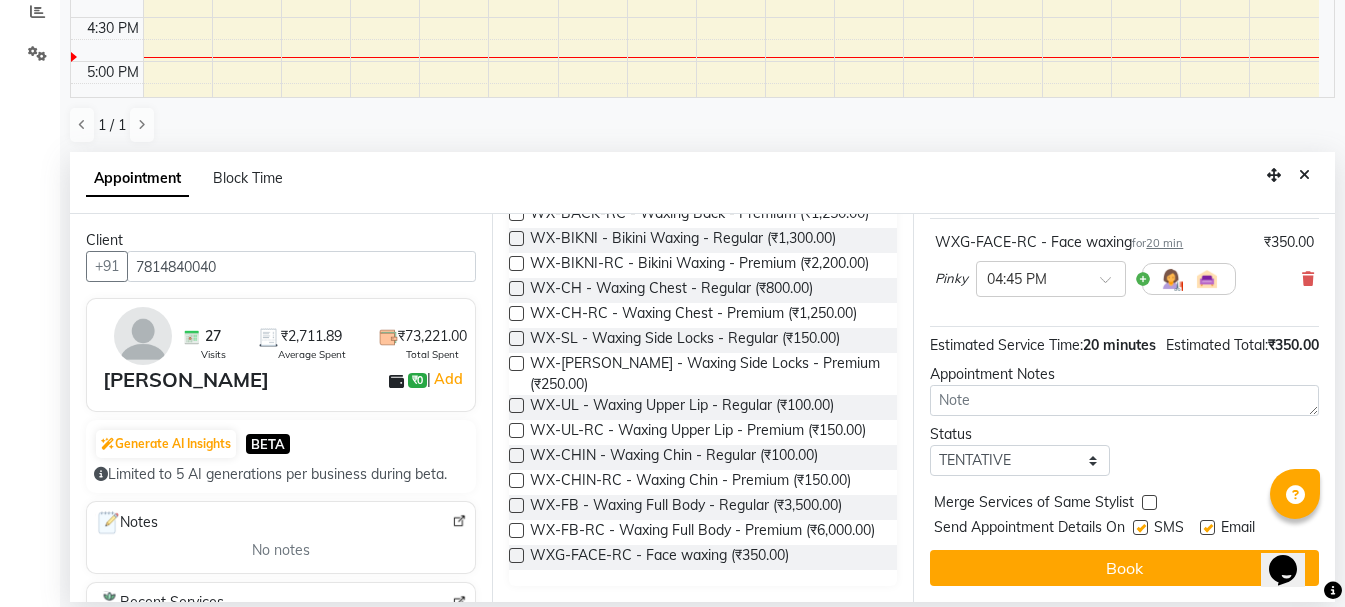 scroll, scrollTop: 174, scrollLeft: 0, axis: vertical 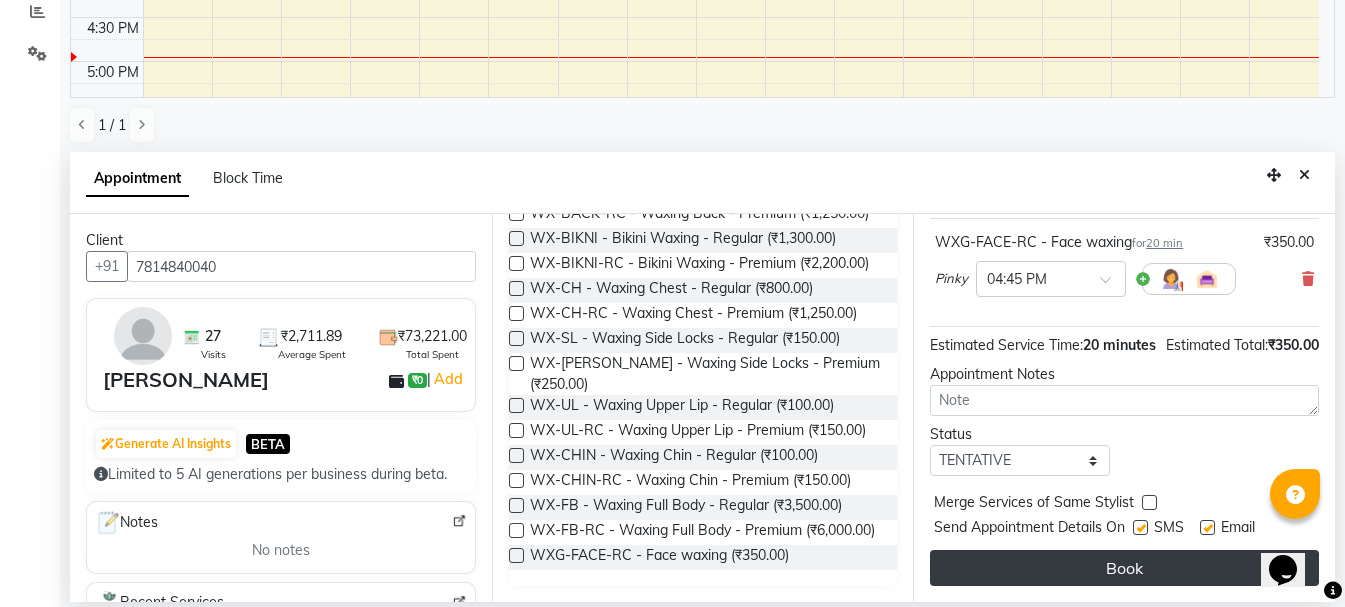 click on "Book" at bounding box center [1124, 568] 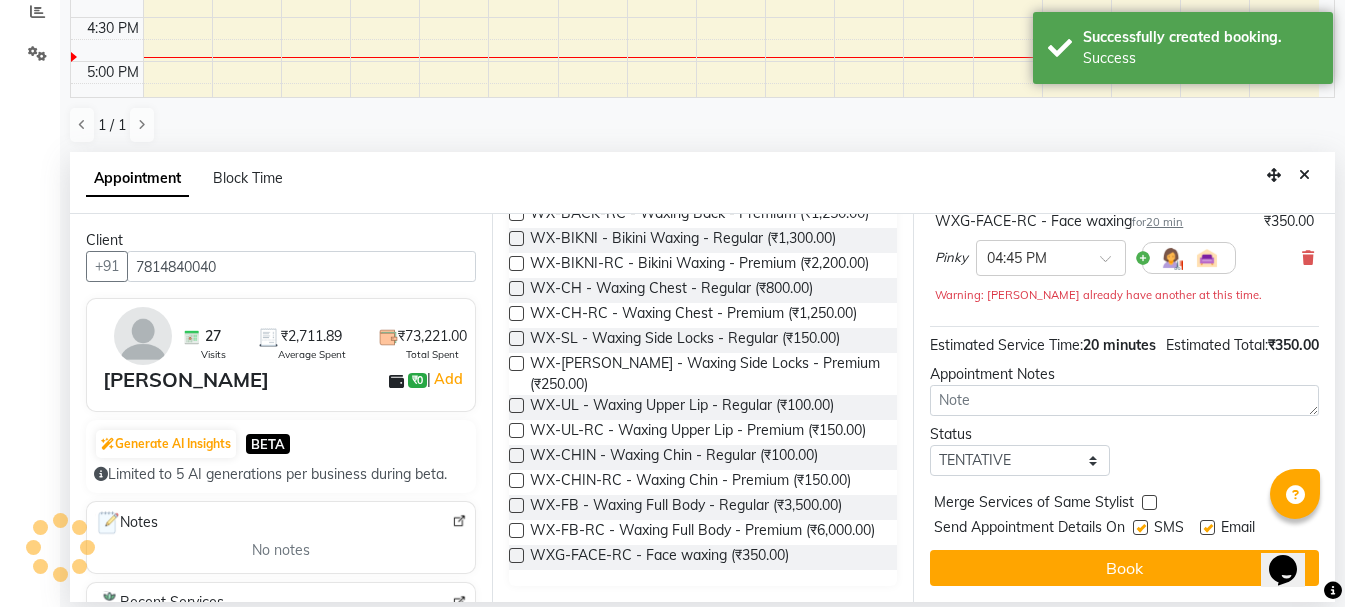 scroll, scrollTop: 0, scrollLeft: 0, axis: both 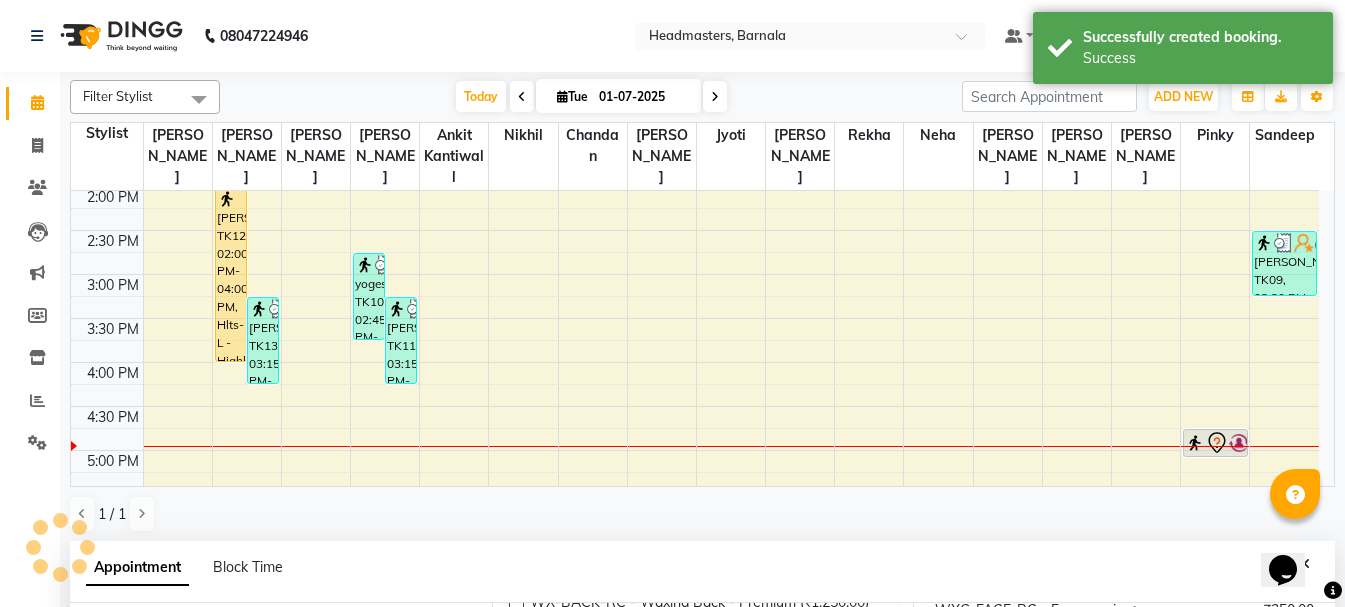 drag, startPoint x: 1218, startPoint y: 446, endPoint x: 2, endPoint y: 550, distance: 1220.4392 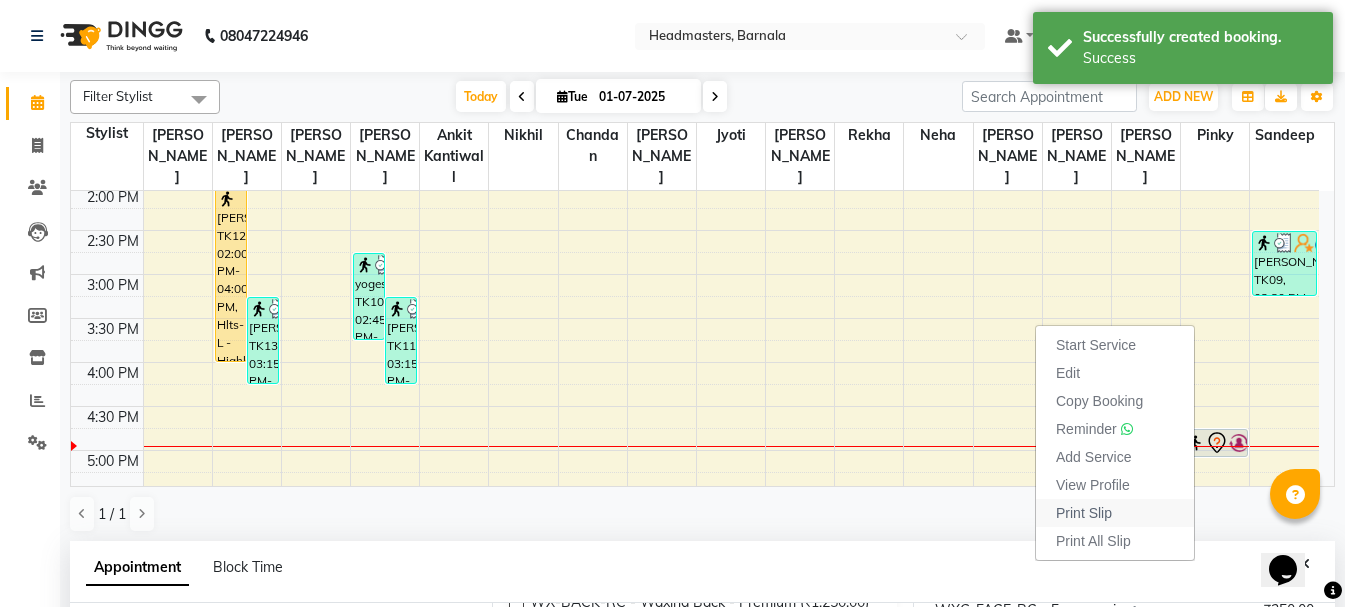 click on "Print Slip" at bounding box center (1115, 513) 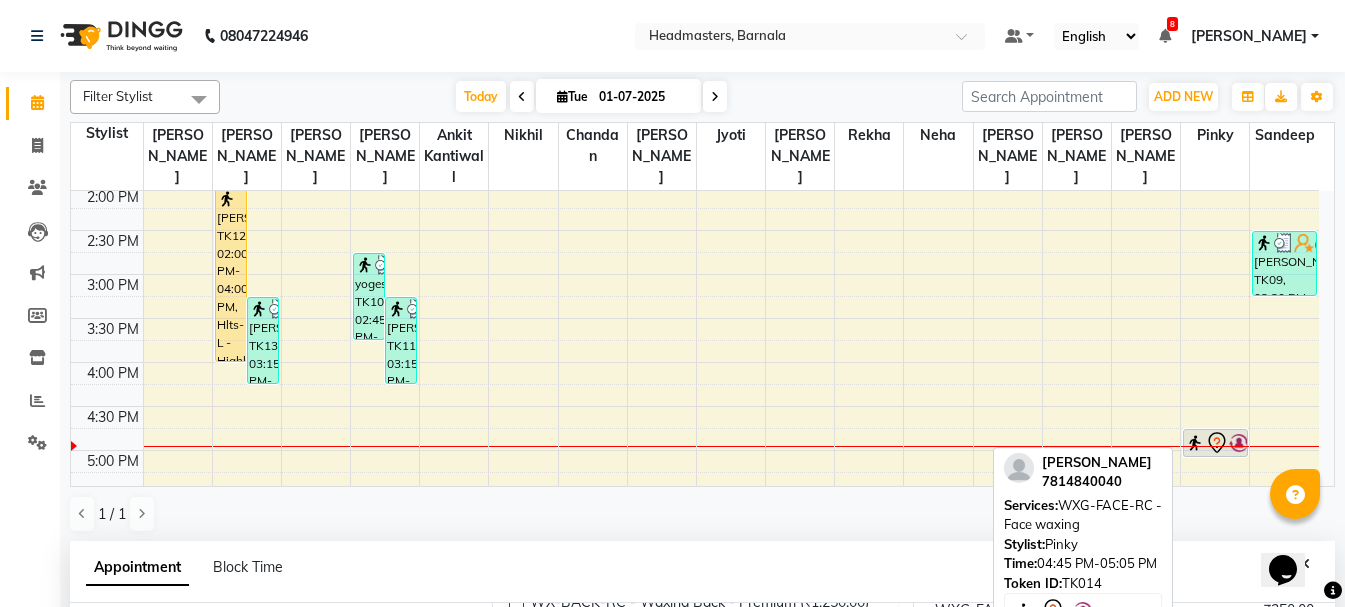 click at bounding box center (1215, 456) 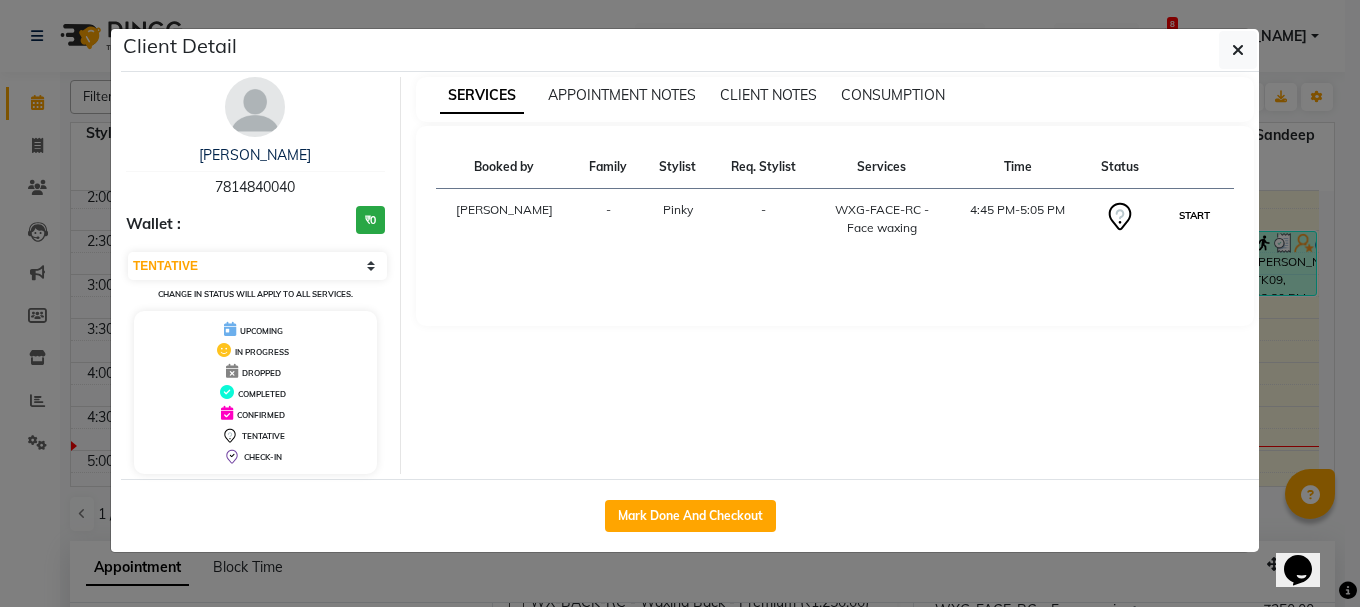click on "START" at bounding box center [1194, 215] 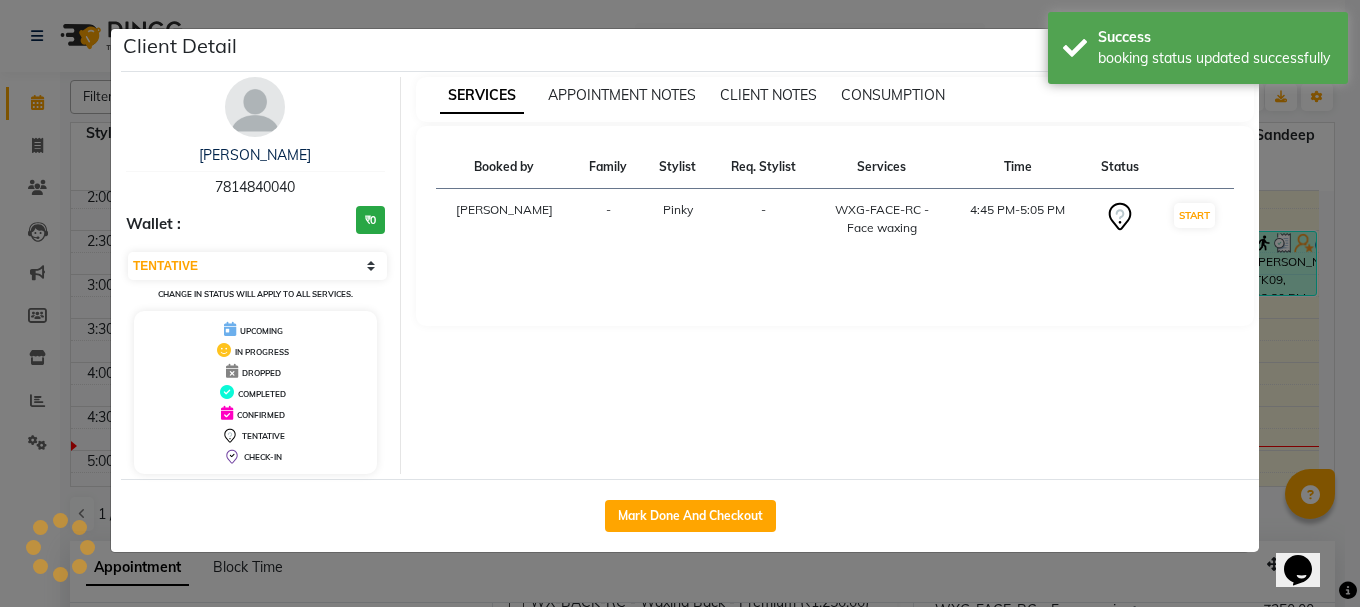 select on "1" 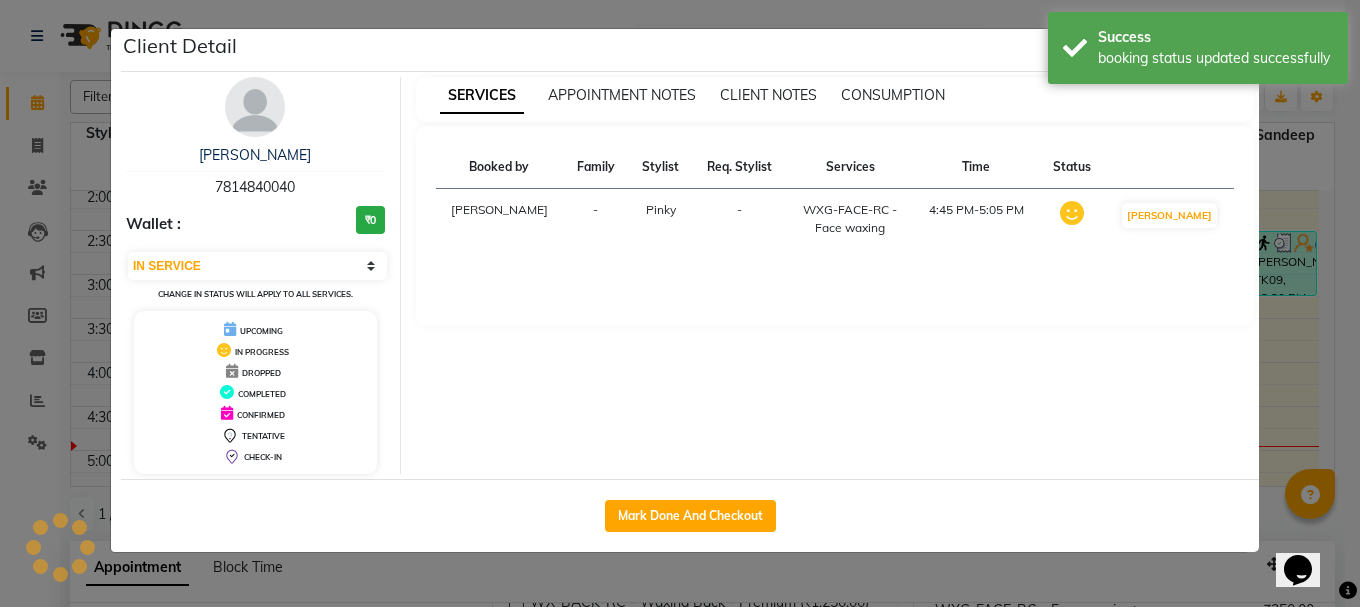 click on "Client Detail  [PERSON_NAME]   7814840040 Wallet : ₹0 Select IN SERVICE CONFIRMED TENTATIVE CHECK IN MARK DONE UPCOMING Change in status will apply to all services. UPCOMING IN PROGRESS DROPPED COMPLETED CONFIRMED TENTATIVE CHECK-IN SERVICES APPOINTMENT NOTES CLIENT NOTES CONSUMPTION Booked by Family Stylist Req. Stylist Services Time Status  [PERSON_NAME] -  WXG-FACE-RC - Face waxing   4:45 PM-5:05 PM   MARK DONE   Mark Done And Checkout" 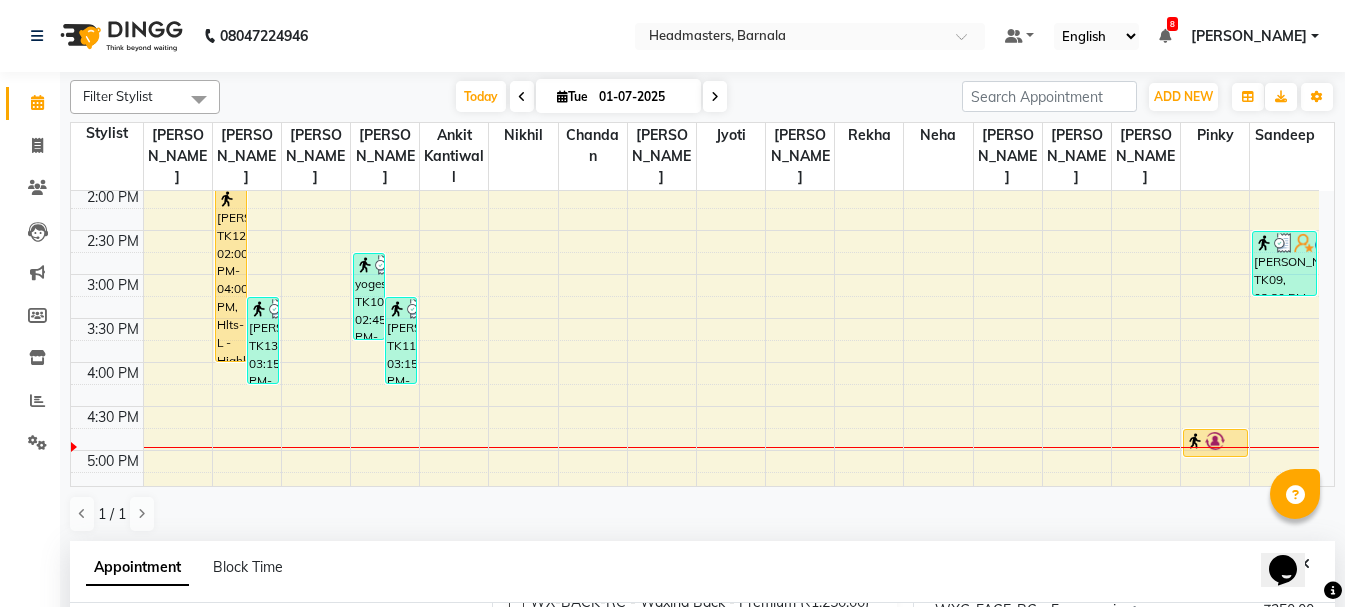 click on "8:00 AM 8:30 AM 9:00 AM 9:30 AM 10:00 AM 10:30 AM 11:00 AM 11:30 AM 12:00 PM 12:30 PM 1:00 PM 1:30 PM 2:00 PM 2:30 PM 3:00 PM 3:30 PM 4:00 PM 4:30 PM 5:00 PM 5:30 PM 6:00 PM 6:30 PM 7:00 PM 7:30 PM 8:00 PM 8:30 PM     [PERSON_NAME], TK12, 02:00 PM-04:00 PM, Hlts-L - Highlights     [PERSON_NAME], TK13, 03:15 PM-04:15 PM, HCL - Hair Cut by Senior Hair Stylist     Nimrat, TK04, 11:00 AM-11:30 AM, SSM - Shampoo     Ruby, TK06, 11:30 AM-01:30 PM, GL-essensity - Essensity Global     yogesh, TK10, 02:45 PM-03:45 PM, HCG - Hair Cut by Senior Hair Stylist     [PERSON_NAME], TK11, 03:15 PM-04:15 PM, HCG - Hair Cut by Senior Hair Stylist     [PERSON_NAME], TK02, 10:00 AM-11:00 AM, HCG - Hair Cut by Senior Hair Stylist     Abhi, TK05, 11:30 AM-12:30 PM, HCG - Hair Cut by Senior Hair Stylist     arman, TK07, 01:00 PM-02:00 PM, HCG - Hair Cut by Senior Hair Stylist     Ekam, TK01, 11:00 AM-11:30 AM, SSL - Shampoo     [PERSON_NAME], TK14, 04:45 PM-05:05 PM, WXG-FACE-RC - Face waxing             [PERSON_NAME], TK09, 02:30 PM-03:15 PM, BRD - [PERSON_NAME]" at bounding box center [695, 230] 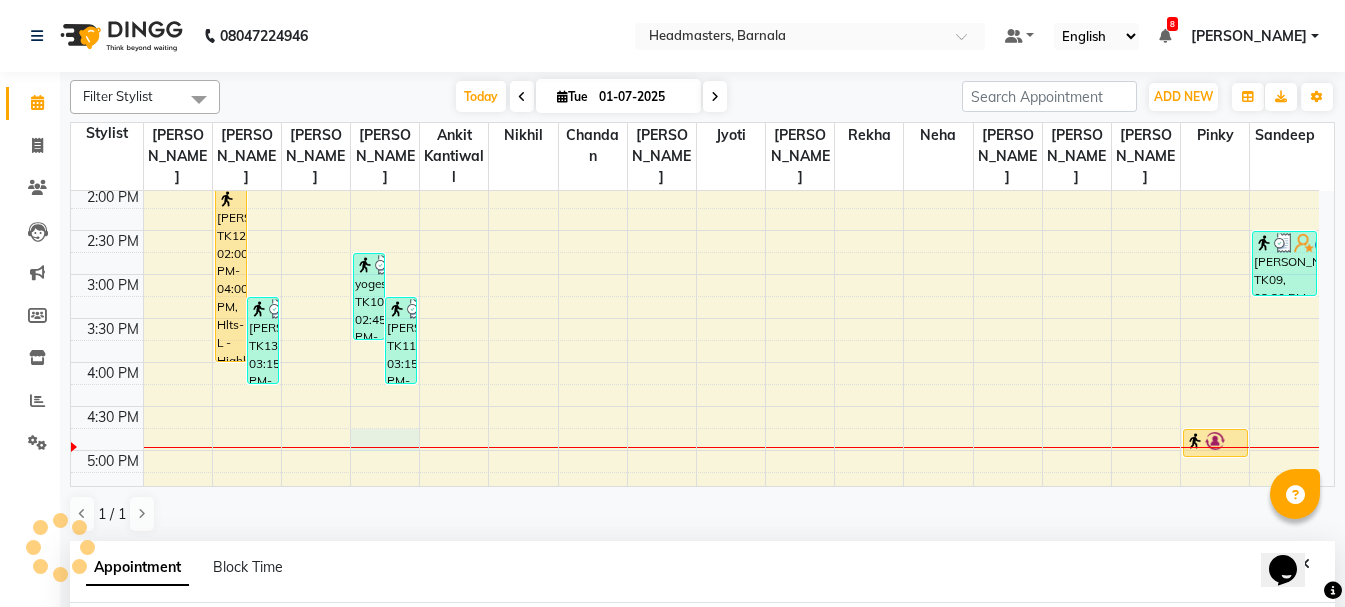 select on "67277" 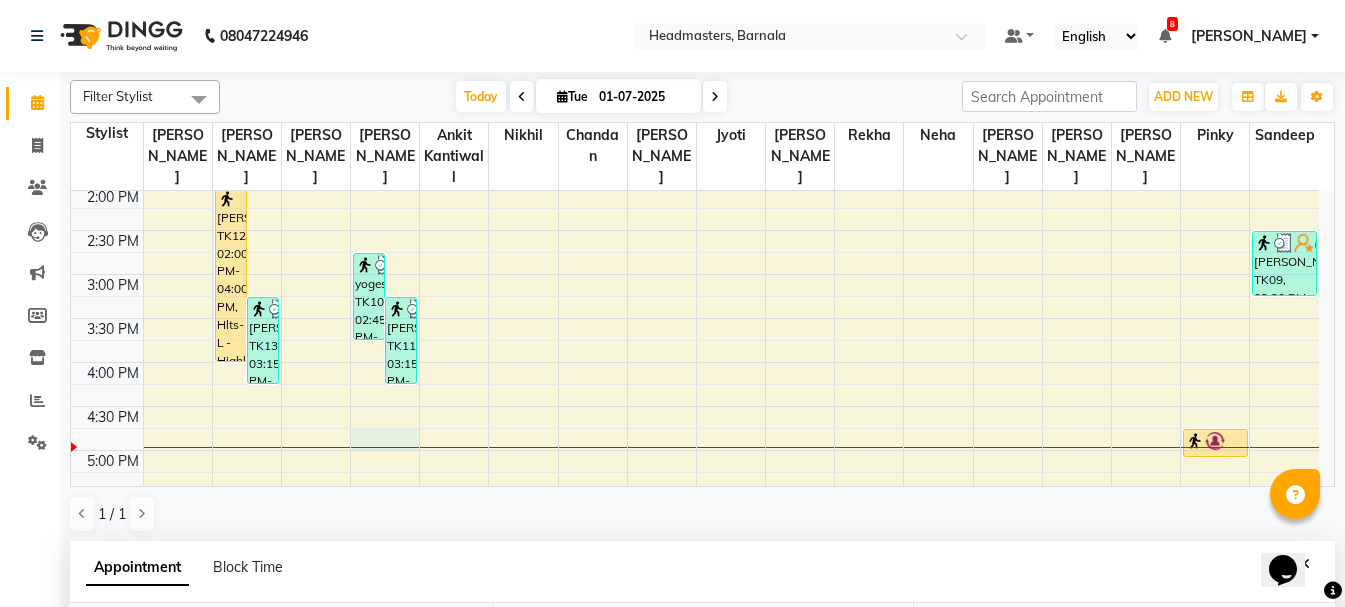 scroll, scrollTop: 389, scrollLeft: 0, axis: vertical 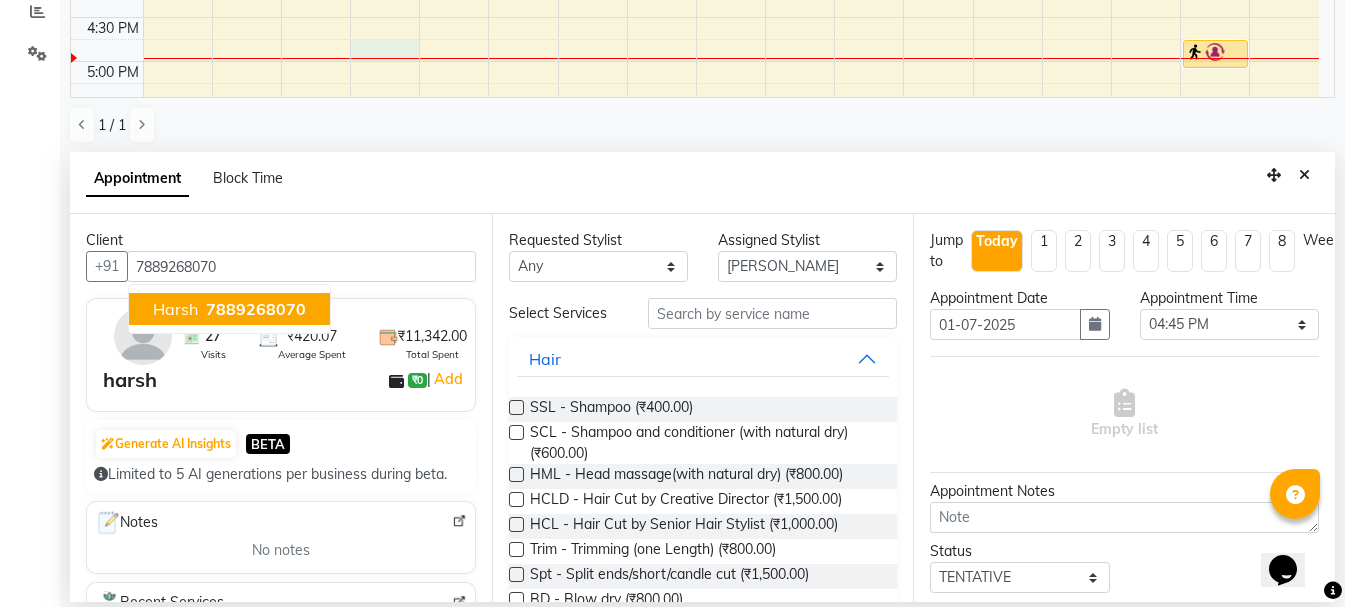 click on "7889268070" at bounding box center (256, 309) 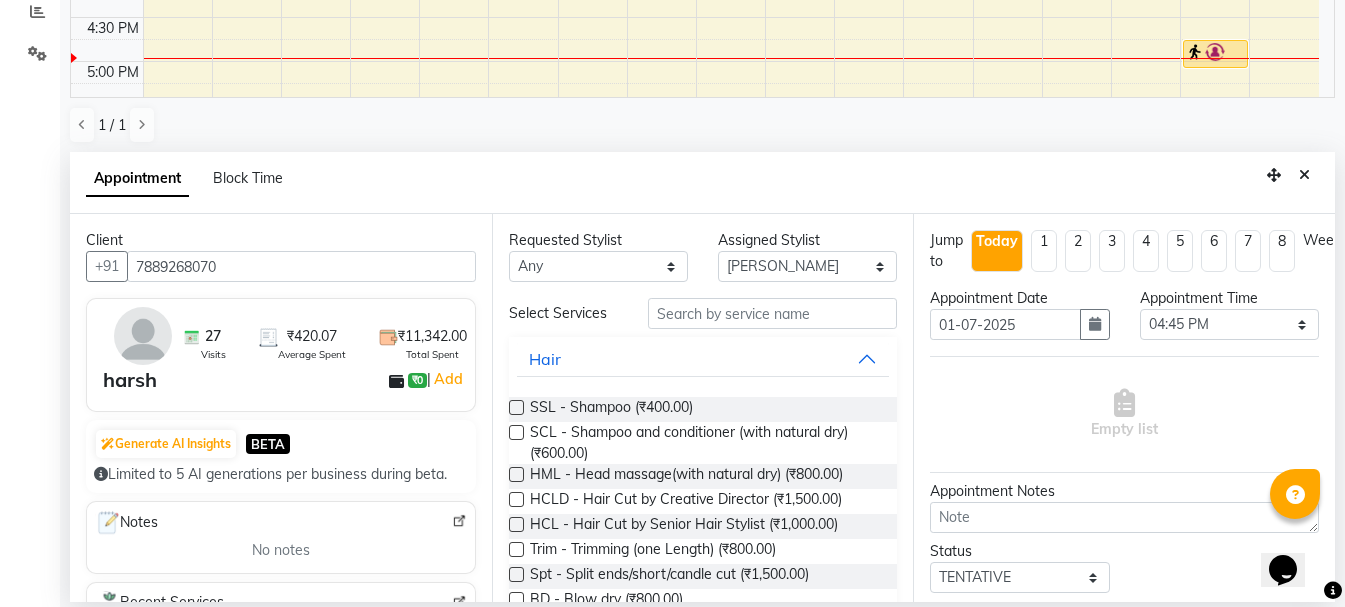 type on "7889268070" 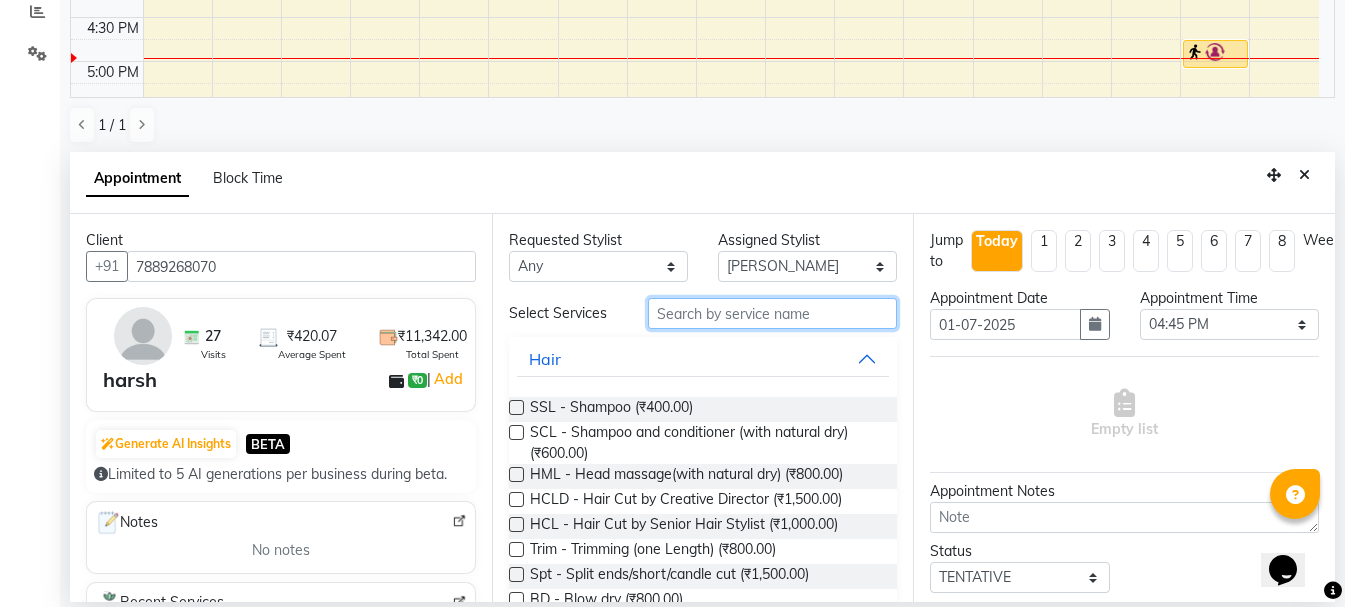 click at bounding box center [772, 313] 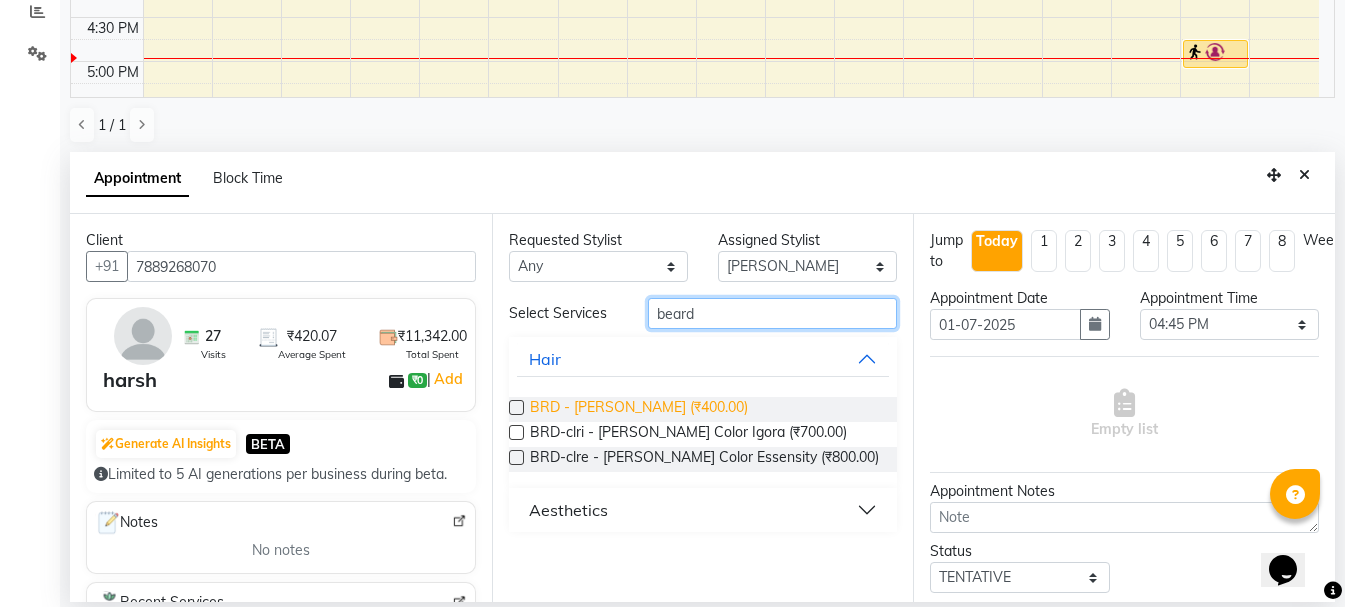 type on "beard" 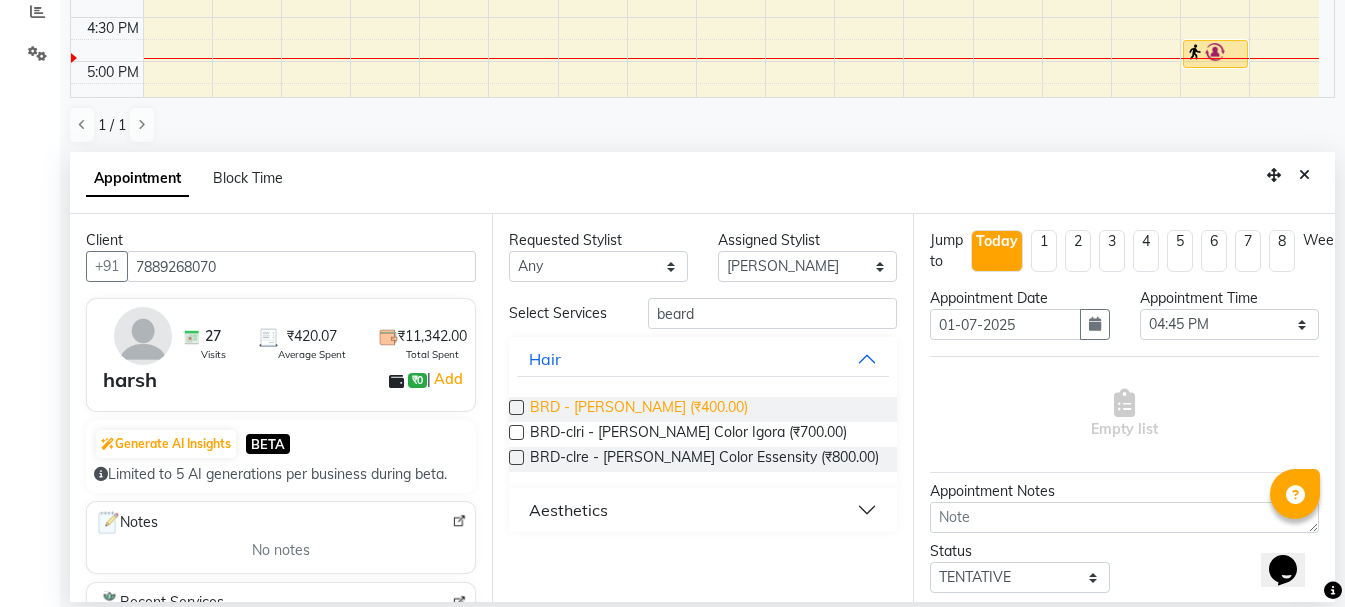 click on "BRD - [PERSON_NAME] (₹400.00)" at bounding box center (639, 409) 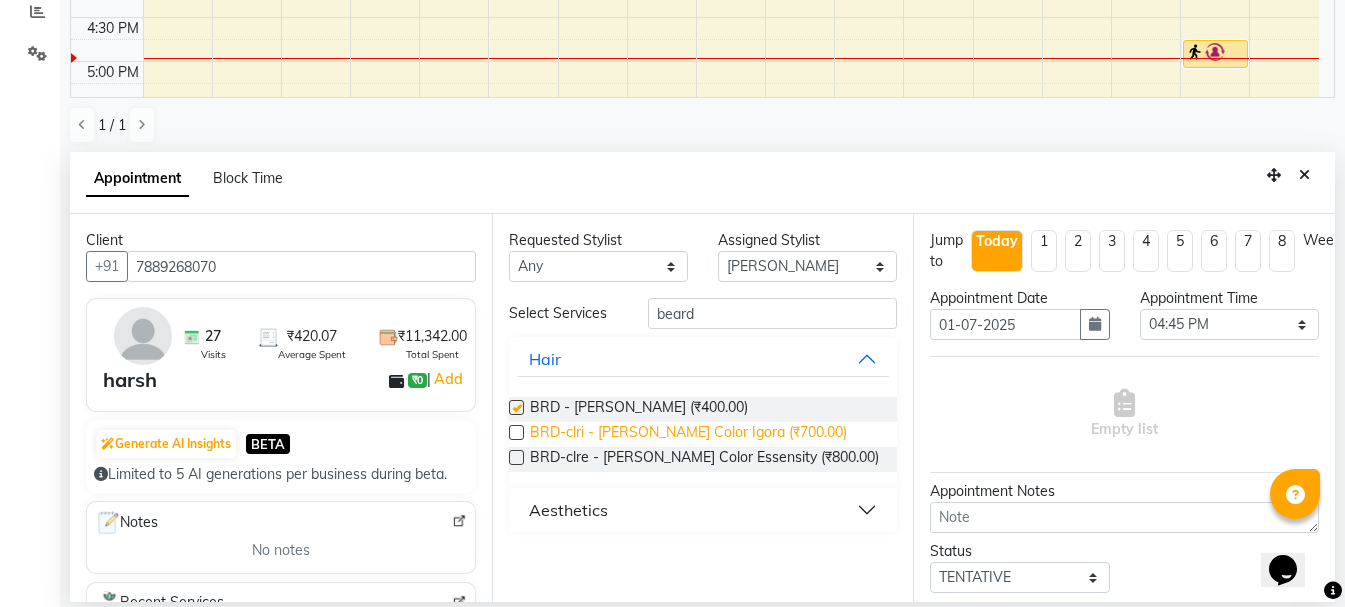 checkbox on "false" 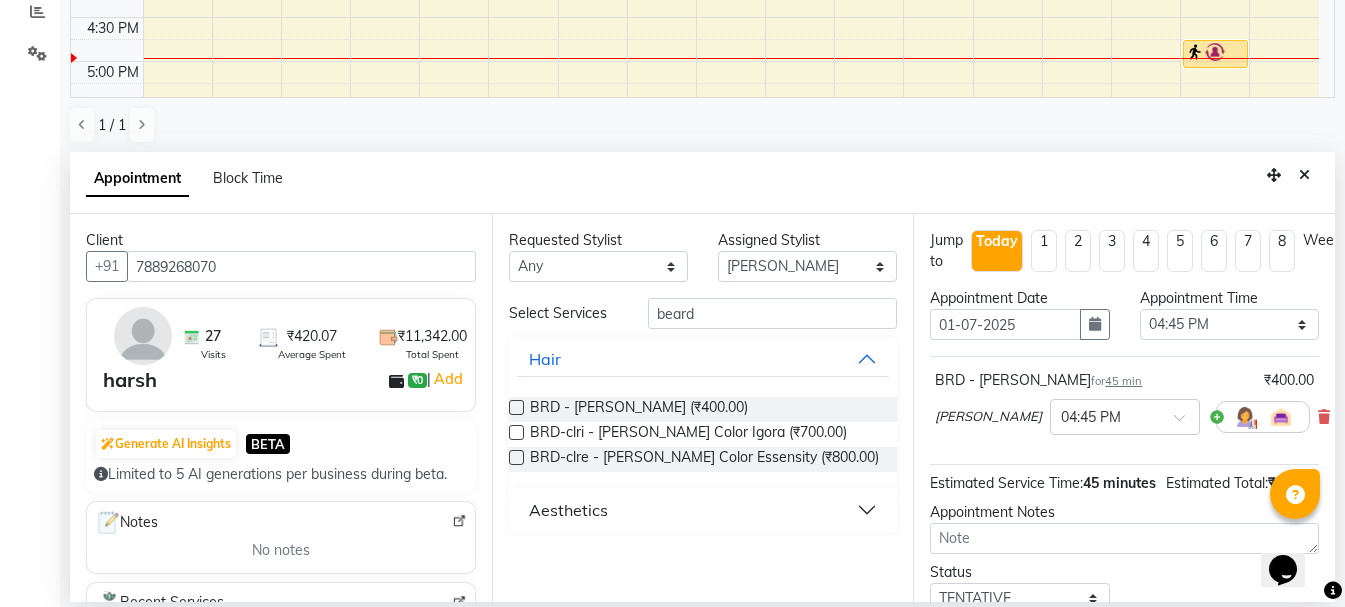 scroll, scrollTop: 177, scrollLeft: 0, axis: vertical 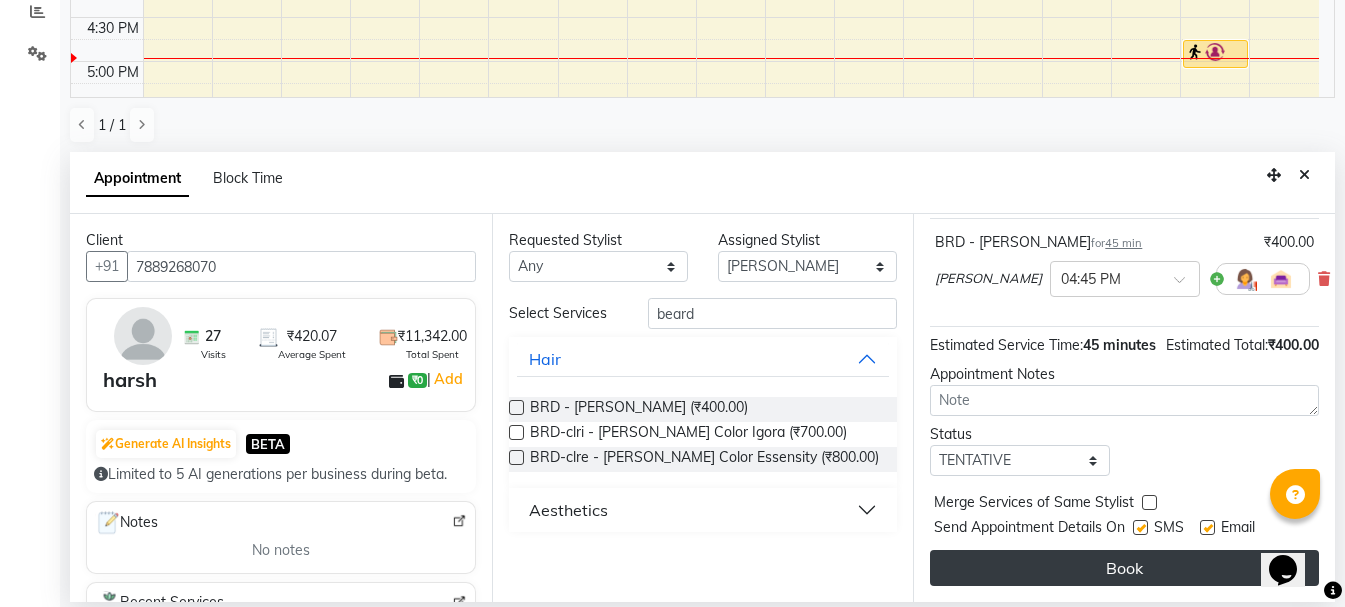 click on "Book" at bounding box center (1124, 568) 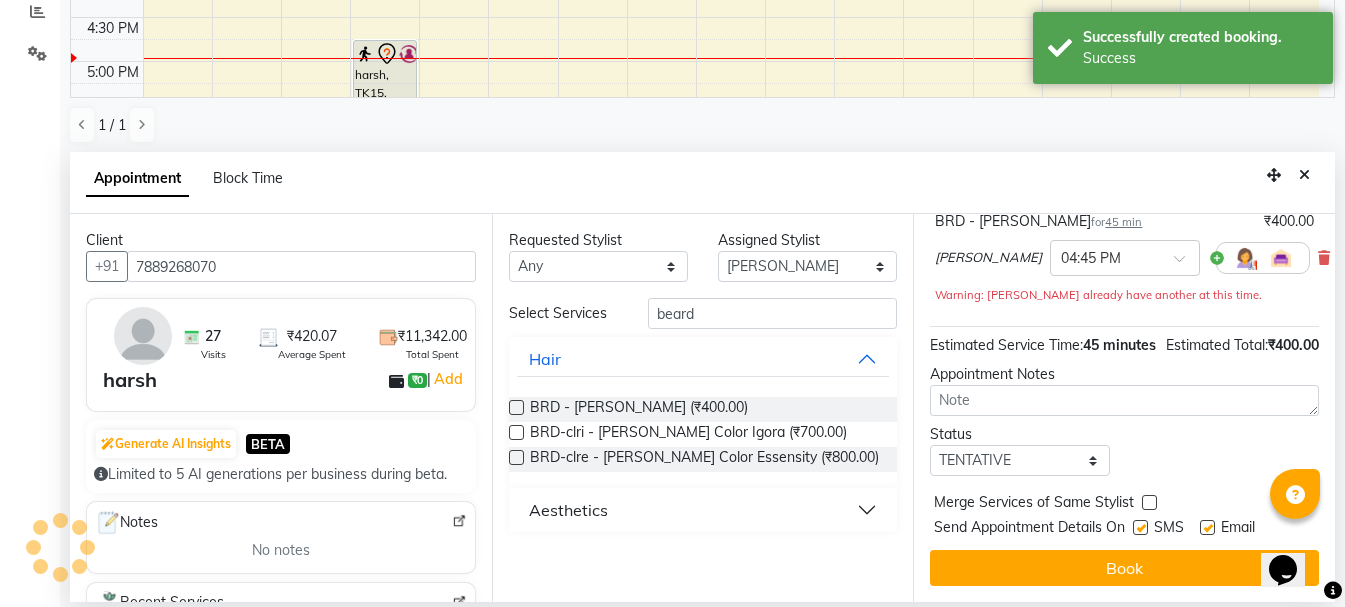scroll, scrollTop: 0, scrollLeft: 0, axis: both 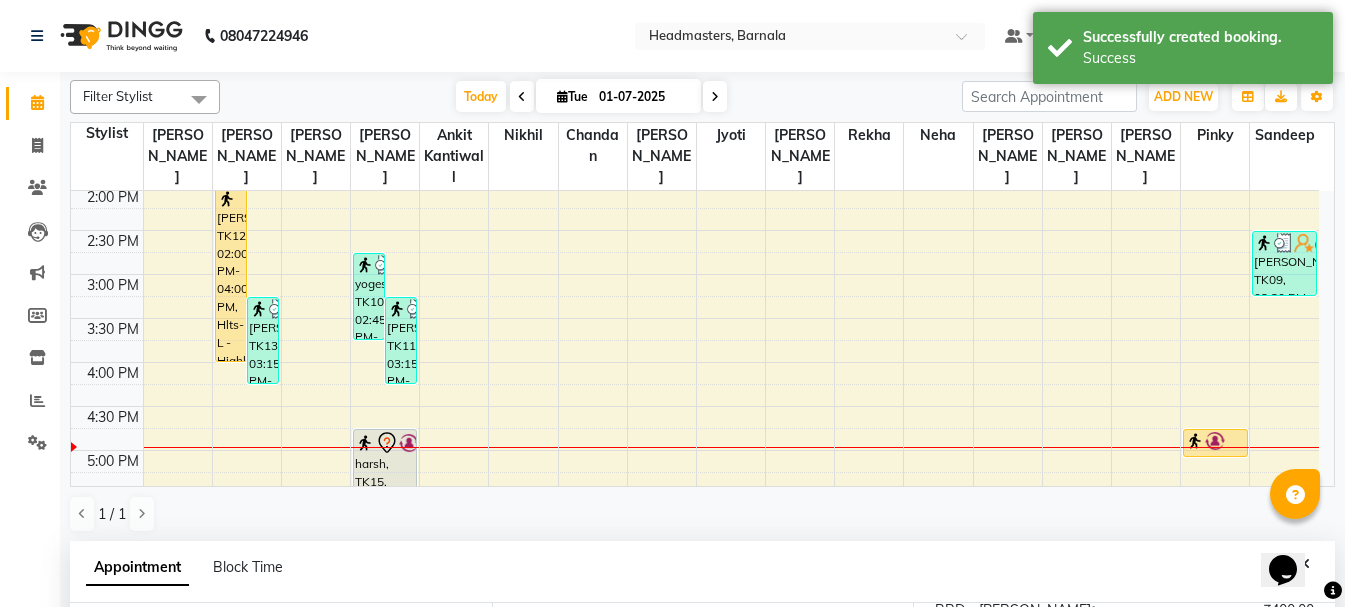 drag, startPoint x: 397, startPoint y: 448, endPoint x: 0, endPoint y: 463, distance: 397.28326 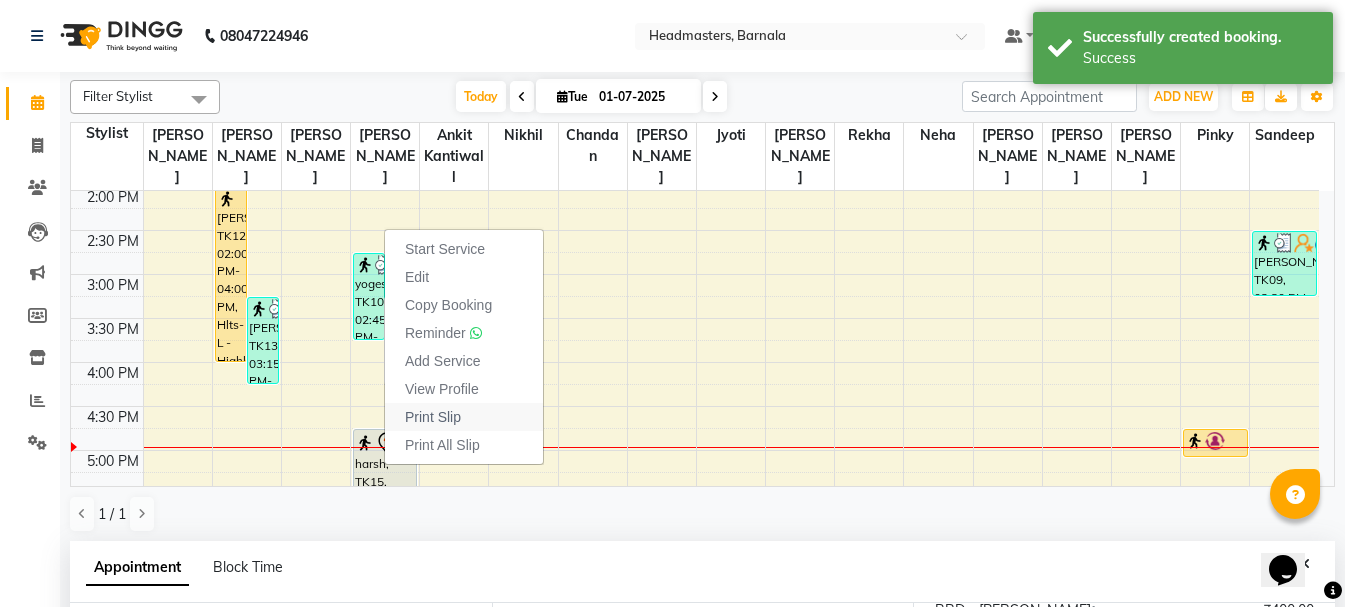 click on "Print Slip" at bounding box center (433, 417) 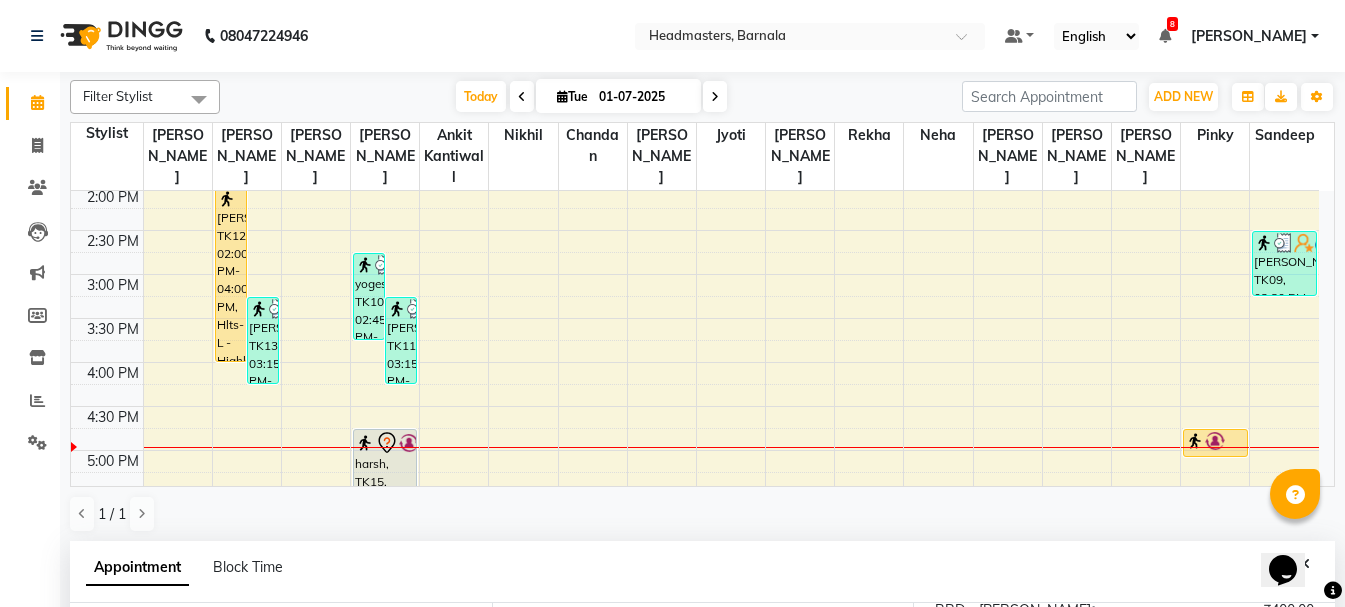 click on "8:00 AM 8:30 AM 9:00 AM 9:30 AM 10:00 AM 10:30 AM 11:00 AM 11:30 AM 12:00 PM 12:30 PM 1:00 PM 1:30 PM 2:00 PM 2:30 PM 3:00 PM 3:30 PM 4:00 PM 4:30 PM 5:00 PM 5:30 PM 6:00 PM 6:30 PM 7:00 PM 7:30 PM 8:00 PM 8:30 PM     [PERSON_NAME], TK12, 02:00 PM-04:00 PM, Hlts-L - Highlights     [PERSON_NAME], TK13, 03:15 PM-04:15 PM, HCL - Hair Cut by Senior Hair Stylist     Nimrat, TK04, 11:00 AM-11:30 AM, SSM - Shampoo     Ruby, TK06, 11:30 AM-01:30 PM, GL-essensity - Essensity Global     yogesh, TK10, 02:45 PM-03:45 PM, HCG - Hair Cut by Senior Hair Stylist     [PERSON_NAME], TK11, 03:15 PM-04:15 PM, HCG - Hair Cut by Senior Hair Stylist     [PERSON_NAME], TK02, 10:00 AM-11:00 AM, HCG - Hair Cut by Senior Hair Stylist     Abhi, TK05, 11:30 AM-12:30 PM, HCG - Hair Cut by Senior Hair Stylist     arman, TK07, 01:00 PM-02:00 PM, HCG - Hair Cut by Senior Hair Stylist             harsh, TK15, 04:45 PM-05:30 PM, BRD - [PERSON_NAME], TK01, 11:00 AM-11:30 AM, SSL - Shampoo     [PERSON_NAME], TK14, 04:45 PM-05:05 PM, WXG-FACE-RC - Face waxing" at bounding box center (695, 230) 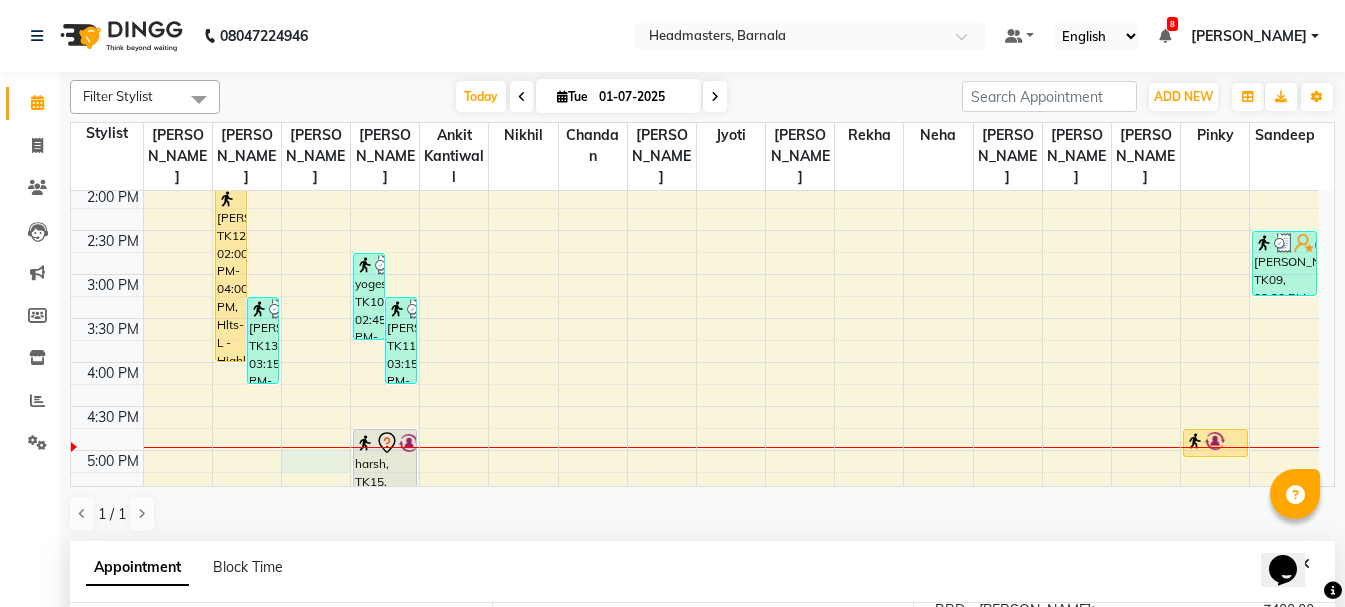 scroll, scrollTop: 389, scrollLeft: 0, axis: vertical 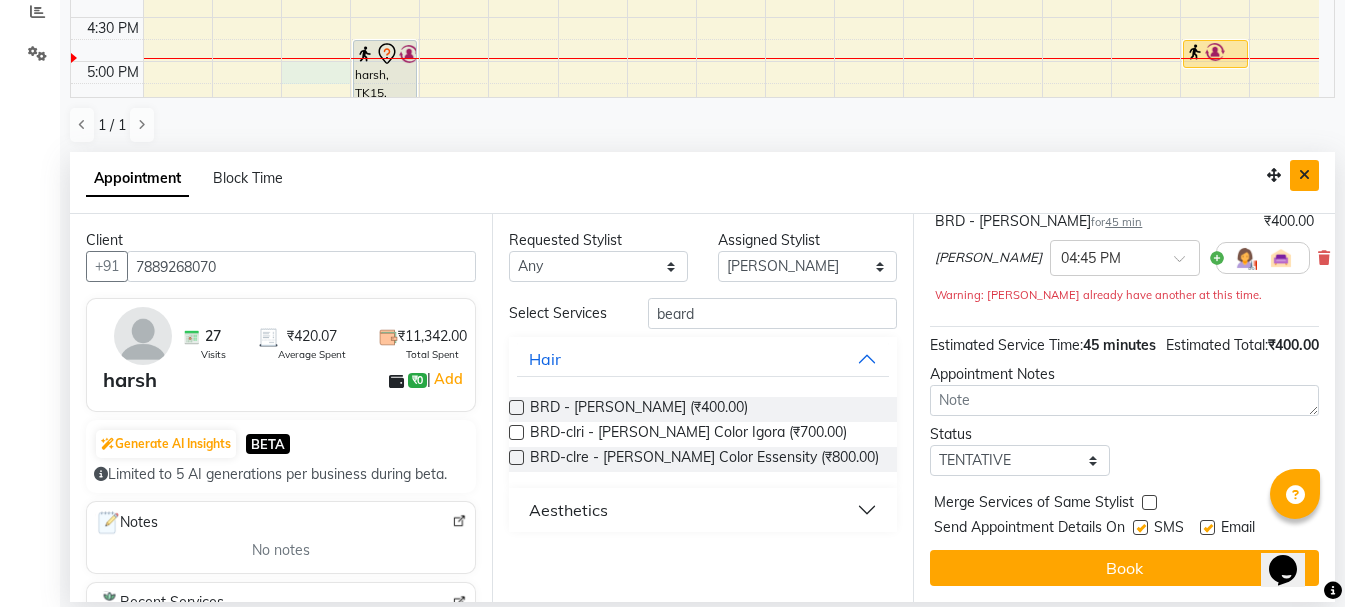 click at bounding box center [1304, 175] 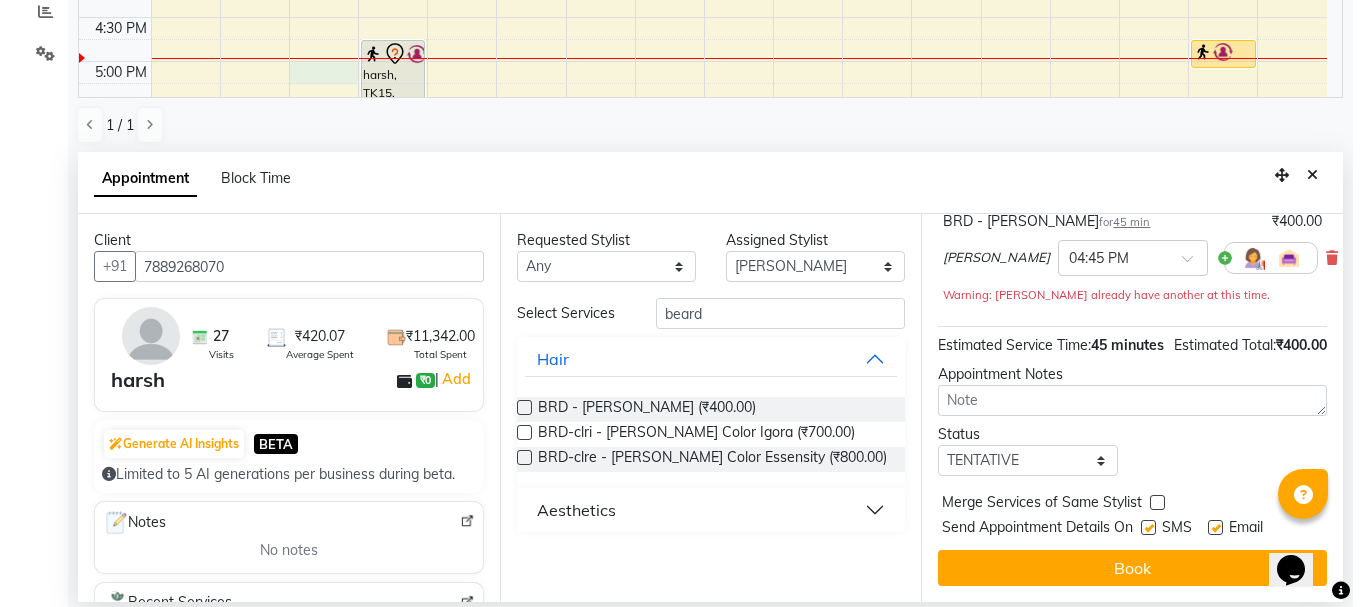 scroll, scrollTop: 0, scrollLeft: 0, axis: both 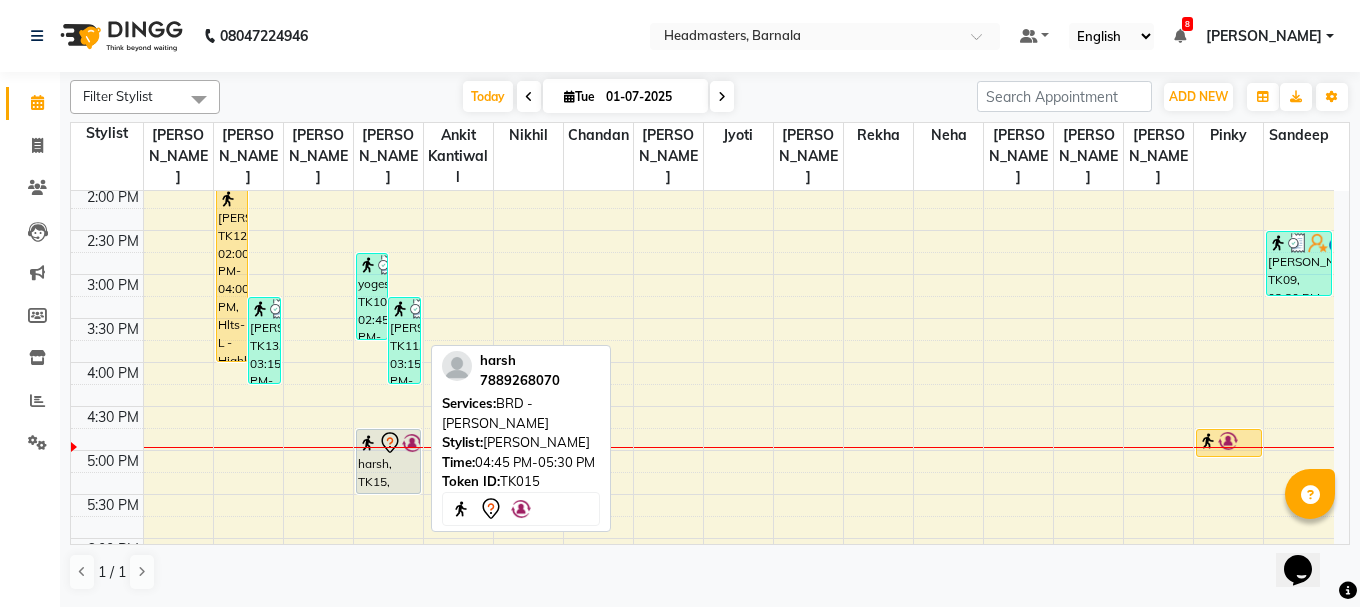 click on "harsh, TK15, 04:45 PM-05:30 PM, BRD - [PERSON_NAME]" at bounding box center (388, 461) 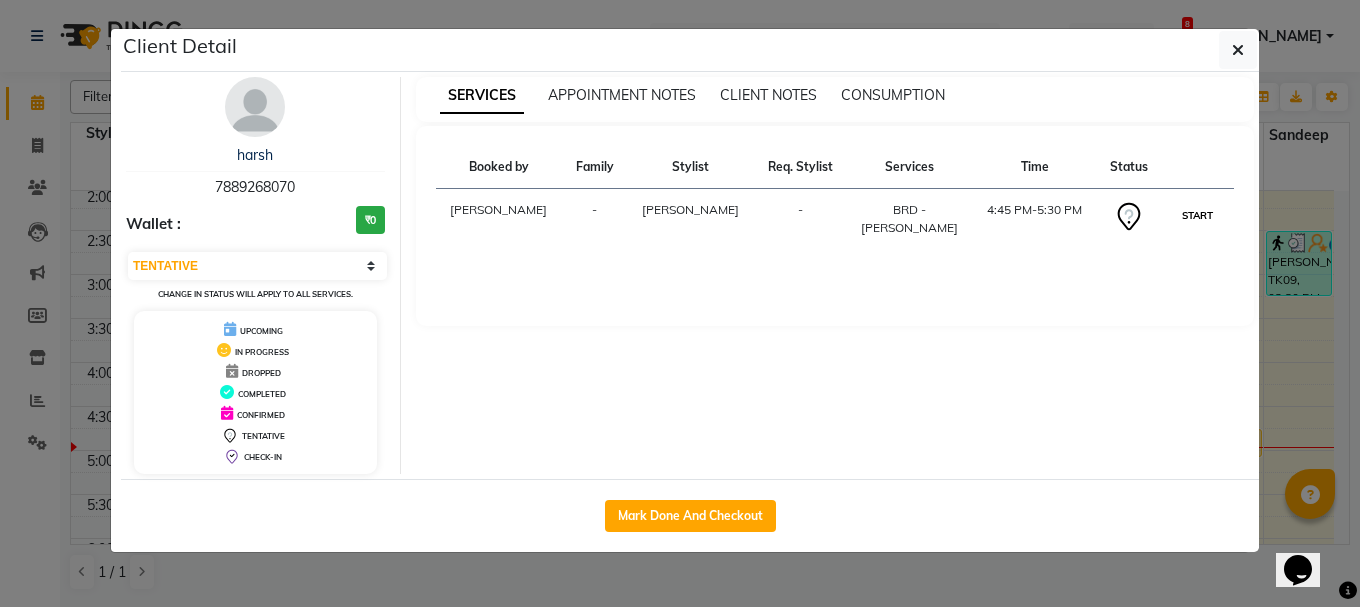 click on "START" at bounding box center [1197, 215] 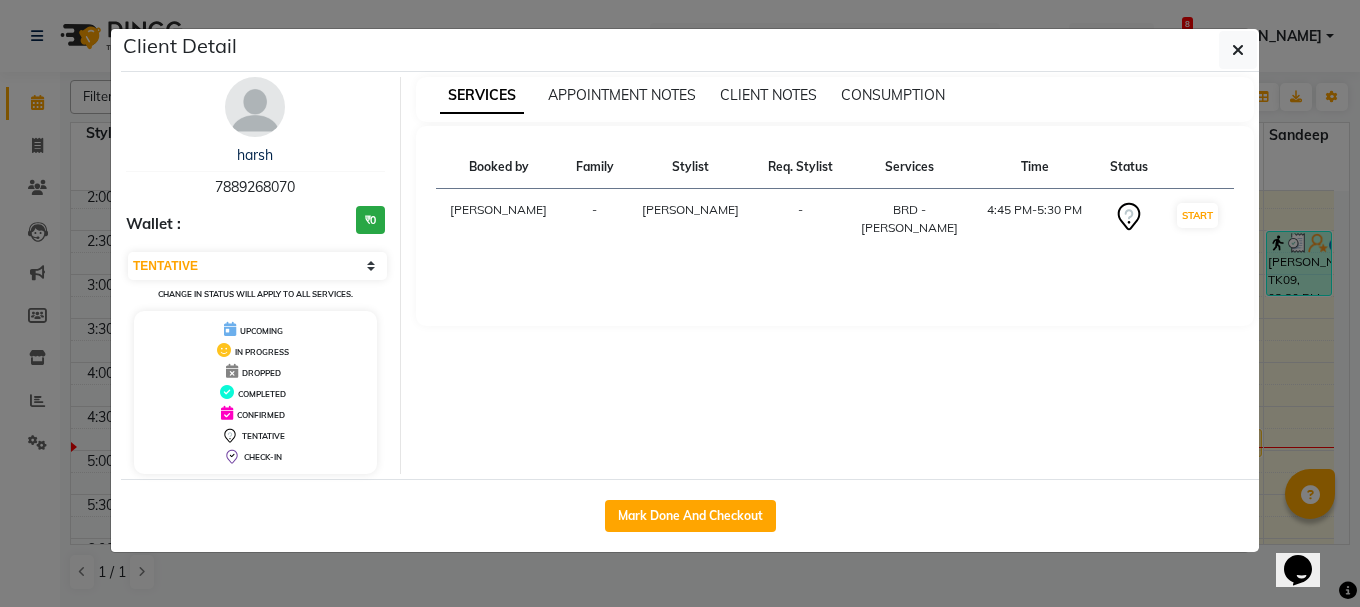 select on "1" 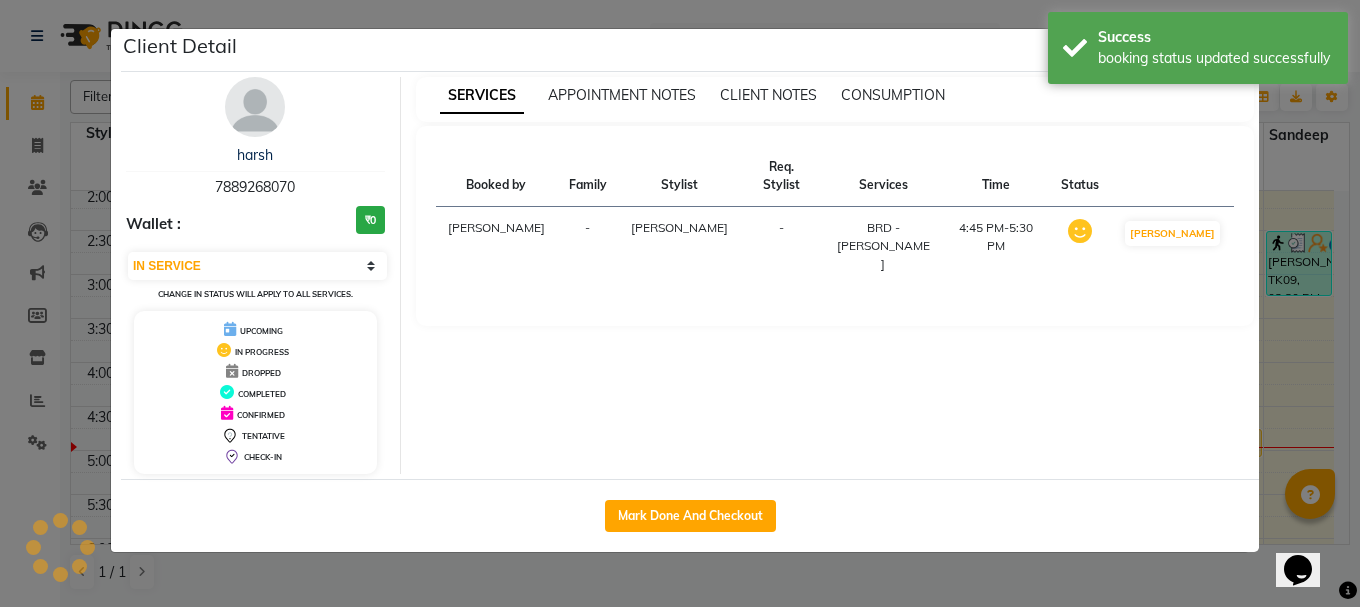 click on "Client Detail  harsh    7889268070 Wallet : ₹0 Select IN SERVICE CONFIRMED TENTATIVE CHECK IN MARK DONE UPCOMING Change in status will apply to all services. UPCOMING IN PROGRESS DROPPED COMPLETED CONFIRMED TENTATIVE CHECK-IN SERVICES APPOINTMENT NOTES CLIENT NOTES CONSUMPTION Booked by Family Stylist Req. Stylist Services Time Status  [PERSON_NAME]  -  [PERSON_NAME] -  BRD - [PERSON_NAME]   4:45 PM-5:30 PM   MARK DONE   Mark Done And Checkout" 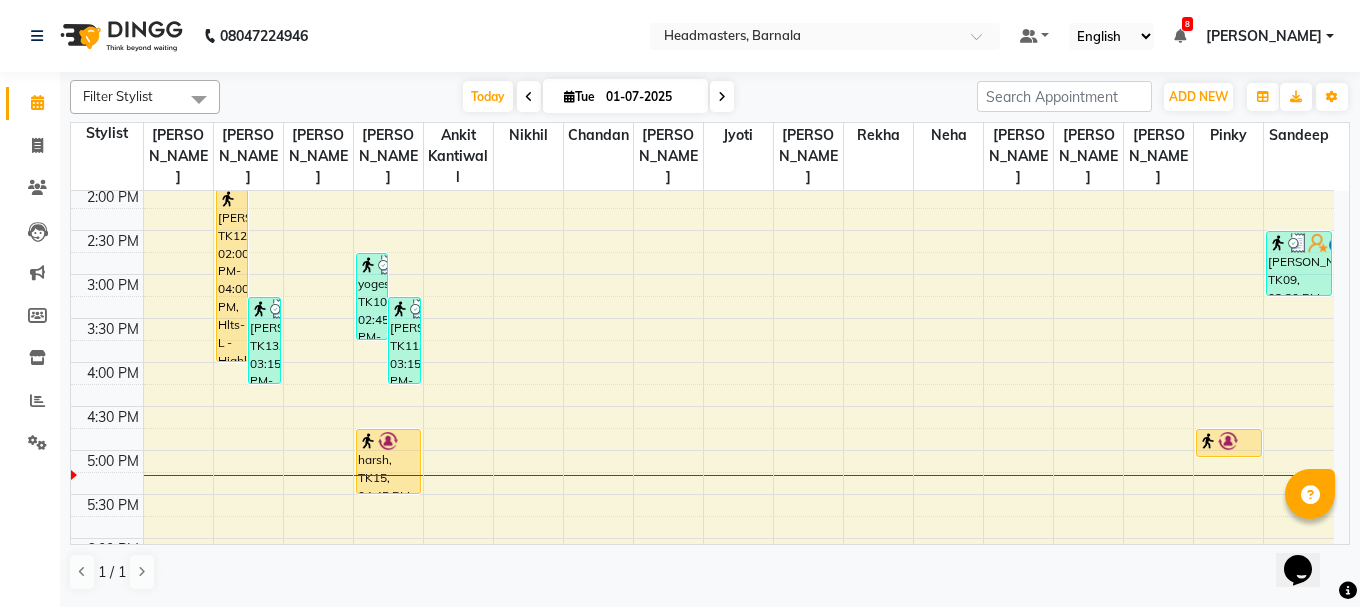 click on "Calendar  Invoice  Clients  Leads   Marketing  Members  Inventory  Reports  Settings Completed InProgress Upcoming Dropped Tentative Check-In Confirm Bookings Segments Page Builder" 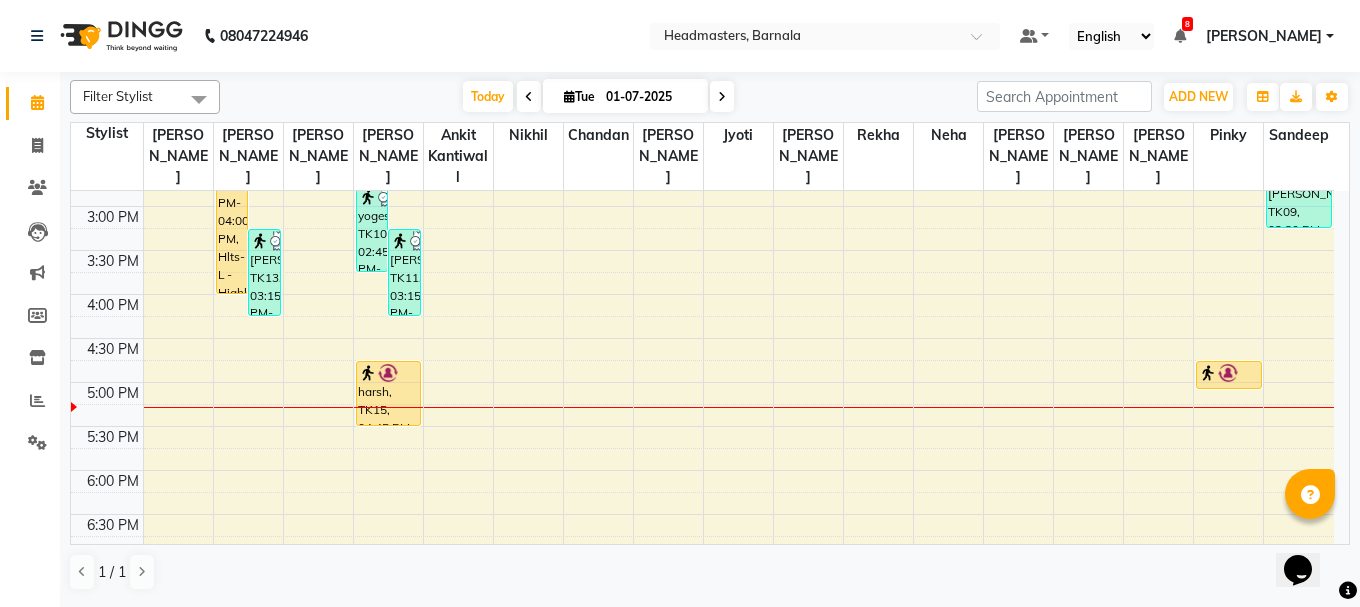 scroll, scrollTop: 607, scrollLeft: 0, axis: vertical 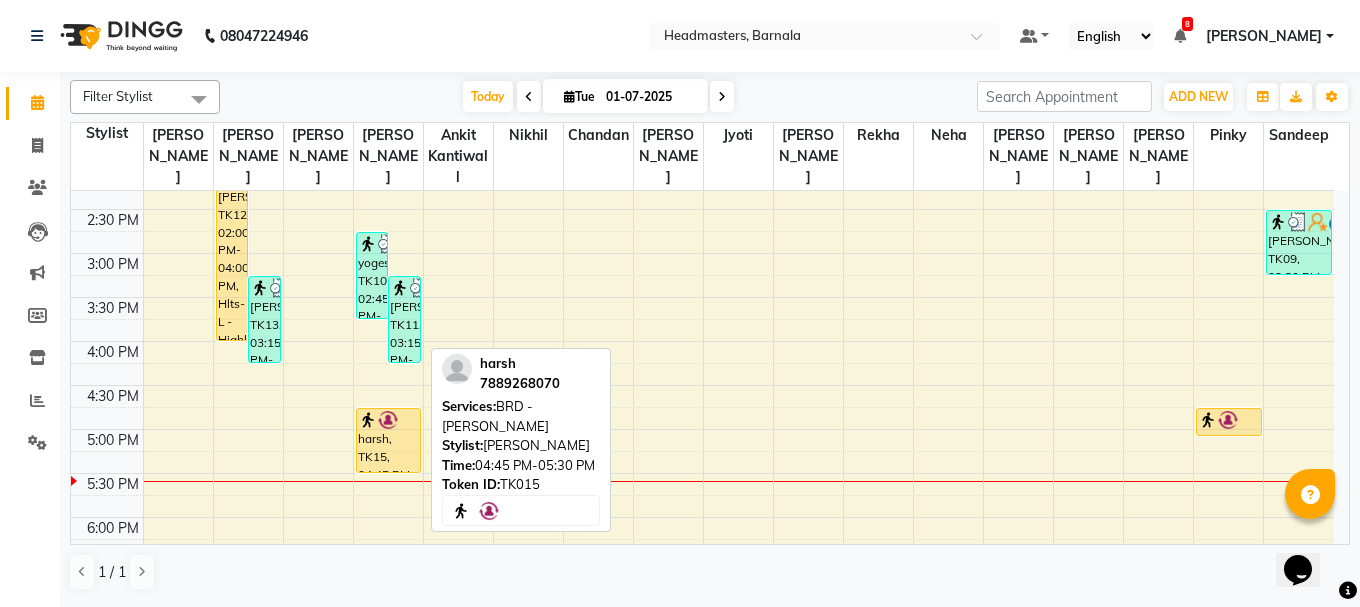 click on "harsh, TK15, 04:45 PM-05:30 PM, BRD - [PERSON_NAME]" at bounding box center [388, 440] 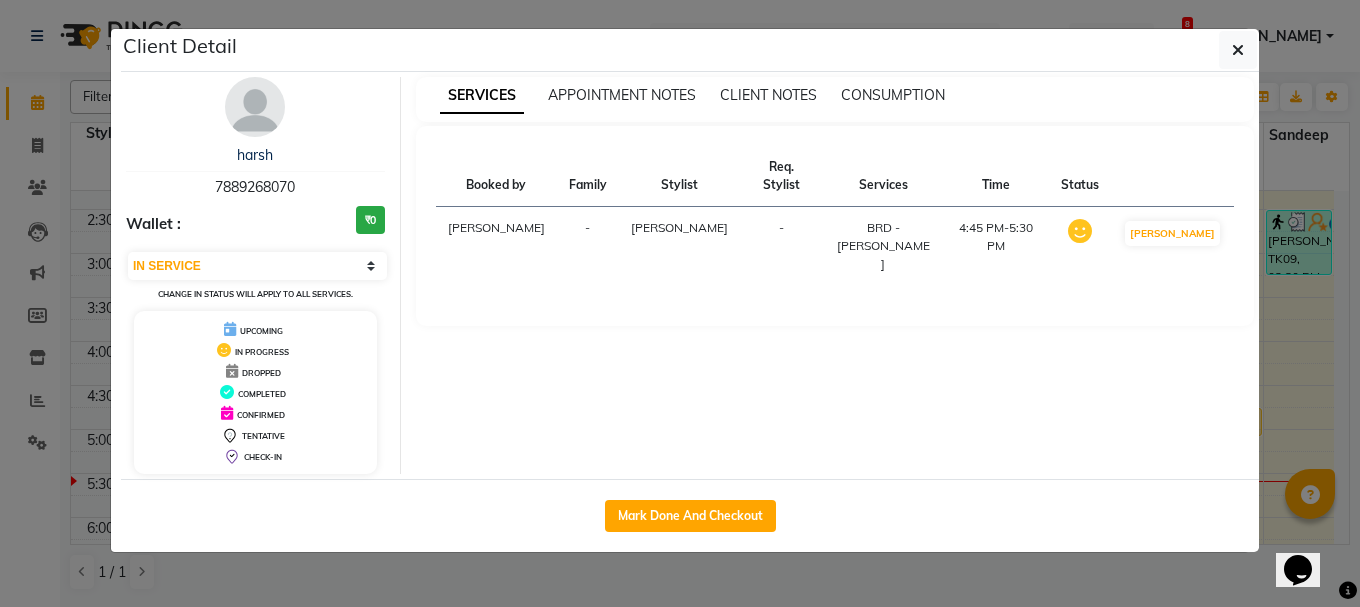 drag, startPoint x: 643, startPoint y: 516, endPoint x: 532, endPoint y: 517, distance: 111.0045 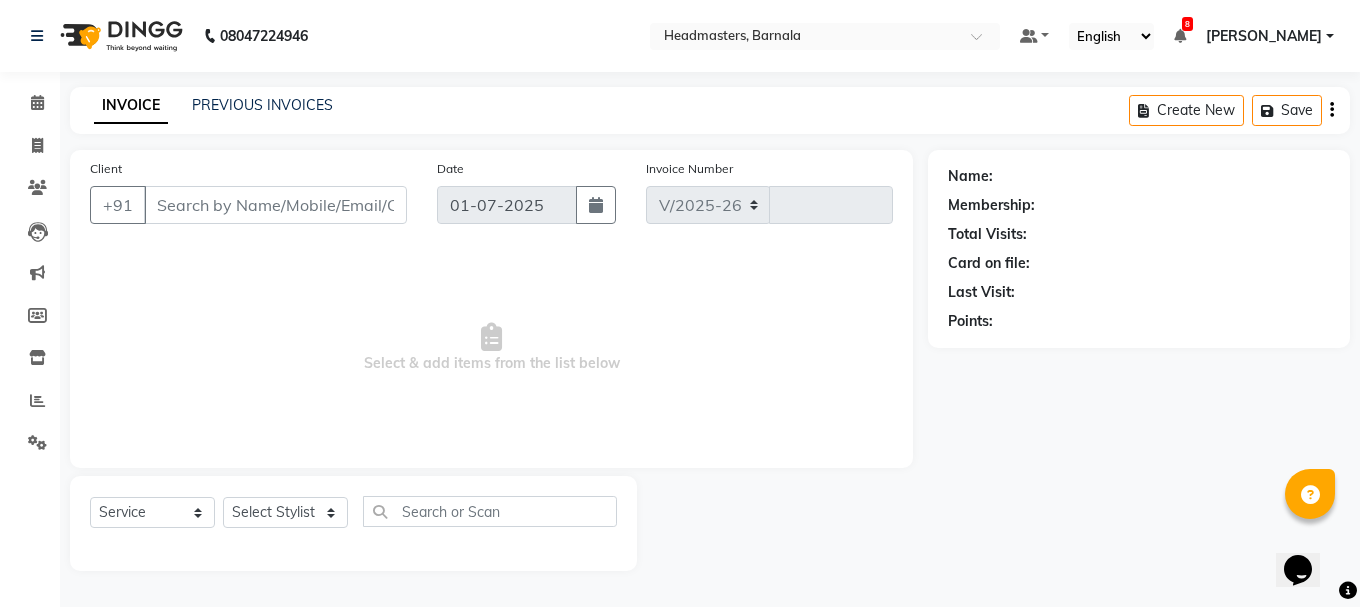 select on "7526" 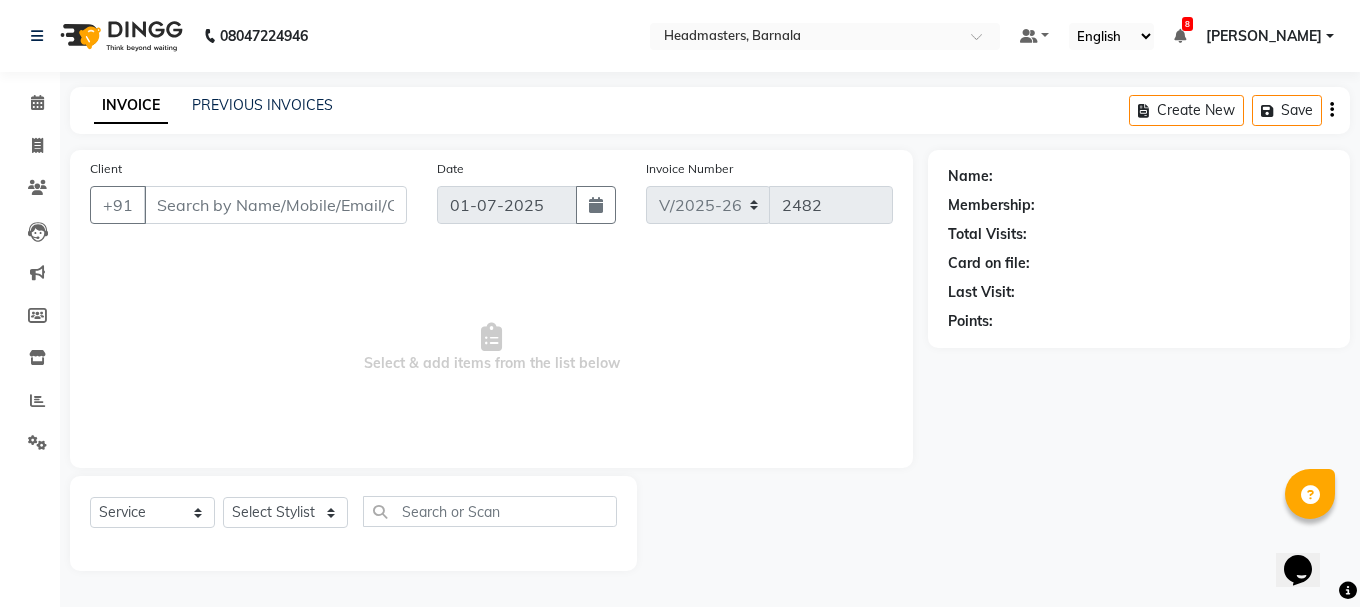 type on "7889268070" 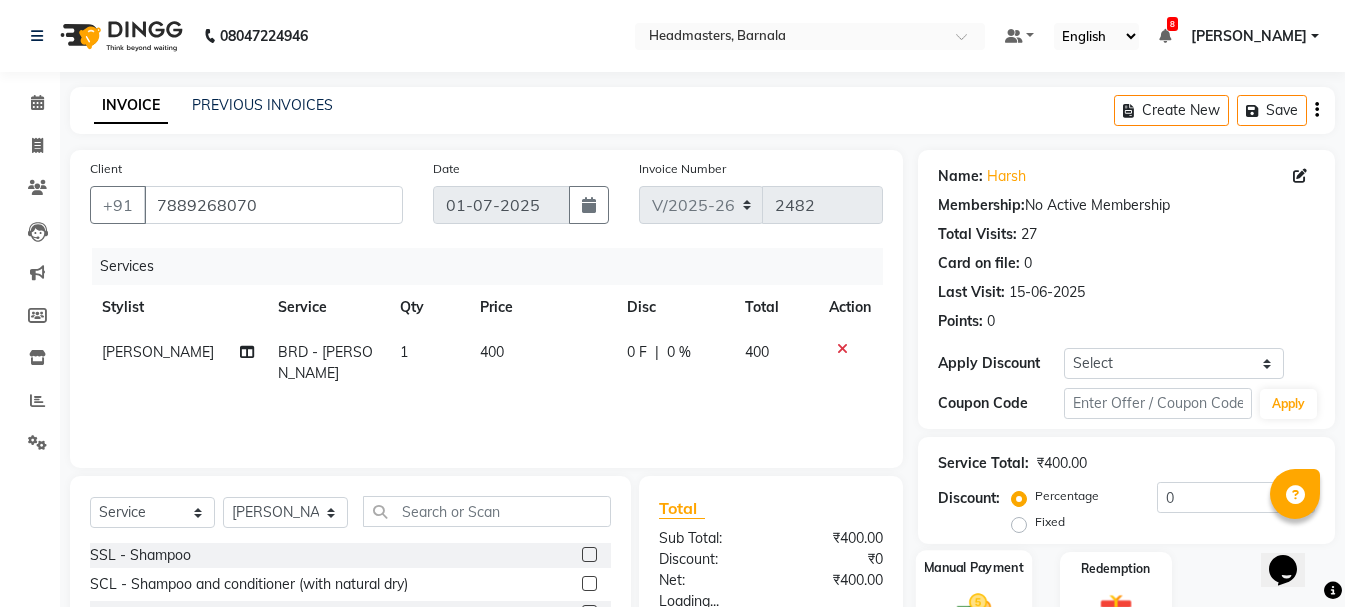 scroll, scrollTop: 194, scrollLeft: 0, axis: vertical 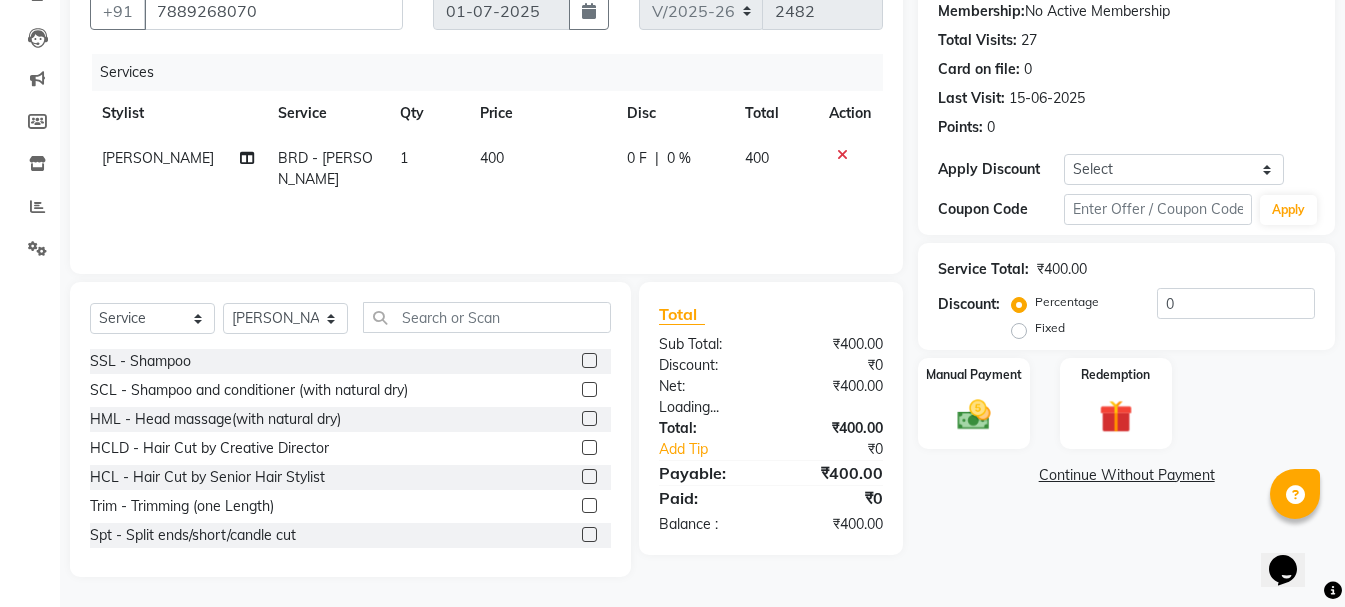 click on "Fixed" 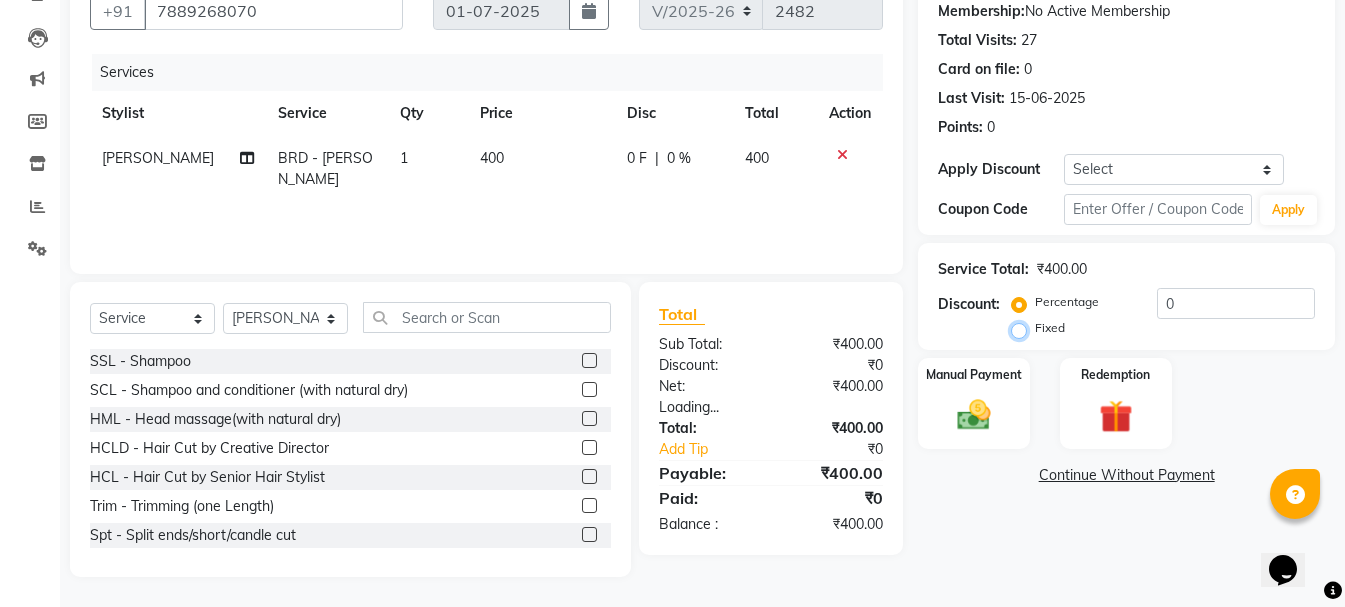 click on "Fixed" at bounding box center (1023, 328) 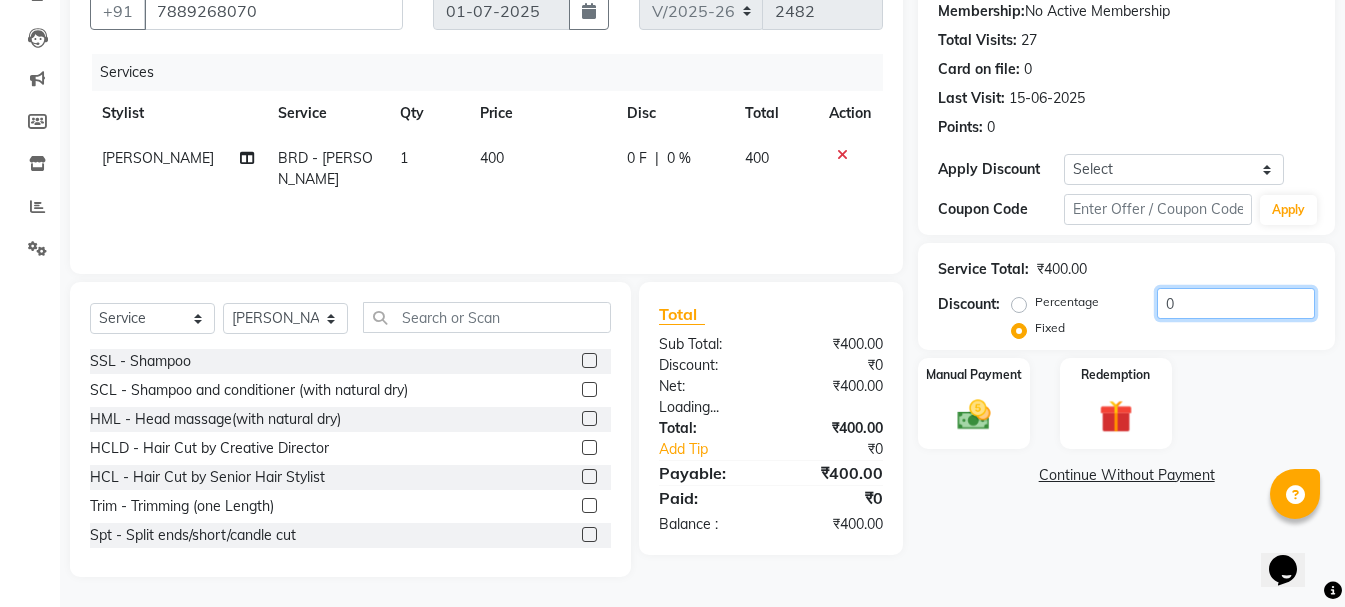 click on "0" 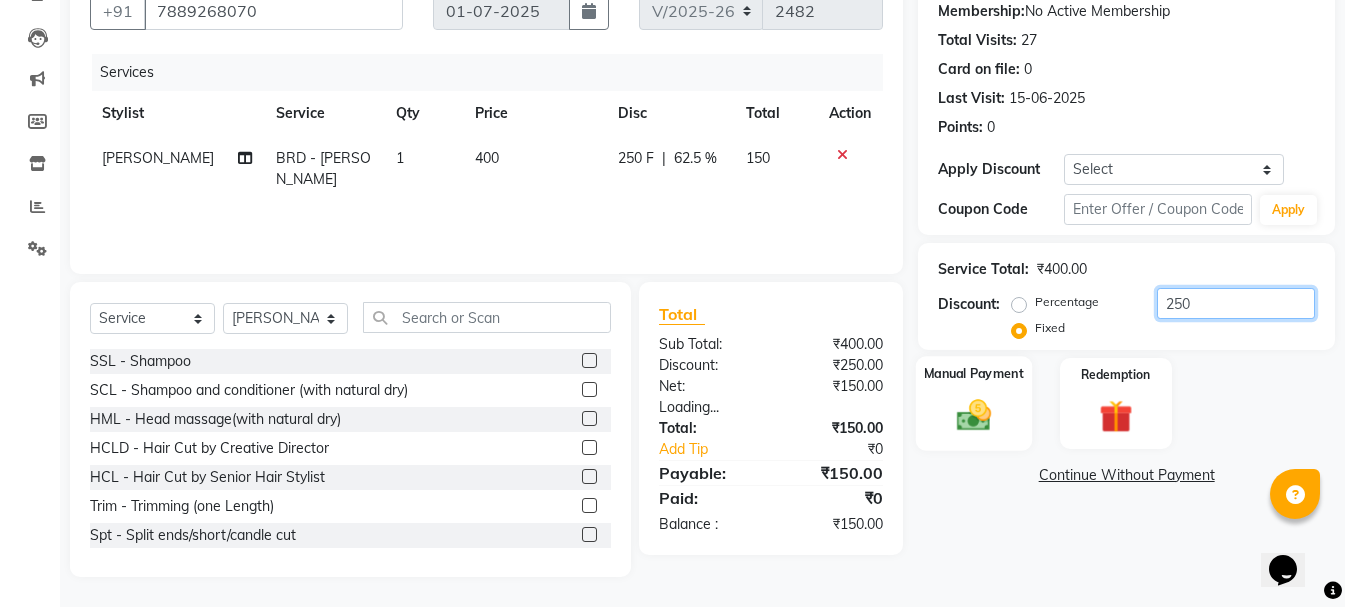 type on "250" 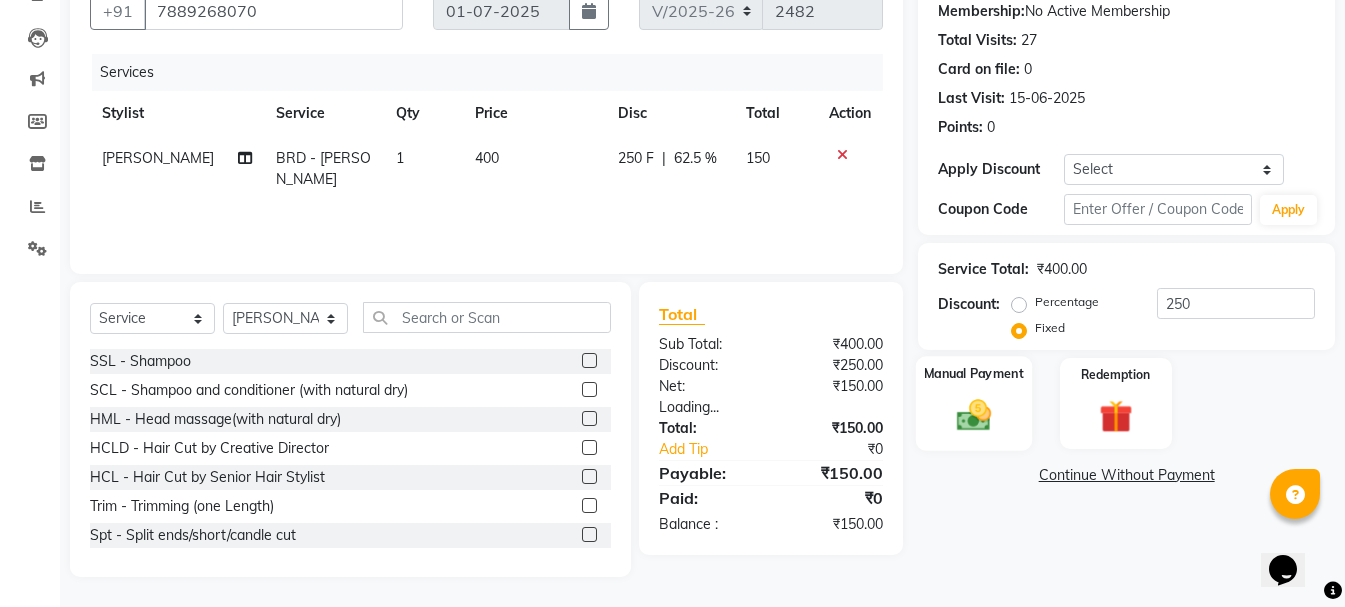 click on "Manual Payment" 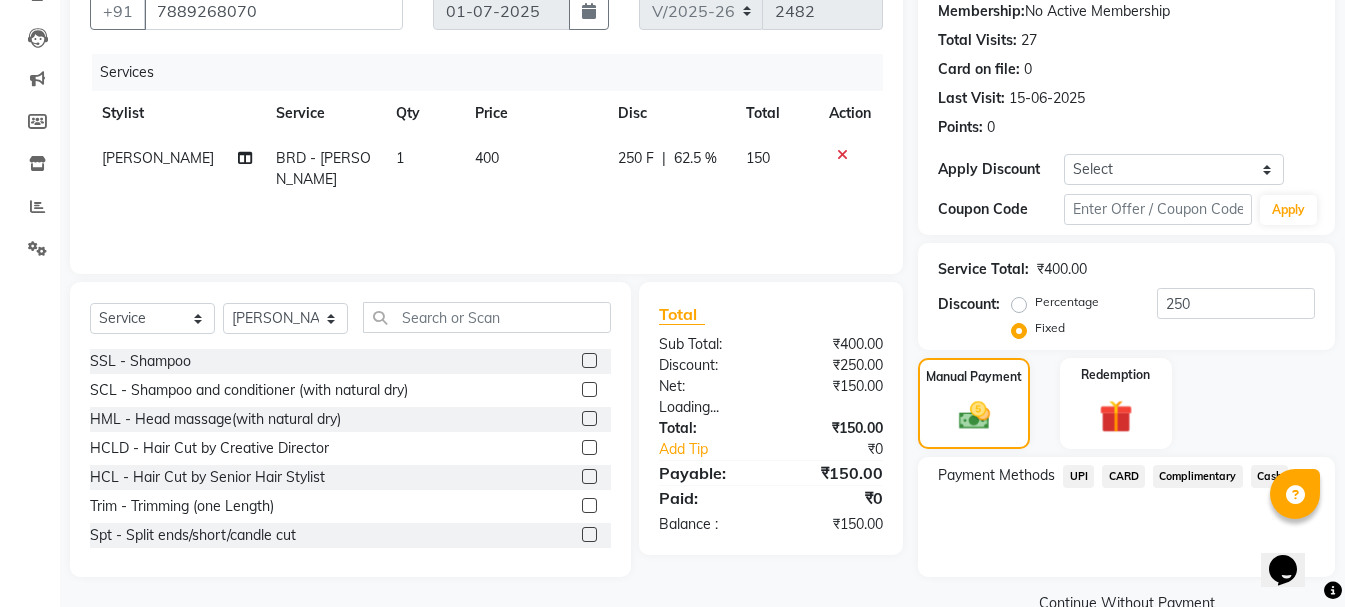 click on "Cash" 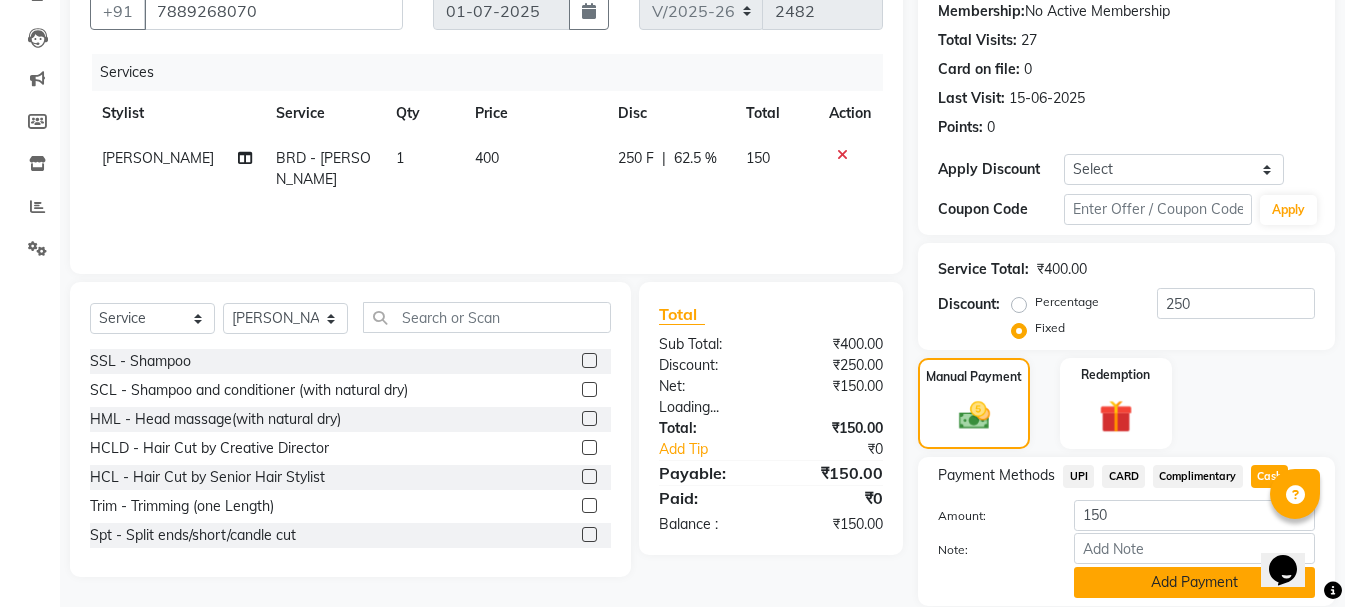 click on "Add Payment" 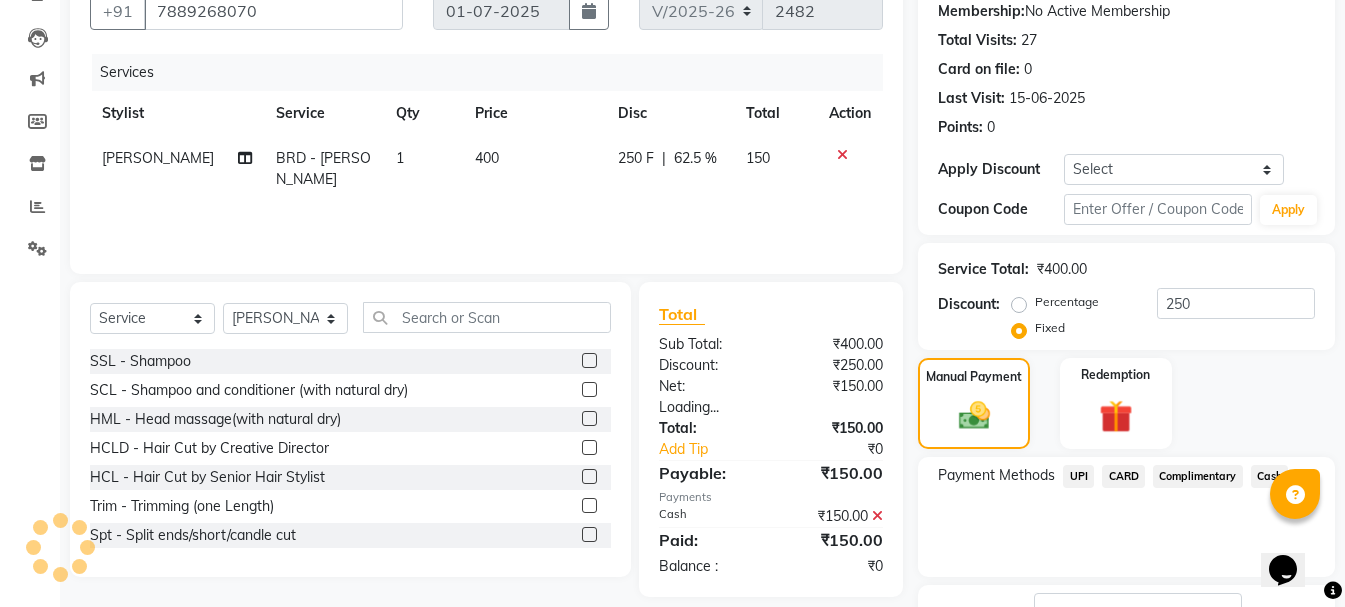 scroll, scrollTop: 348, scrollLeft: 0, axis: vertical 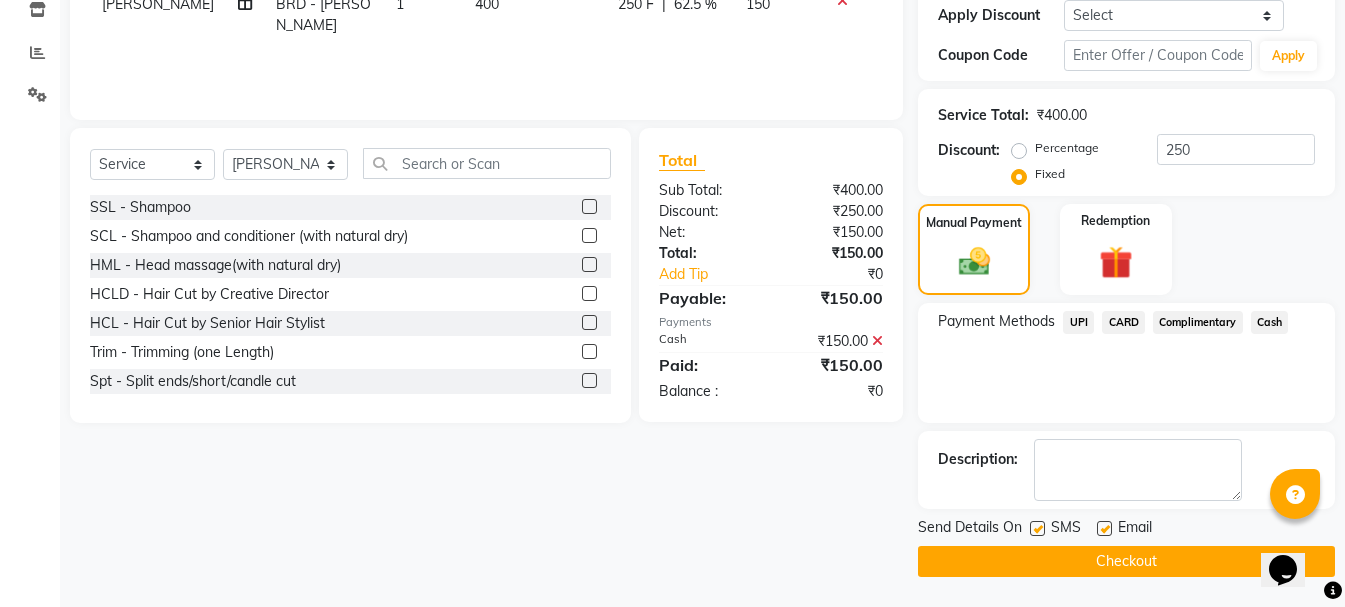 click on "Checkout" 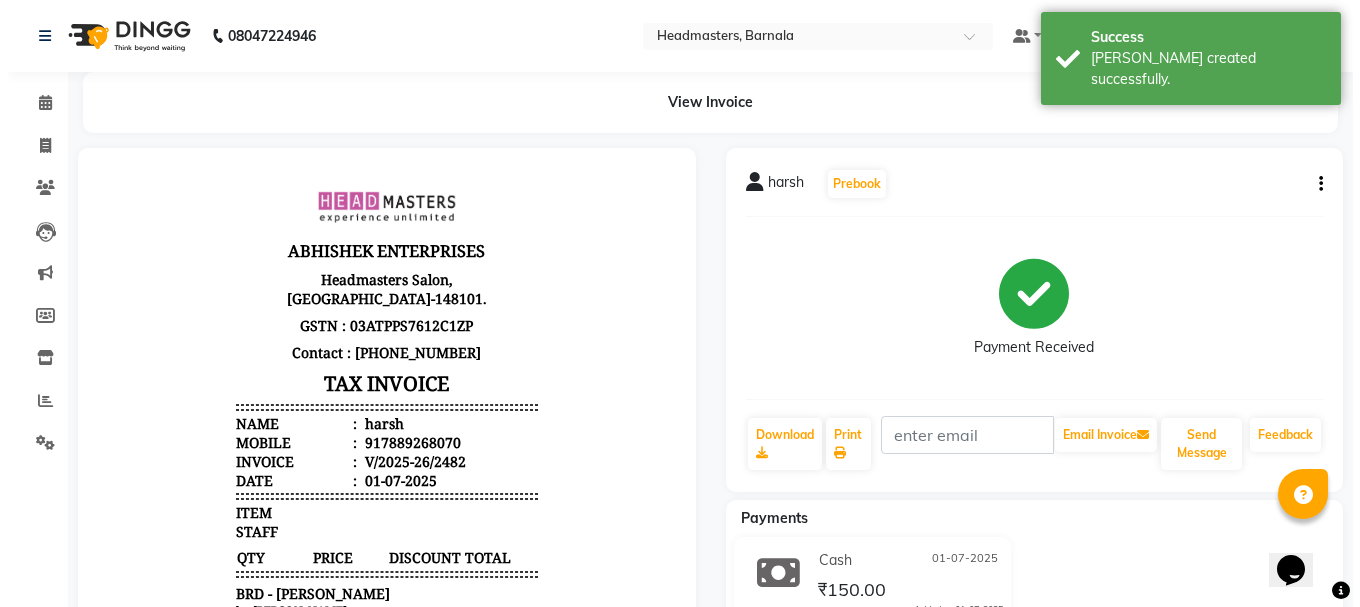 scroll, scrollTop: 0, scrollLeft: 0, axis: both 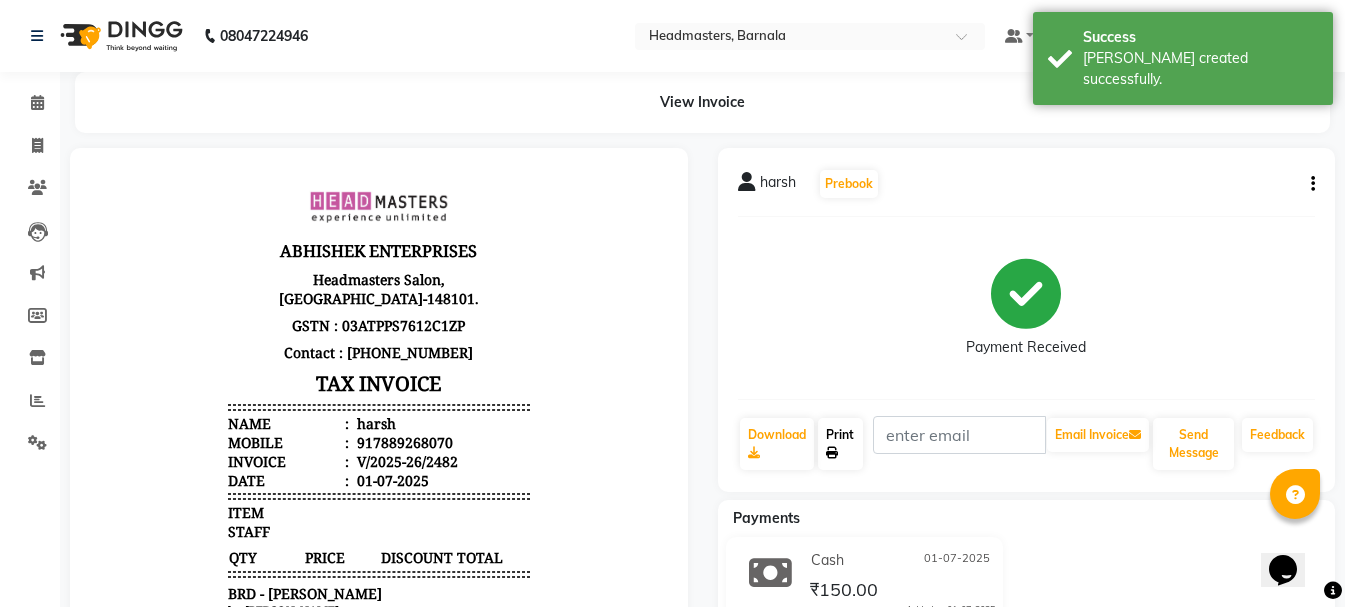 click on "Print" 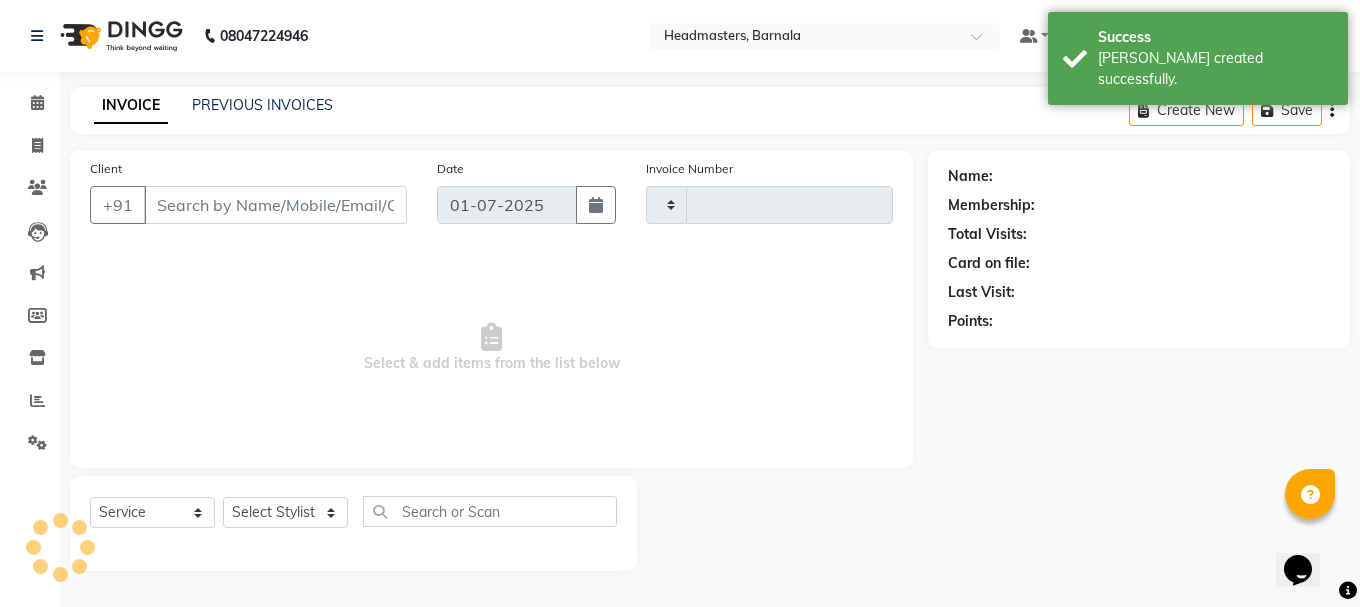 type on "2483" 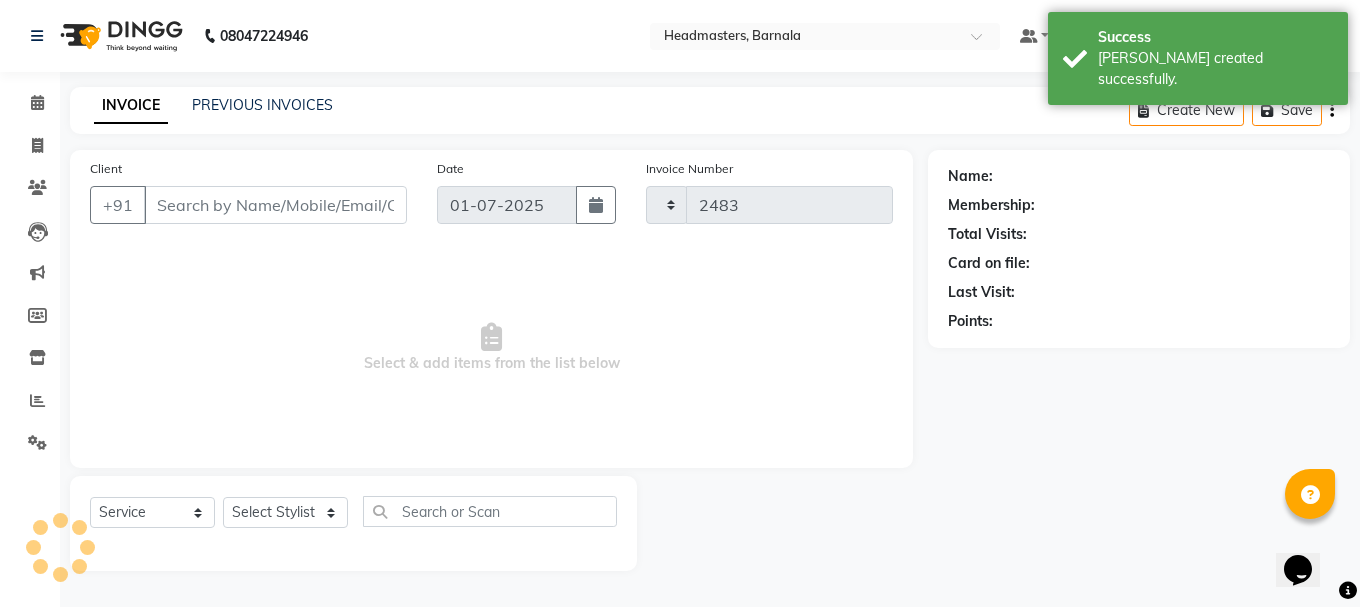 select on "7526" 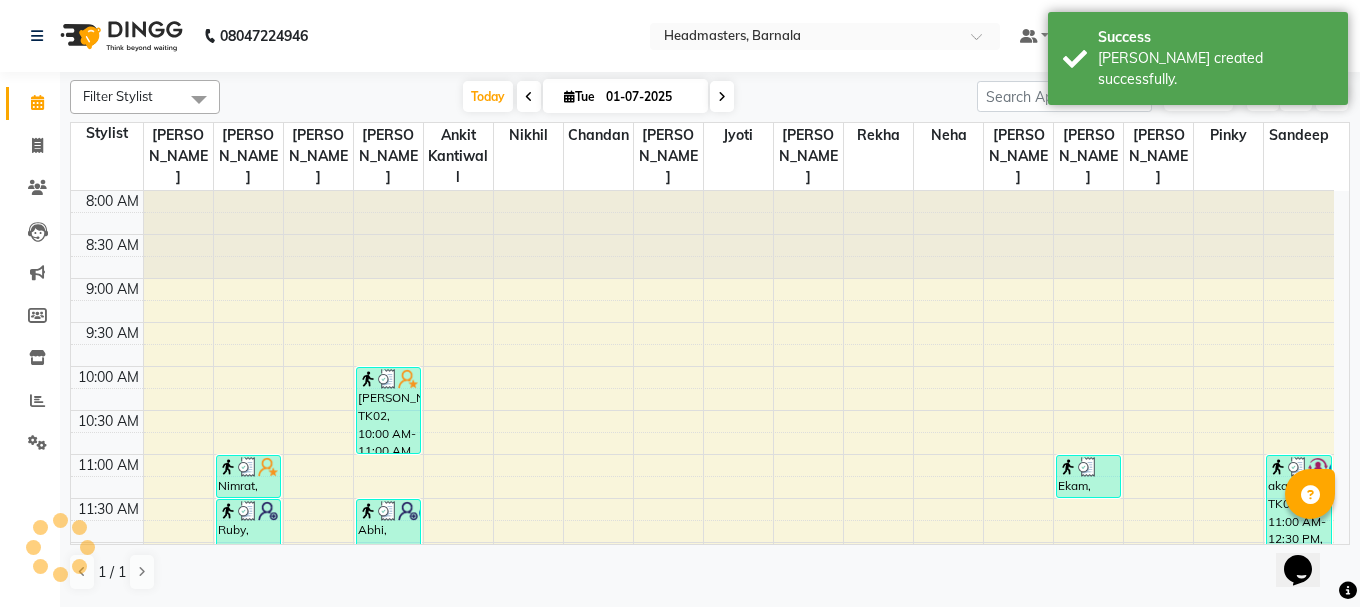 scroll, scrollTop: 0, scrollLeft: 0, axis: both 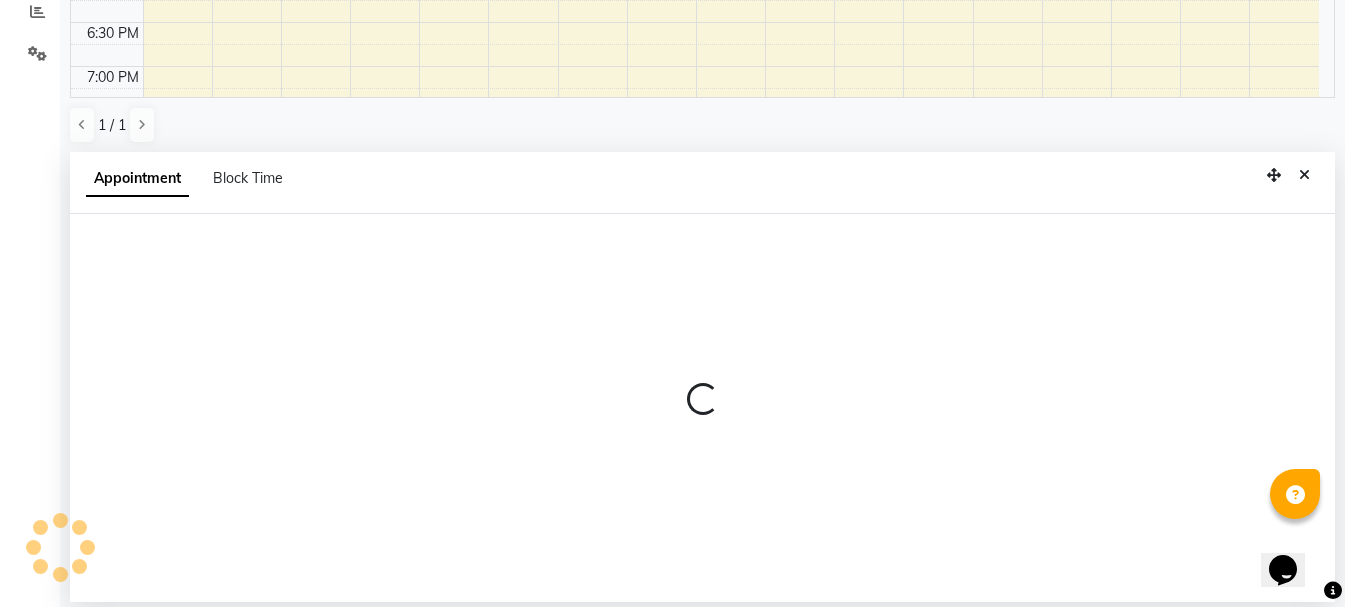 select on "67277" 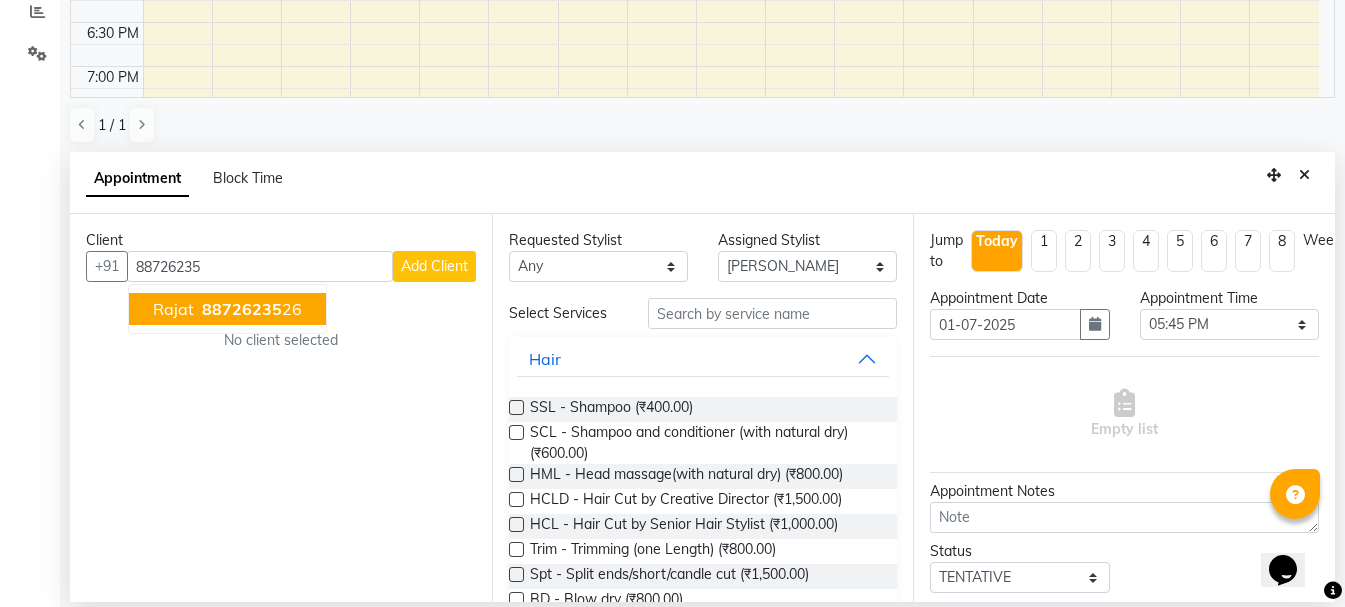 click on "rajat" at bounding box center (173, 309) 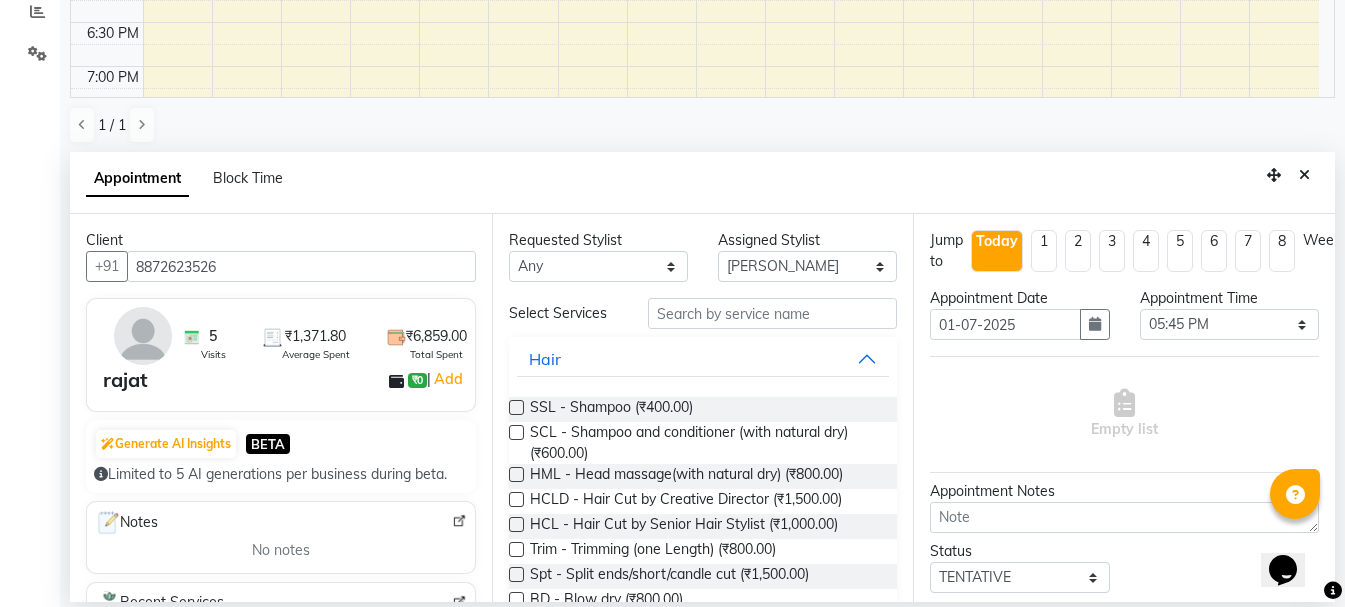 type on "8872623526" 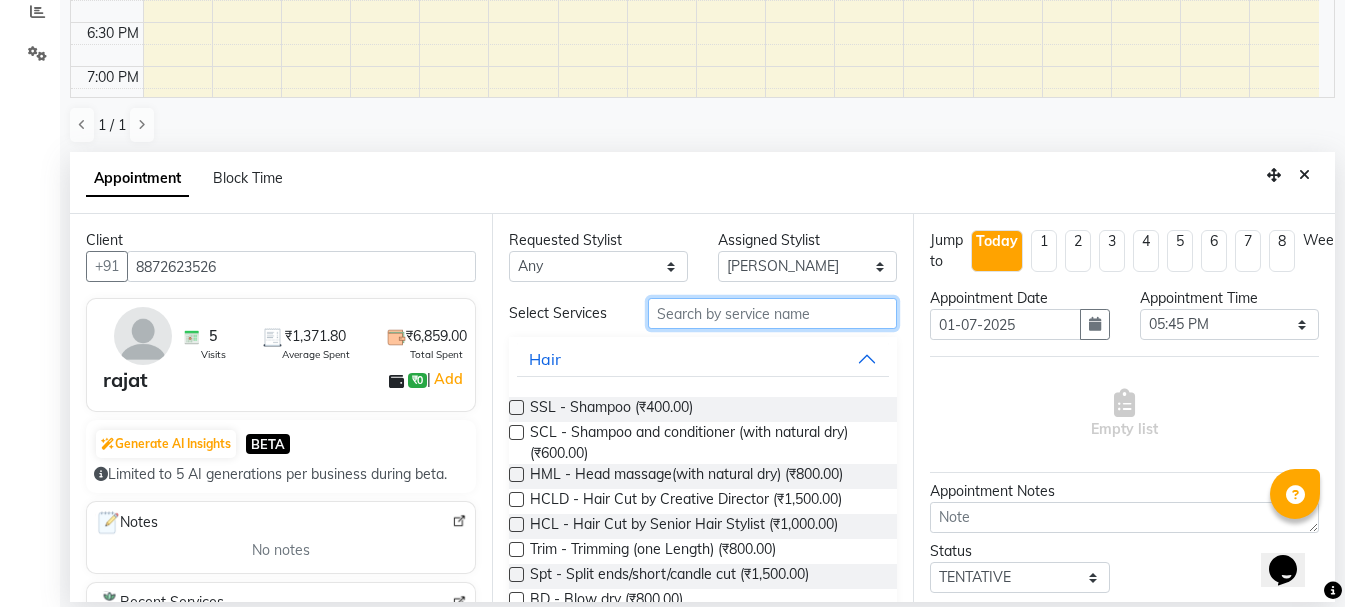 click at bounding box center (772, 313) 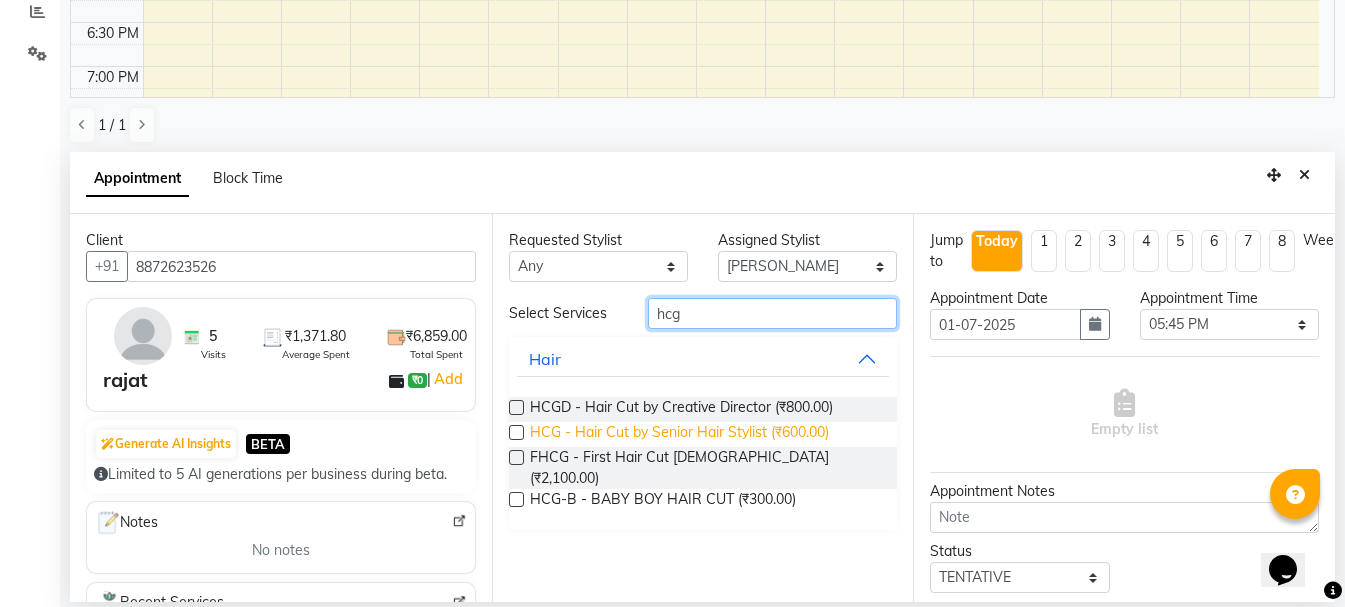 type on "hcg" 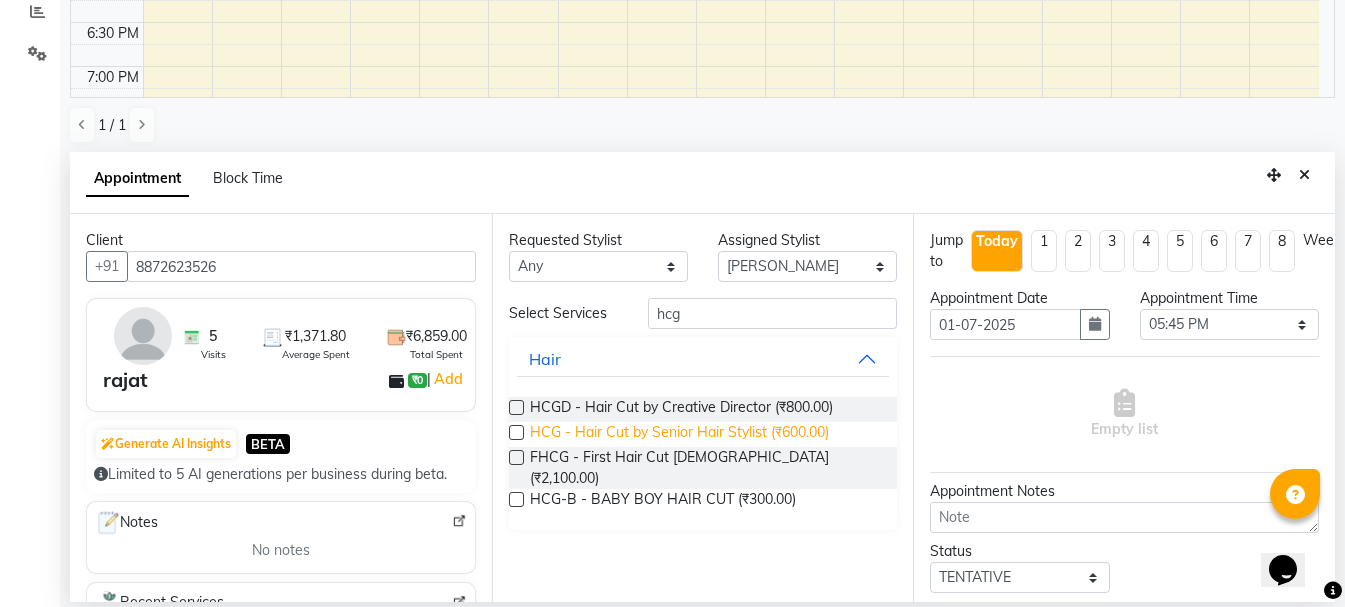 click on "HCG - Hair Cut by Senior Hair Stylist (₹600.00)" at bounding box center (679, 434) 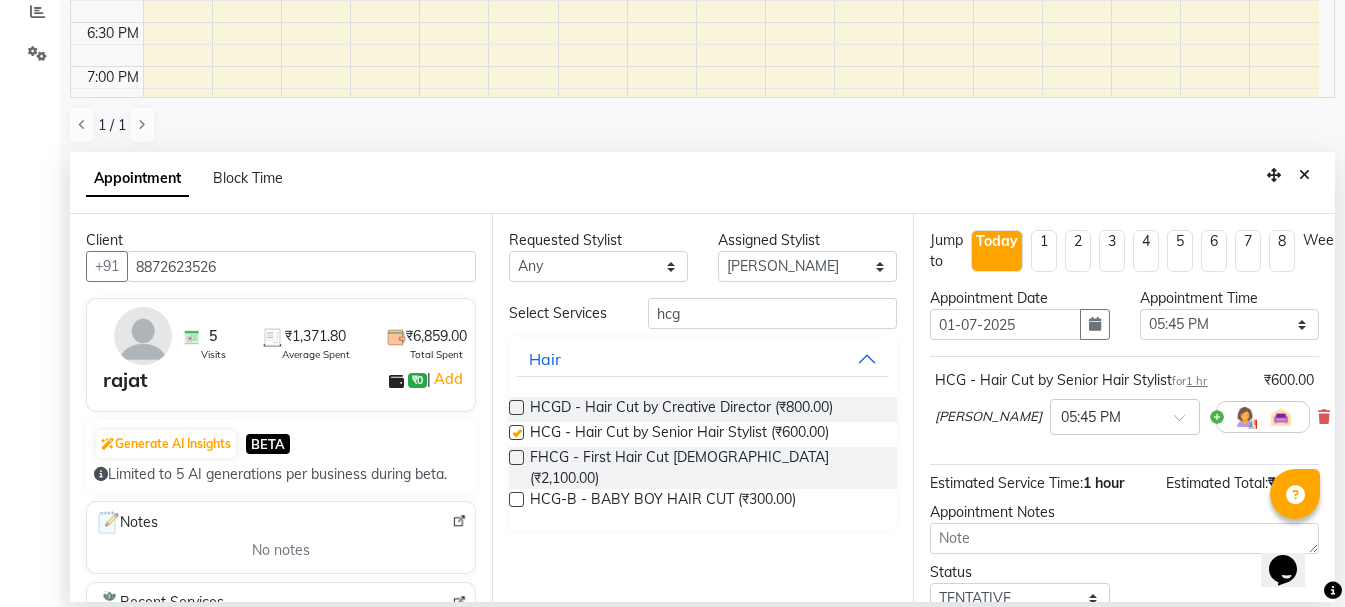 checkbox on "false" 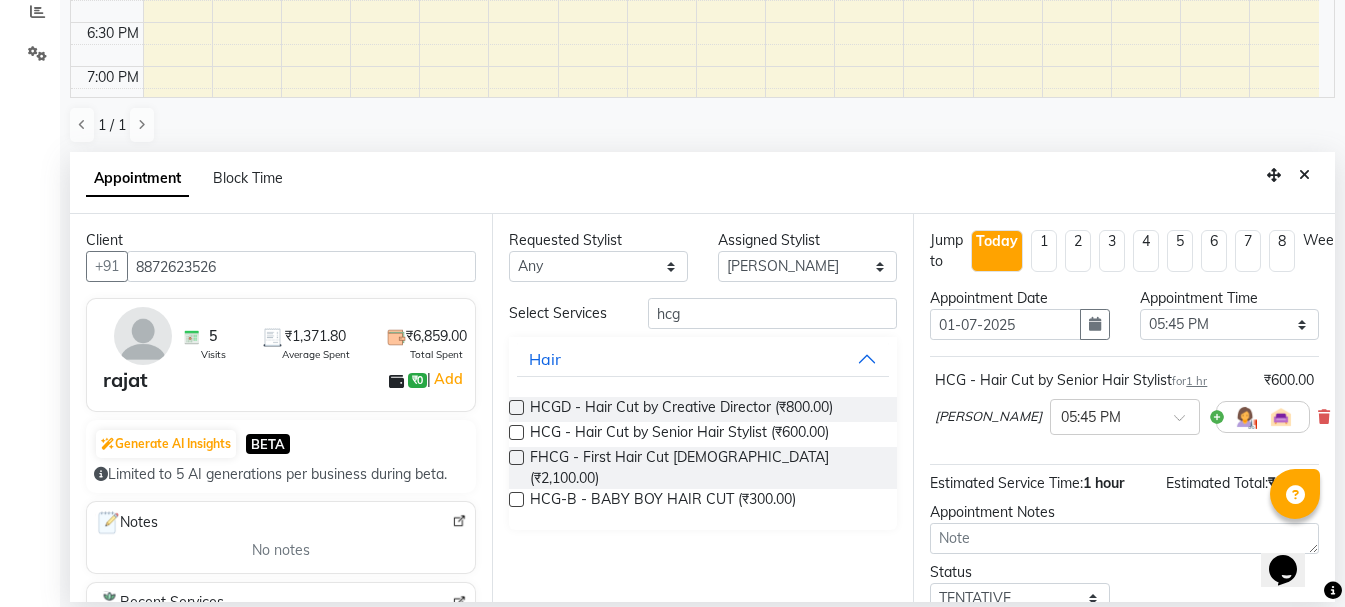 scroll, scrollTop: 156, scrollLeft: 0, axis: vertical 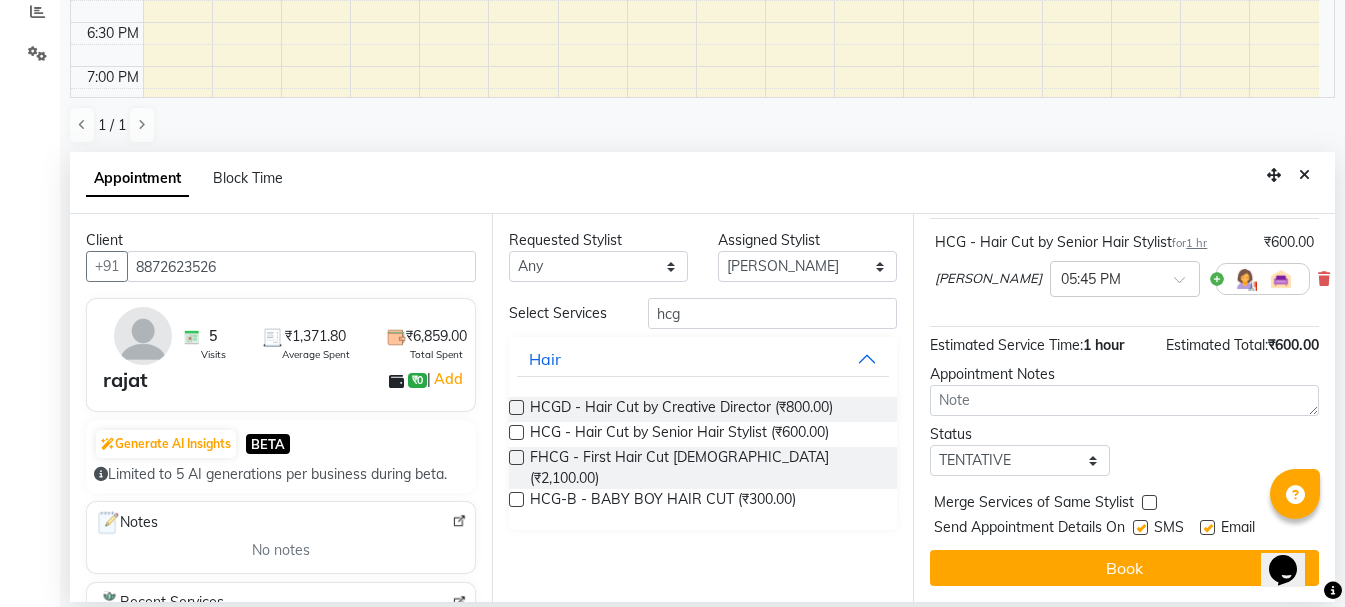click on "Book" at bounding box center [1124, 568] 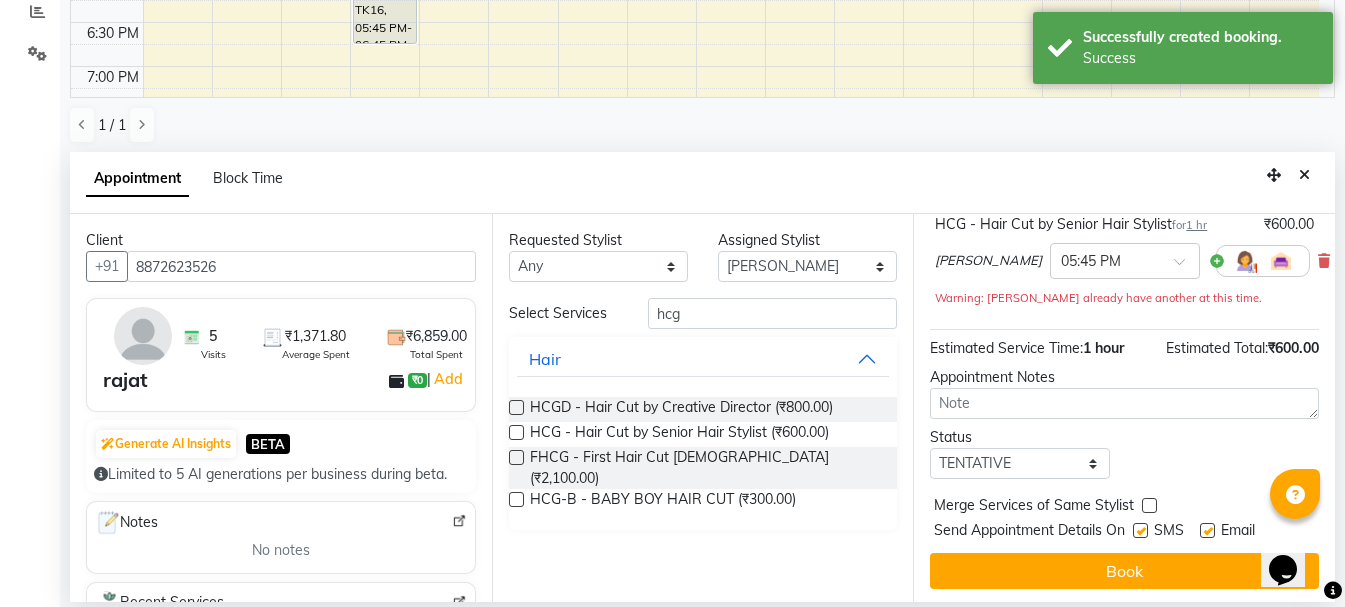 scroll, scrollTop: 0, scrollLeft: 0, axis: both 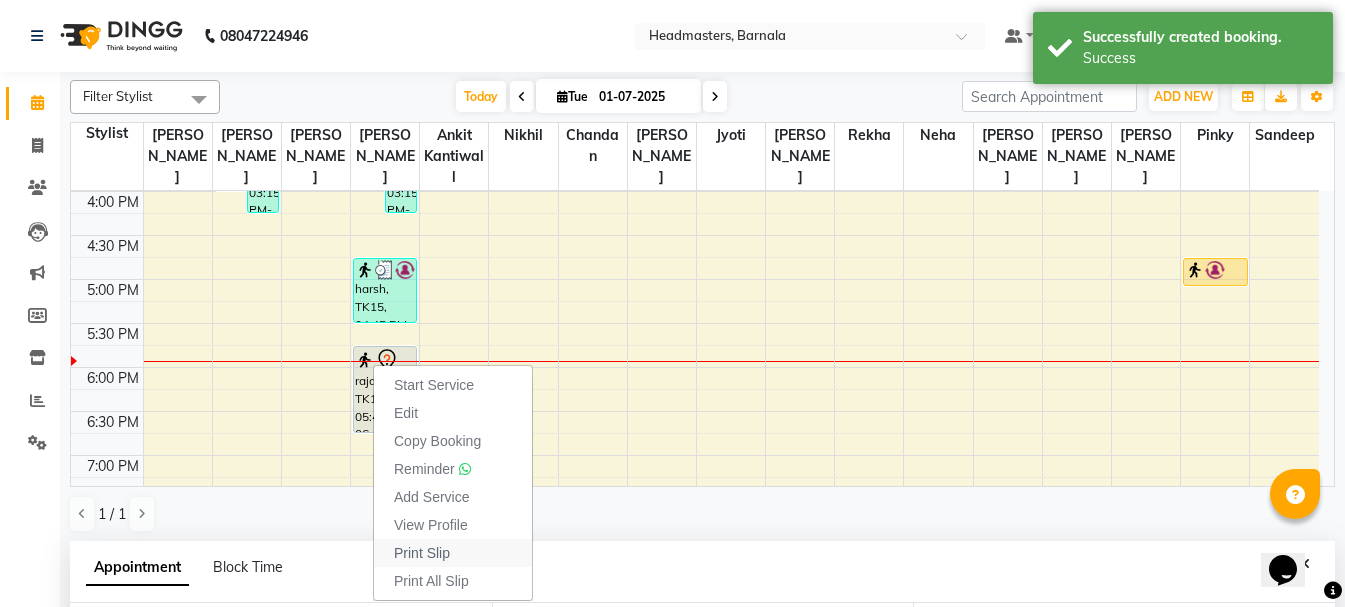 click on "Print Slip" at bounding box center (453, 553) 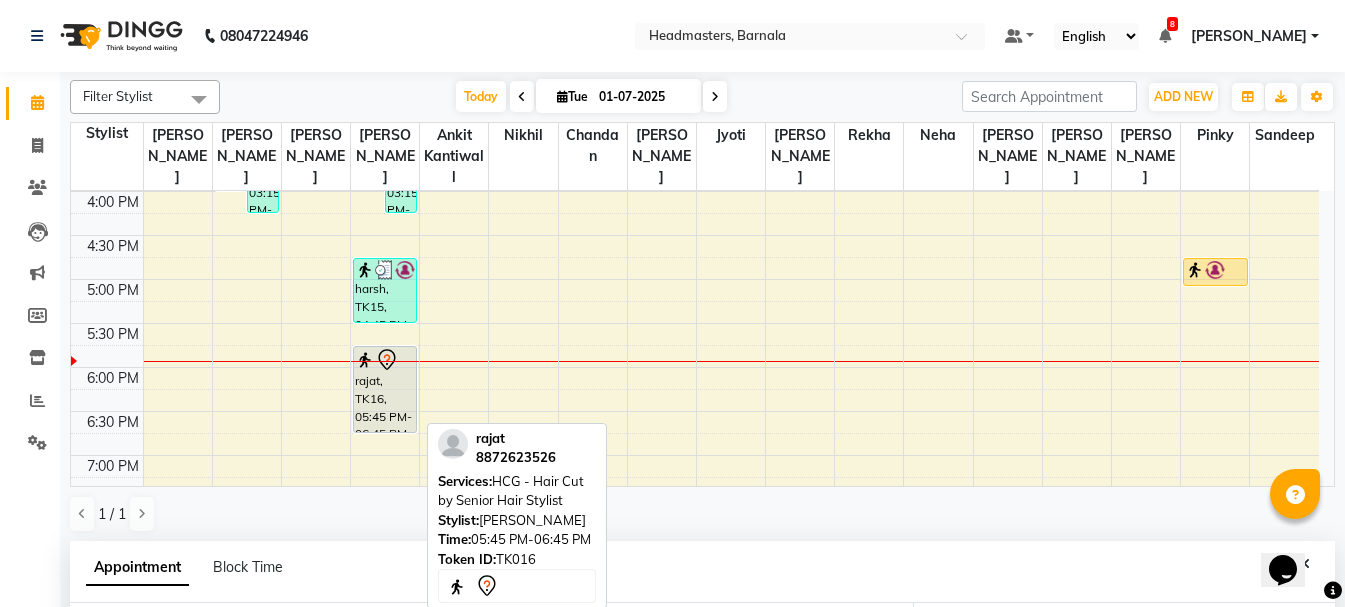 click on "rajat, TK16, 05:45 PM-06:45 PM, HCG - Hair Cut by Senior Hair Stylist" at bounding box center [385, 389] 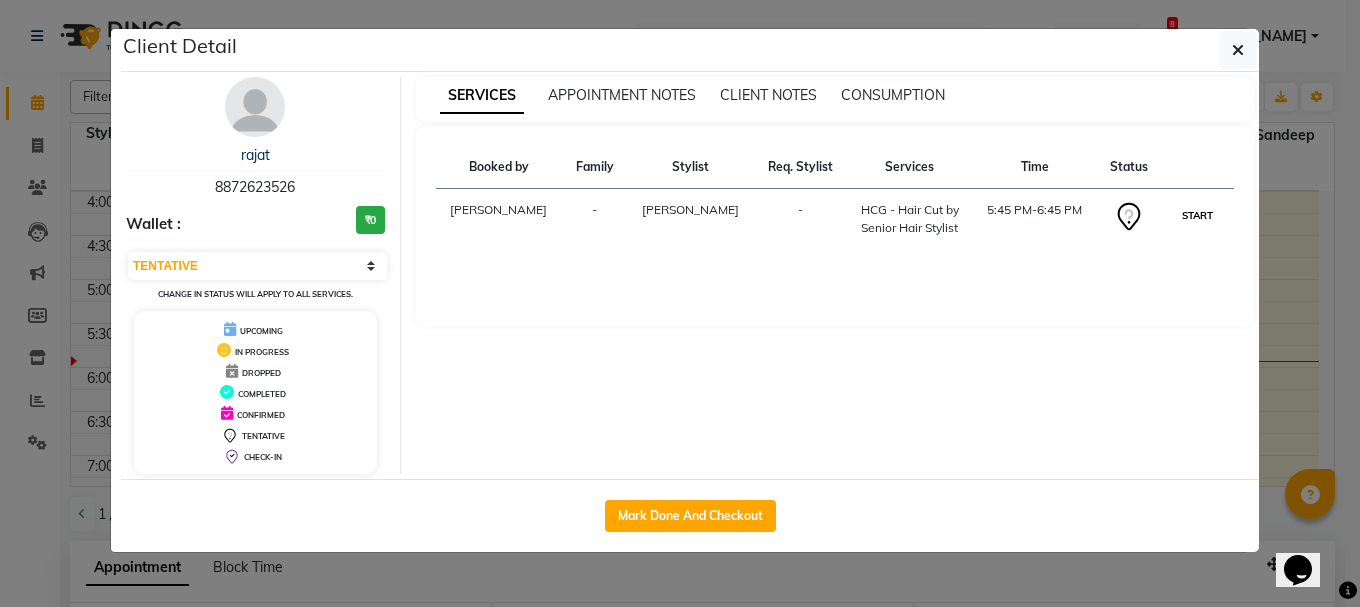click on "START" at bounding box center (1197, 215) 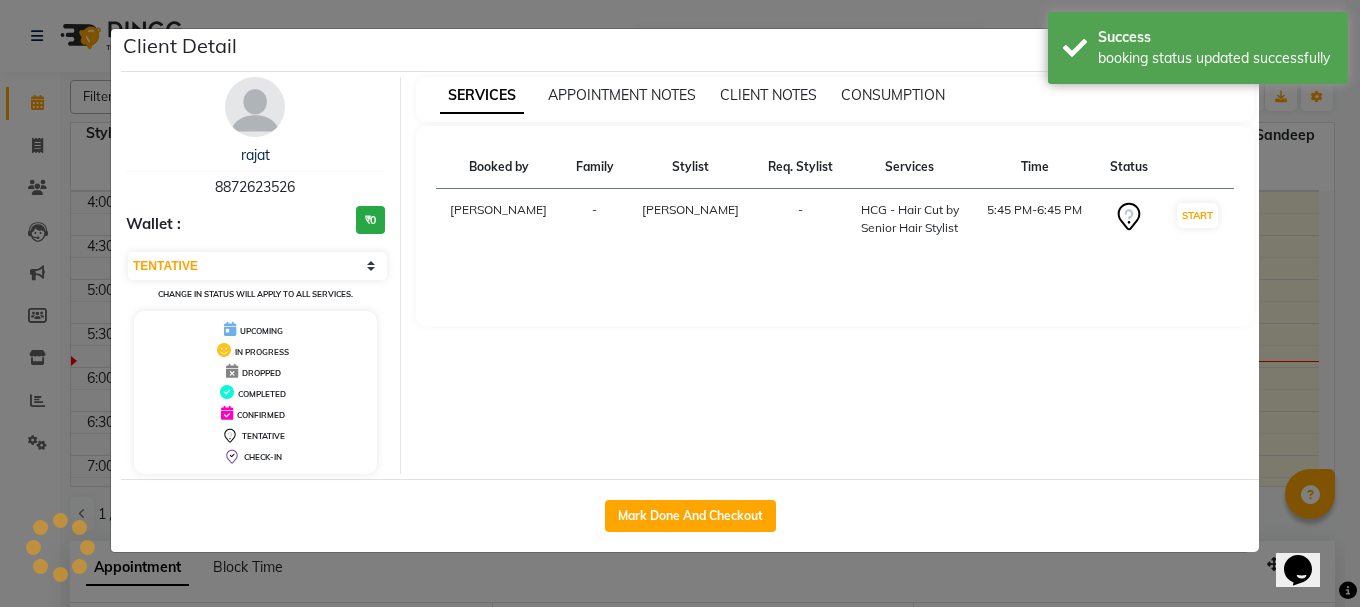 select on "1" 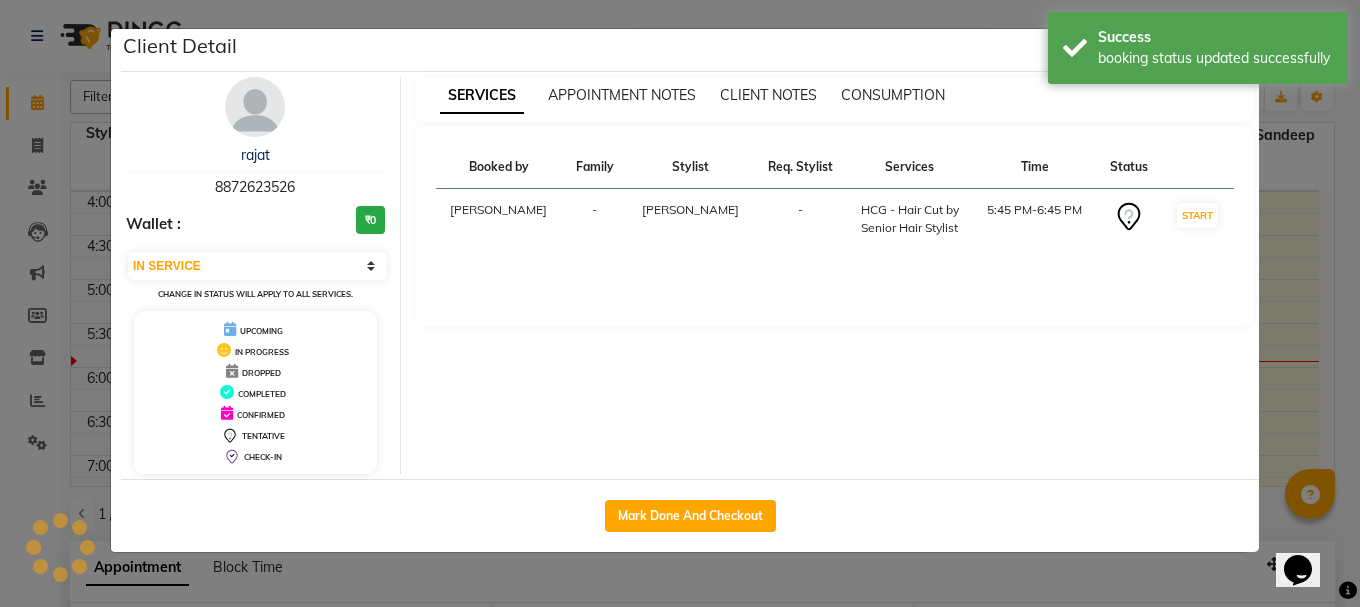 click on "Client Detail  rajat    8872623526 Wallet : ₹0 Select IN SERVICE CONFIRMED TENTATIVE CHECK IN MARK DONE UPCOMING Change in status will apply to all services. UPCOMING IN PROGRESS DROPPED COMPLETED CONFIRMED TENTATIVE CHECK-IN SERVICES APPOINTMENT NOTES CLIENT NOTES CONSUMPTION Booked by Family Stylist Req. Stylist Services Time Status  [PERSON_NAME]  -  [PERSON_NAME] -  HCG - Hair Cut by Senior Hair Stylist   5:45 PM-6:45 PM   START   Mark Done And Checkout" 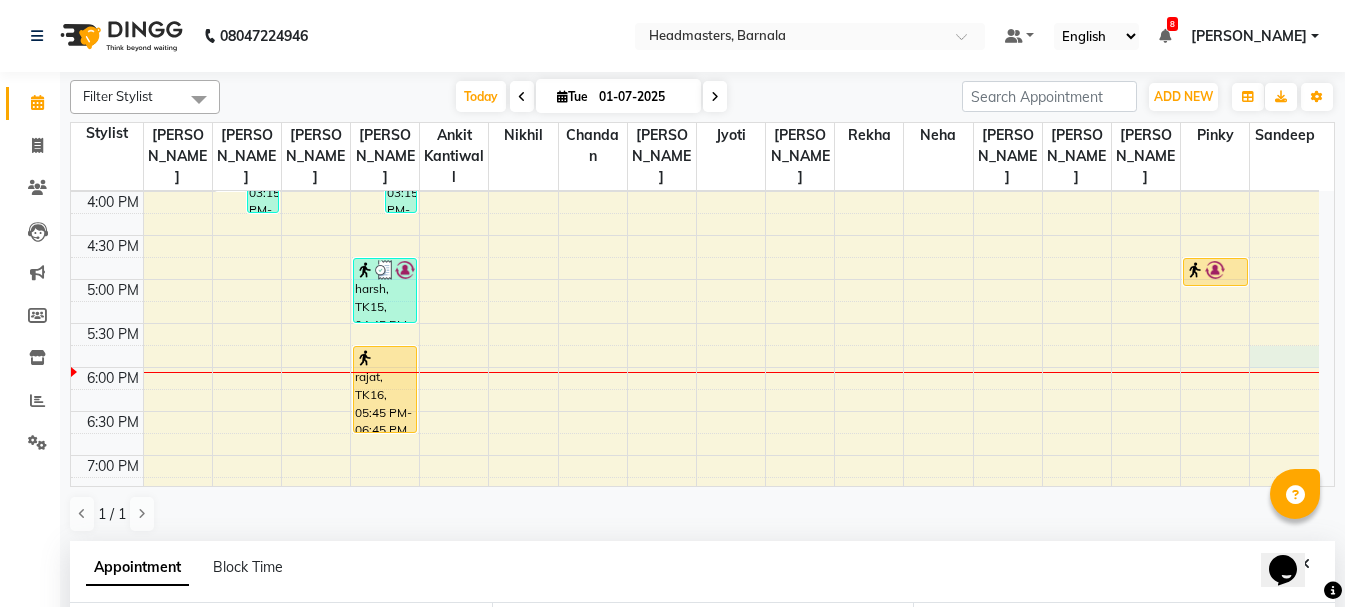 click on "8:00 AM 8:30 AM 9:00 AM 9:30 AM 10:00 AM 10:30 AM 11:00 AM 11:30 AM 12:00 PM 12:30 PM 1:00 PM 1:30 PM 2:00 PM 2:30 PM 3:00 PM 3:30 PM 4:00 PM 4:30 PM 5:00 PM 5:30 PM 6:00 PM 6:30 PM 7:00 PM 7:30 PM 8:00 PM 8:30 PM     [PERSON_NAME], TK12, 02:00 PM-04:00 PM, Hlts-L - Highlights     [PERSON_NAME], TK13, 03:15 PM-04:15 PM, HCL - Hair Cut by Senior Hair Stylist     Nimrat, TK04, 11:00 AM-11:30 AM, SSM - Shampoo     Ruby, TK06, 11:30 AM-01:30 PM, GL-essensity - Essensity Global     yogesh, TK10, 02:45 PM-03:45 PM, HCG - Hair Cut by Senior Hair Stylist     [PERSON_NAME], TK11, 03:15 PM-04:15 PM, HCG - Hair Cut by Senior Hair Stylist     [PERSON_NAME], TK02, 10:00 AM-11:00 AM, HCG - Hair Cut by Senior Hair Stylist     Abhi, TK05, 11:30 AM-12:30 PM, HCG - Hair Cut by Senior Hair Stylist     arman, TK07, 01:00 PM-02:00 PM, HCG - Hair Cut by Senior Hair Stylist     harsh, TK15, 04:45 PM-05:30 PM, BRD - [PERSON_NAME], TK16, 05:45 PM-06:45 PM, HCG - Hair Cut by Senior Hair Stylist     Ekam, TK01, 11:00 AM-11:30 AM, SSL - Shampoo" at bounding box center (695, 59) 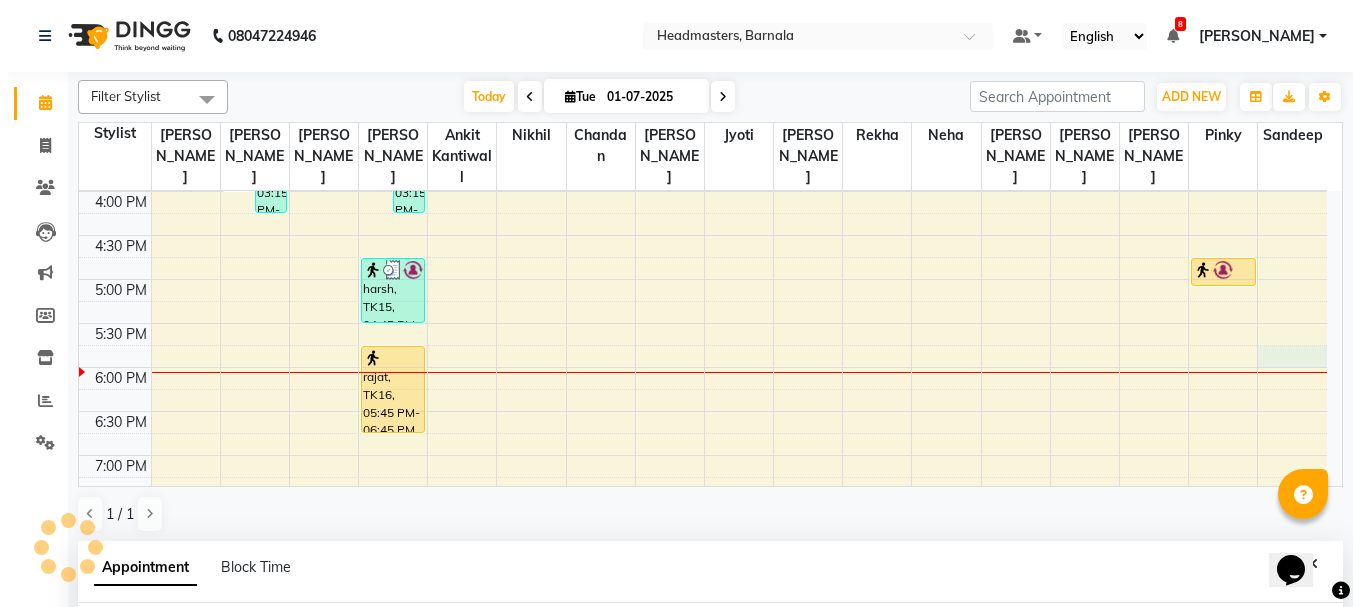scroll, scrollTop: 389, scrollLeft: 0, axis: vertical 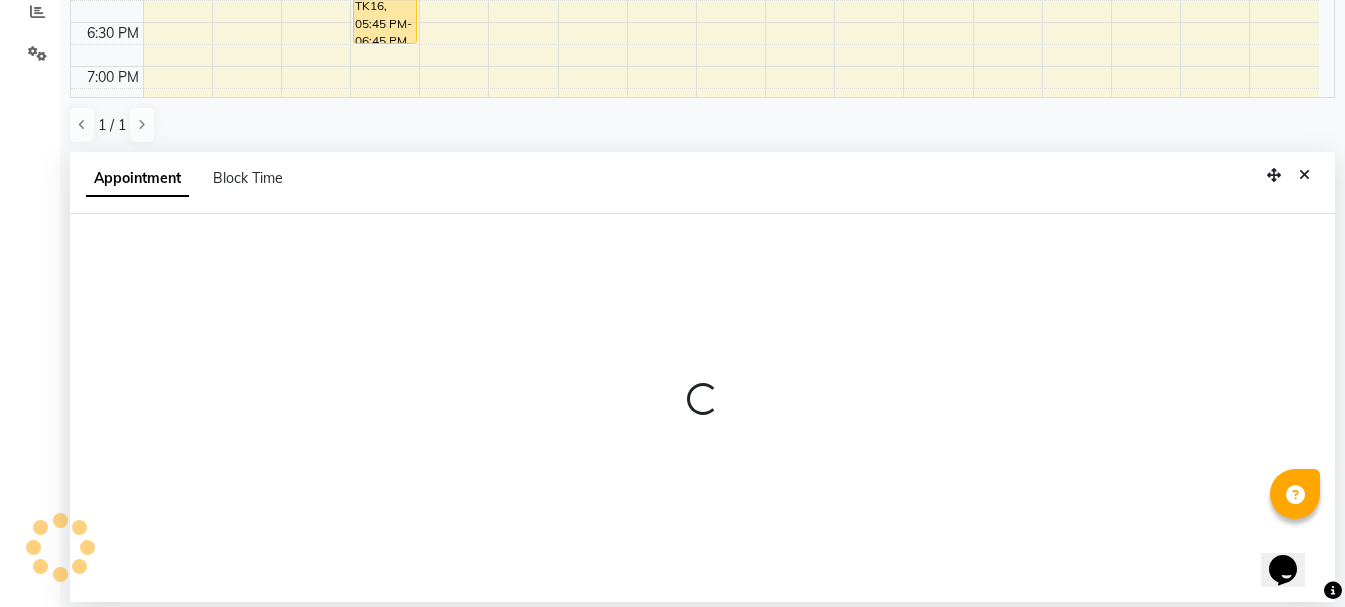 select on "71857" 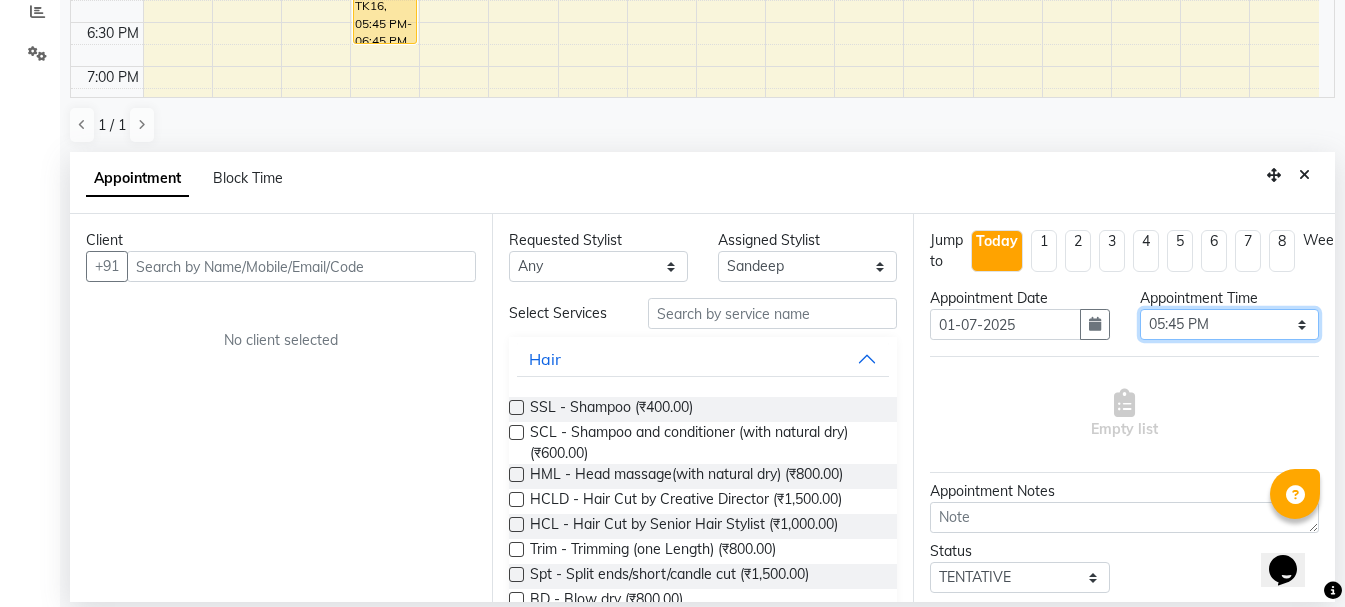 click on "Select 09:00 AM 09:15 AM 09:30 AM 09:45 AM 10:00 AM 10:15 AM 10:30 AM 10:45 AM 11:00 AM 11:15 AM 11:30 AM 11:45 AM 12:00 PM 12:15 PM 12:30 PM 12:45 PM 01:00 PM 01:15 PM 01:30 PM 01:45 PM 02:00 PM 02:15 PM 02:30 PM 02:45 PM 03:00 PM 03:15 PM 03:30 PM 03:45 PM 04:00 PM 04:15 PM 04:30 PM 04:45 PM 05:00 PM 05:15 PM 05:30 PM 05:45 PM 06:00 PM 06:15 PM 06:30 PM 06:45 PM 07:00 PM 07:15 PM 07:30 PM 07:45 PM 08:00 PM" at bounding box center [1229, 324] 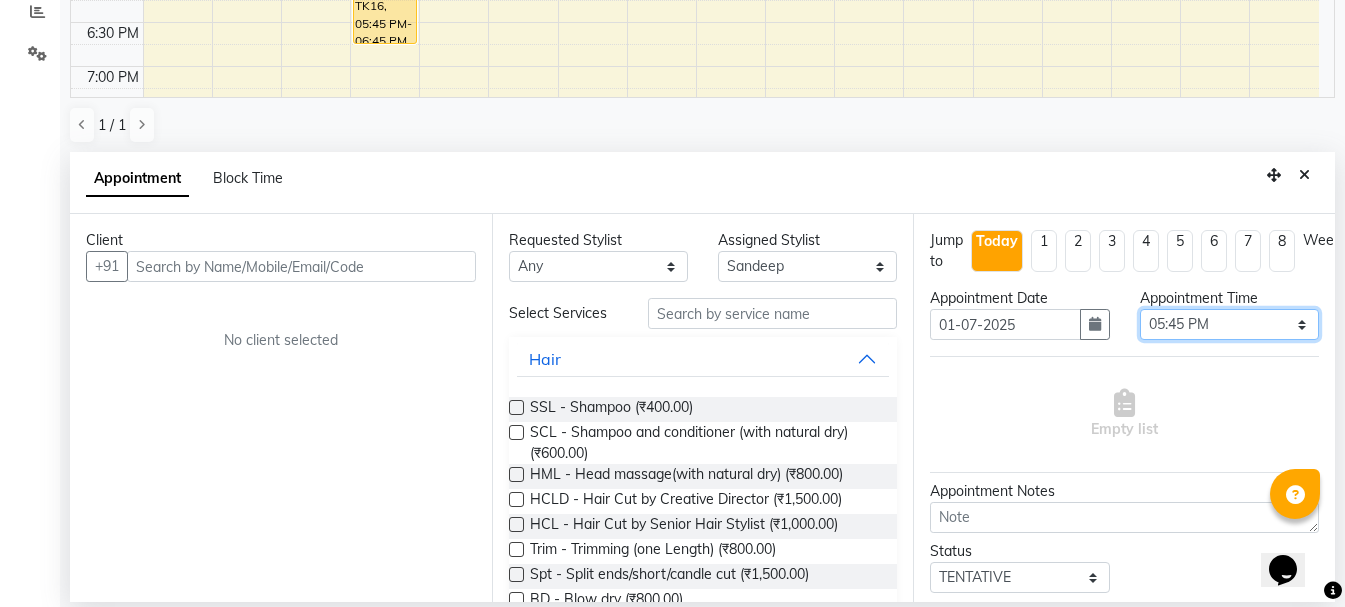 select on "1080" 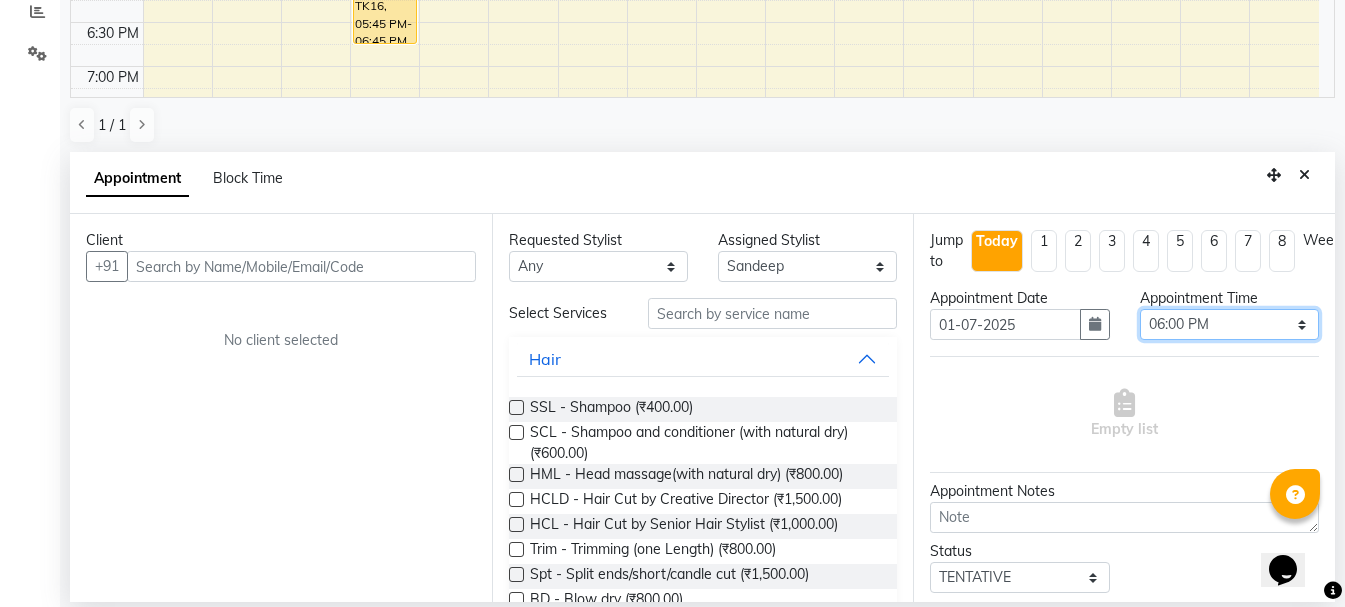 click on "Select 09:00 AM 09:15 AM 09:30 AM 09:45 AM 10:00 AM 10:15 AM 10:30 AM 10:45 AM 11:00 AM 11:15 AM 11:30 AM 11:45 AM 12:00 PM 12:15 PM 12:30 PM 12:45 PM 01:00 PM 01:15 PM 01:30 PM 01:45 PM 02:00 PM 02:15 PM 02:30 PM 02:45 PM 03:00 PM 03:15 PM 03:30 PM 03:45 PM 04:00 PM 04:15 PM 04:30 PM 04:45 PM 05:00 PM 05:15 PM 05:30 PM 05:45 PM 06:00 PM 06:15 PM 06:30 PM 06:45 PM 07:00 PM 07:15 PM 07:30 PM 07:45 PM 08:00 PM" at bounding box center (1229, 324) 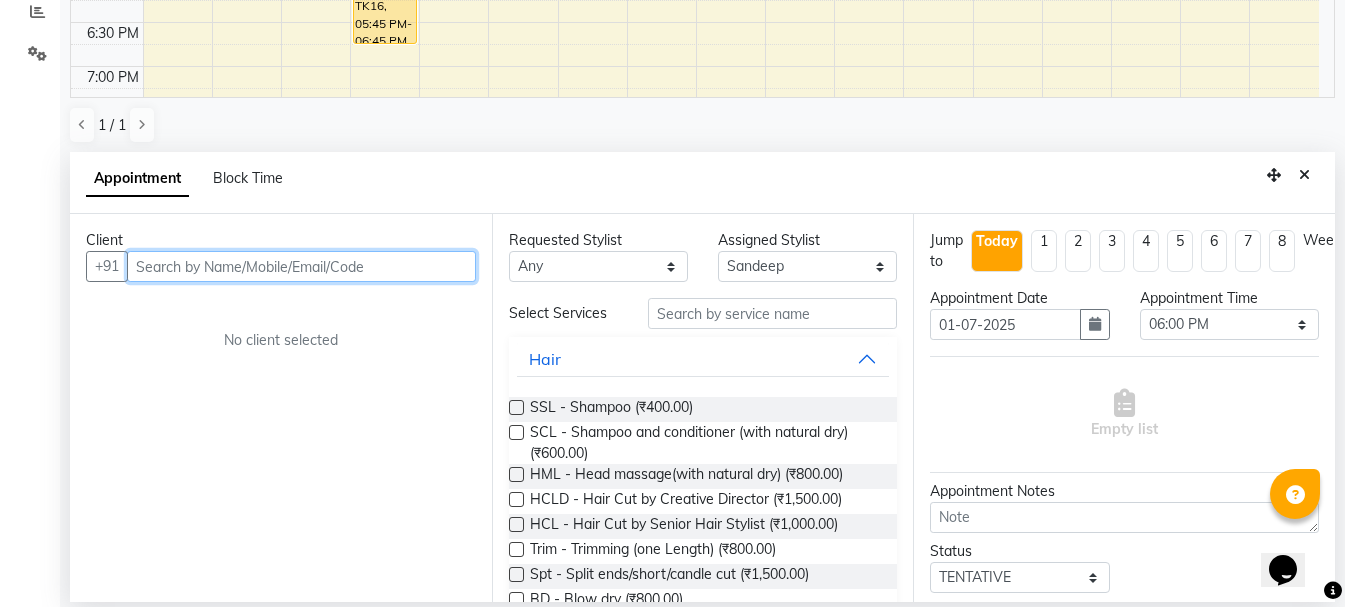 click at bounding box center (301, 266) 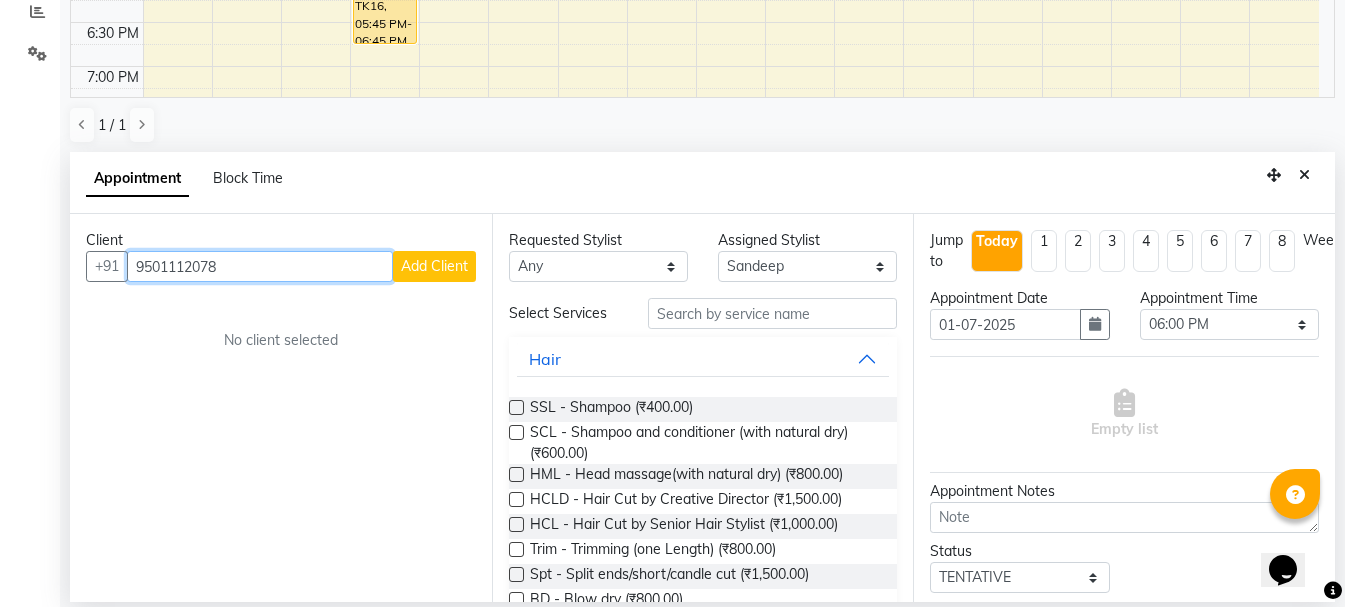 type on "9501112078" 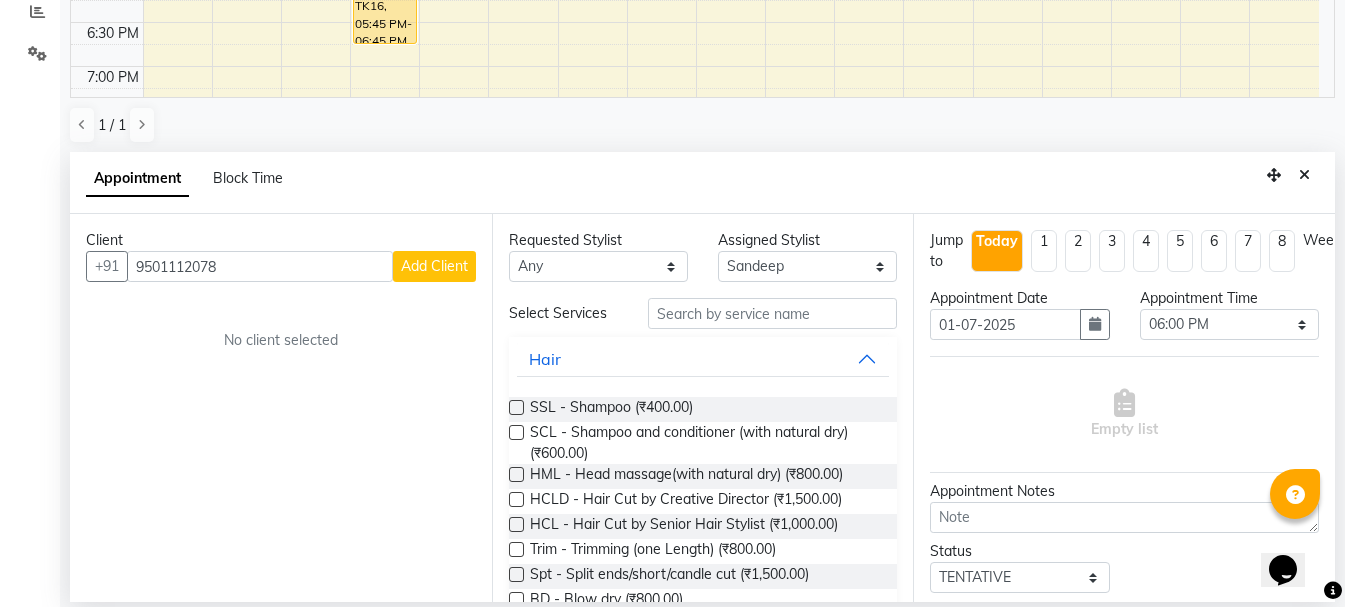 click on "Add Client" at bounding box center (434, 266) 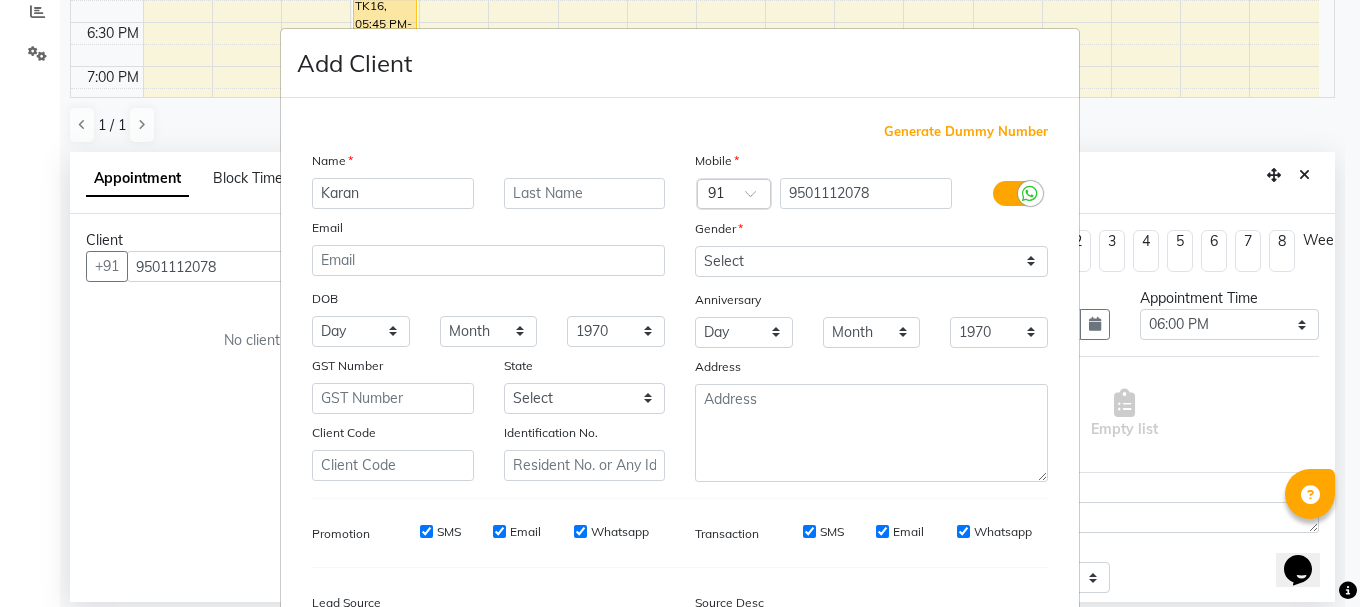 type on "Karan" 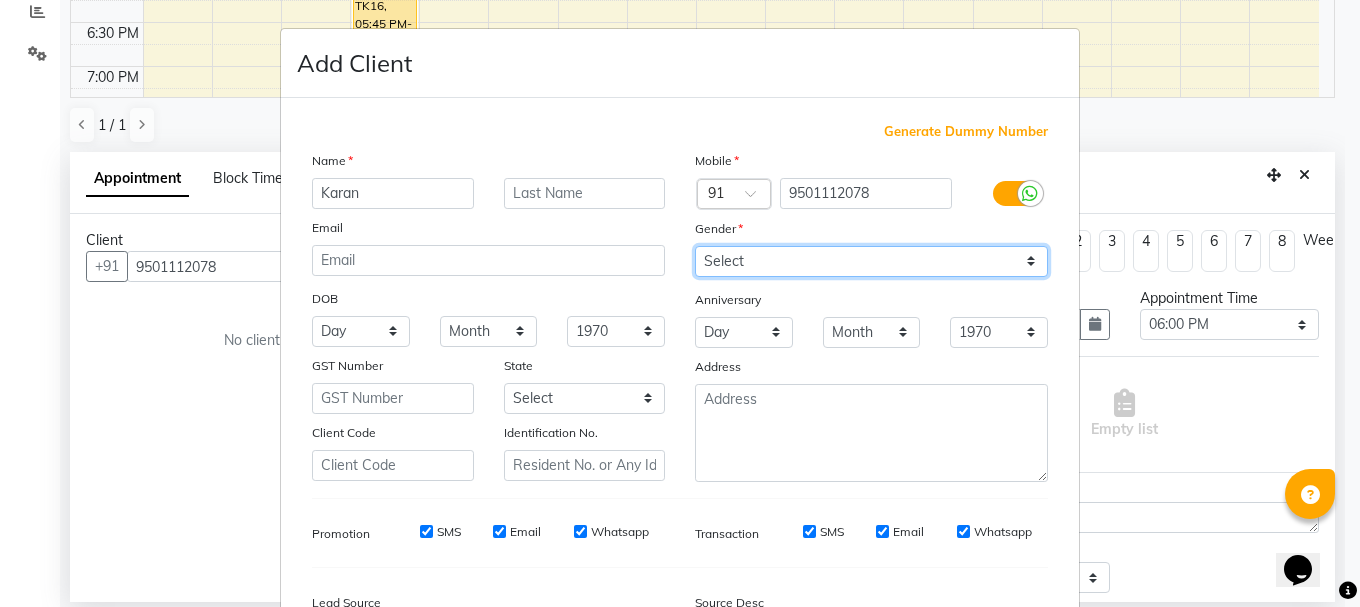 click on "Select [DEMOGRAPHIC_DATA] [DEMOGRAPHIC_DATA] Other Prefer Not To Say" at bounding box center [871, 261] 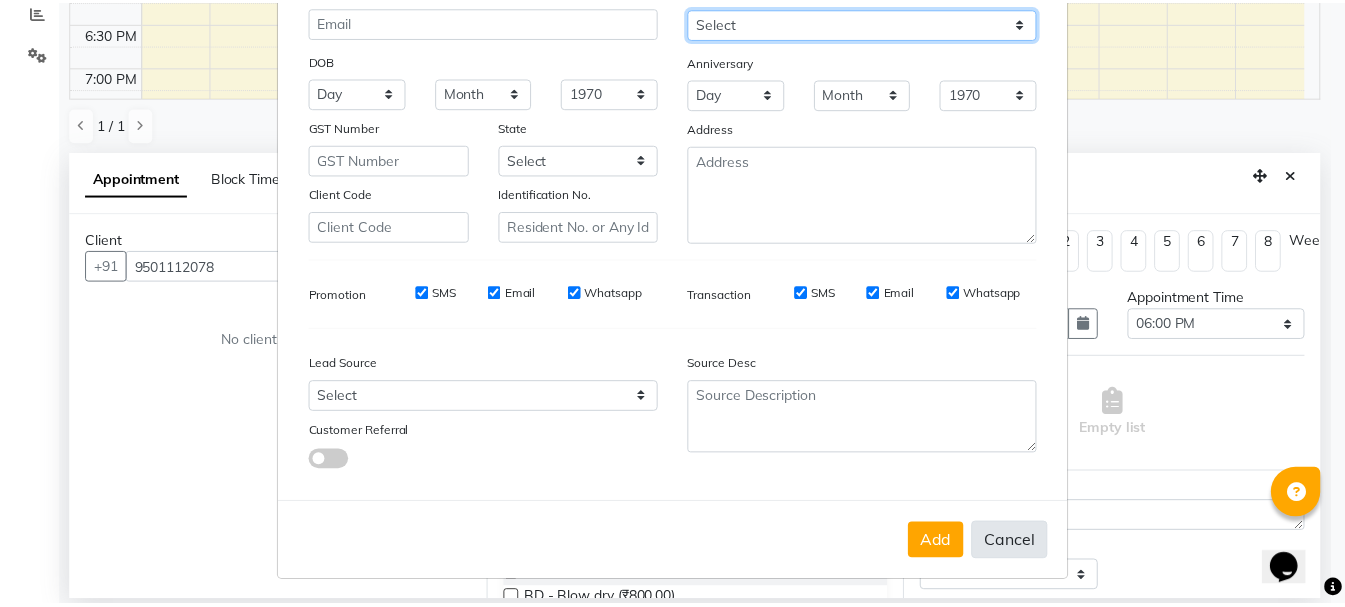 scroll, scrollTop: 242, scrollLeft: 0, axis: vertical 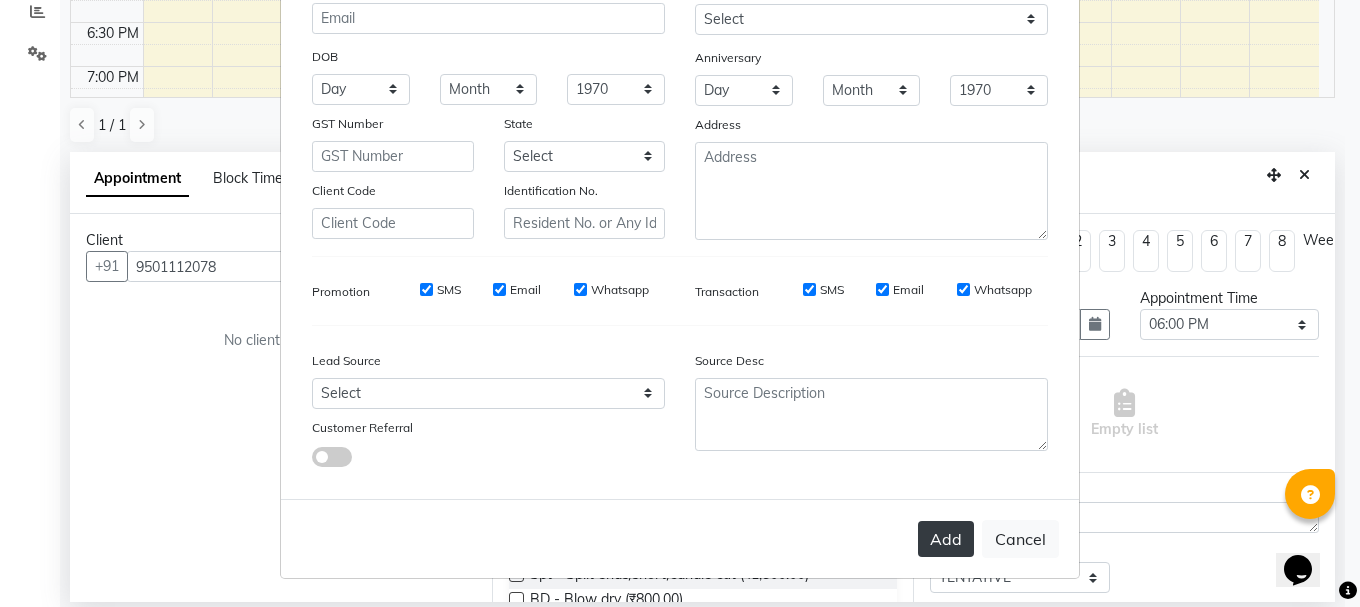 click on "Add" at bounding box center [946, 539] 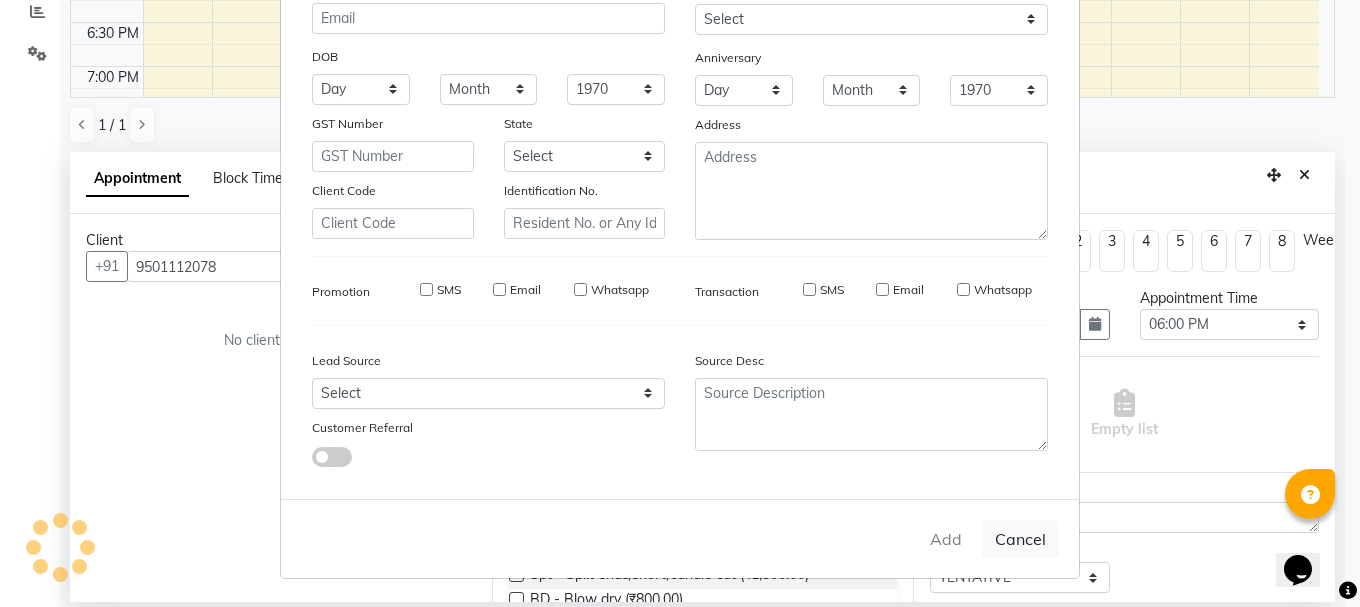 type 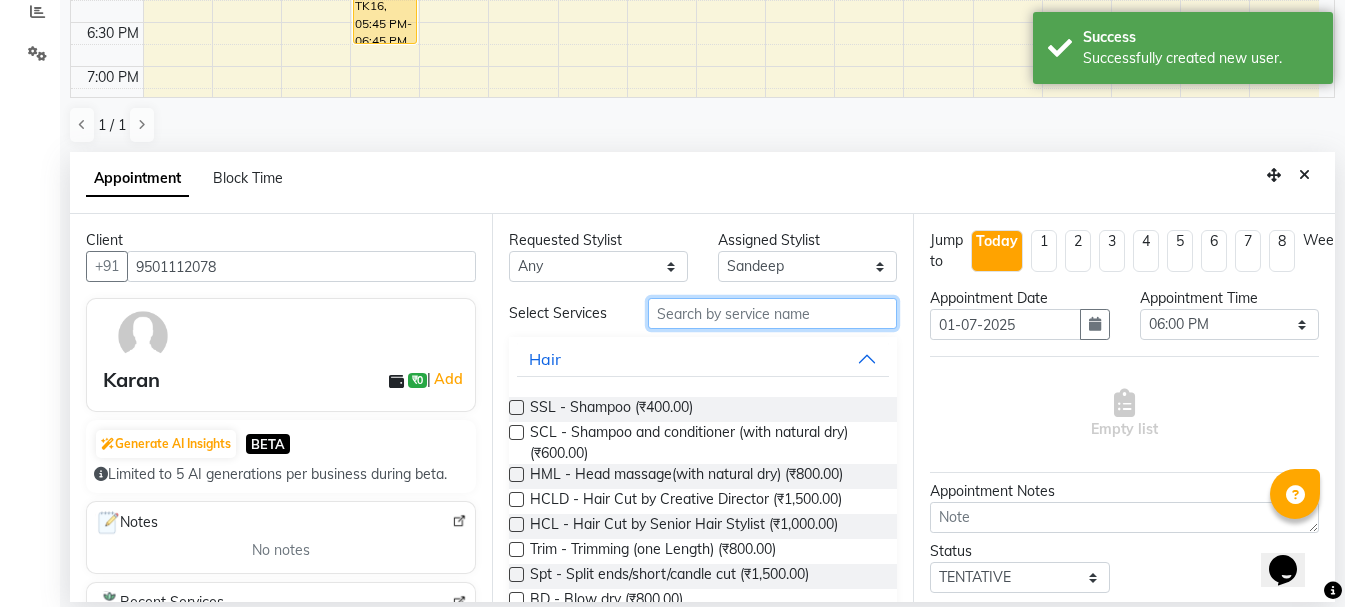 click at bounding box center [772, 313] 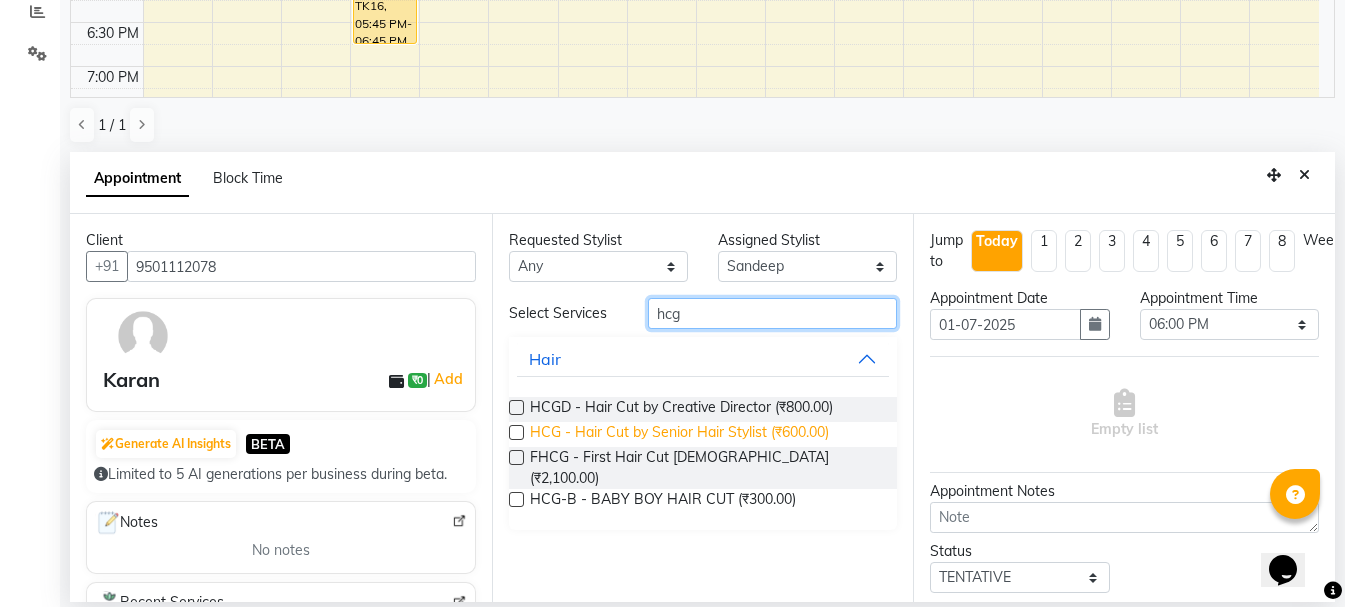 type on "hcg" 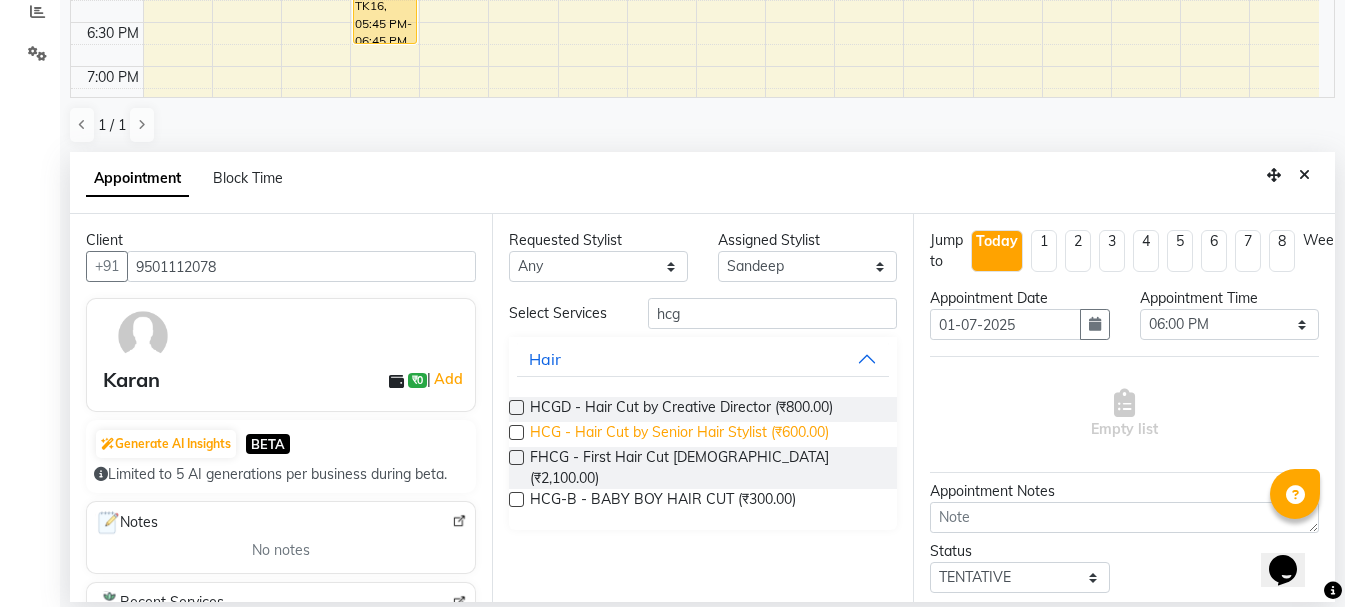 click on "HCG - Hair Cut by Senior Hair Stylist (₹600.00)" at bounding box center (679, 434) 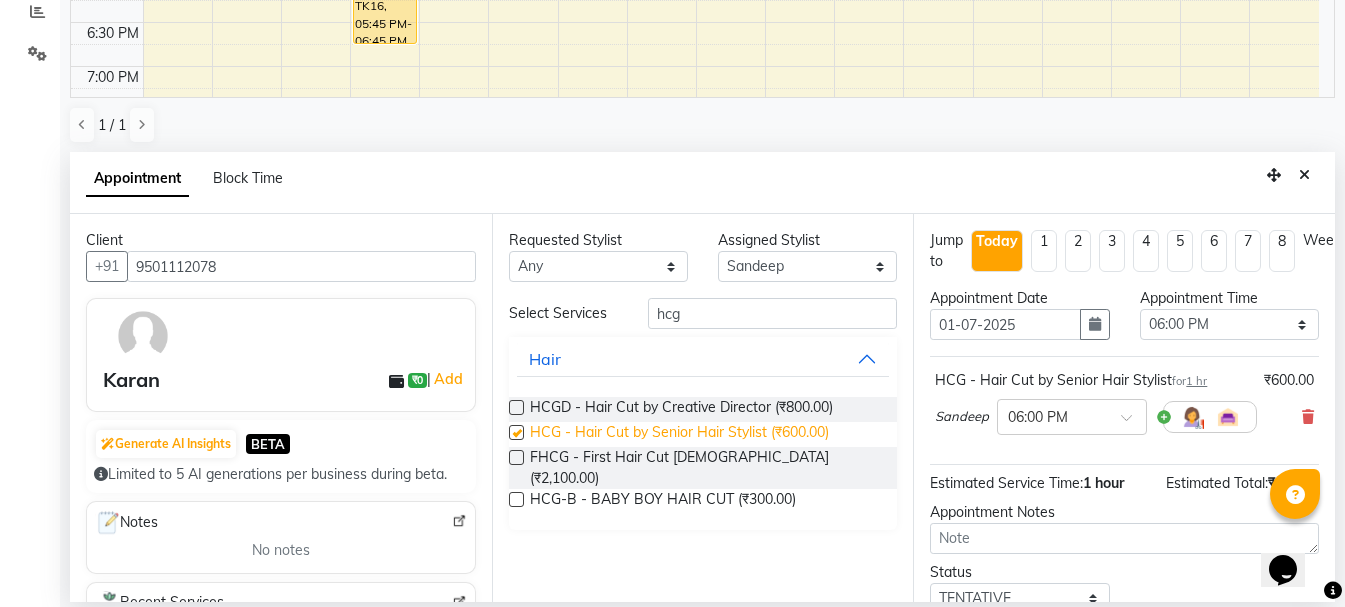checkbox on "false" 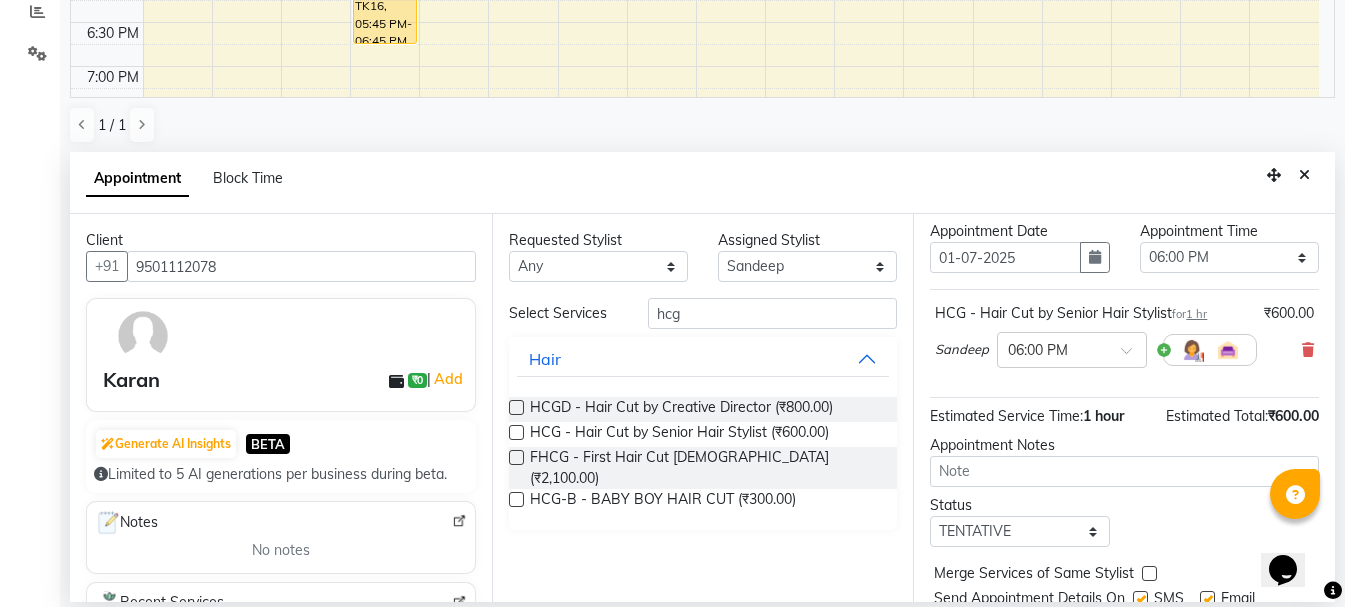 scroll, scrollTop: 153, scrollLeft: 0, axis: vertical 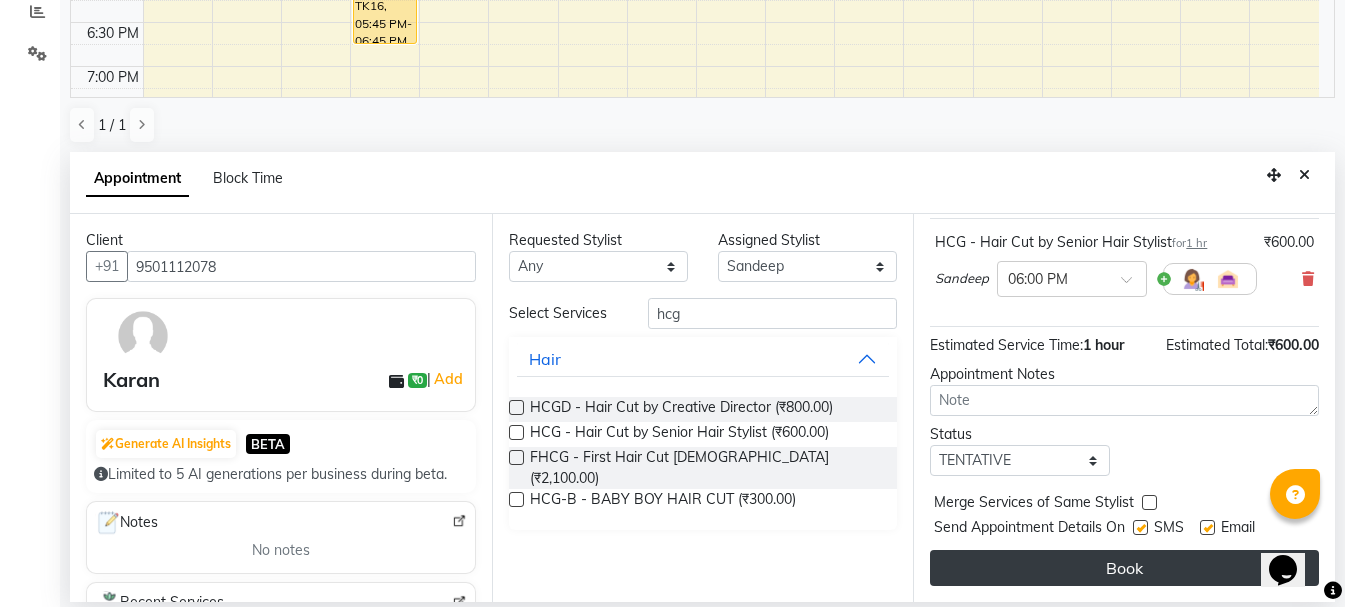 click on "Book" at bounding box center [1124, 568] 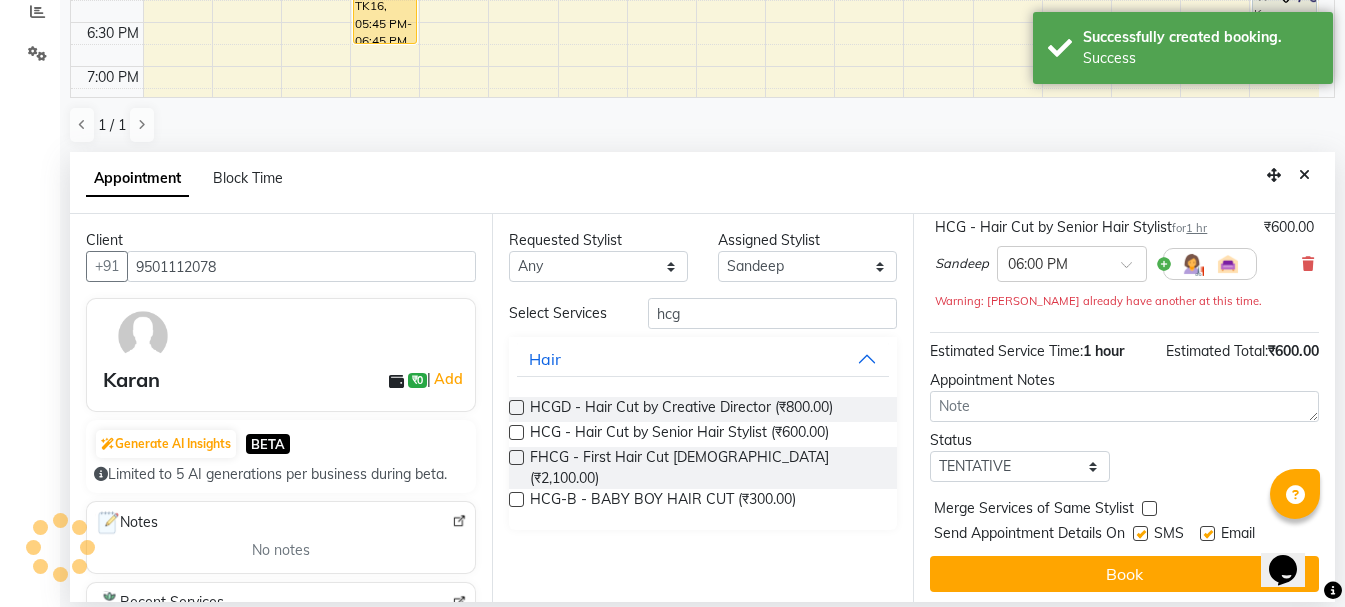 scroll, scrollTop: 0, scrollLeft: 0, axis: both 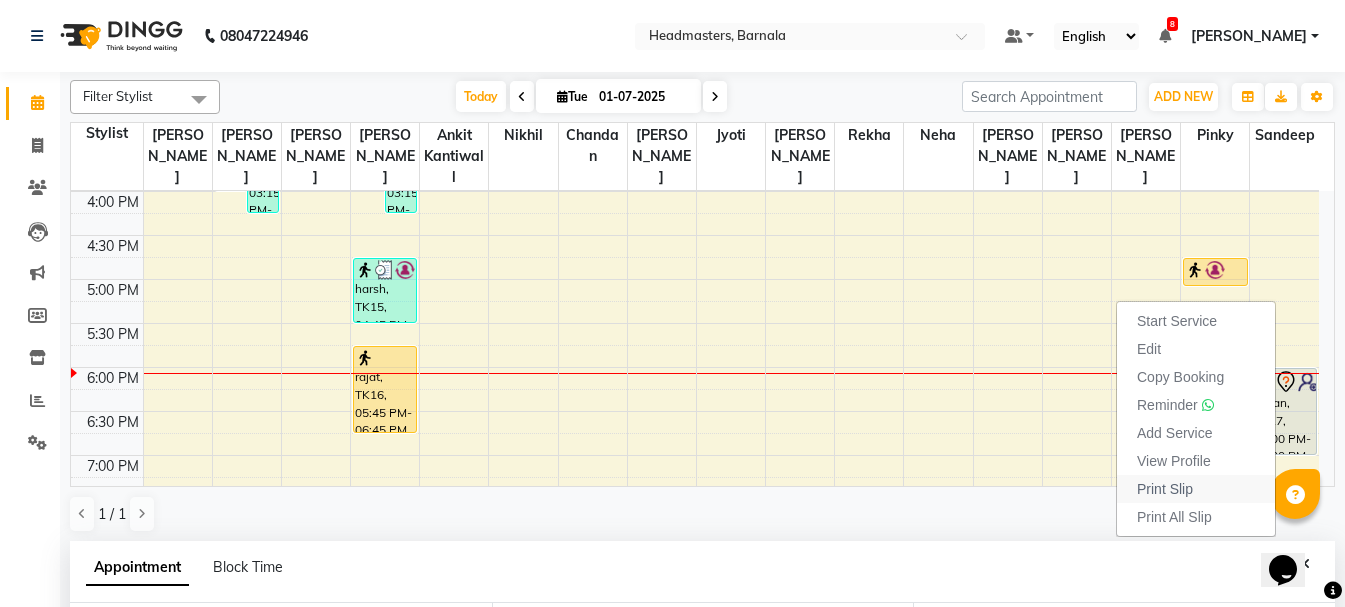 click on "Print Slip" at bounding box center (1196, 489) 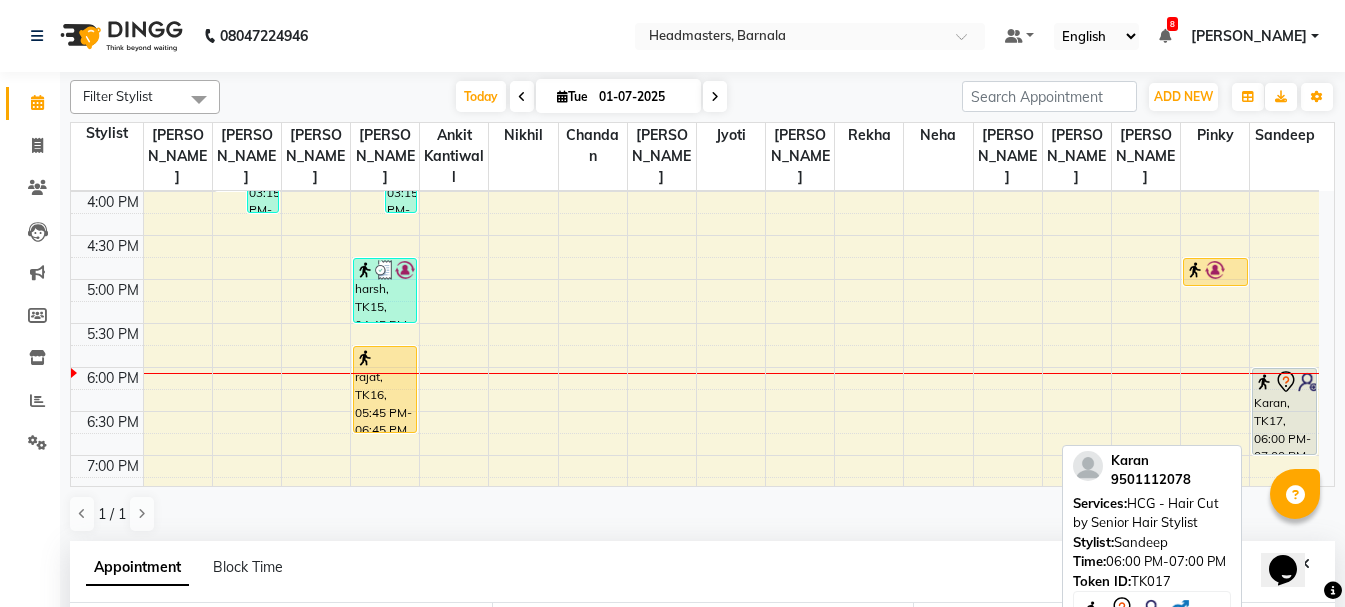 click on "Karan, TK17, 06:00 PM-07:00 PM, HCG - Hair Cut by Senior Hair Stylist" at bounding box center [1284, 411] 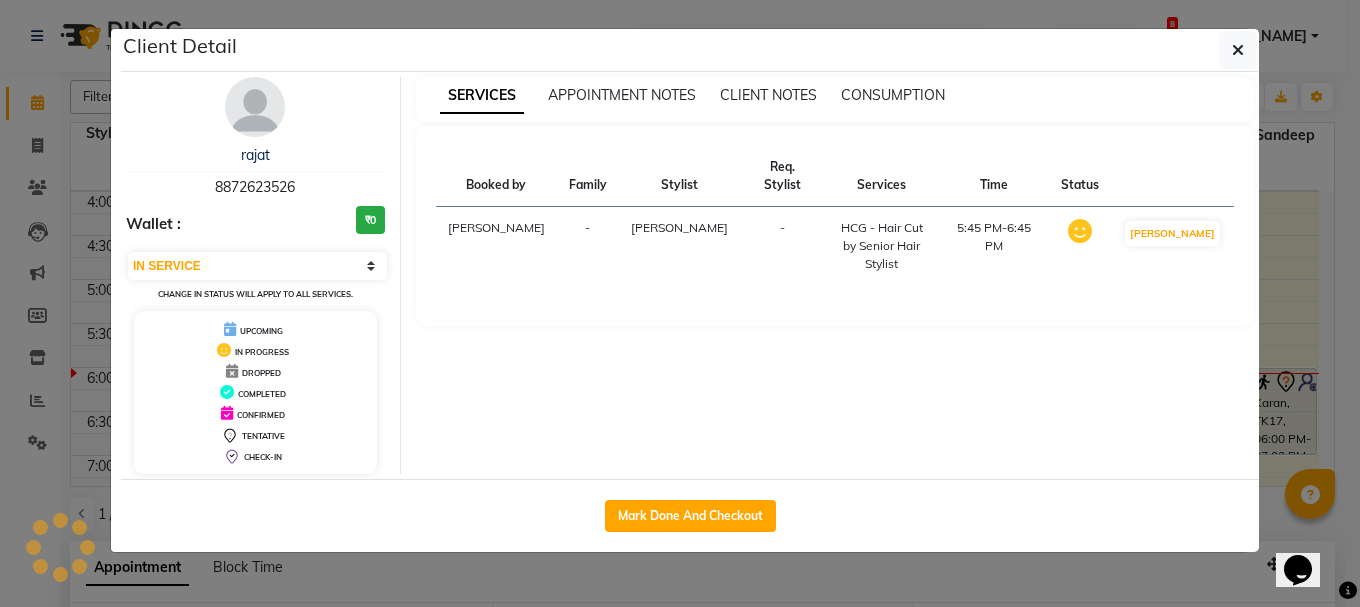 select on "7" 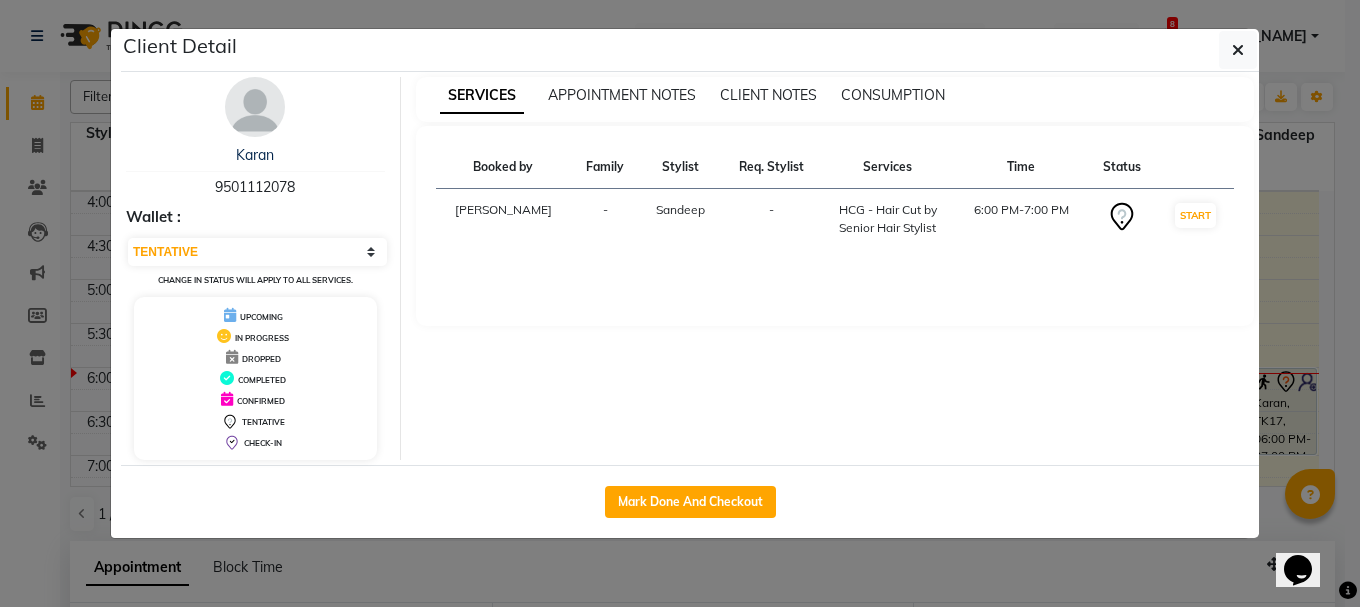 click on "START" at bounding box center [1195, 219] 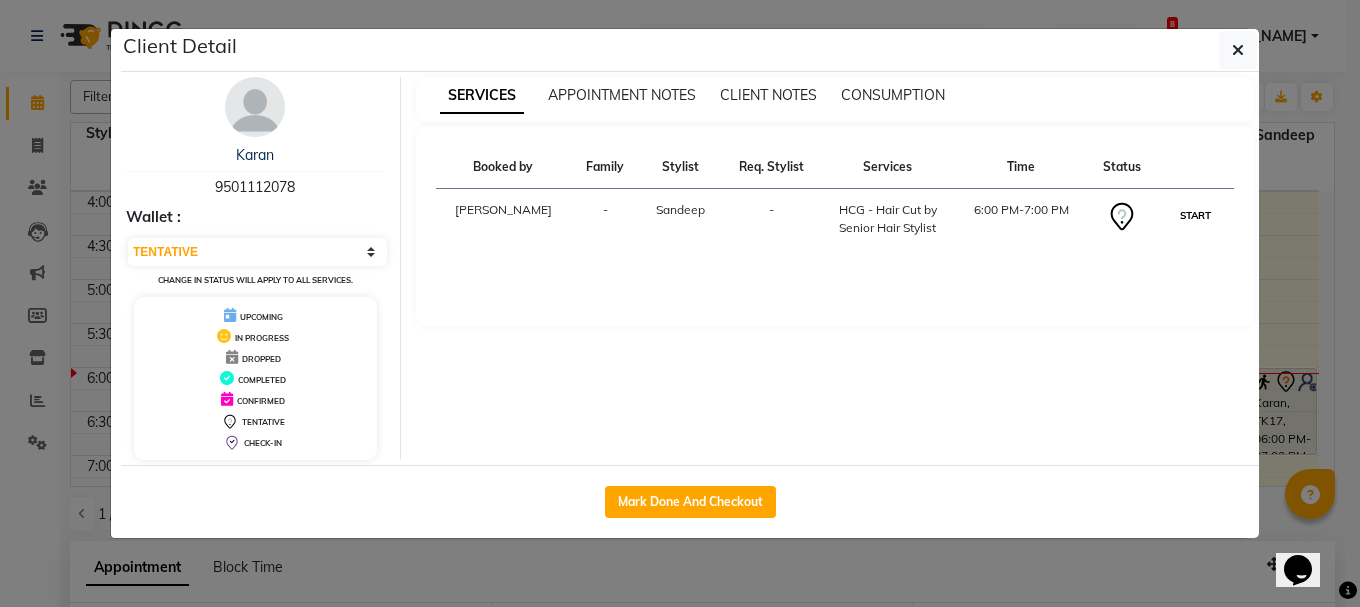click on "START" at bounding box center [1195, 215] 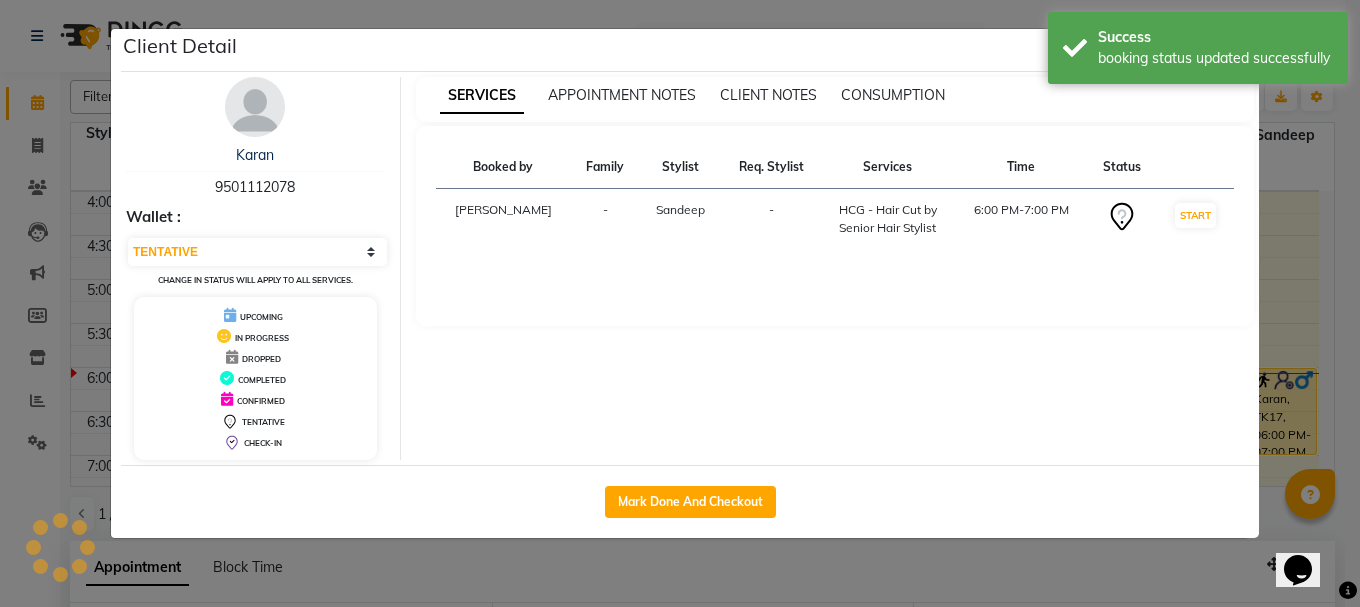 click on "Client Detail  Karan    9501112078 Wallet : Select IN SERVICE CONFIRMED TENTATIVE CHECK IN MARK DONE UPCOMING Change in status will apply to all services. UPCOMING IN PROGRESS DROPPED COMPLETED CONFIRMED TENTATIVE CHECK-IN SERVICES APPOINTMENT NOTES CLIENT NOTES CONSUMPTION Booked by Family Stylist Req. Stylist Services Time Status  [PERSON_NAME] -  HCG - Hair Cut by Senior Hair Stylist   6:00 PM-7:00 PM   START   Mark Done And Checkout" 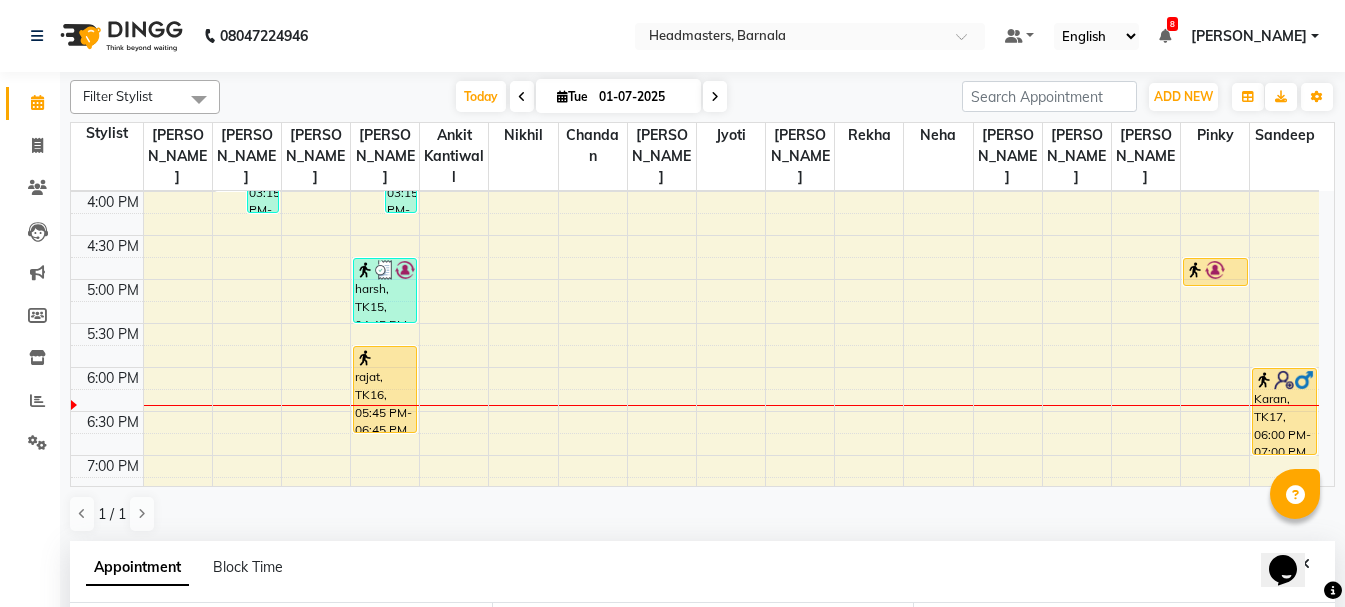 scroll, scrollTop: 389, scrollLeft: 0, axis: vertical 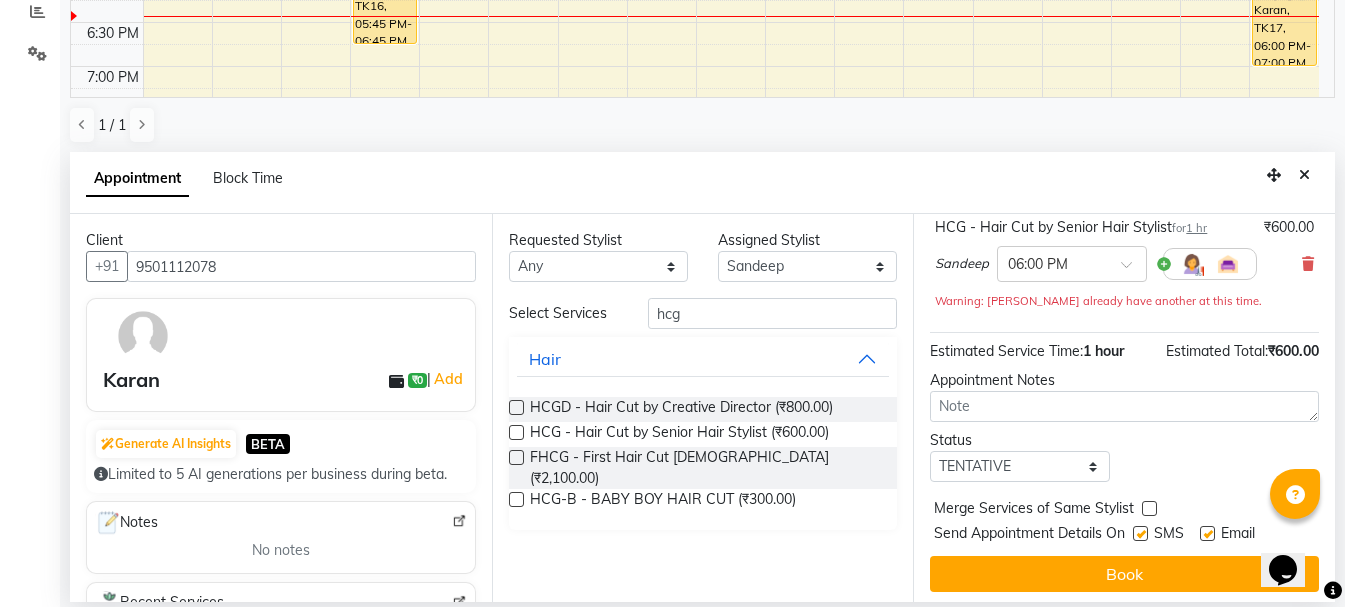 drag, startPoint x: 1304, startPoint y: 179, endPoint x: 1044, endPoint y: 238, distance: 266.6102 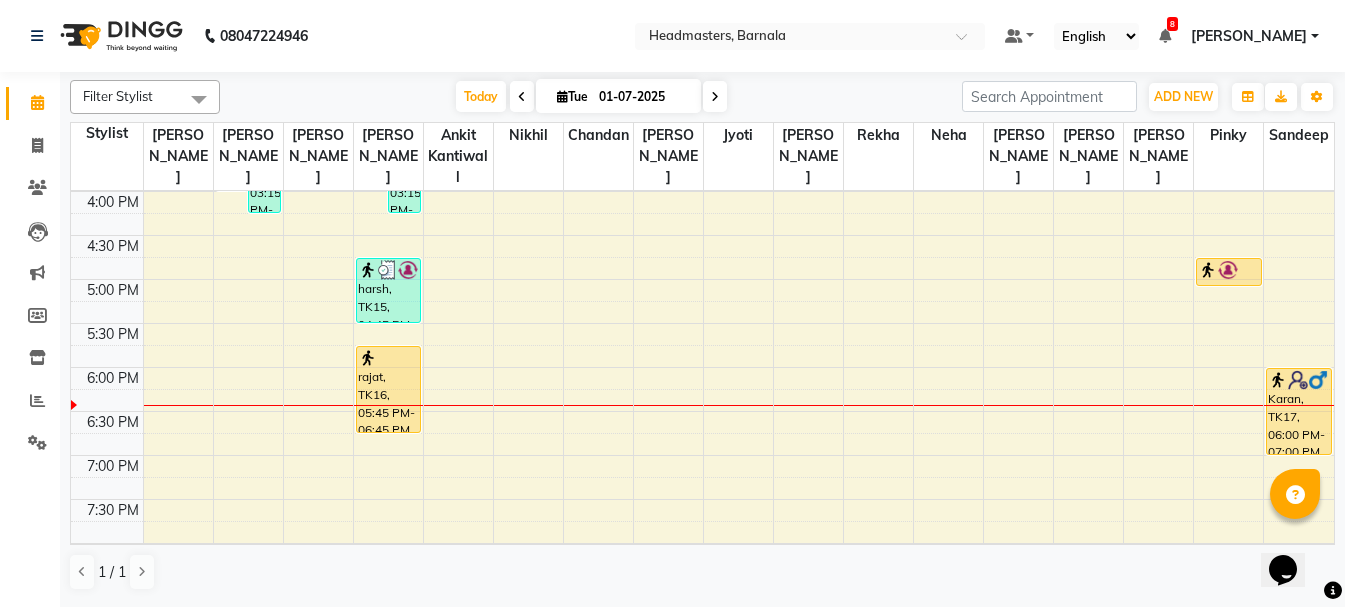 scroll, scrollTop: 0, scrollLeft: 0, axis: both 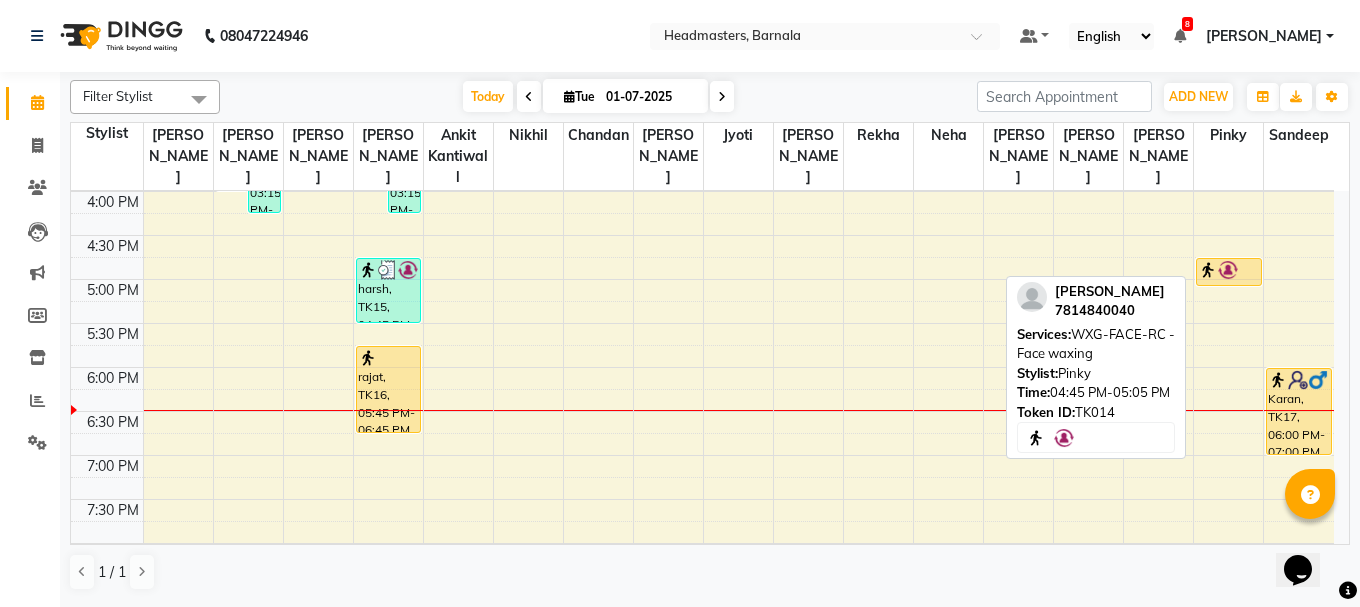 click at bounding box center [1228, 270] 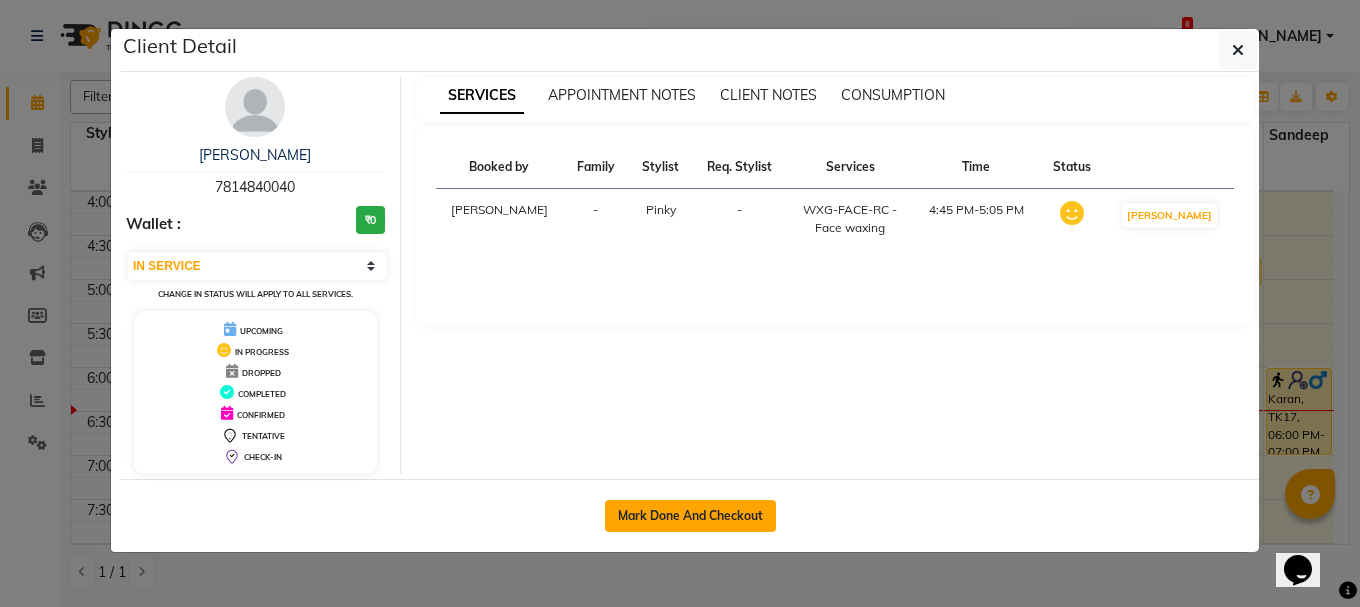 click on "Mark Done And Checkout" 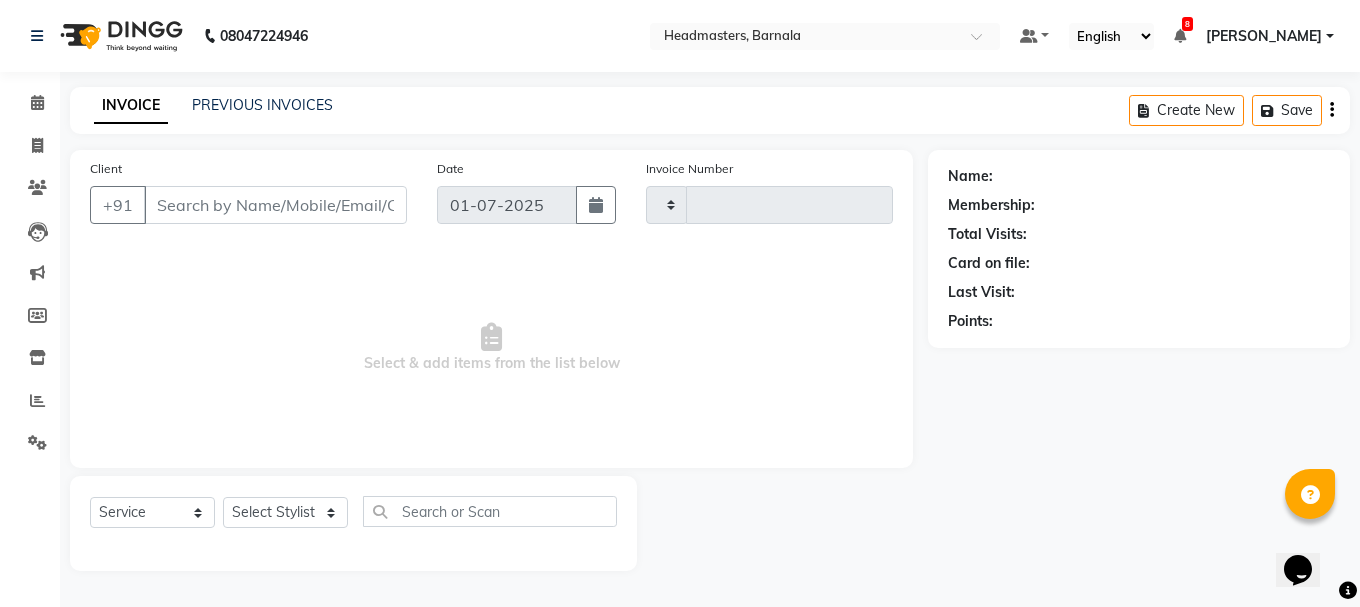 type on "2483" 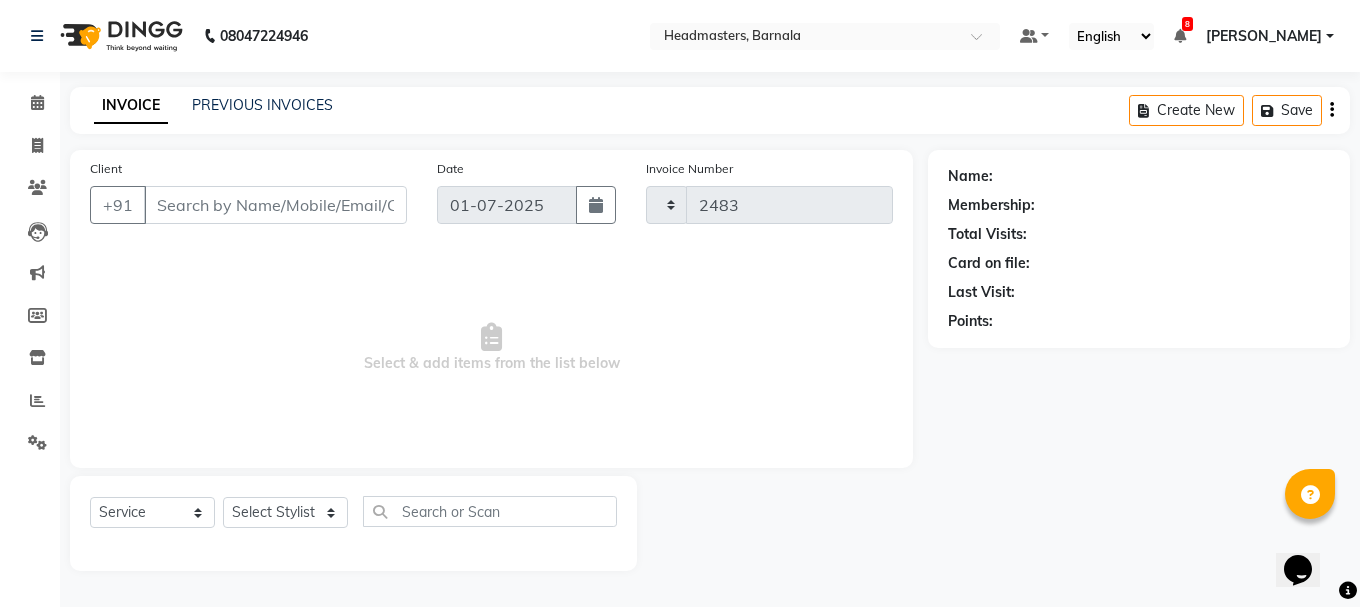select on "7526" 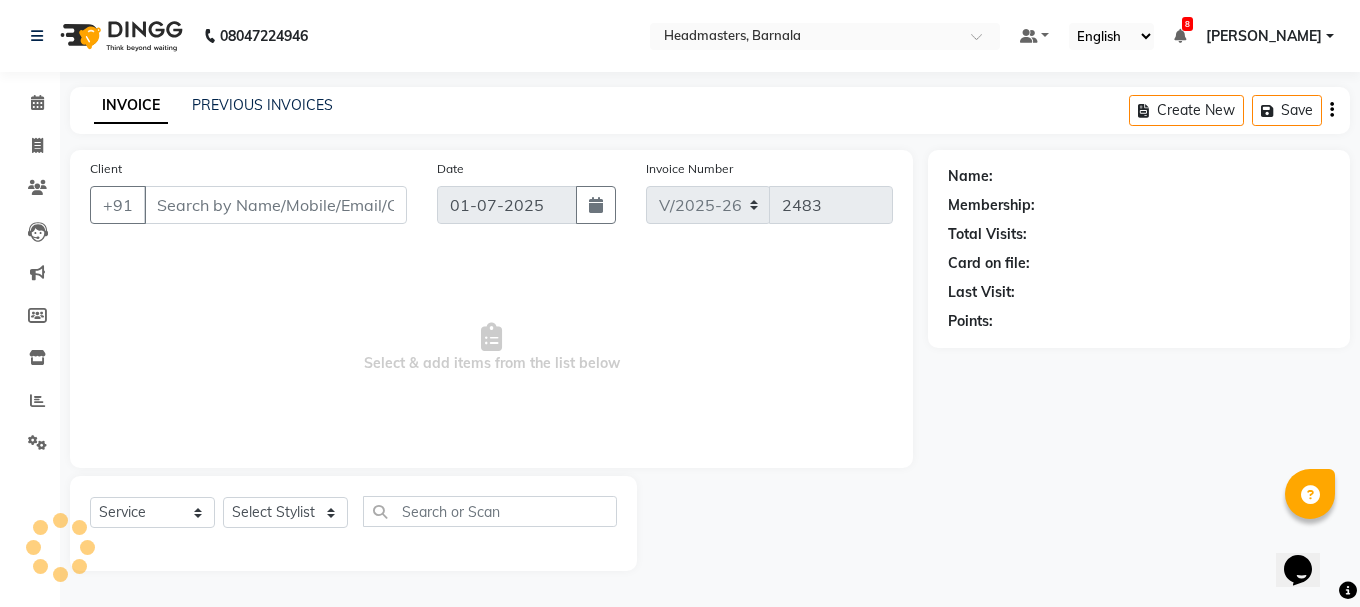 type on "7814840040" 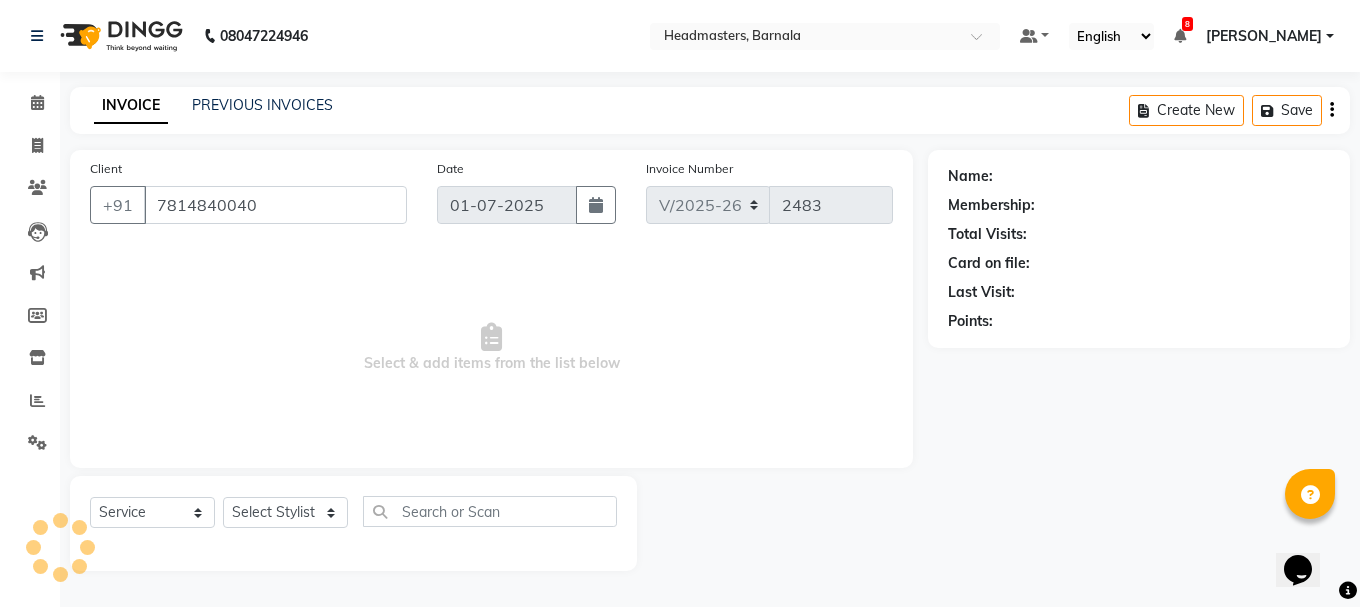 select on "71856" 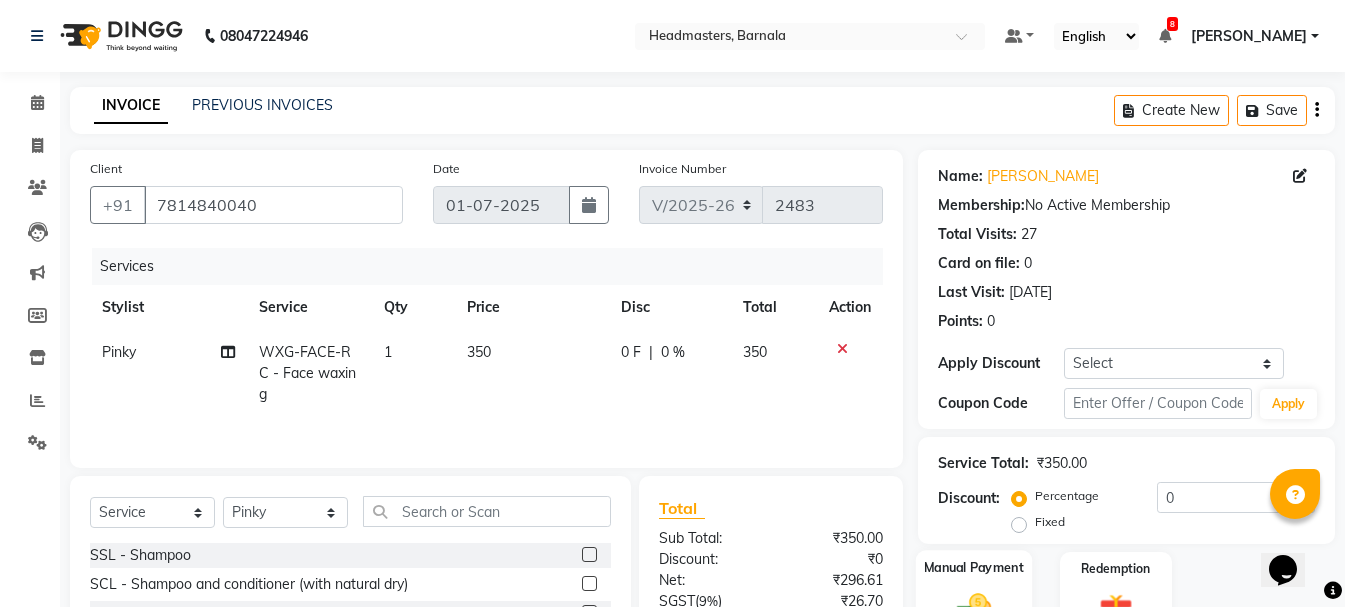 scroll, scrollTop: 194, scrollLeft: 0, axis: vertical 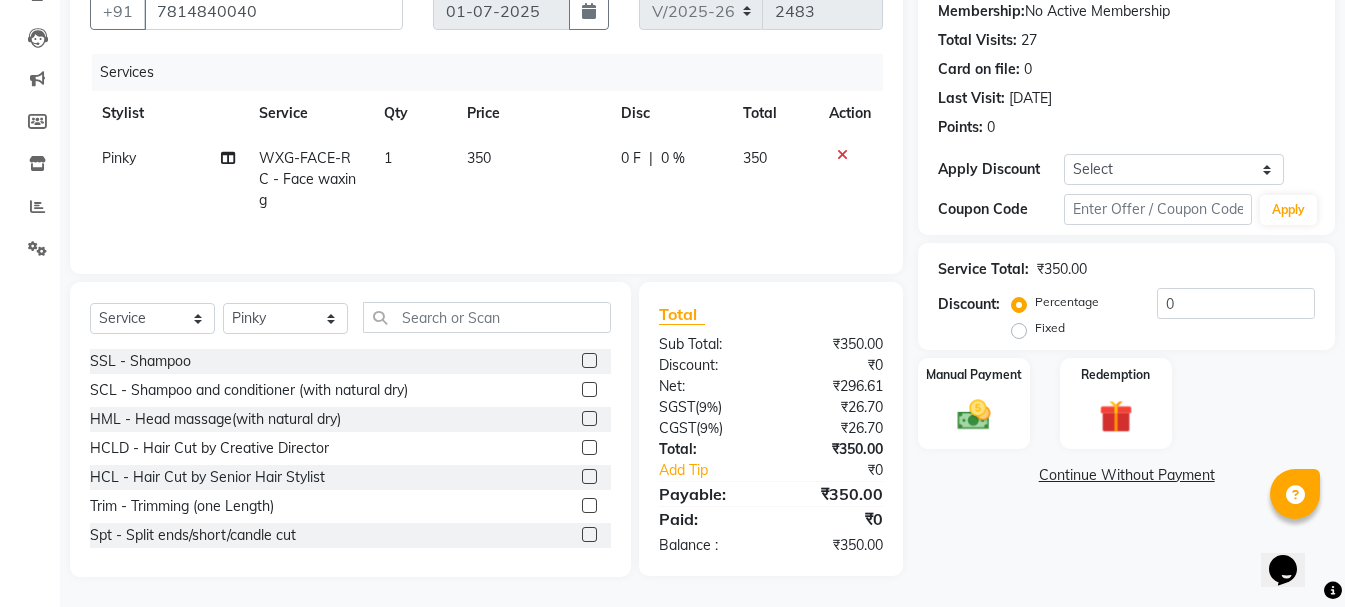 click on "1" 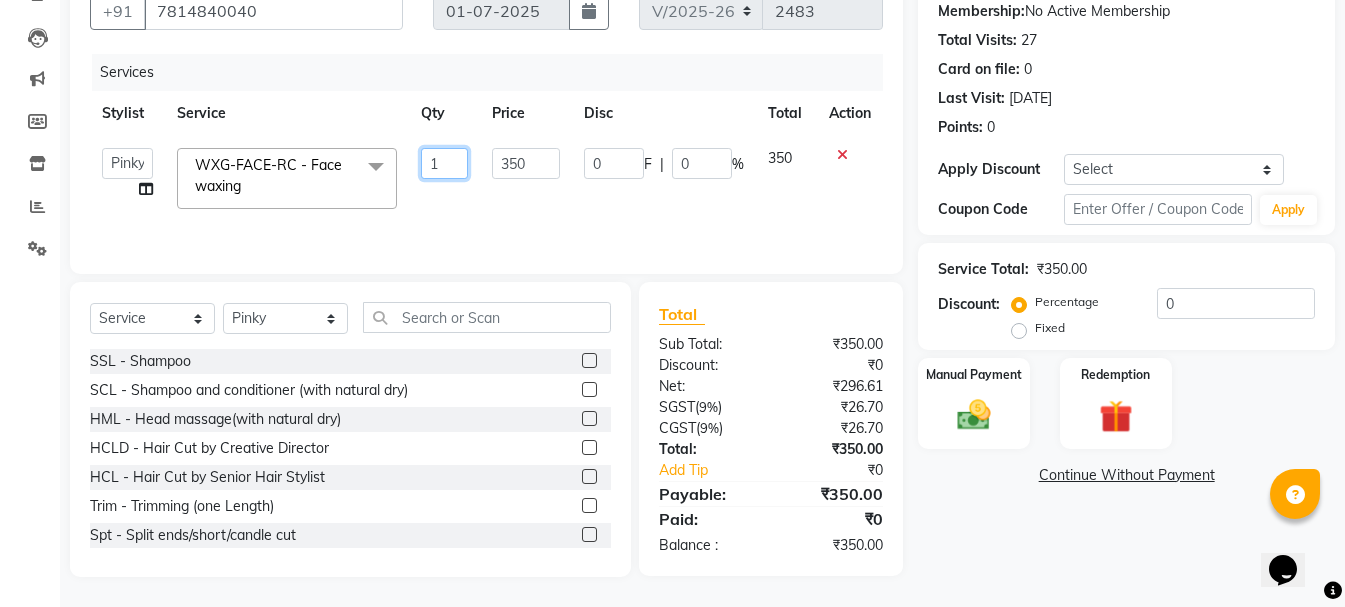 click on "1" 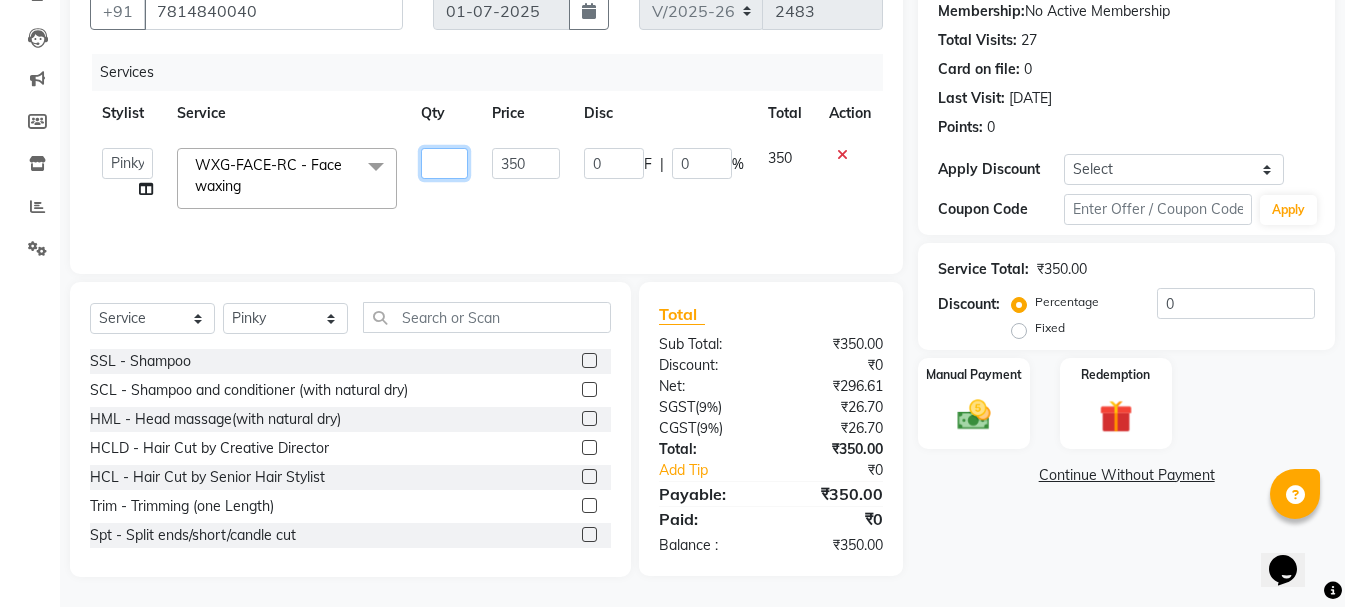 type on "2" 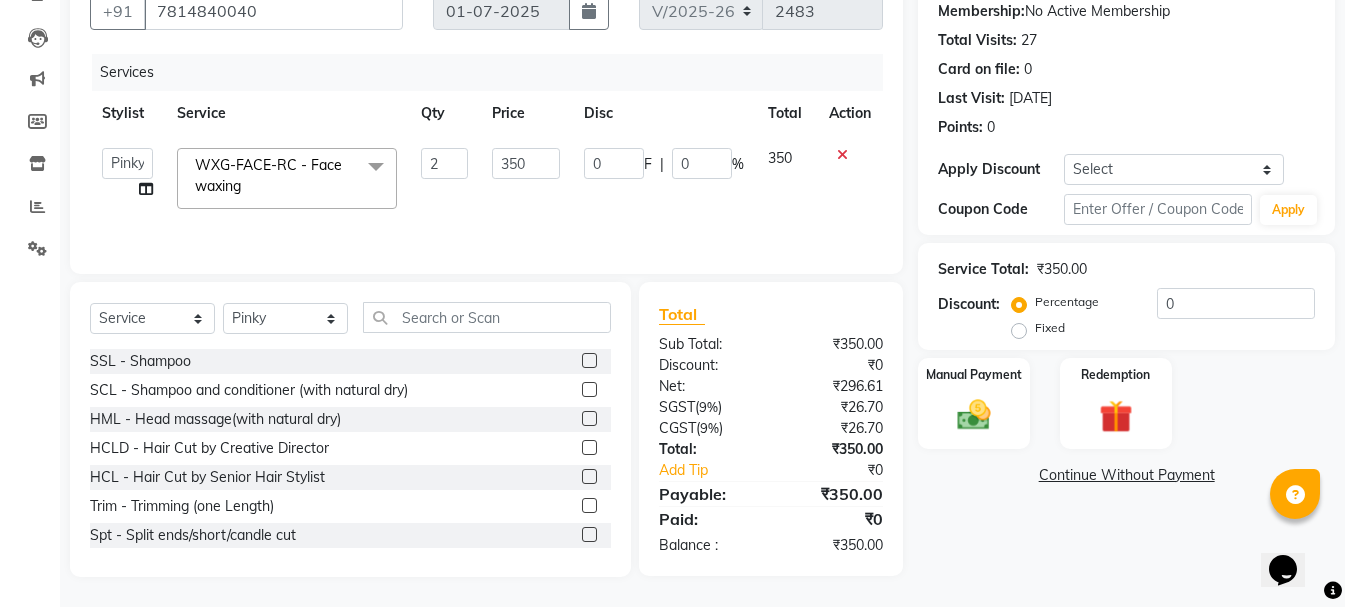click on "Services Stylist Service Qty Price Disc Total Action   Ankit kantiwall   Chandan   [PERSON_NAME]   [PERSON_NAME]   [PERSON_NAME]   [PERSON_NAME]    [PERSON_NAME]   Pinky   [PERSON_NAME]   [PERSON_NAME]   [PERSON_NAME]   [PERSON_NAME]  WXG-FACE-RC - Face waxing  x SSL - Shampoo SCL - Shampoo and conditioner (with natural dry) HML - Head massage(with natural dry) HCLD - Hair Cut by Creative Director HCL - Hair Cut by Senior Hair Stylist Trim - Trimming (one Length) Spt - Split ends/short/candle cut BD - Blow dry OS - Open styling GL-igora - Igora Global GL-essensity - Essensity Global Hlts-L - Highlights [MEDICAL_DATA] - Balayage Chunks  - Chunks CR  - Color removal CRF - Color refresh Stk - Per streak RT-IG - Igora Root Touchup(one inch only) RT-ES - Essensity Root Touchup(one inch only) Reb - Rebonding ST  - Straight therapy Krt-L - Keratin Krt-BB -L - Keratin Blow Out HR-BTX -L  - Hair [MEDICAL_DATA] NanoP -L - Nanoplastia K-Bond -L  - Kerabond H-EXT - [MEDICAL_DATA] PH-EXT - Premium [MEDICAL_DATA] SSM - Shampoo 2 0" 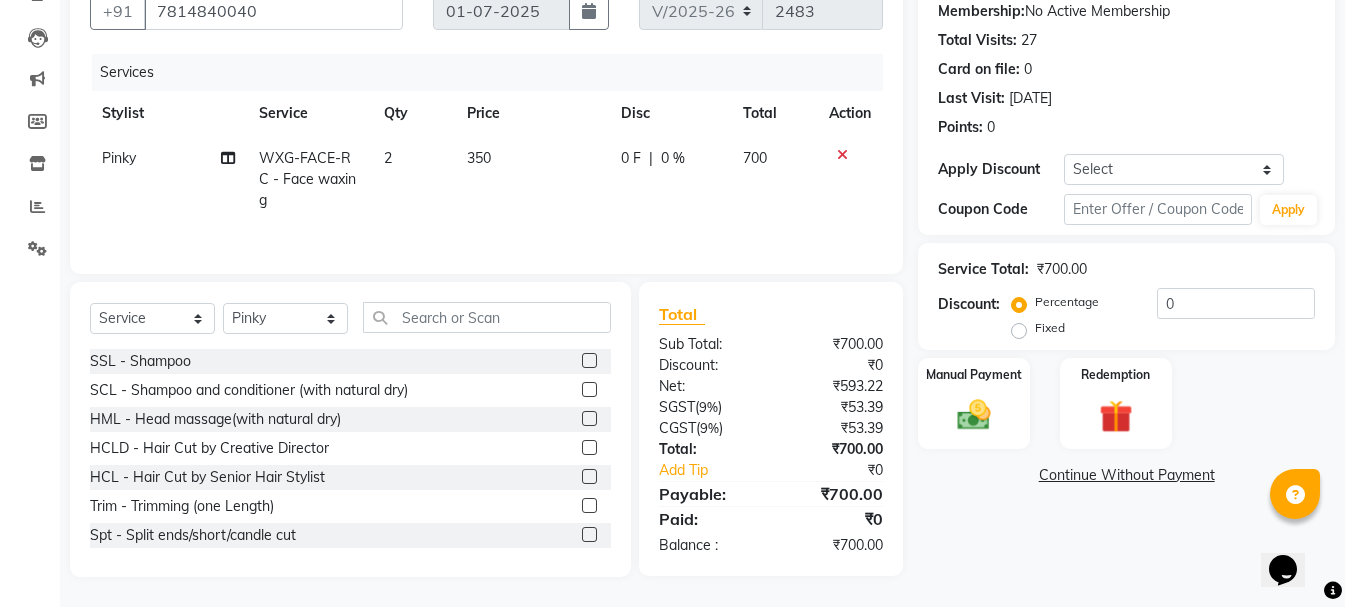 click on "Fixed" 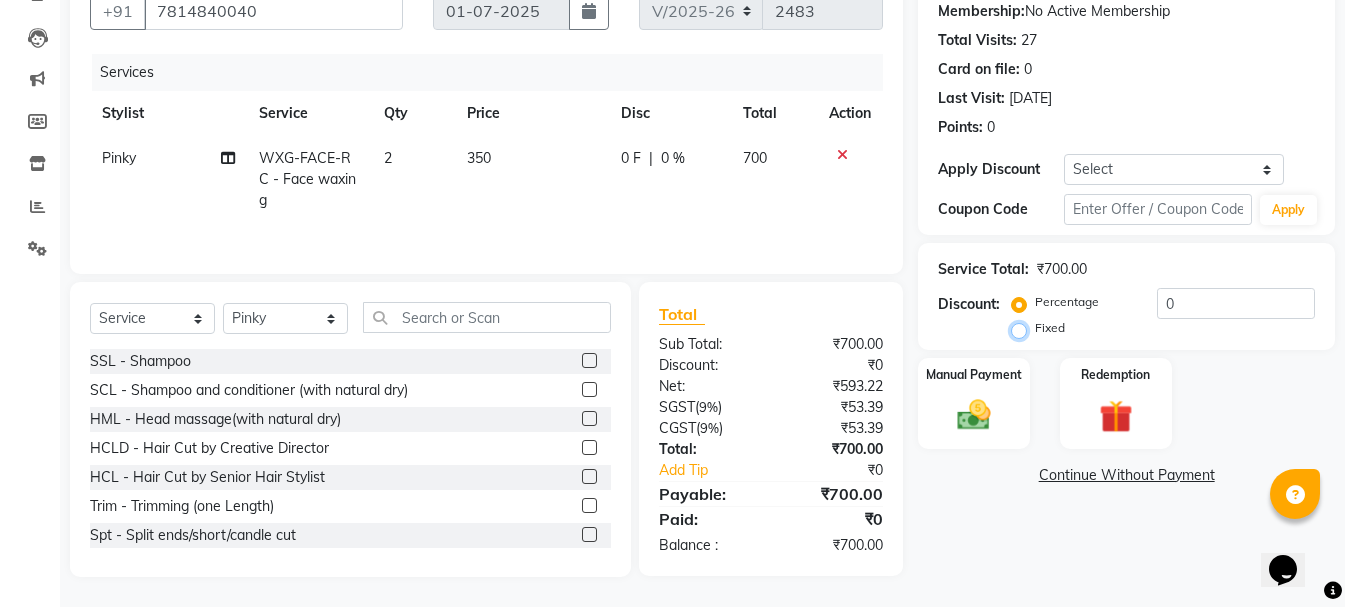 click on "Fixed" at bounding box center (1023, 328) 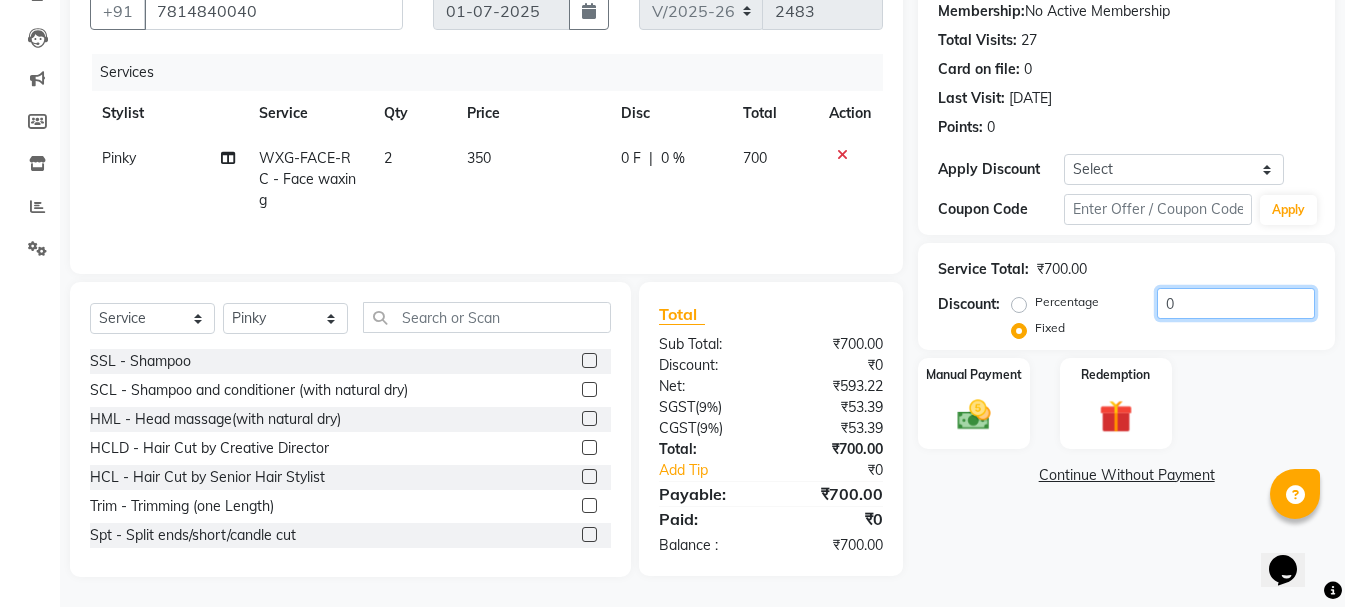 click on "0" 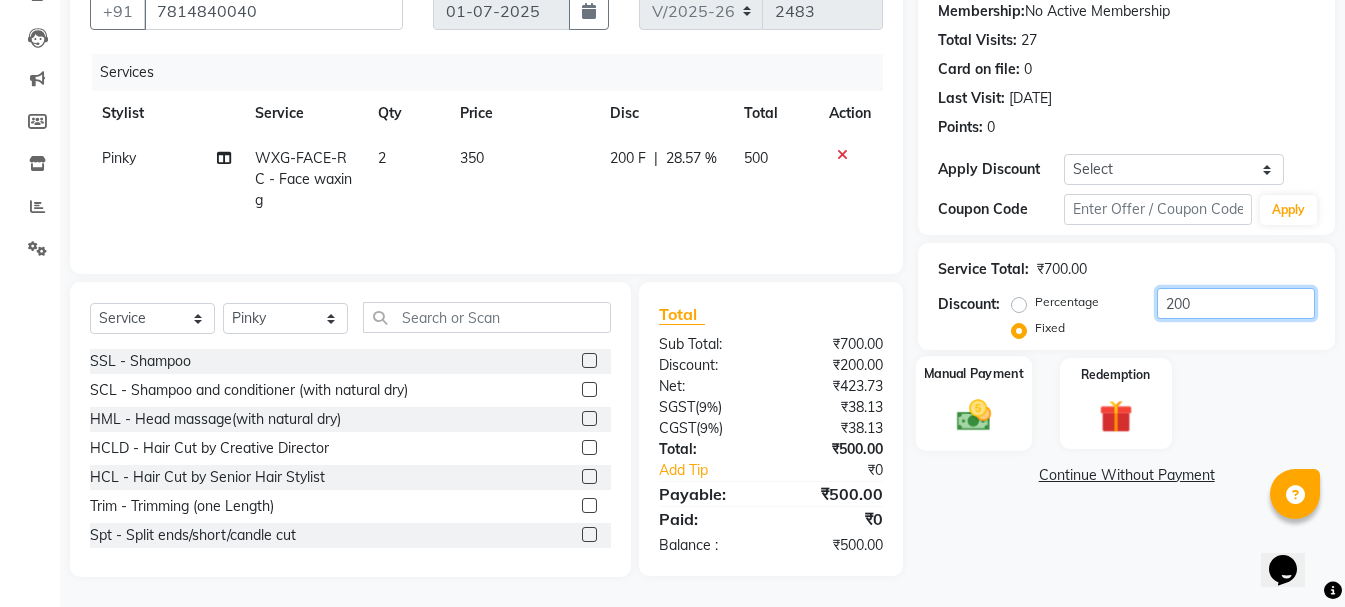 type on "200" 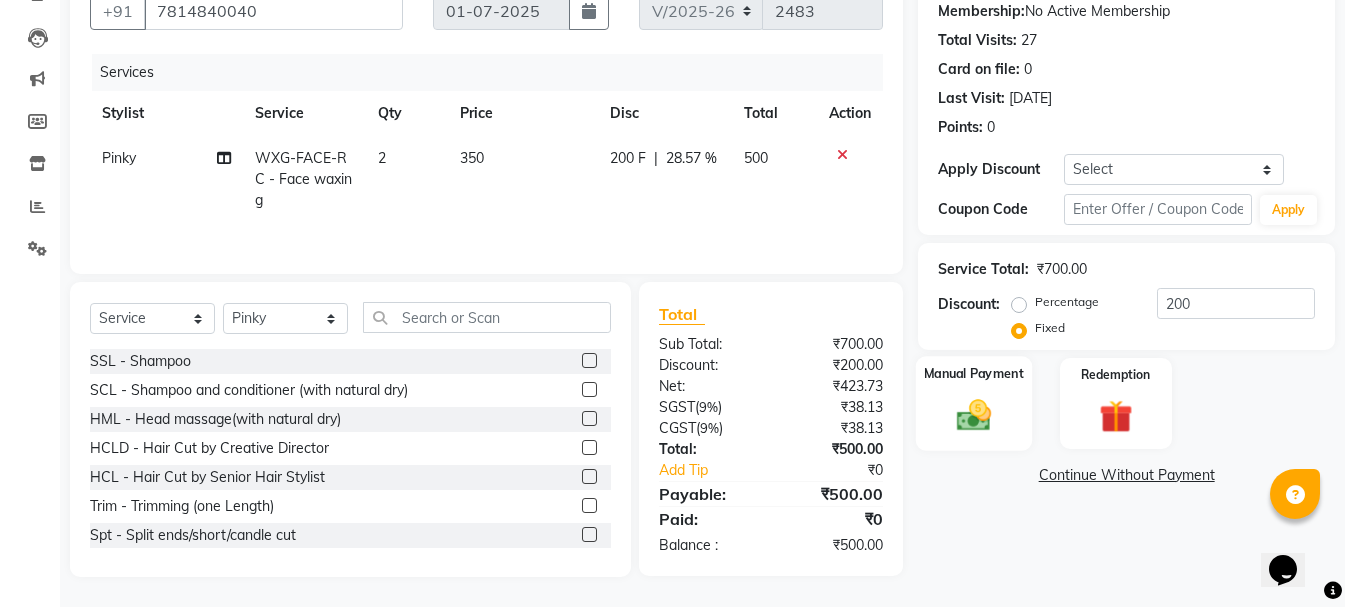 click on "Manual Payment" 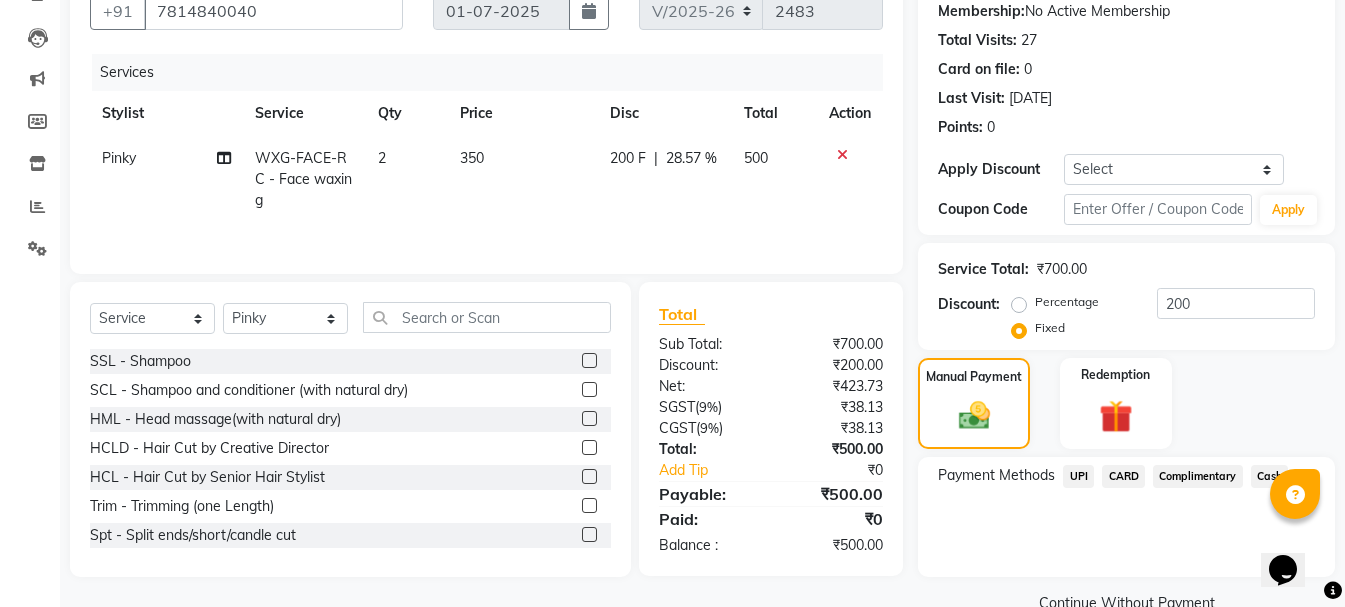 click on "UPI" 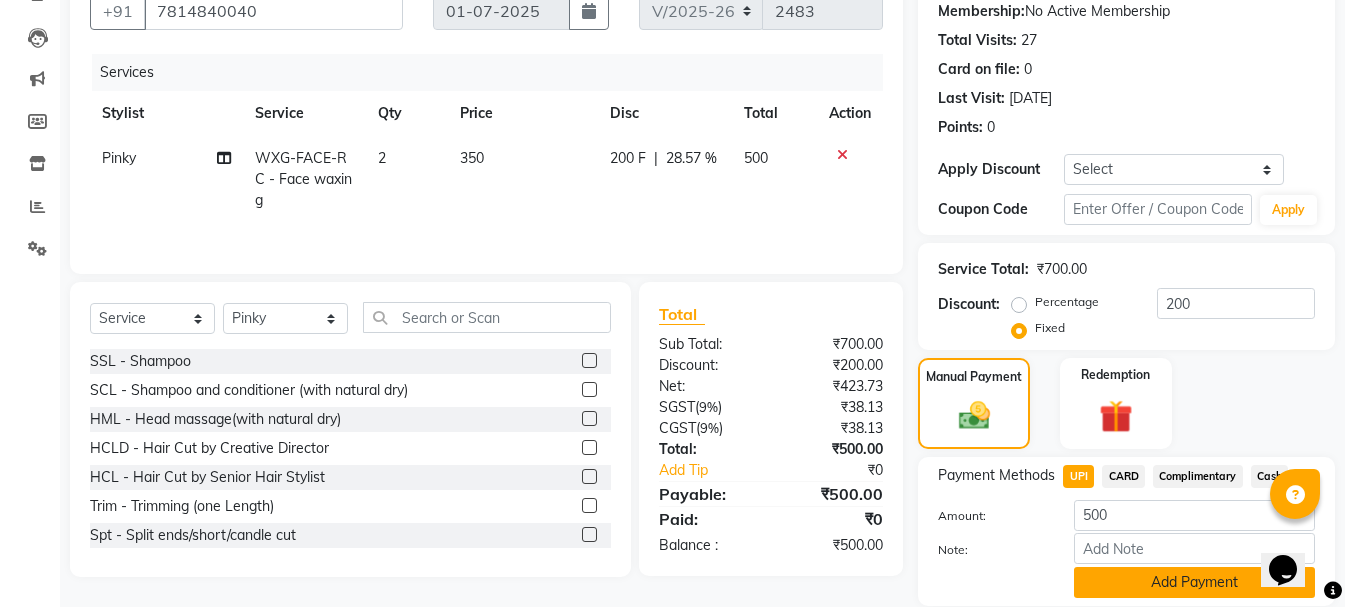 click on "Add Payment" 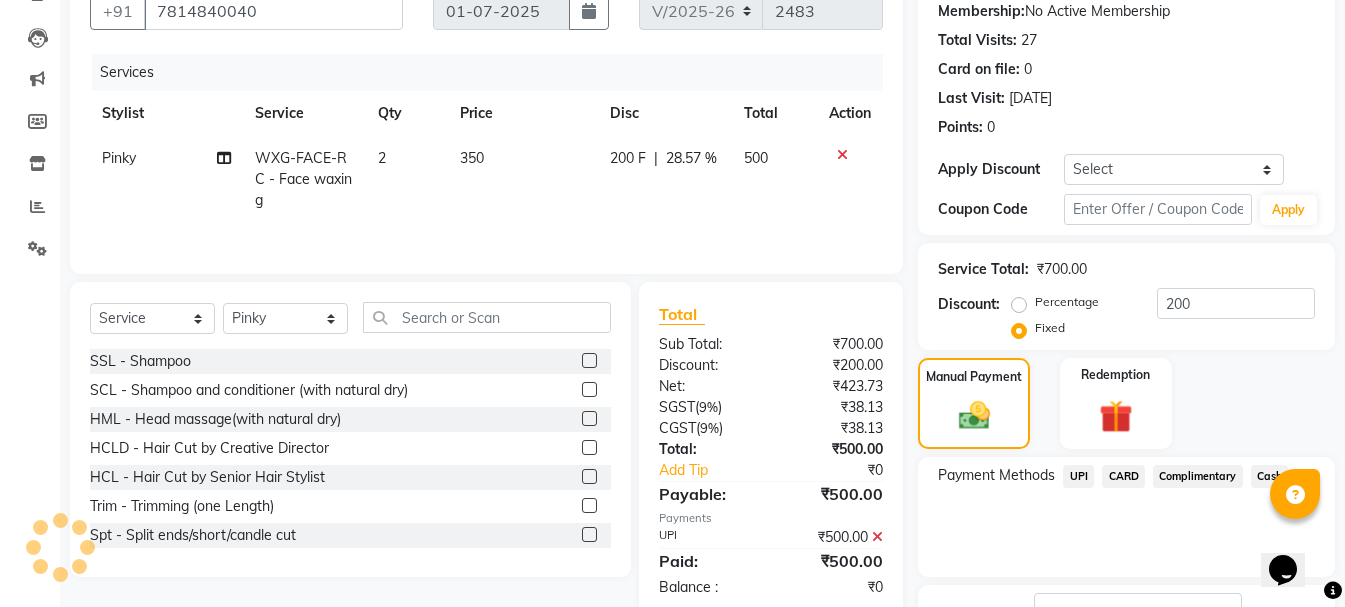 scroll, scrollTop: 348, scrollLeft: 0, axis: vertical 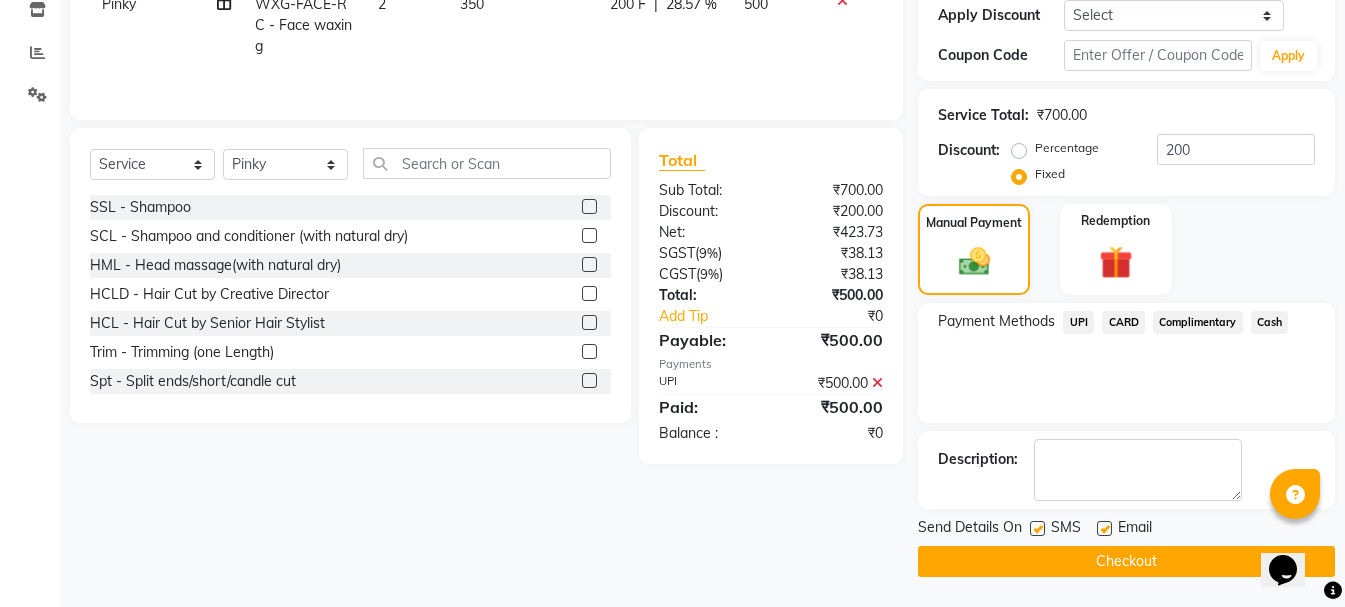 click on "Checkout" 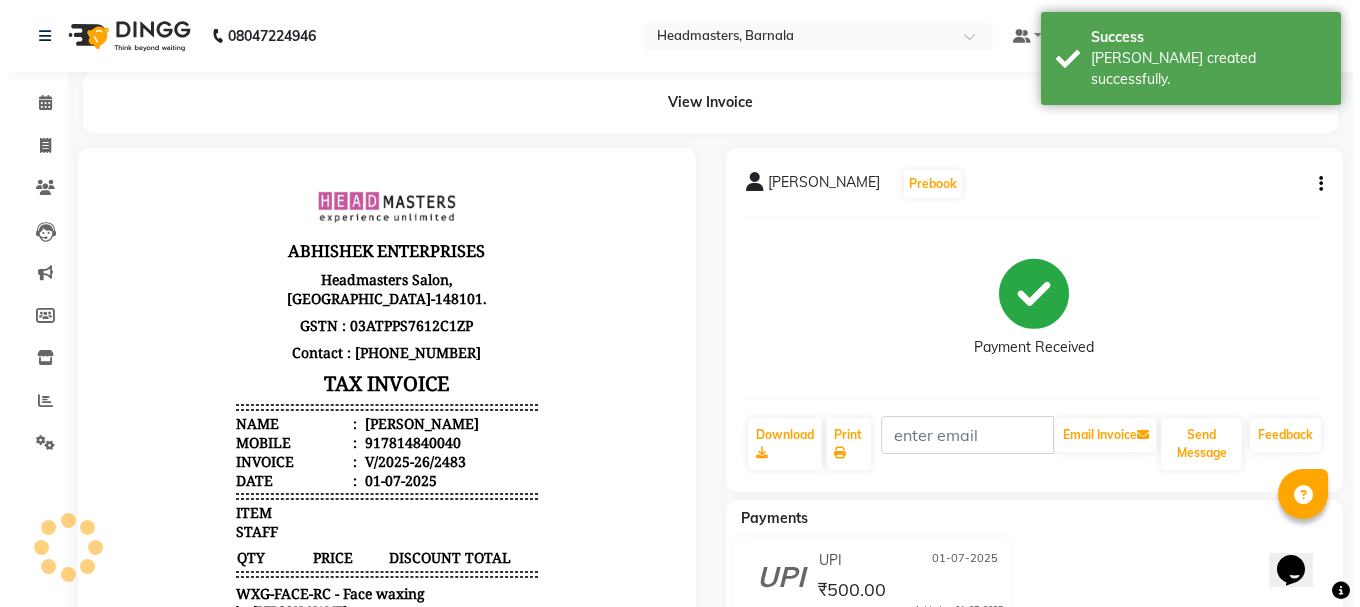 scroll, scrollTop: 0, scrollLeft: 0, axis: both 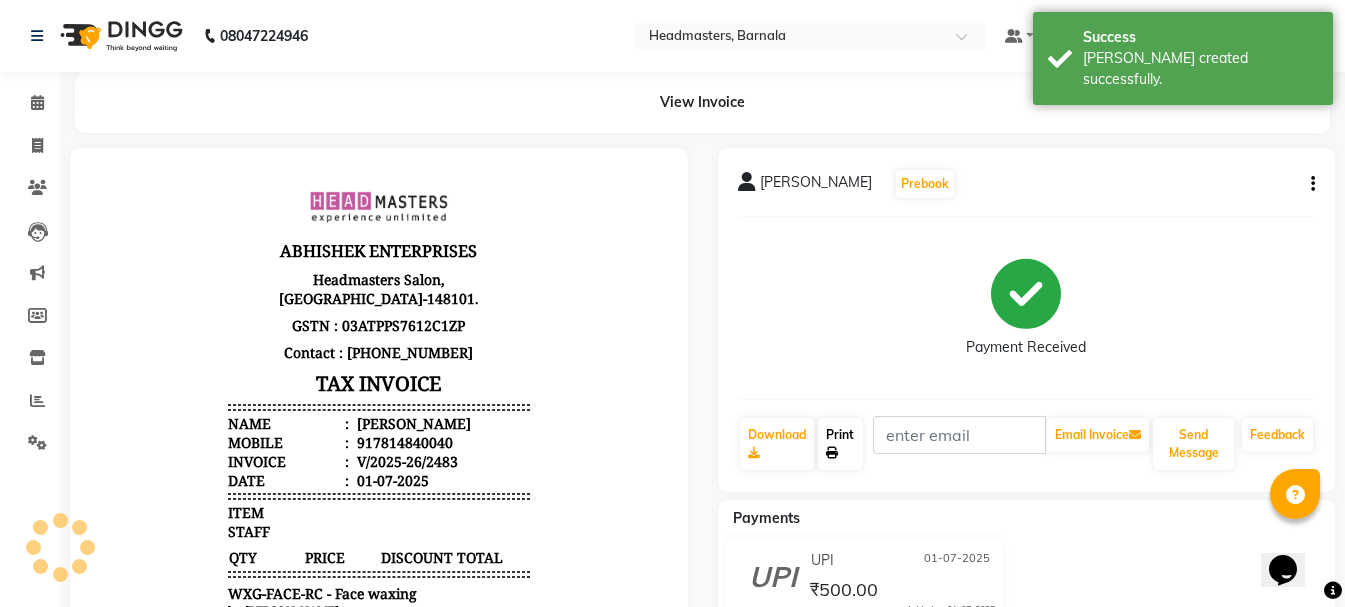 click on "Print" 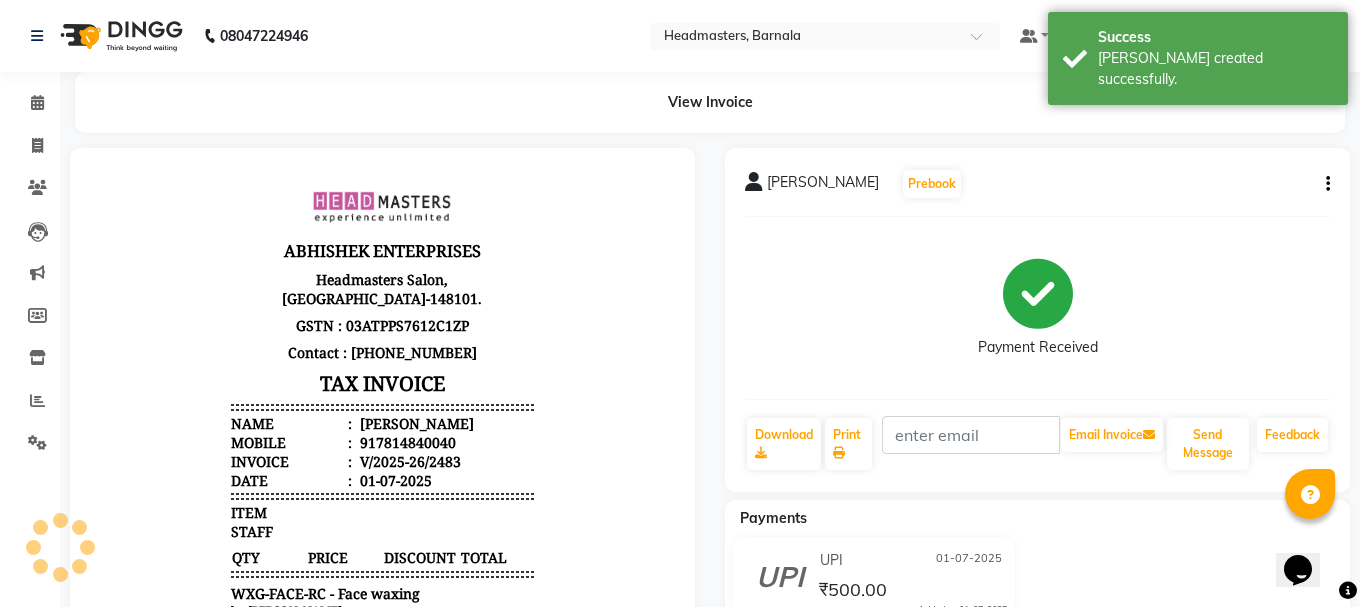 select on "service" 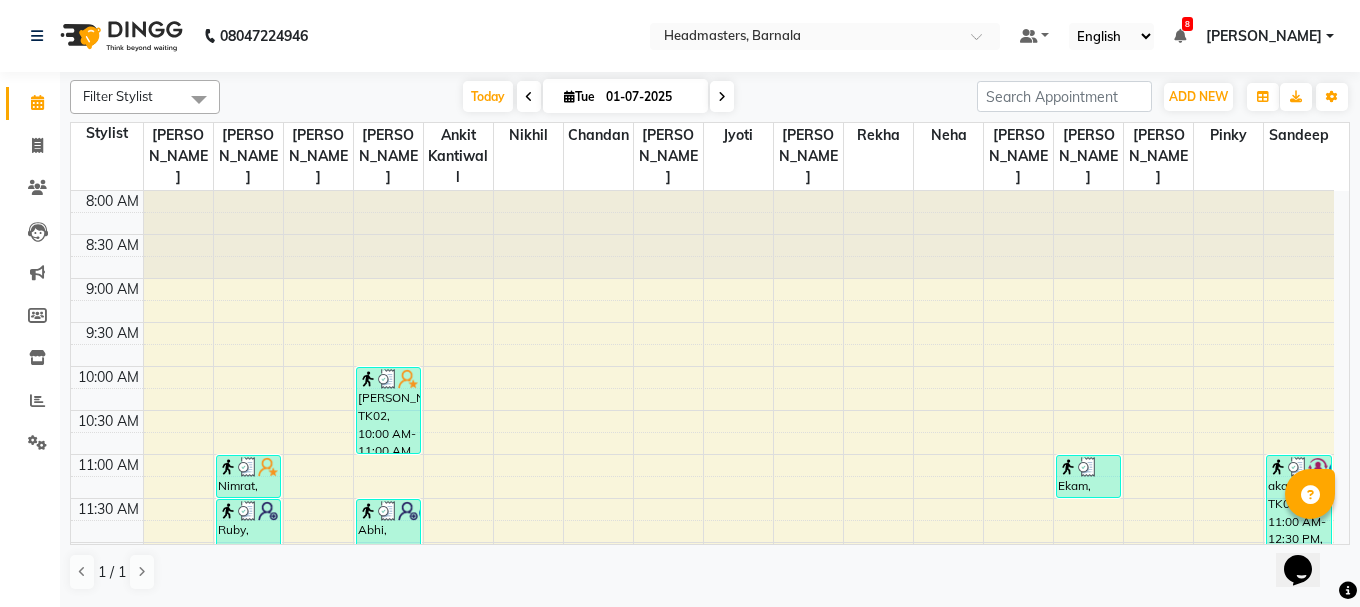 scroll, scrollTop: 790, scrollLeft: 0, axis: vertical 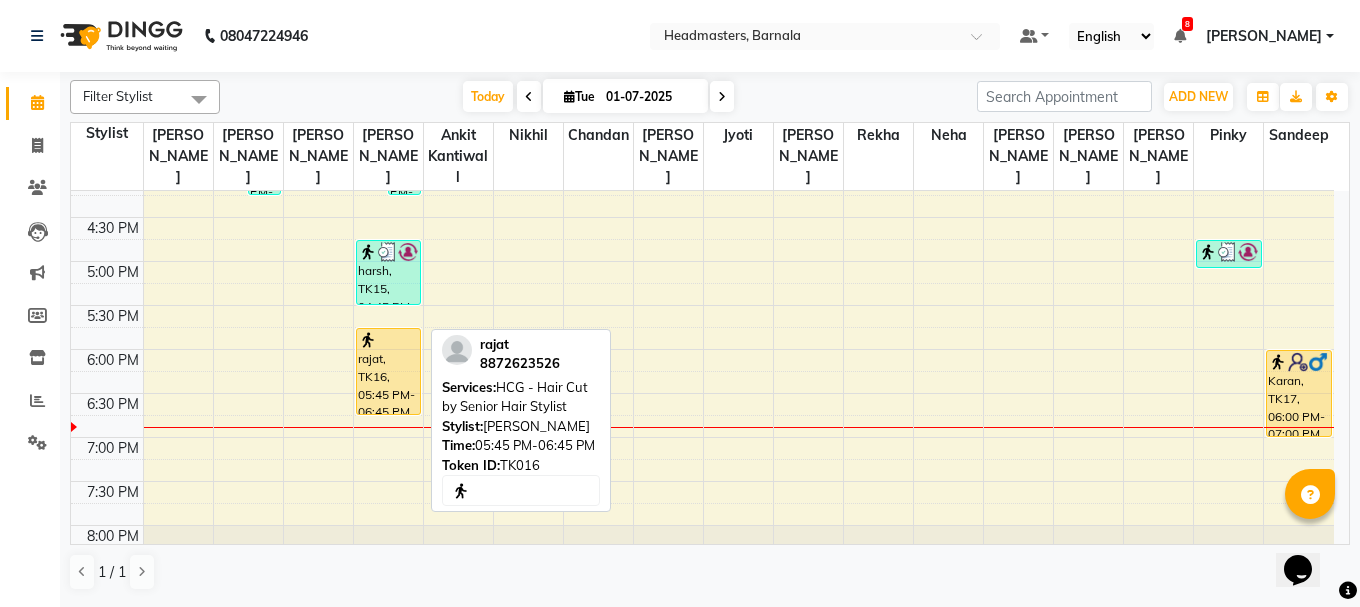click on "rajat, TK16, 05:45 PM-06:45 PM, HCG - Hair Cut by Senior Hair Stylist" at bounding box center (388, 371) 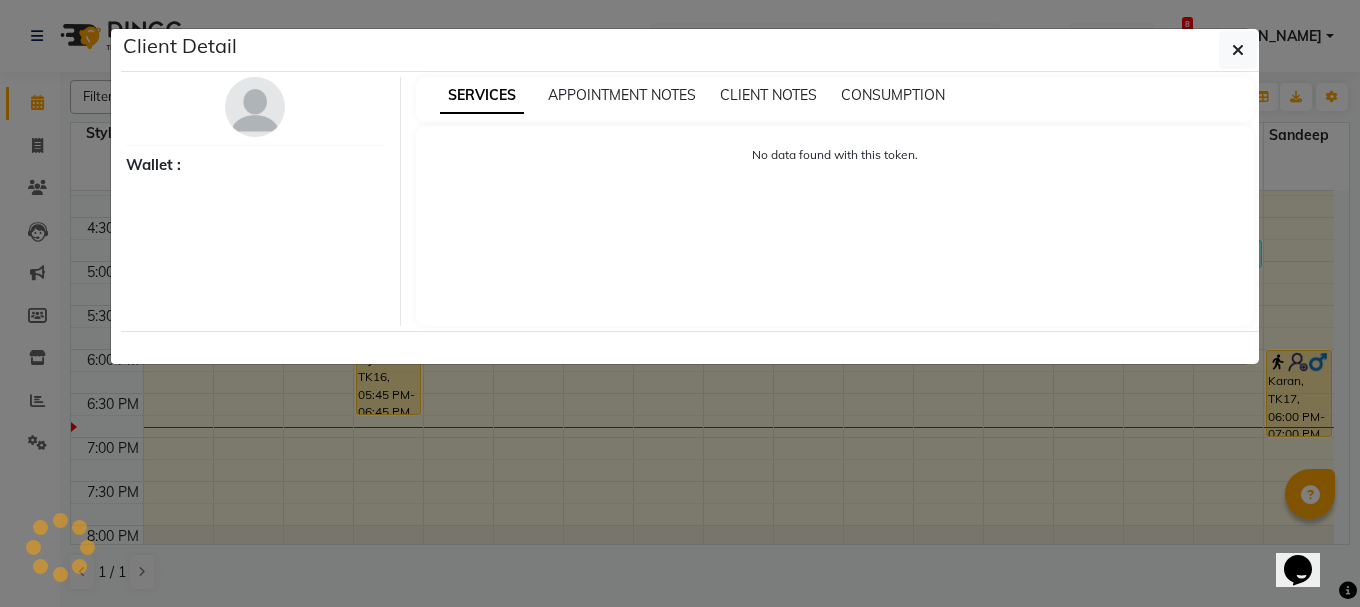 select on "1" 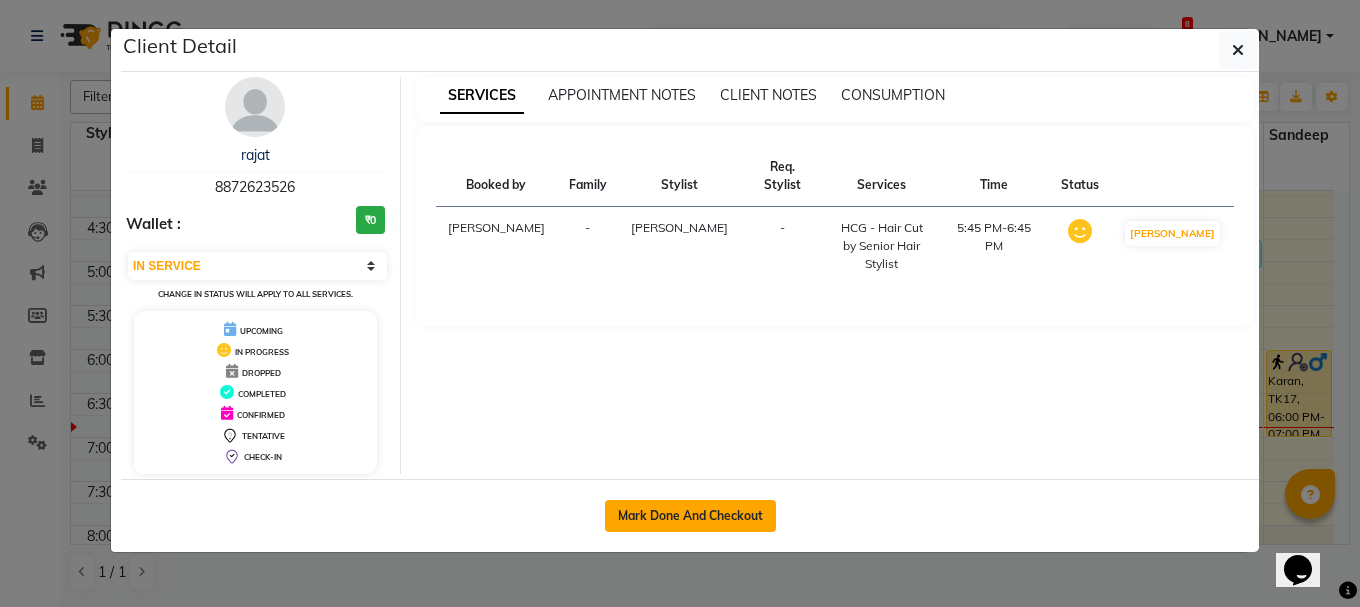 click on "Mark Done And Checkout" 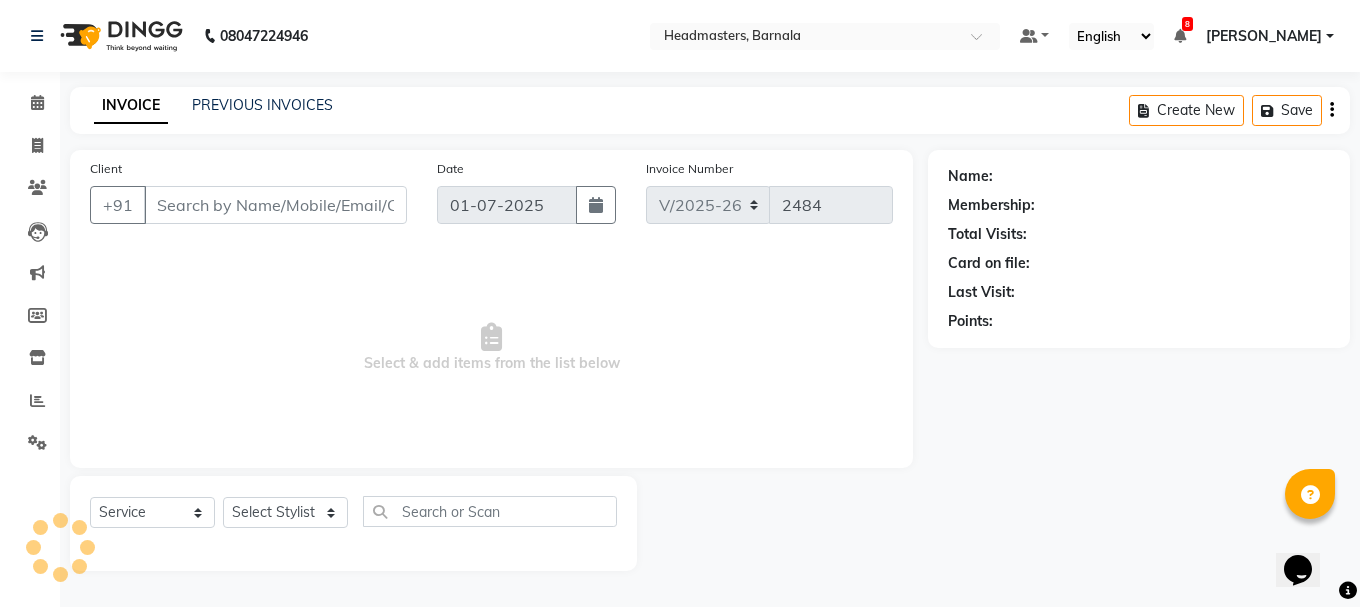 type on "8872623526" 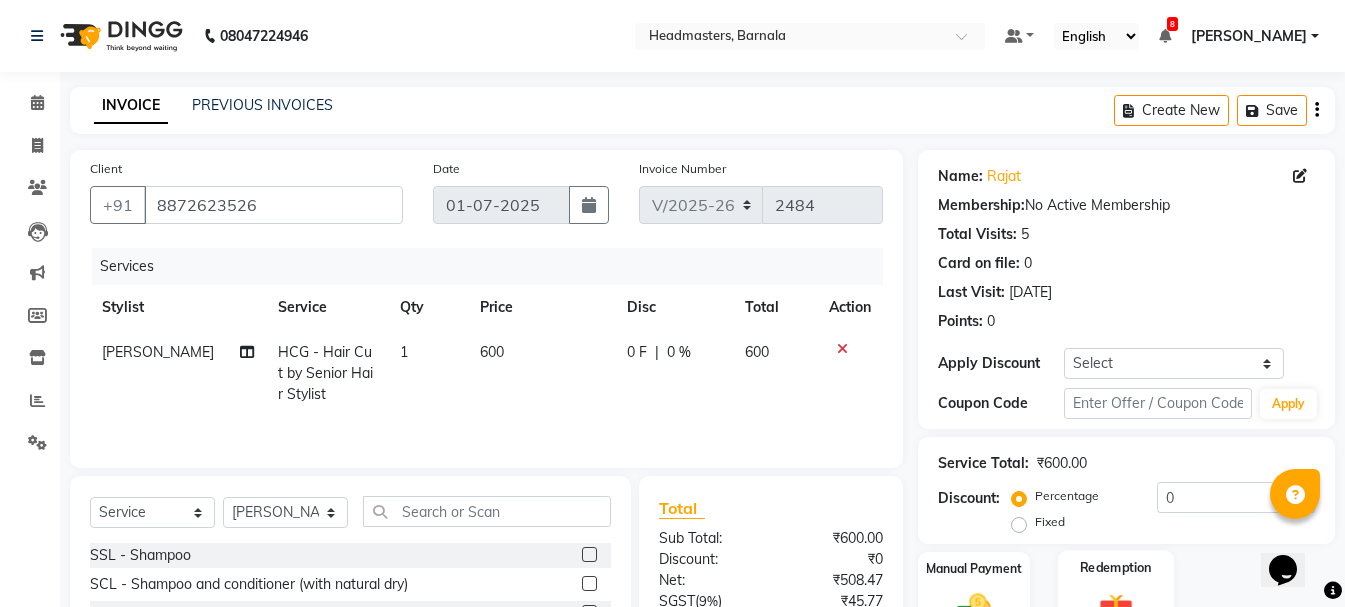 scroll, scrollTop: 194, scrollLeft: 0, axis: vertical 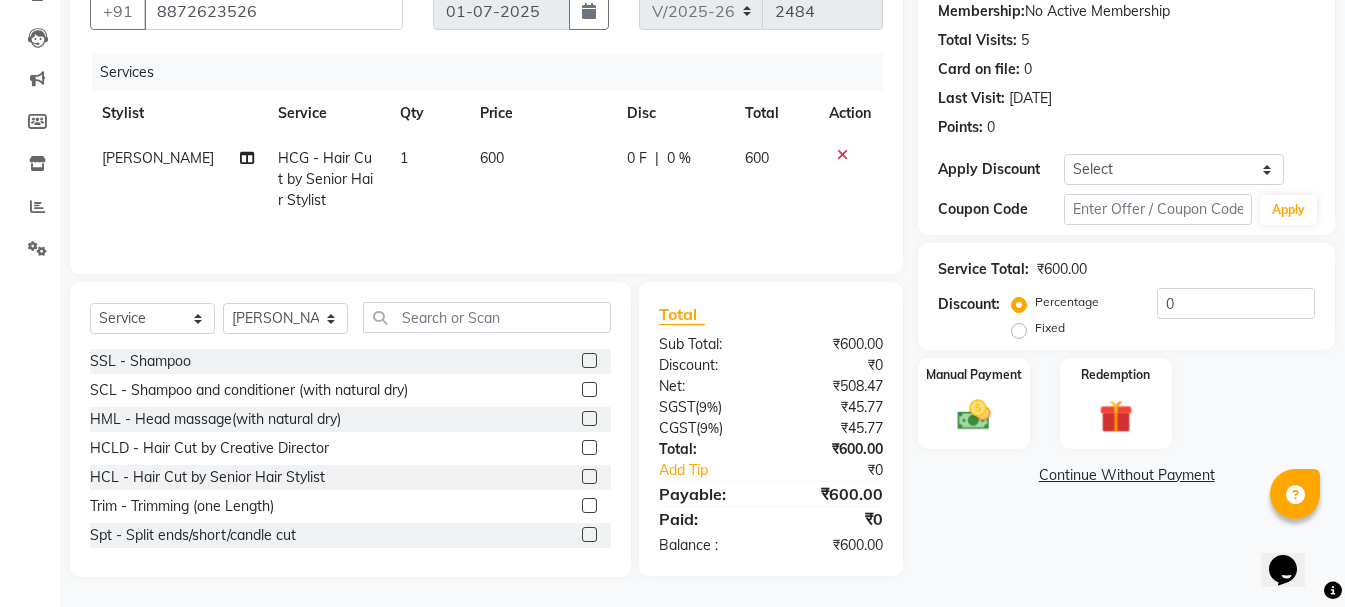click on "Fixed" 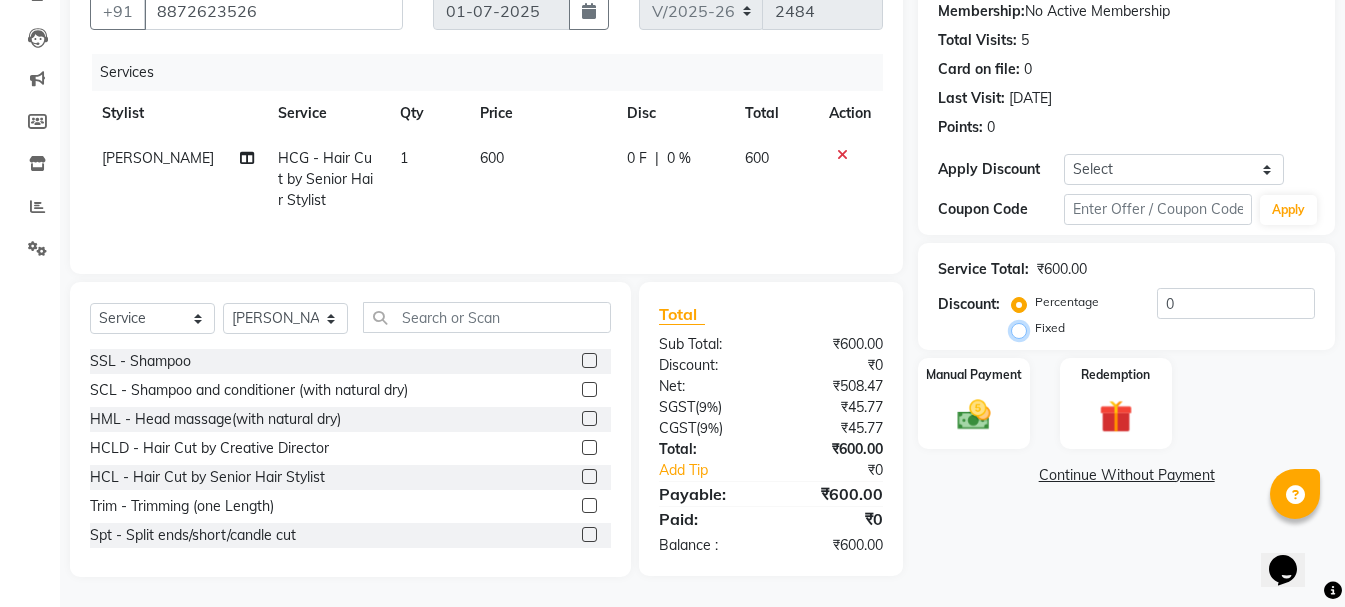 click on "Fixed" at bounding box center [1023, 328] 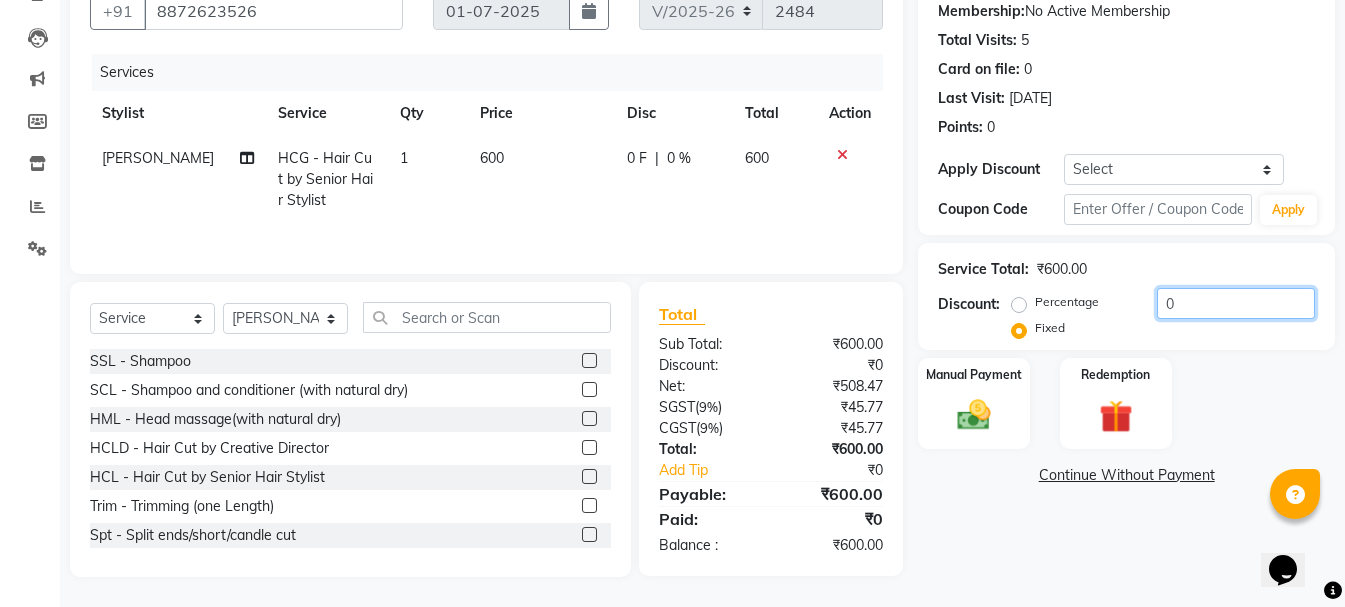click on "0" 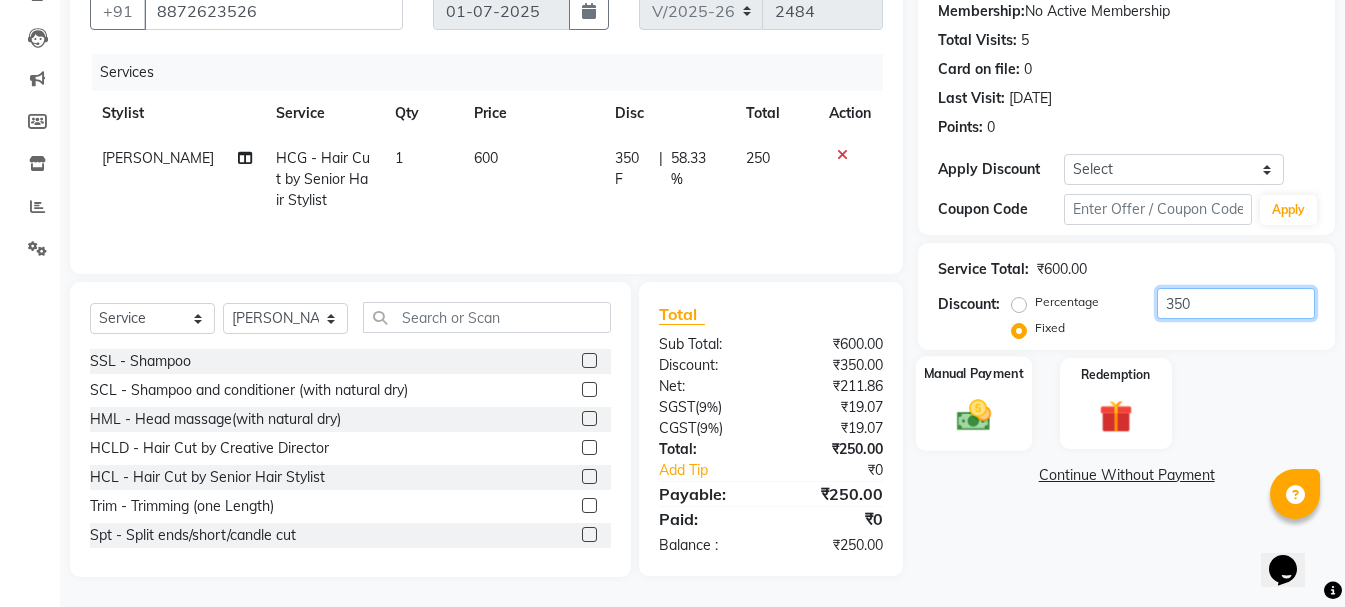 type on "350" 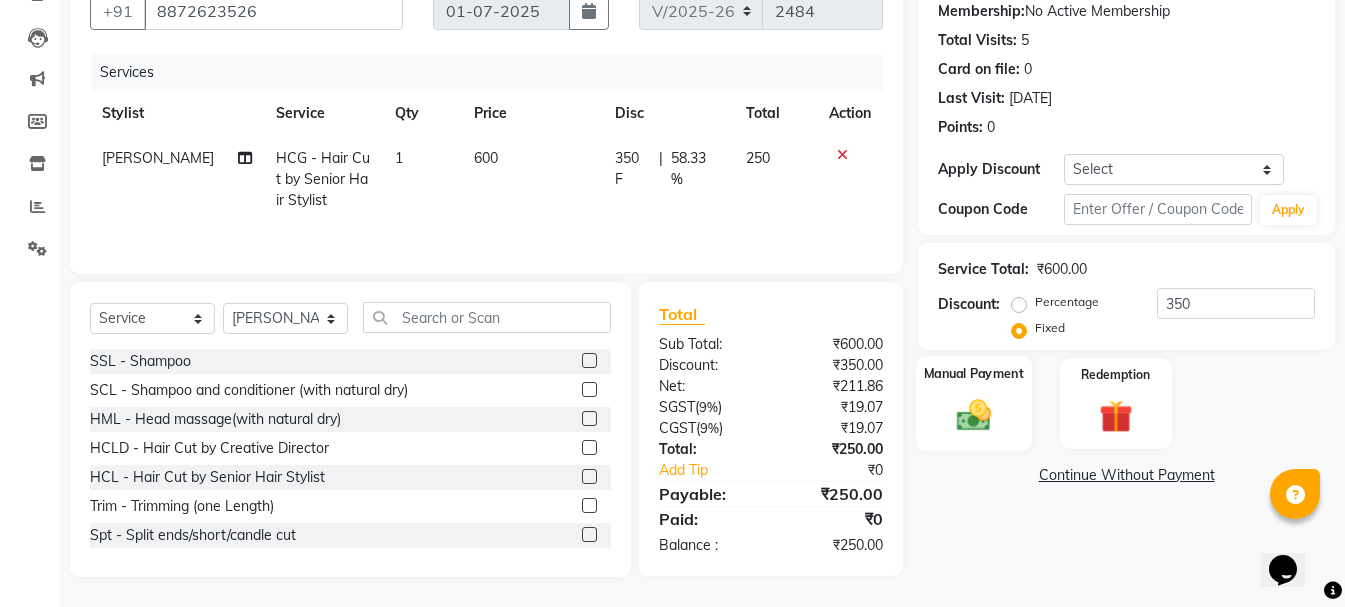 click 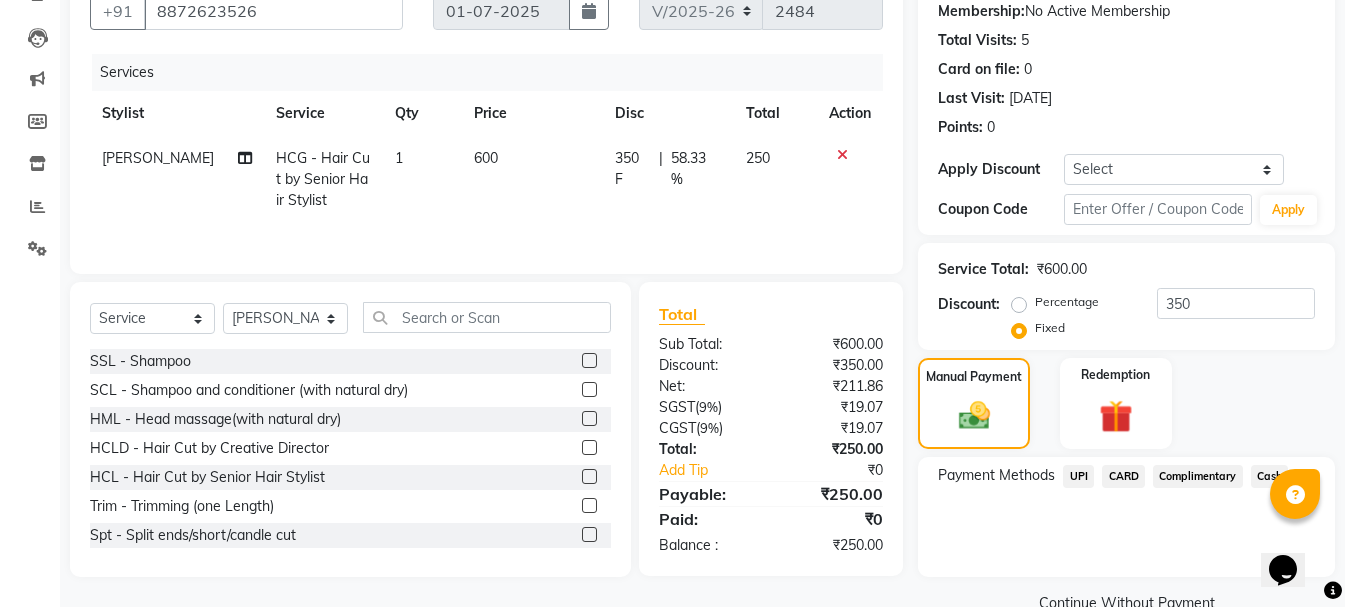 click on "UPI" 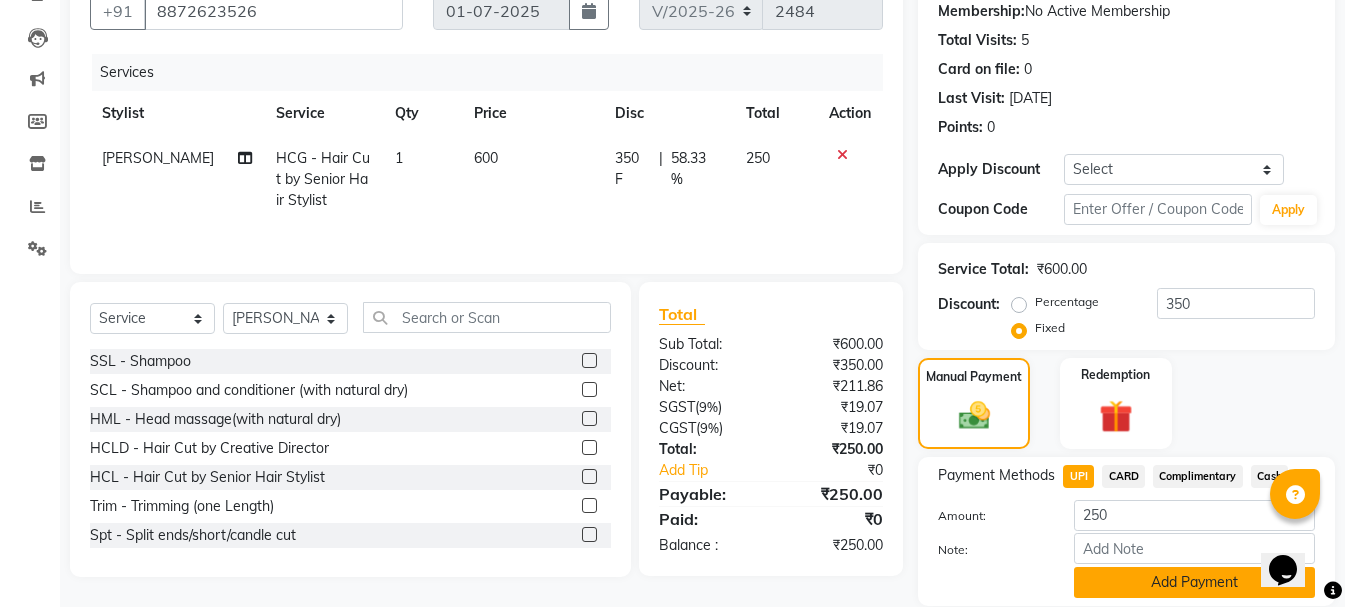 click on "Add Payment" 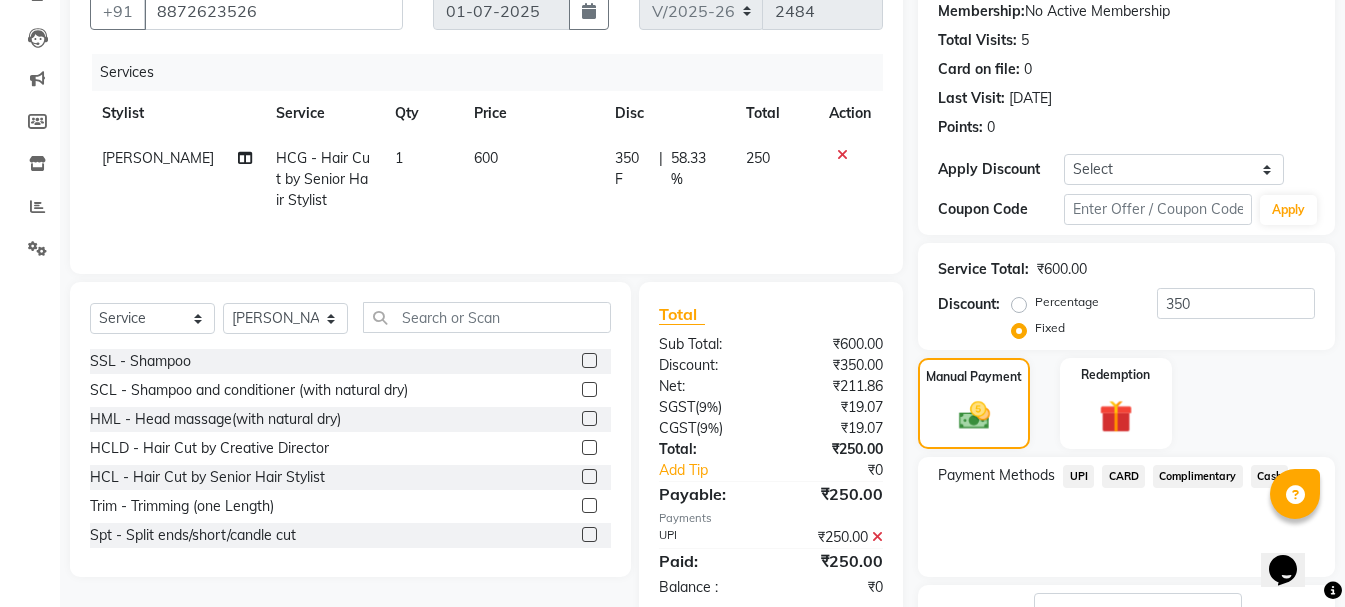 scroll, scrollTop: 348, scrollLeft: 0, axis: vertical 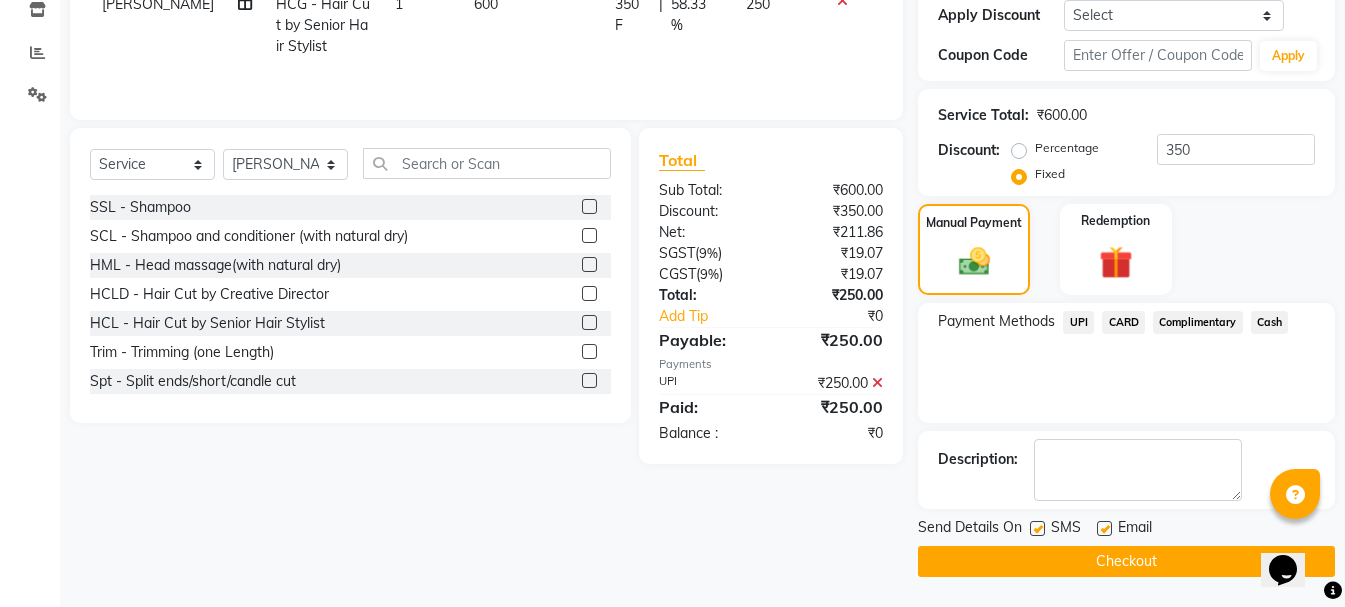 click on "Checkout" 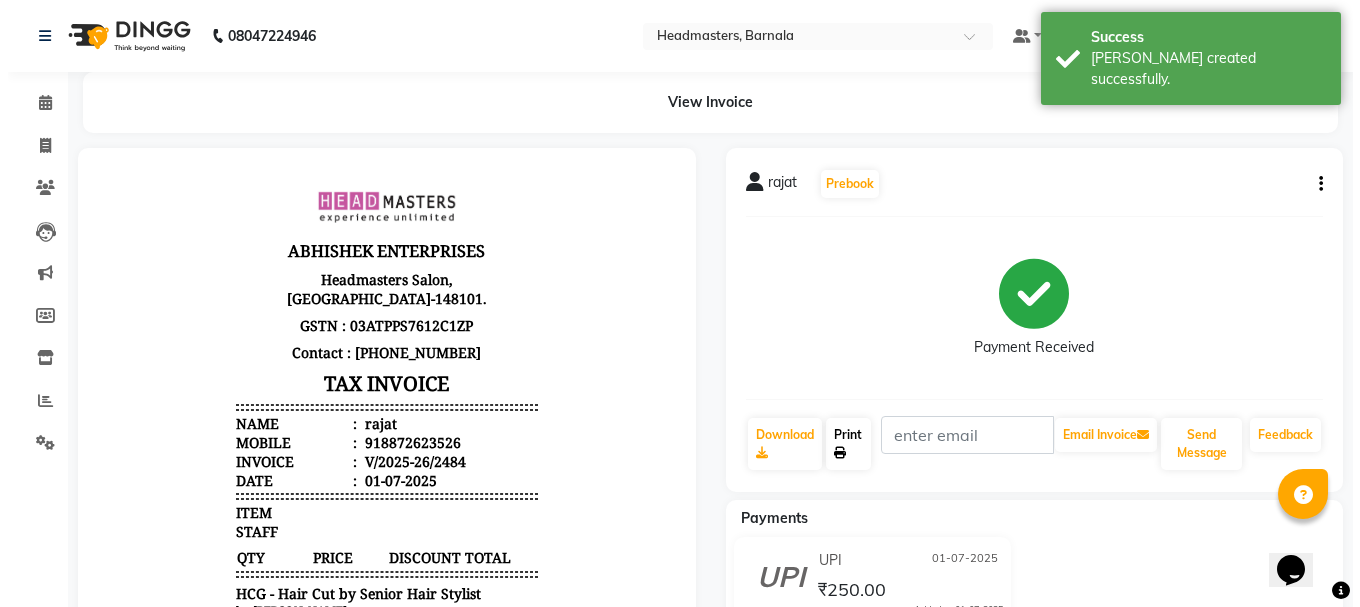 scroll, scrollTop: 0, scrollLeft: 0, axis: both 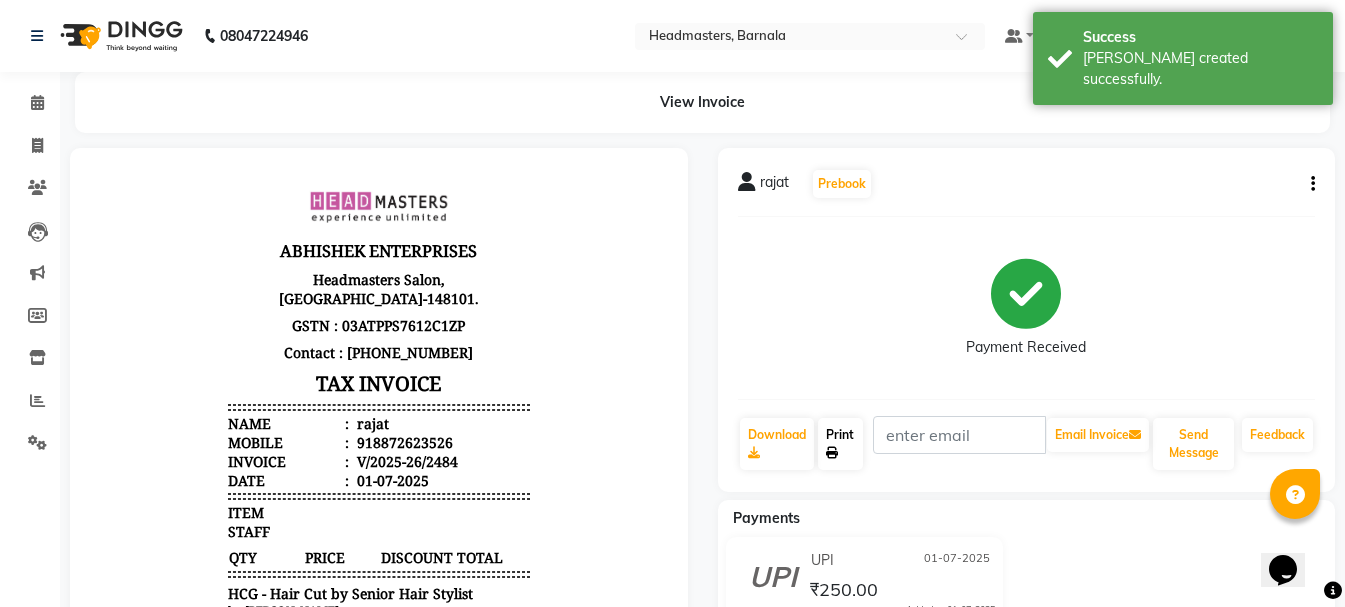 click 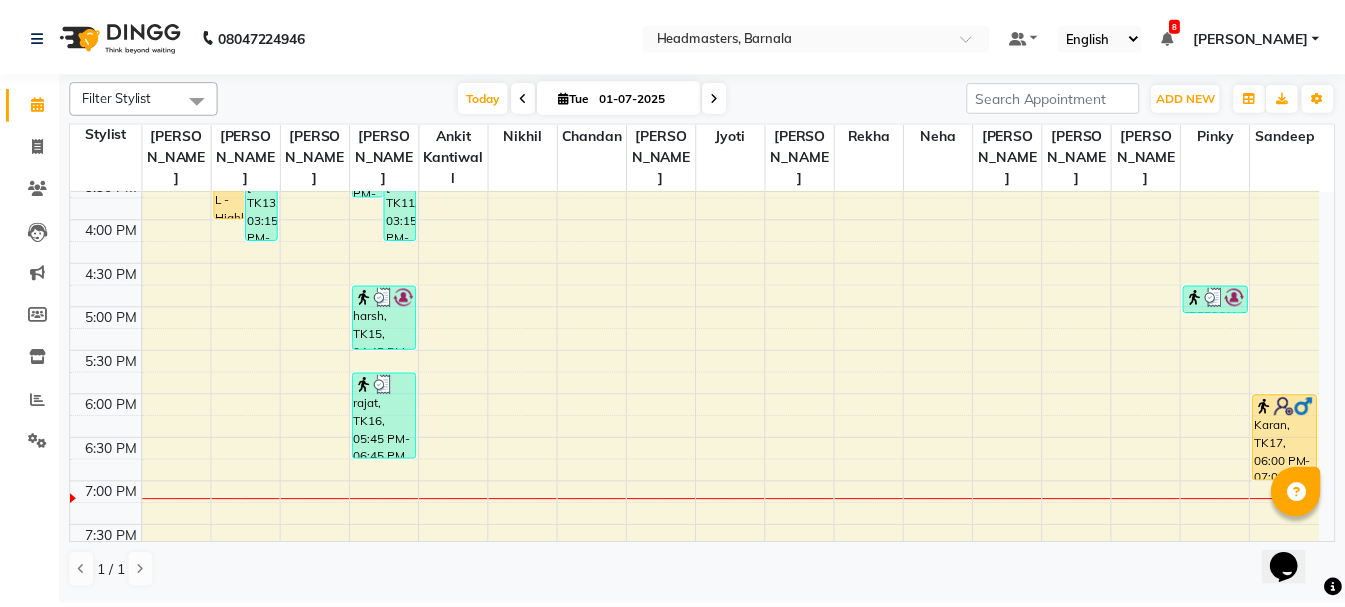 scroll, scrollTop: 721, scrollLeft: 0, axis: vertical 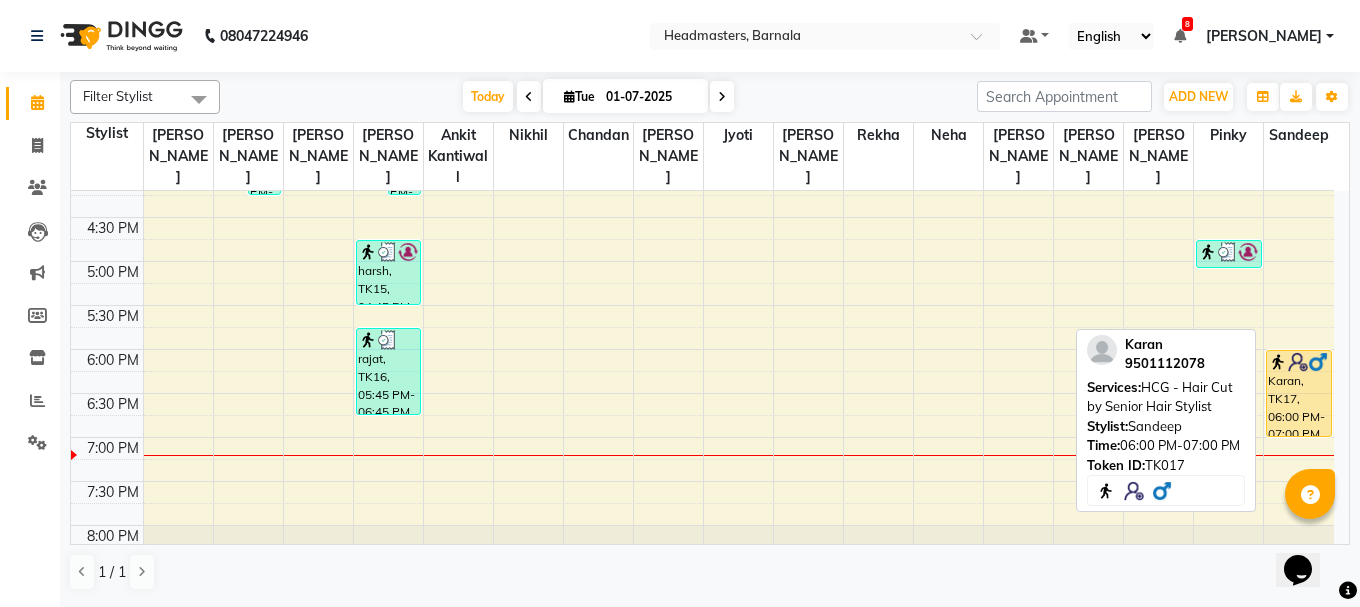 click on "Karan, TK17, 06:00 PM-07:00 PM, HCG - Hair Cut by Senior Hair Stylist" at bounding box center (1299, 393) 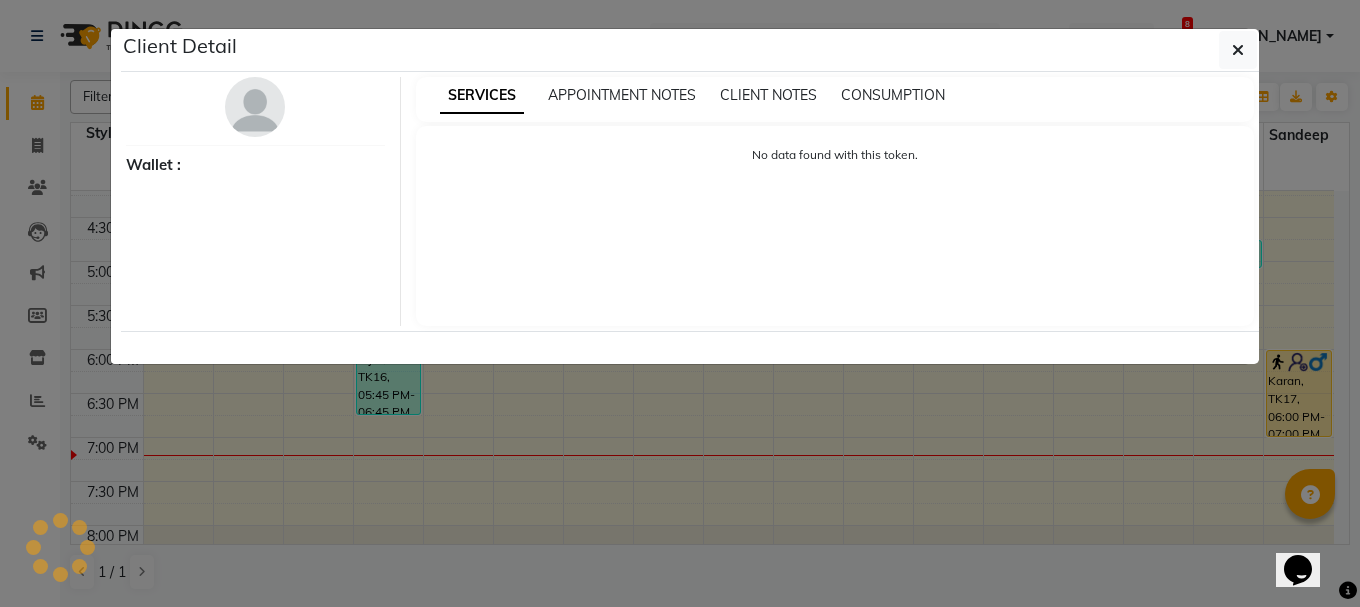 select on "1" 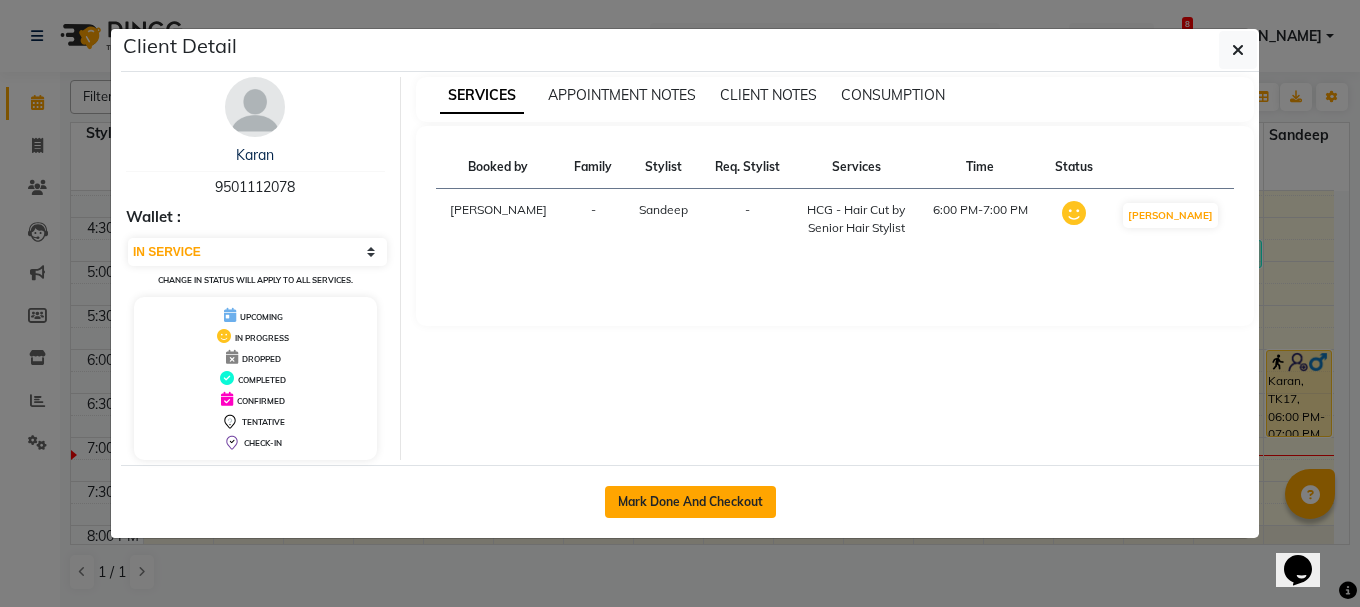 click on "Mark Done And Checkout" 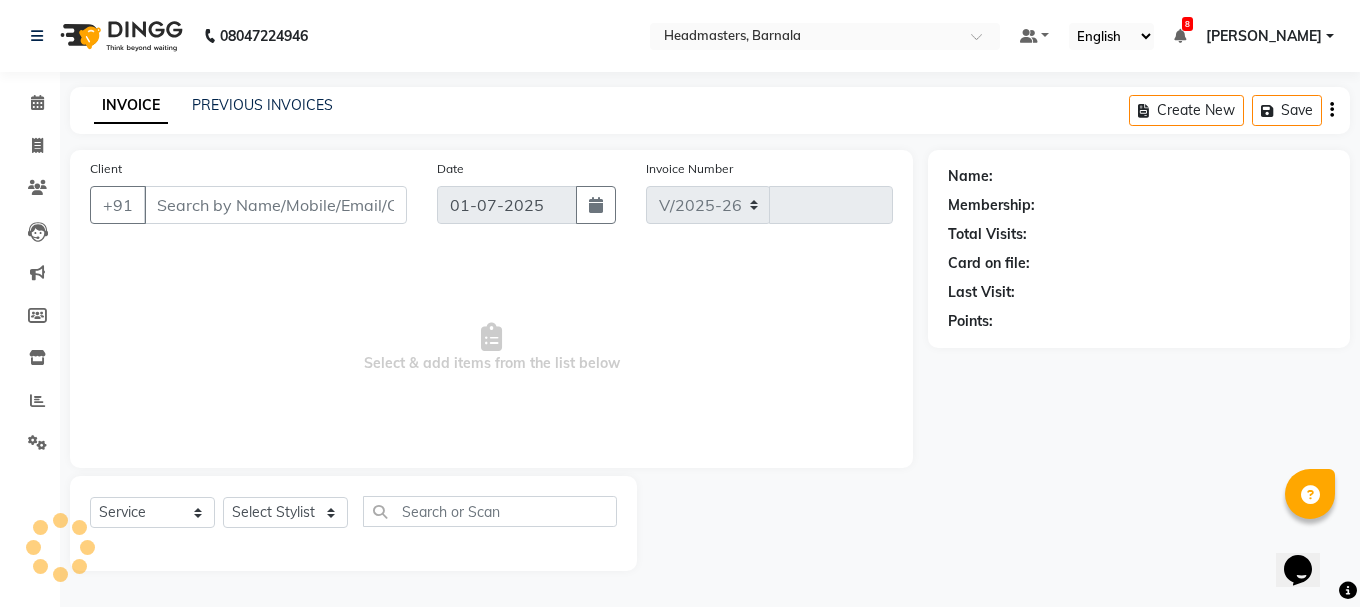 select on "7526" 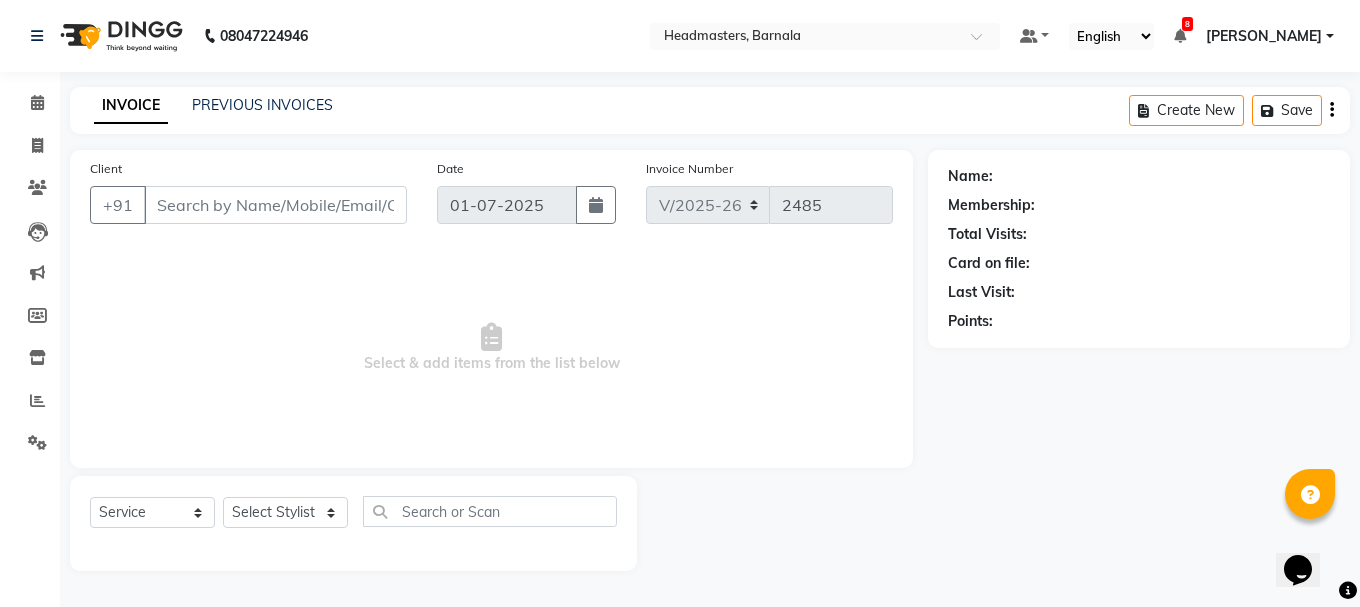 type on "9501112078" 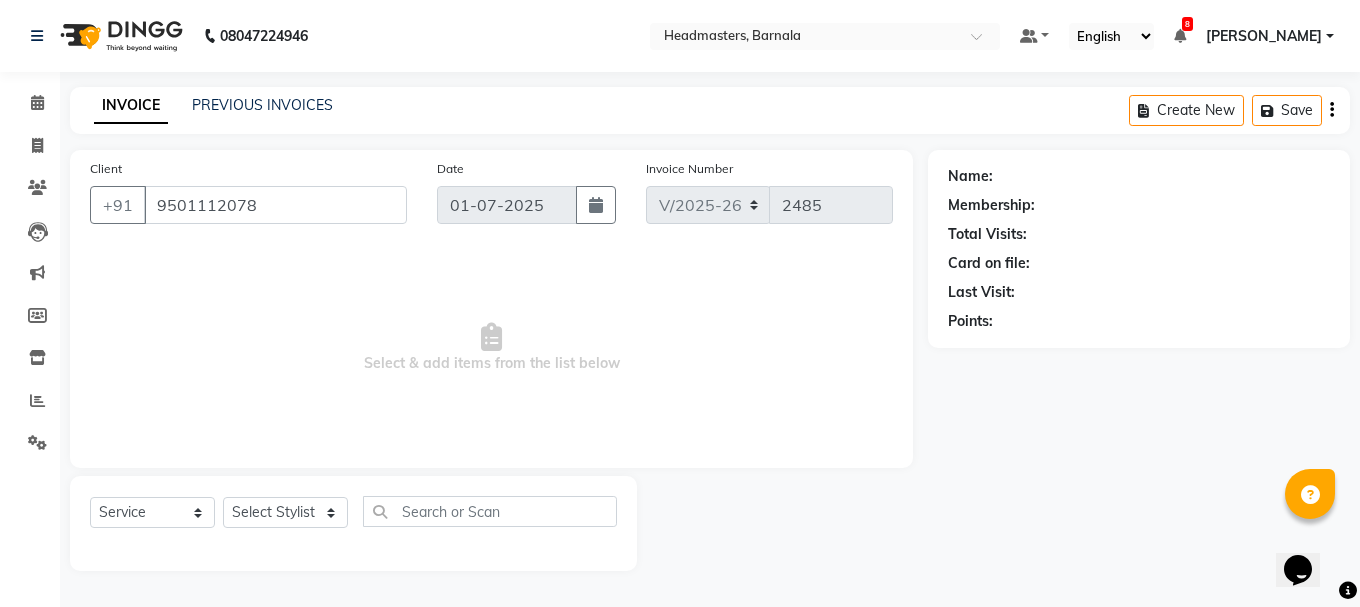 select on "71857" 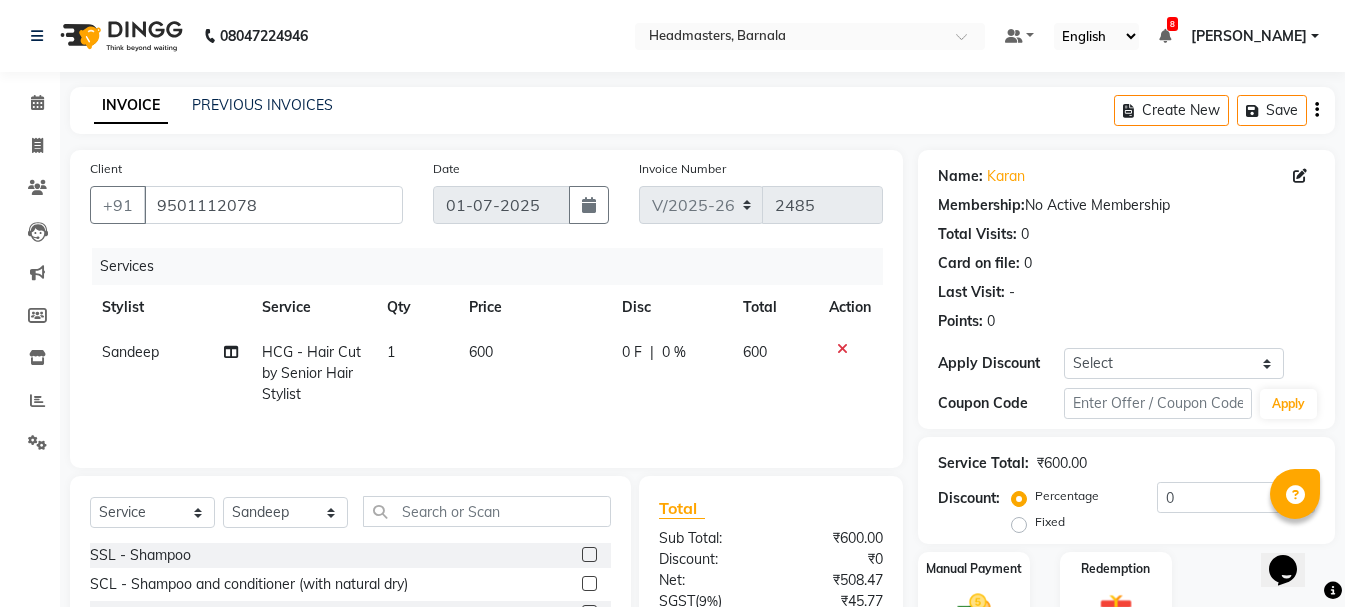 scroll, scrollTop: 194, scrollLeft: 0, axis: vertical 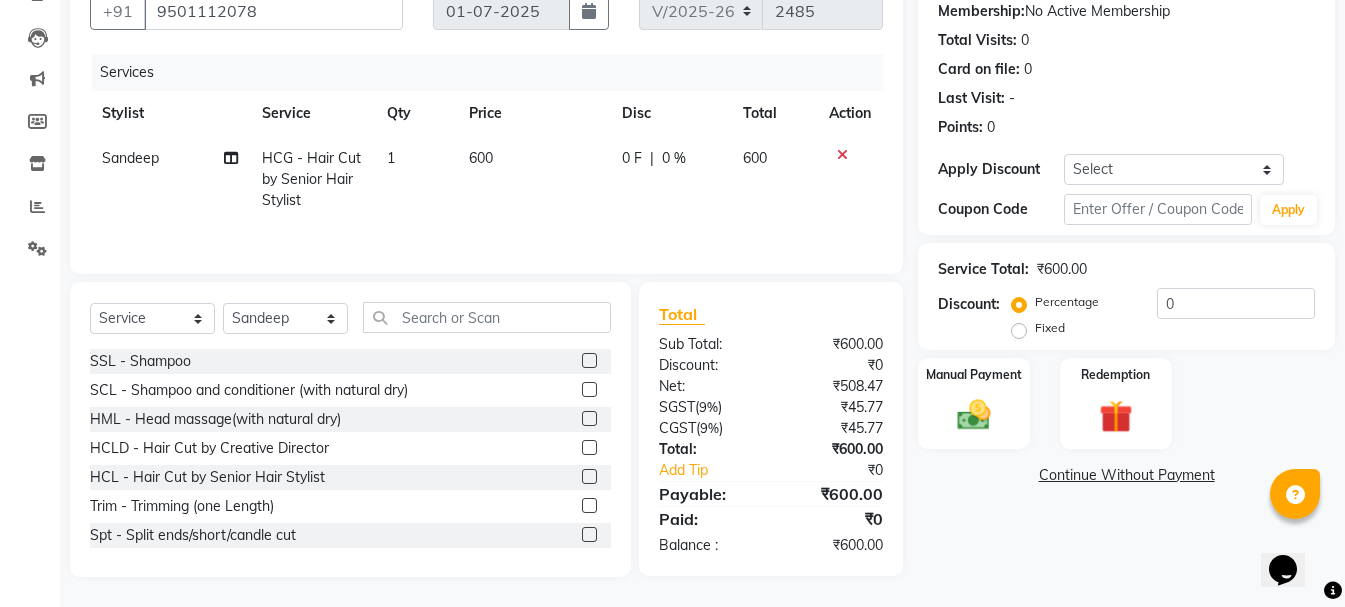 click on "Fixed" 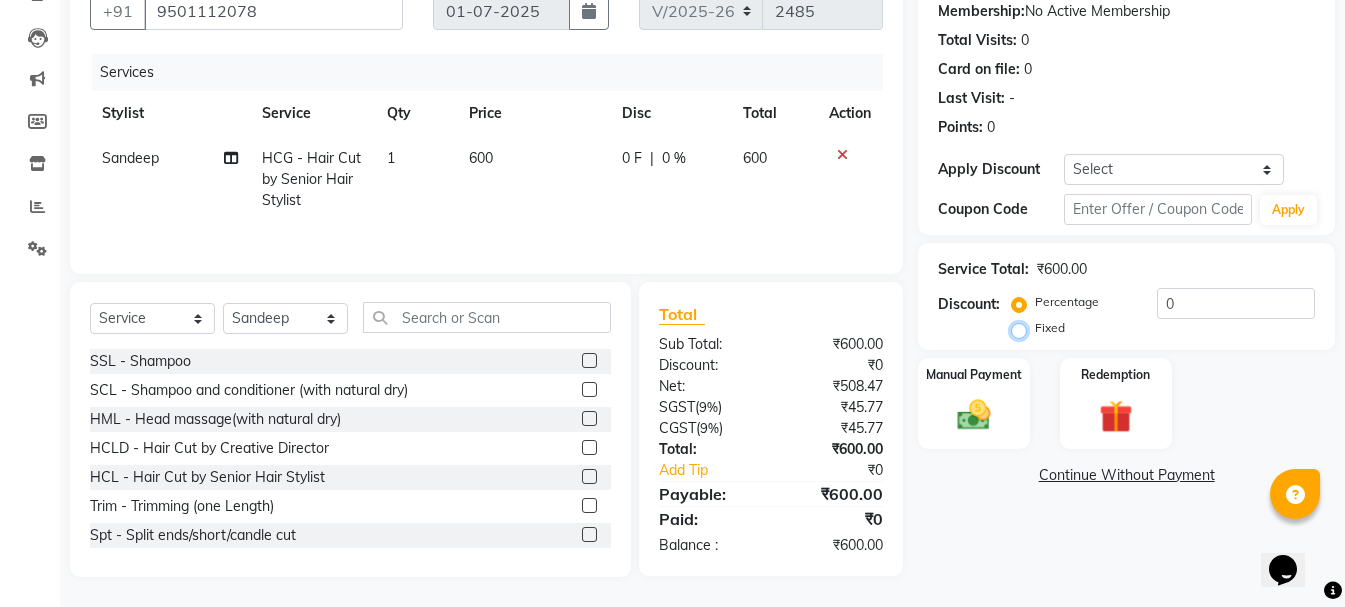 click on "Fixed" at bounding box center [1023, 328] 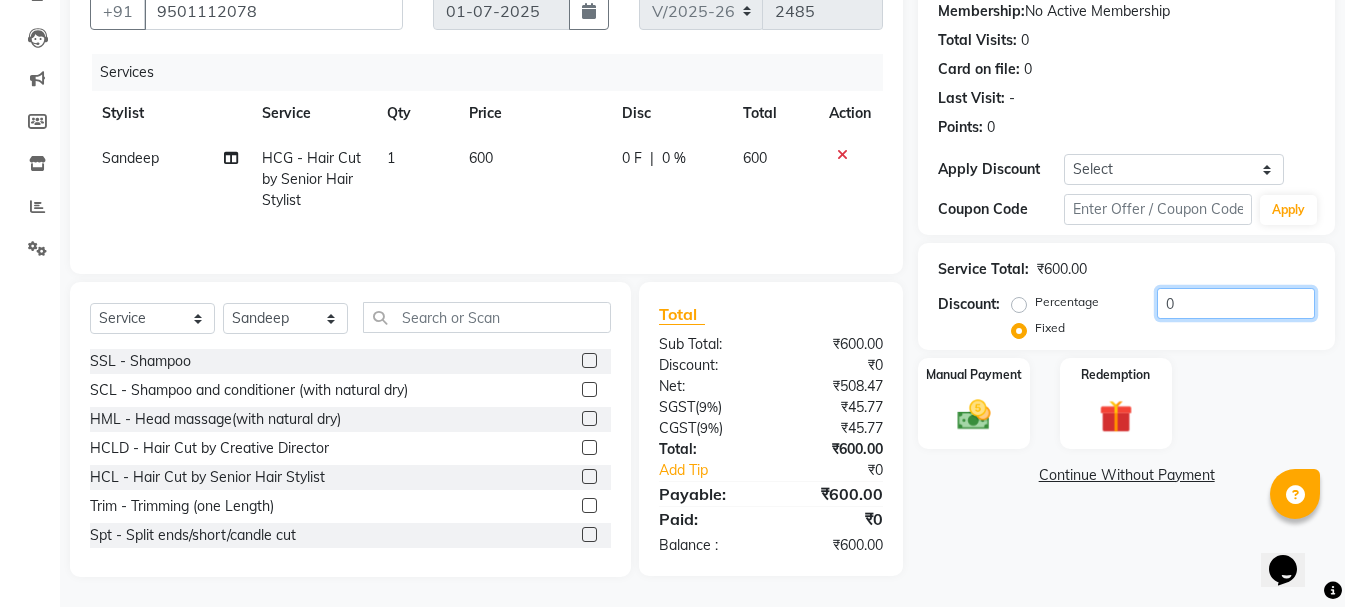 click on "0" 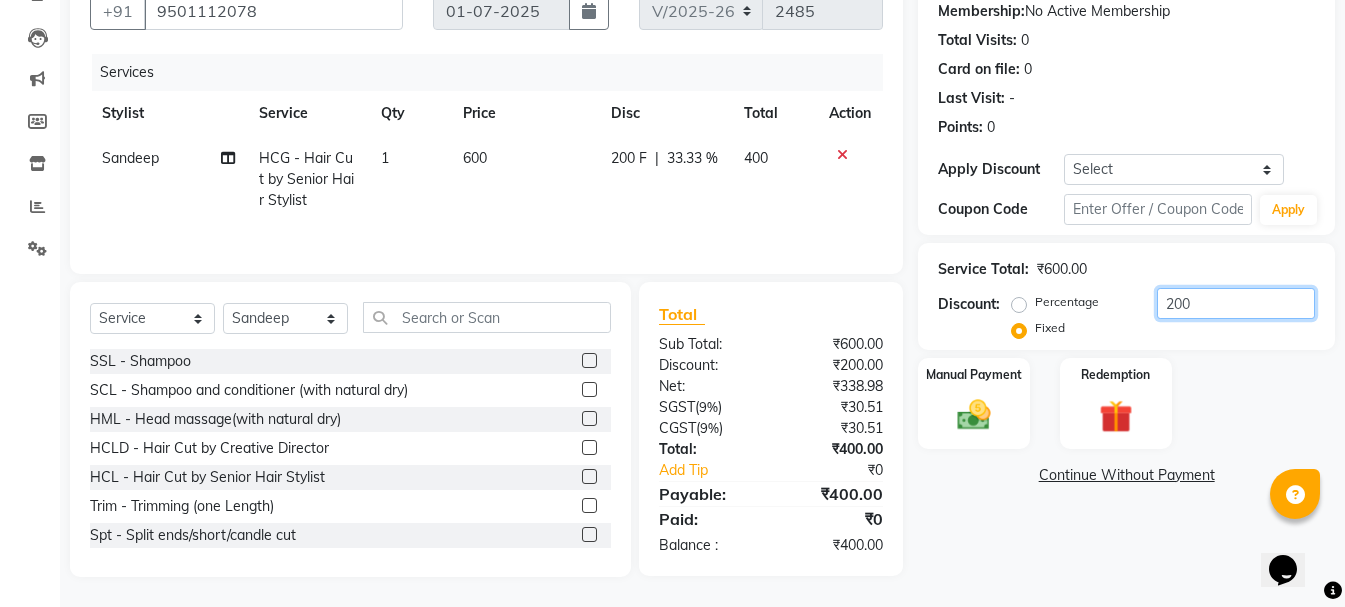 type on "200" 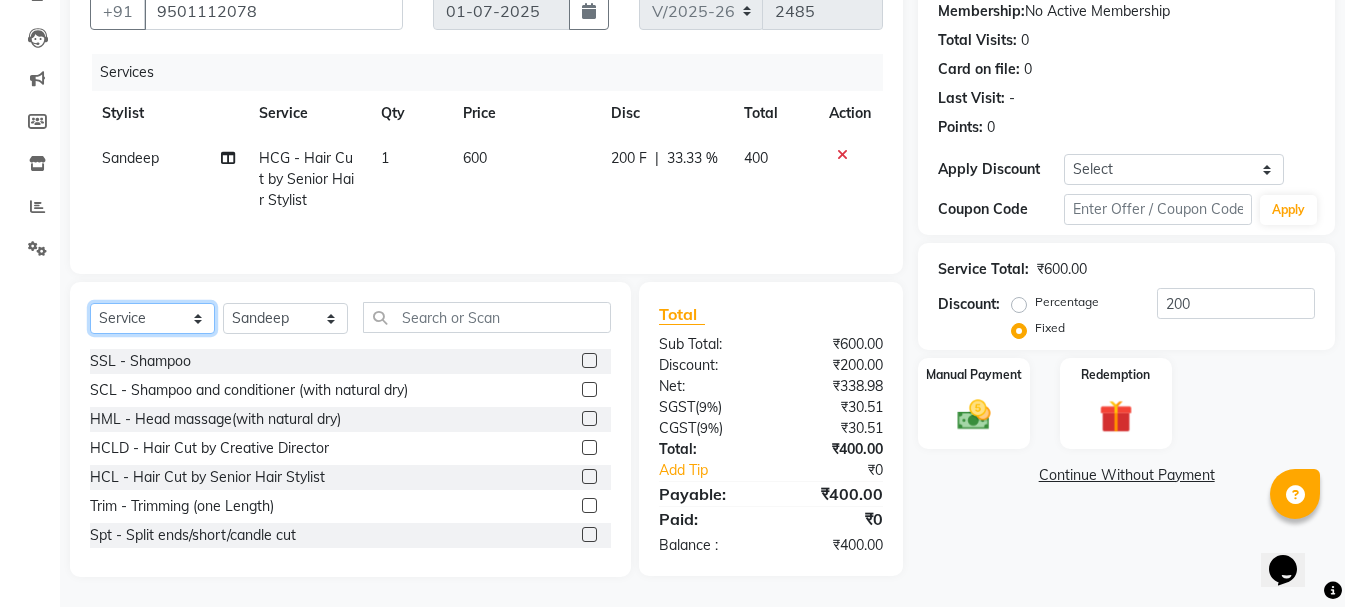 click on "Select  Service  Product  Membership  Package Voucher Prepaid Gift Card" 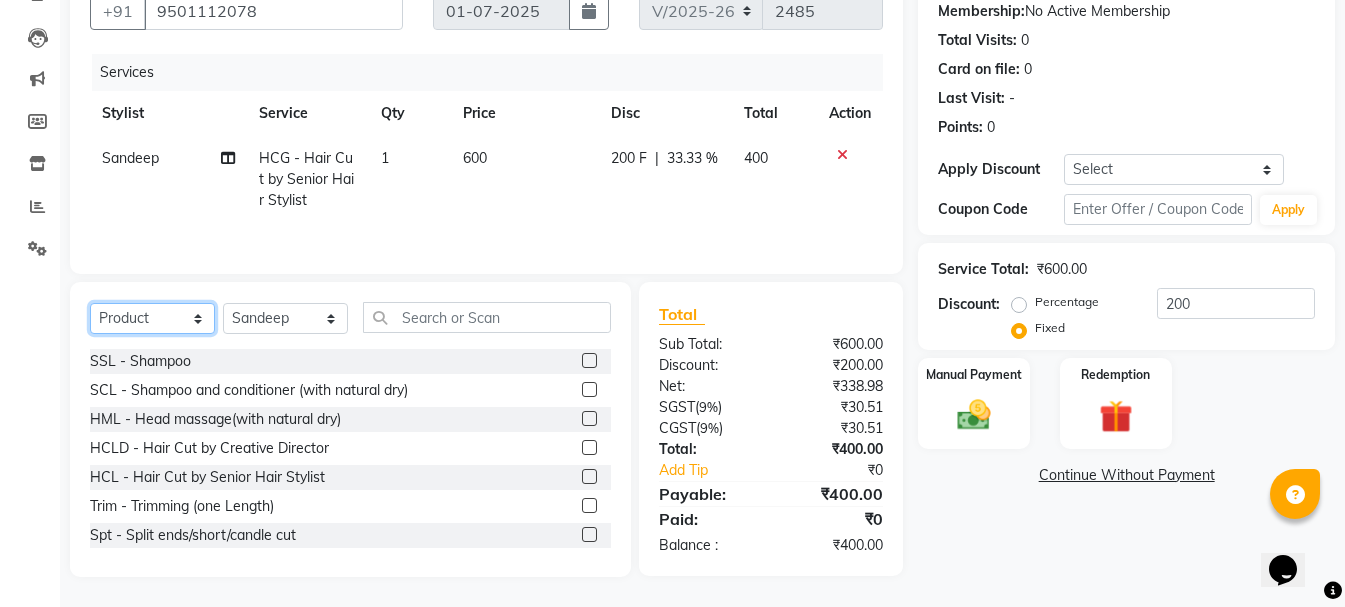 click on "Select  Service  Product  Membership  Package Voucher Prepaid Gift Card" 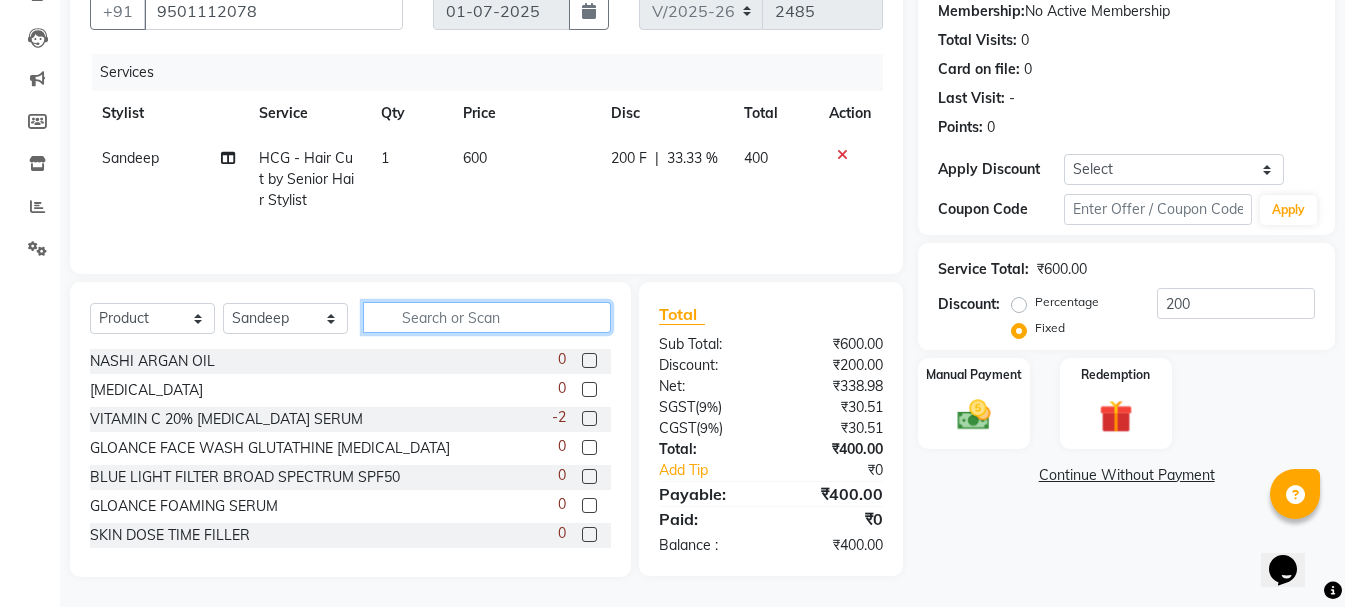 click 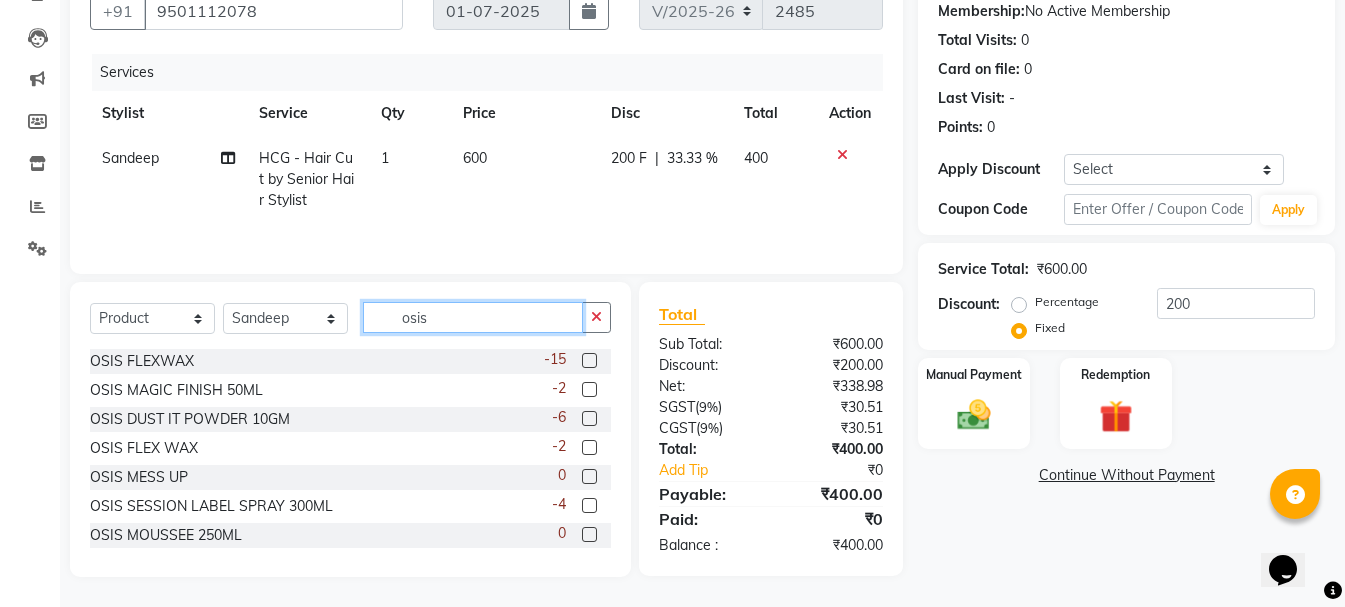 type on "osis" 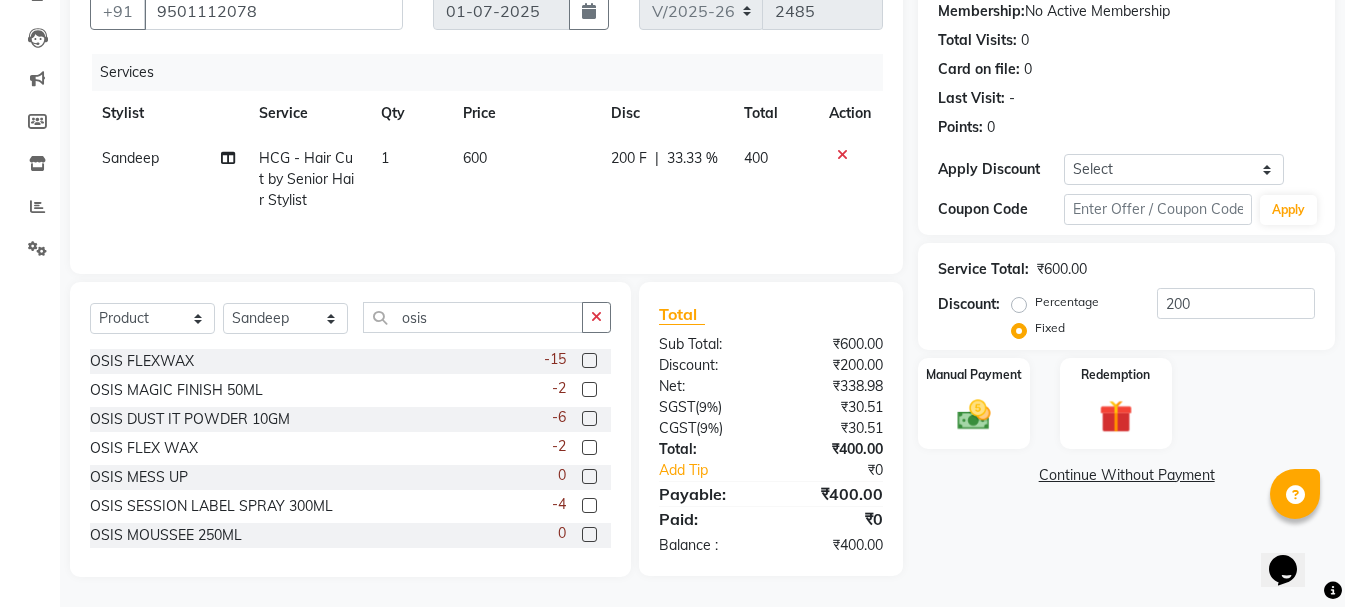 click 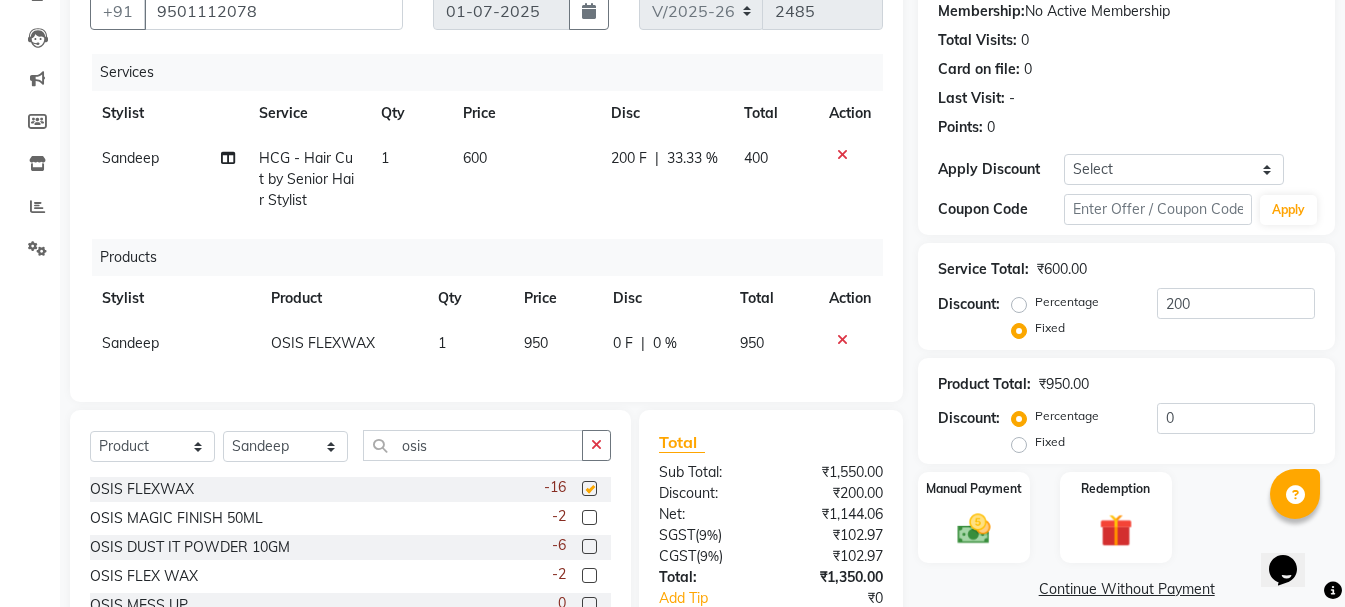 checkbox on "false" 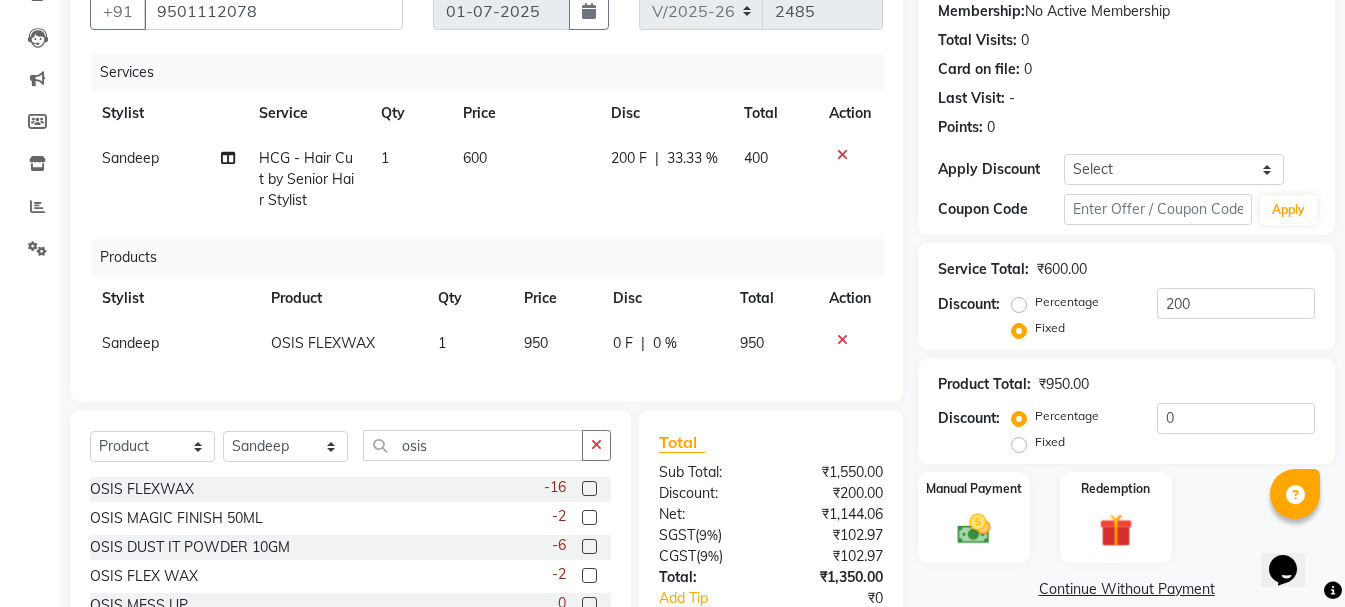 click on "Calendar  Invoice  Clients  Leads   Marketing  Members  Inventory  Reports  Settings Completed InProgress Upcoming Dropped Tentative Check-In Confirm Bookings Segments Page Builder" 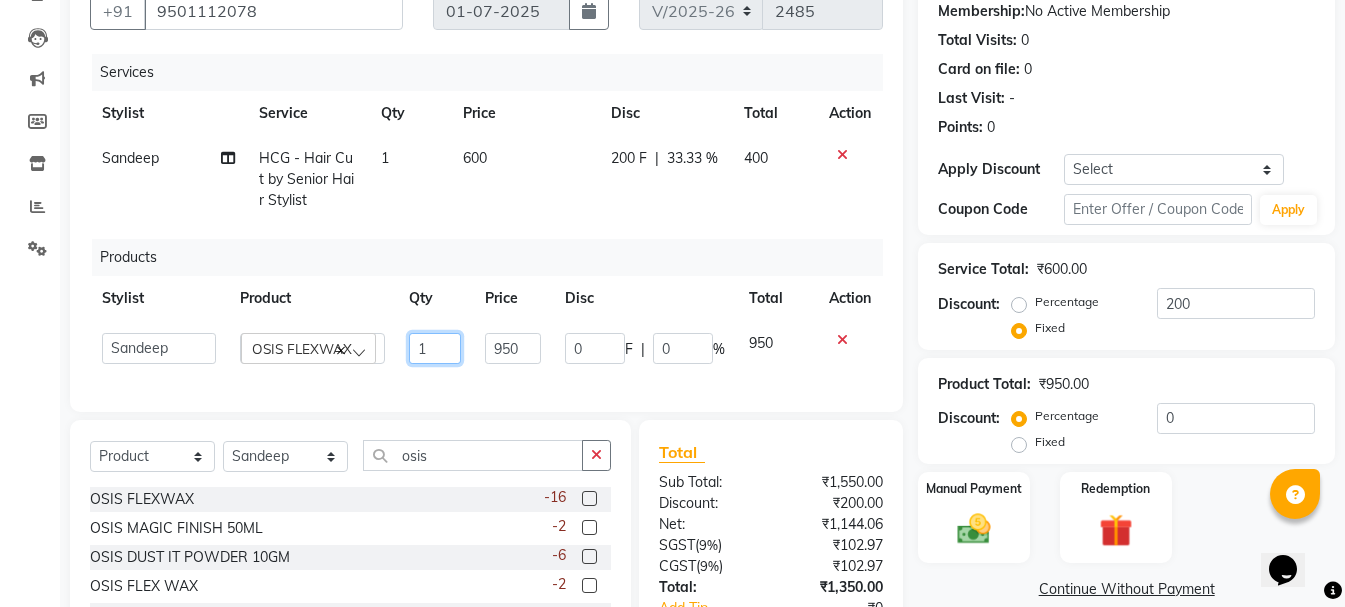 click on "1" 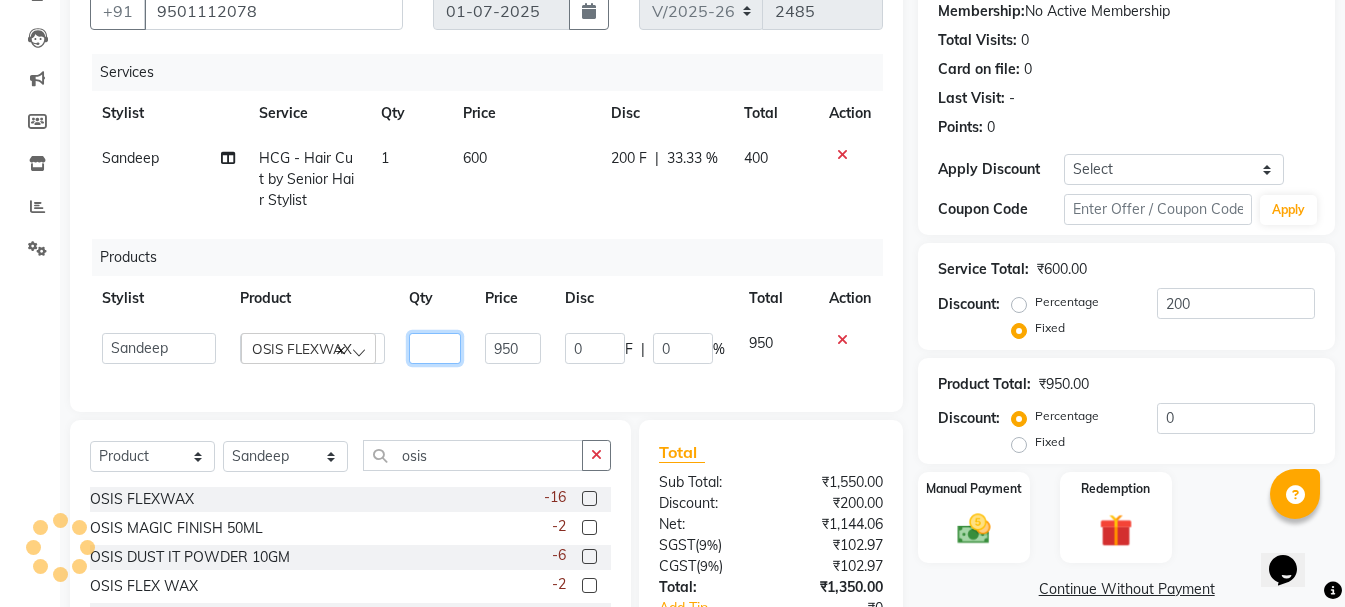 type on "2" 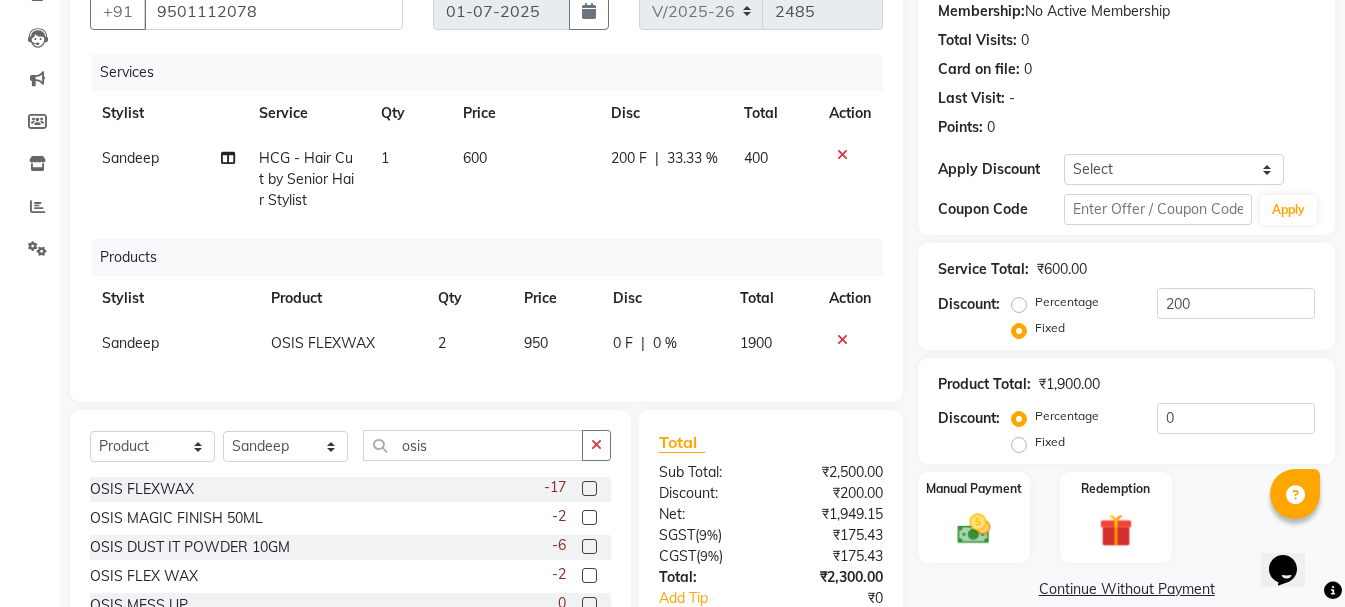 click on "Calendar  Invoice  Clients  Leads   Marketing  Members  Inventory  Reports  Settings Completed InProgress Upcoming Dropped Tentative Check-In Confirm Bookings Segments Page Builder" 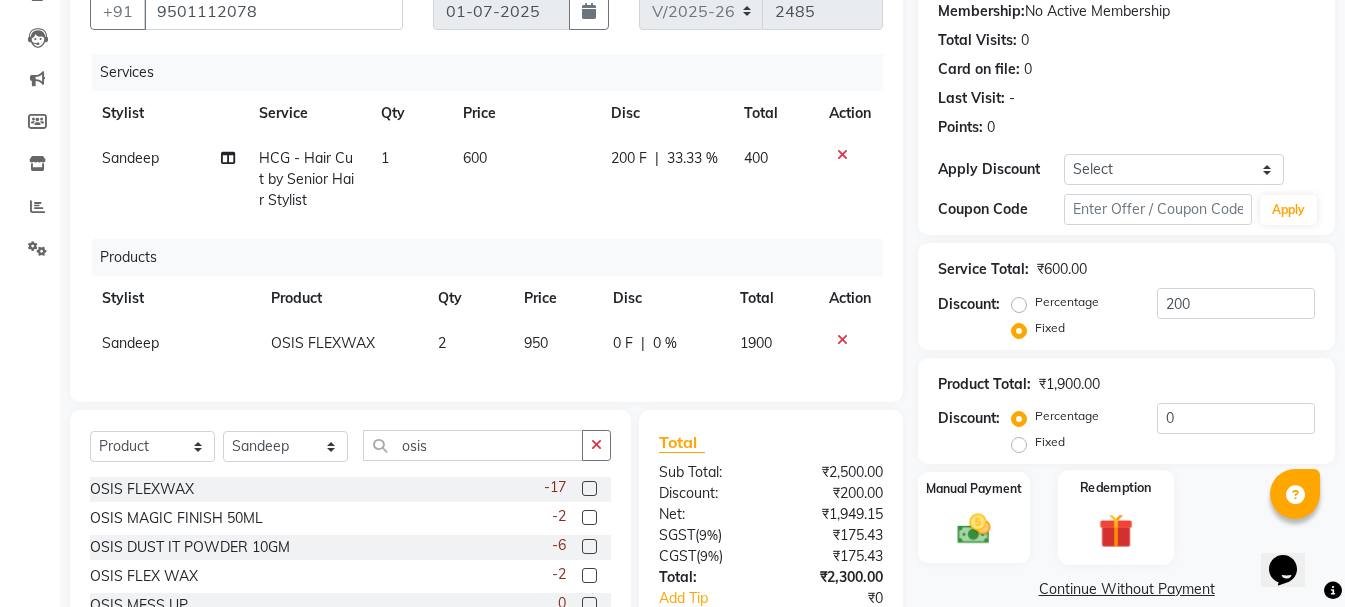 scroll, scrollTop: 337, scrollLeft: 0, axis: vertical 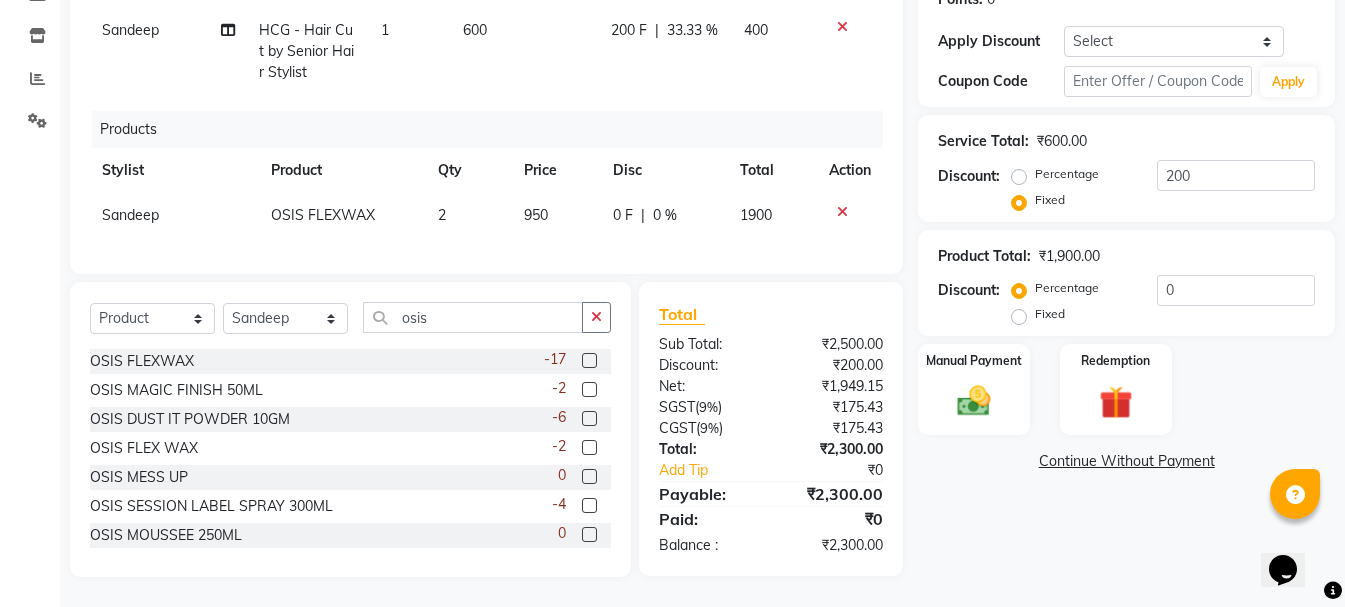 click on "Fixed" 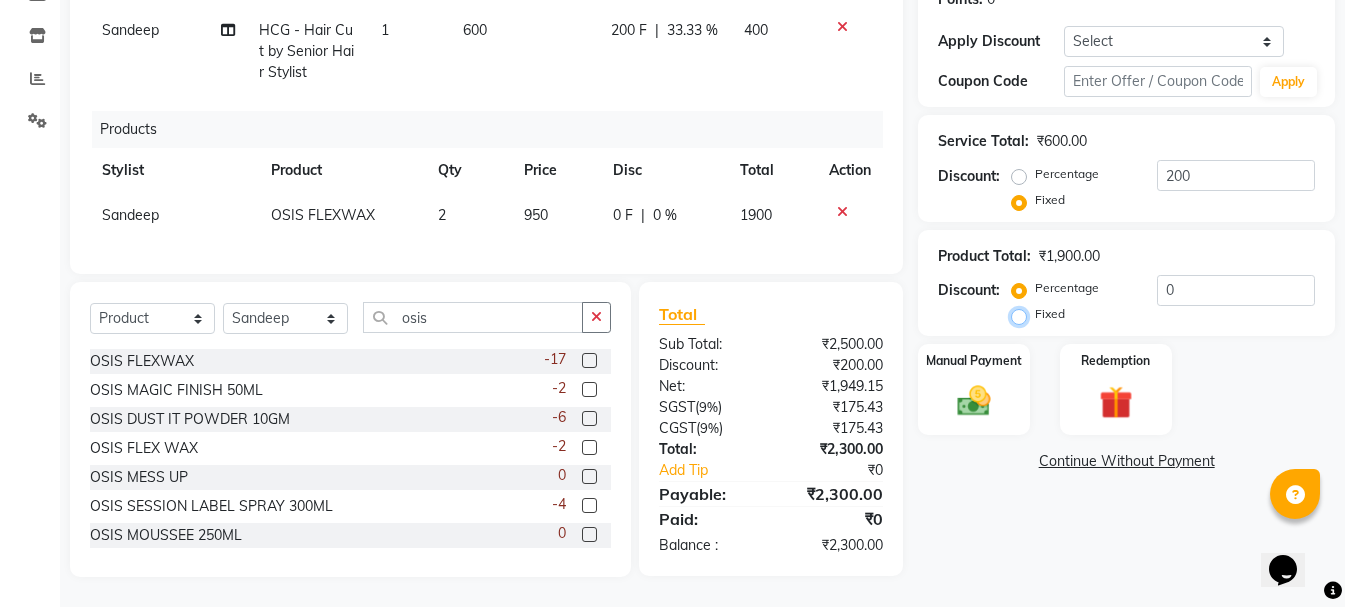 click on "Fixed" at bounding box center [1023, 314] 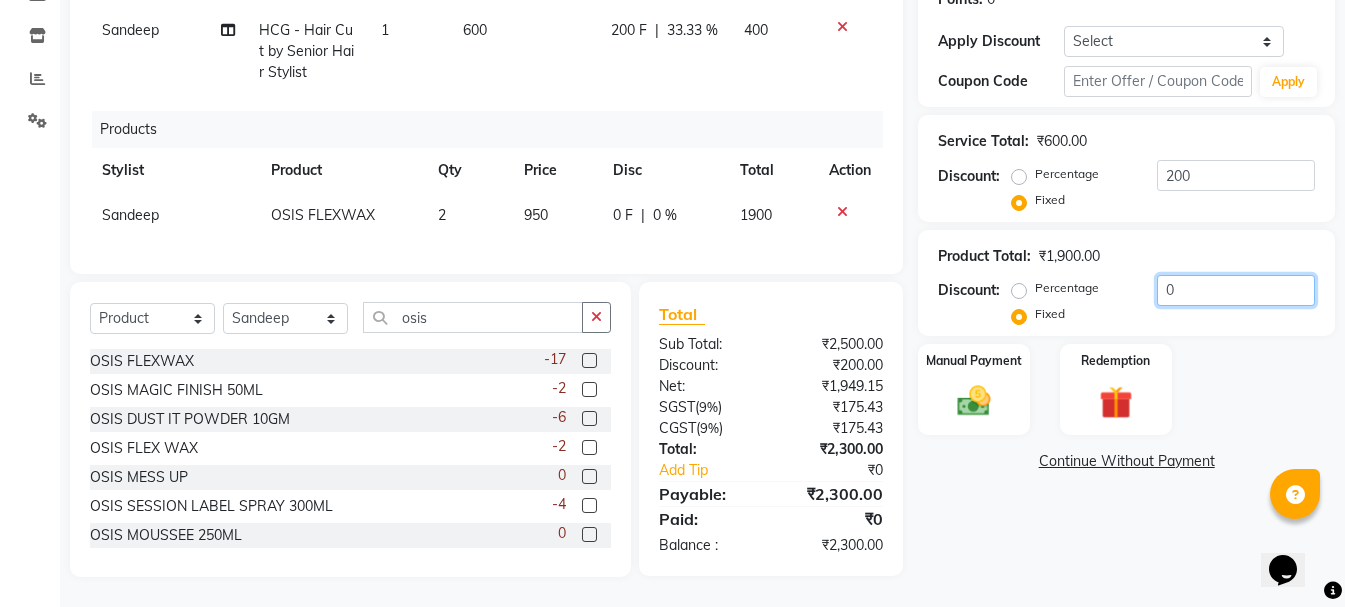 click on "0" 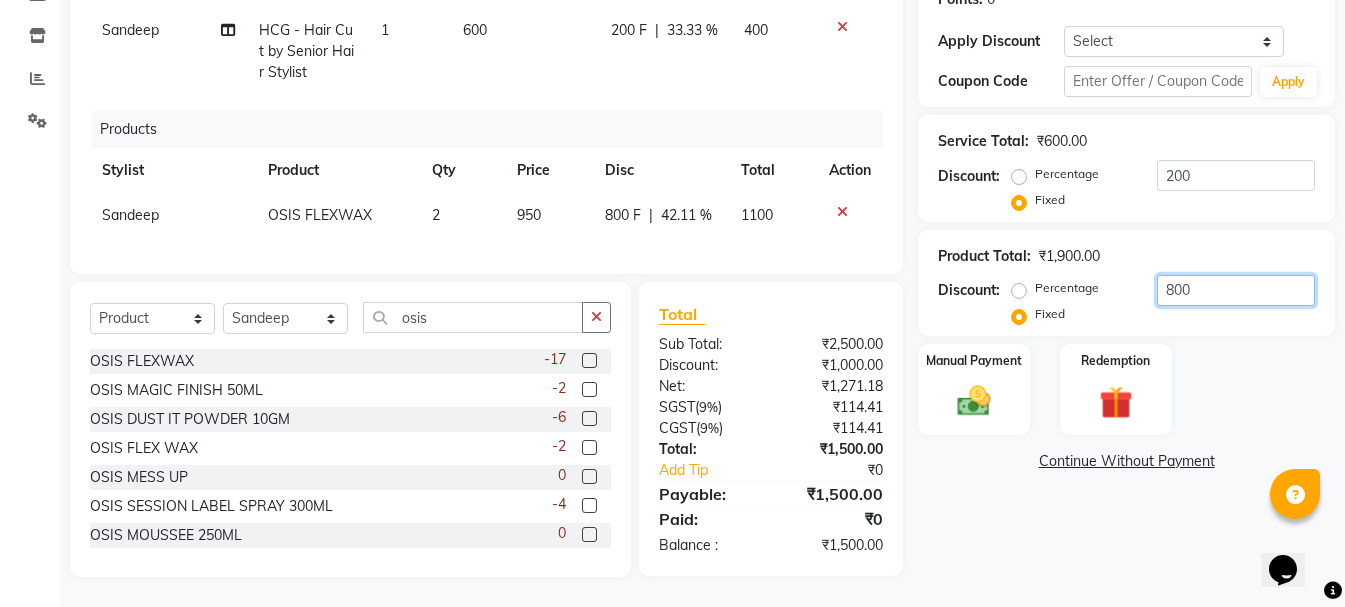 type on "800" 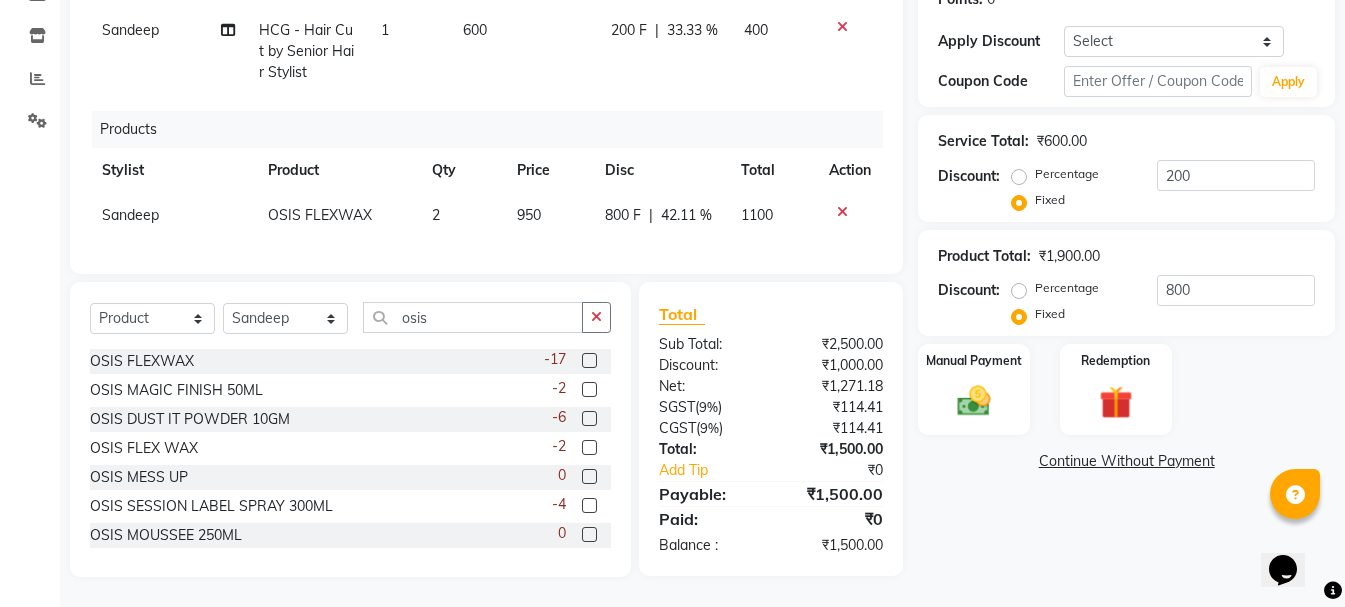 click on "Client [PHONE_NUMBER] Date [DATE] Invoice Number V/[PHONE_NUMBER] Services Stylist Service Qty Price Disc Total Action Sandeep HCG - Hair Cut by Senior Hair Stylist 1 600 200 F | 33.33 % 400 Products Stylist Product Qty Price Disc Total Action [PERSON_NAME] FLEXWAX 2 950 800 F | 42.11 % 1100 Select  Service  Product  Membership  Package Voucher Prepaid Gift Card  Select Stylist  Ankit kantiwall Chandan [PERSON_NAME] [PERSON_NAME] [PERSON_NAME] [PERSON_NAME]  [PERSON_NAME] Pinky [PERSON_NAME] [PERSON_NAME] [PERSON_NAME] [PERSON_NAME] osis OSIS FLEXWAX  -17 OSIS MAGIC FINISH 50ML  -2 OSIS DUST IT POWDER 10GM  -6 OSIS FLEX WAX  -2 OSIS MESS UP  0 OSIS SESSION LABEL SPRAY 300ML  -4 OSIS MOUSSEE 250ML  0 OSIS SHINE SPRAY 250ML  -3 Total Sub Total: ₹2,500.00 Discount: ₹1,000.00 Net: ₹1,271.18 SGST  ( 9% ) ₹114.41 CGST  ( 9% ) ₹114.41 Total: ₹1,500.00 Add Tip ₹0 Payable: ₹1,500.00 Paid: ₹0 Balance   : ₹1,500.00" 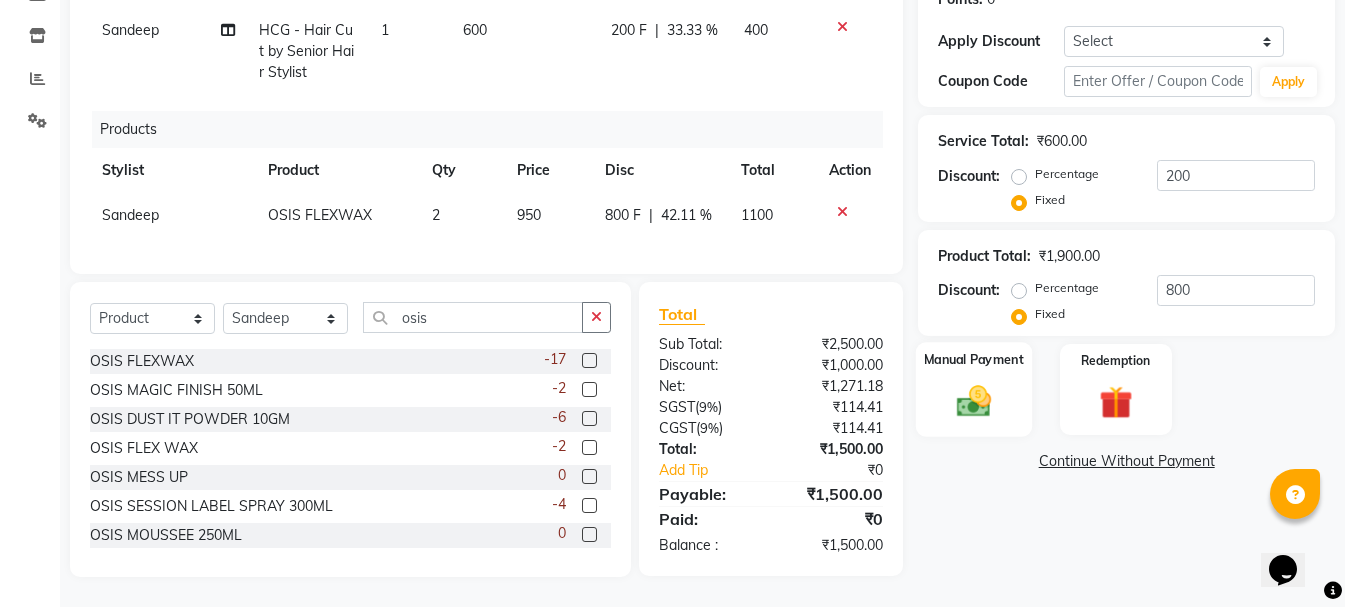 click 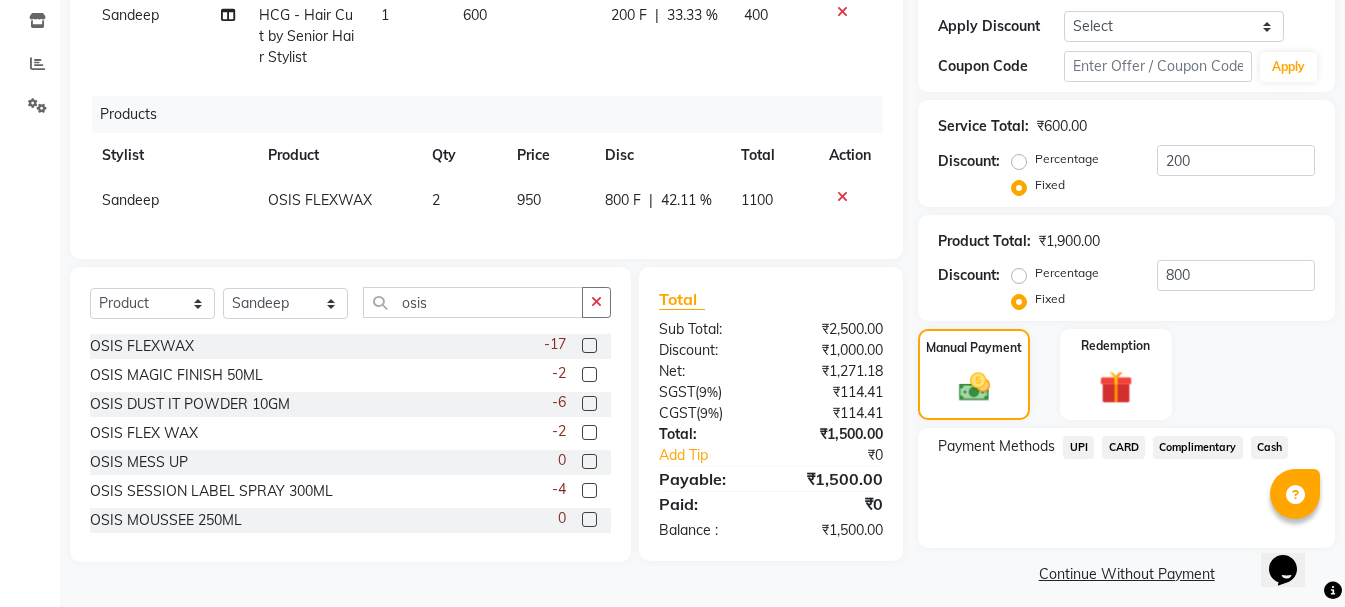 click on "Cash" 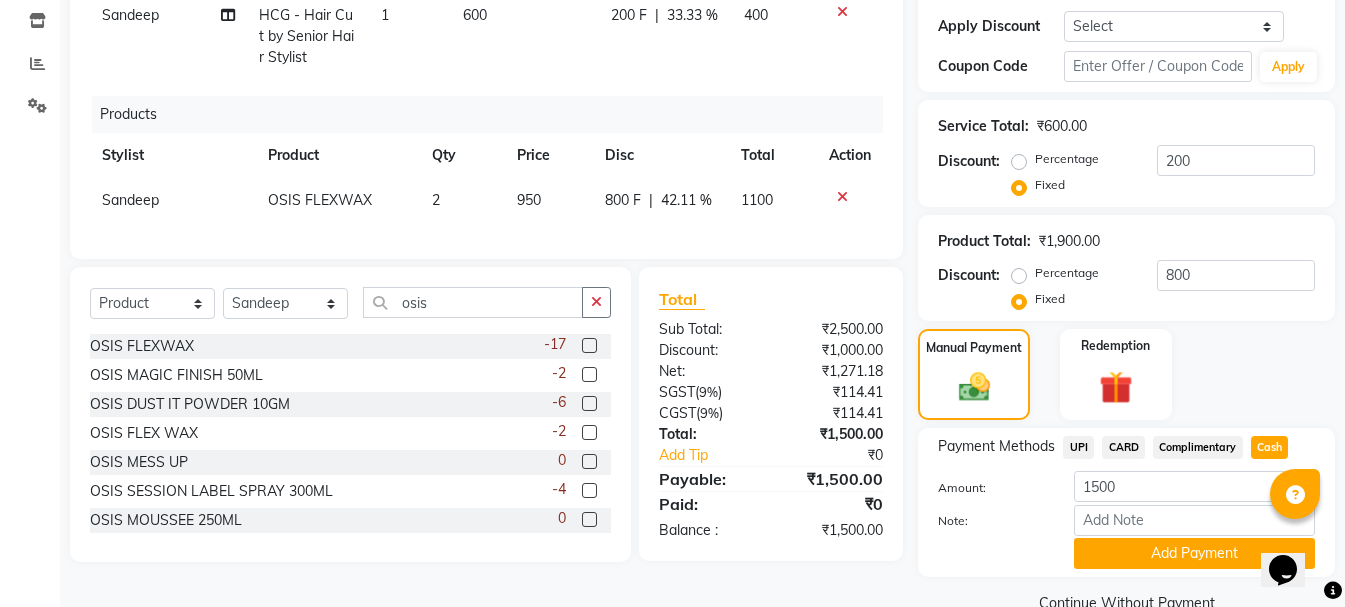 scroll, scrollTop: 378, scrollLeft: 0, axis: vertical 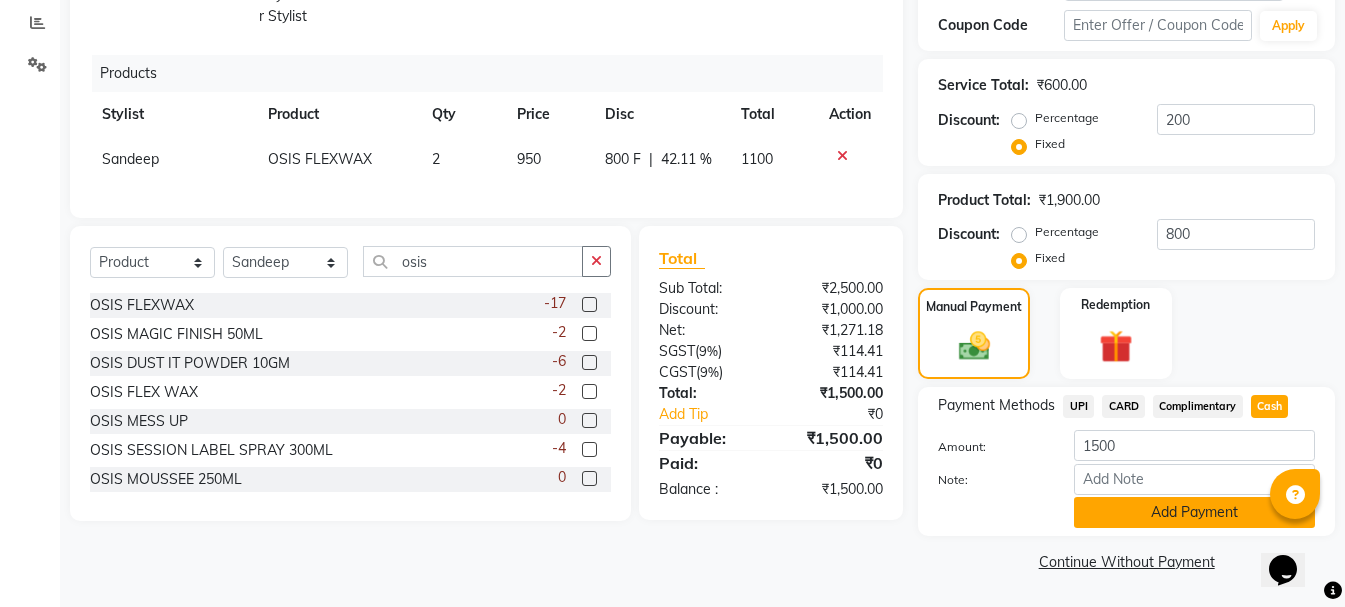 click on "Add Payment" 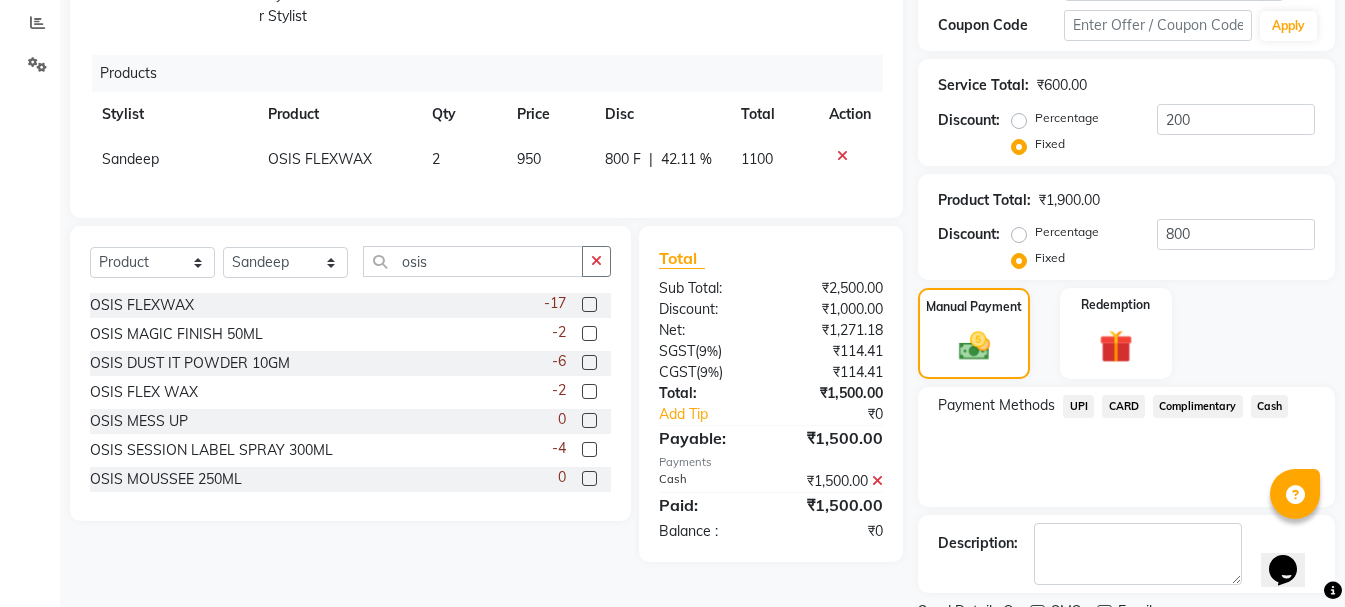 scroll, scrollTop: 462, scrollLeft: 0, axis: vertical 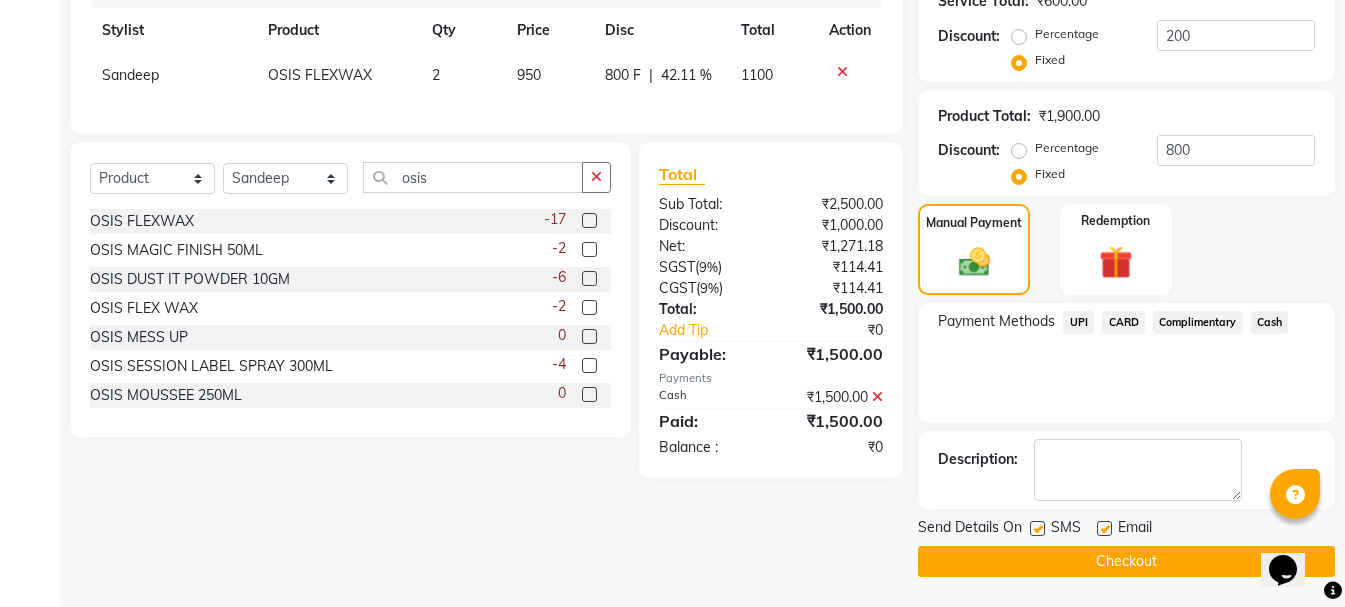 click on "Checkout" 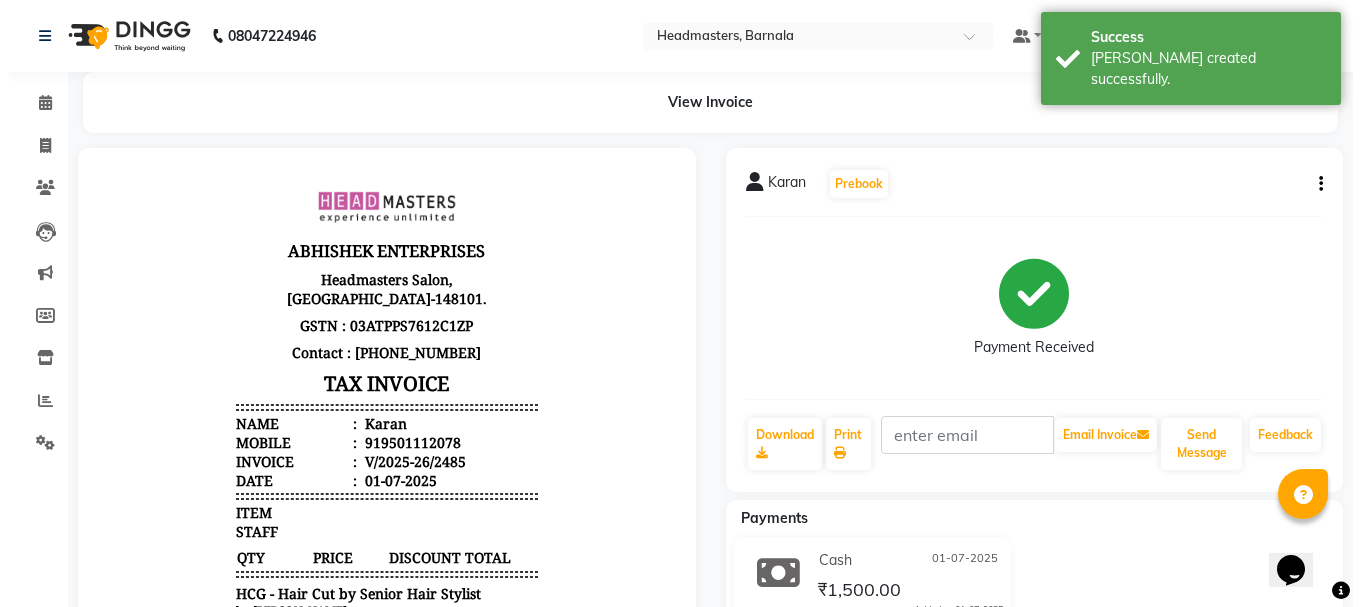 scroll, scrollTop: 0, scrollLeft: 0, axis: both 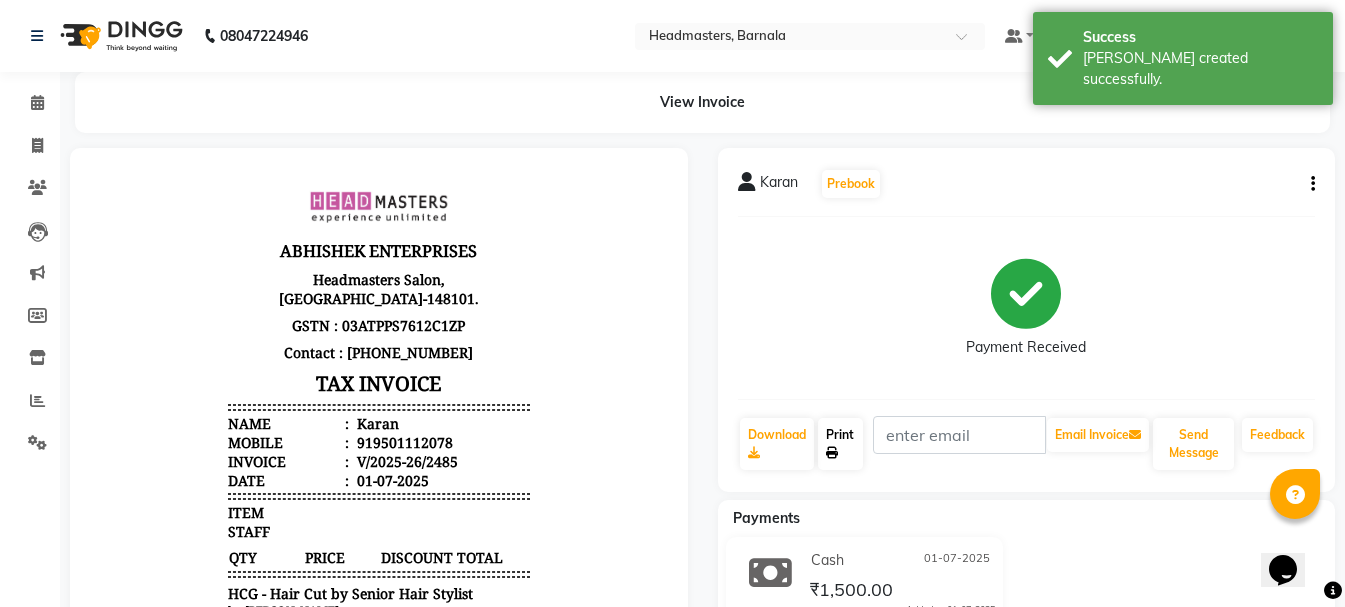 click on "Print" 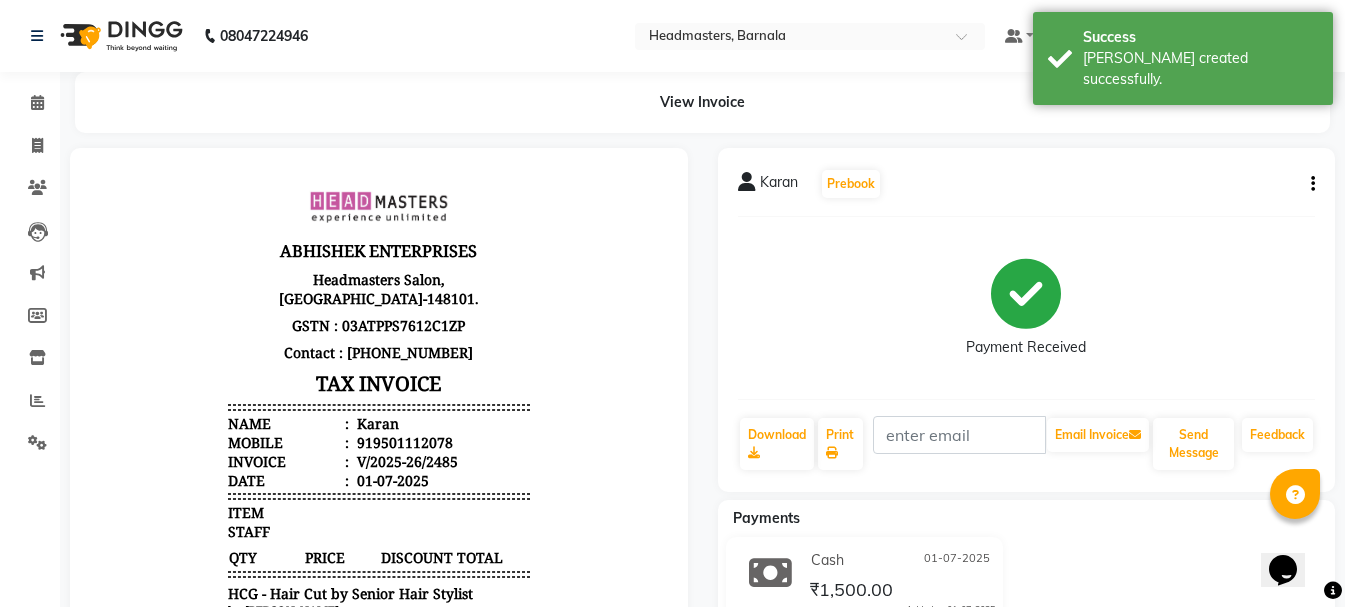 select on "service" 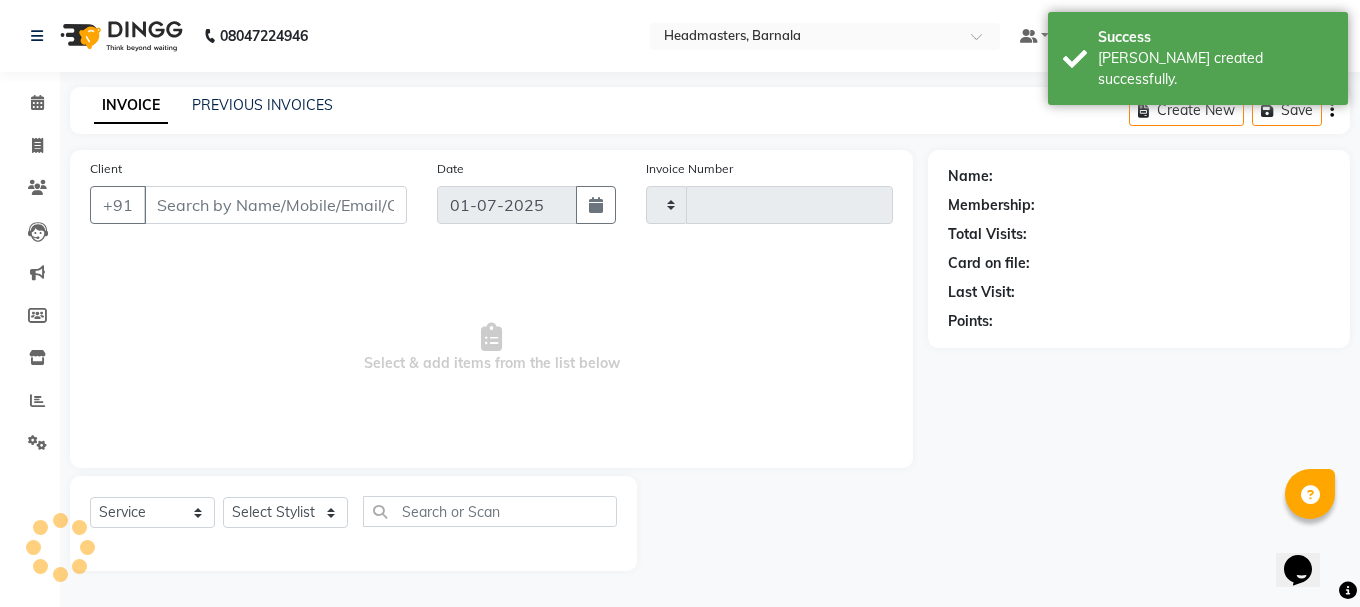 type on "2486" 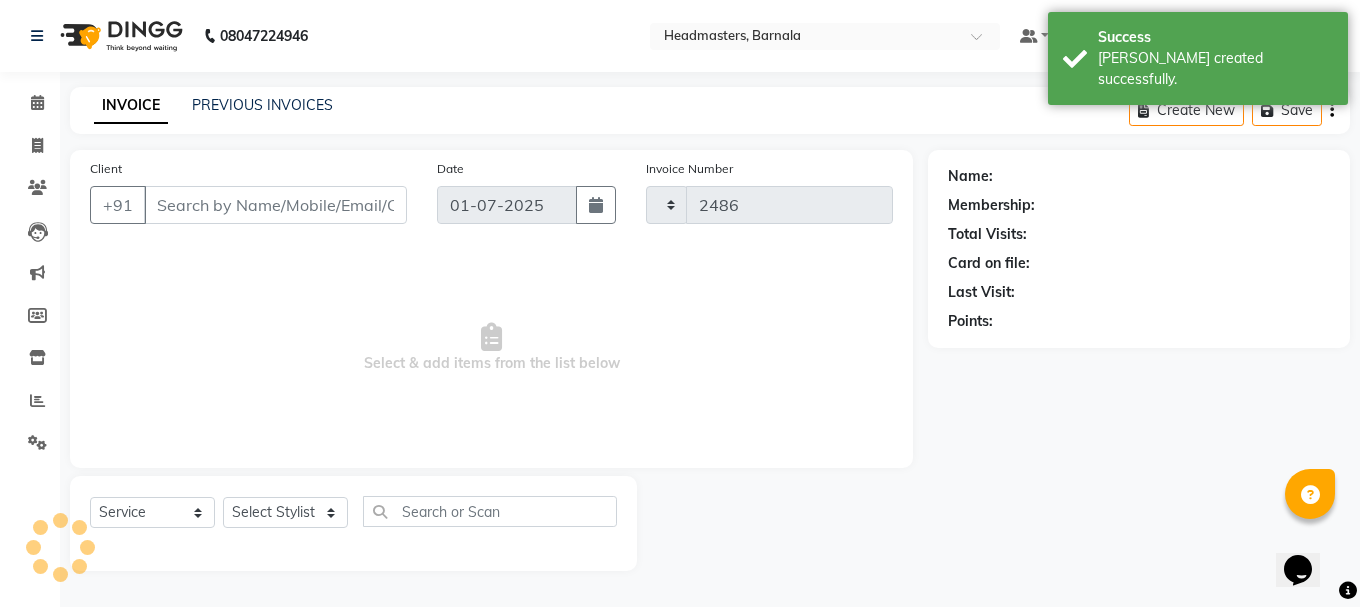 select on "7526" 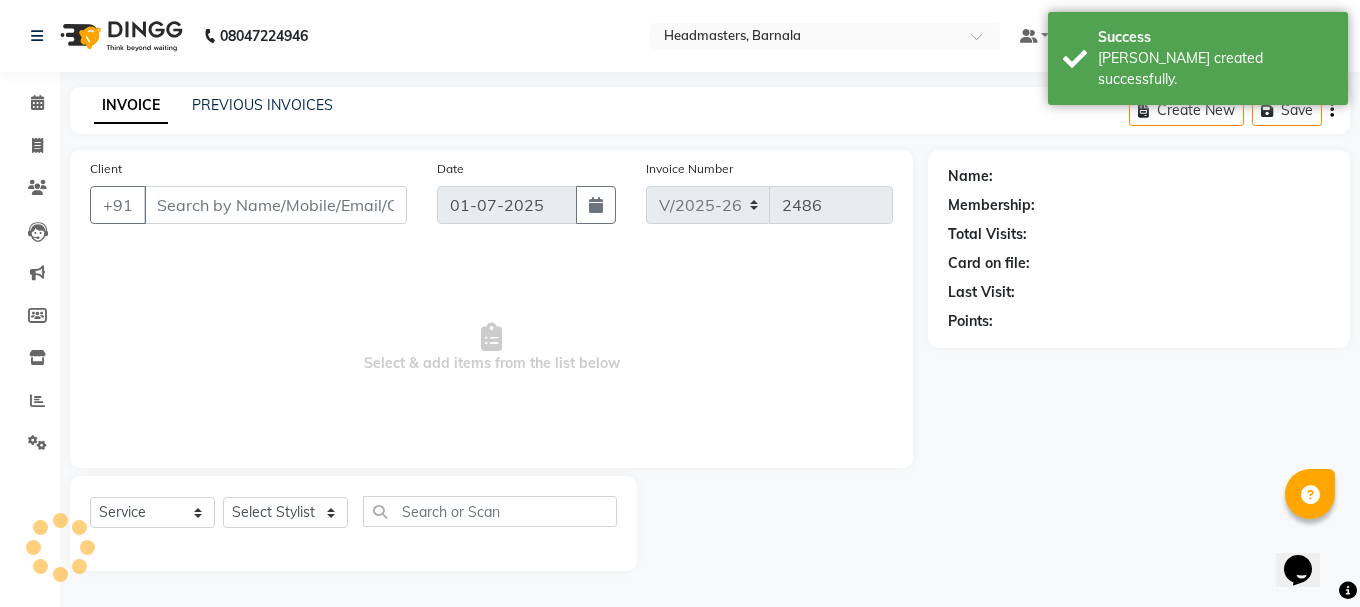type on "9501112078" 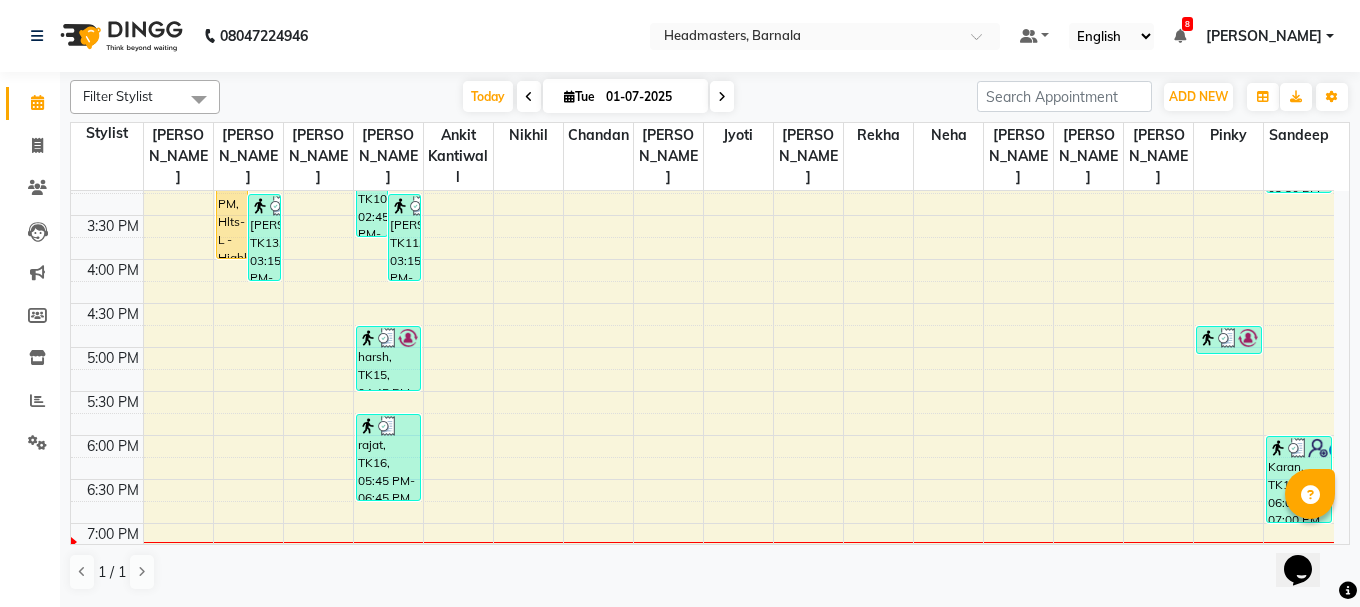 scroll, scrollTop: 685, scrollLeft: 0, axis: vertical 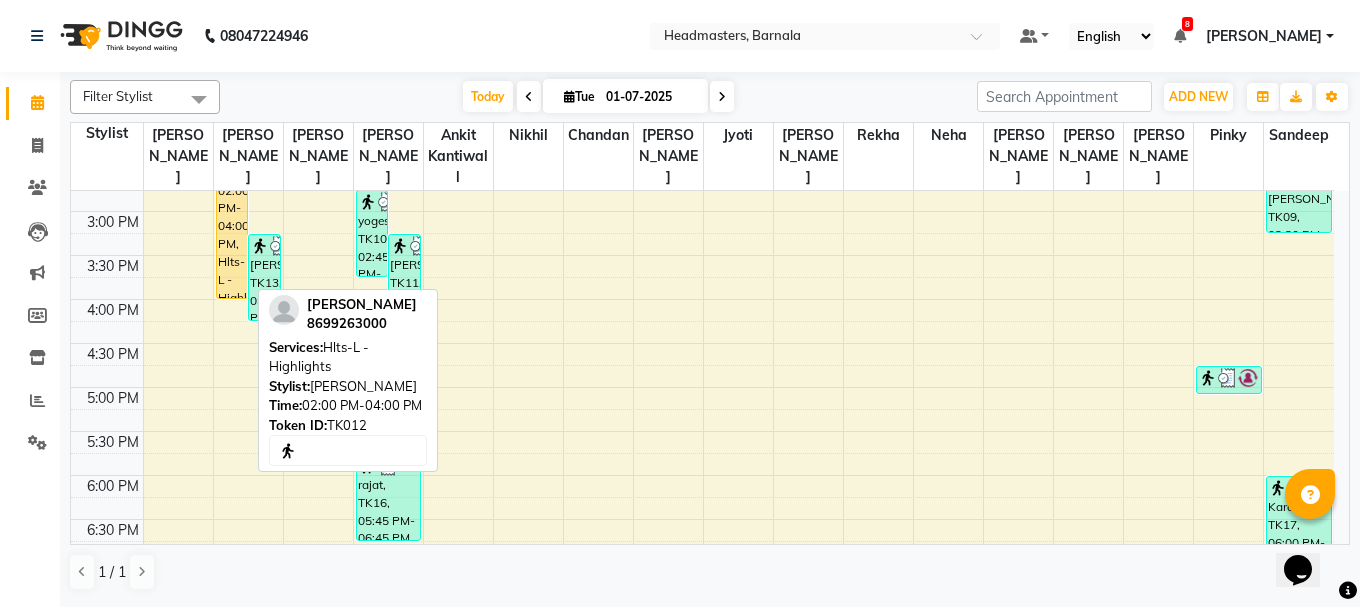 click on "[PERSON_NAME], TK12, 02:00 PM-04:00 PM, Hlts-L - Highlights" at bounding box center [232, 211] 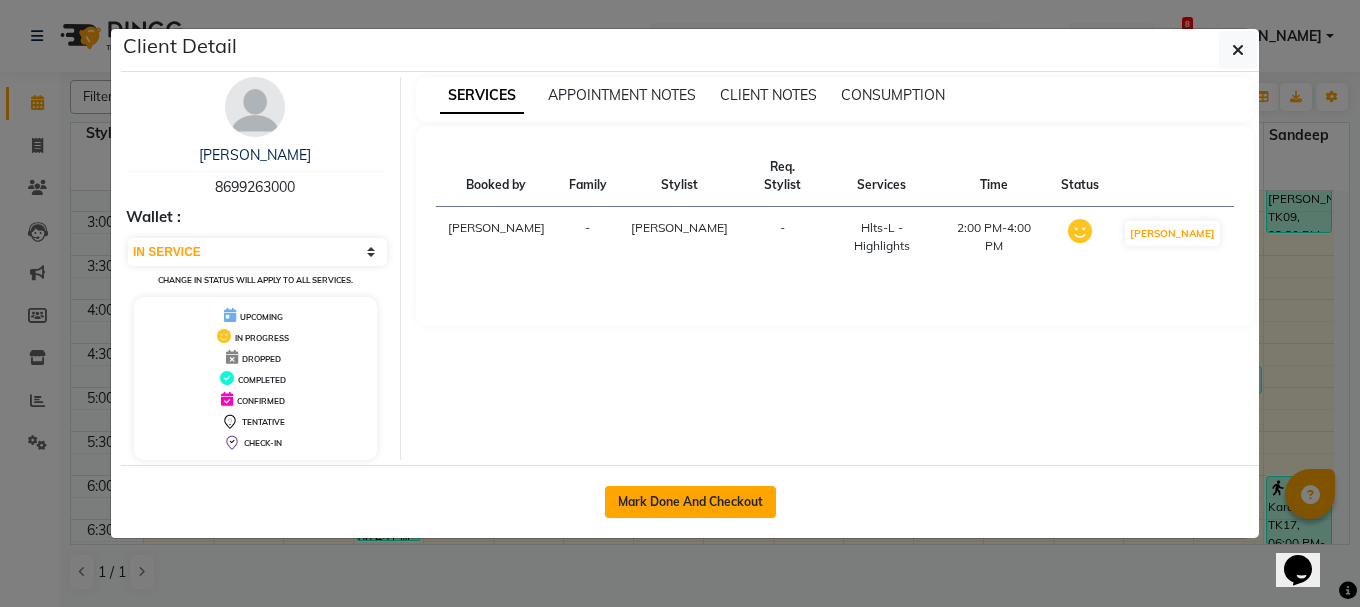 click on "Mark Done And Checkout" 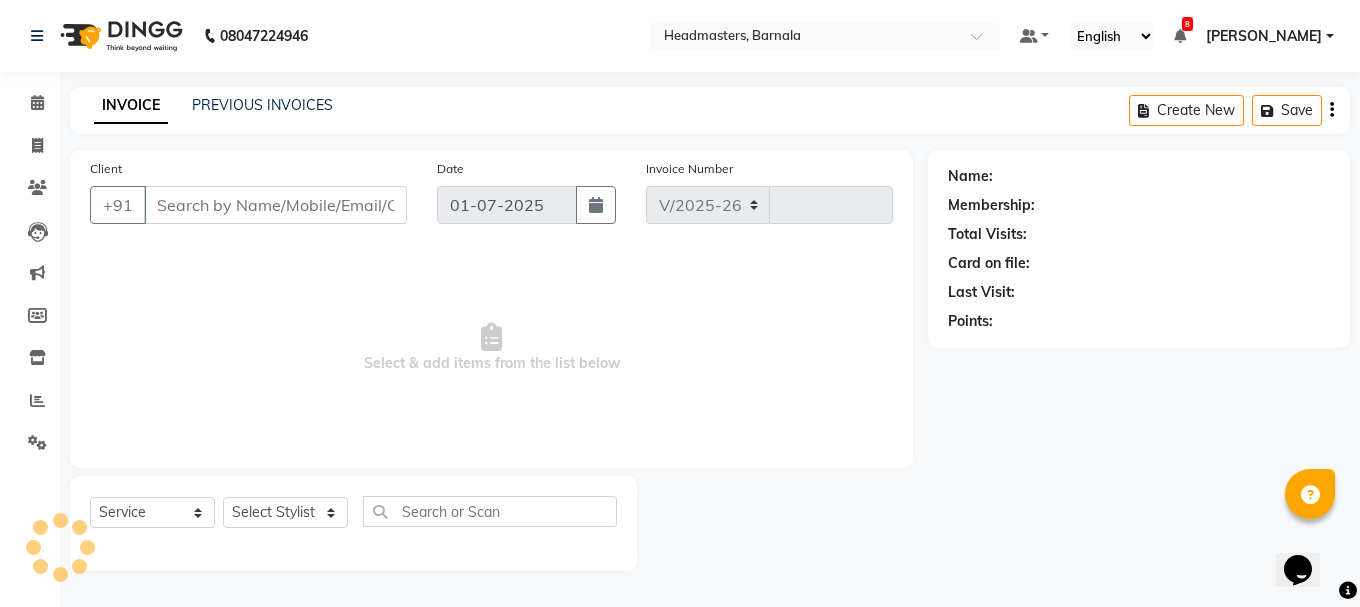 select on "7526" 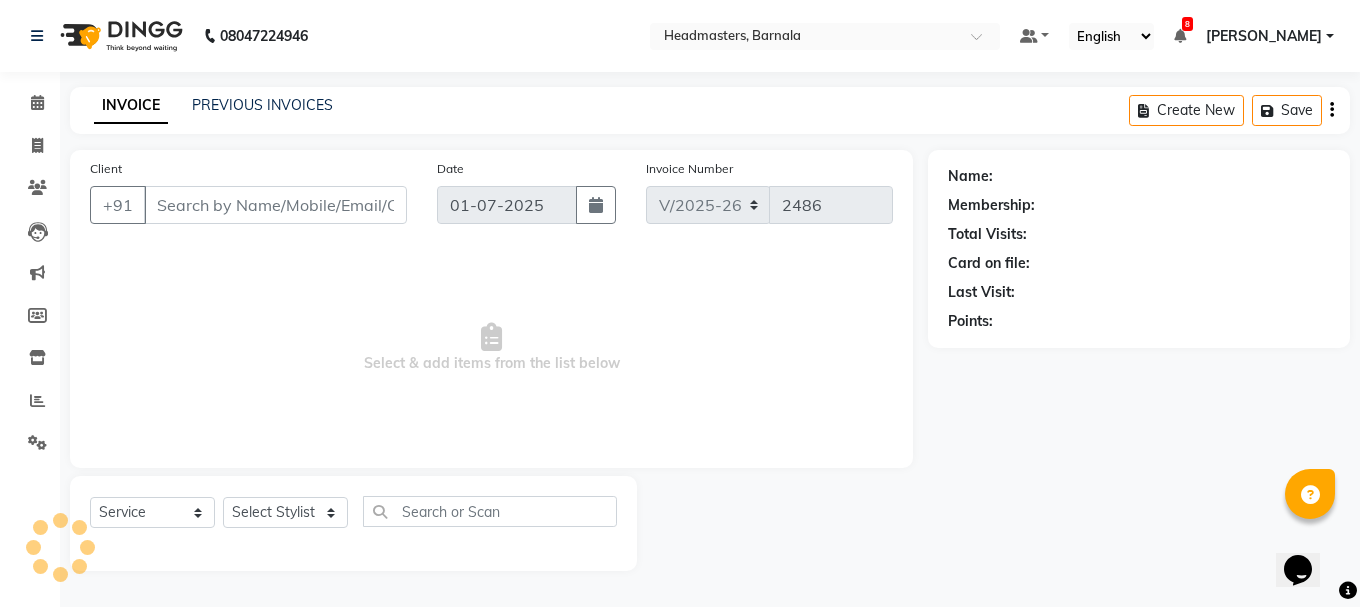 type on "8699263000" 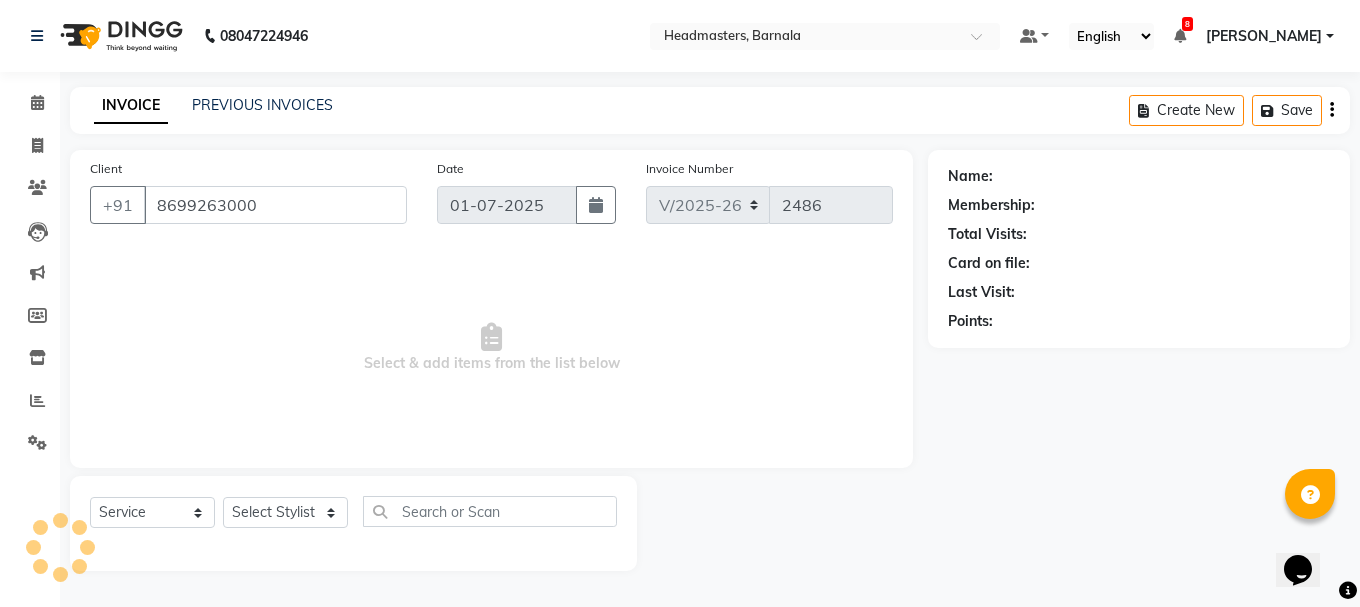 select on "67275" 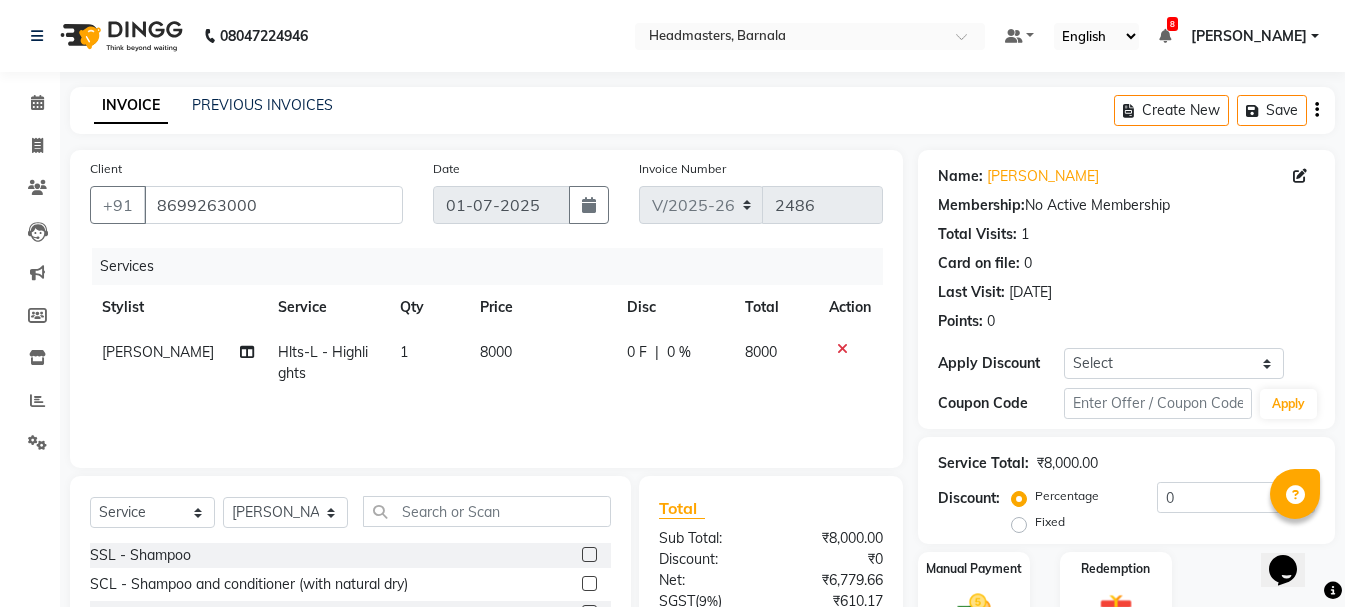 scroll, scrollTop: 194, scrollLeft: 0, axis: vertical 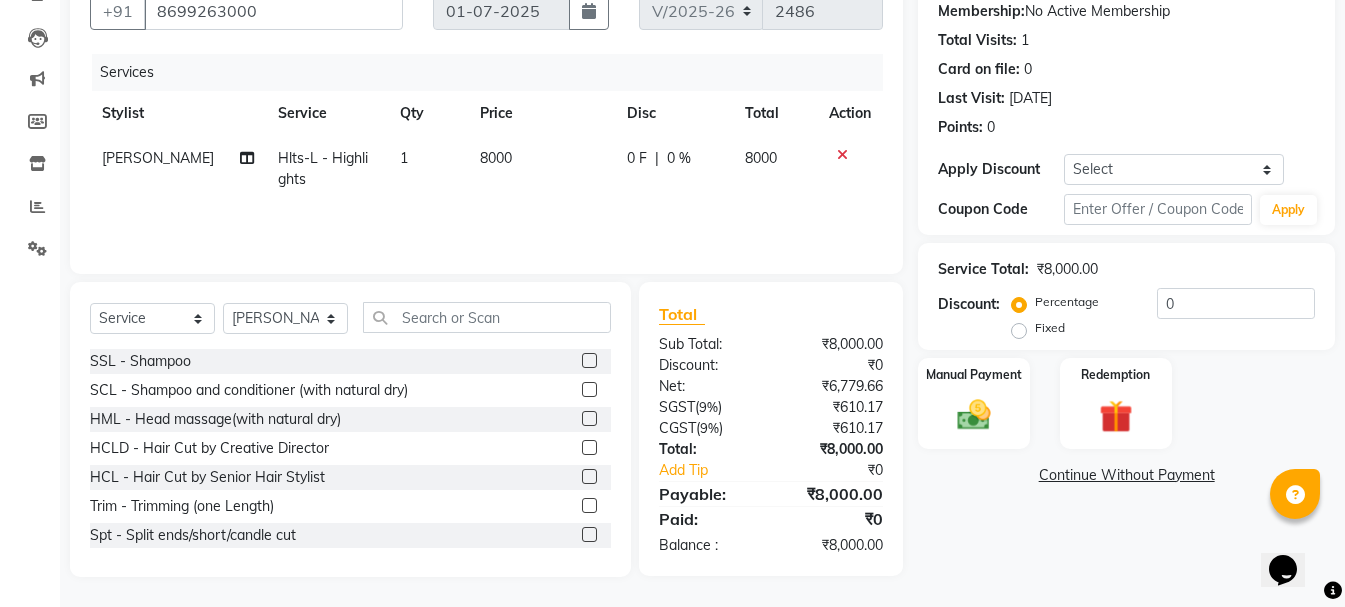 click on "1" 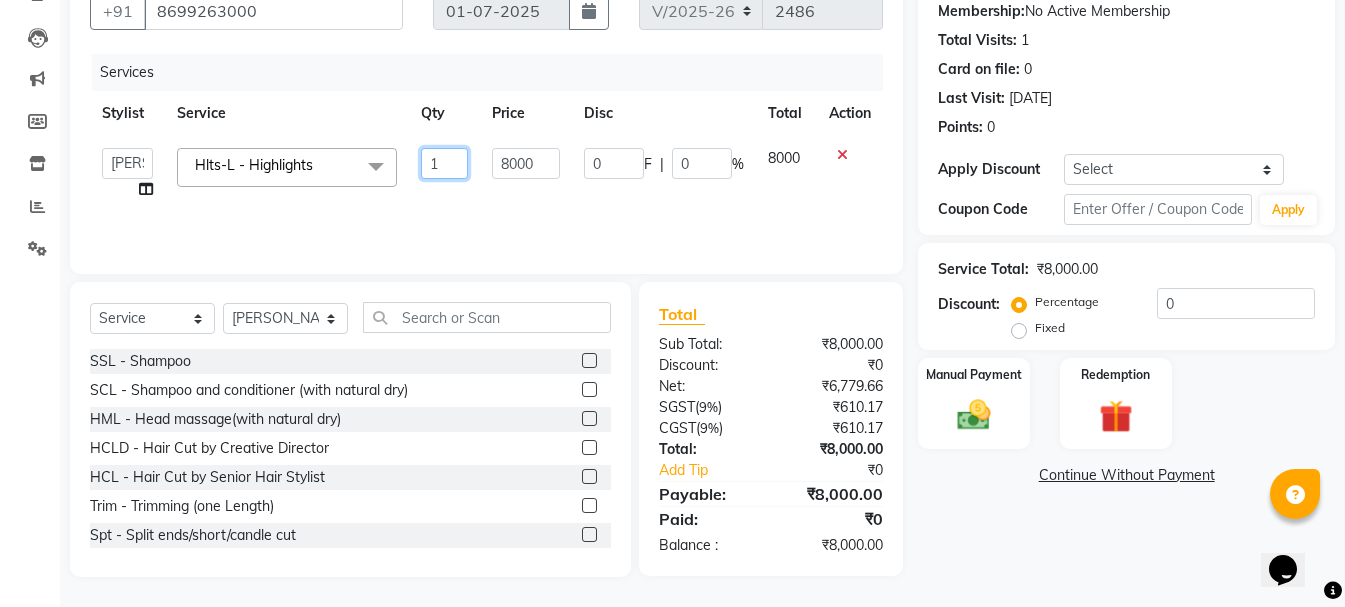 click on "1" 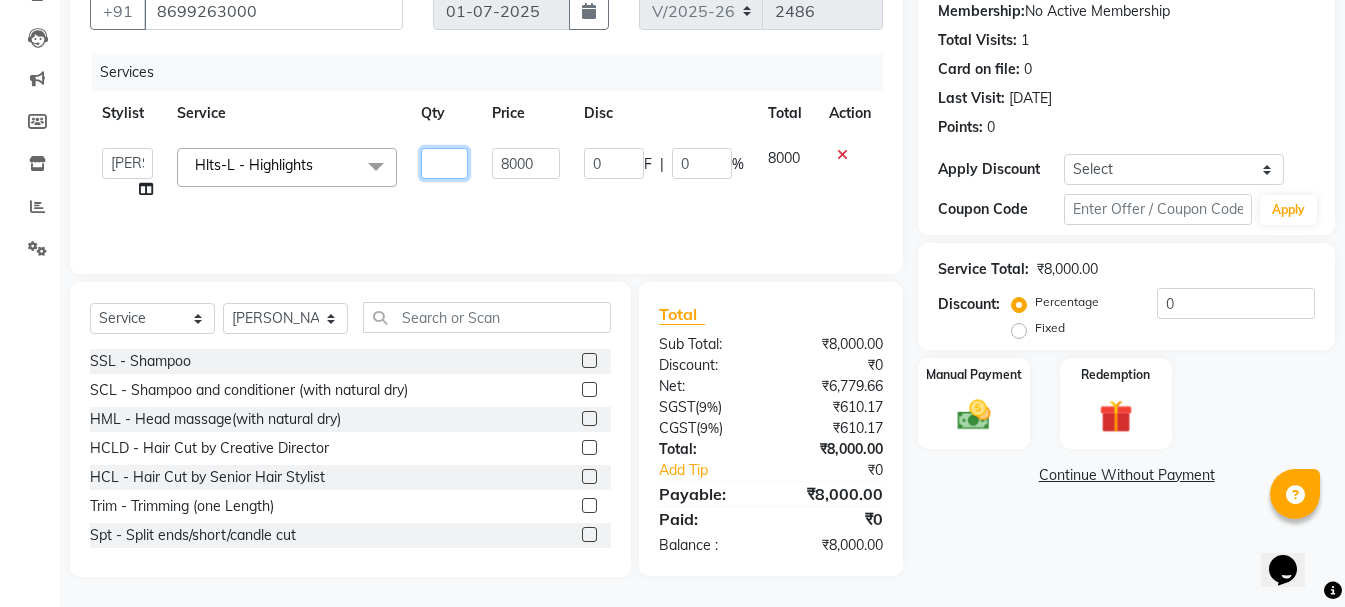type on "2" 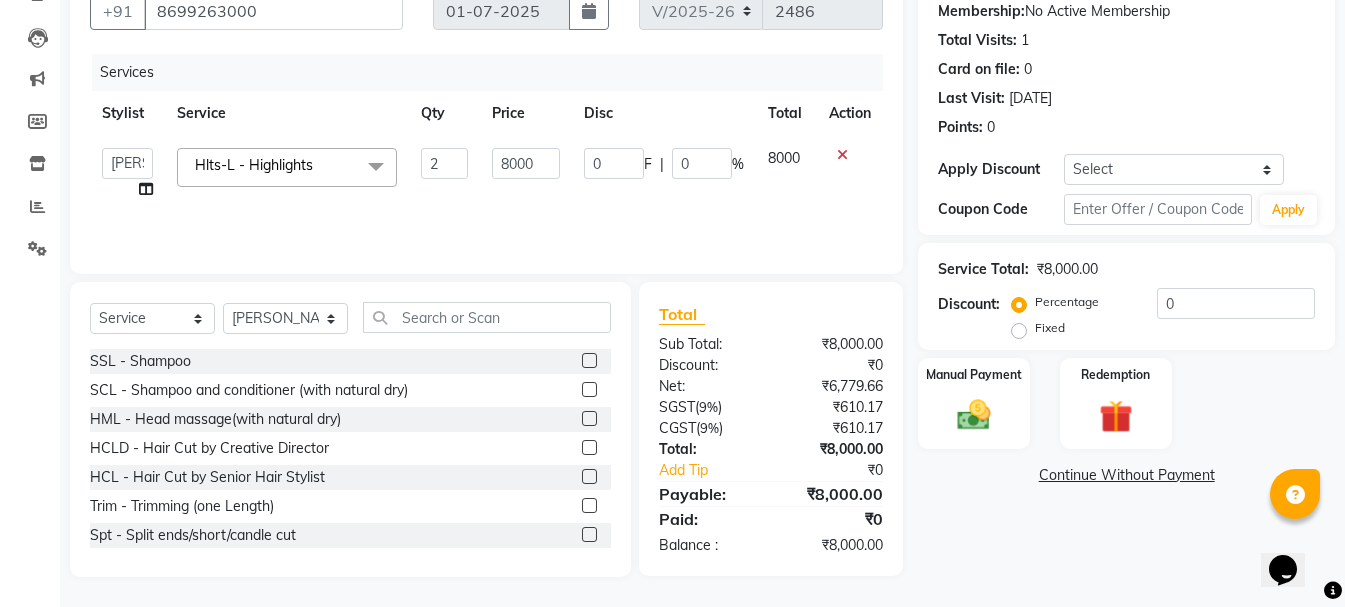 click on "Calendar  Invoice  Clients  Leads   Marketing  Members  Inventory  Reports  Settings Completed InProgress Upcoming Dropped Tentative Check-In Confirm Bookings Segments Page Builder" 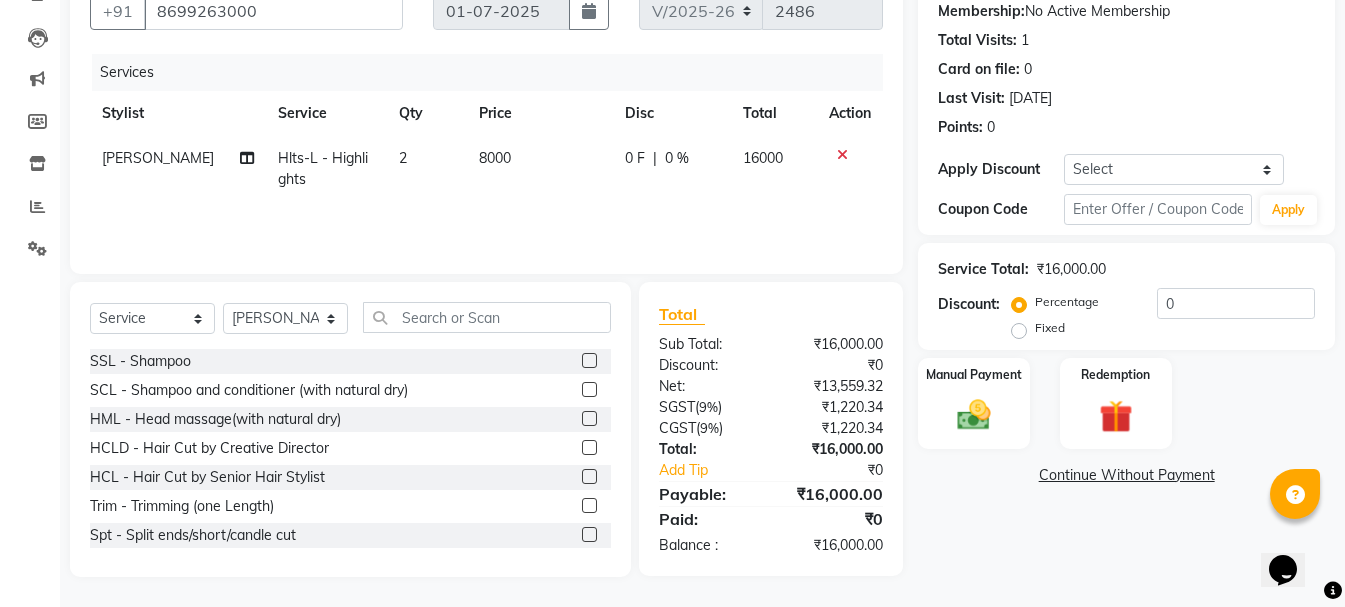 click on "Fixed" 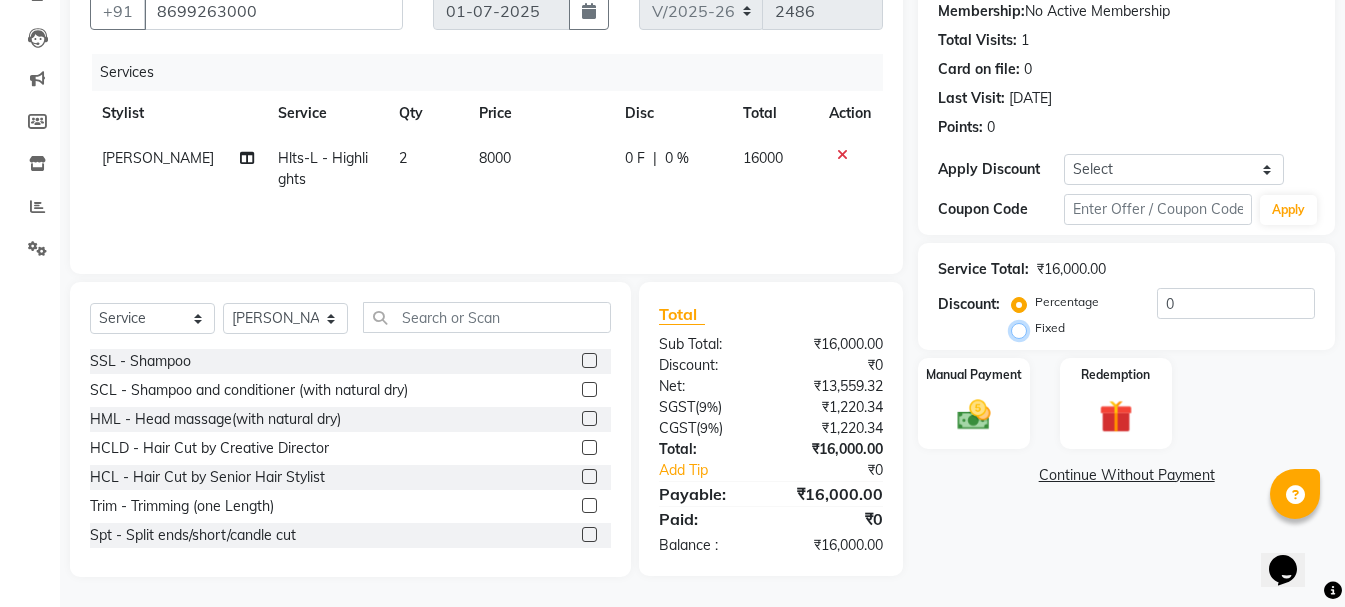 click on "Fixed" at bounding box center (1023, 328) 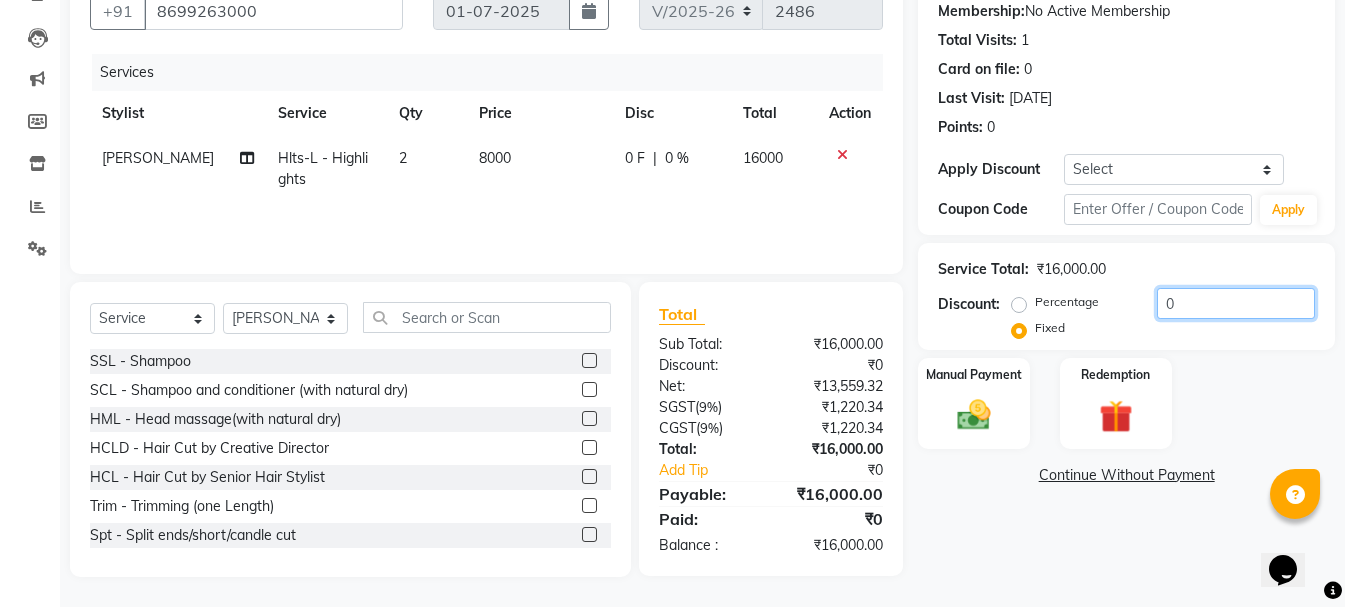 click on "0" 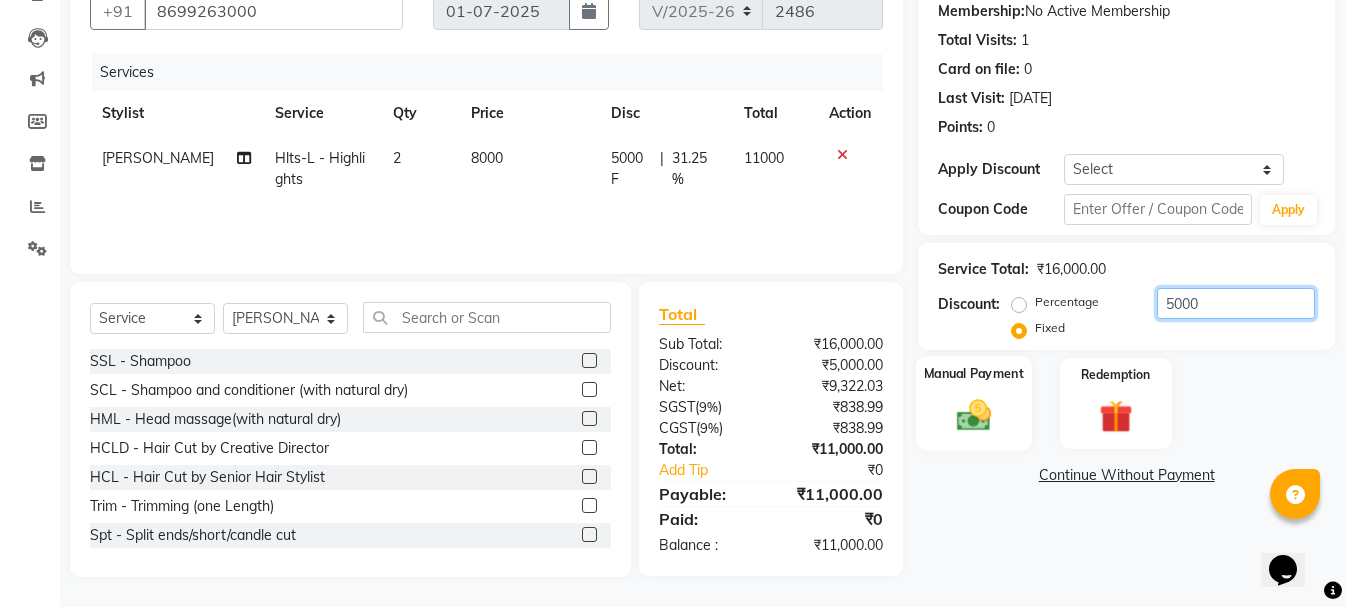 type on "5000" 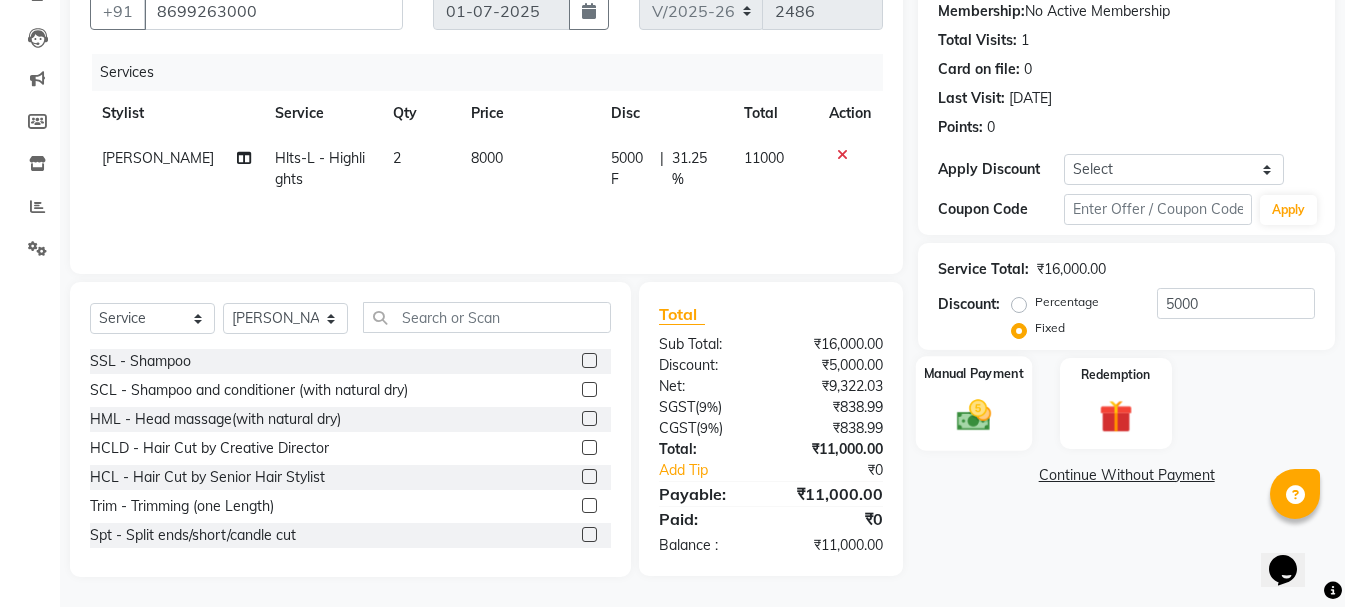 click 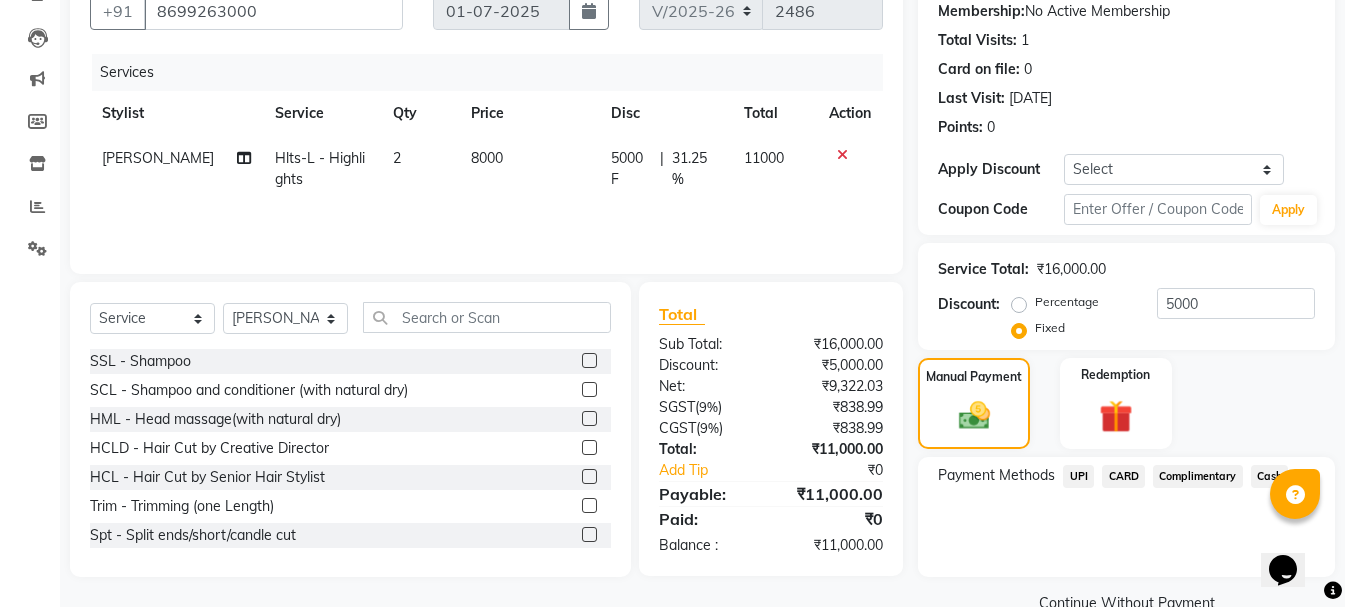 click on "UPI" 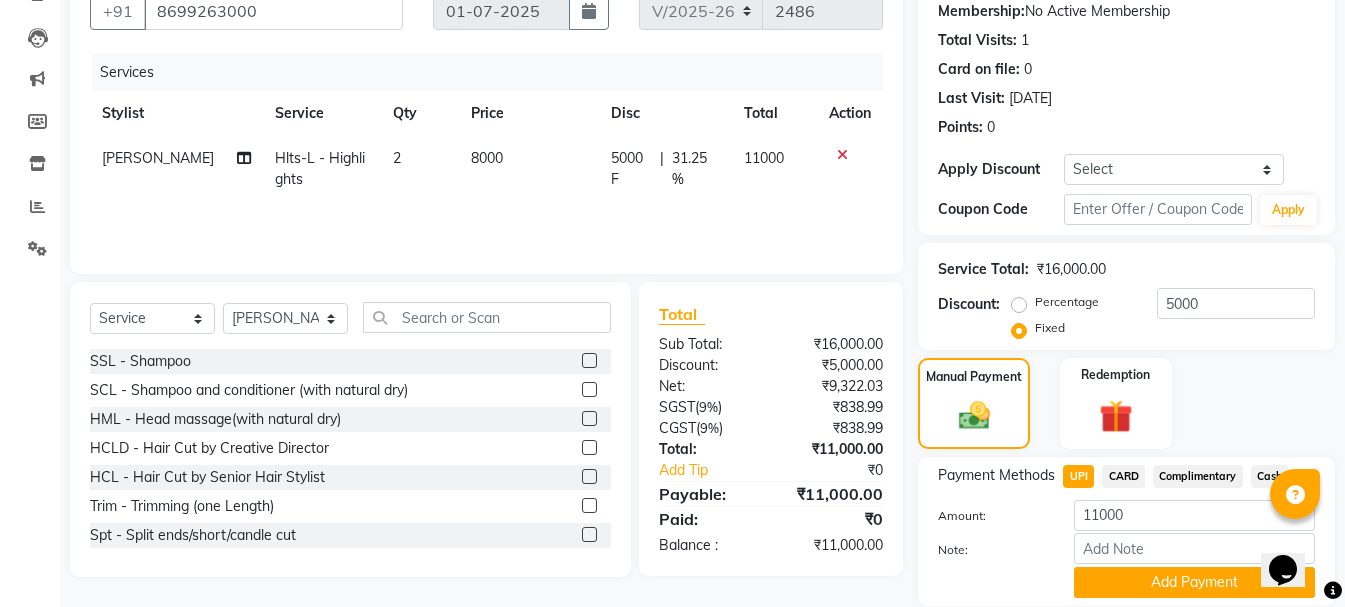 scroll, scrollTop: 264, scrollLeft: 0, axis: vertical 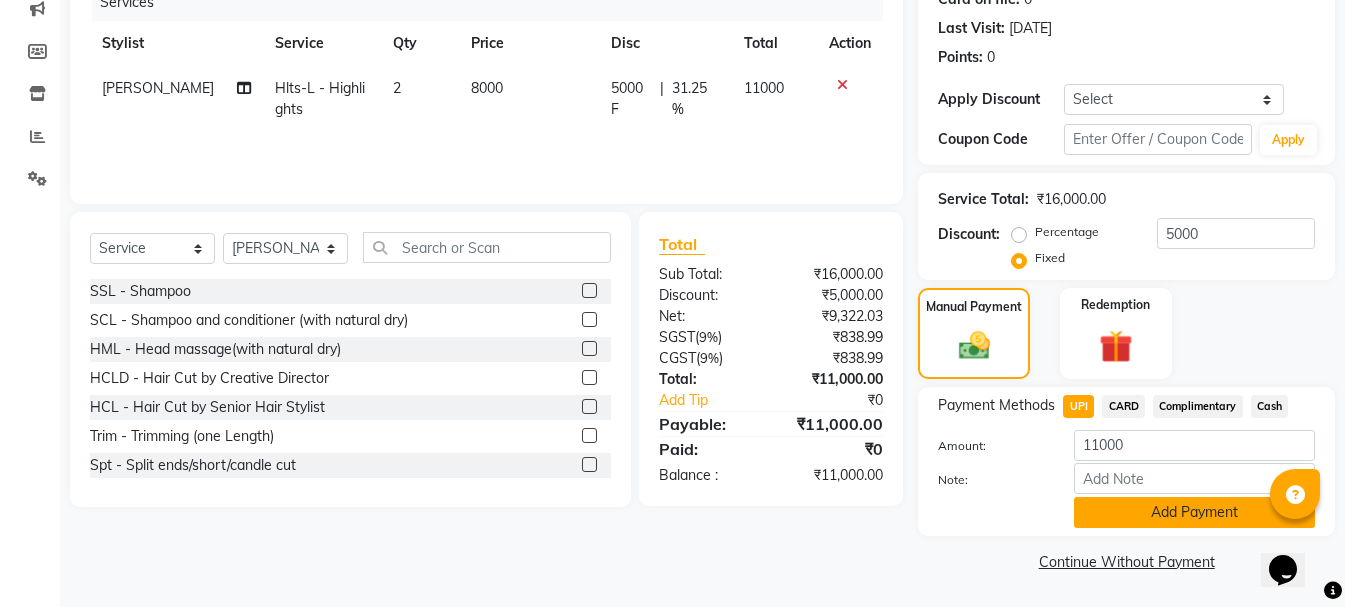 click on "Add Payment" 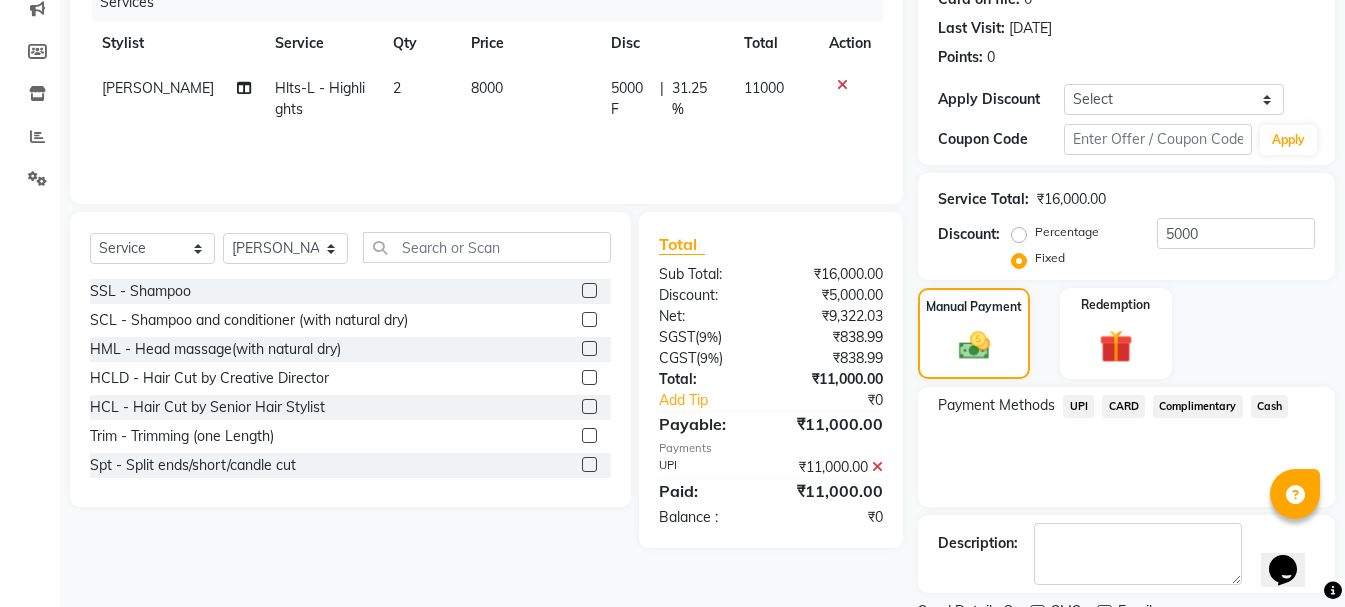 scroll, scrollTop: 348, scrollLeft: 0, axis: vertical 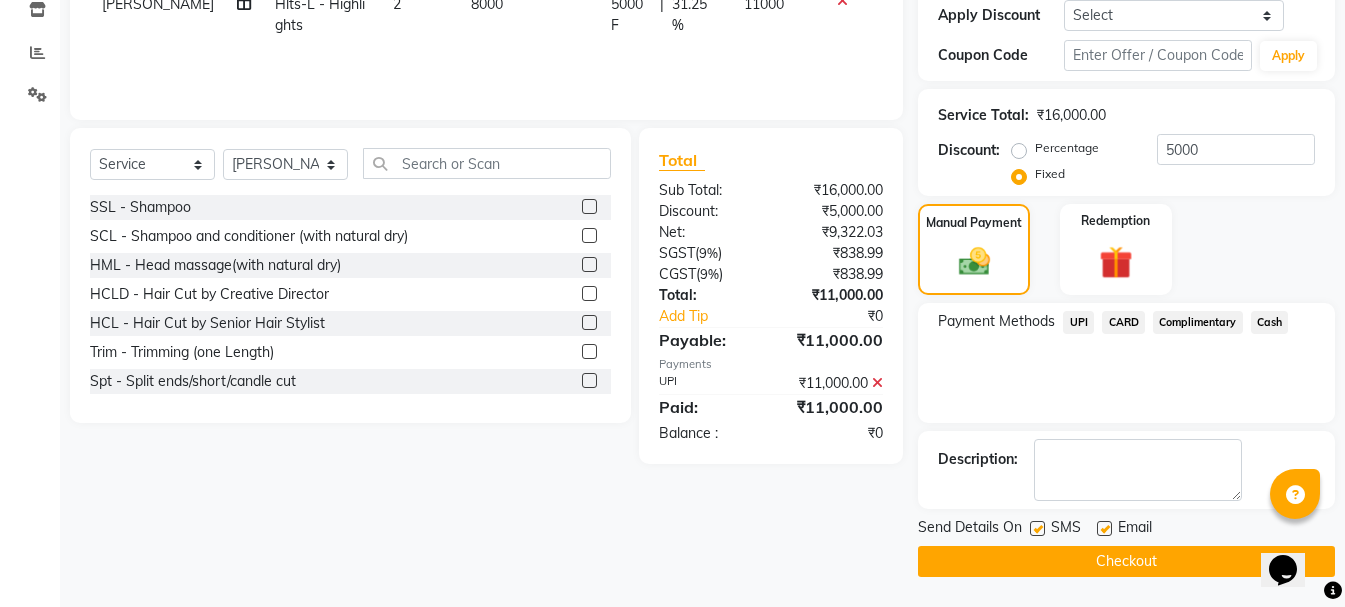 click 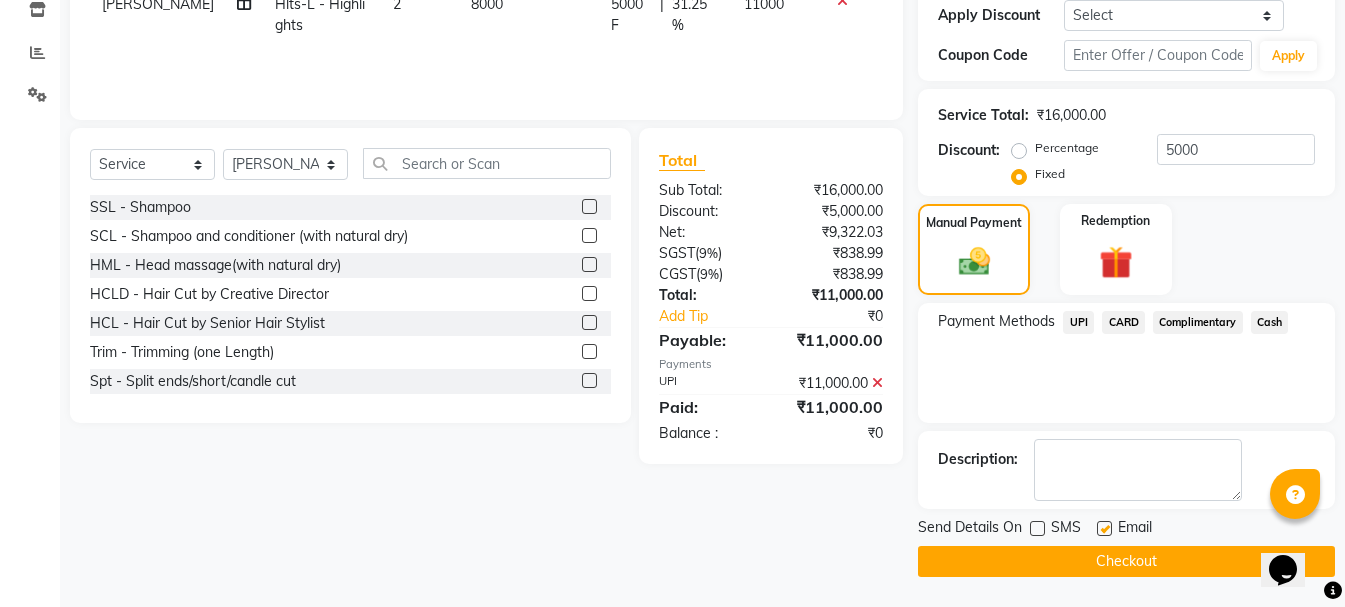 click 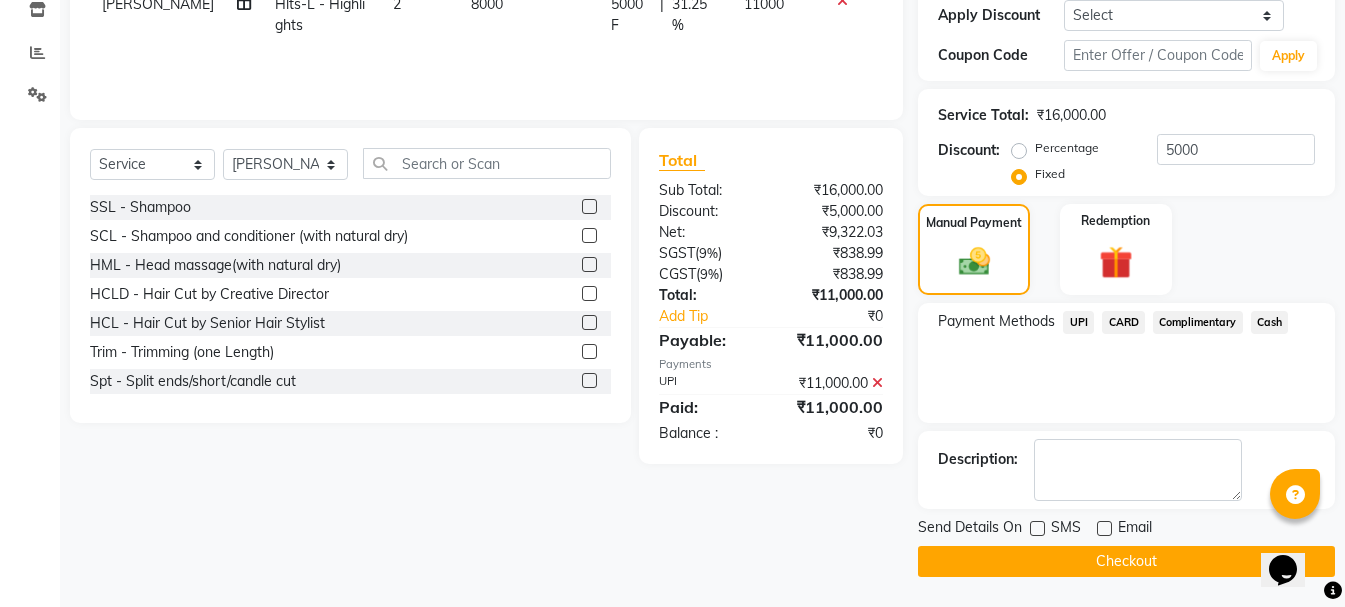 click on "Checkout" 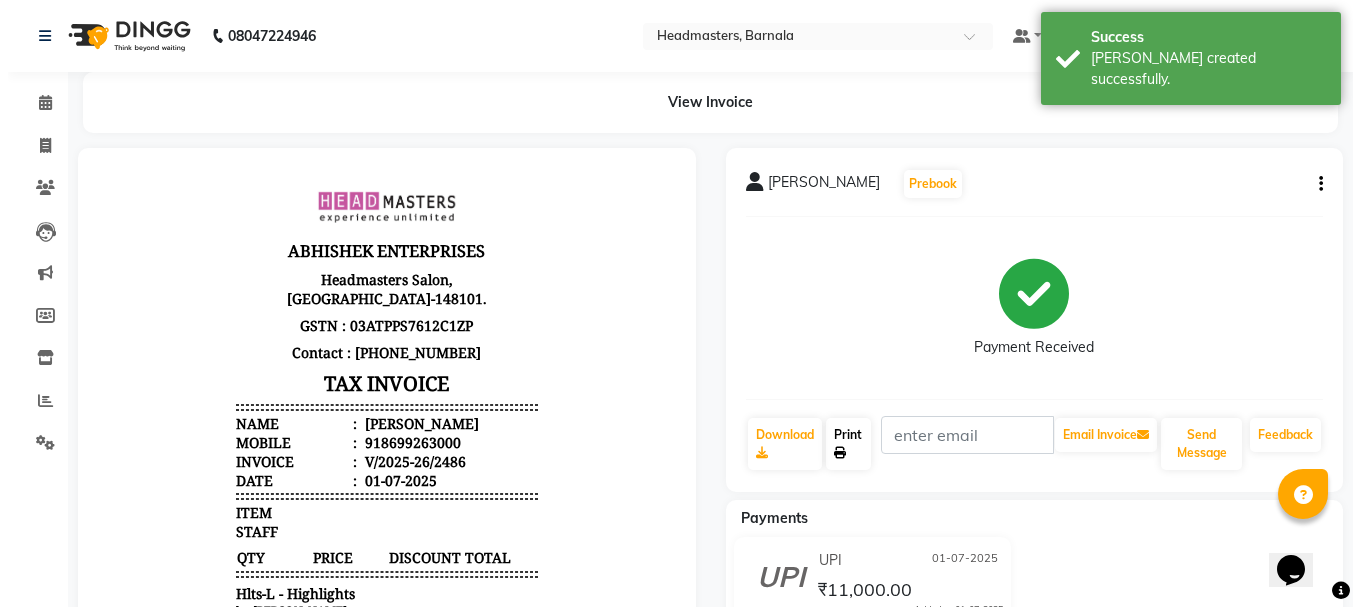 scroll, scrollTop: 0, scrollLeft: 0, axis: both 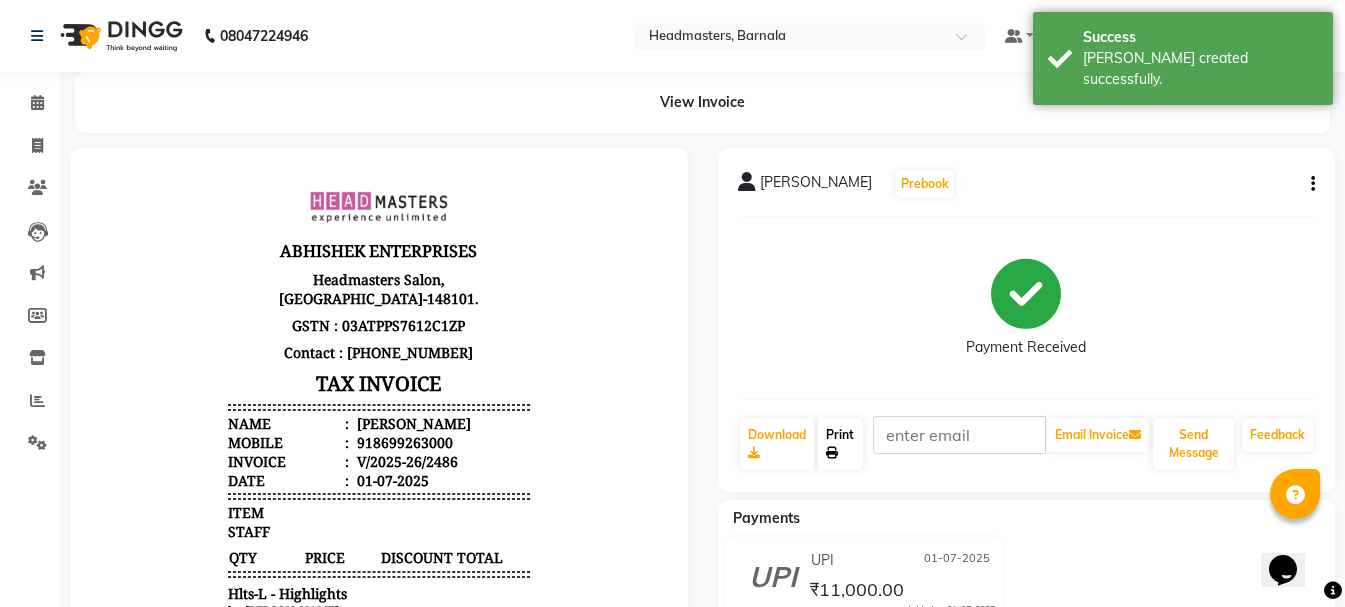 click on "Print" 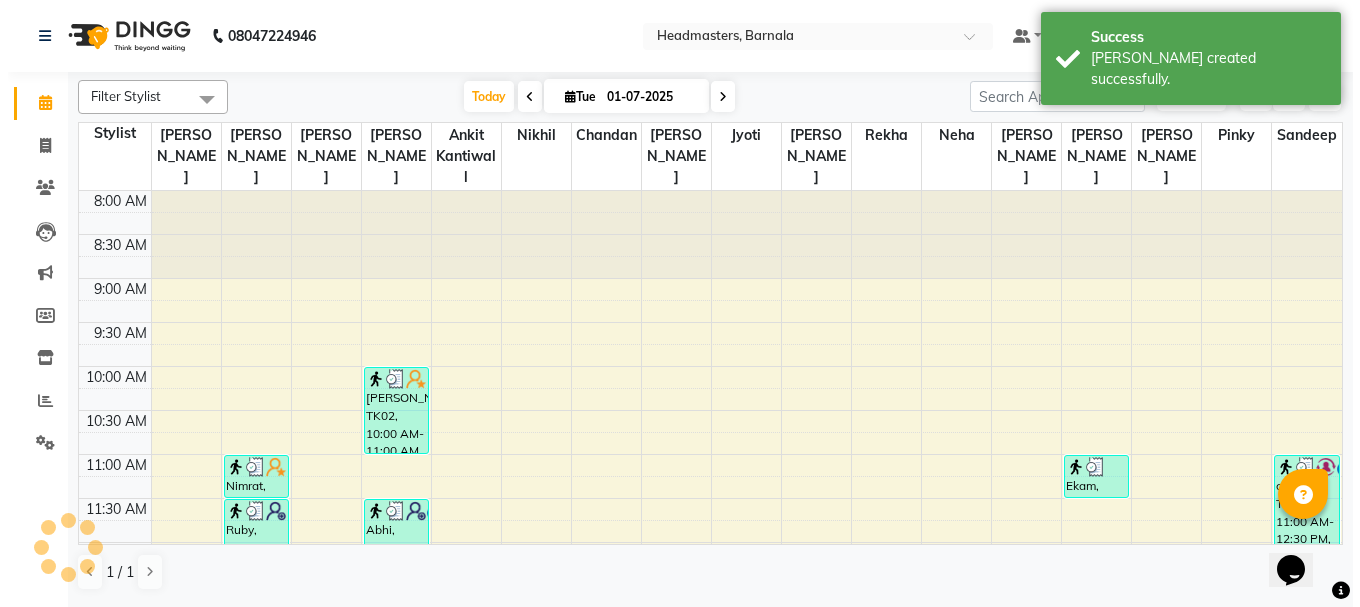 scroll, scrollTop: 0, scrollLeft: 0, axis: both 